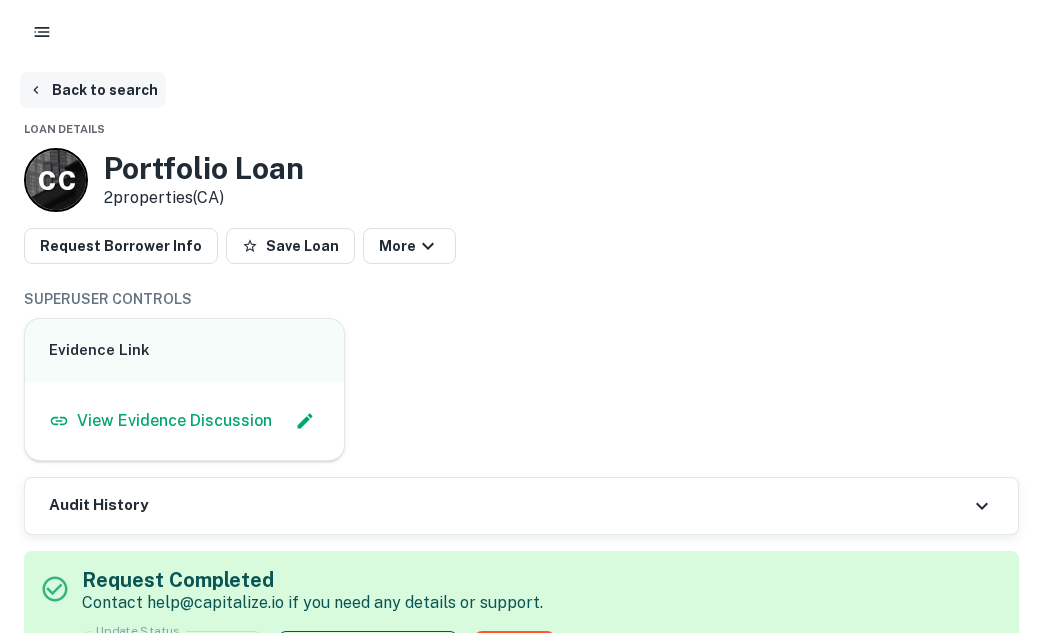 click on "Back to search" at bounding box center (93, 90) 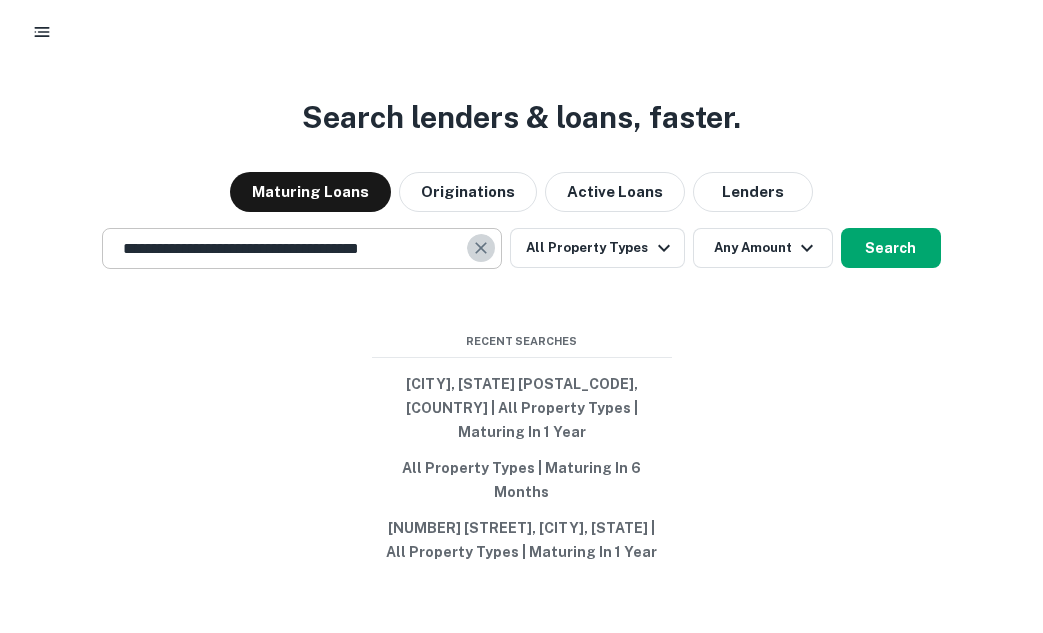 click at bounding box center [481, 248] 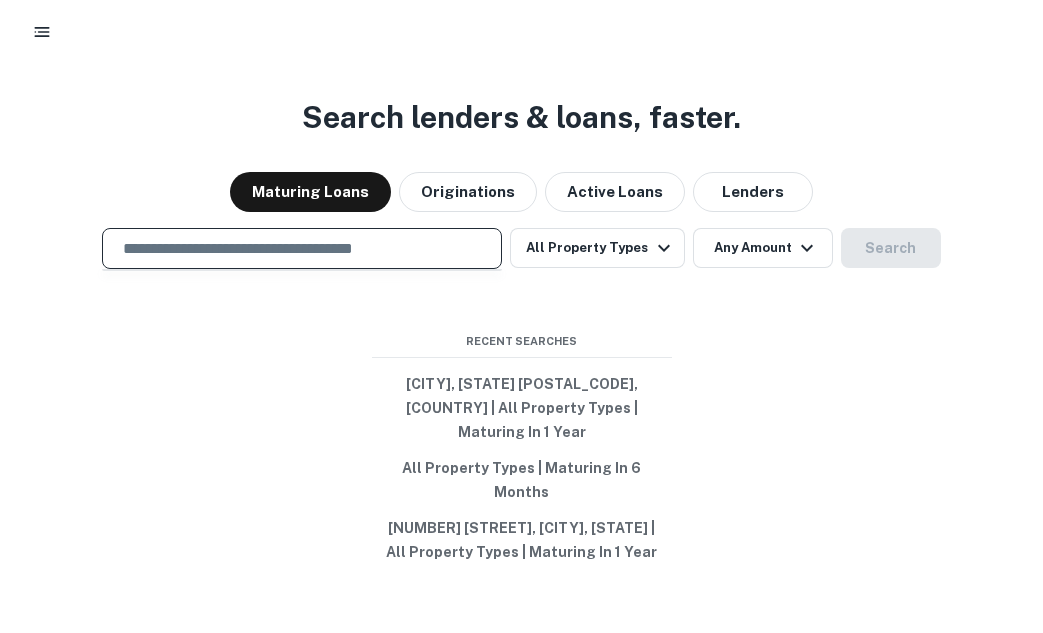 click at bounding box center [302, 248] 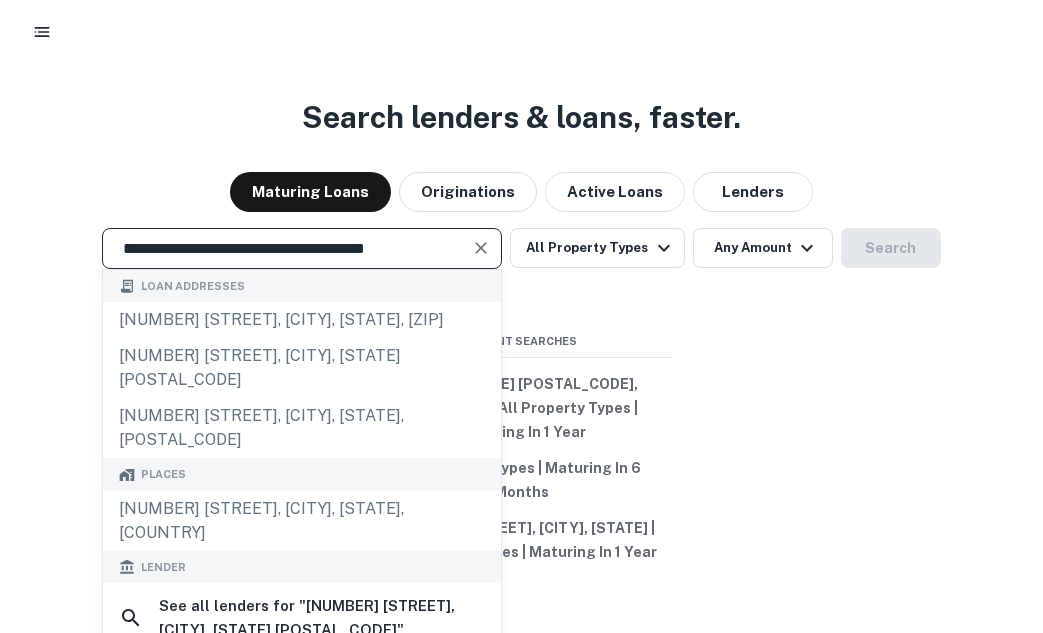 click at bounding box center (481, 248) 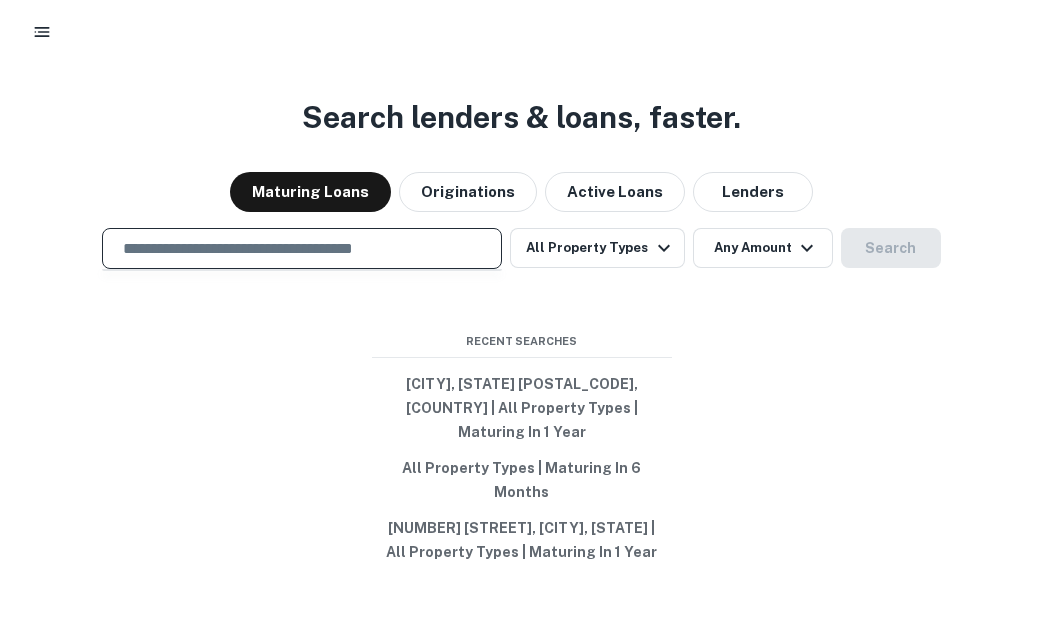 click at bounding box center (302, 248) 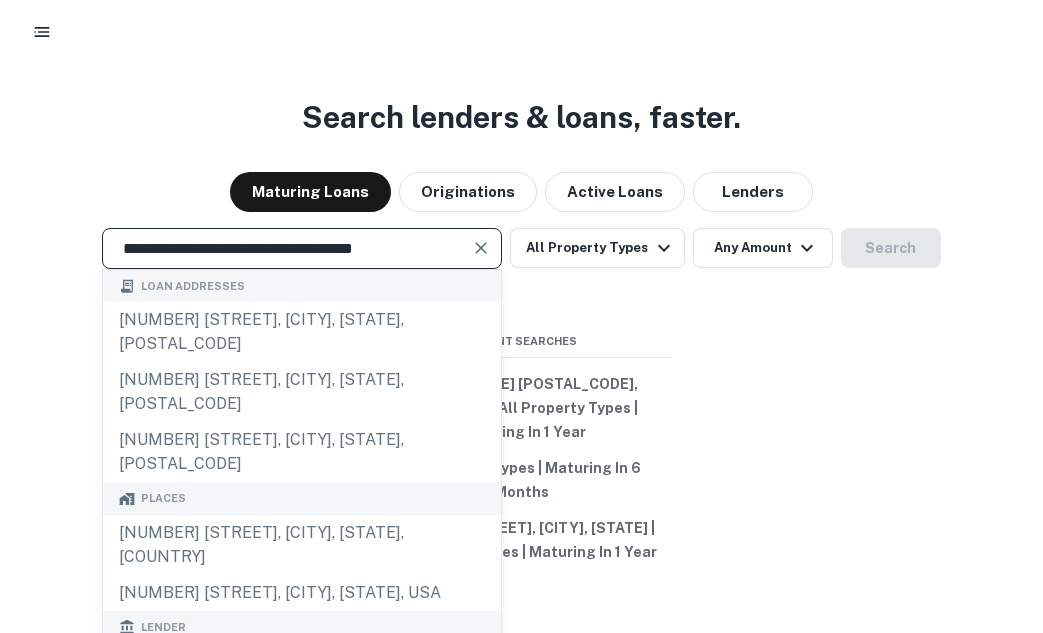 click at bounding box center [481, 248] 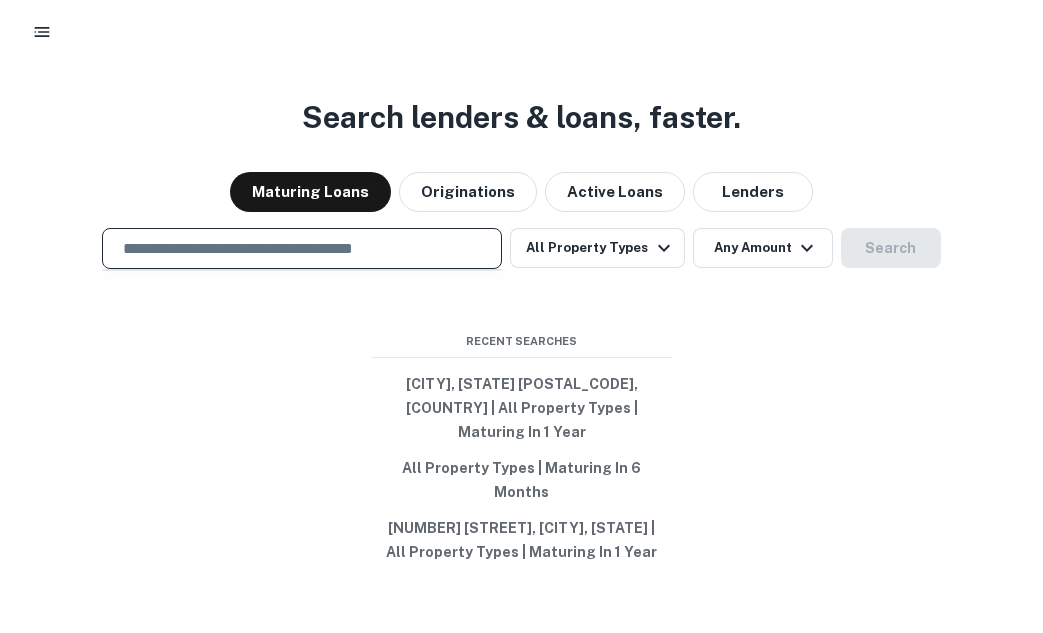 paste on "**********" 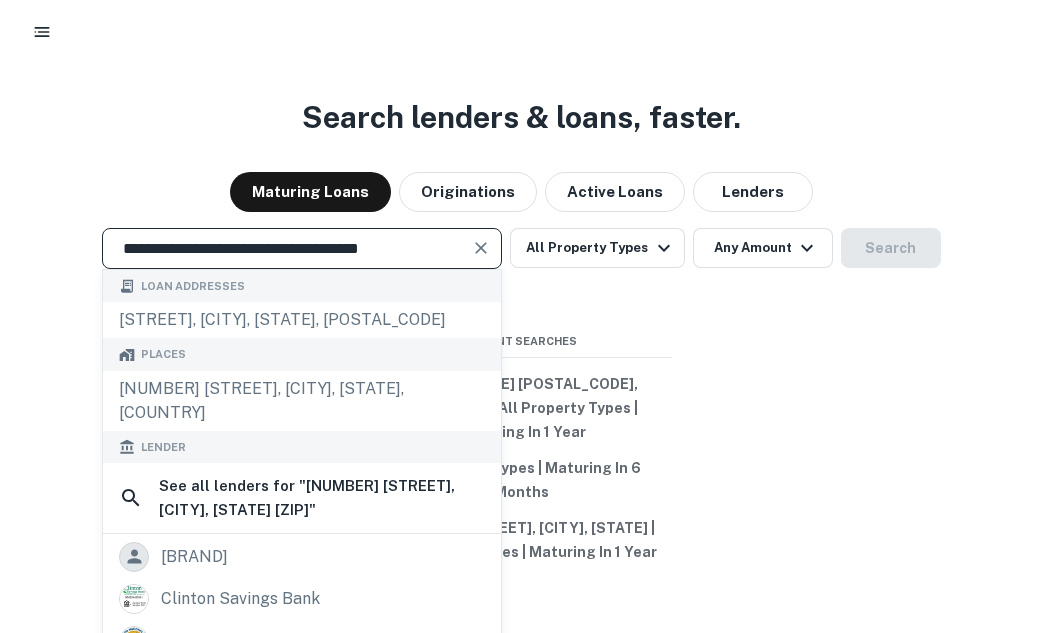 click at bounding box center [481, 248] 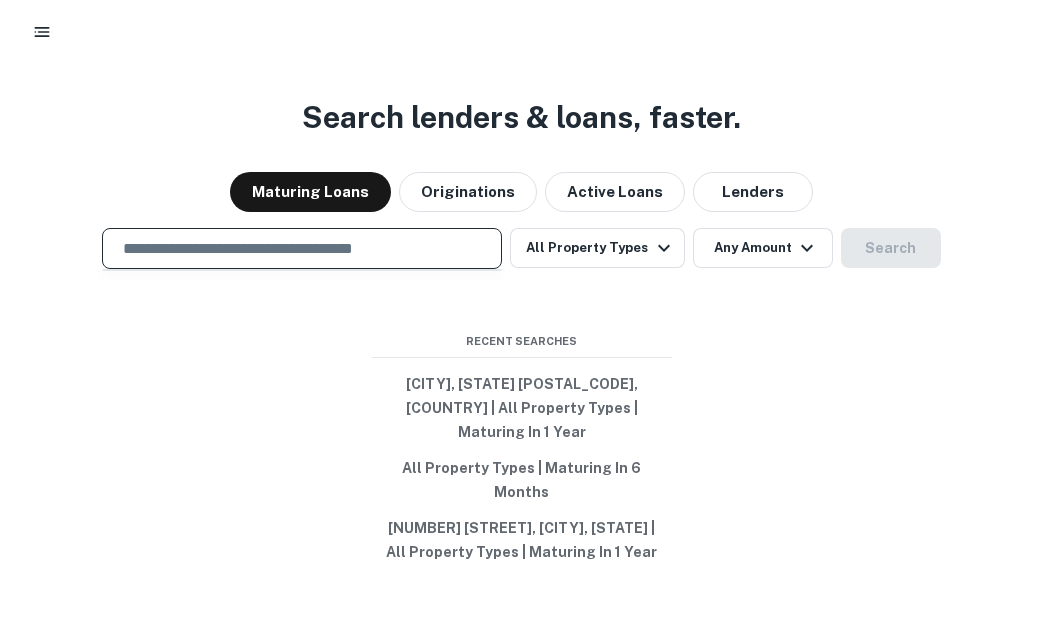 click at bounding box center (302, 248) 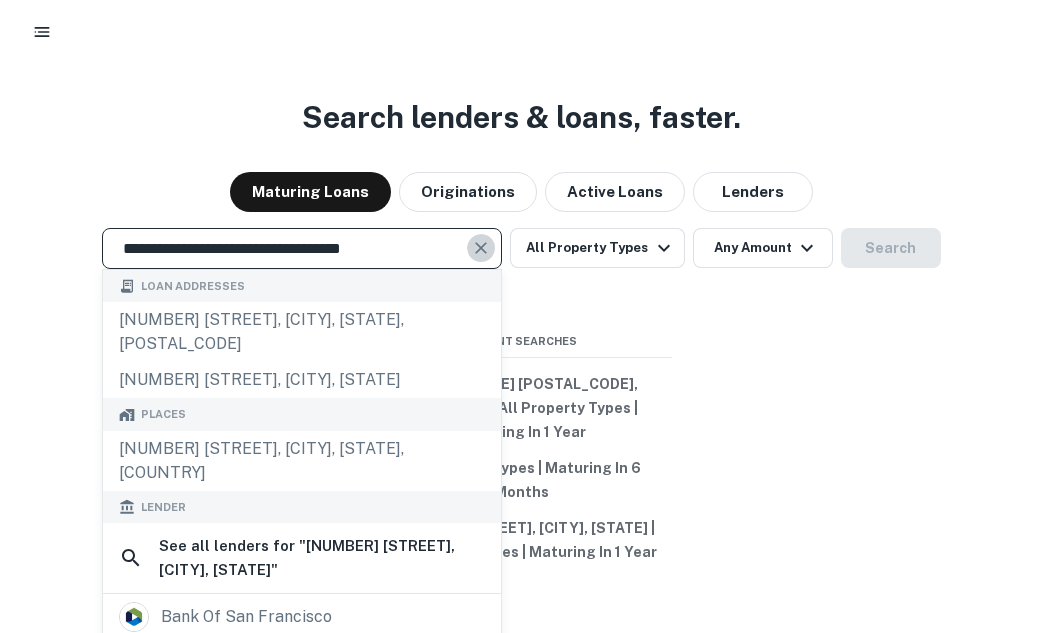 click at bounding box center (481, 248) 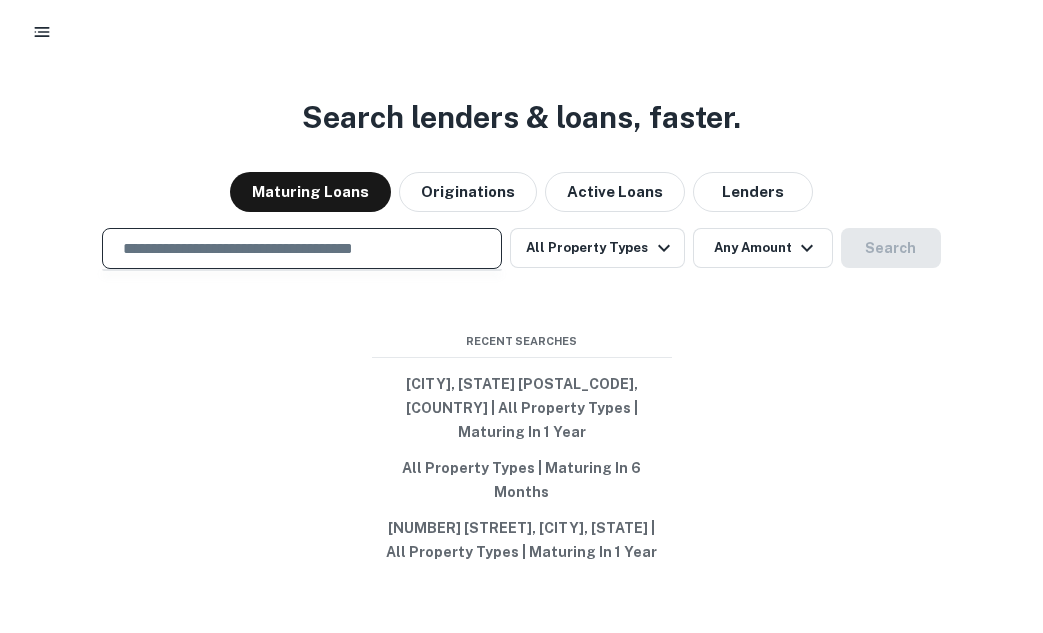 click at bounding box center [302, 248] 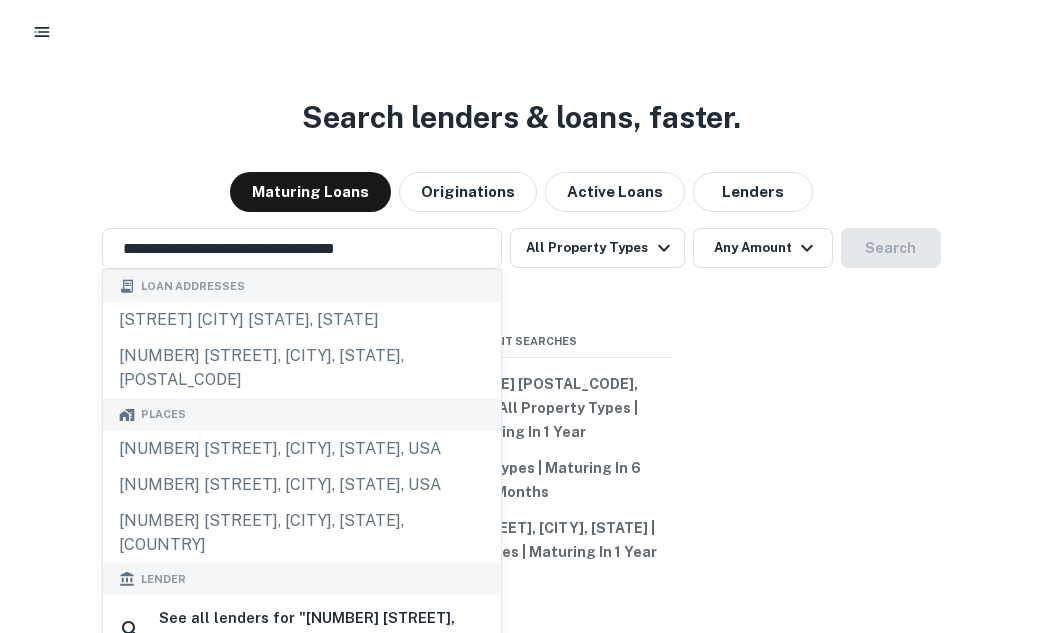 click at bounding box center [521, 32] 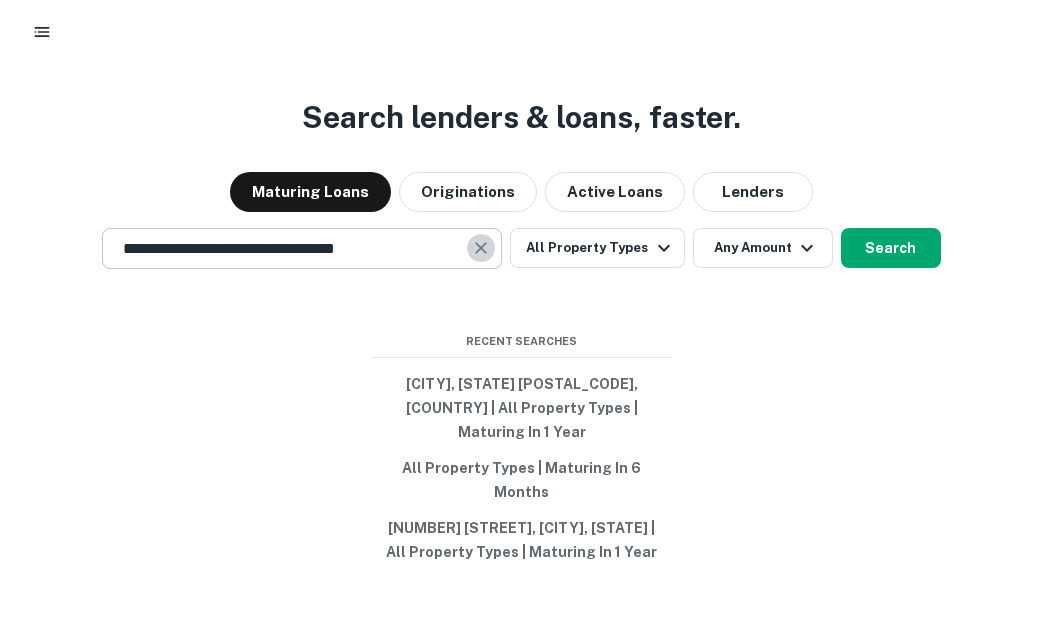 click at bounding box center (482, 248) 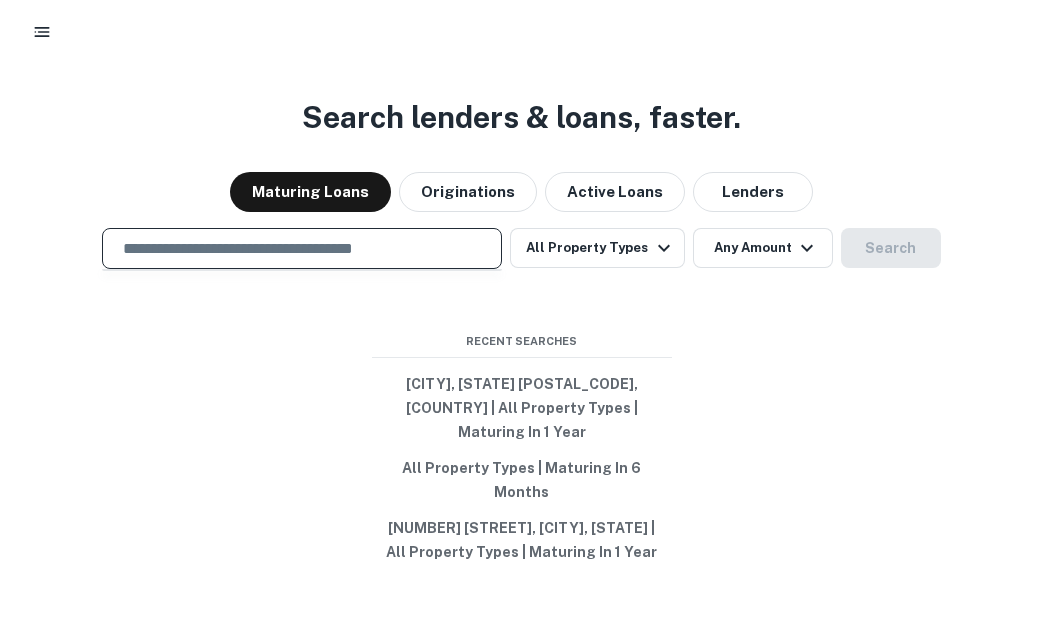 click at bounding box center [302, 248] 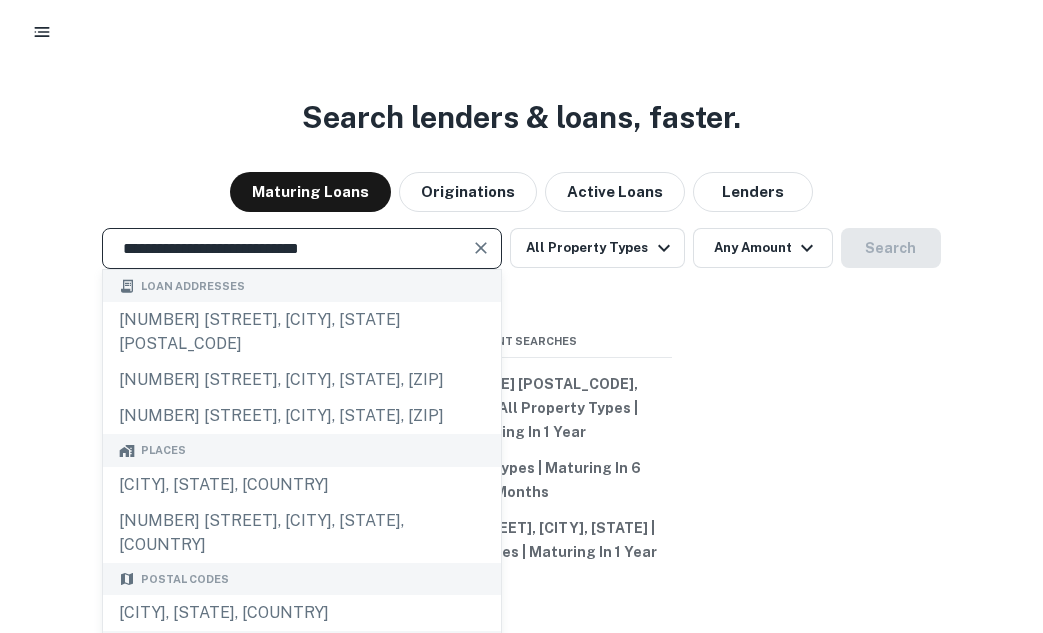 click on "**********" at bounding box center (302, 248) 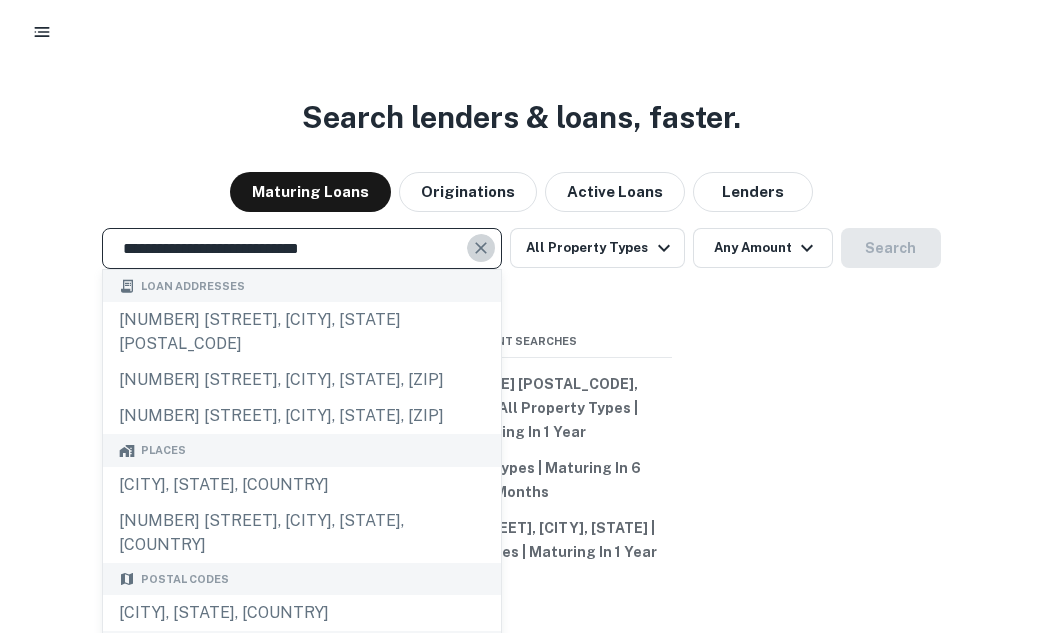 click at bounding box center [481, 248] 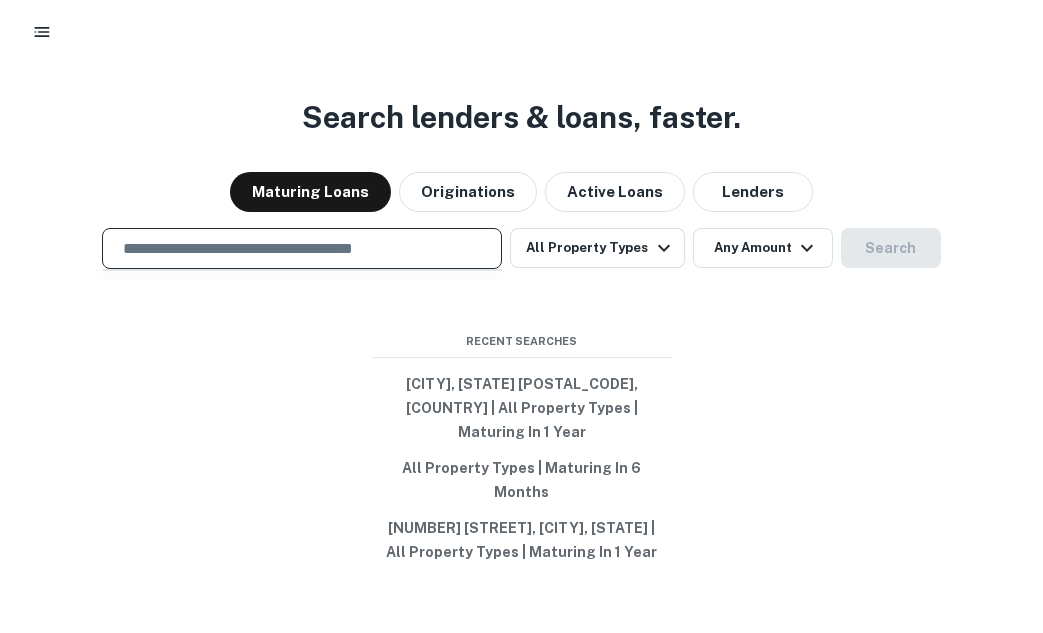 click at bounding box center (302, 248) 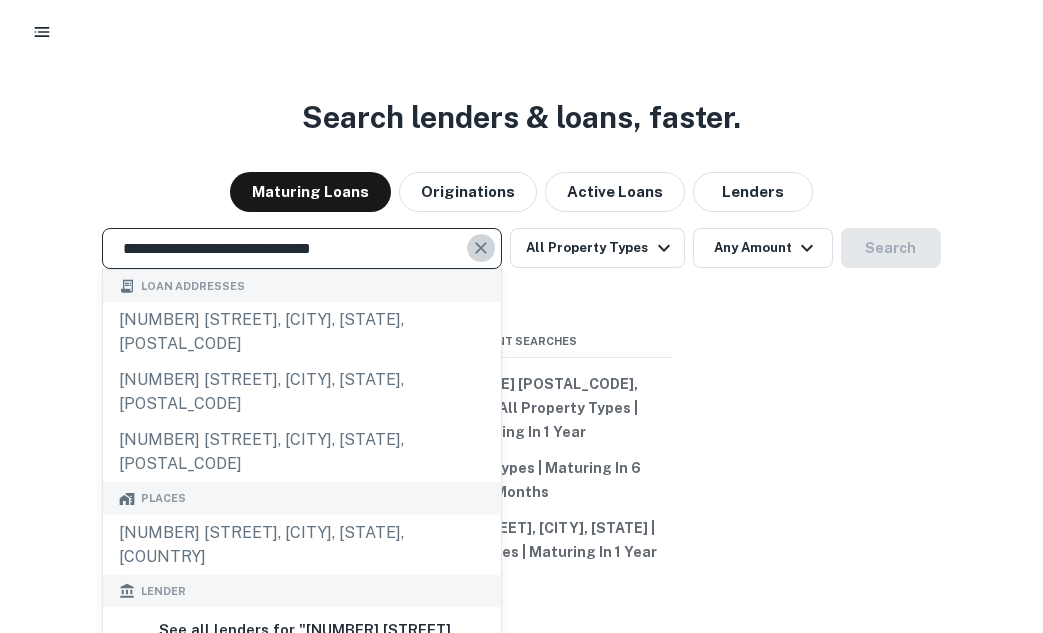 click at bounding box center (481, 248) 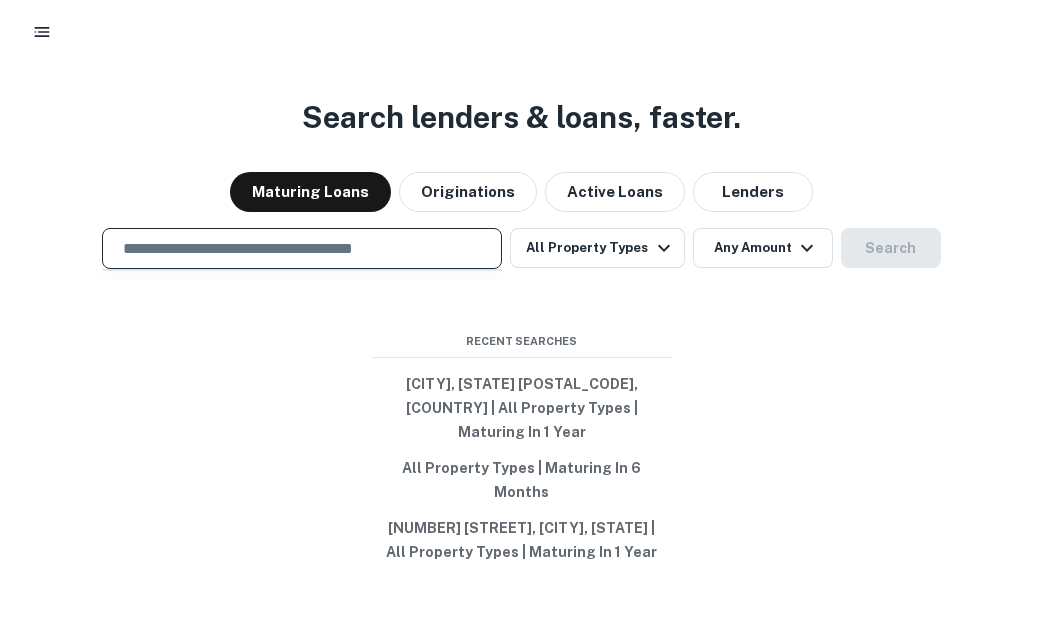 paste on "**********" 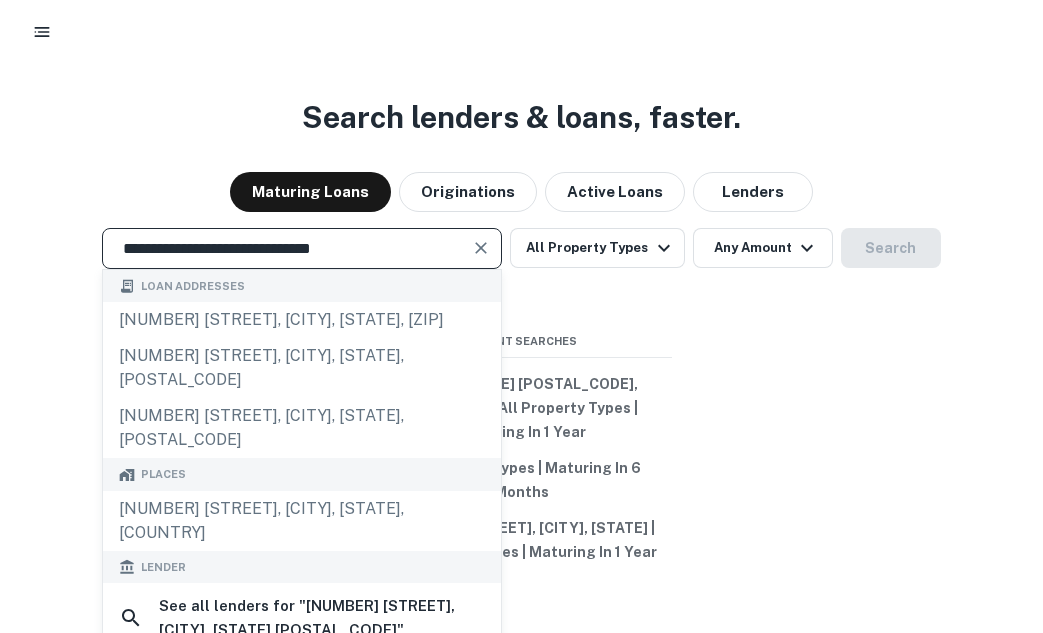 click at bounding box center (481, 248) 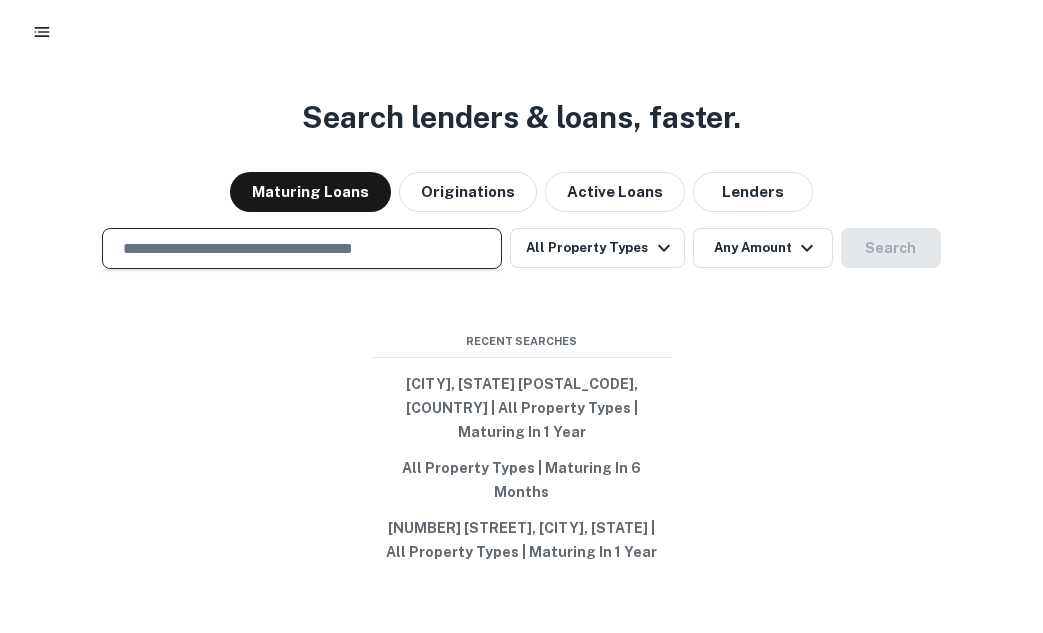 paste on "**********" 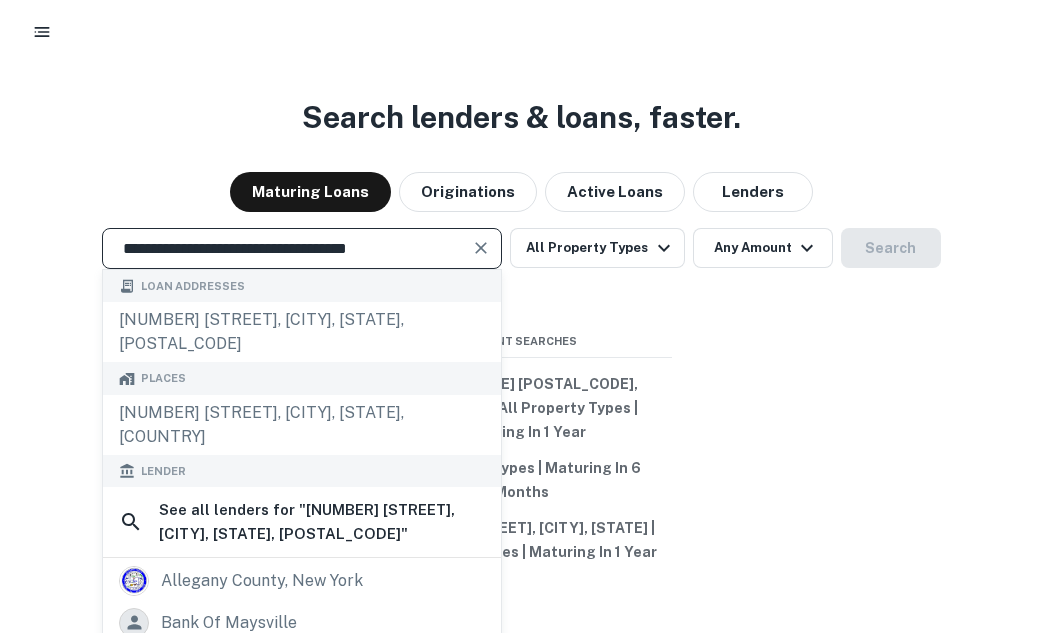 type on "**********" 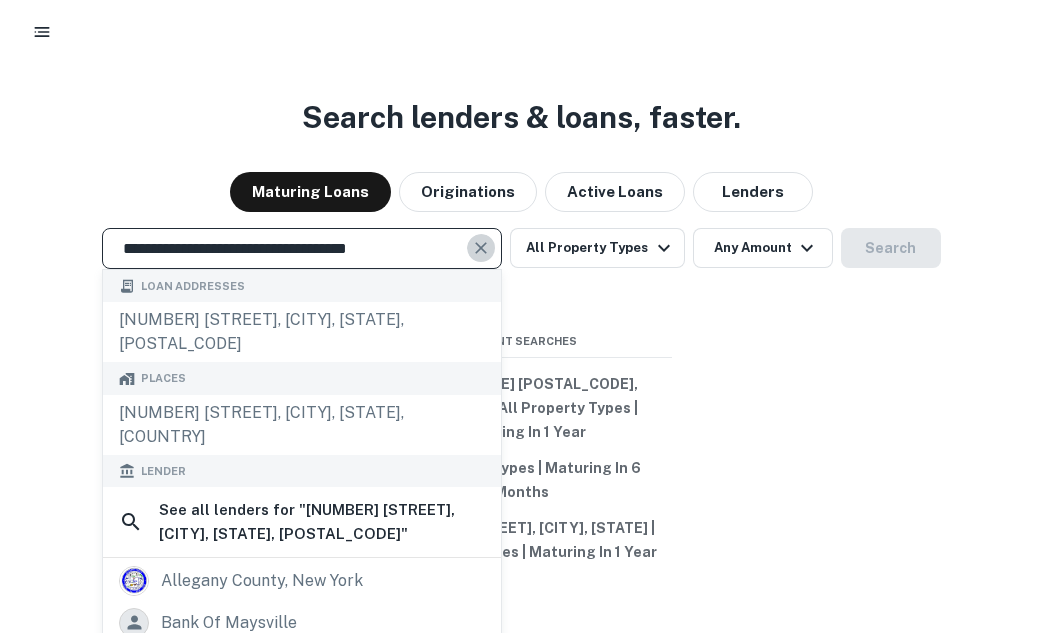 click at bounding box center [481, 248] 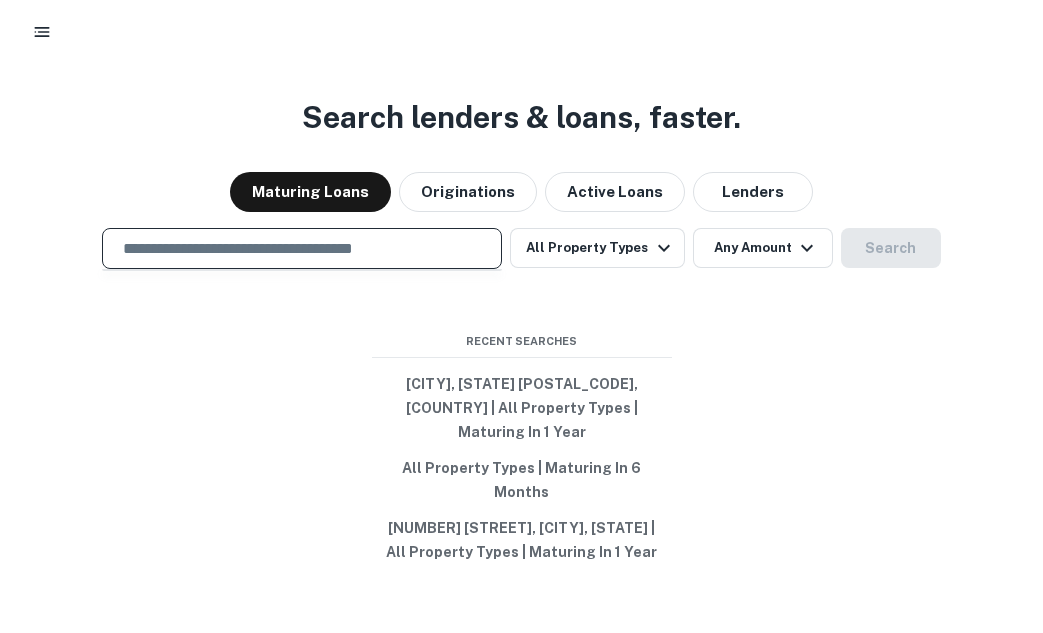 paste on "**********" 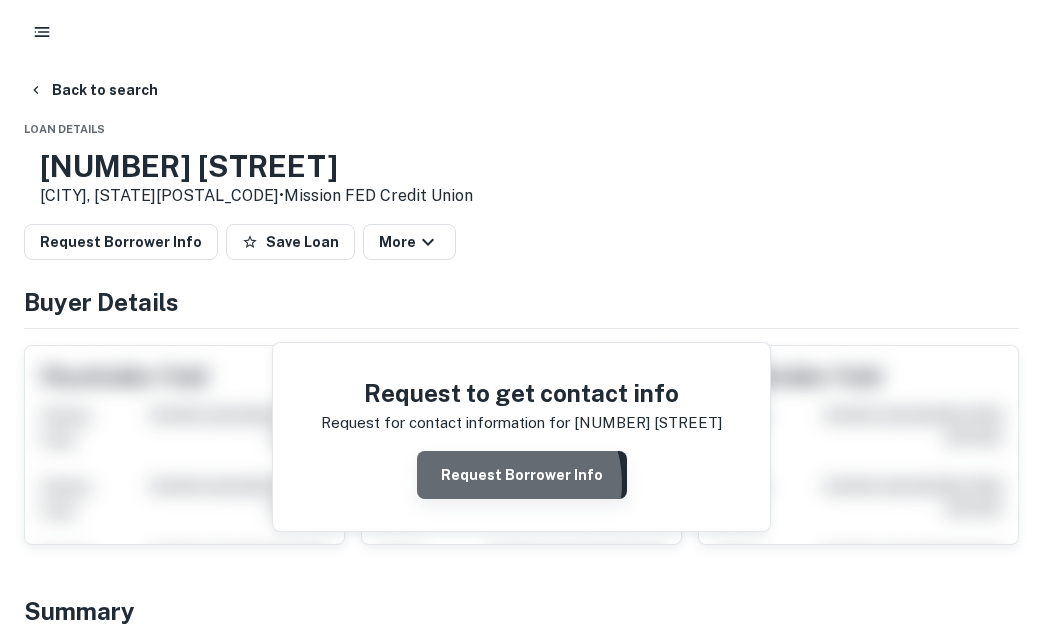 click on "Request Borrower Info" at bounding box center [522, 475] 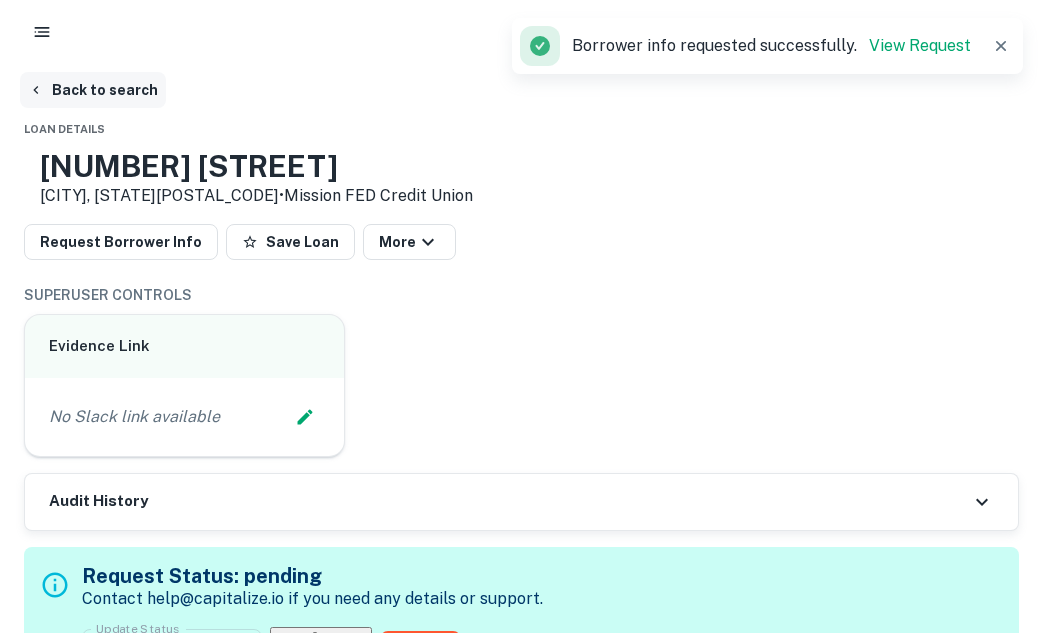 click on "Back to search" at bounding box center (93, 90) 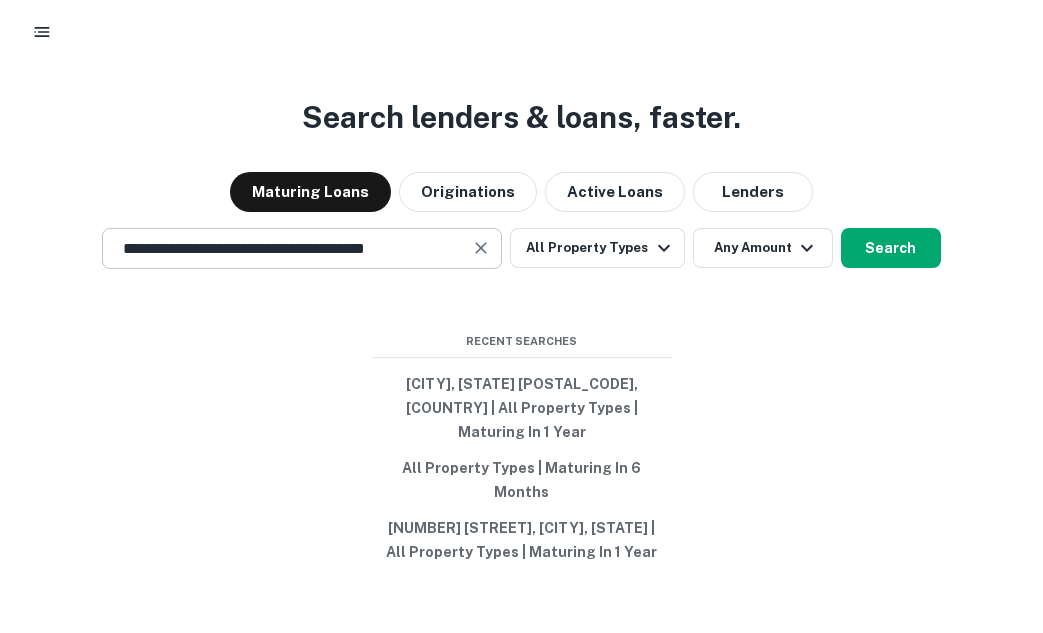 click at bounding box center (481, 248) 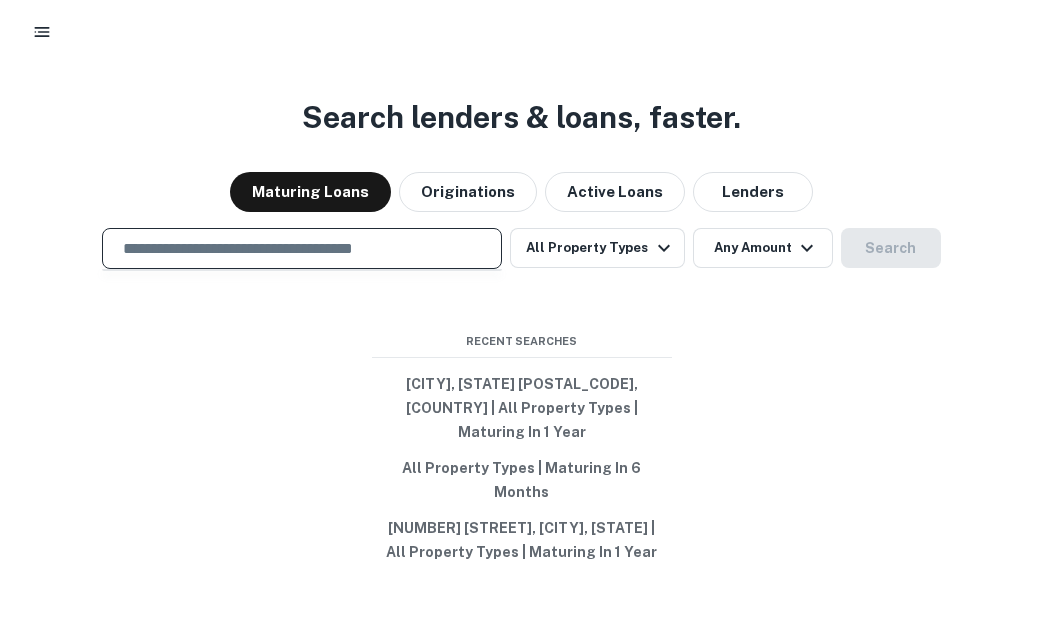 click at bounding box center [302, 248] 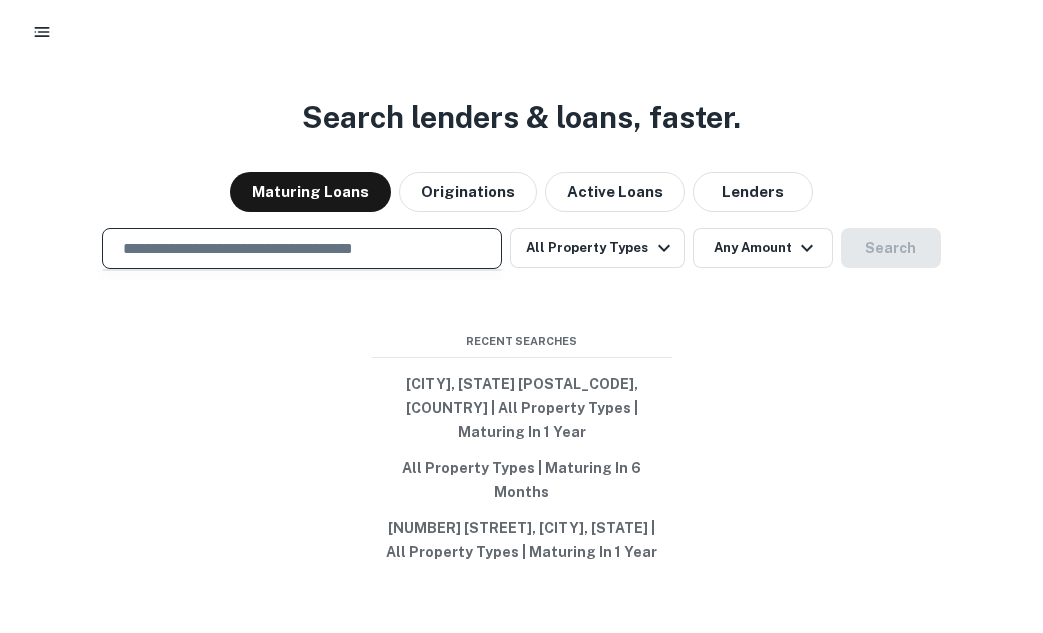 paste on "**********" 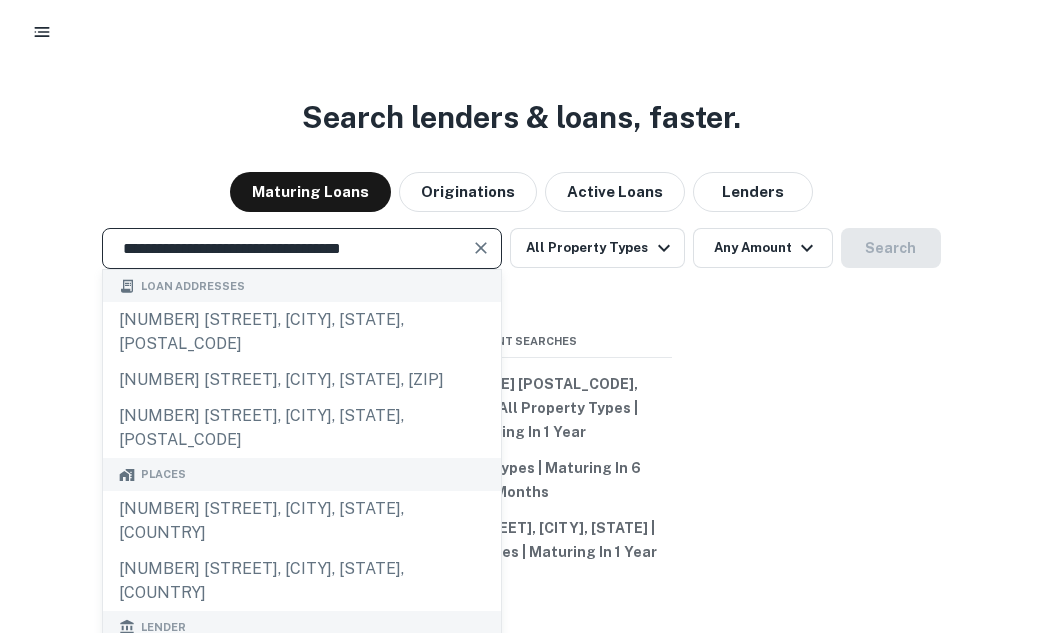 click at bounding box center [481, 248] 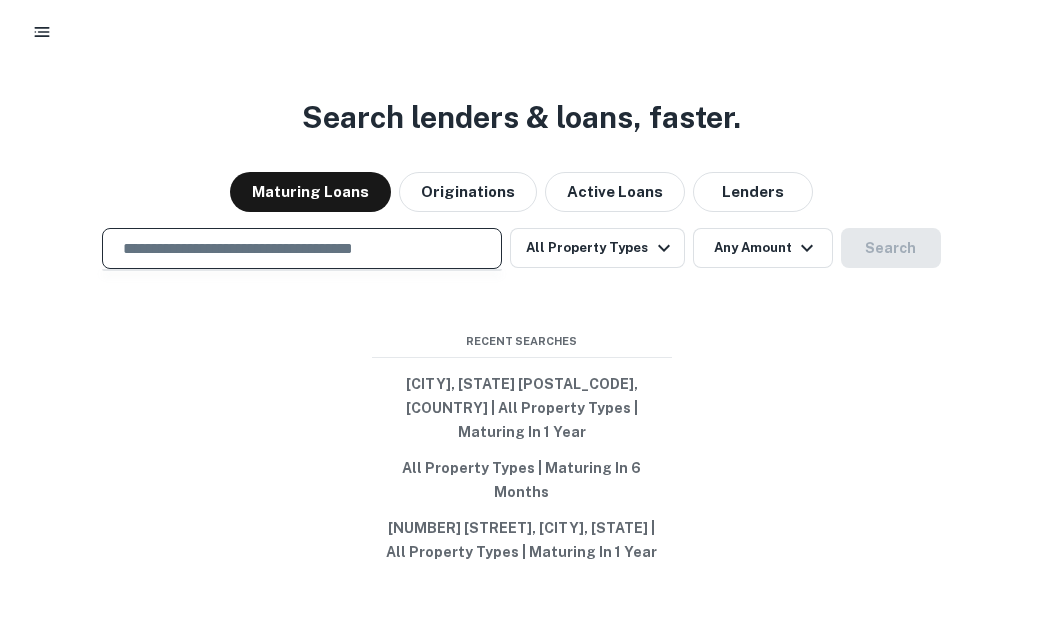 paste on "**********" 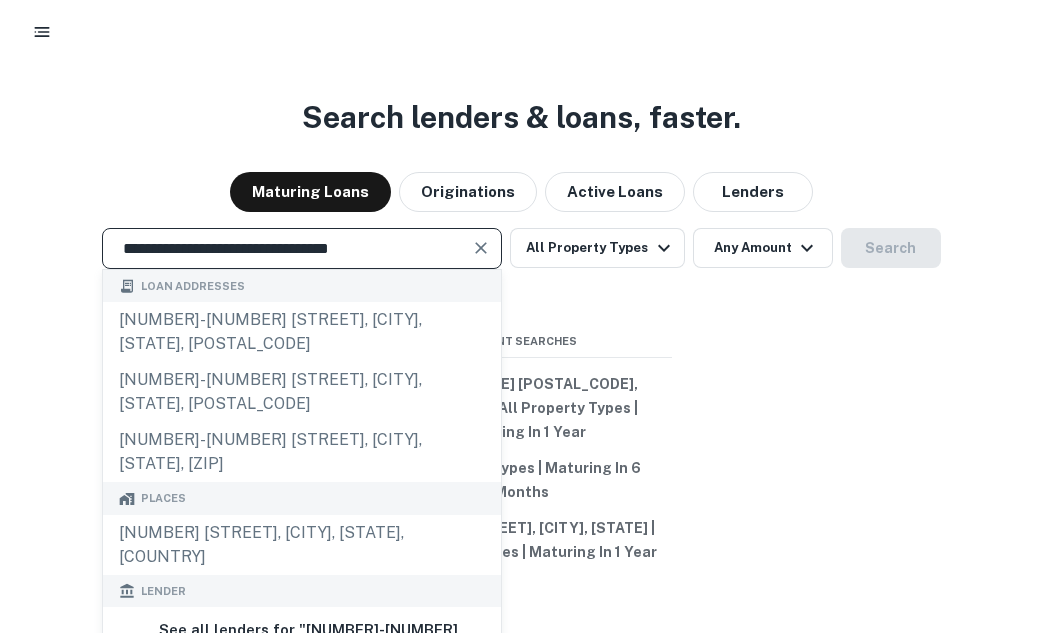 click at bounding box center [481, 248] 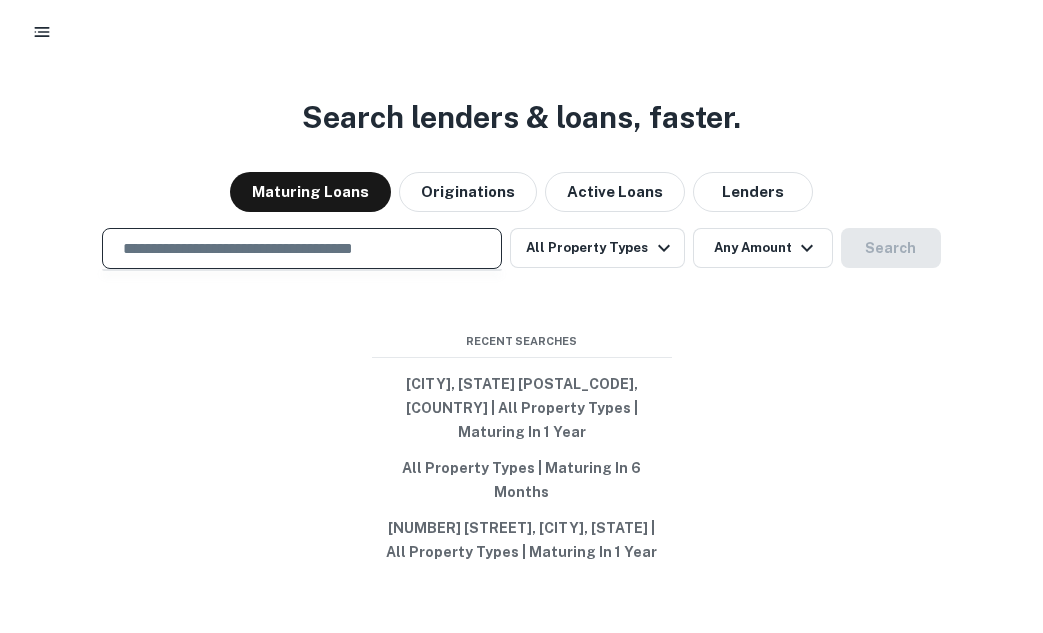 paste on "**********" 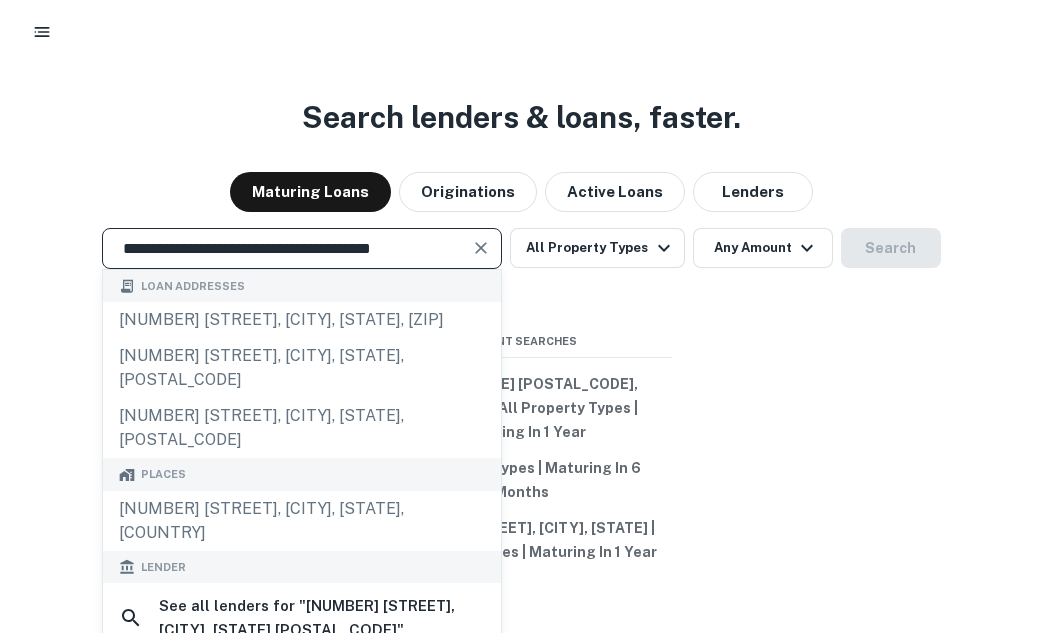 click at bounding box center (480, 248) 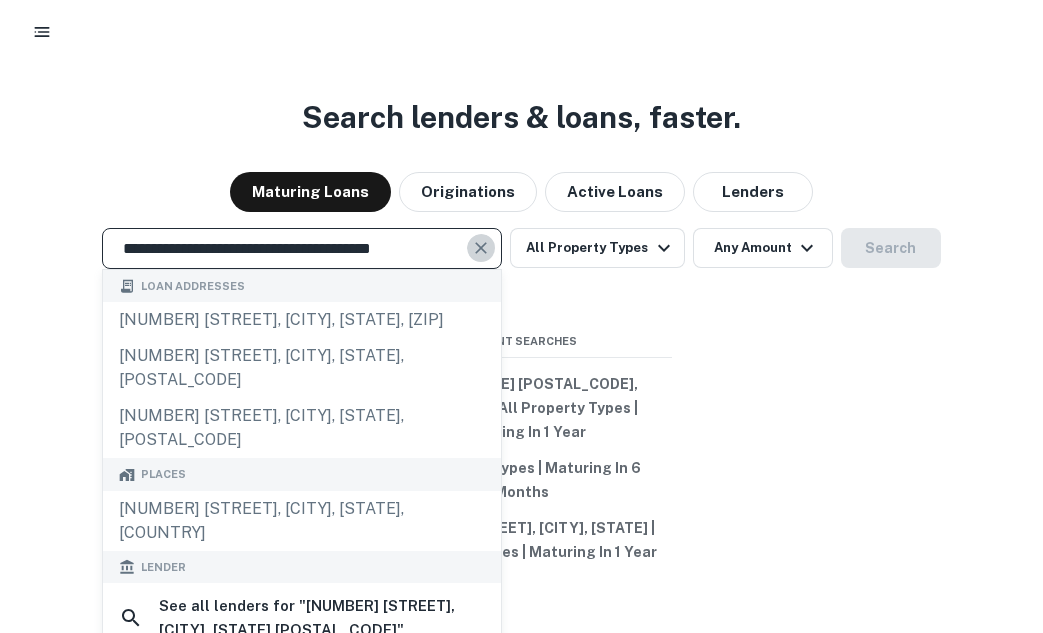 click at bounding box center (481, 248) 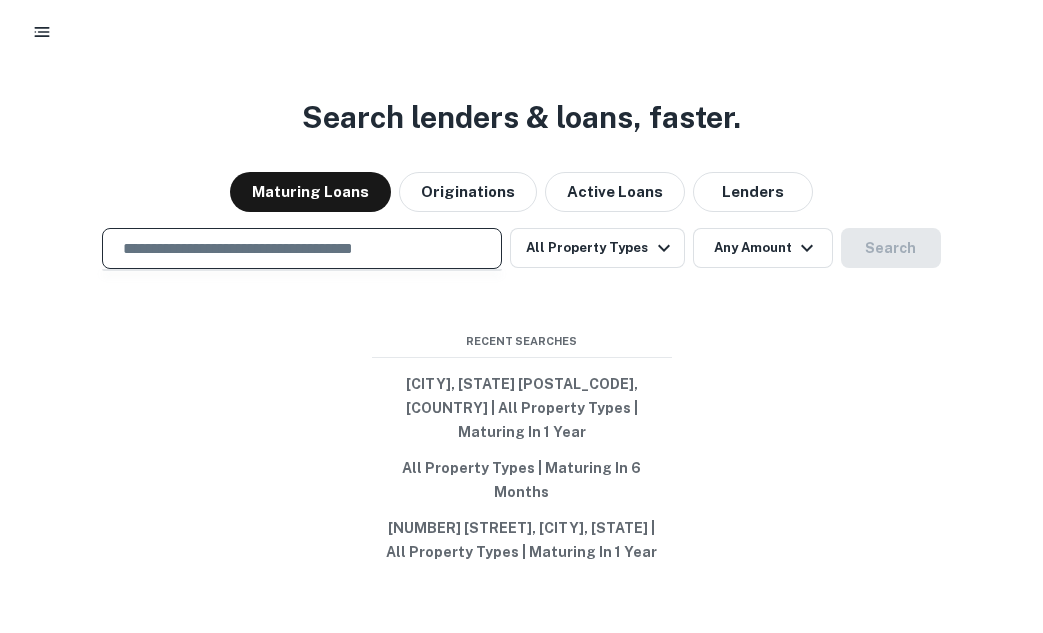 paste on "**********" 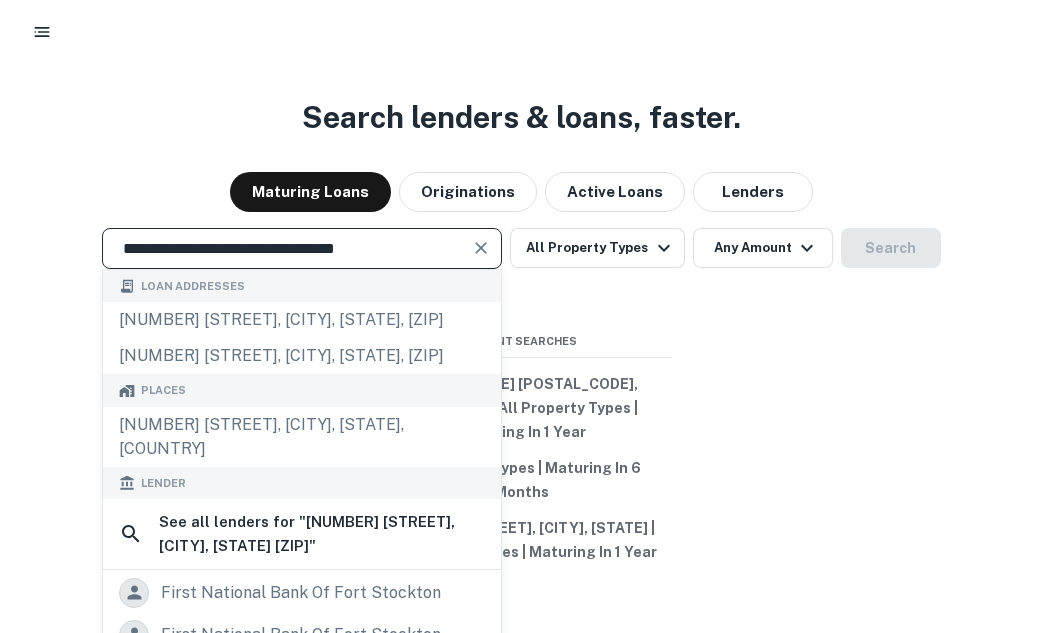 click at bounding box center (481, 248) 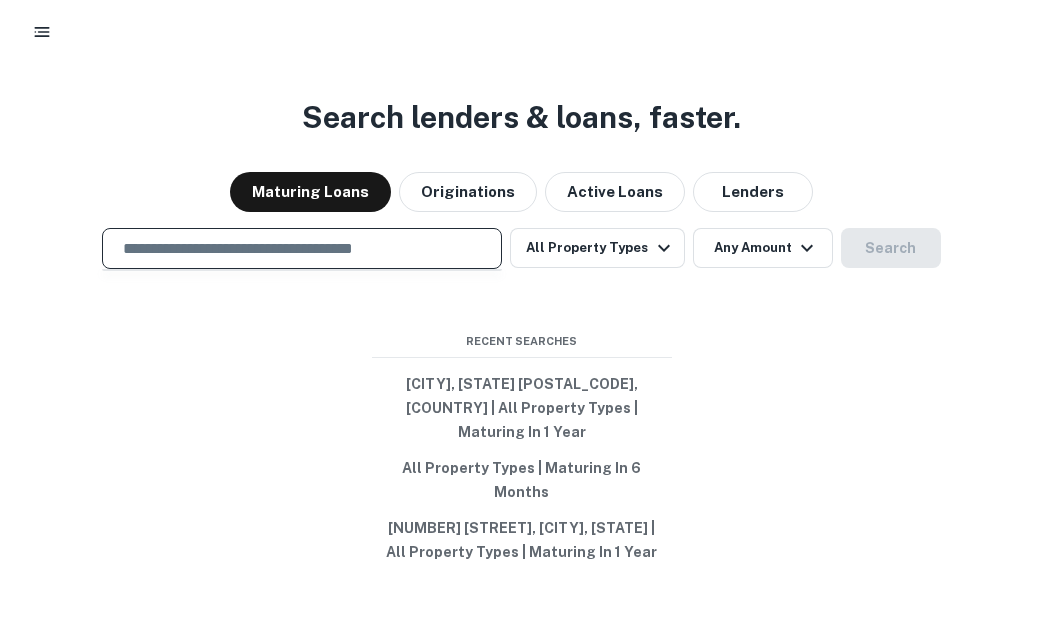 paste on "**********" 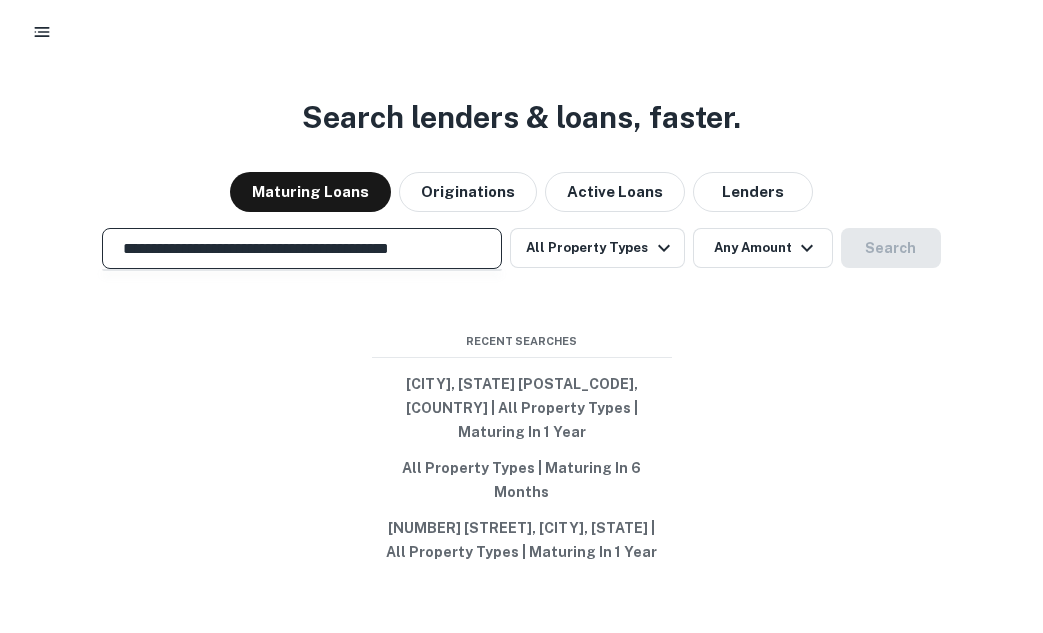 scroll, scrollTop: 0, scrollLeft: 32, axis: horizontal 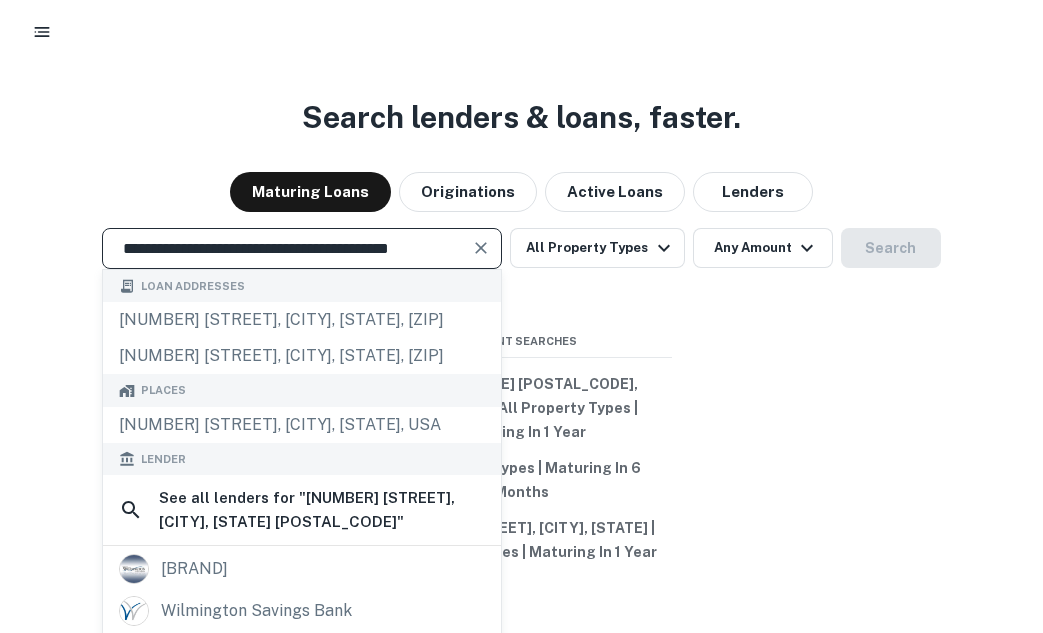 click at bounding box center [481, 248] 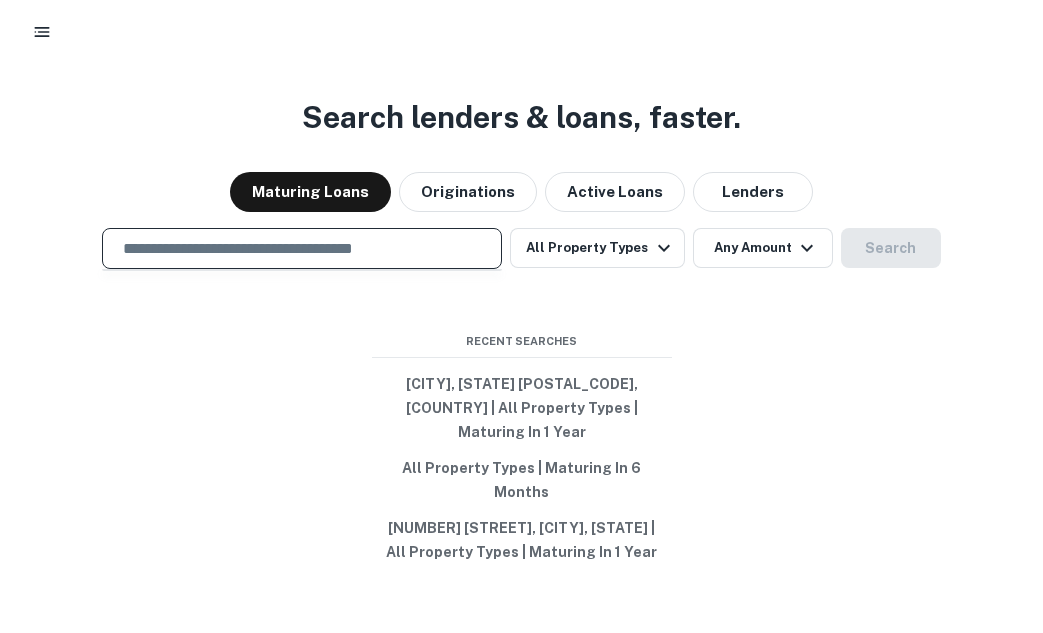paste on "**********" 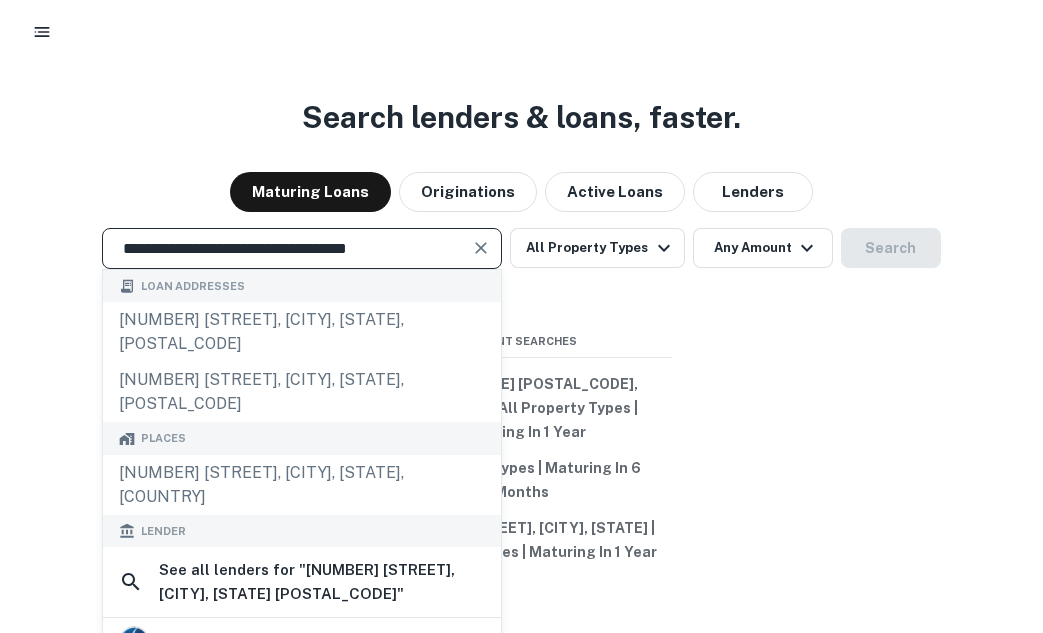 click at bounding box center (482, 248) 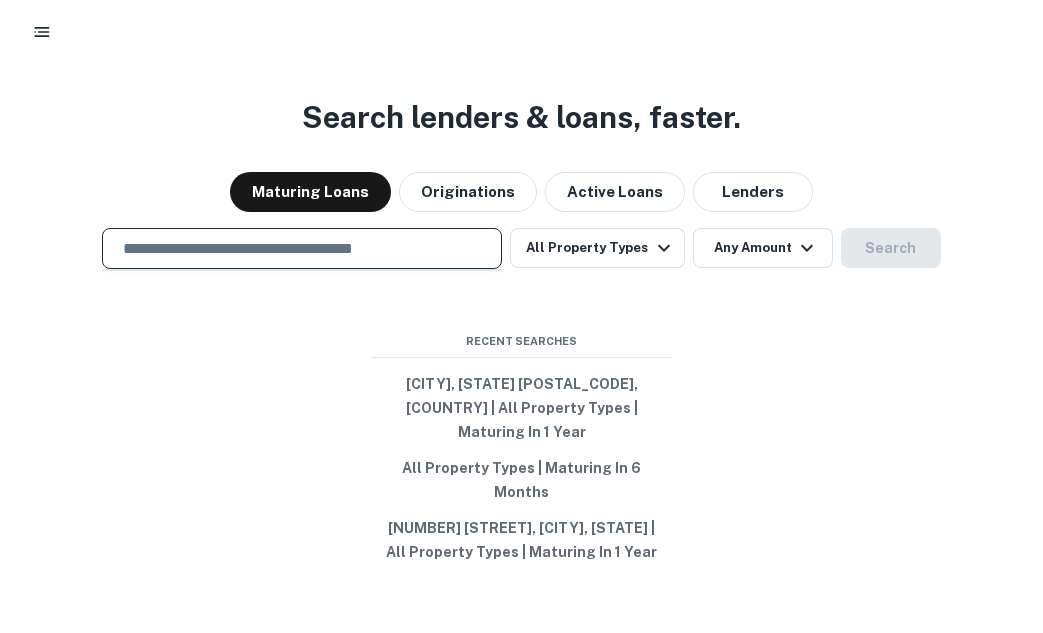 paste on "**********" 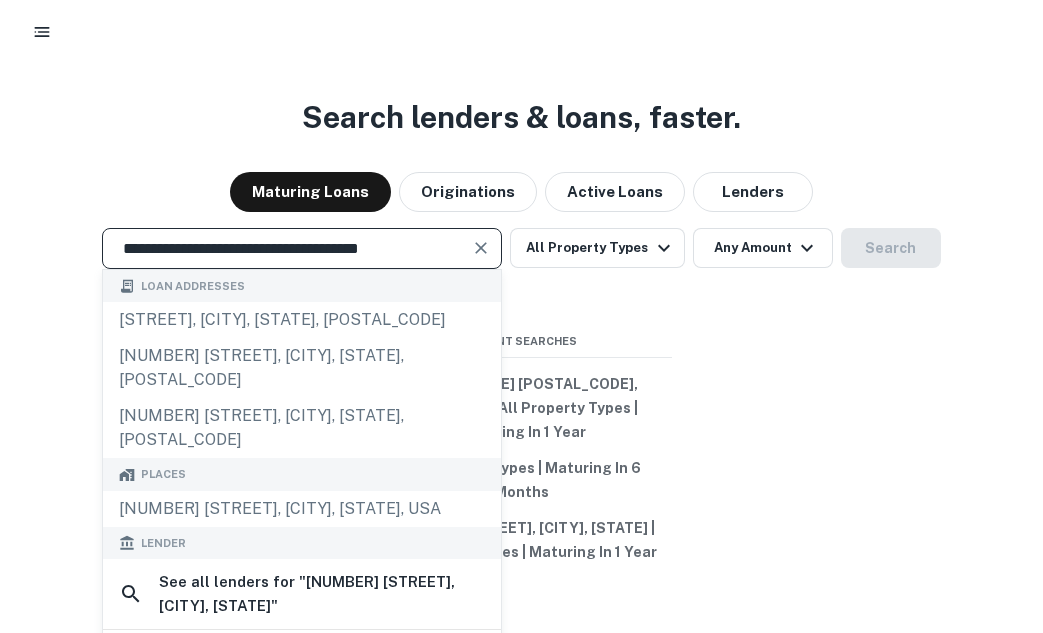 click at bounding box center [481, 248] 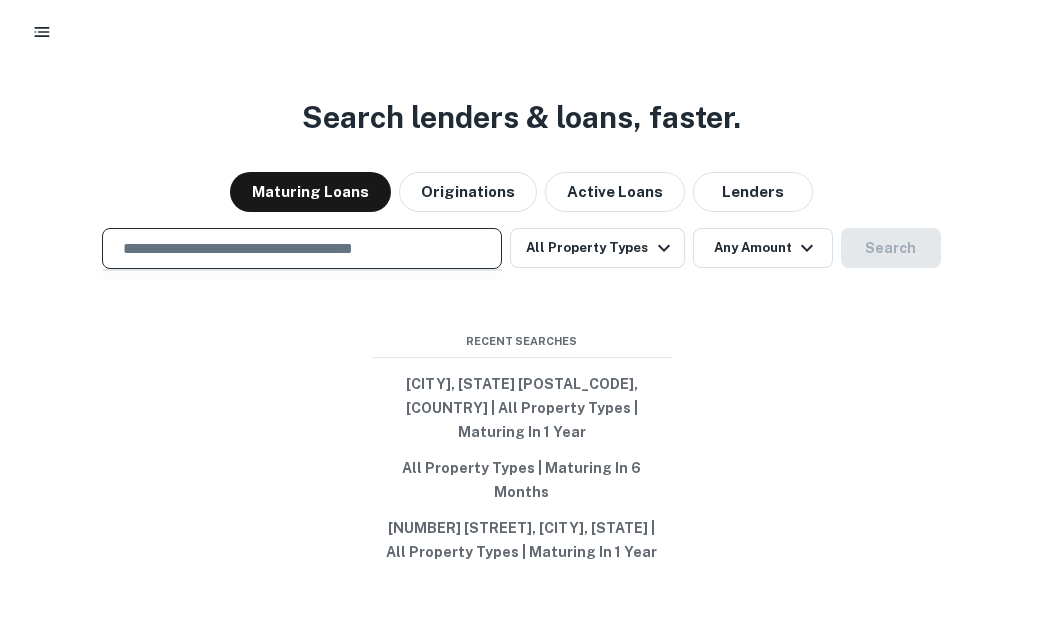 paste on "**********" 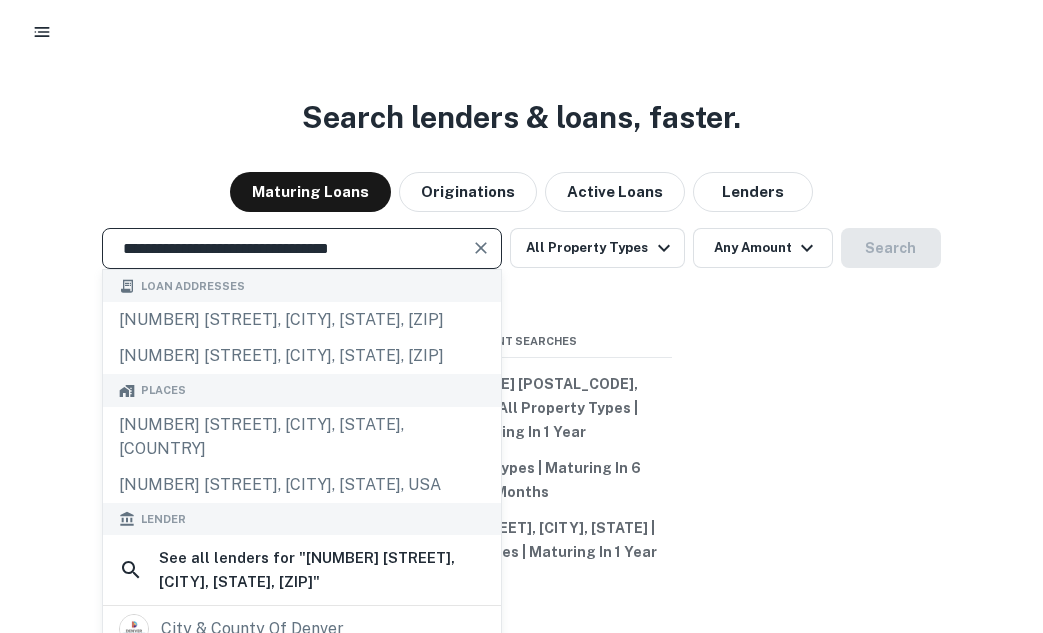 click at bounding box center (481, 248) 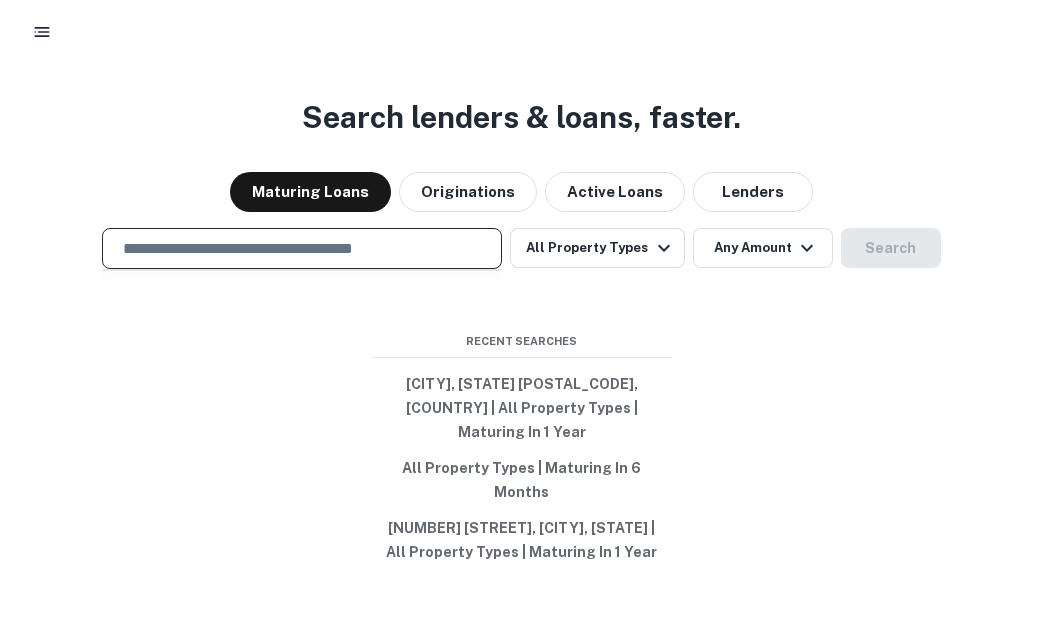 click on "​" at bounding box center [302, 248] 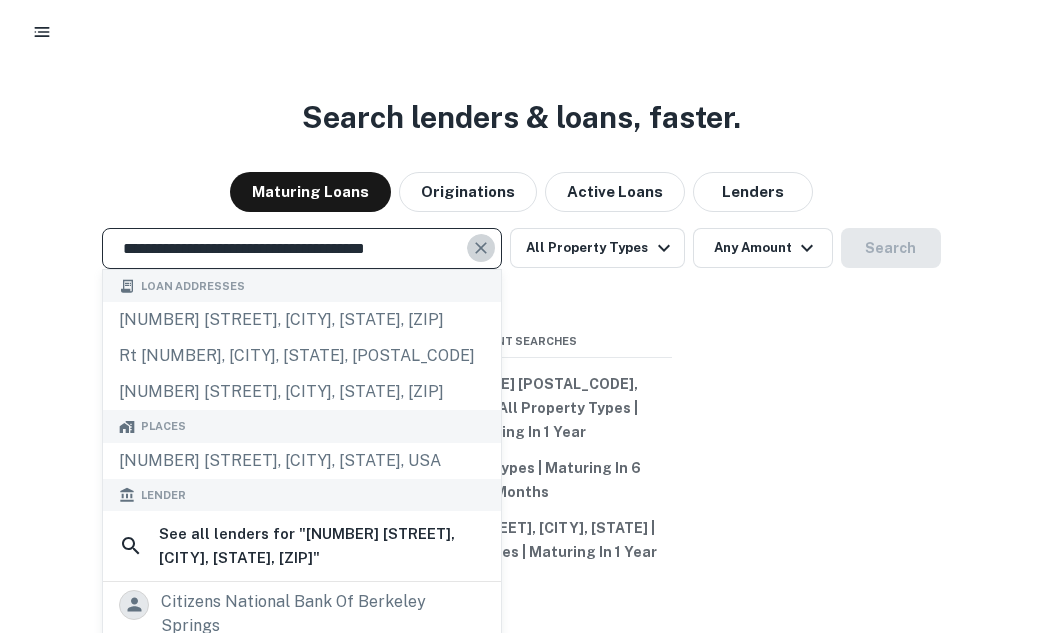 click at bounding box center [482, 248] 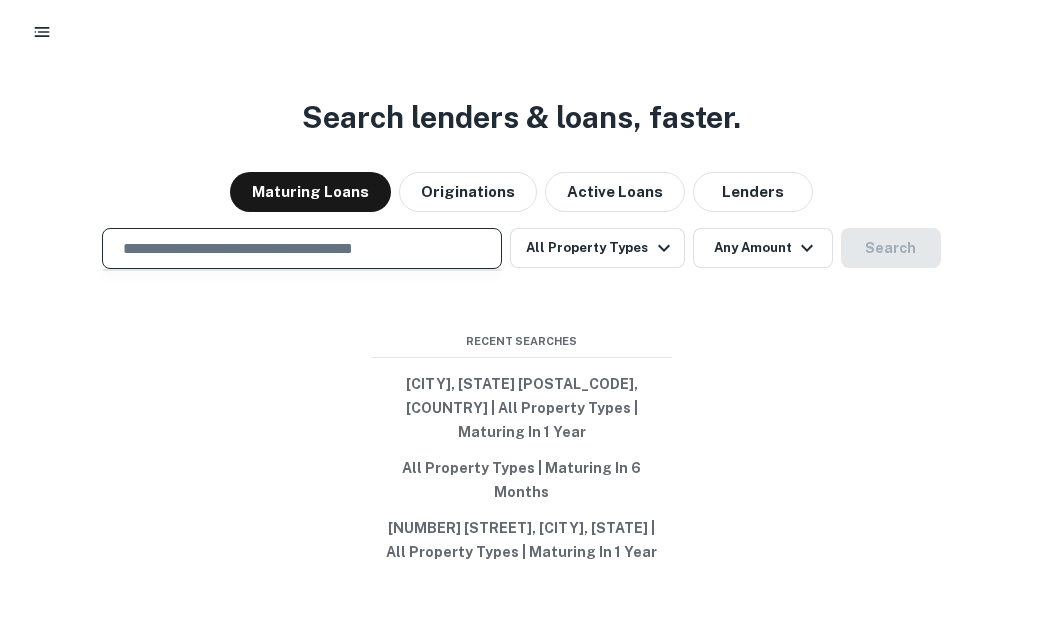 paste on "**********" 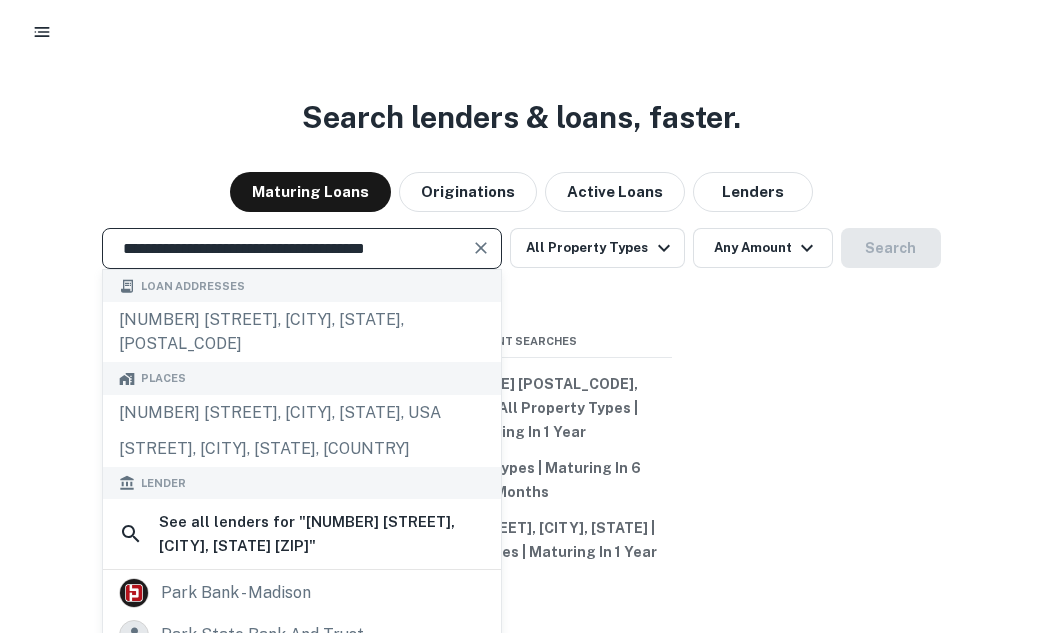 click at bounding box center [481, 248] 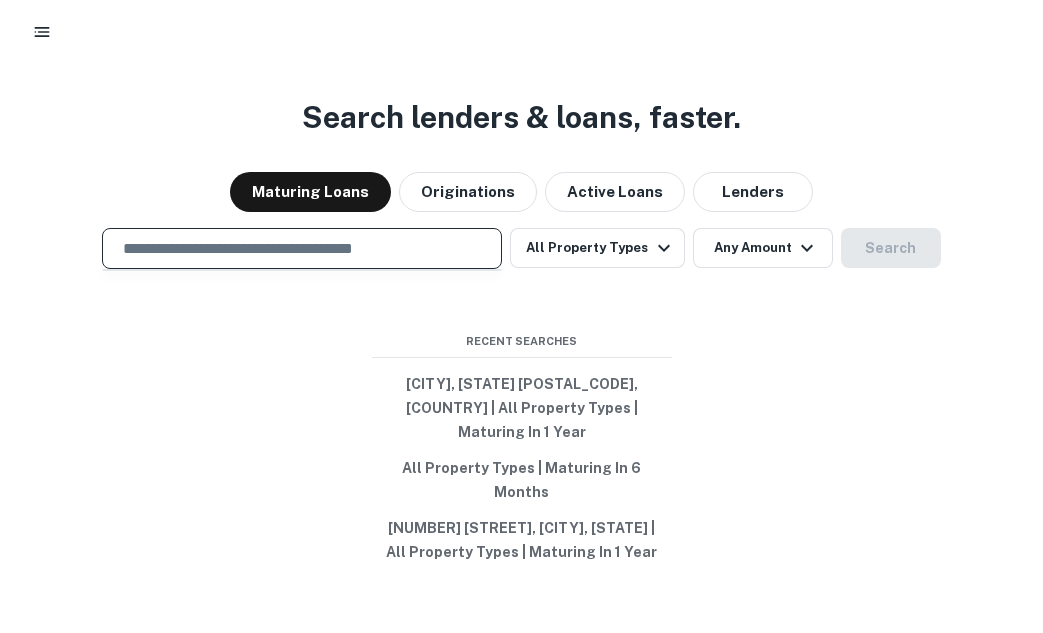 paste on "**********" 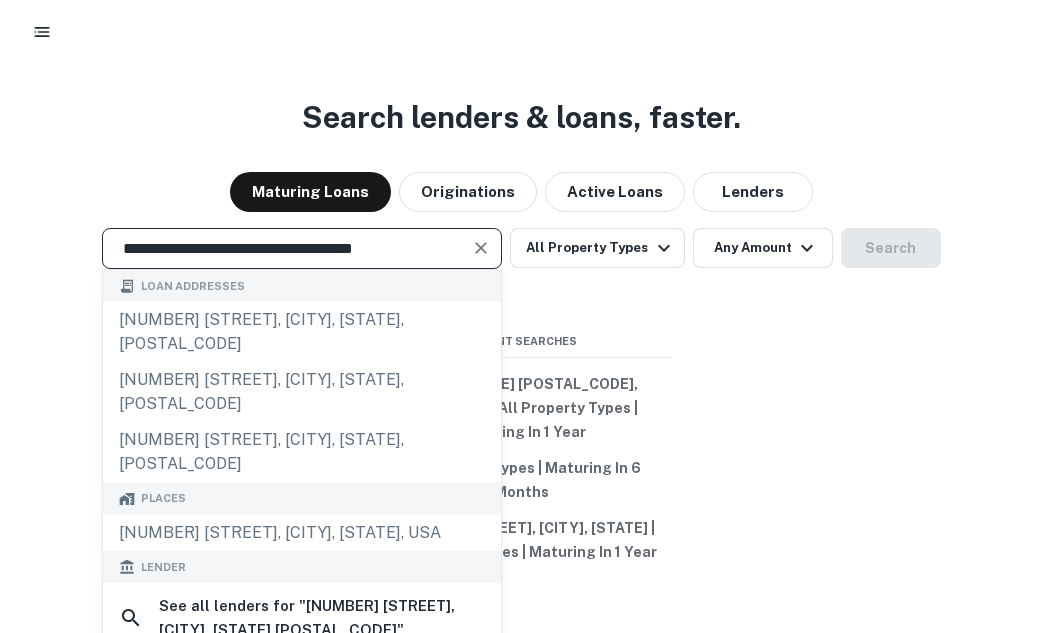 type on "**********" 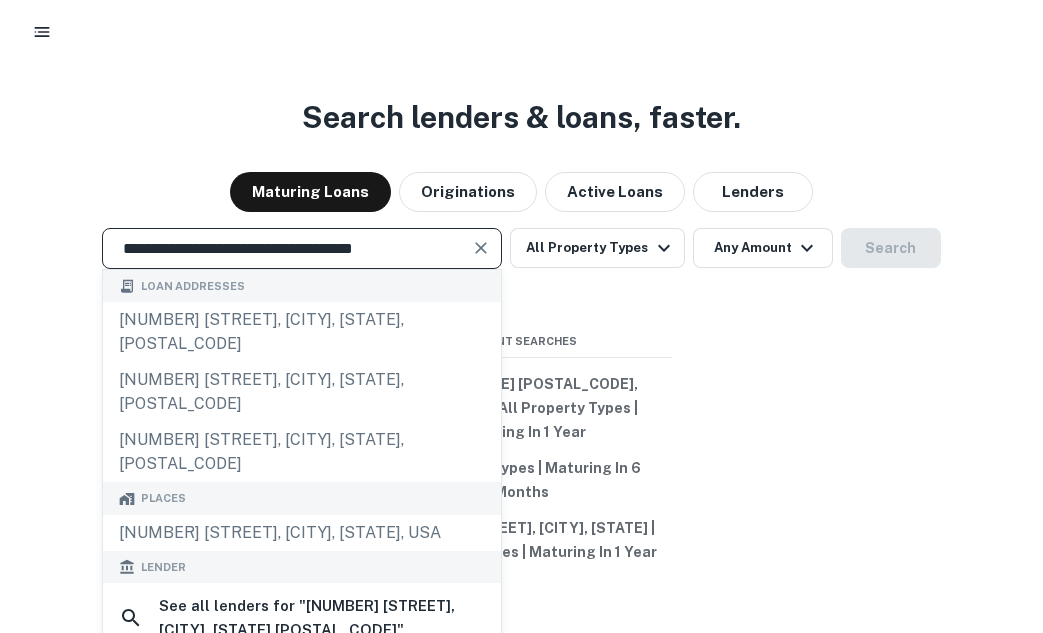 click at bounding box center (481, 248) 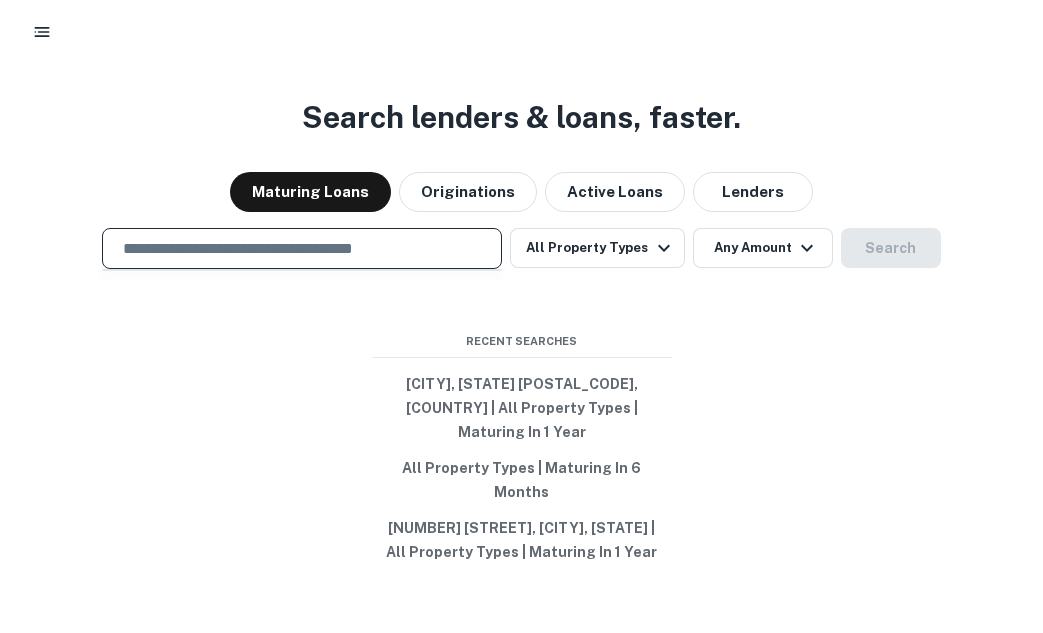 paste on "**********" 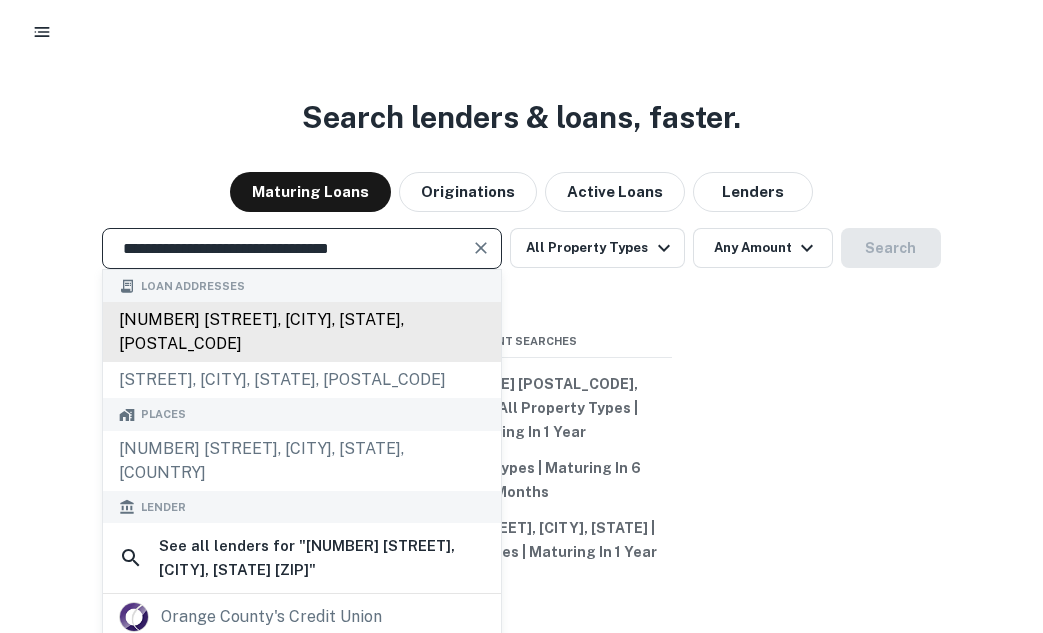 click on "1256 orange st, redlands, ca, 92374" at bounding box center (302, 332) 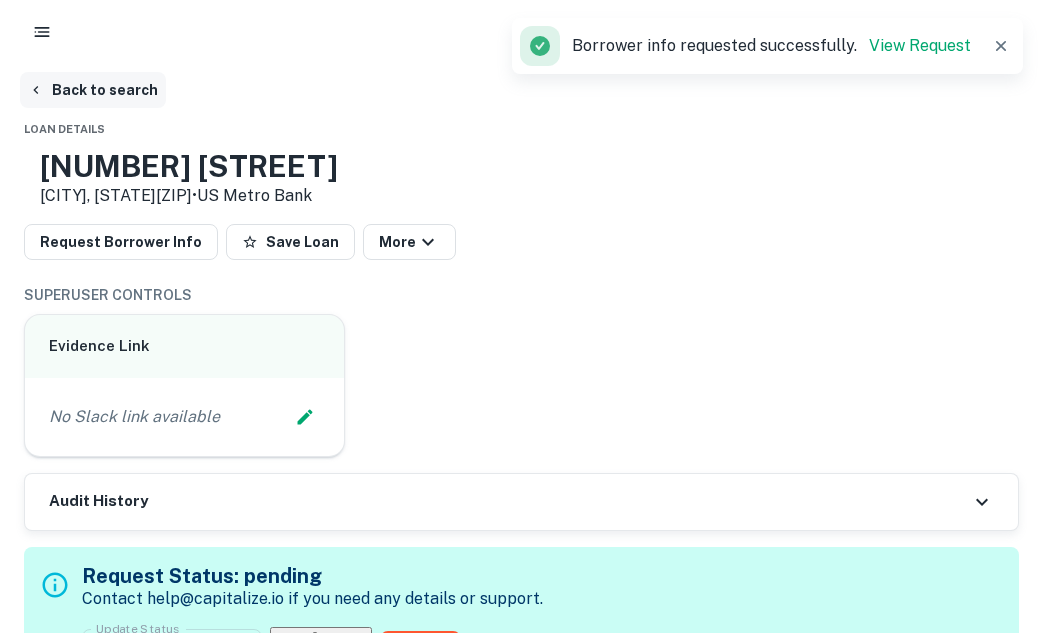 click on "Back to search" at bounding box center [93, 90] 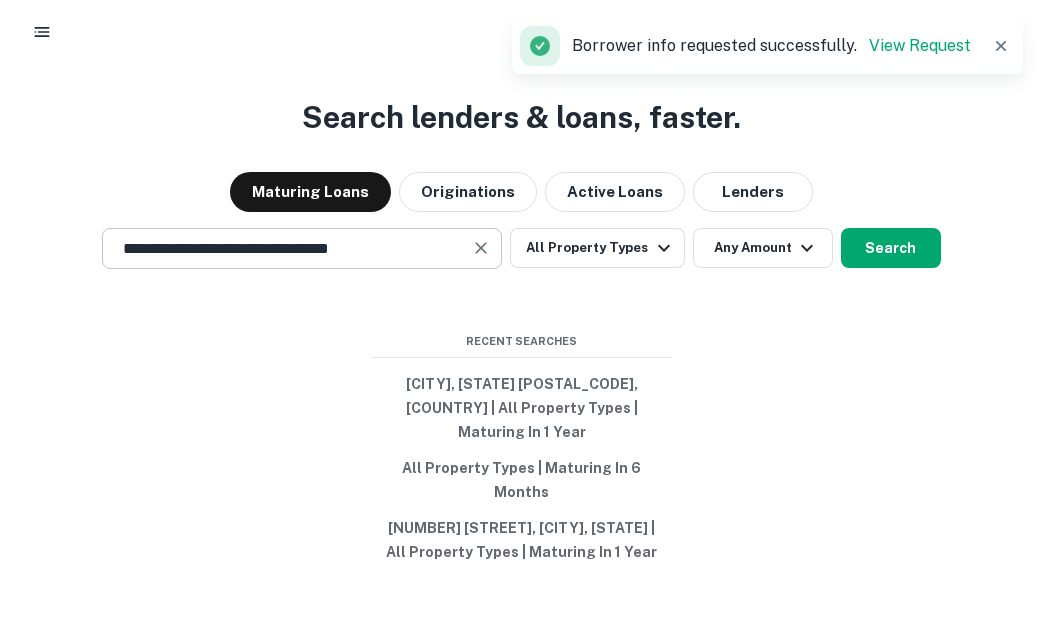 click at bounding box center [481, 248] 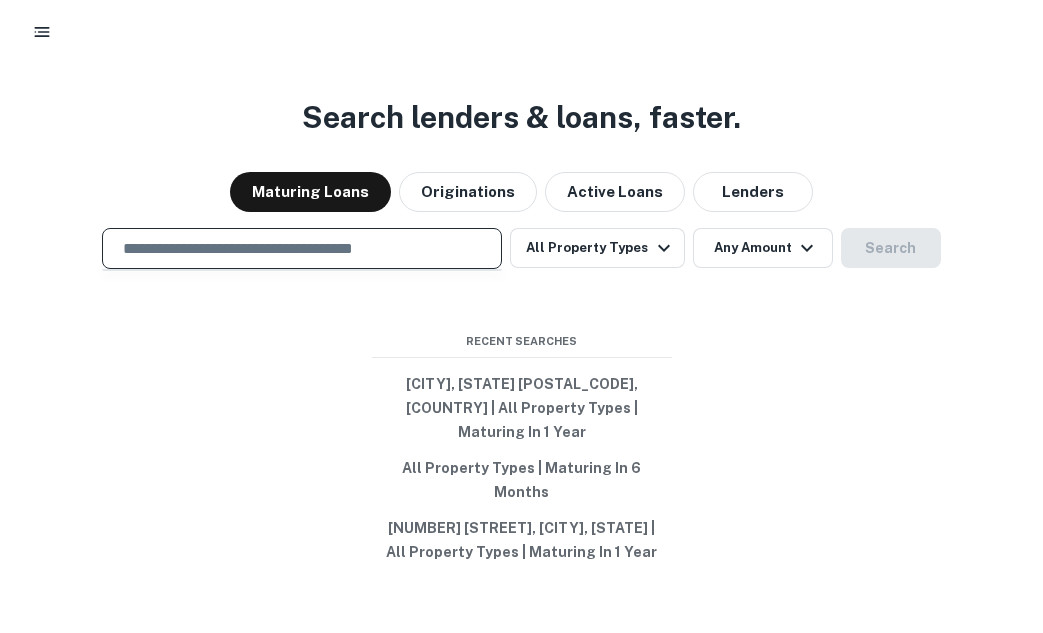 paste on "**********" 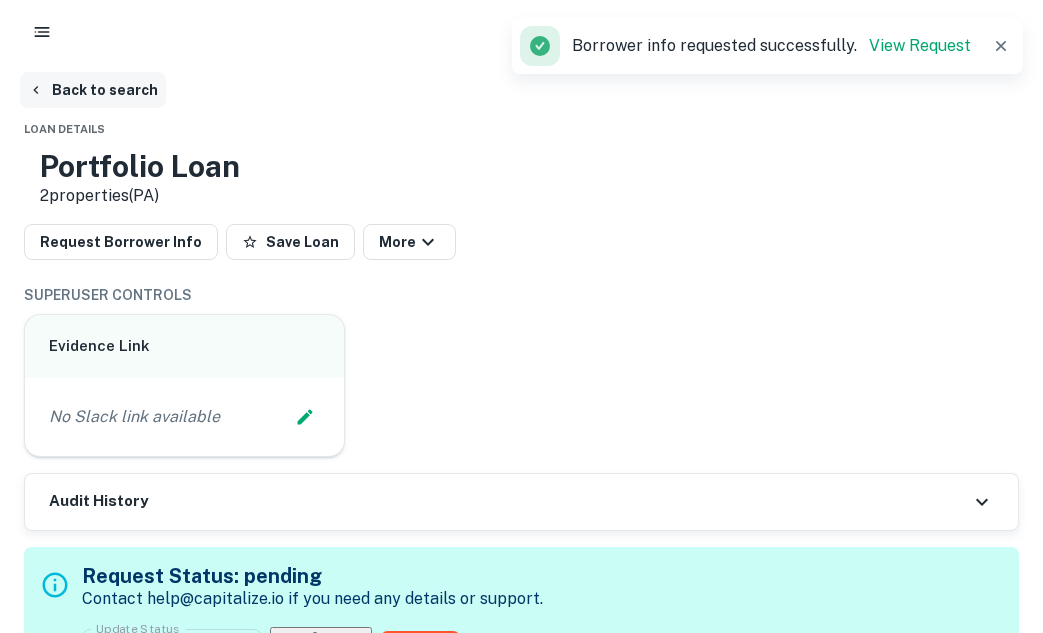 click on "Back to search" at bounding box center [93, 90] 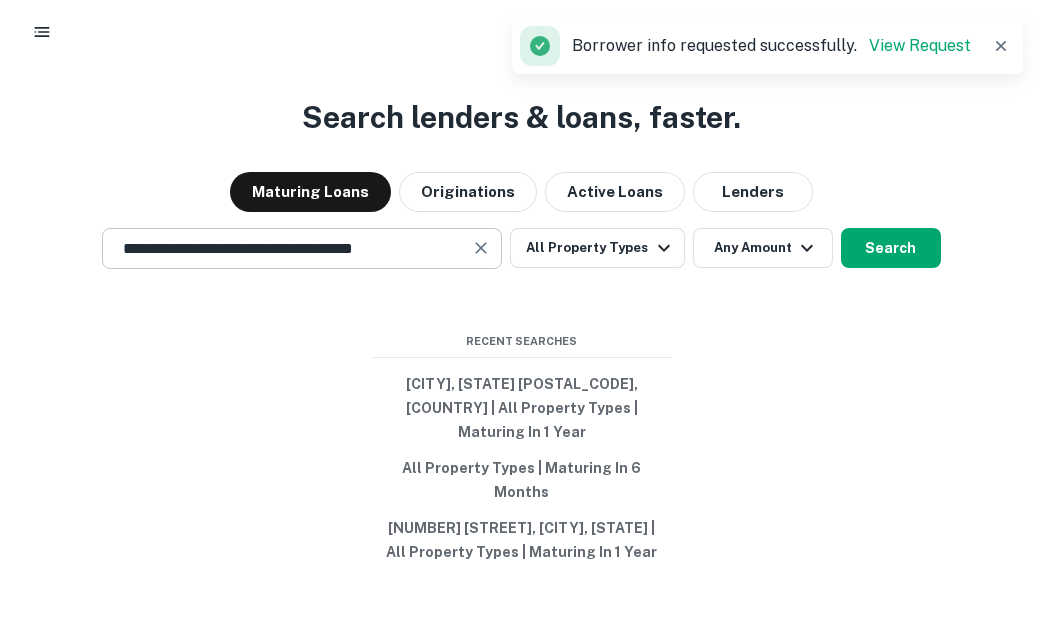 click at bounding box center [481, 248] 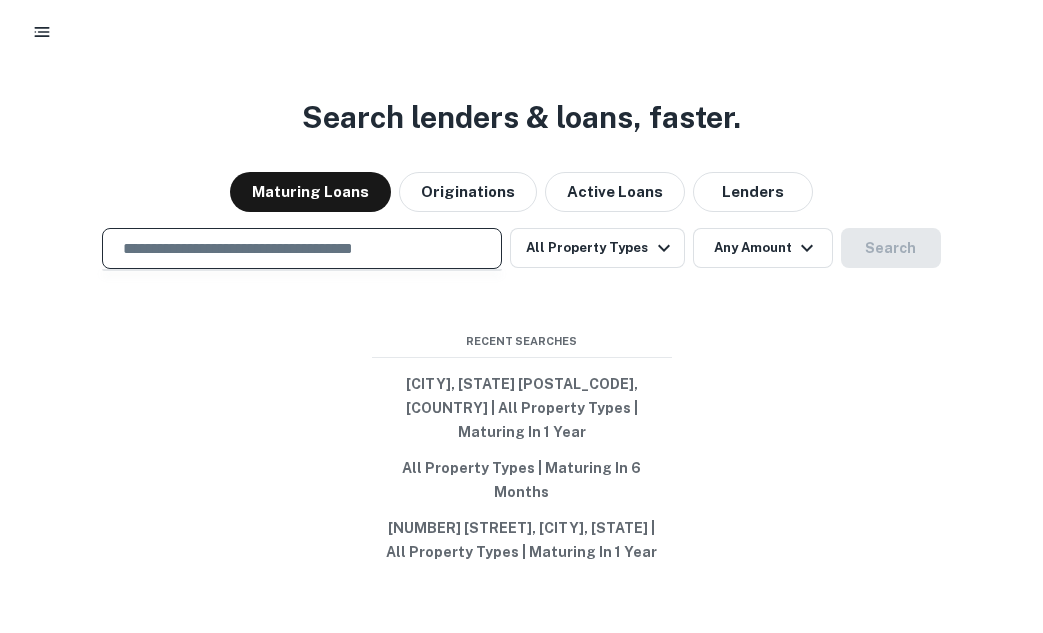 paste on "**********" 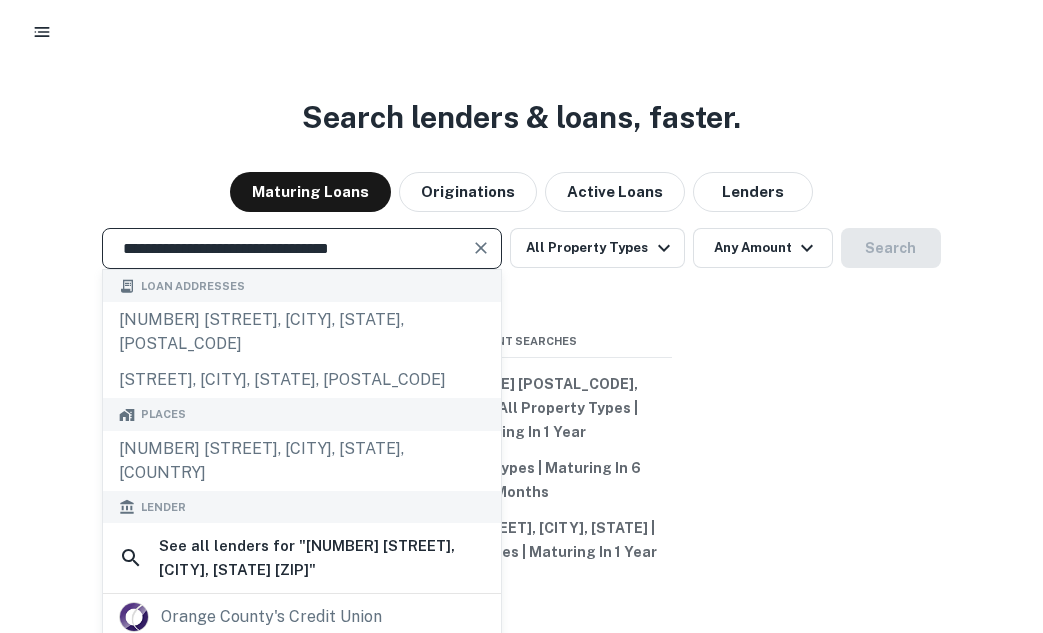type on "**********" 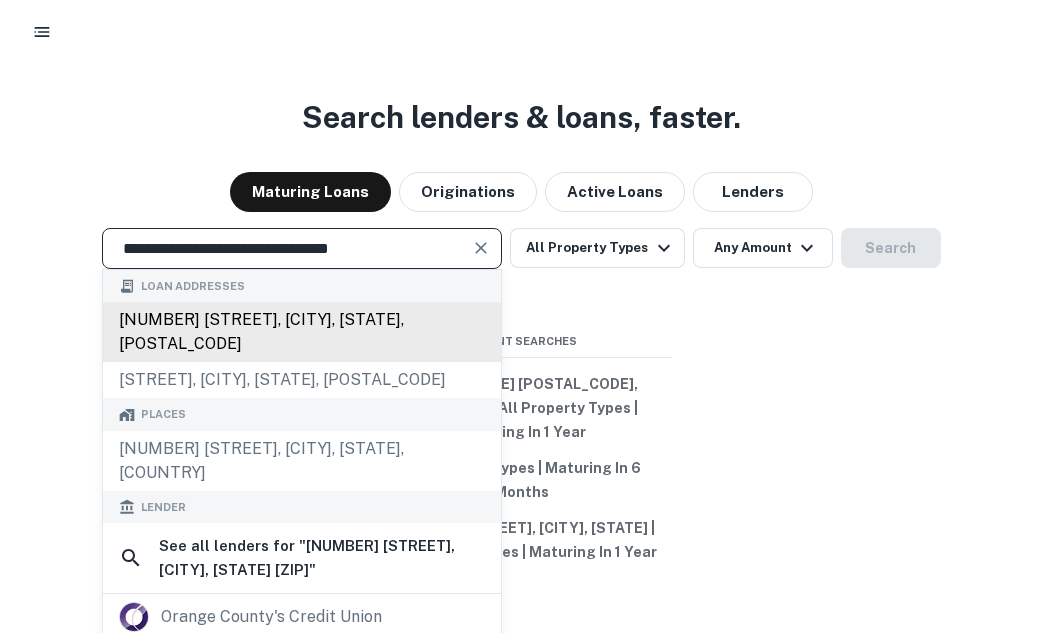 click on "1256 orange st, redlands, ca, 92374" at bounding box center (302, 332) 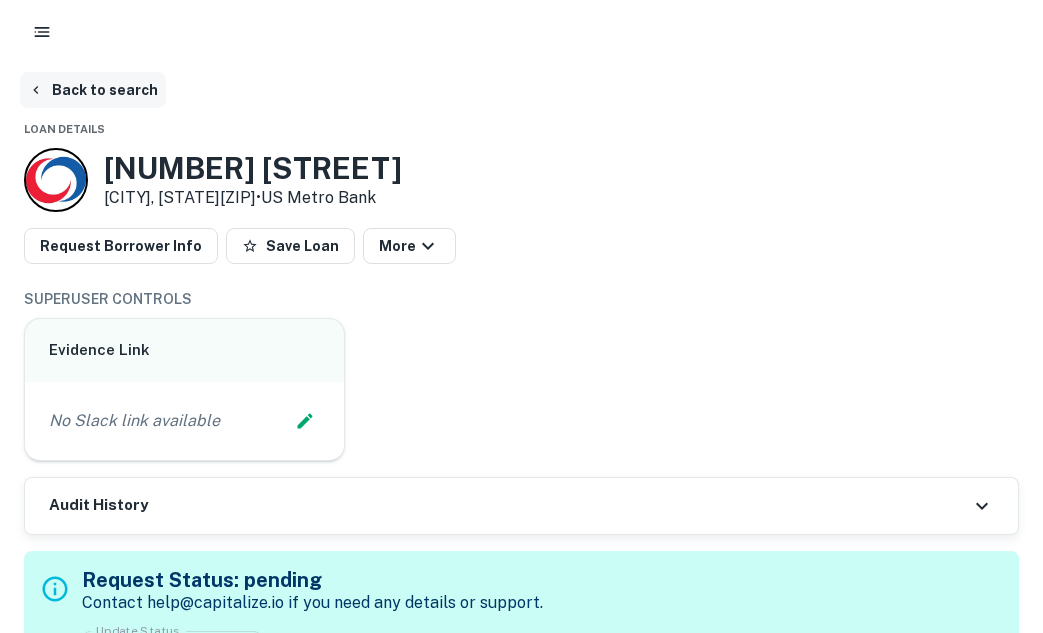 click on "Back to search" at bounding box center (93, 90) 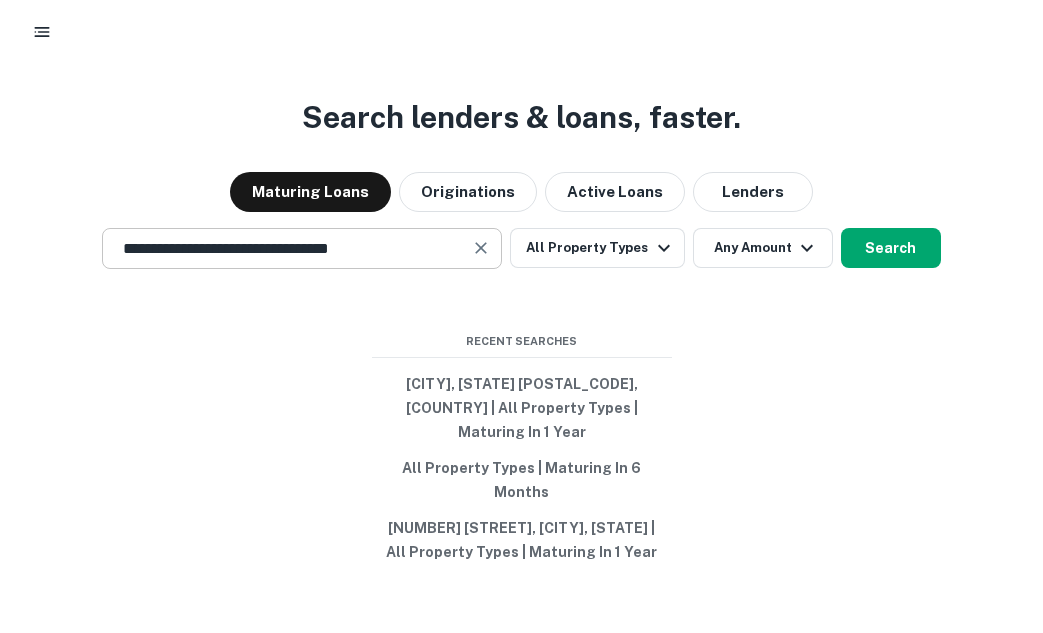click on "**********" at bounding box center [302, 248] 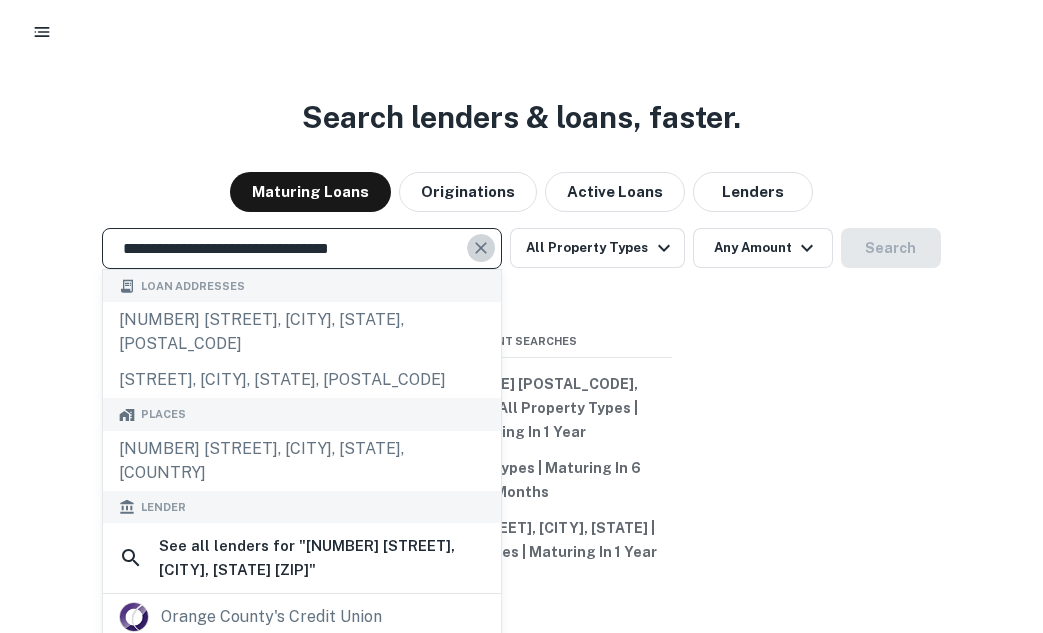 click at bounding box center (482, 248) 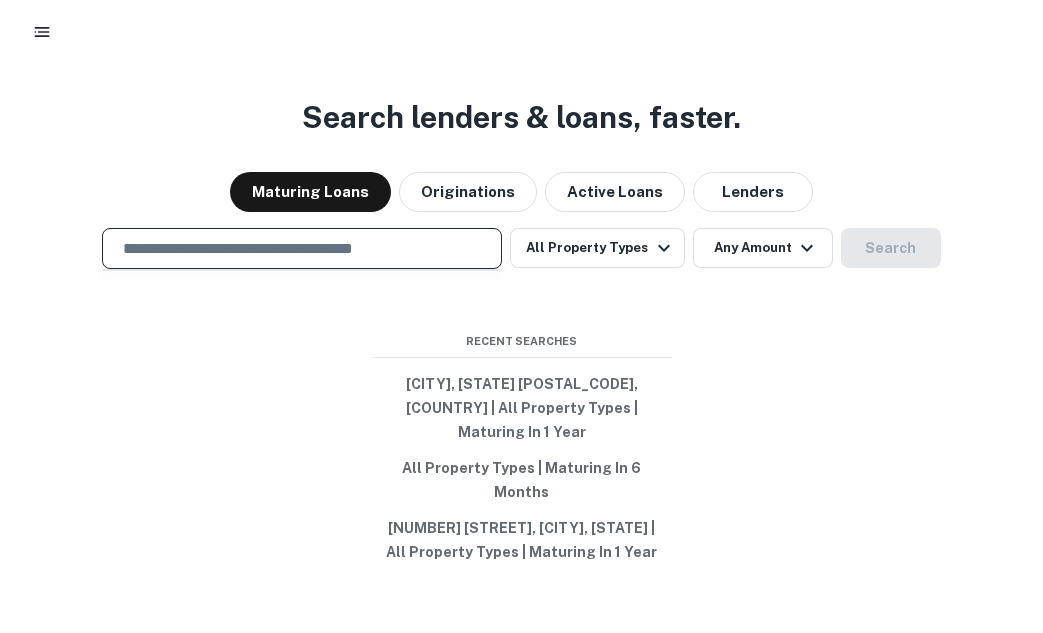 paste on "**********" 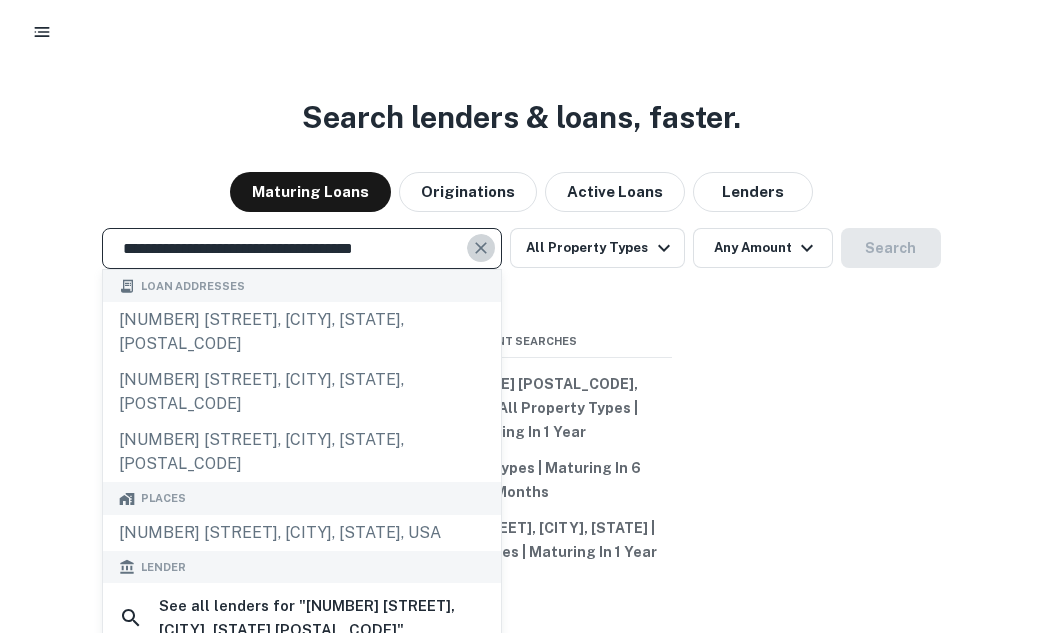 click at bounding box center (481, 248) 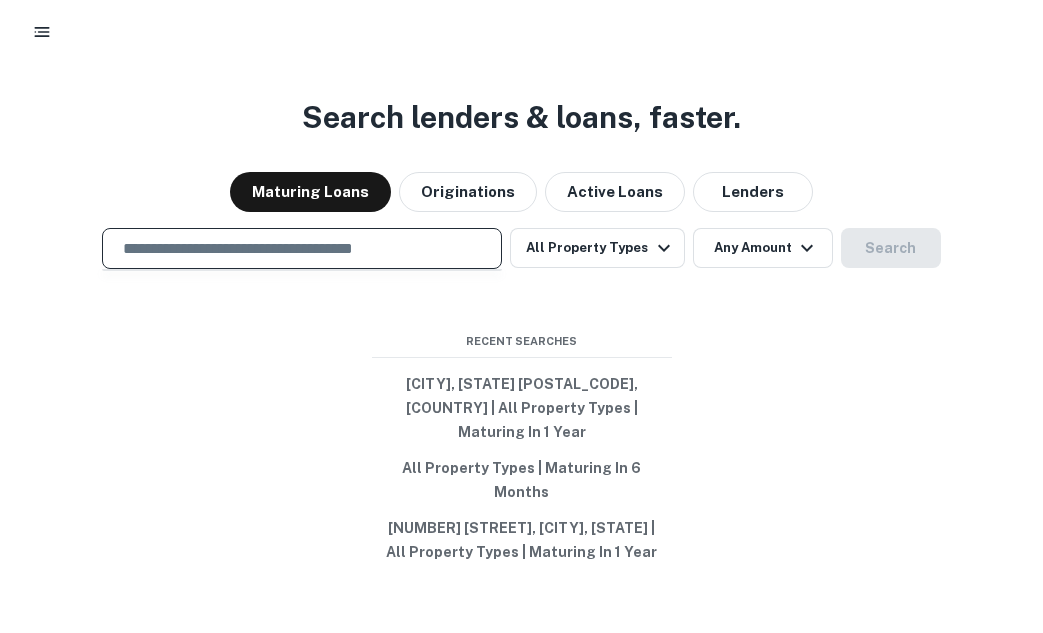 paste on "**********" 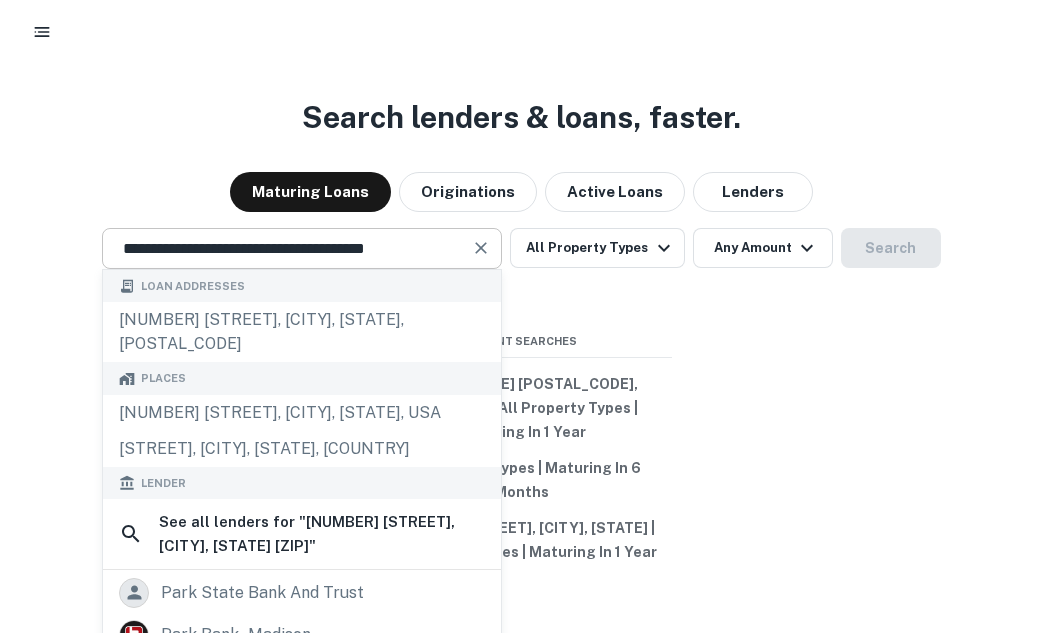 click at bounding box center [481, 248] 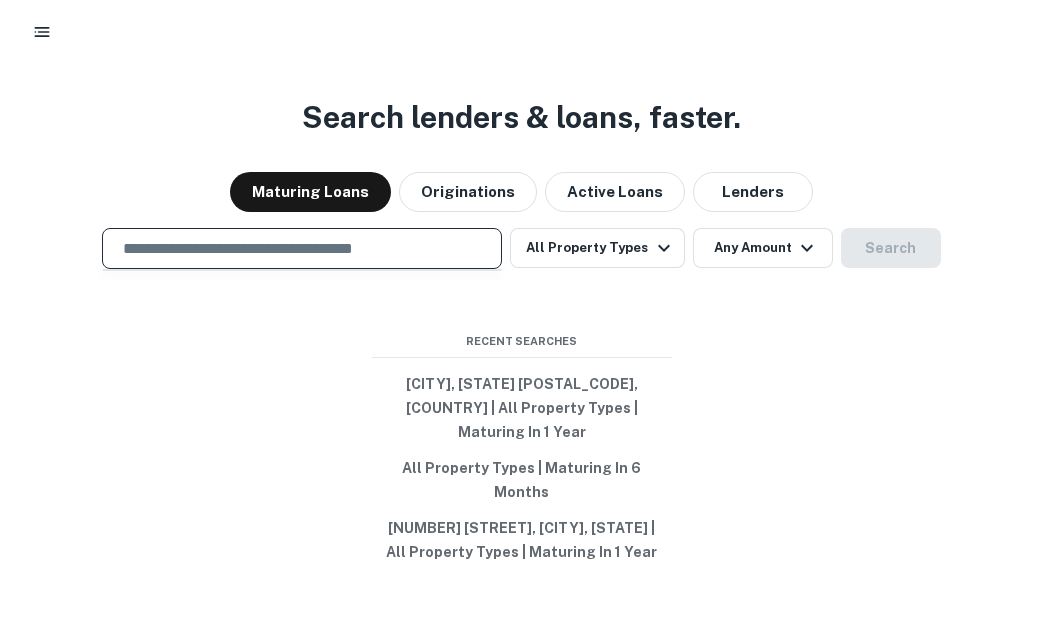 paste on "**********" 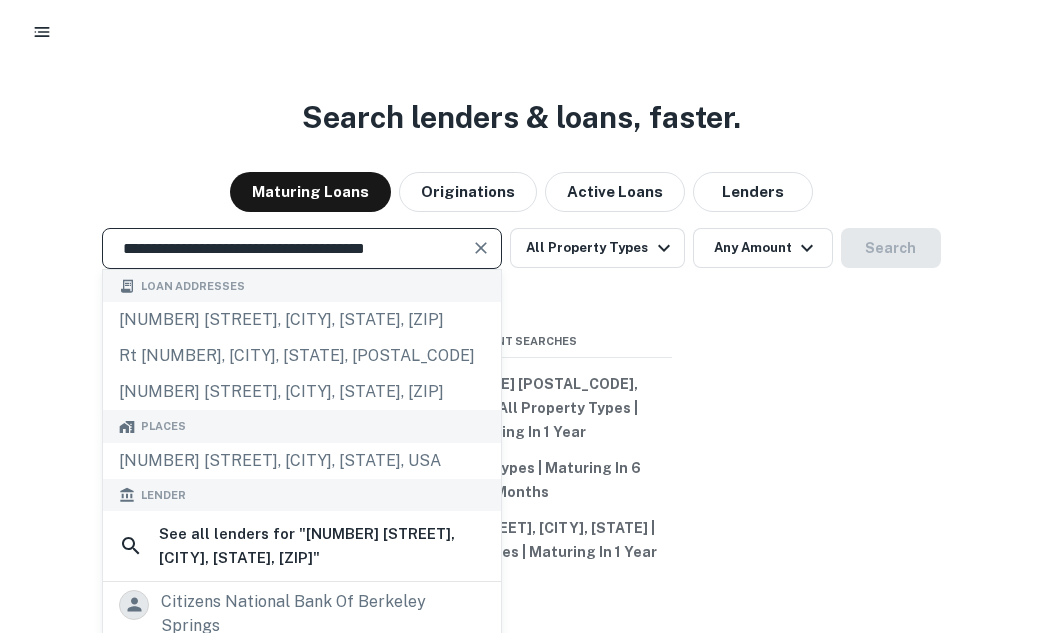 click at bounding box center (481, 248) 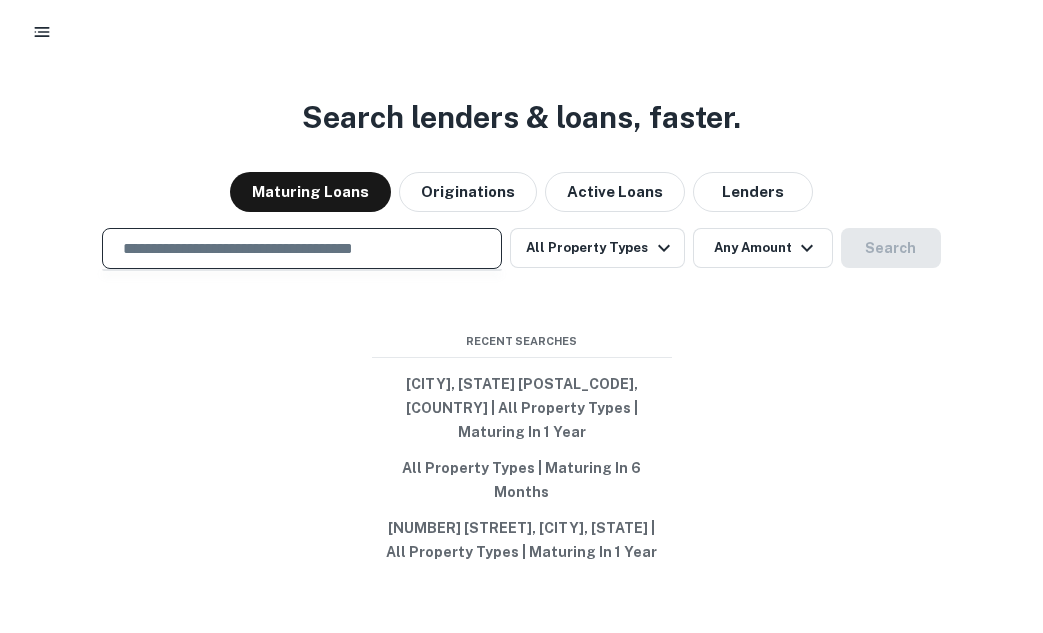 paste on "**********" 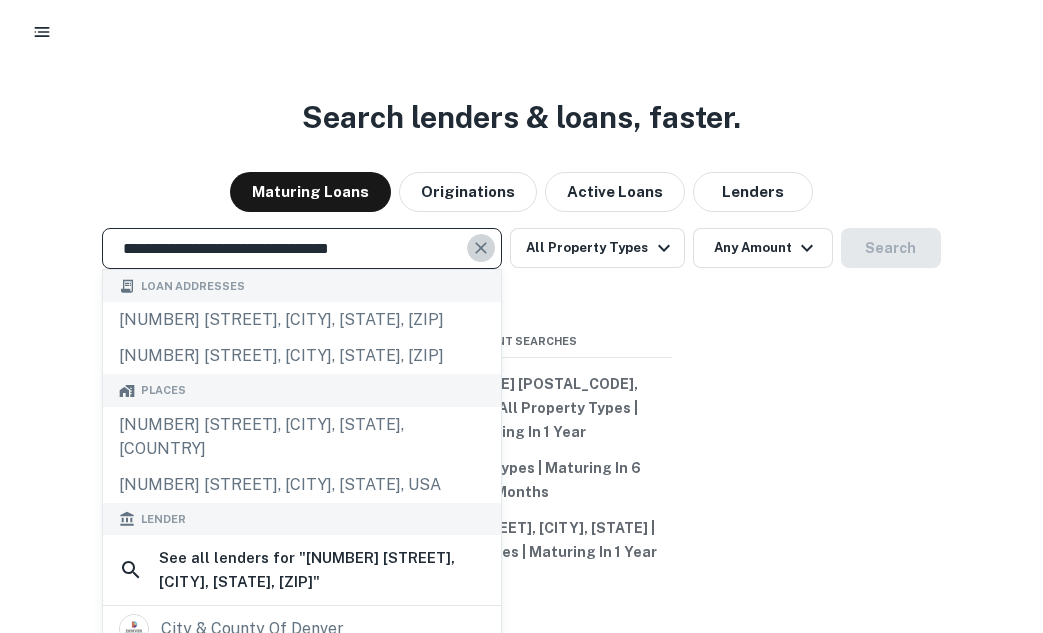 click at bounding box center (481, 248) 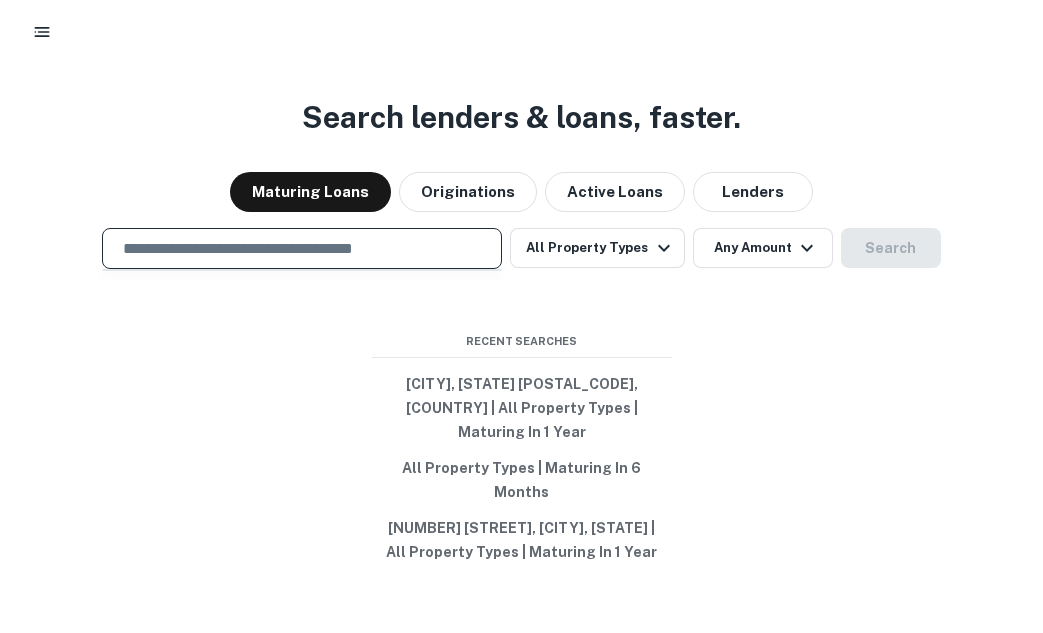 paste on "**********" 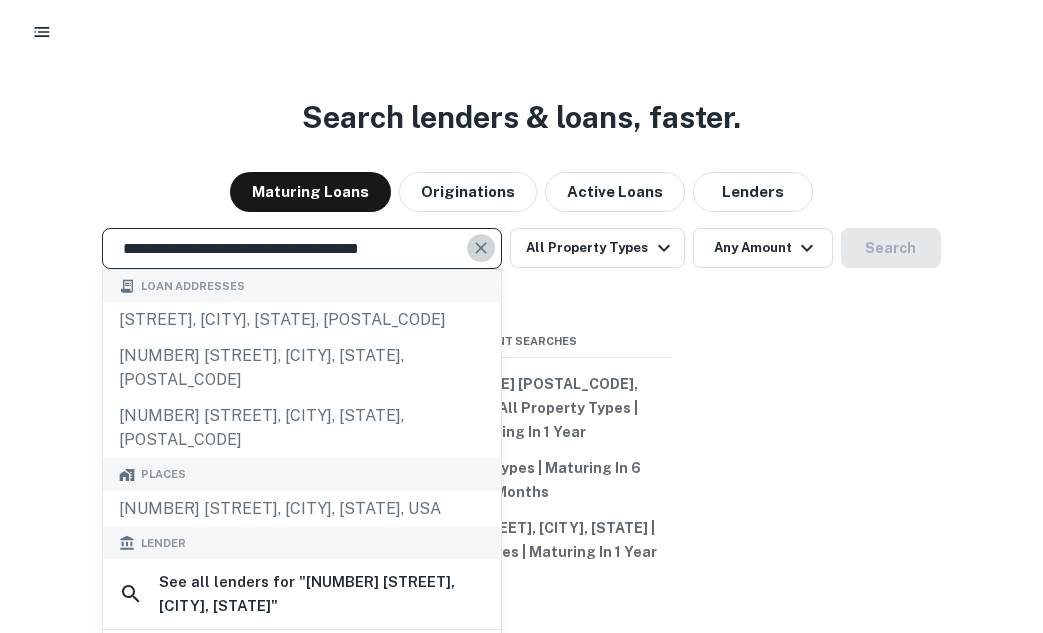 click at bounding box center (481, 248) 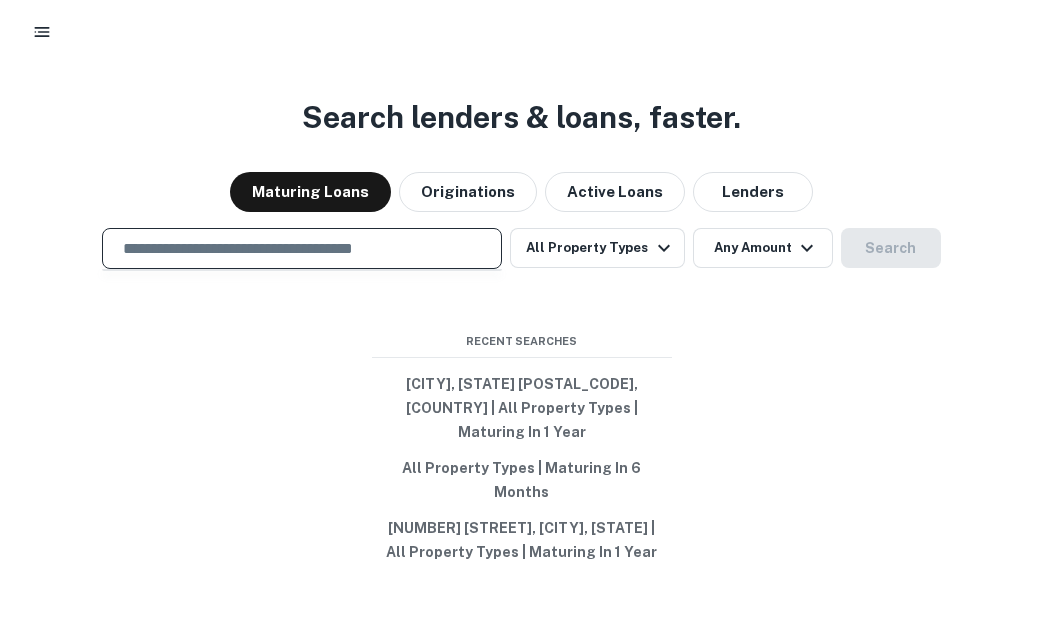 paste on "**********" 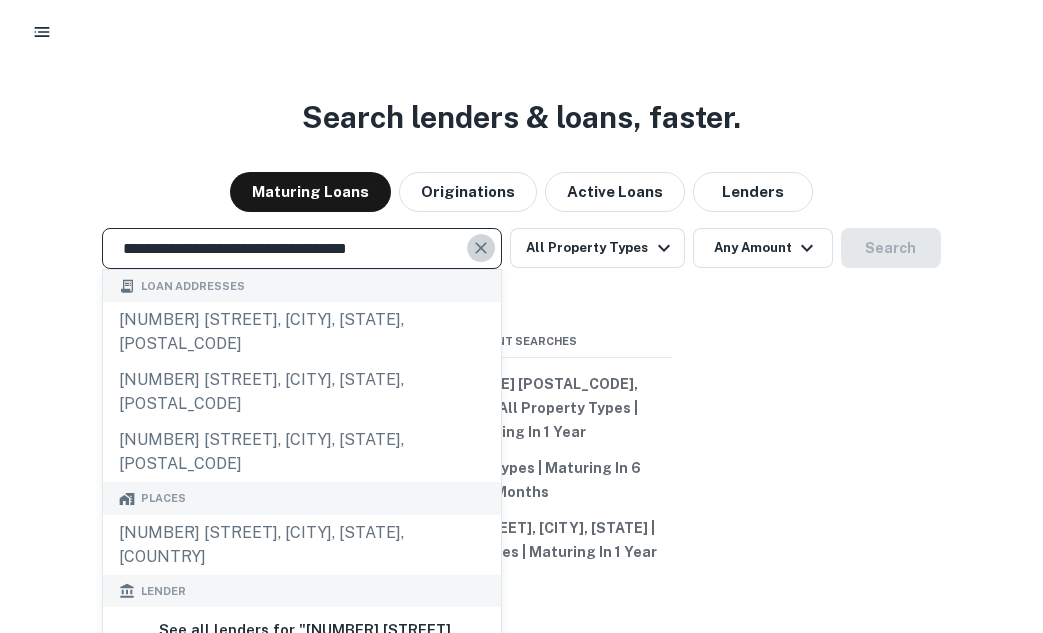click at bounding box center (481, 248) 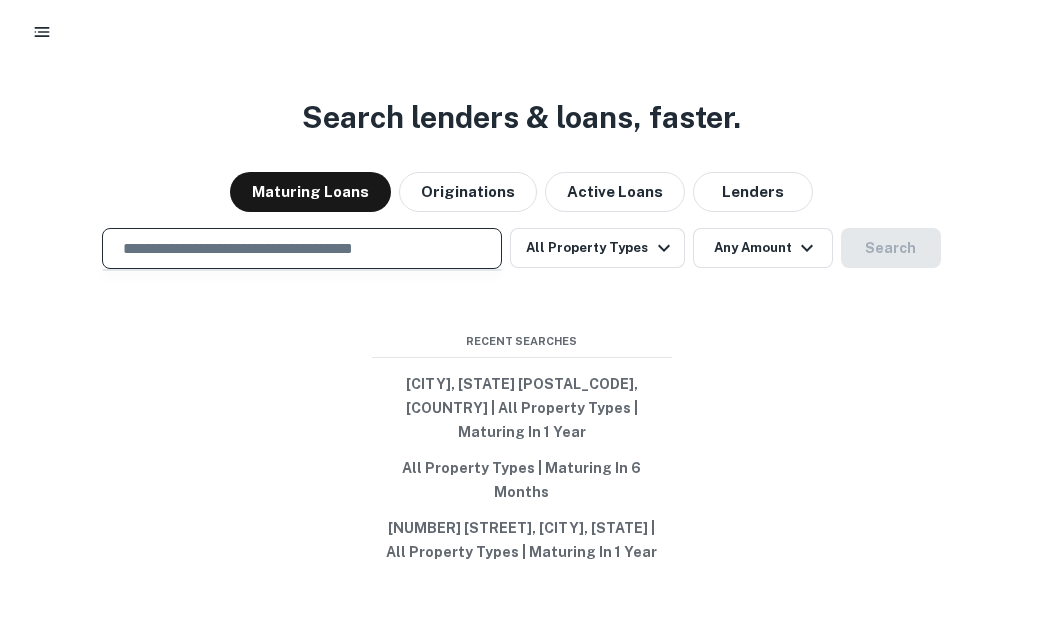 paste on "**********" 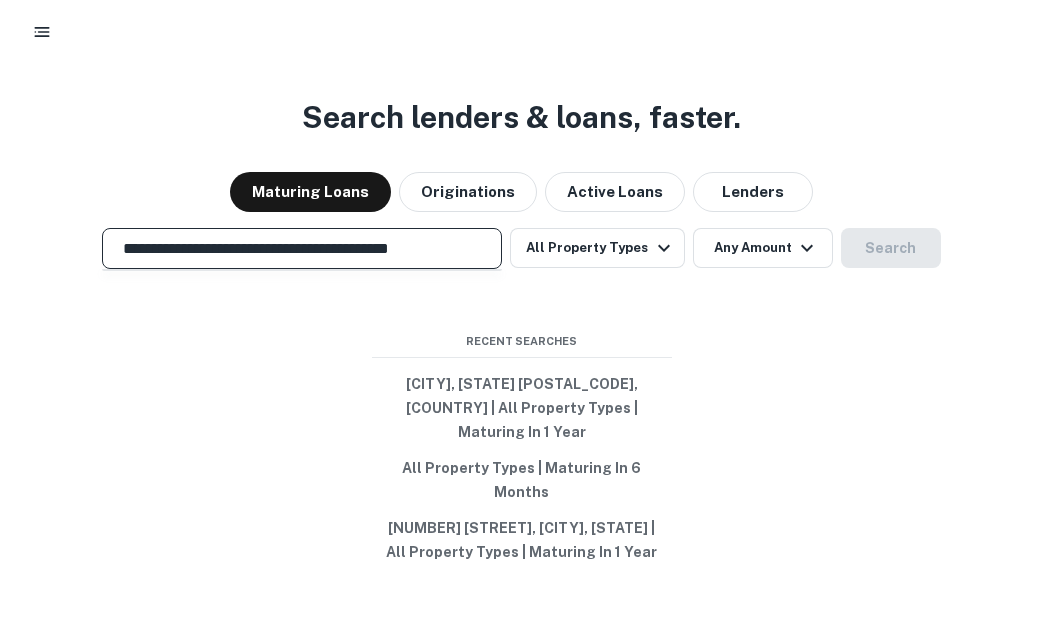 scroll, scrollTop: 0, scrollLeft: 32, axis: horizontal 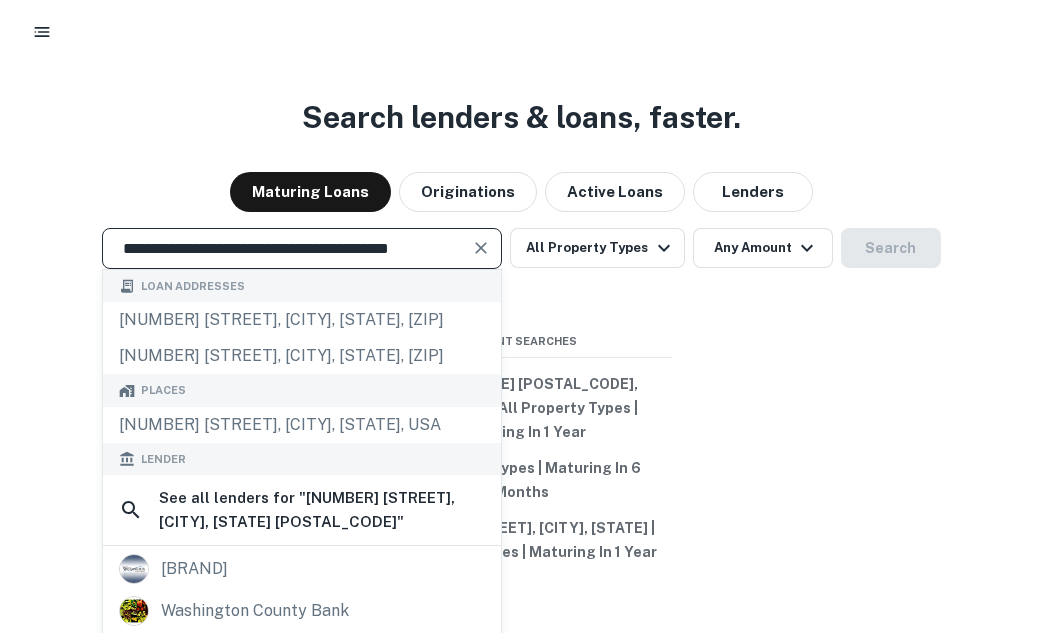 click at bounding box center (481, 248) 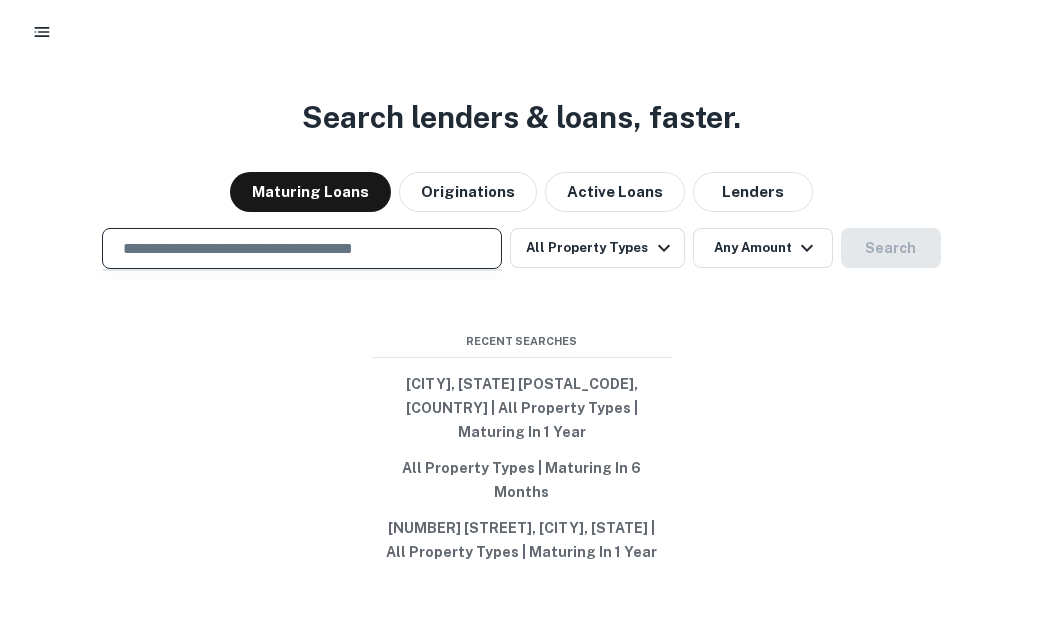 paste on "**********" 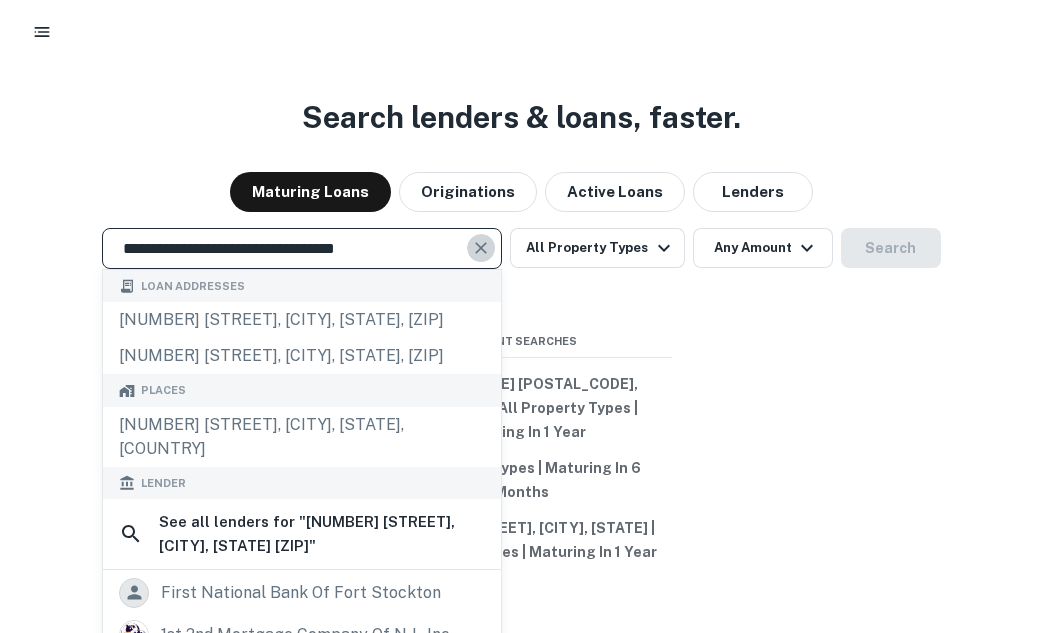 click at bounding box center (481, 248) 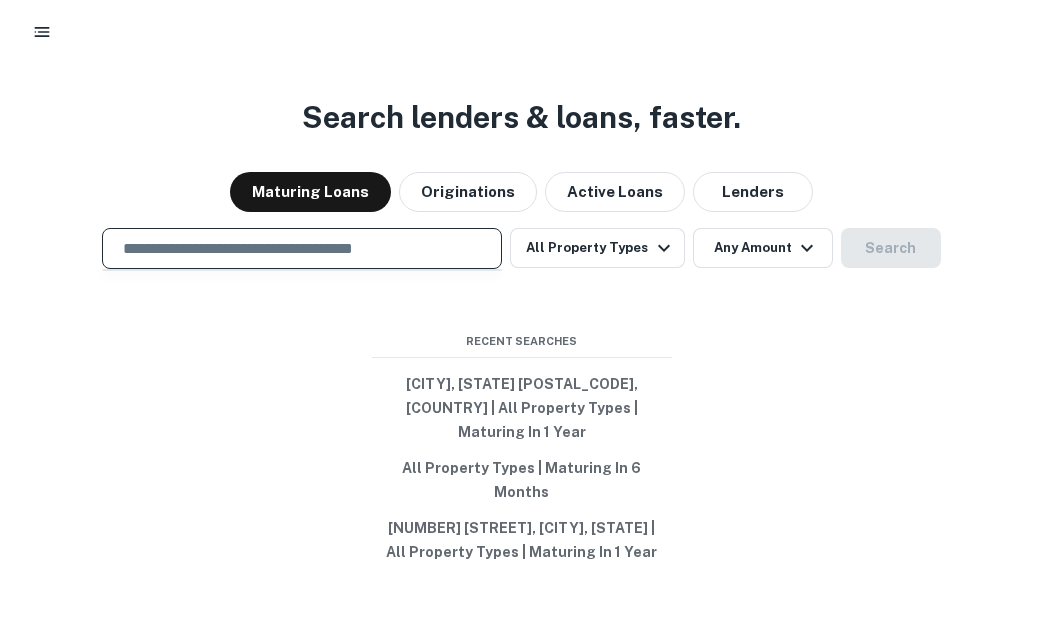 paste on "**********" 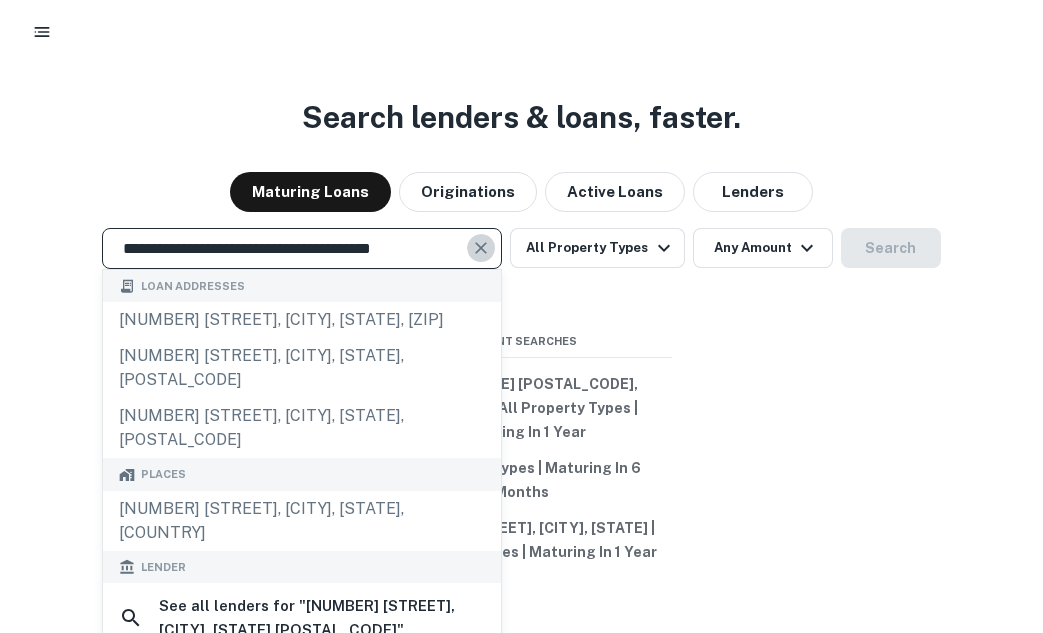 click at bounding box center (481, 248) 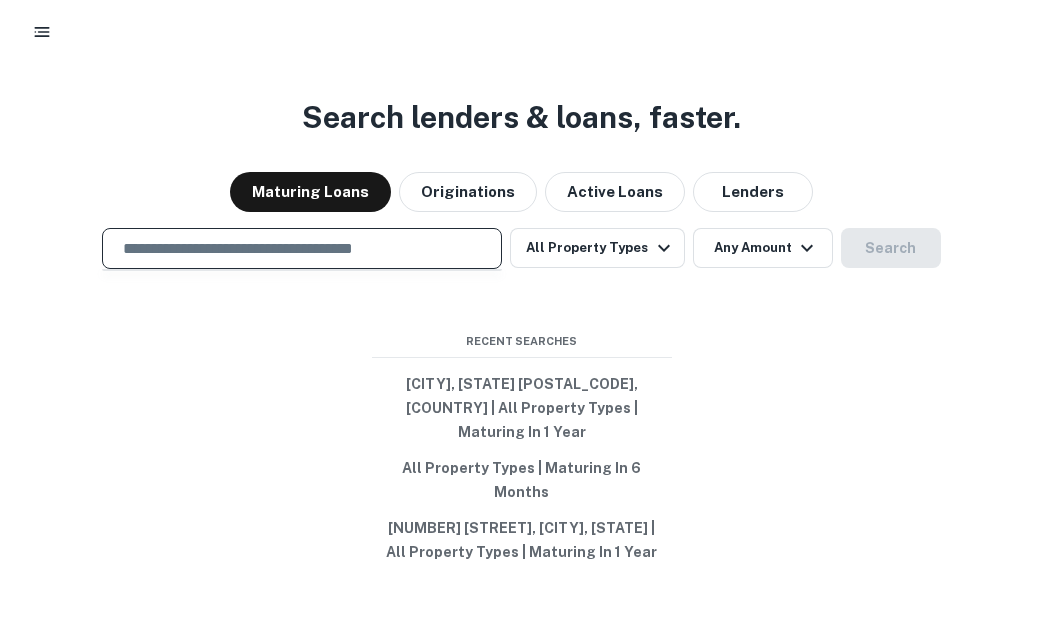 paste on "**********" 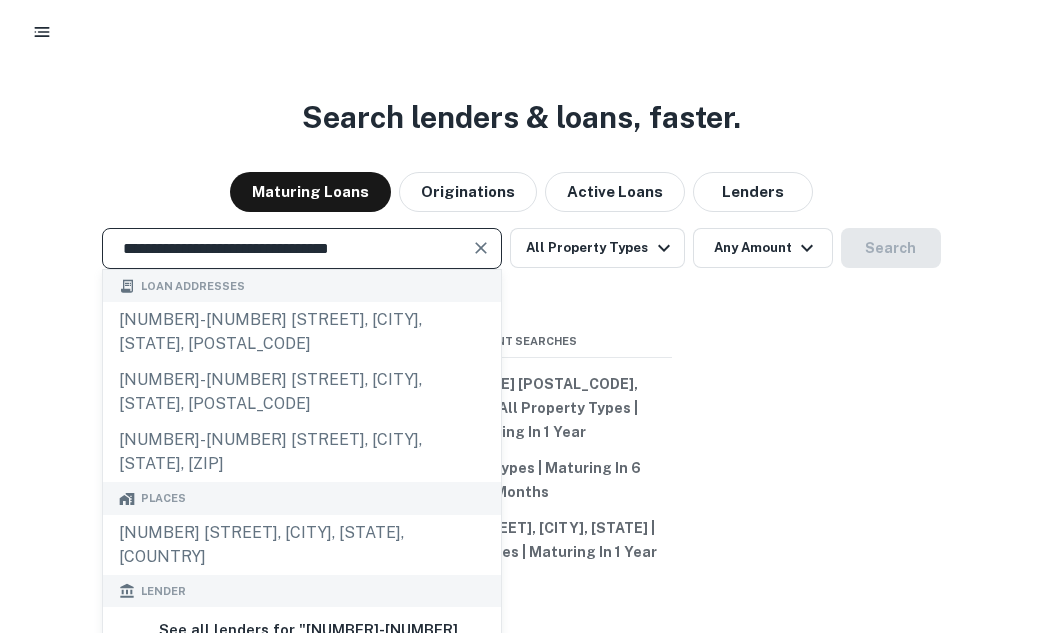 type on "**********" 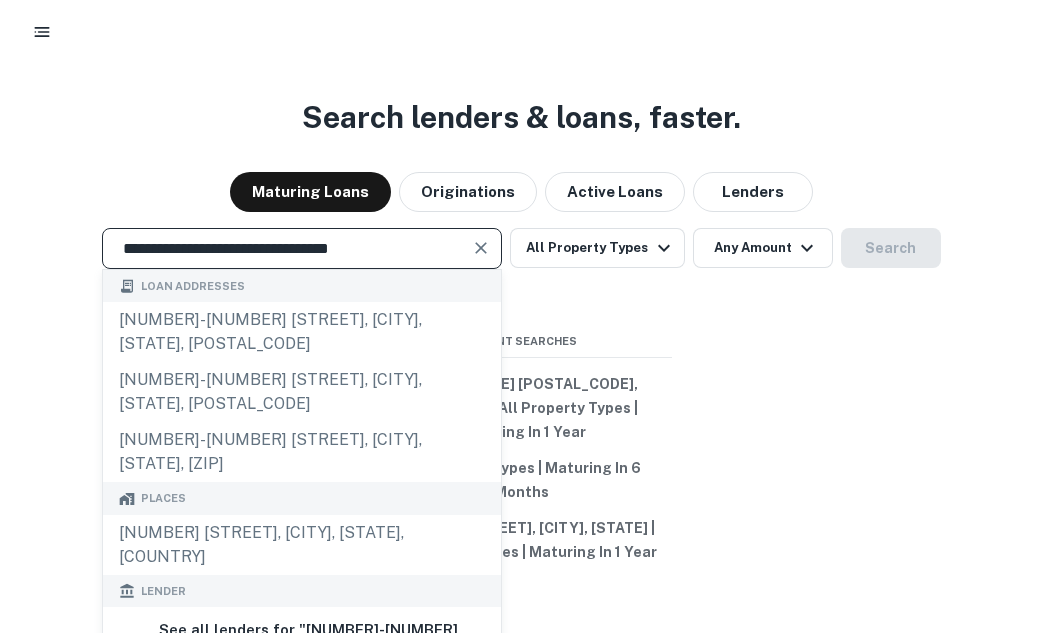 click at bounding box center [481, 248] 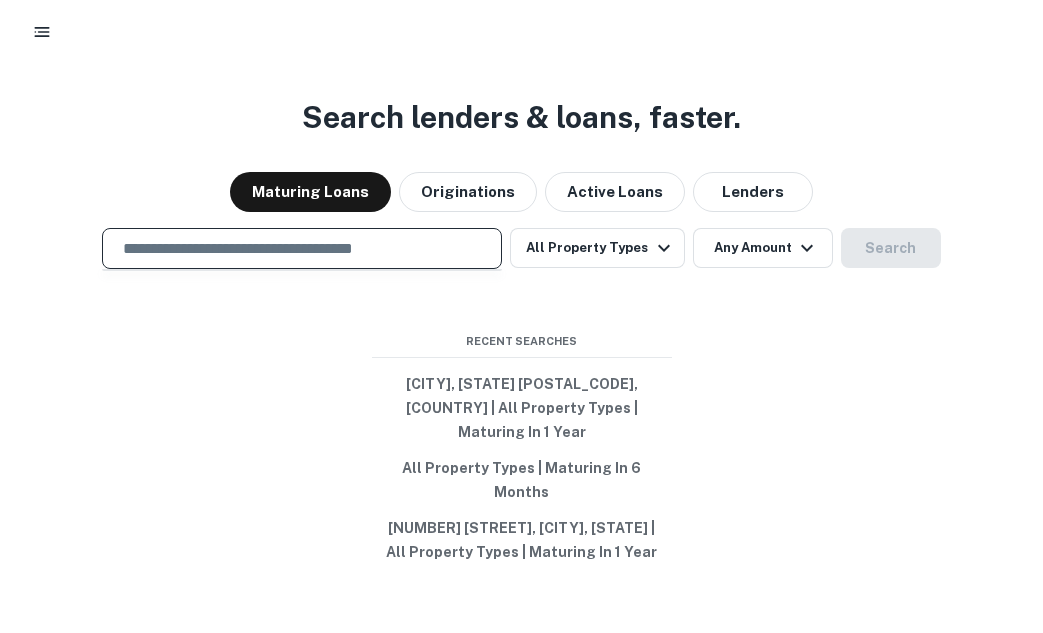 click at bounding box center [302, 248] 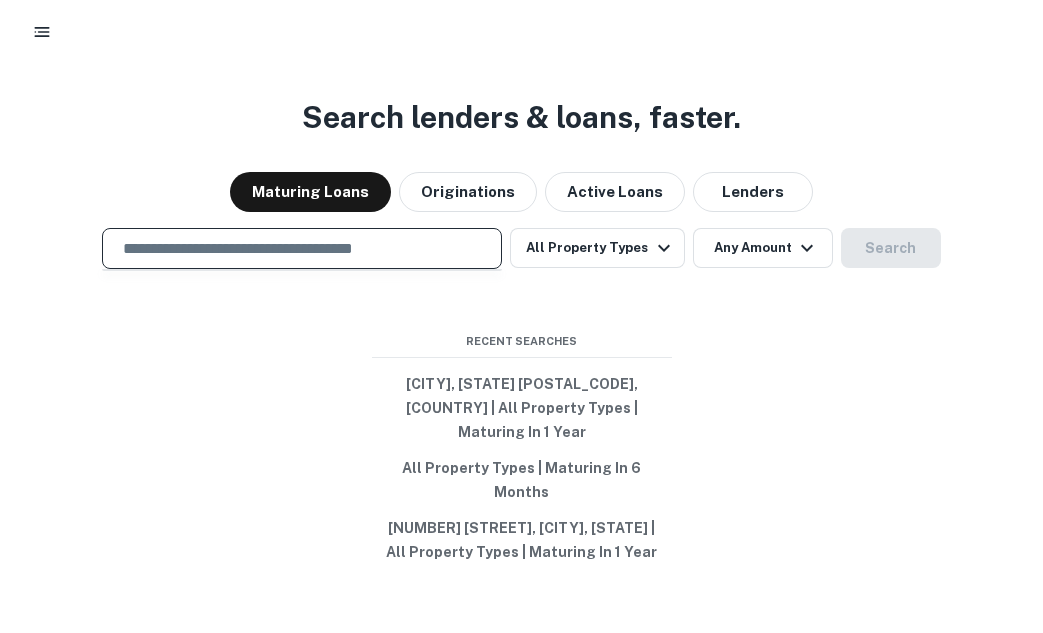 paste on "**********" 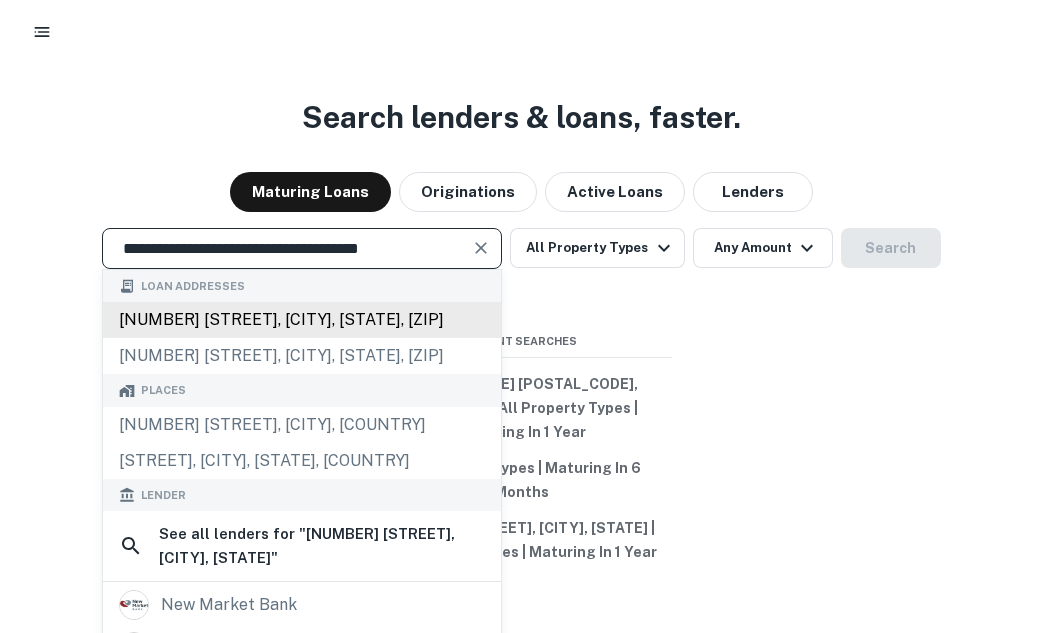 click on "1499 acushnet ave, new bedford, ma, 02746" at bounding box center (302, 320) 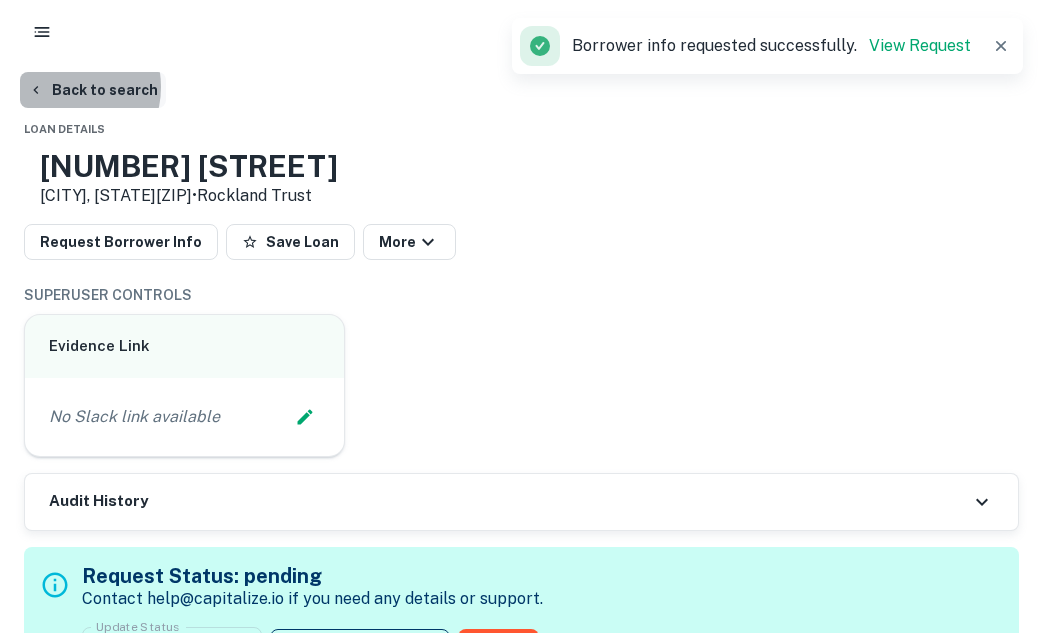 click on "Back to search" at bounding box center (93, 90) 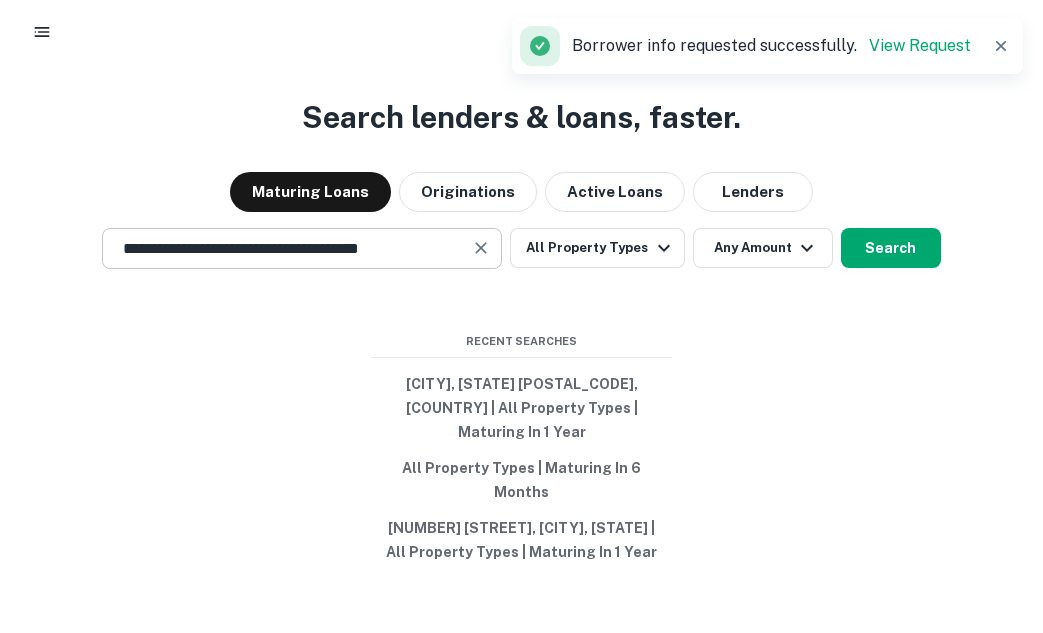 click at bounding box center (481, 248) 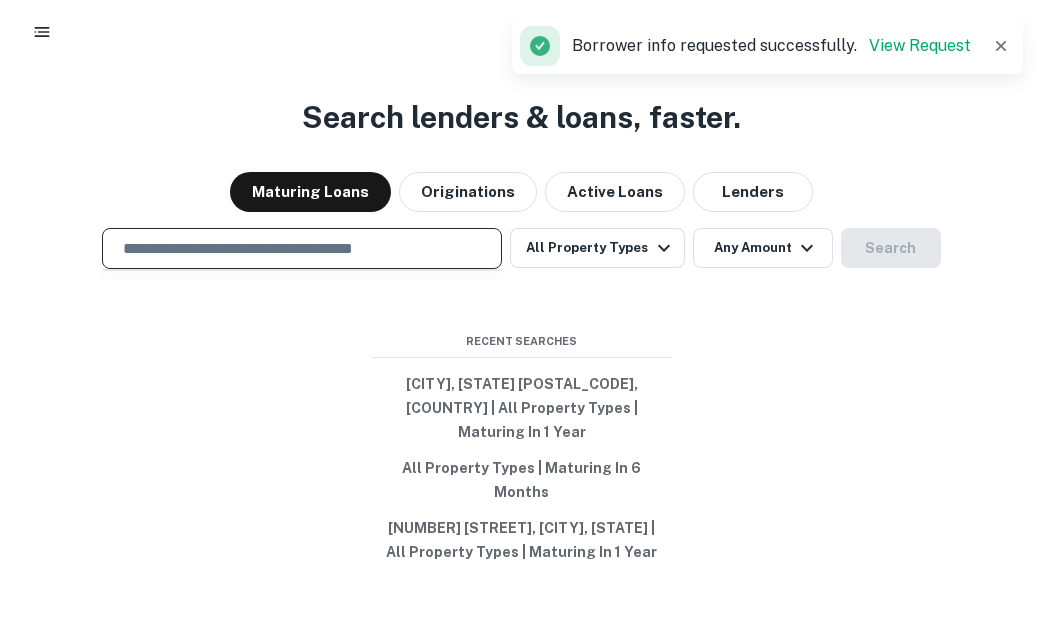 paste on "**********" 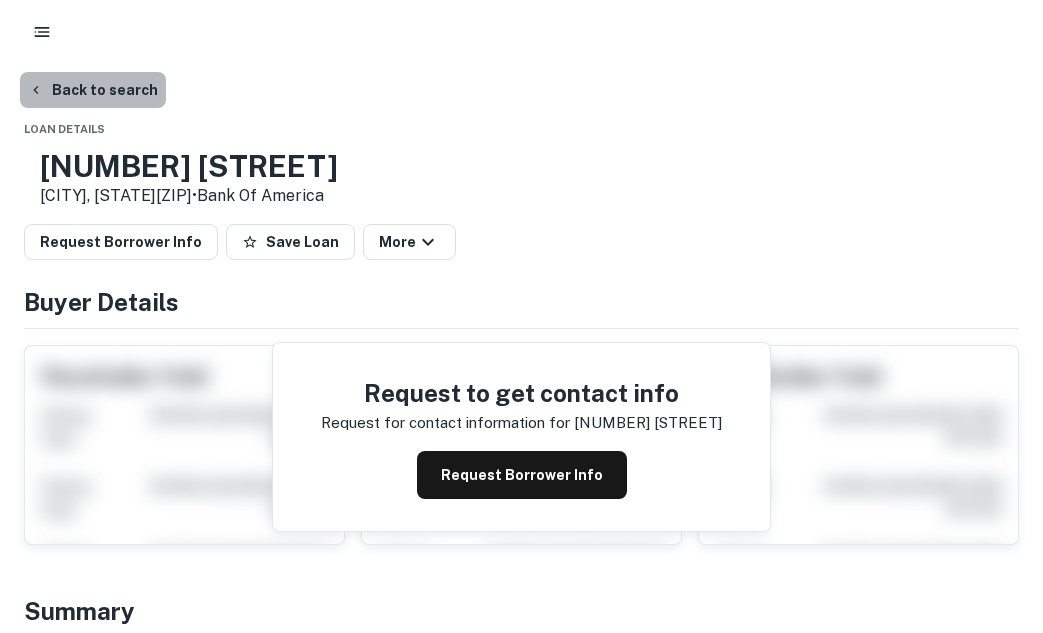 click on "Back to search" at bounding box center (93, 90) 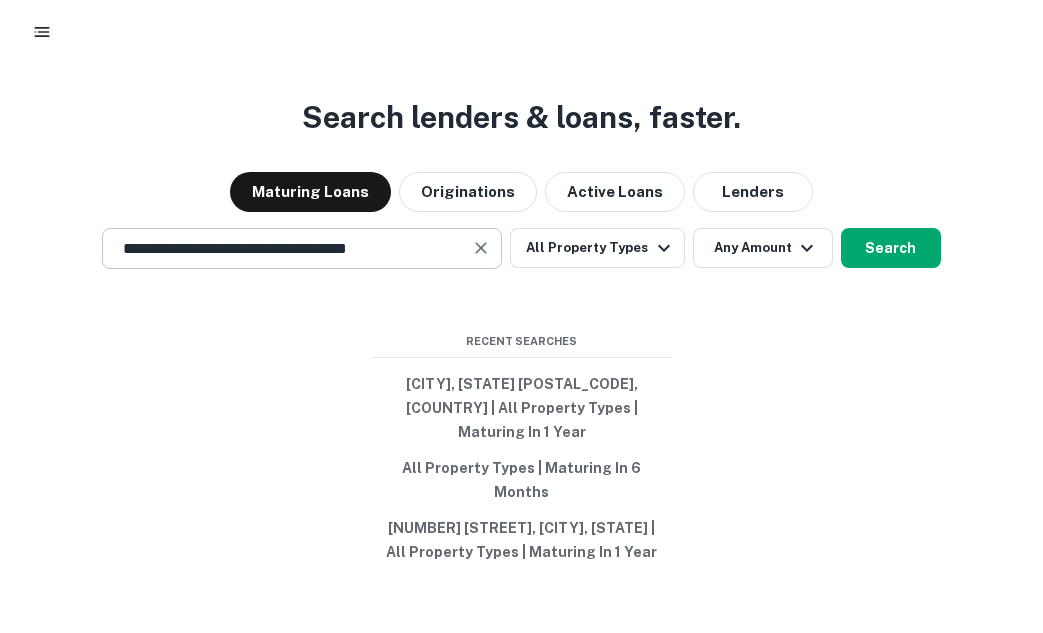 click on "**********" at bounding box center (287, 248) 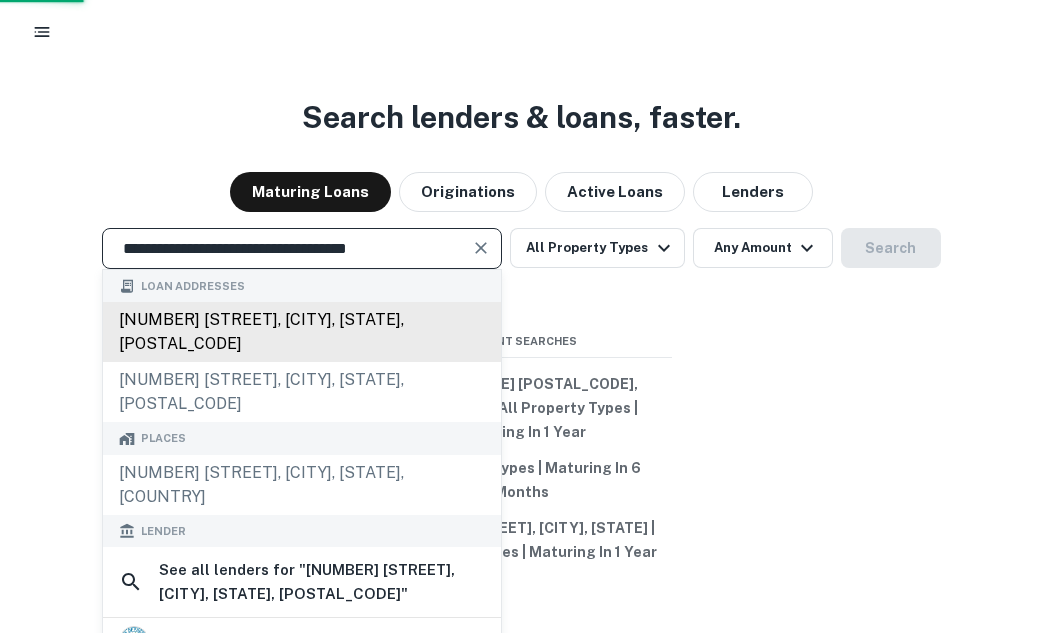 click on "3005 w ashlan ave, fresno, ca, 93722" at bounding box center (302, 332) 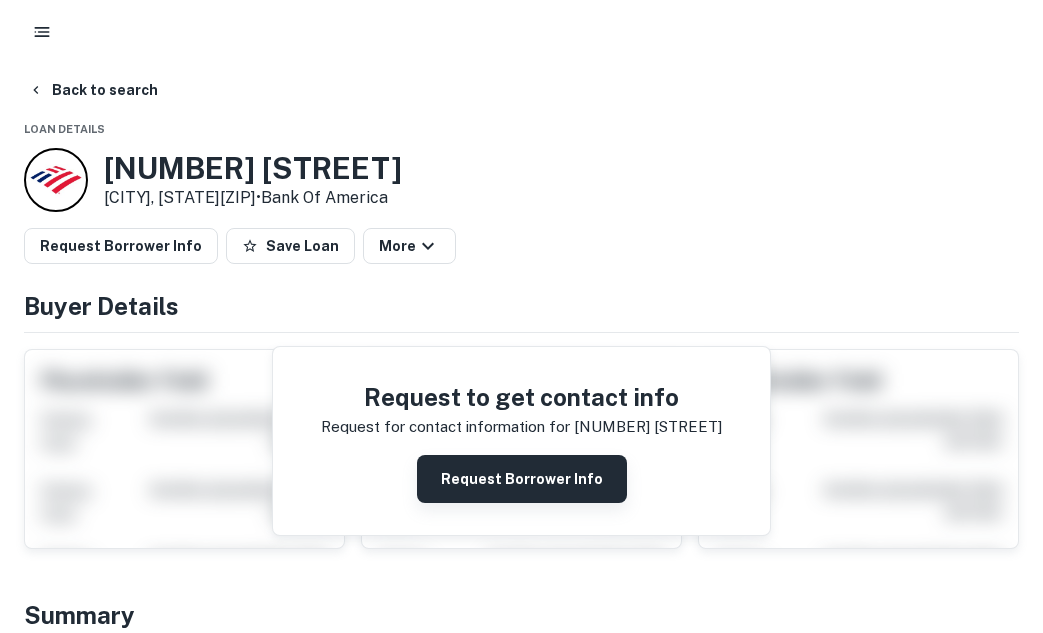 click on "Request Borrower Info" at bounding box center (522, 479) 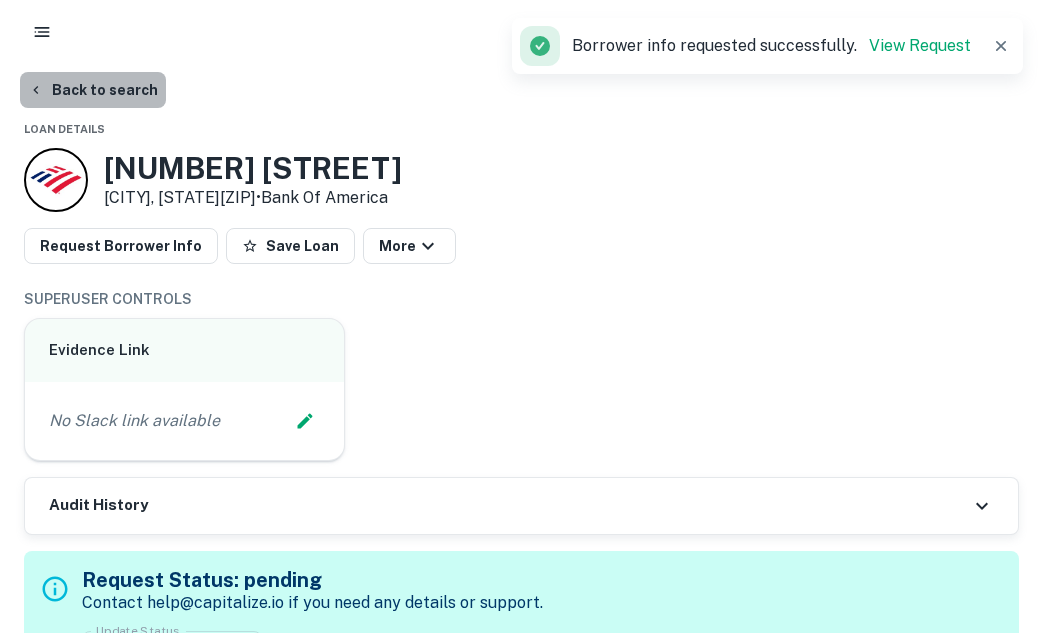 click on "Back to search" at bounding box center [93, 90] 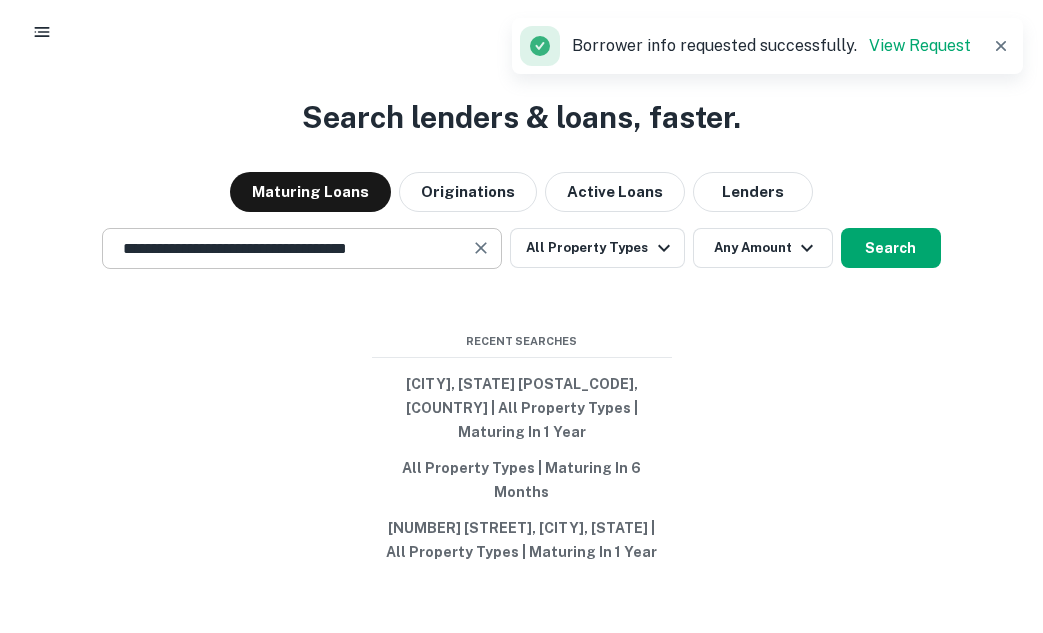 click at bounding box center [482, 248] 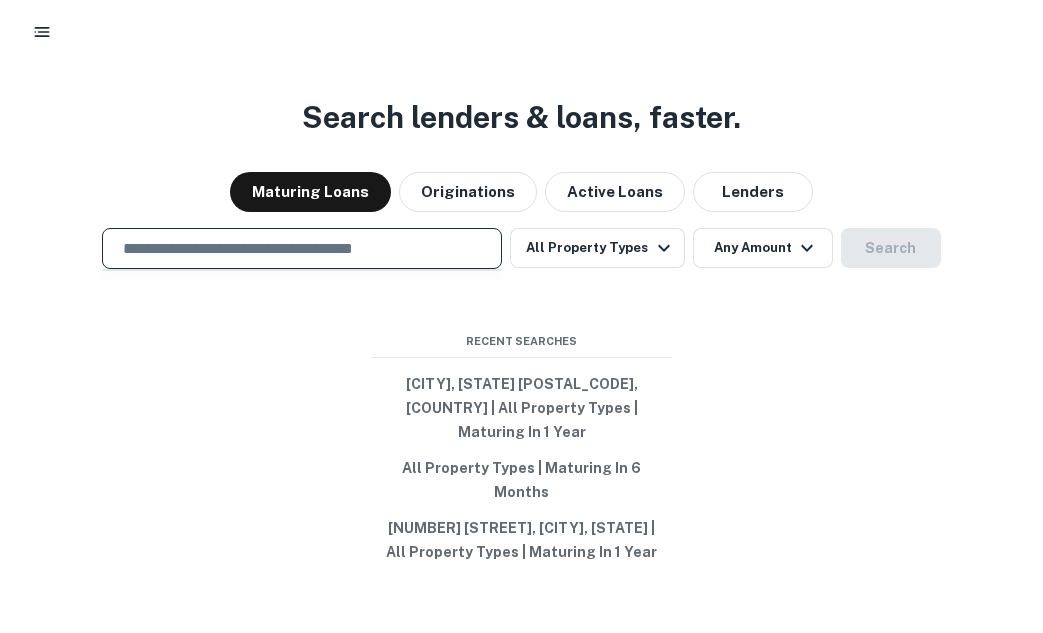 click at bounding box center [302, 248] 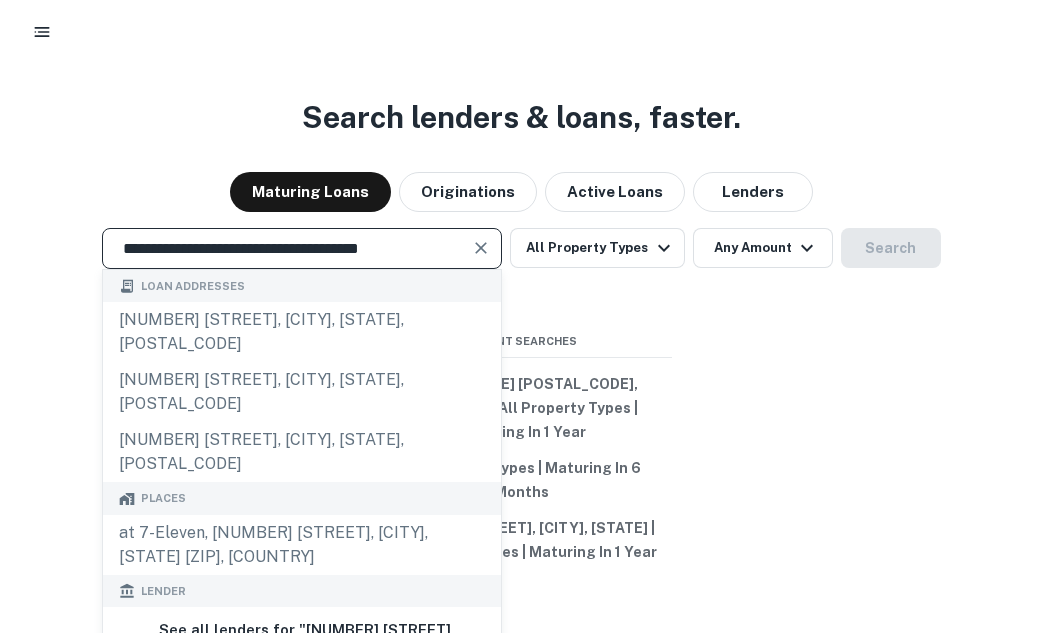 click on "**********" at bounding box center [302, 248] 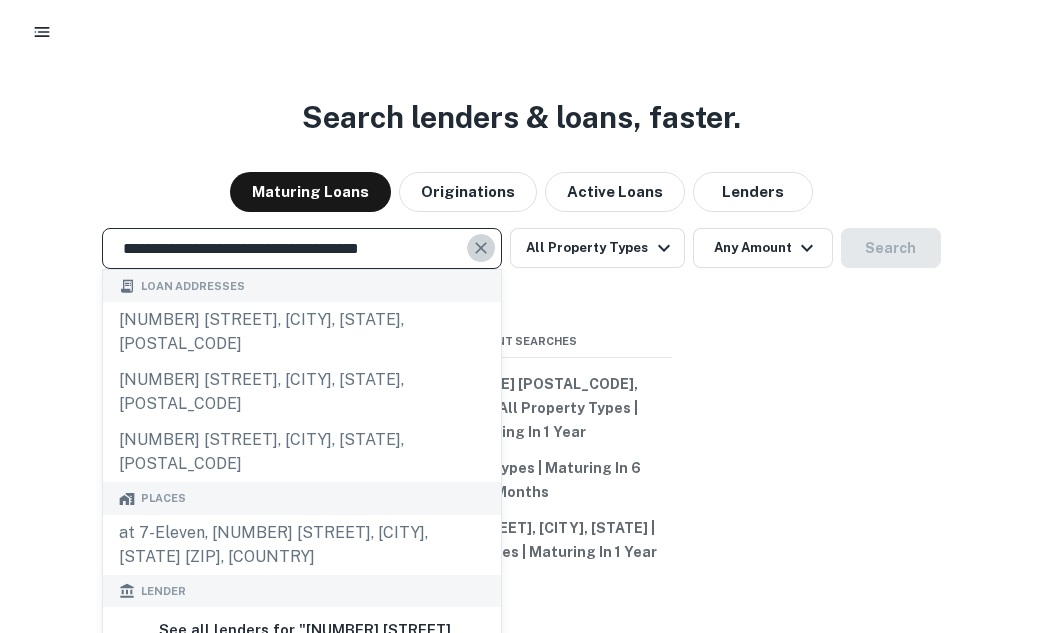 click at bounding box center [482, 248] 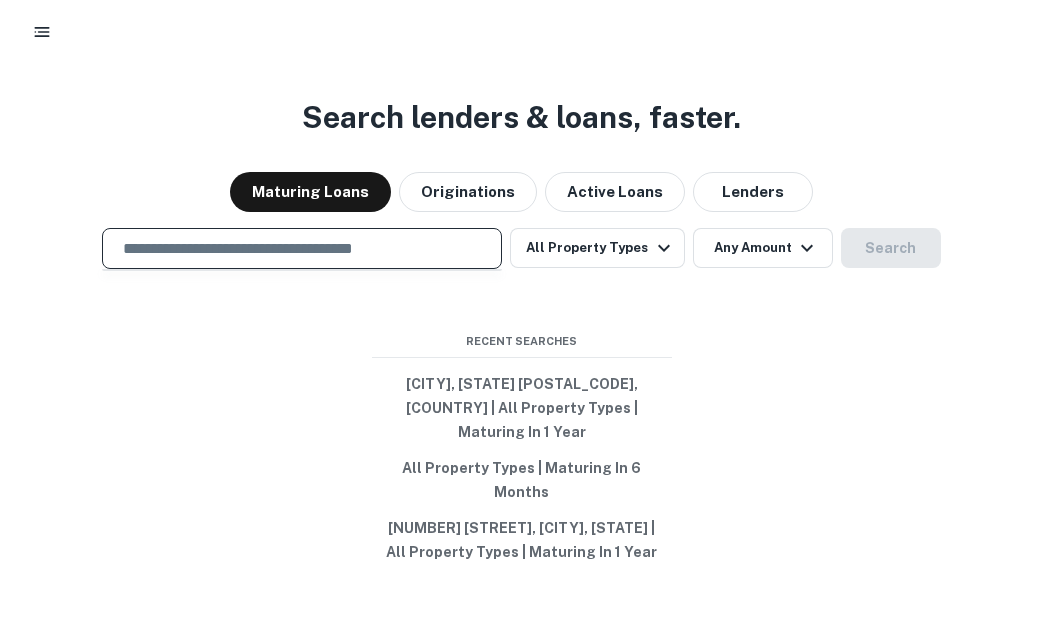 paste on "**********" 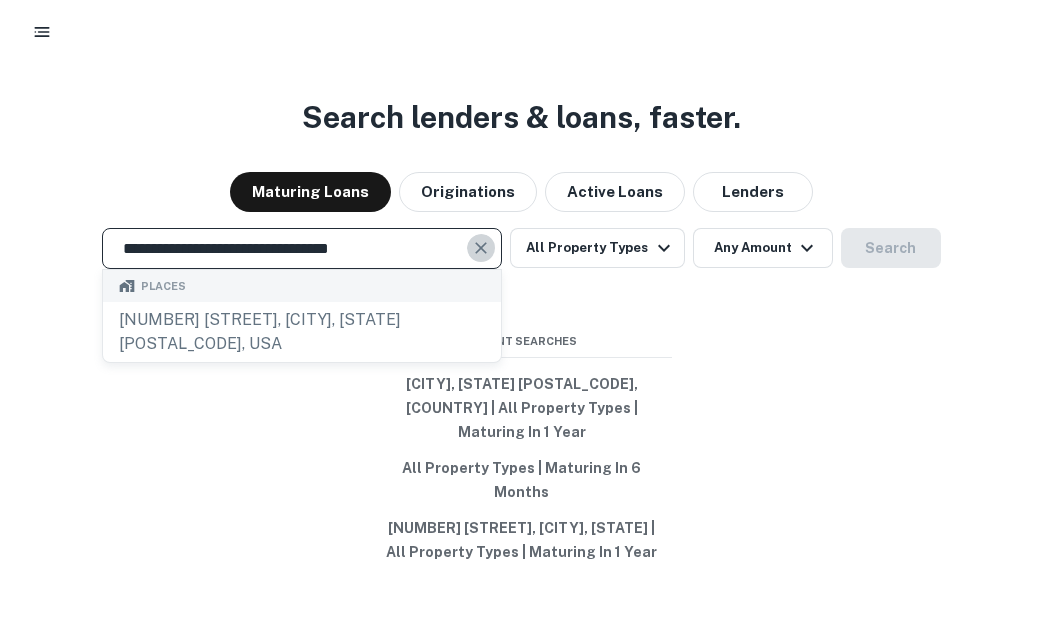 click at bounding box center [481, 248] 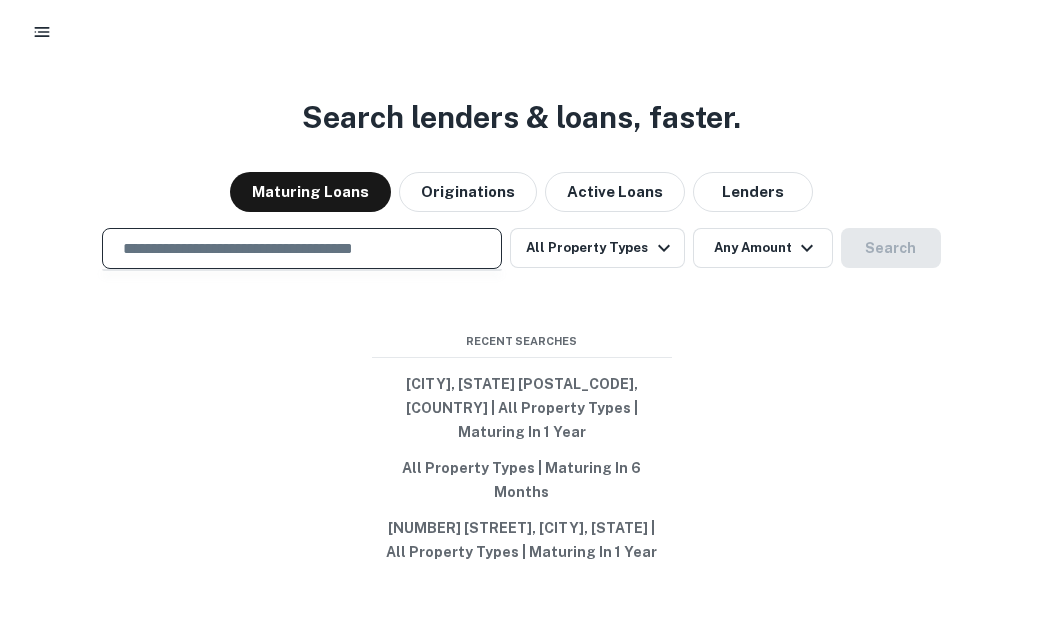 click at bounding box center [302, 248] 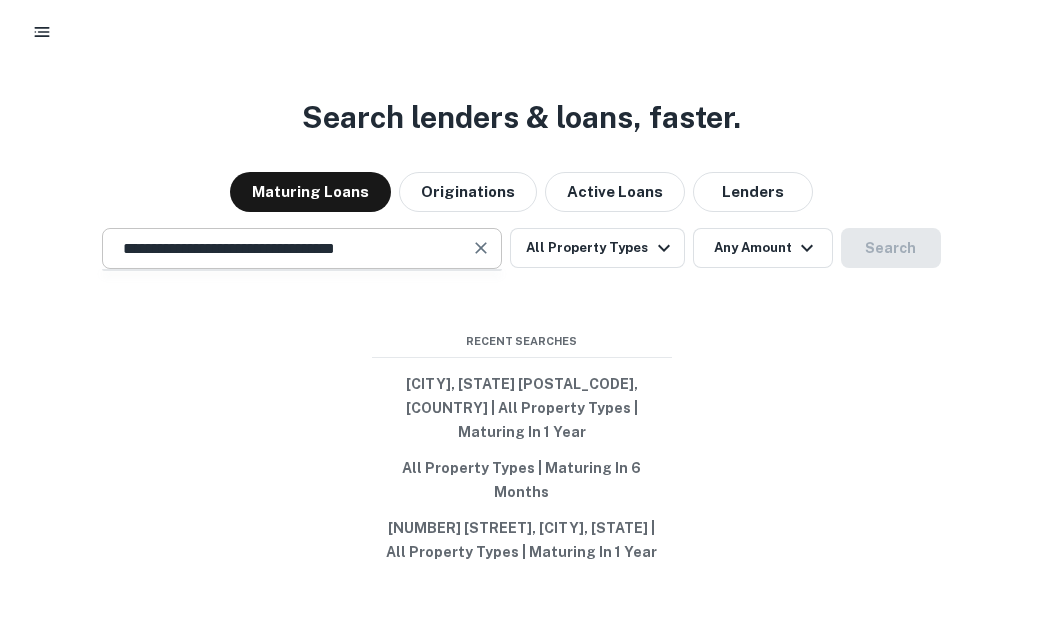 click at bounding box center (482, 248) 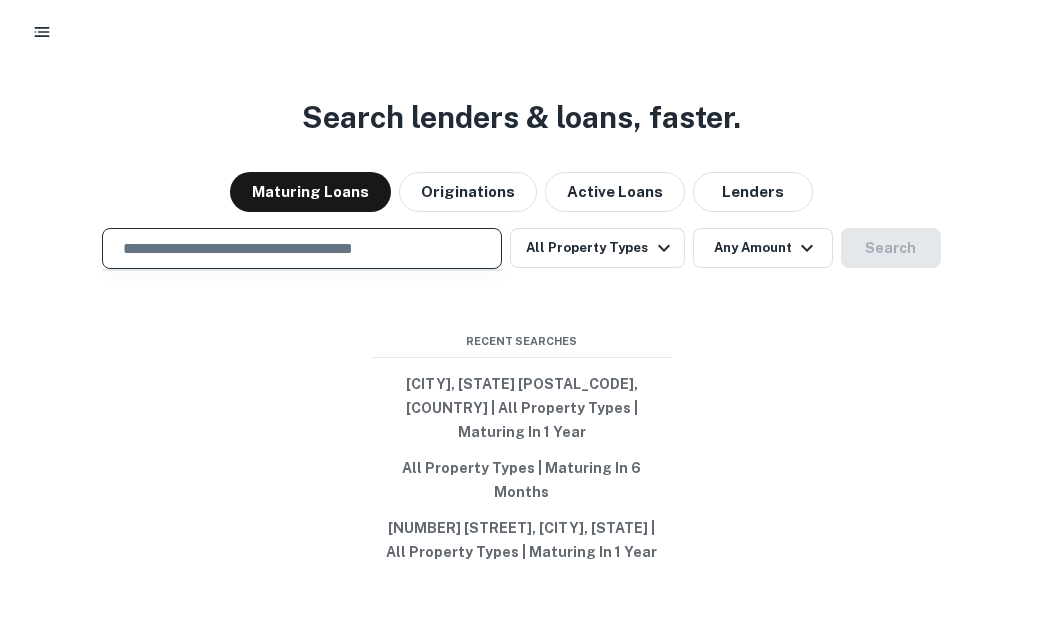 paste on "**********" 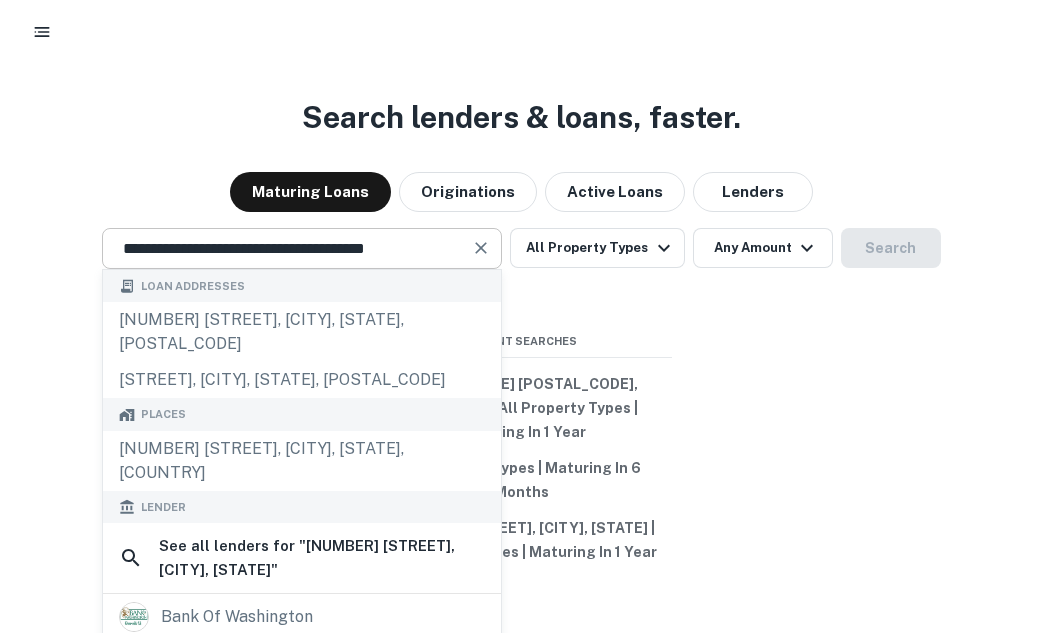 click at bounding box center [481, 248] 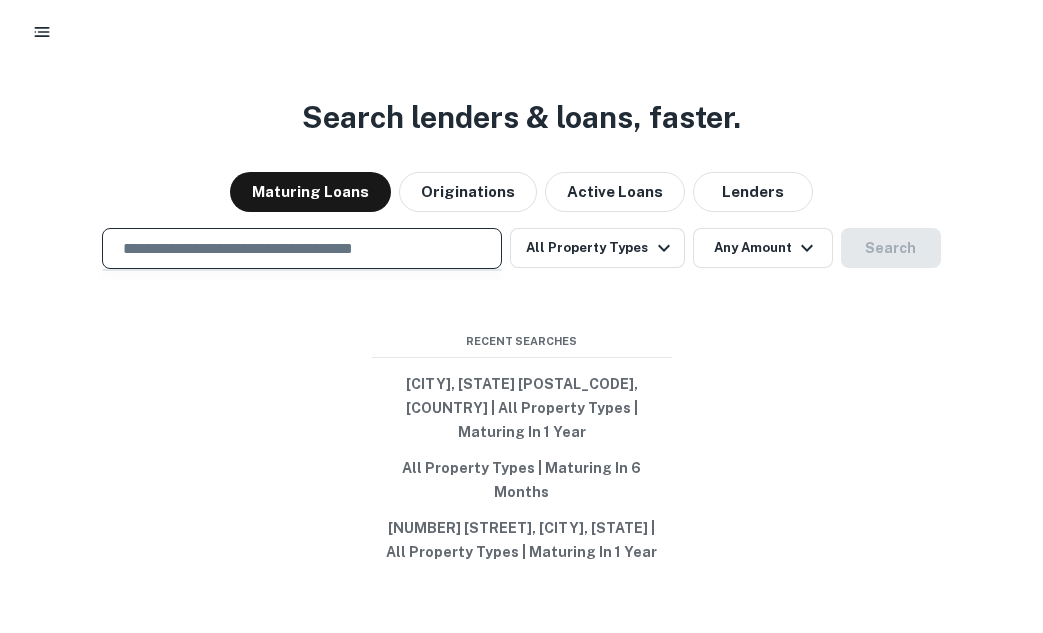 paste on "**********" 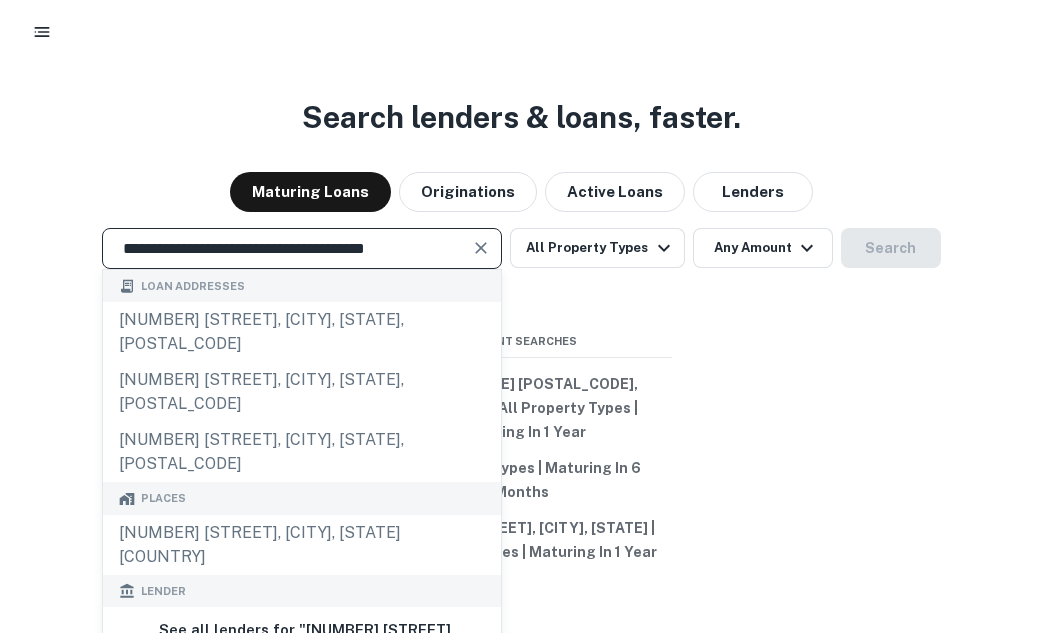 type on "**********" 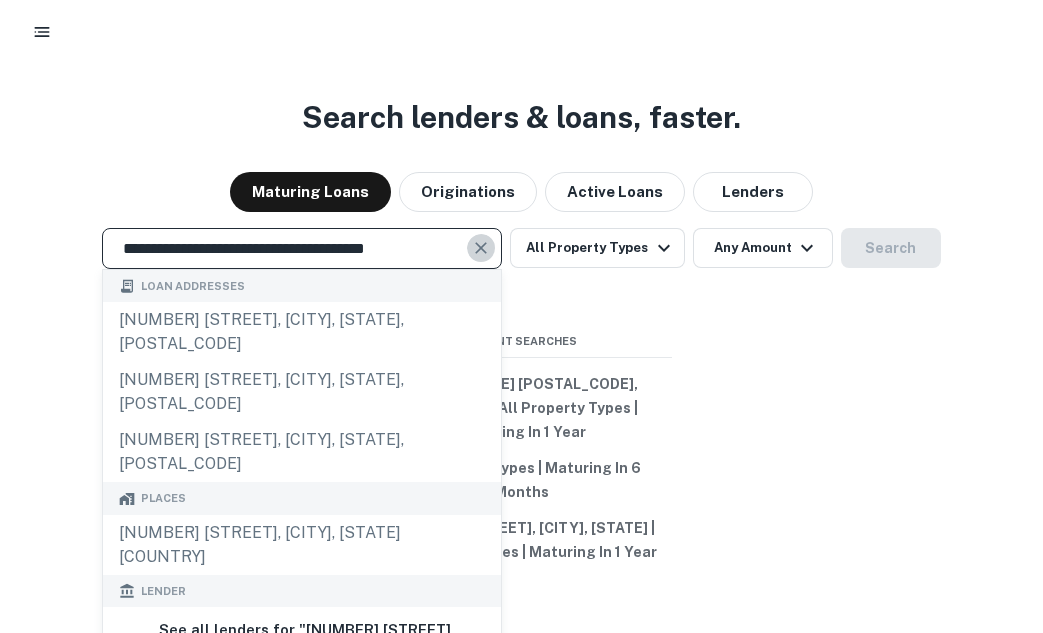 click at bounding box center (481, 248) 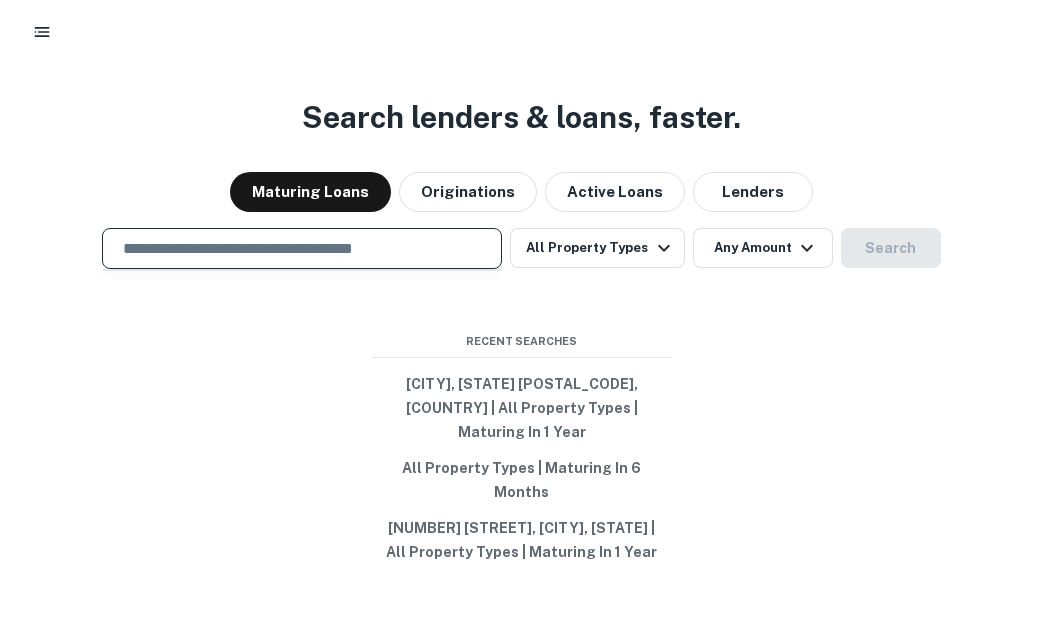 paste on "**********" 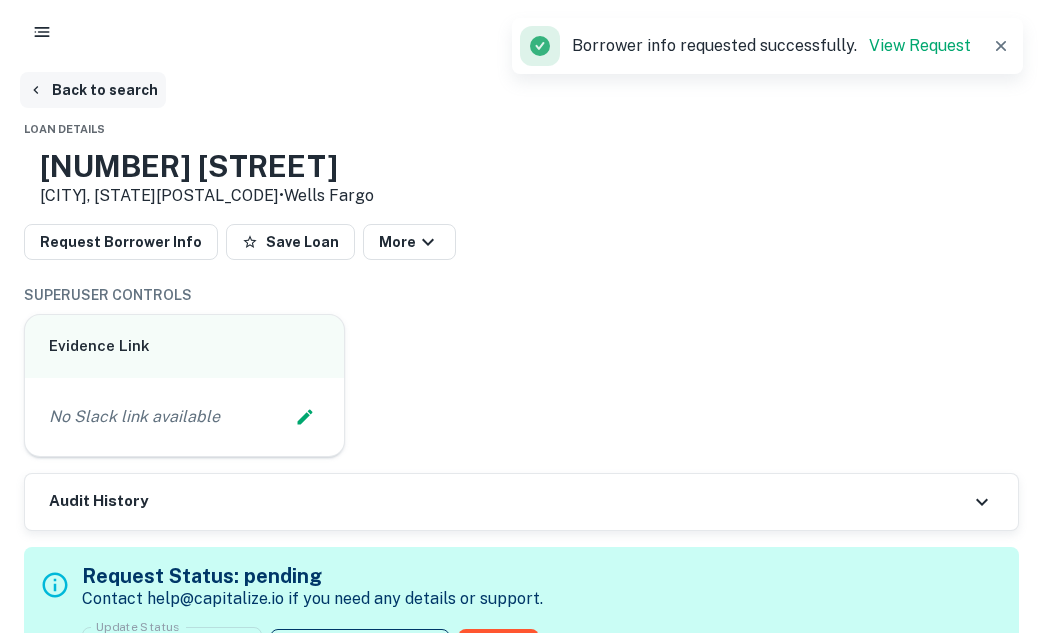 click on "Back to search" at bounding box center [93, 90] 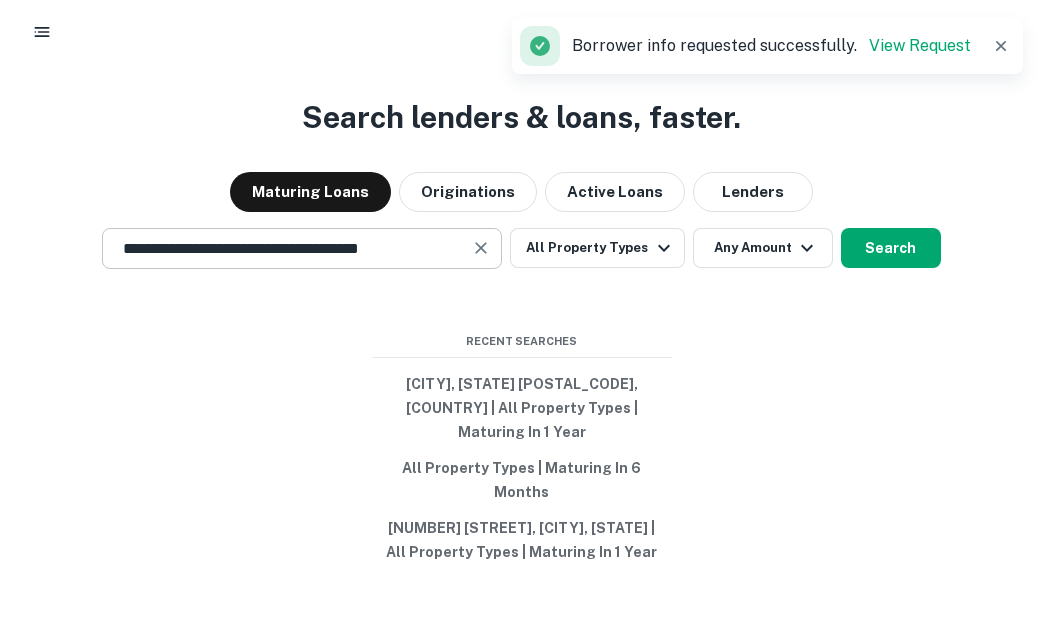 click on "**********" at bounding box center (302, 248) 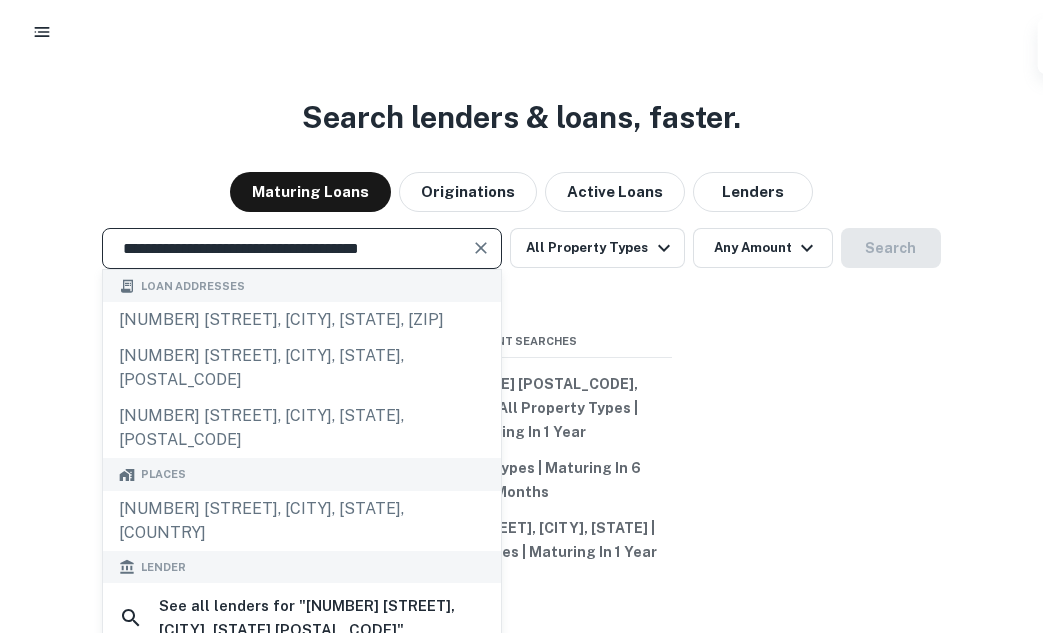 click at bounding box center (481, 248) 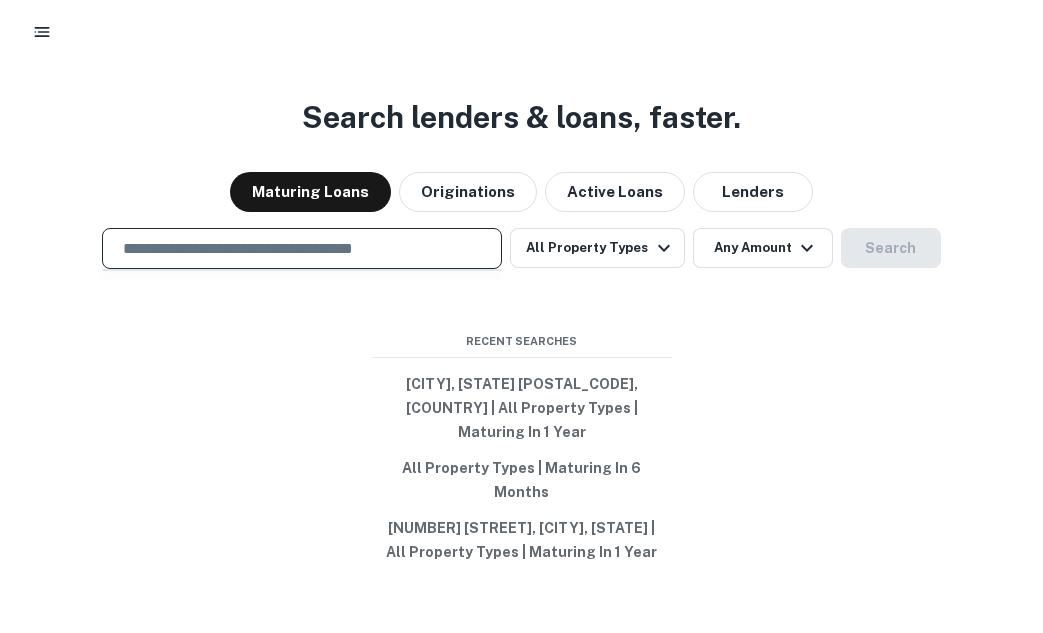 paste on "**********" 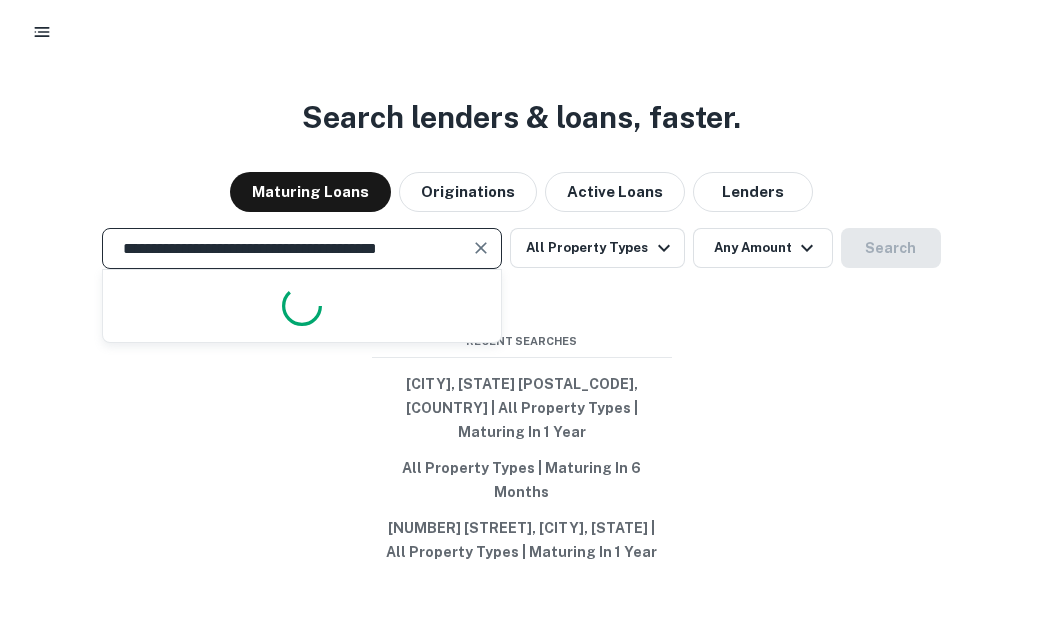 scroll, scrollTop: 0, scrollLeft: 17, axis: horizontal 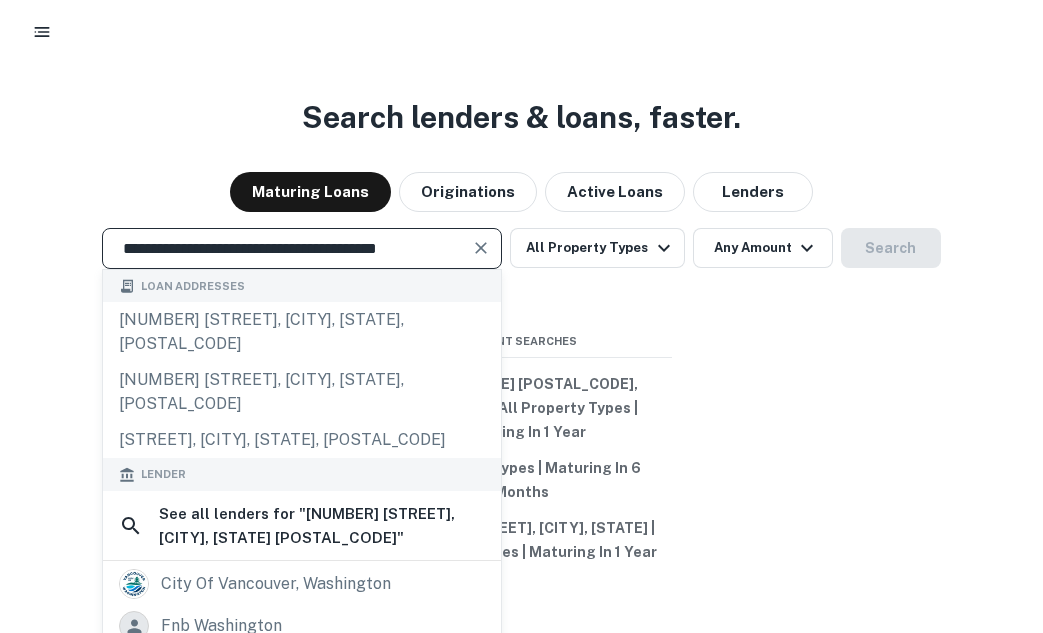 click on "**********" at bounding box center [287, 248] 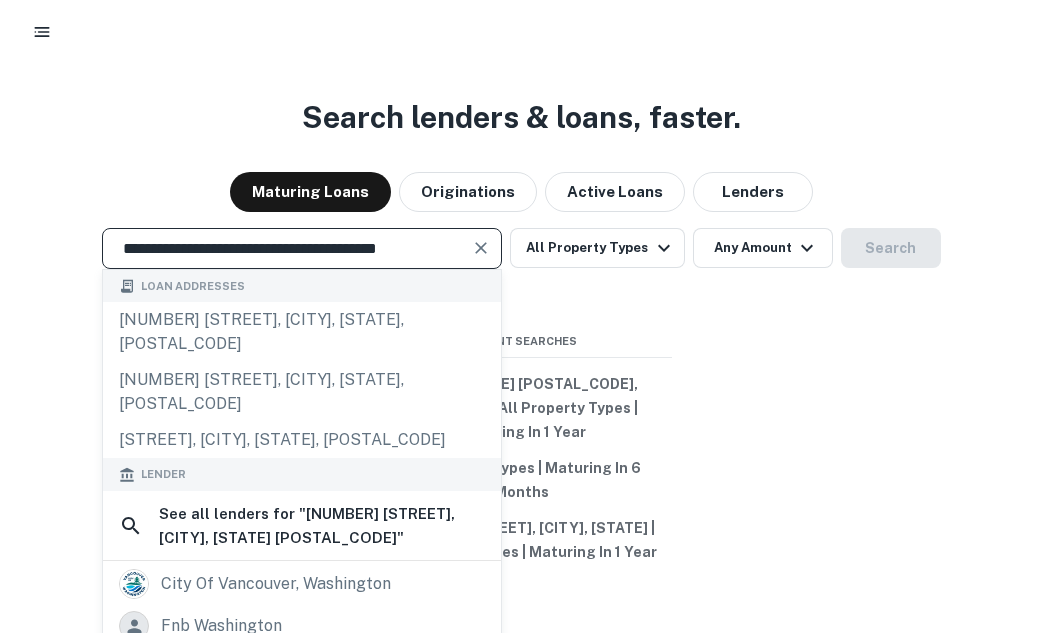 click at bounding box center [482, 248] 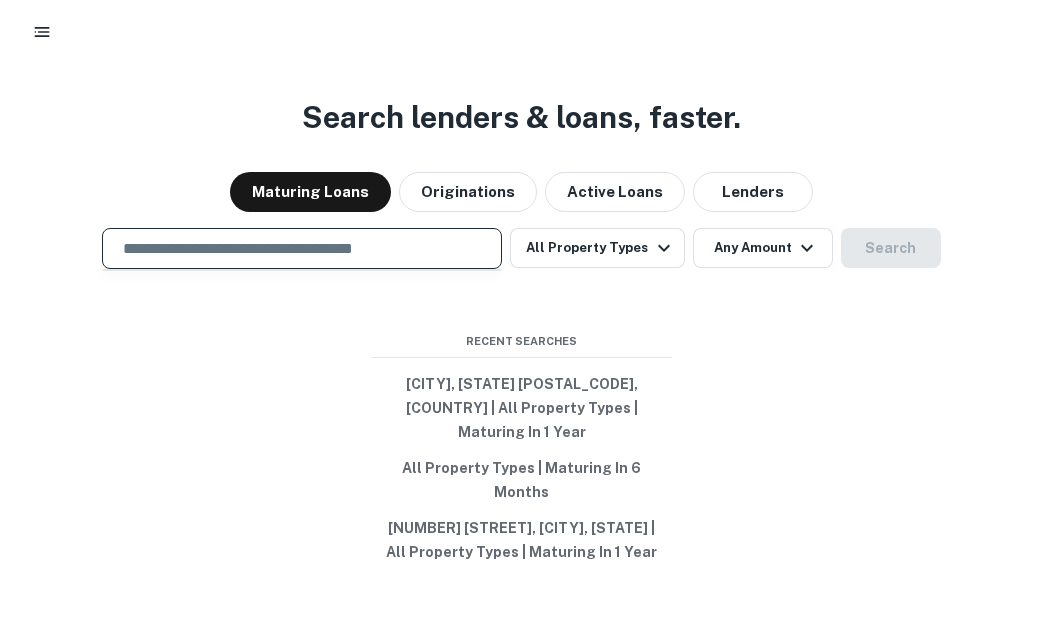 paste on "**********" 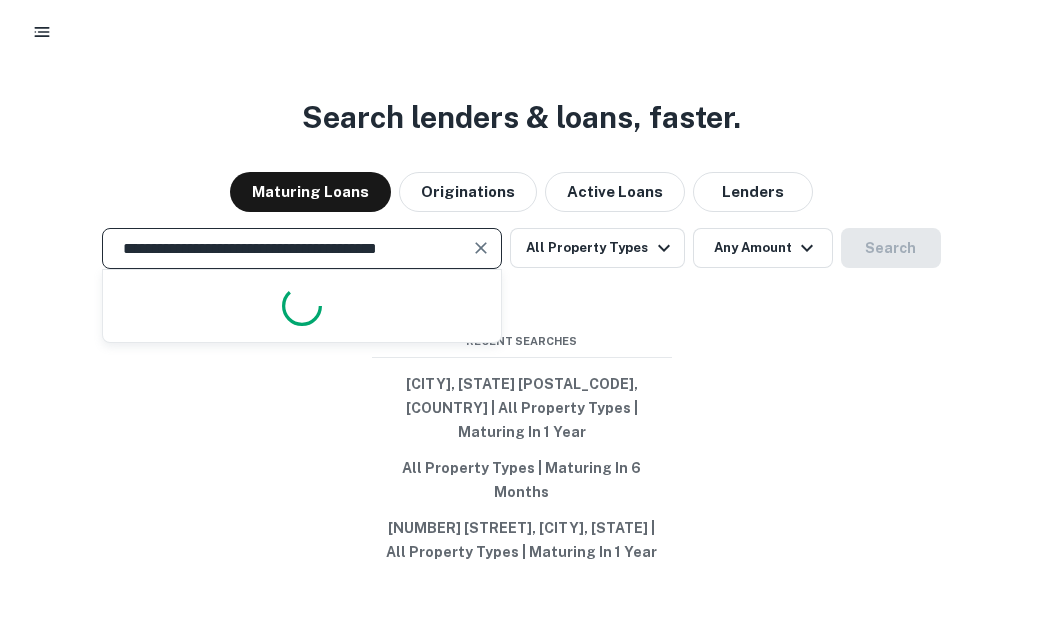 scroll, scrollTop: 0, scrollLeft: 15, axis: horizontal 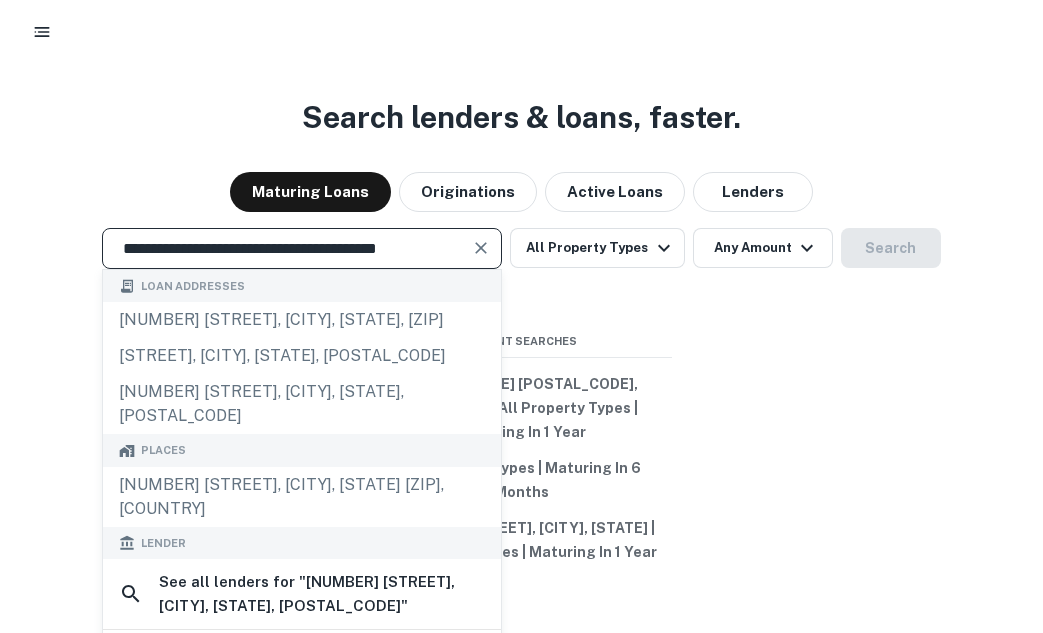 click on "**********" at bounding box center (287, 248) 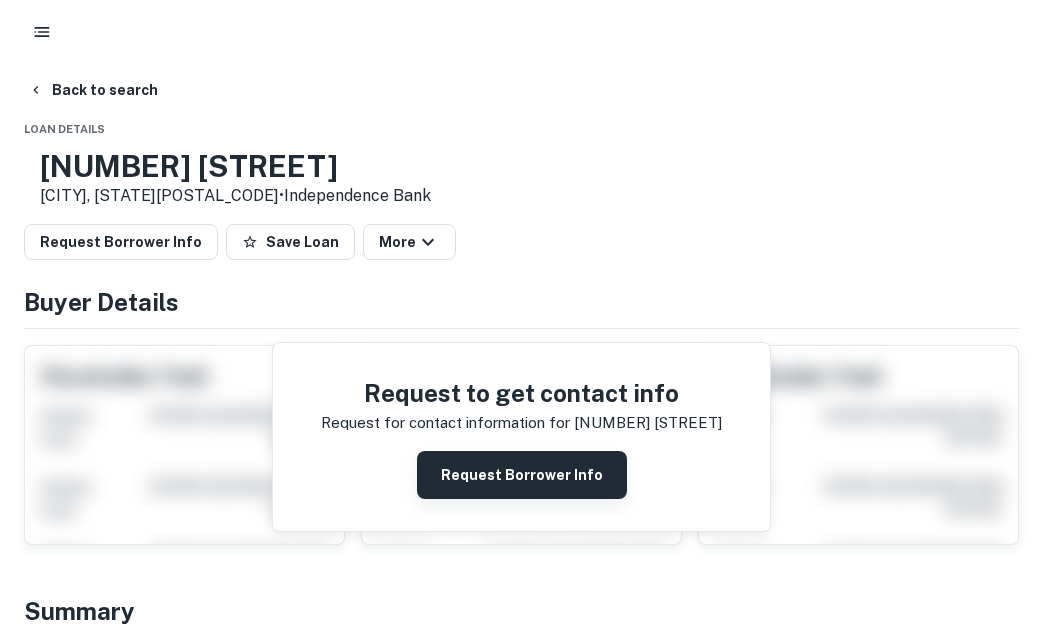 click on "Request Borrower Info" at bounding box center [522, 475] 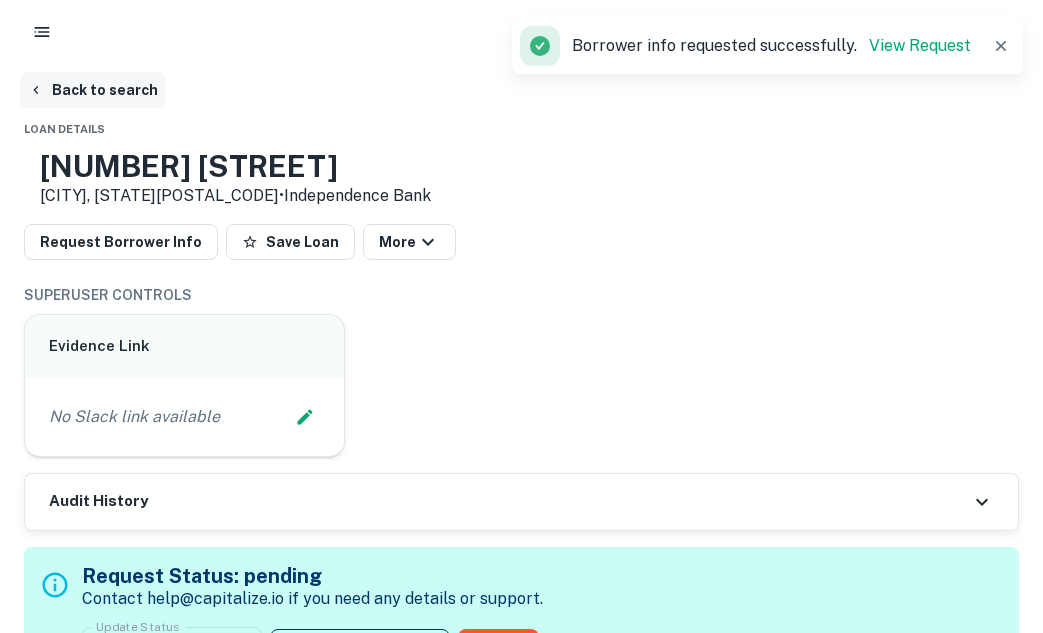 click on "Back to search" at bounding box center [93, 90] 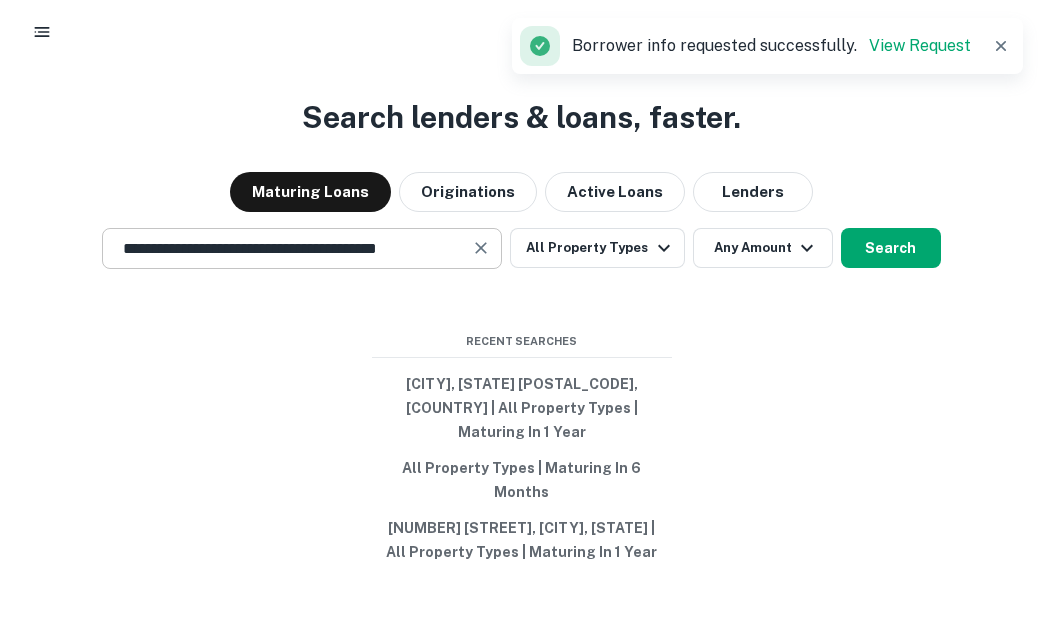 click at bounding box center [481, 248] 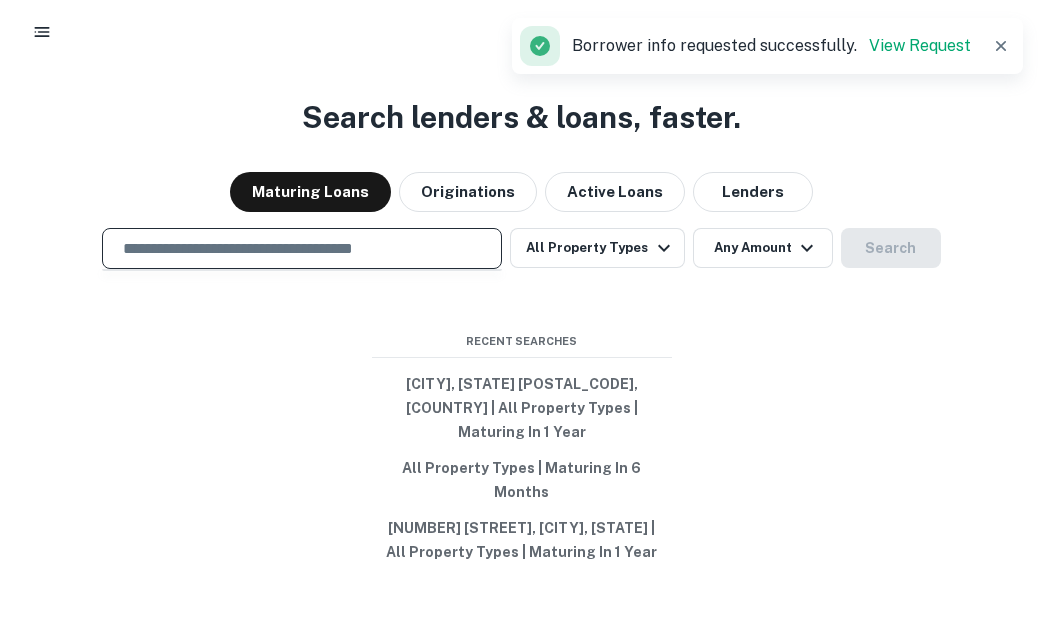 scroll, scrollTop: 0, scrollLeft: 0, axis: both 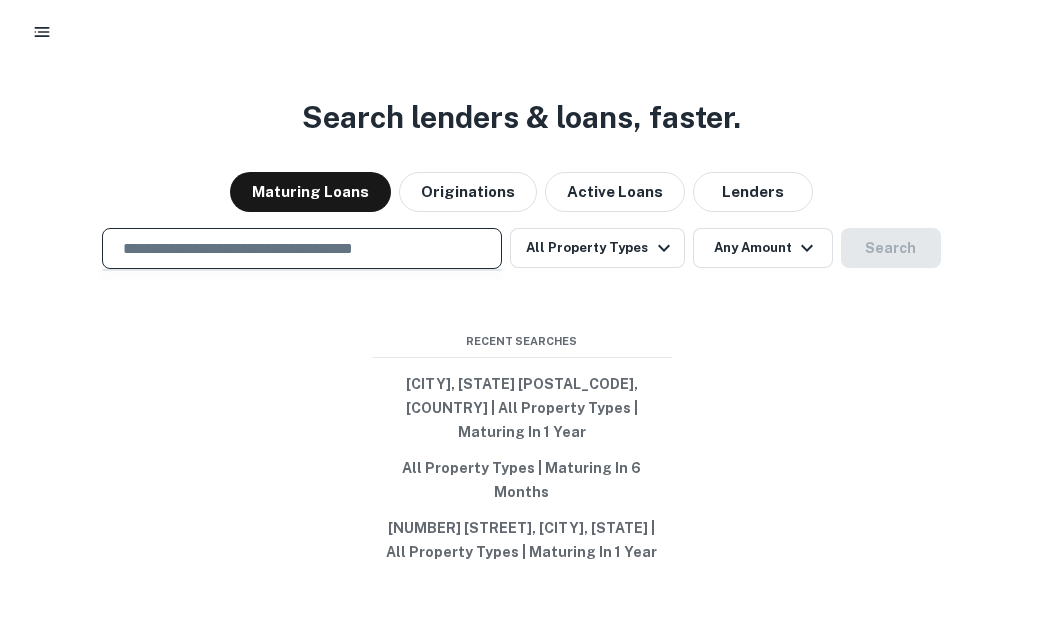 paste on "**********" 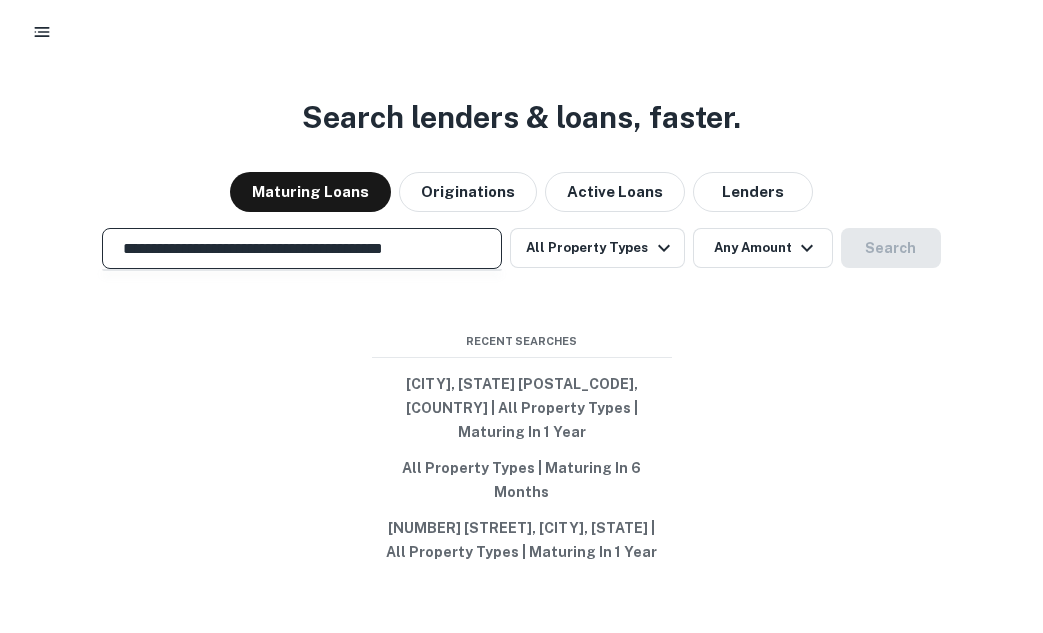 scroll, scrollTop: 0, scrollLeft: 16, axis: horizontal 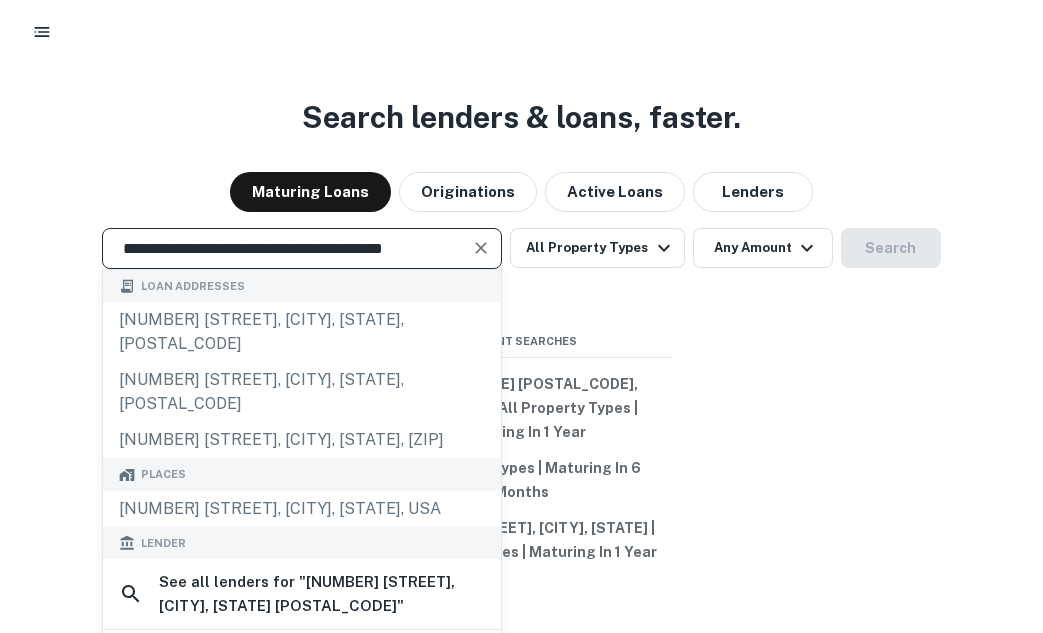 click on "**********" at bounding box center (287, 248) 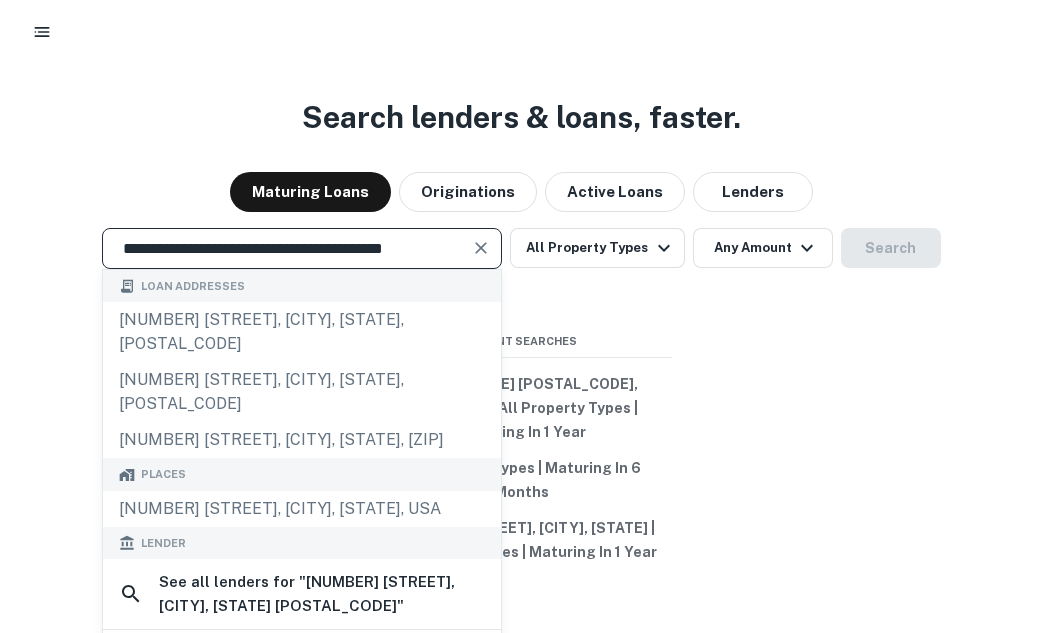click at bounding box center [481, 248] 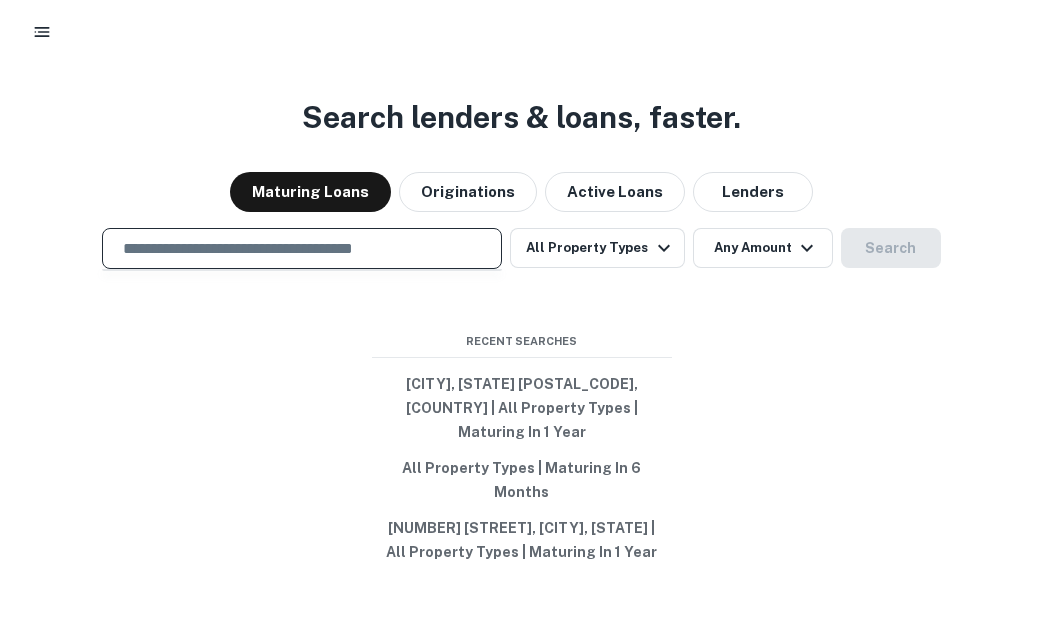paste on "**********" 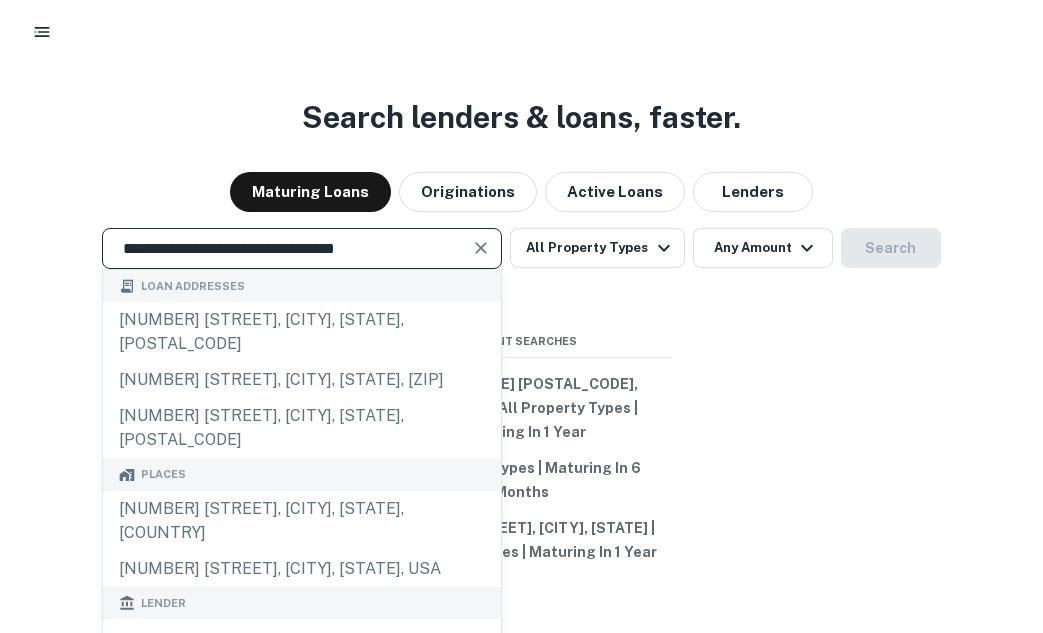 click on "**********" at bounding box center (287, 248) 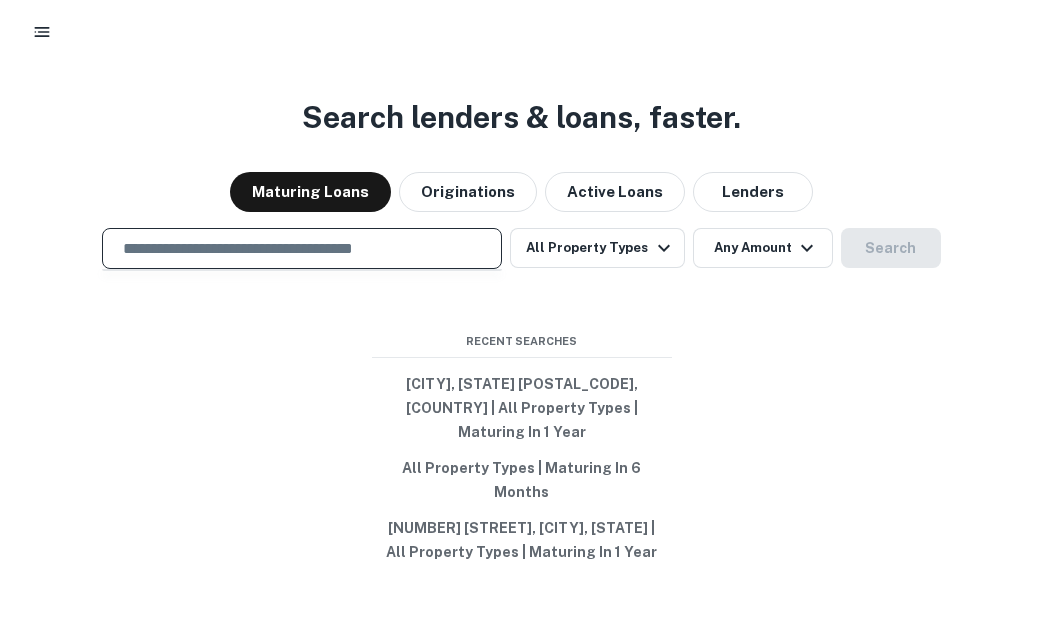 paste on "**********" 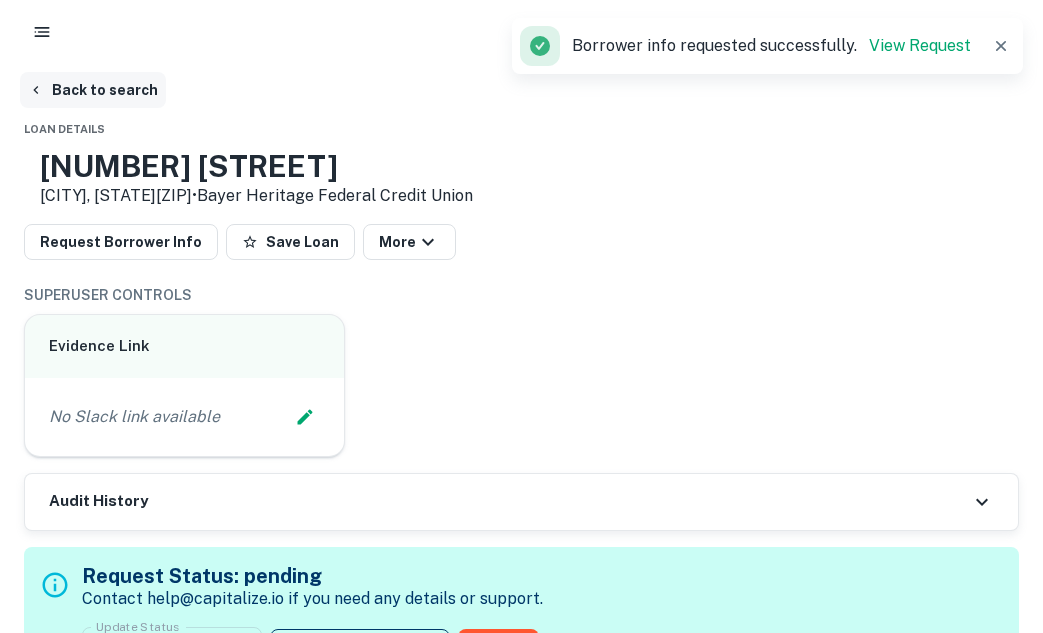 click on "Back to search" at bounding box center [93, 90] 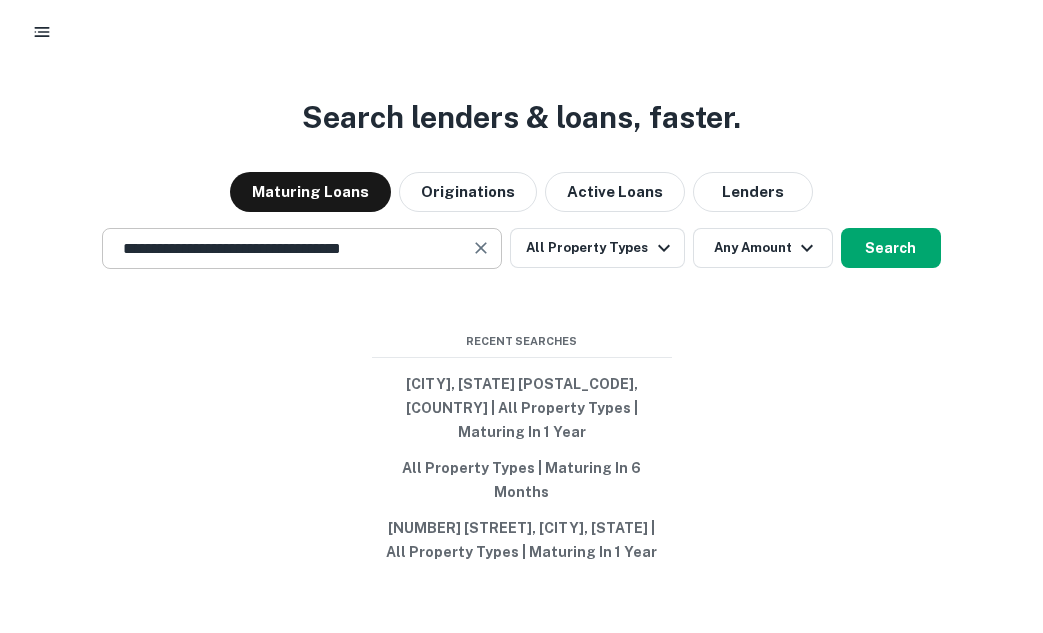 click at bounding box center (481, 248) 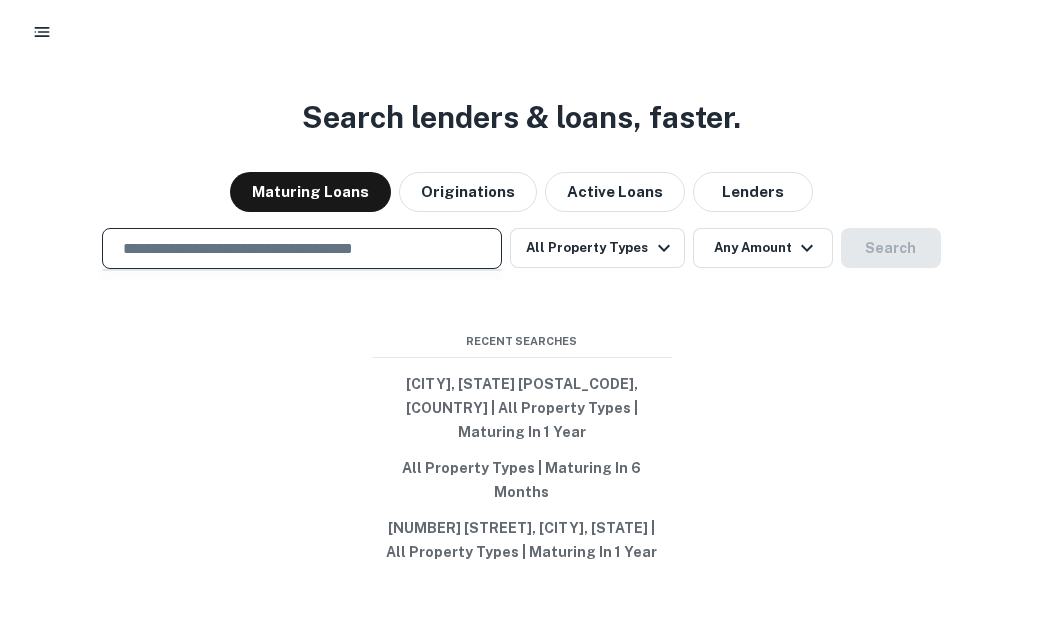 click at bounding box center (302, 248) 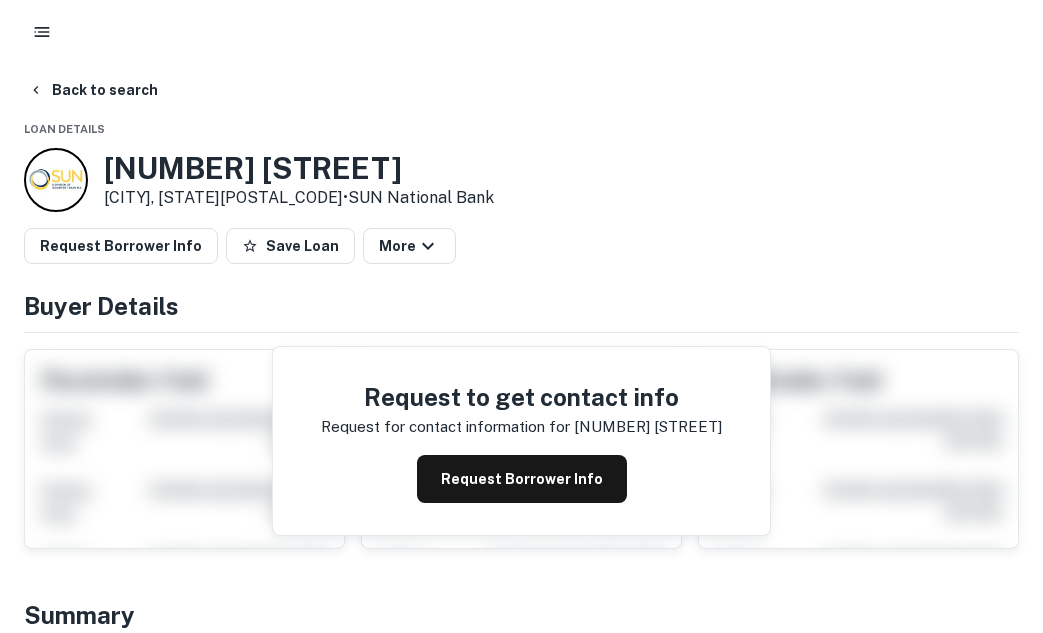 click on "Request Borrower Info" at bounding box center (522, 479) 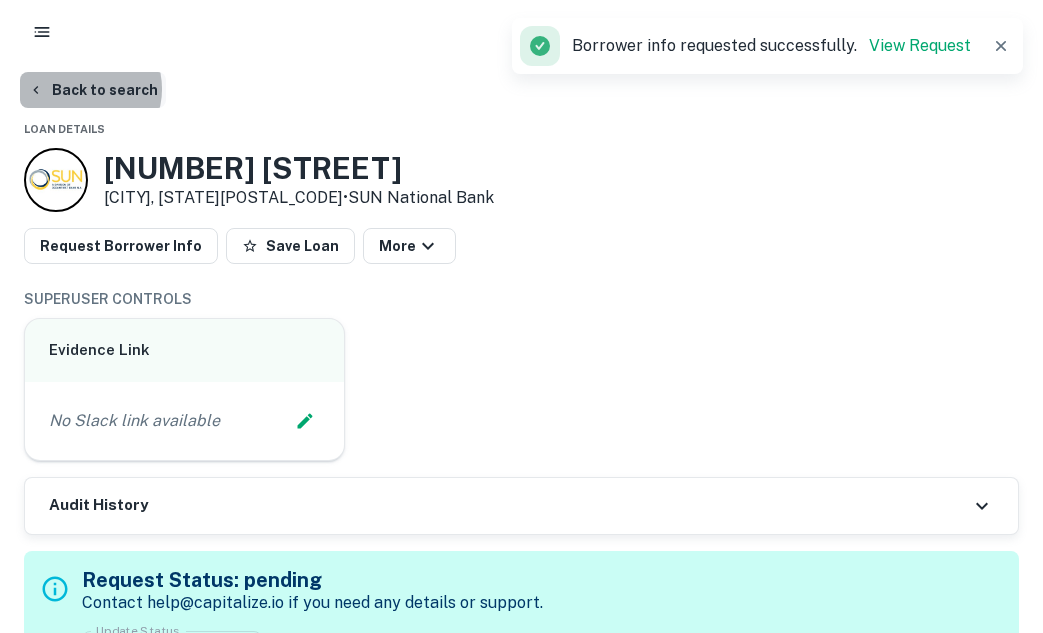 click on "Back to search" at bounding box center (93, 90) 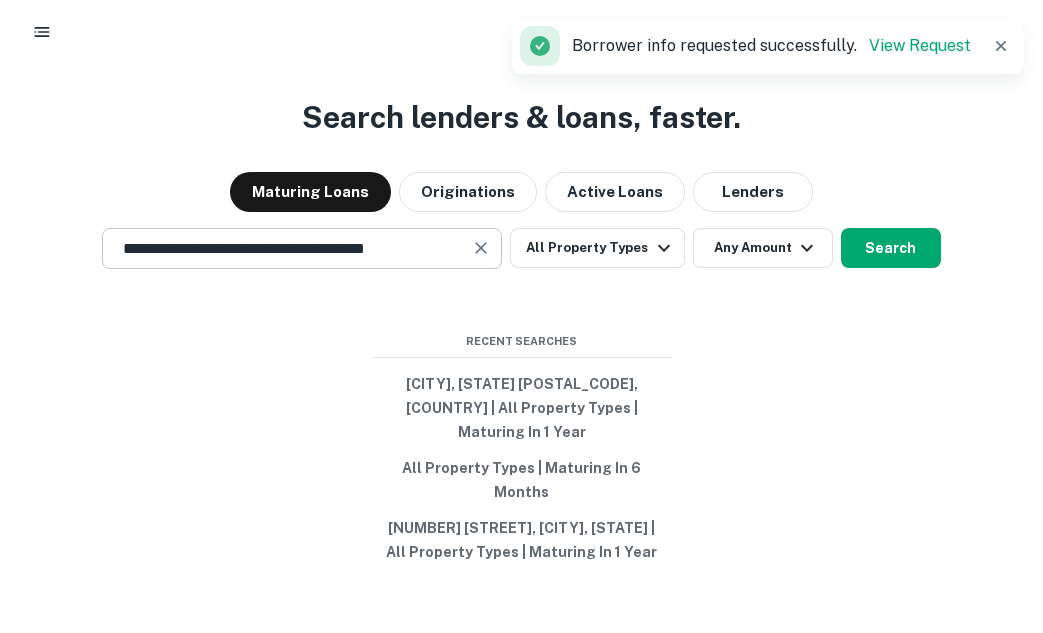 click at bounding box center (481, 248) 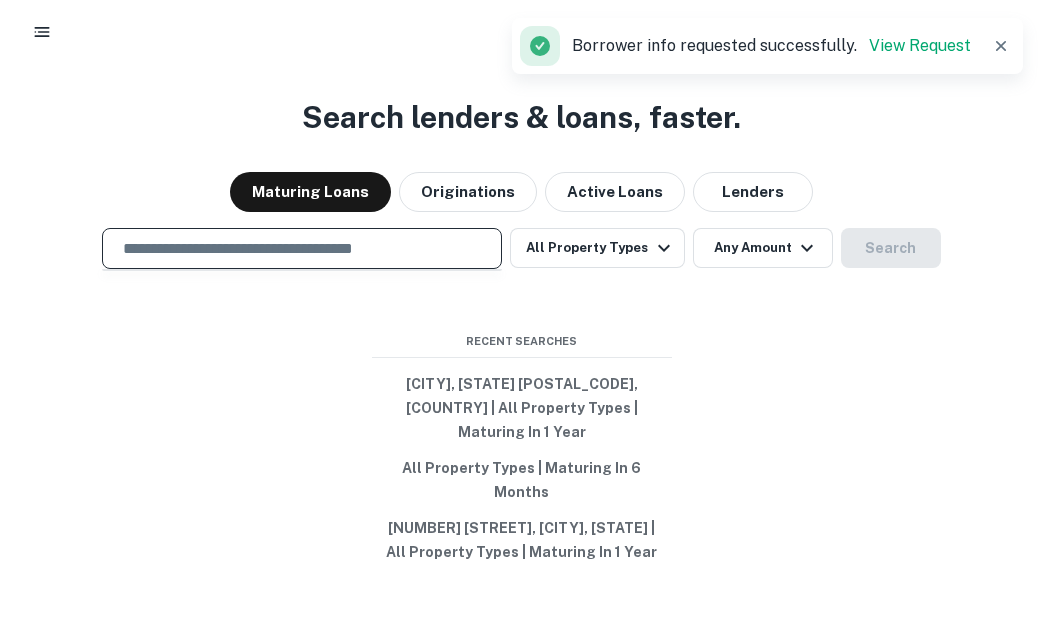 paste on "**********" 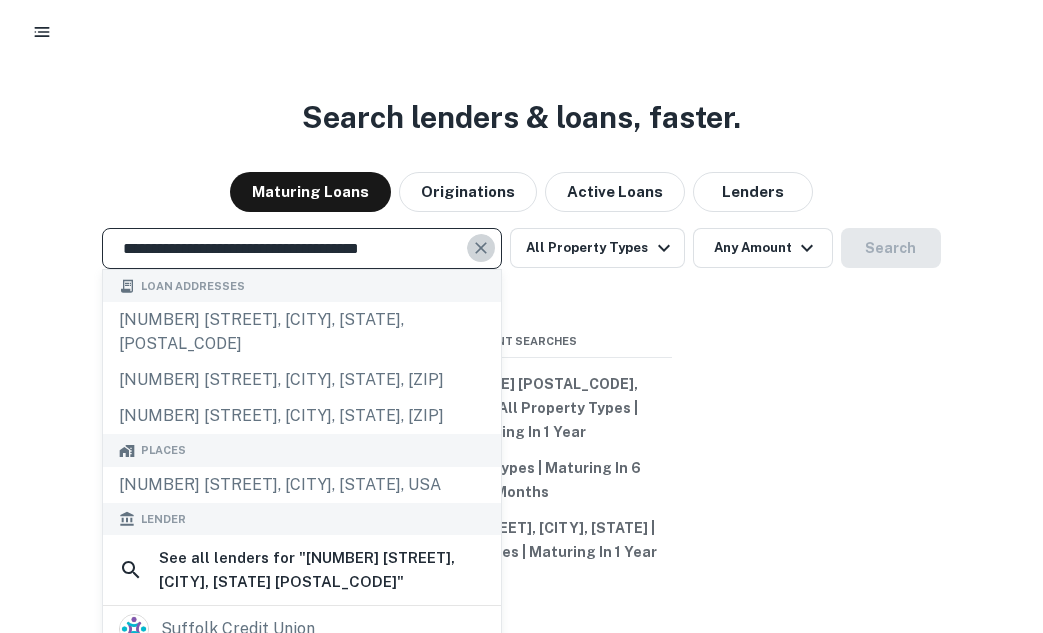 click at bounding box center [481, 248] 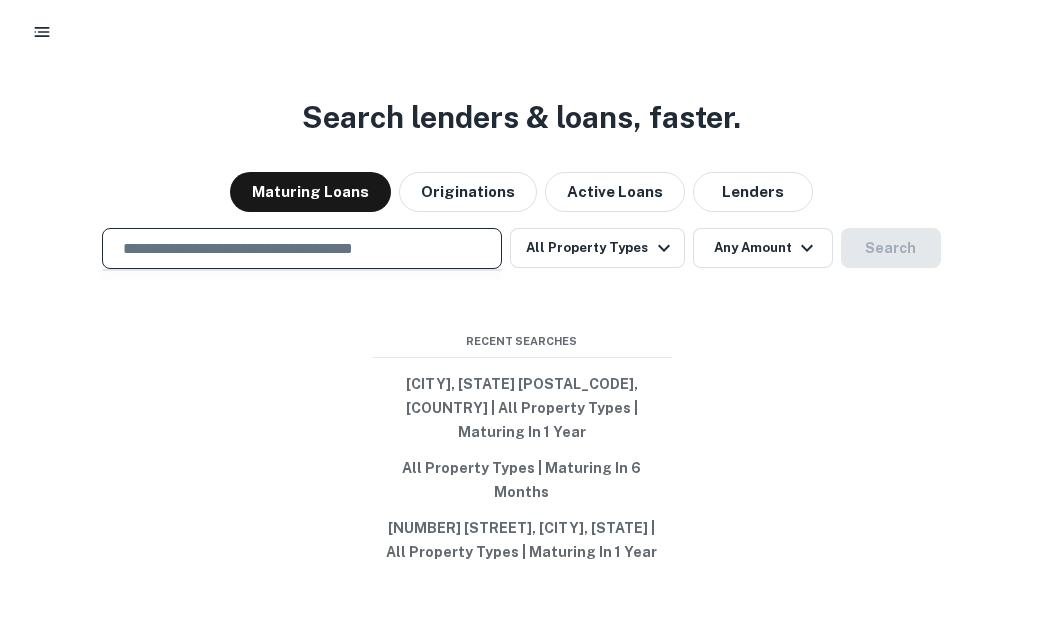 paste on "**********" 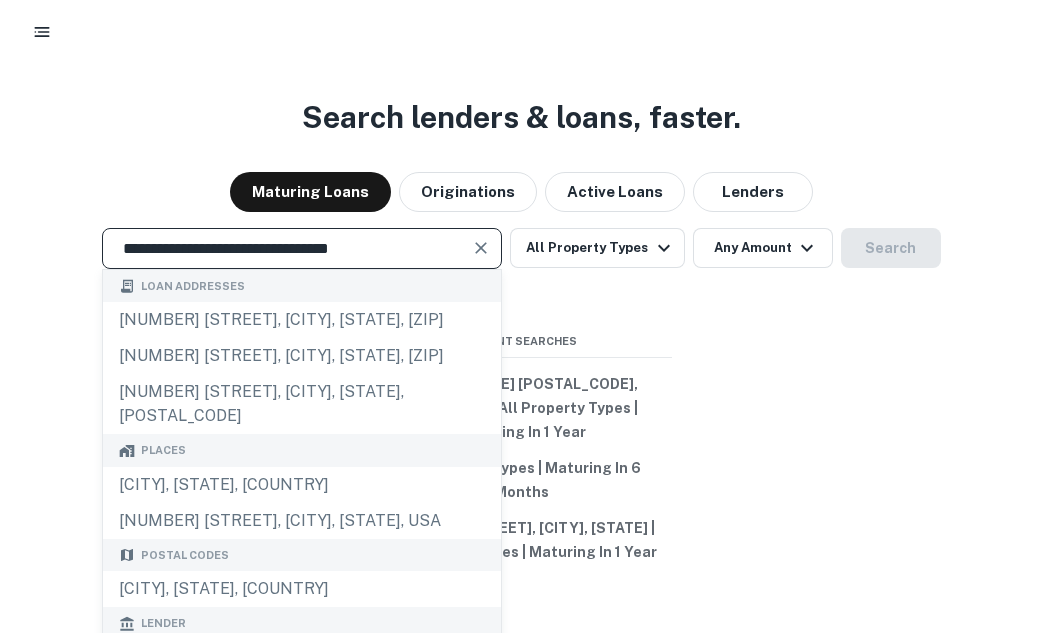 click at bounding box center (482, 248) 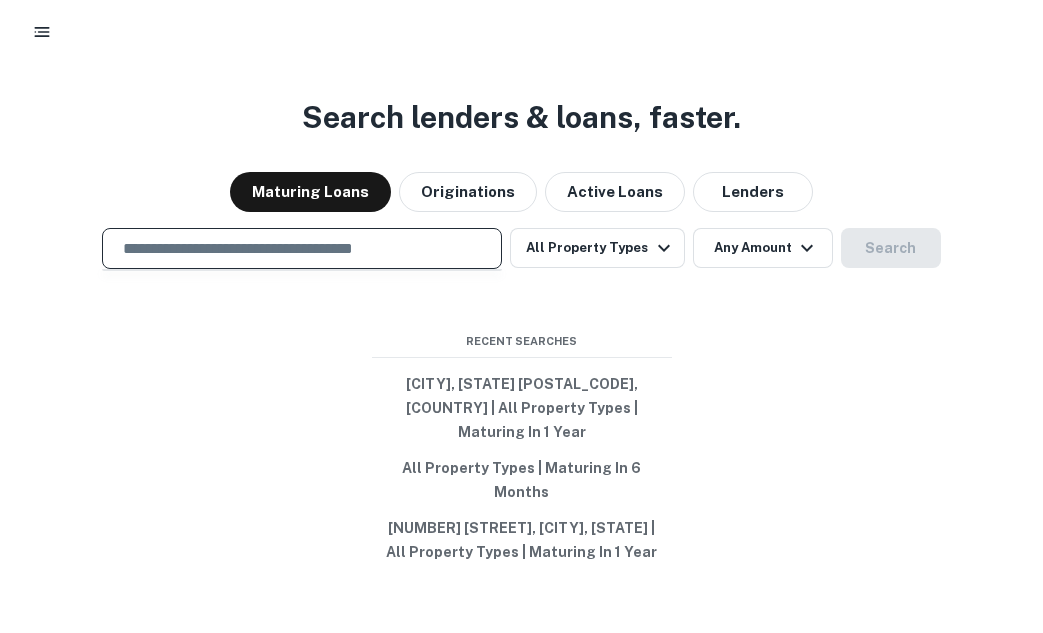 paste on "**********" 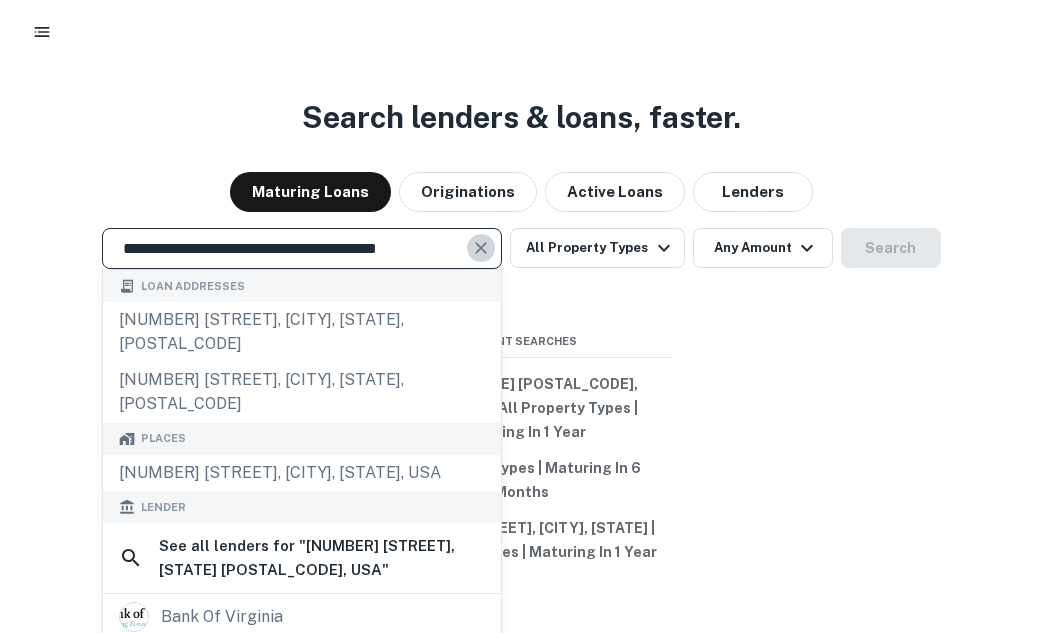 click at bounding box center [481, 248] 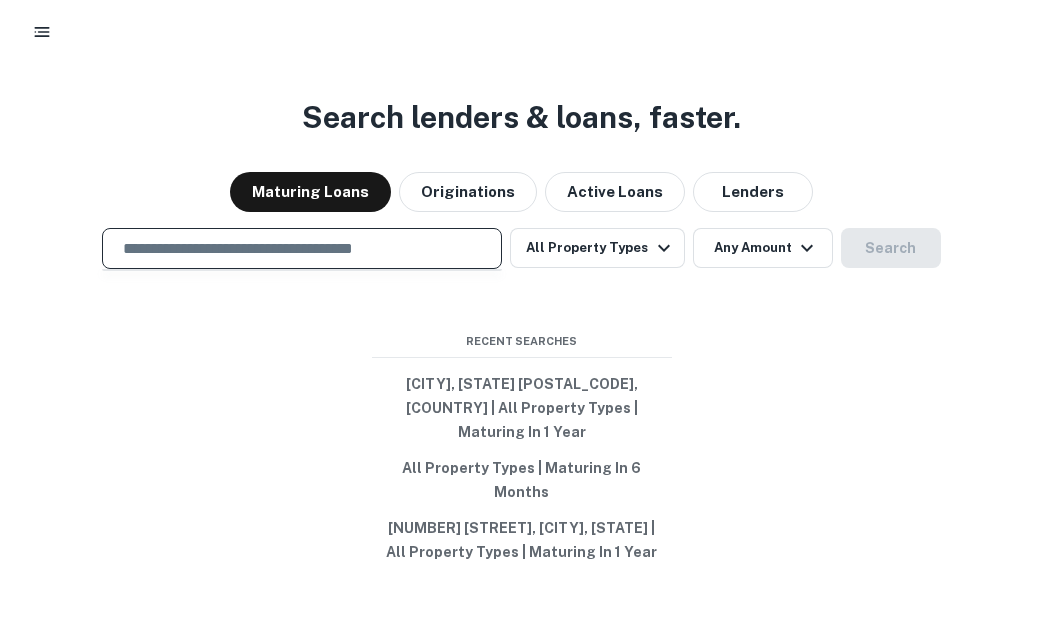 paste on "**********" 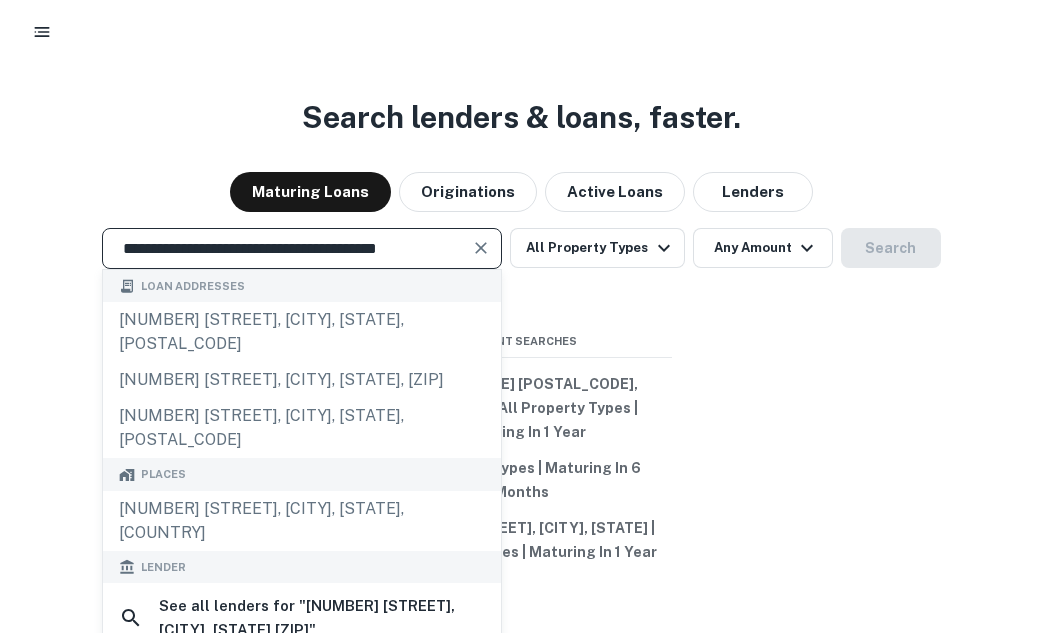 click on "**********" at bounding box center (302, 248) 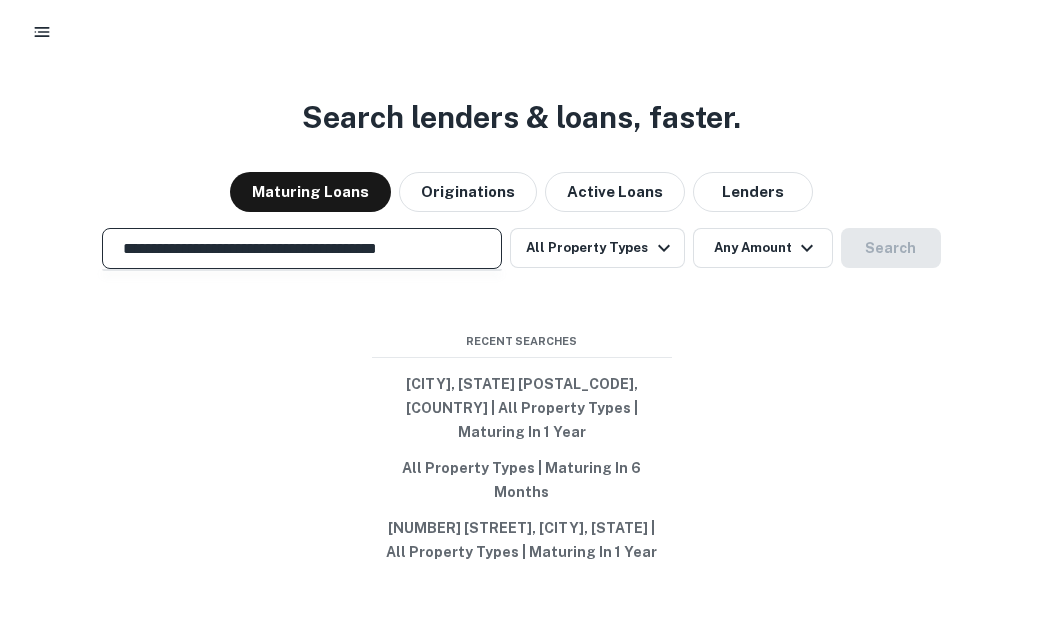 click on "**********" at bounding box center (302, 248) 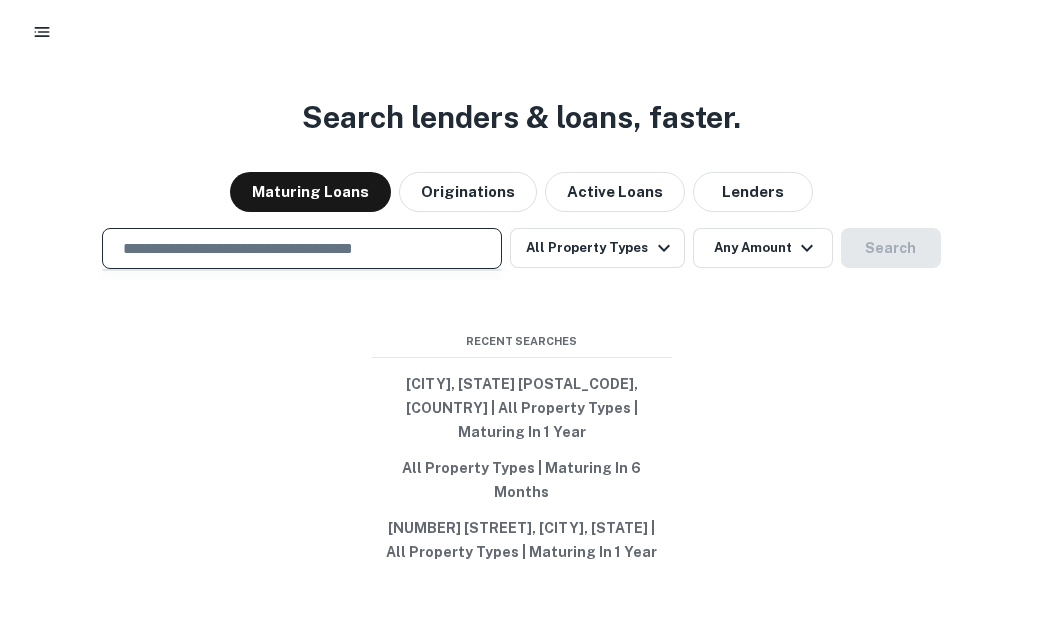paste on "**********" 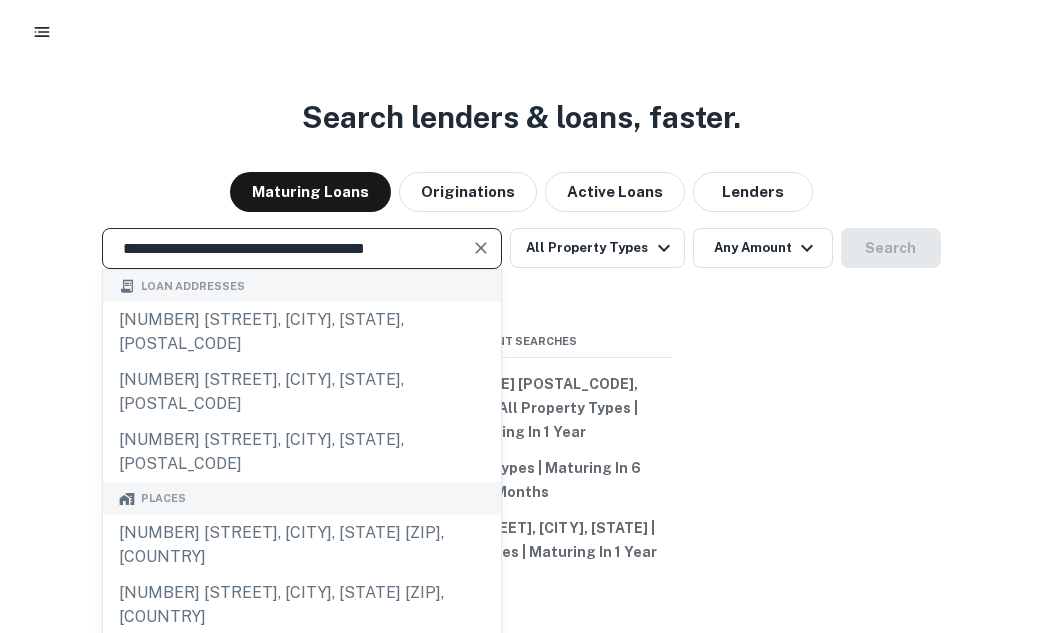 click at bounding box center [481, 248] 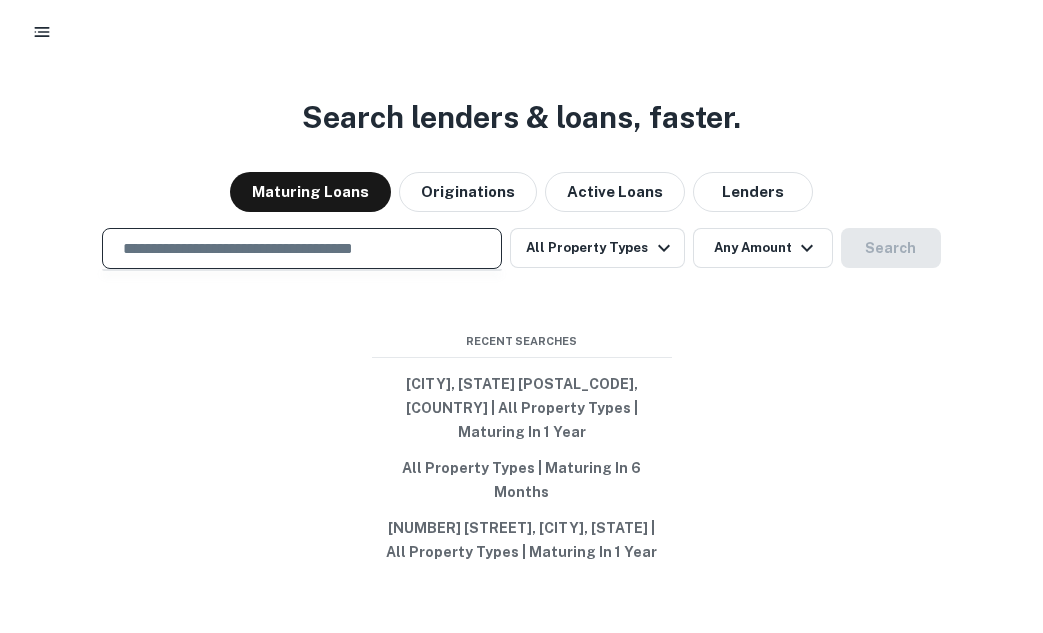 paste on "**********" 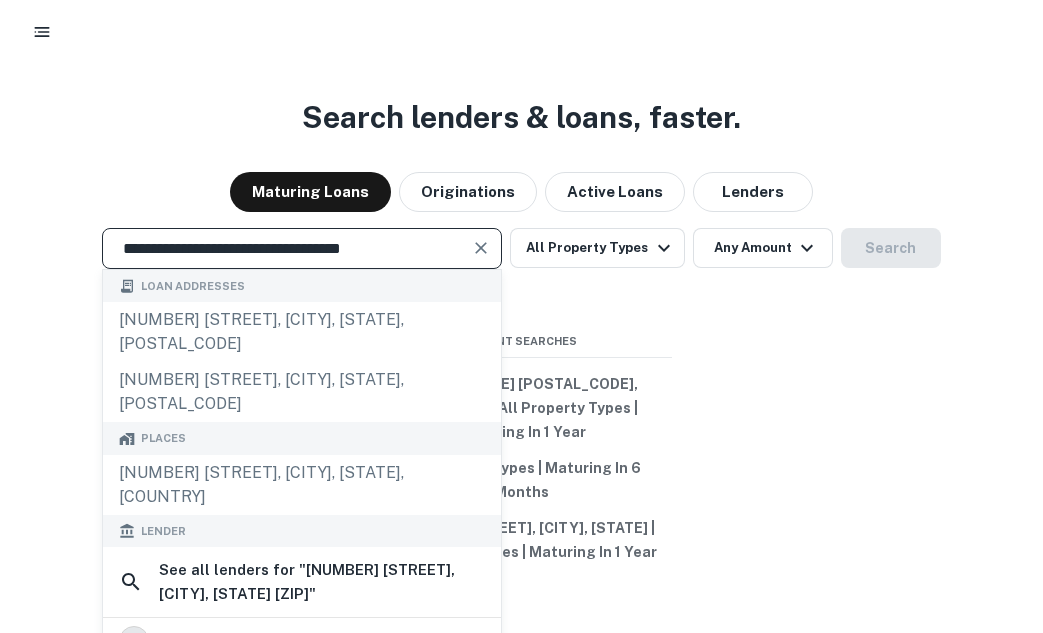 click on "**********" at bounding box center [287, 248] 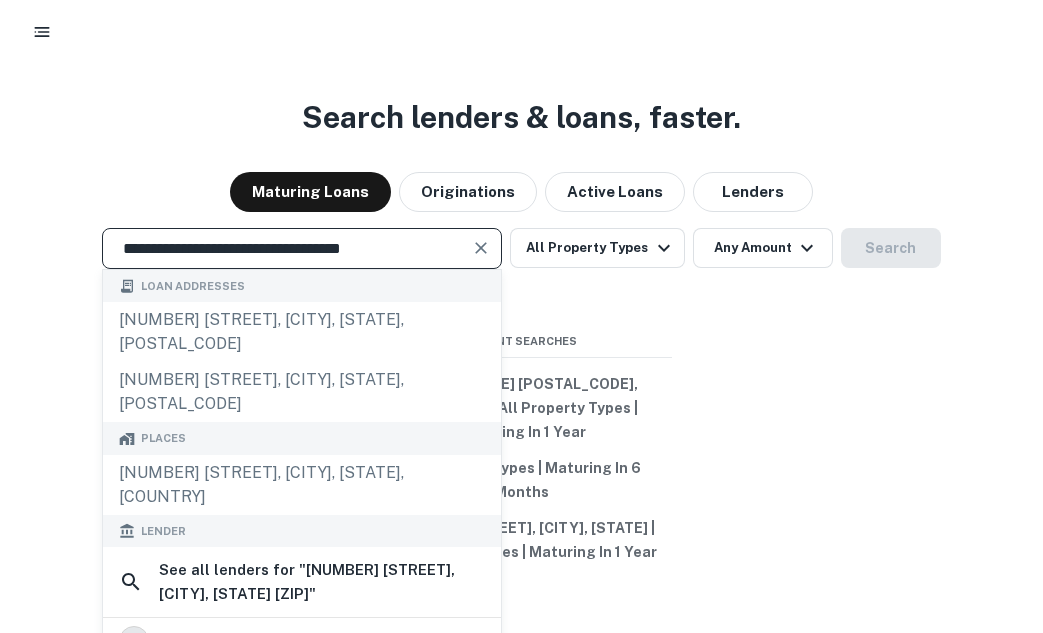 click at bounding box center (481, 248) 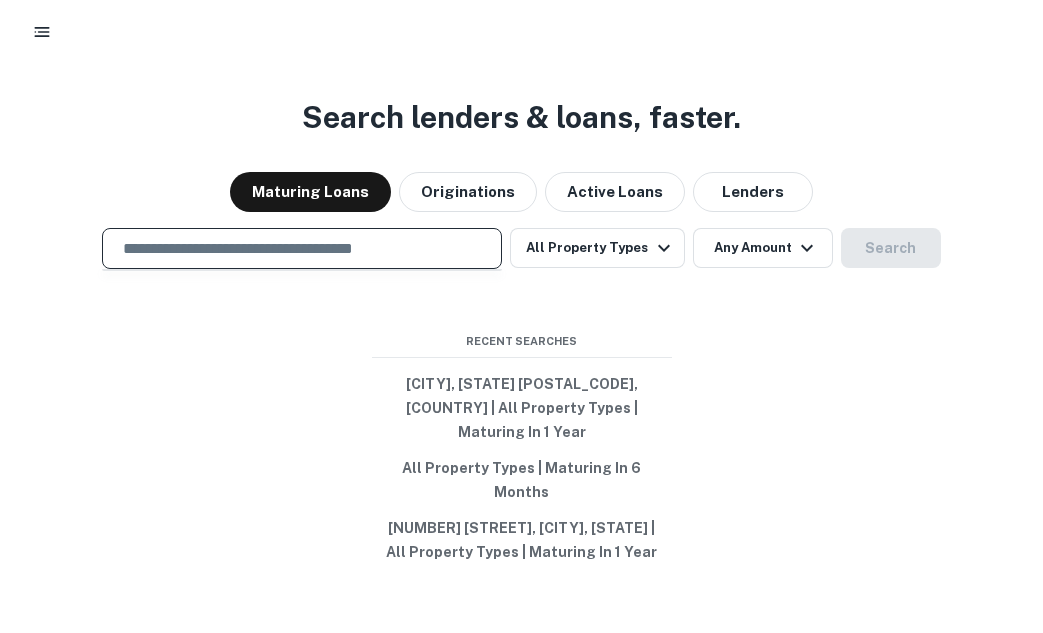 paste on "**********" 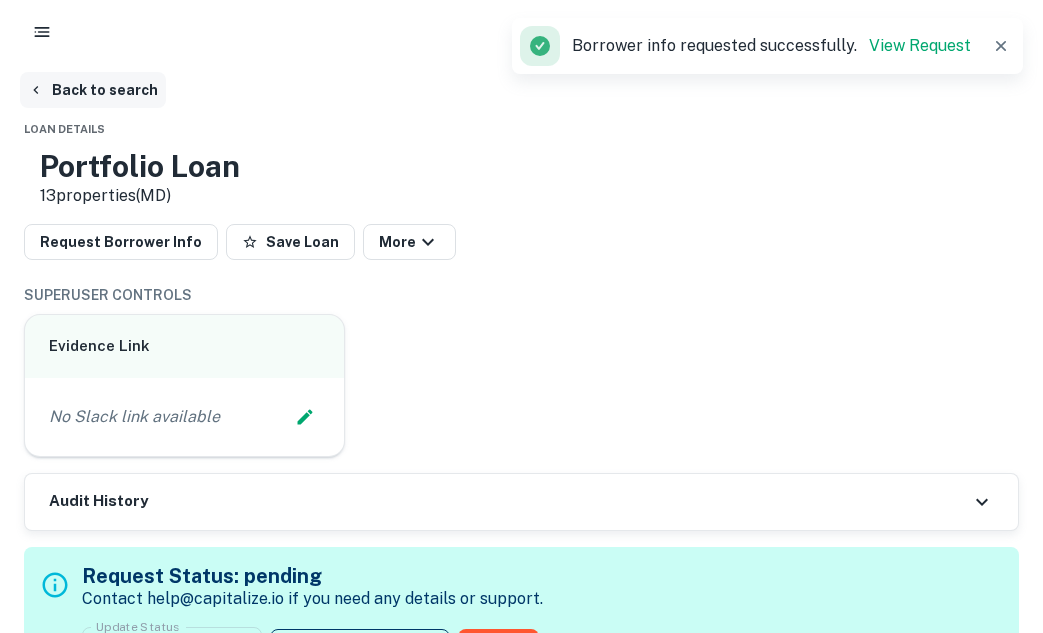 click on "Back to search" at bounding box center [93, 90] 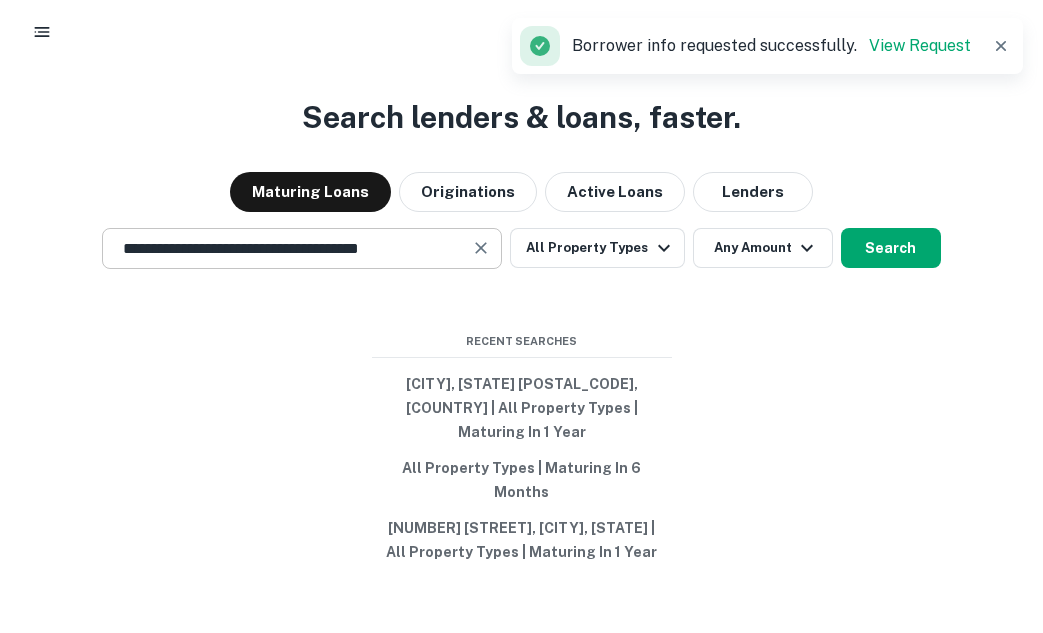 click at bounding box center [481, 248] 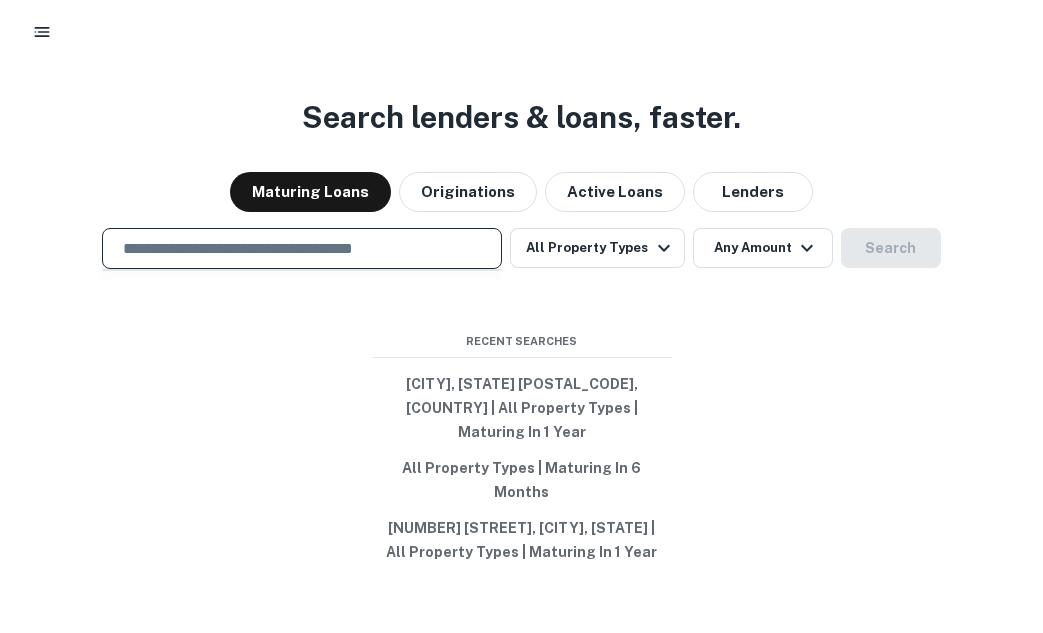 paste on "**********" 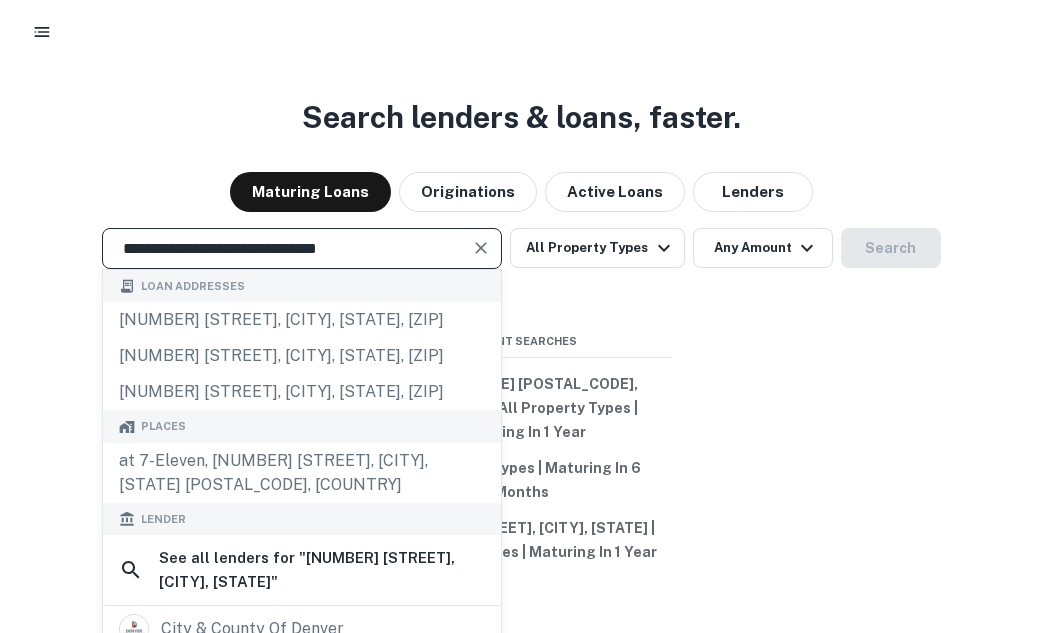 click at bounding box center (481, 248) 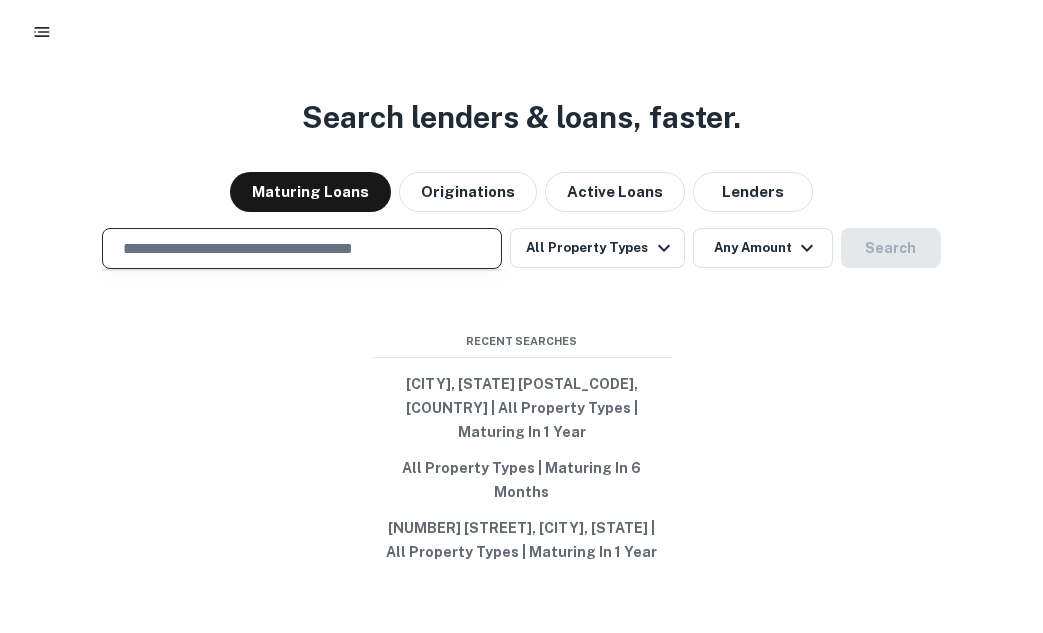 paste on "**********" 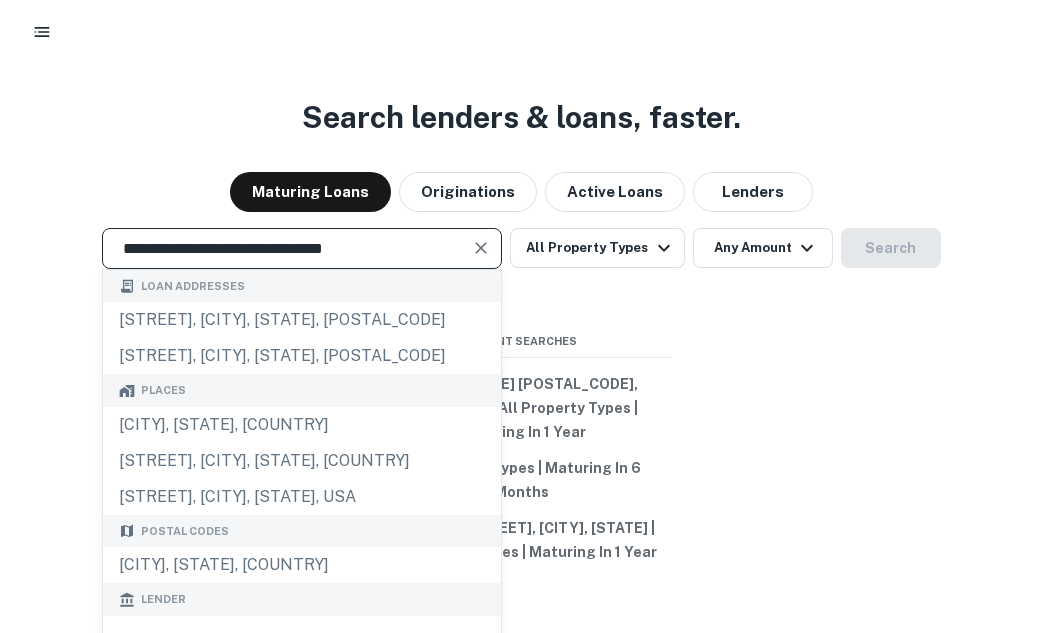 type on "**********" 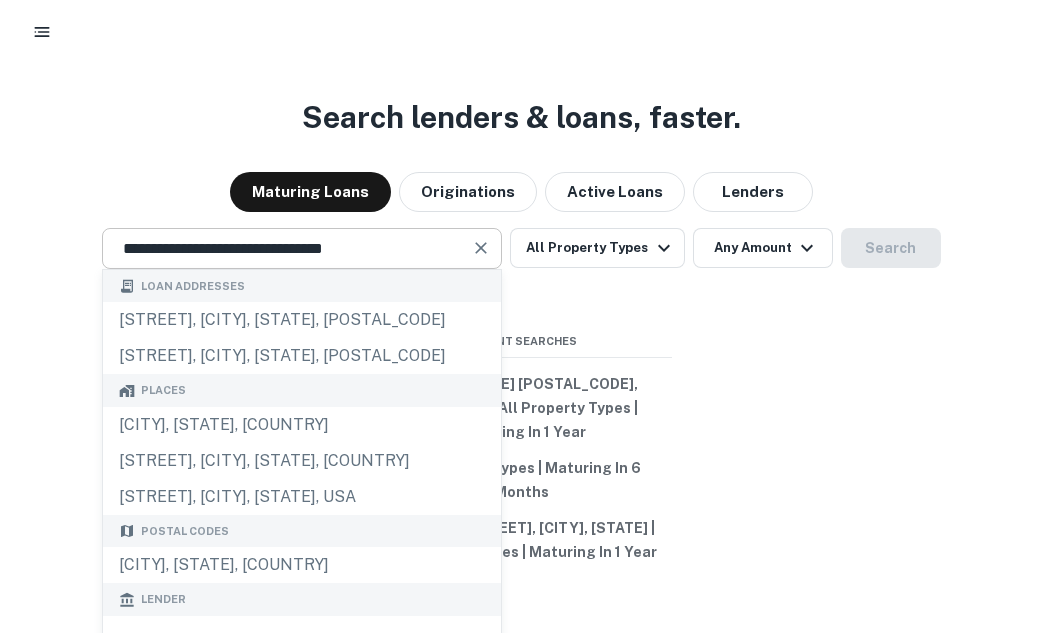 click at bounding box center [481, 248] 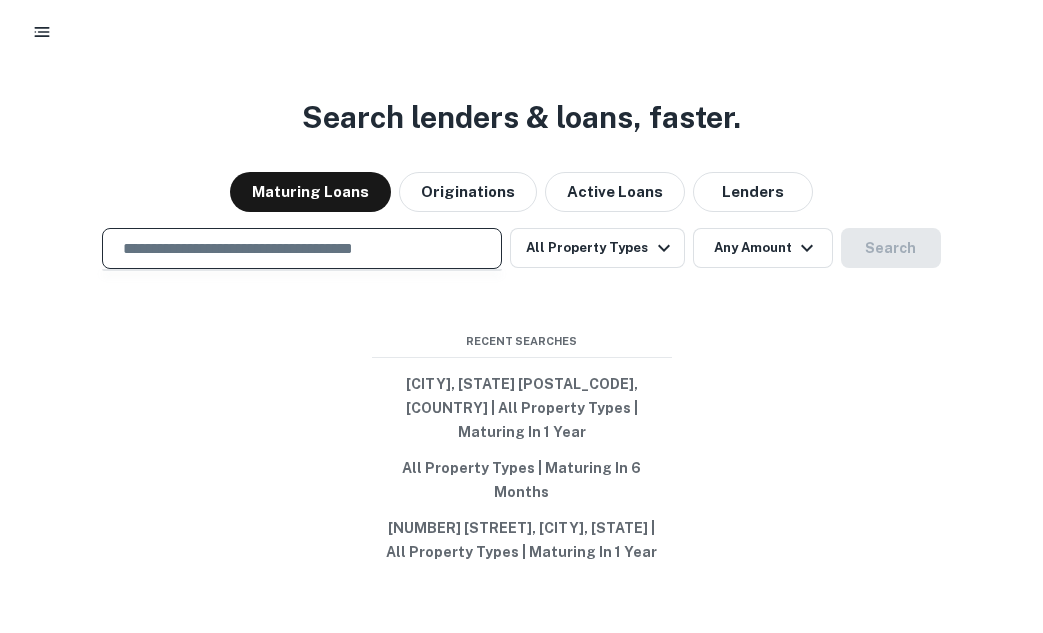 paste on "**********" 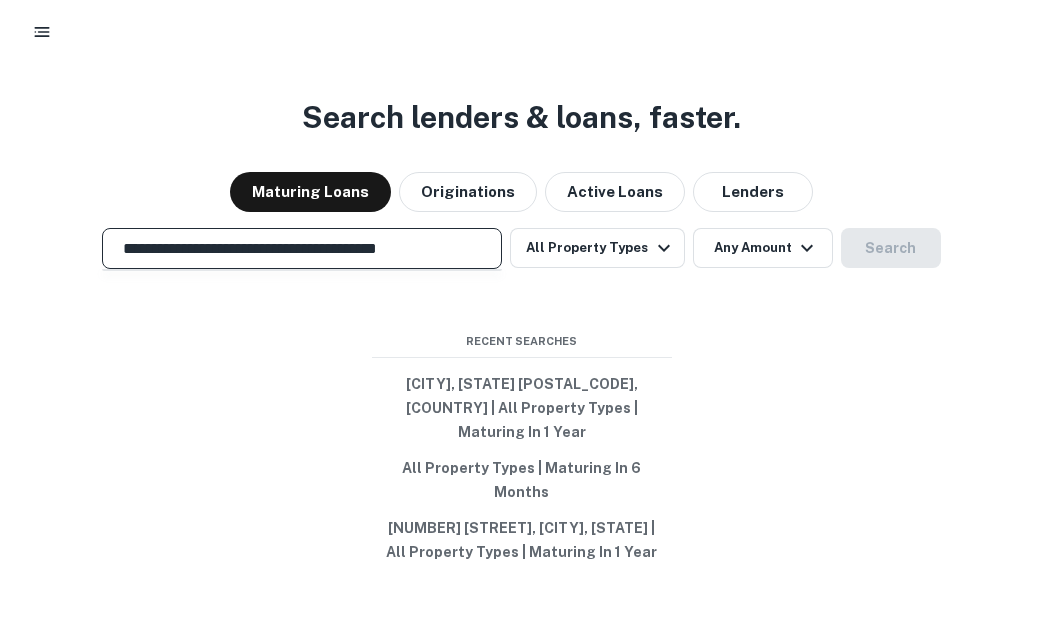 scroll, scrollTop: 0, scrollLeft: 0, axis: both 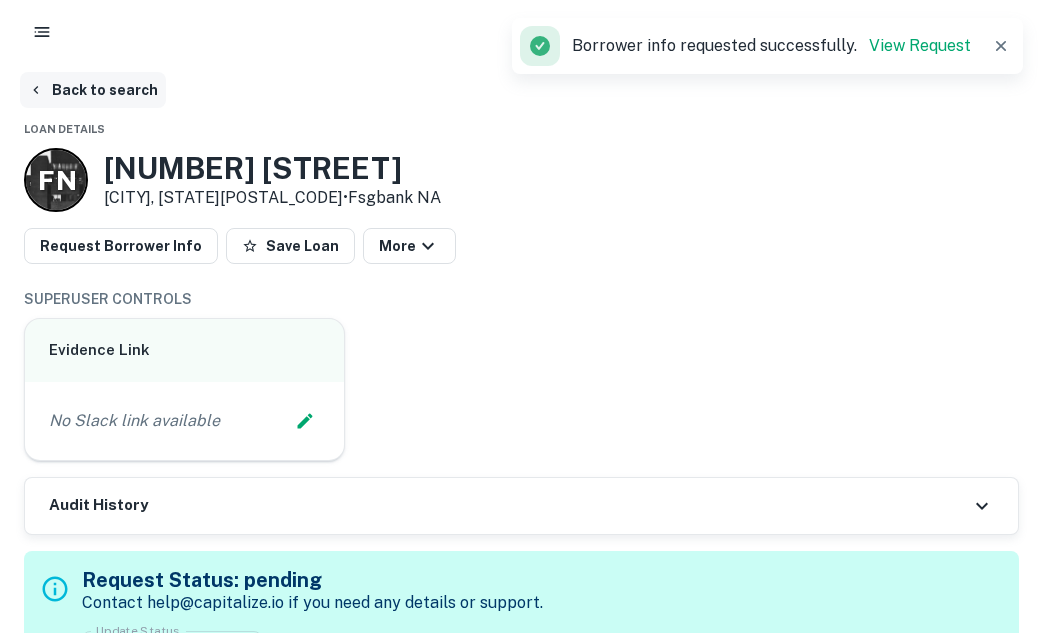 click on "Back to search" at bounding box center [93, 90] 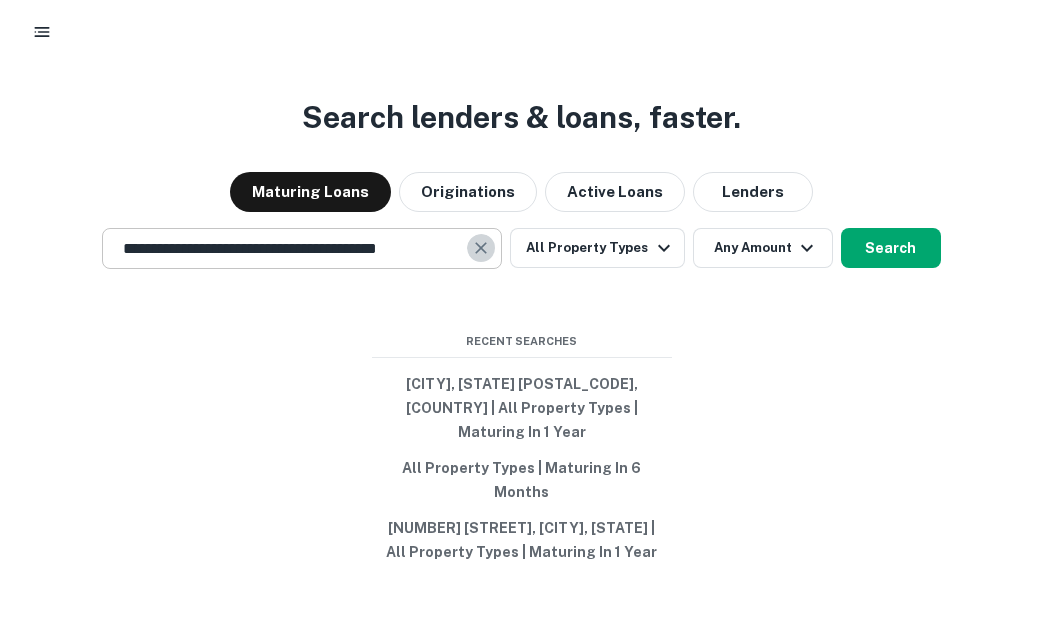 click at bounding box center (481, 248) 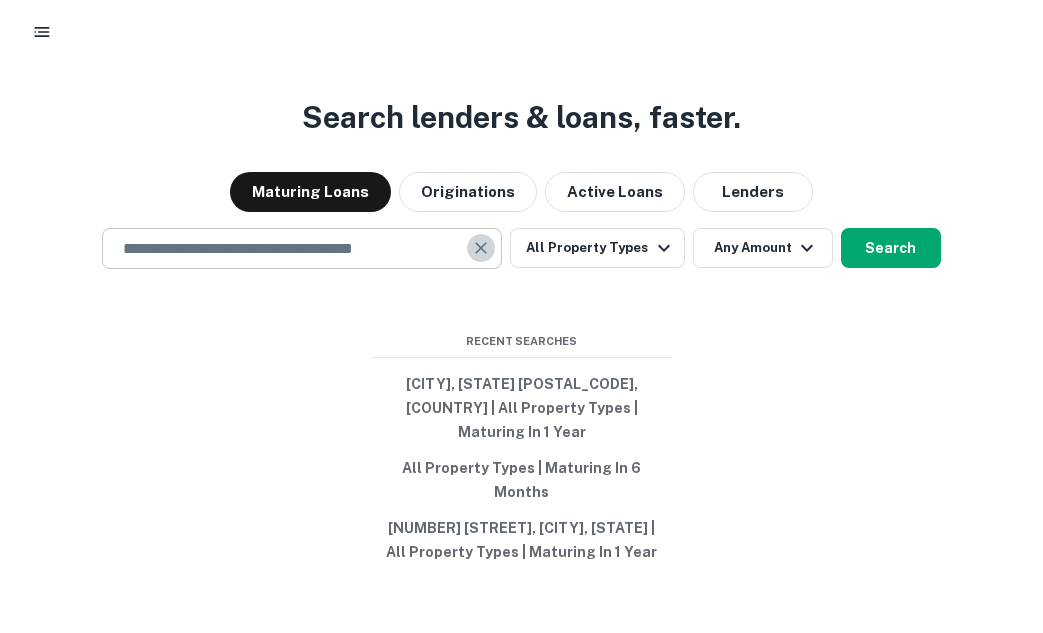 scroll, scrollTop: 0, scrollLeft: 0, axis: both 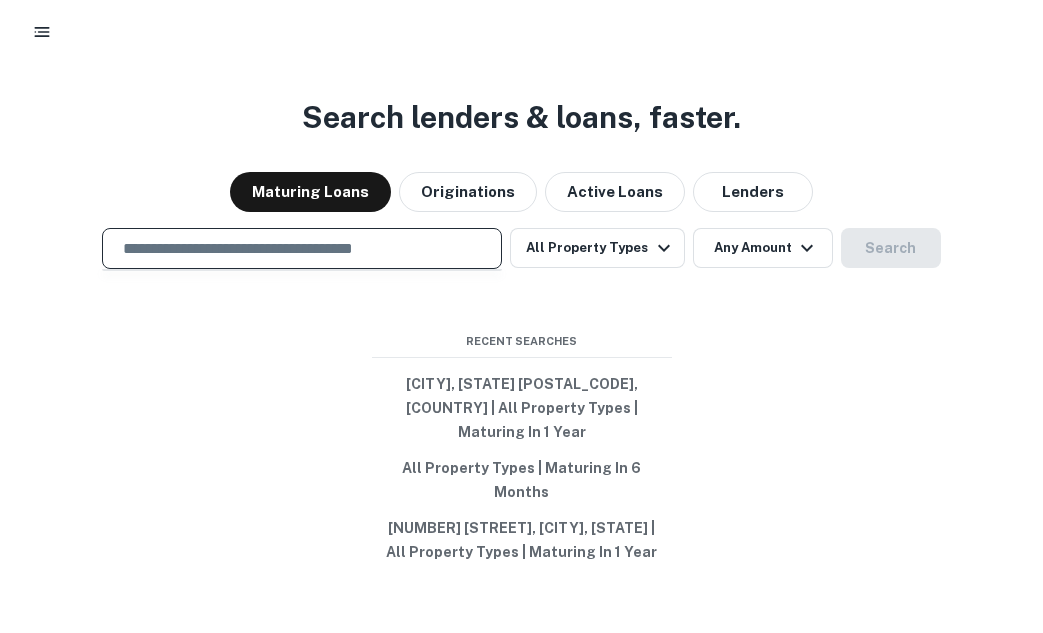 paste on "**********" 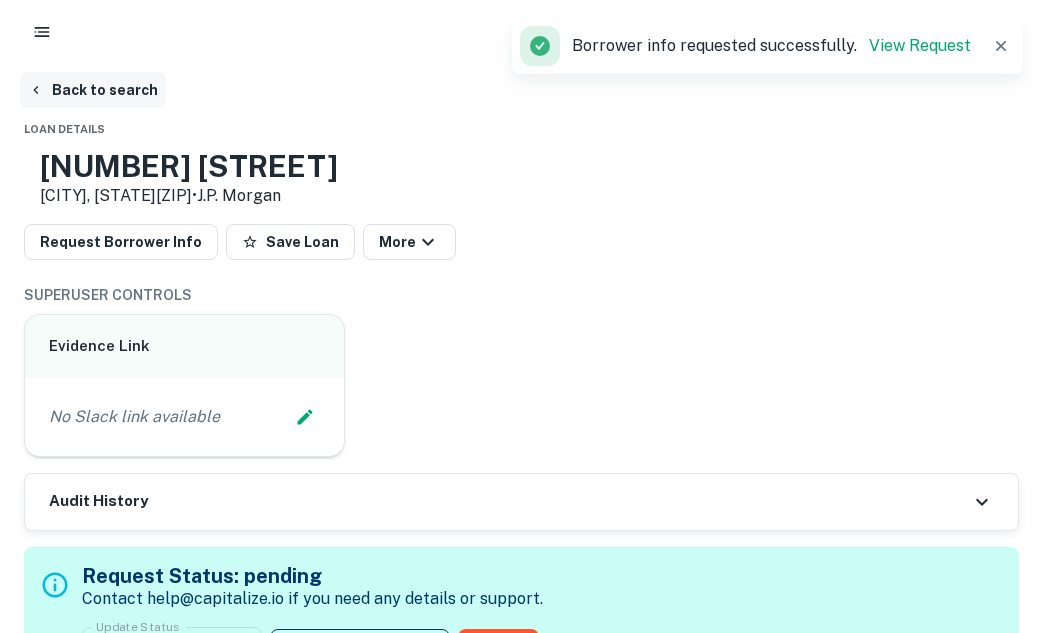 click on "Back to search" at bounding box center (93, 90) 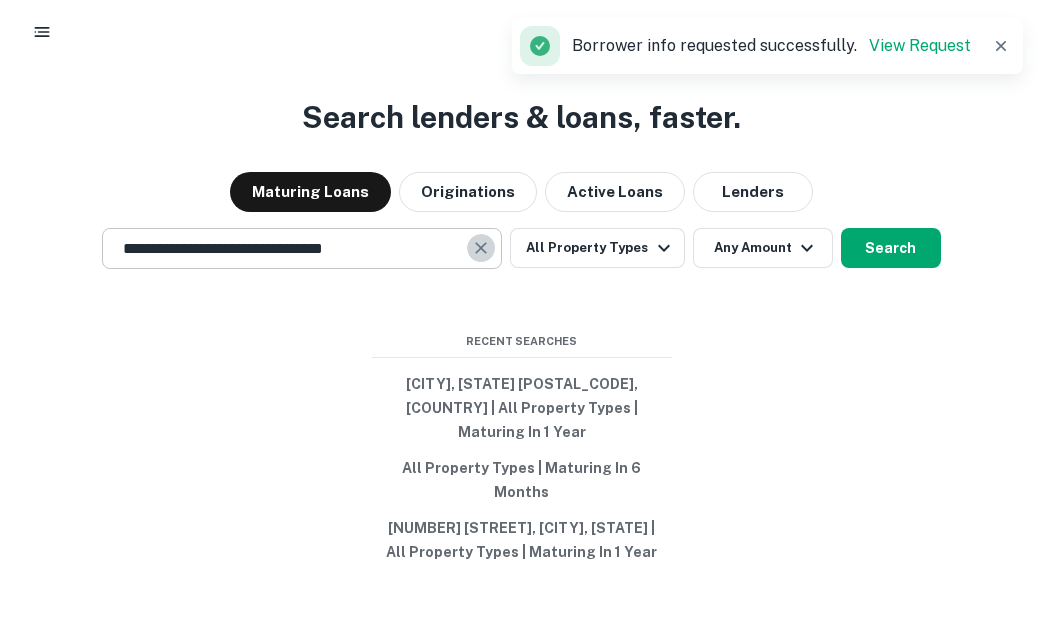click at bounding box center (482, 248) 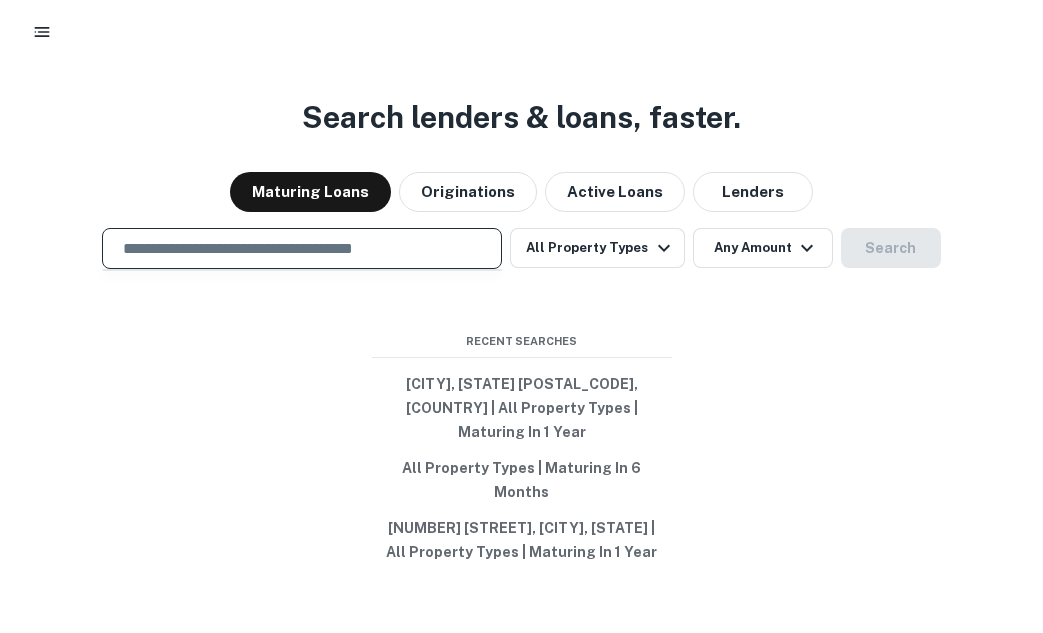 paste on "**********" 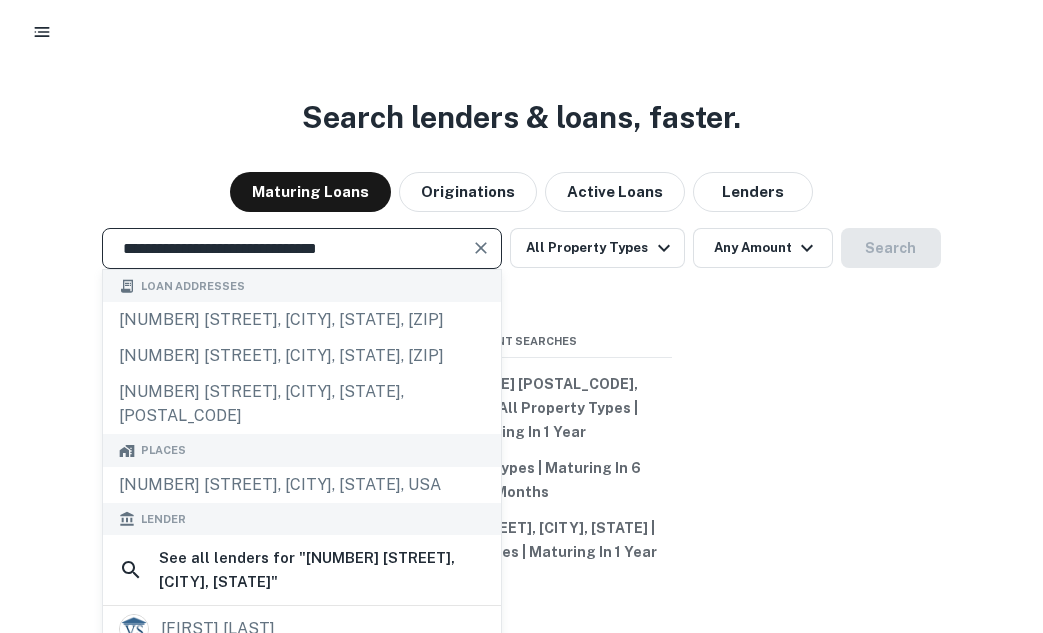 click at bounding box center (481, 248) 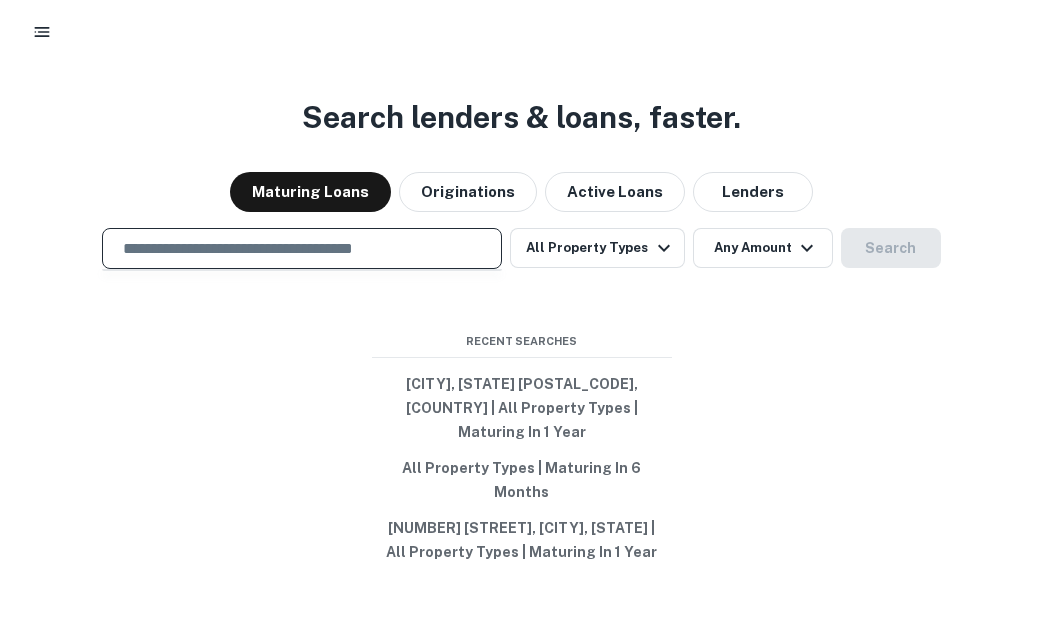 paste on "**********" 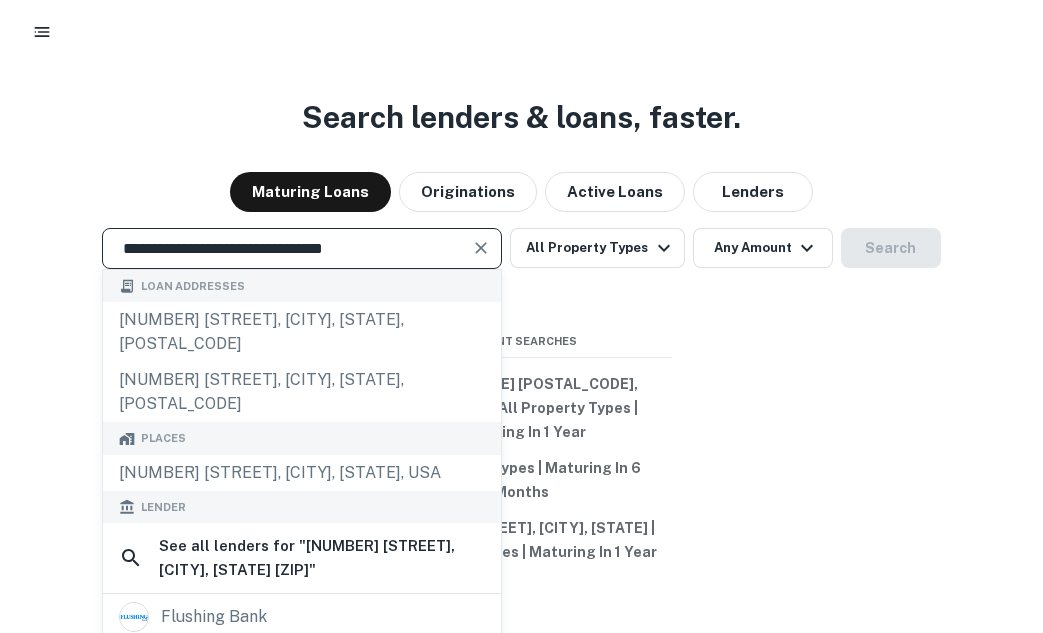 type on "**********" 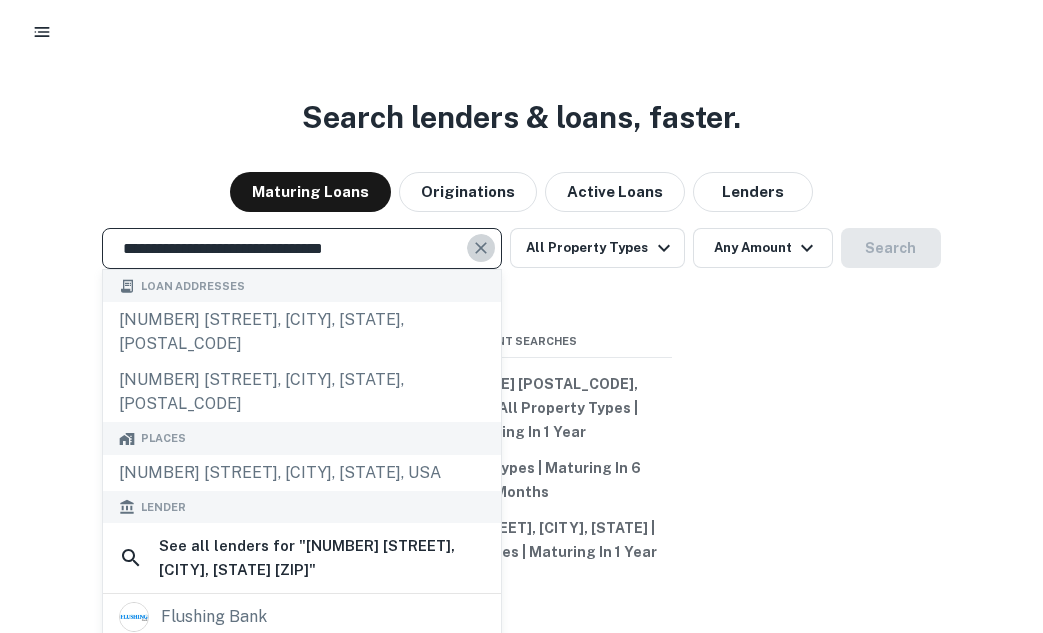 click at bounding box center (481, 248) 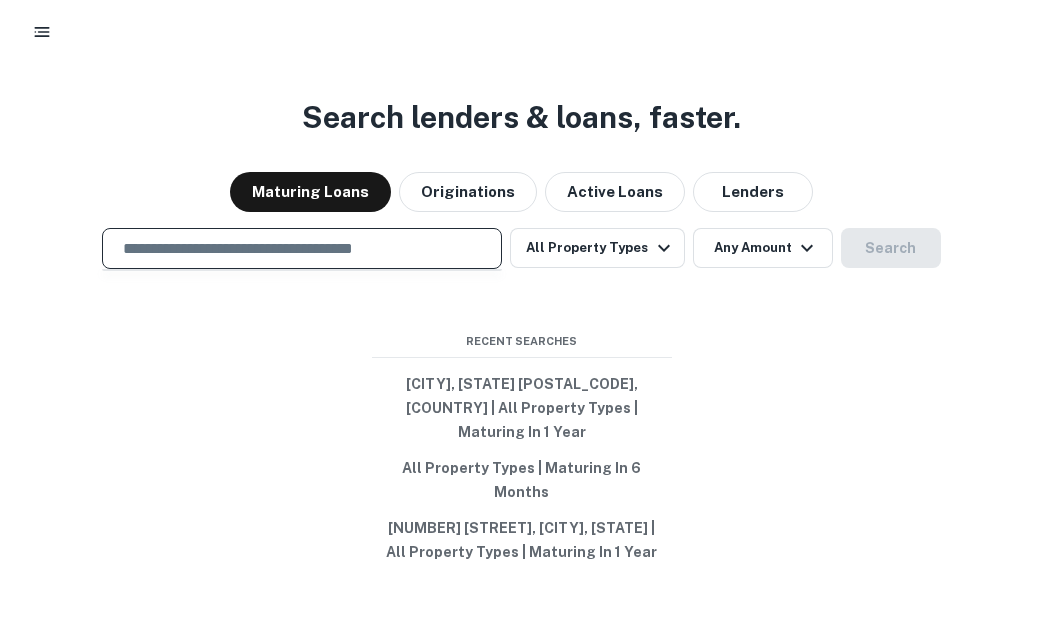 paste on "**********" 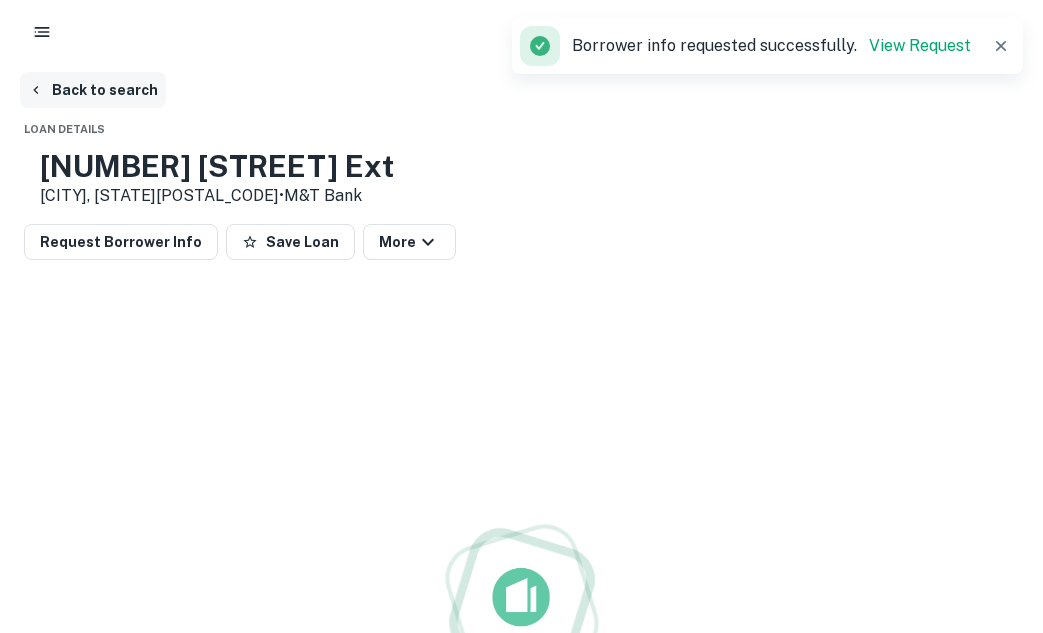 click on "Back to search" at bounding box center [93, 90] 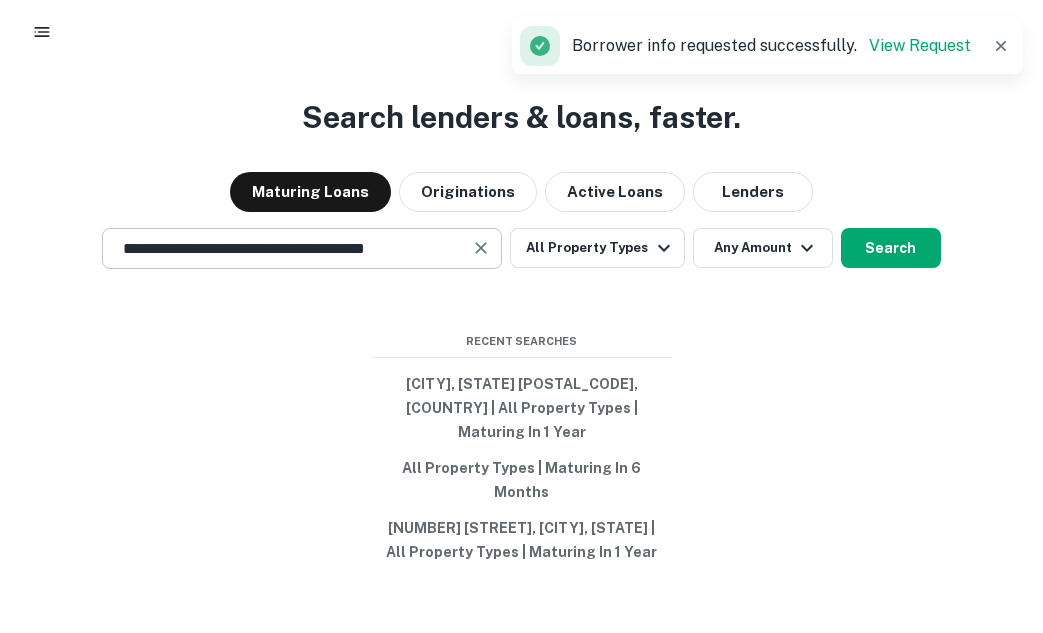 click at bounding box center (481, 248) 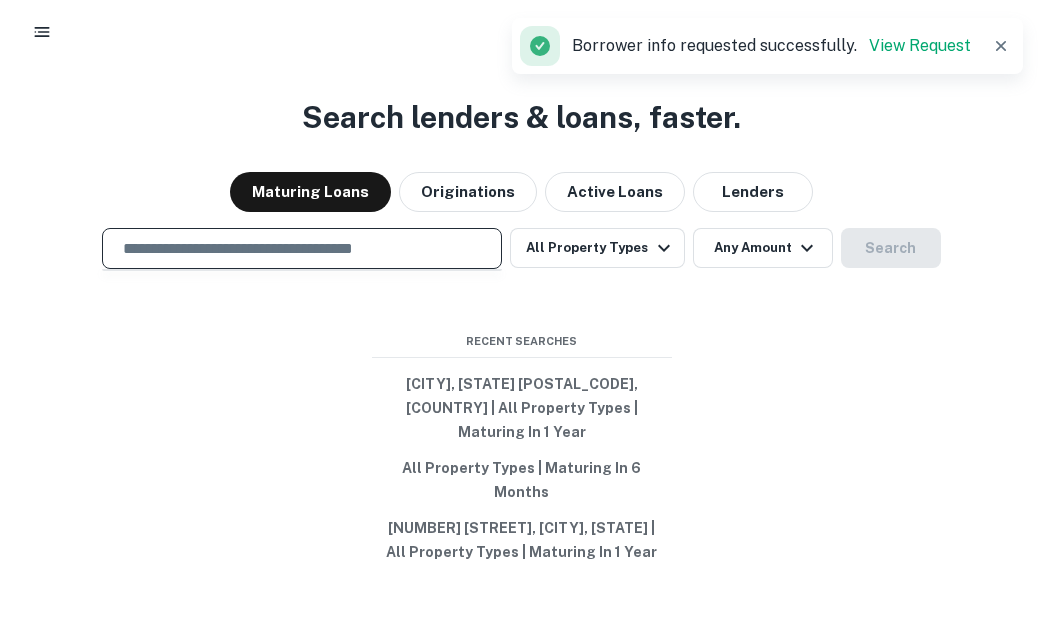 paste on "**********" 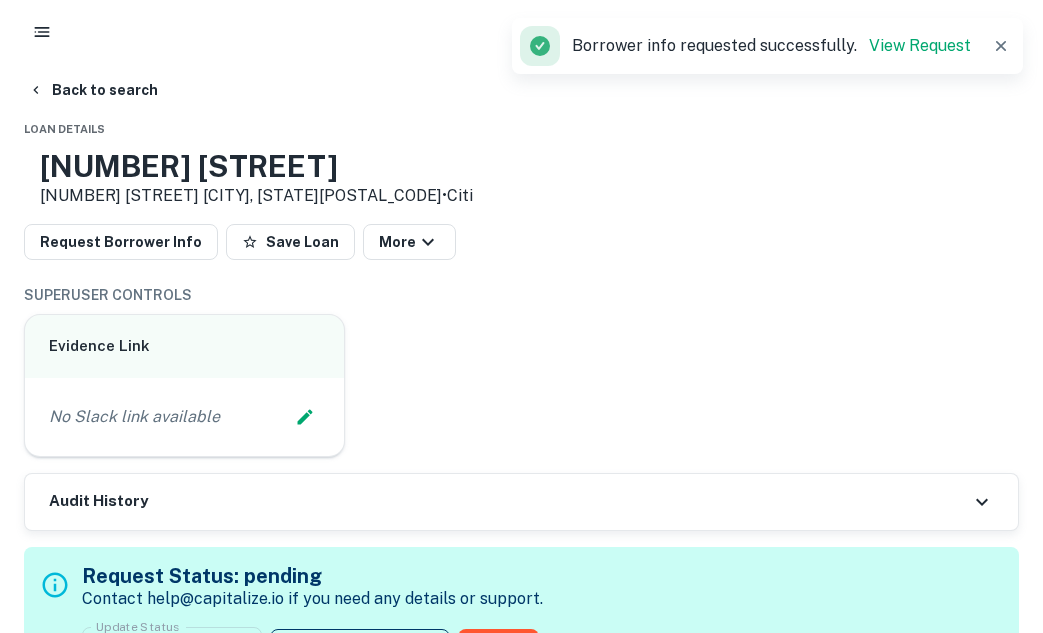 click on "Back to search Loan Details 1623 flatbush avenue 1623 flatbush Brooklyn, NY11210   •  Citi Request Borrower Info Save Loan More SUPERUSER CONTROLS Evidence Link No Slack link available Audit History Request Status: pending Contact help@capitalize.io if you need any details or support. Update Status ​ ******* Update Status Priority:  Low  ( 1 ) Delete Sending request to AI...   Buyer Details + Add Owner Other Mortgages on Property You are currently looking at an older transaction on this property. There may be transactions on this property that are more recent. Transaction Date Buyer Name Seller Name Sale Amount Mortgage Amount 06/08/2021 Most Recent 1458-1466 flatbush jv llc - $12.9M View 04/20/2021 1458-1466 flatbush jv llc - $300k View 01/18/2021 $20.1M $12.5M View 02/13/2020 1458-1466 flatbush jv llc - $2.8M View Summary Mortgage Details Borrower Name Transaction Date   1/18/2021 Land Use Category   mixed use Loan Purpose   1 Mortgage Amount   $12.5m Interest Rate   3.85% Interest Rate Type   fixed LTV" at bounding box center (521, 2057) 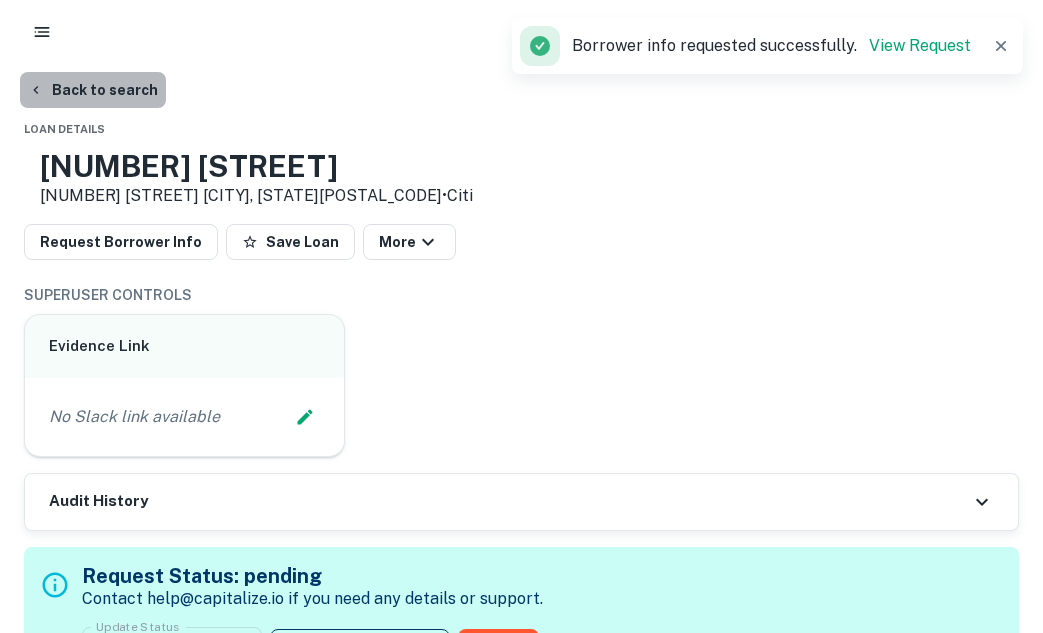 click on "Back to search" at bounding box center (93, 90) 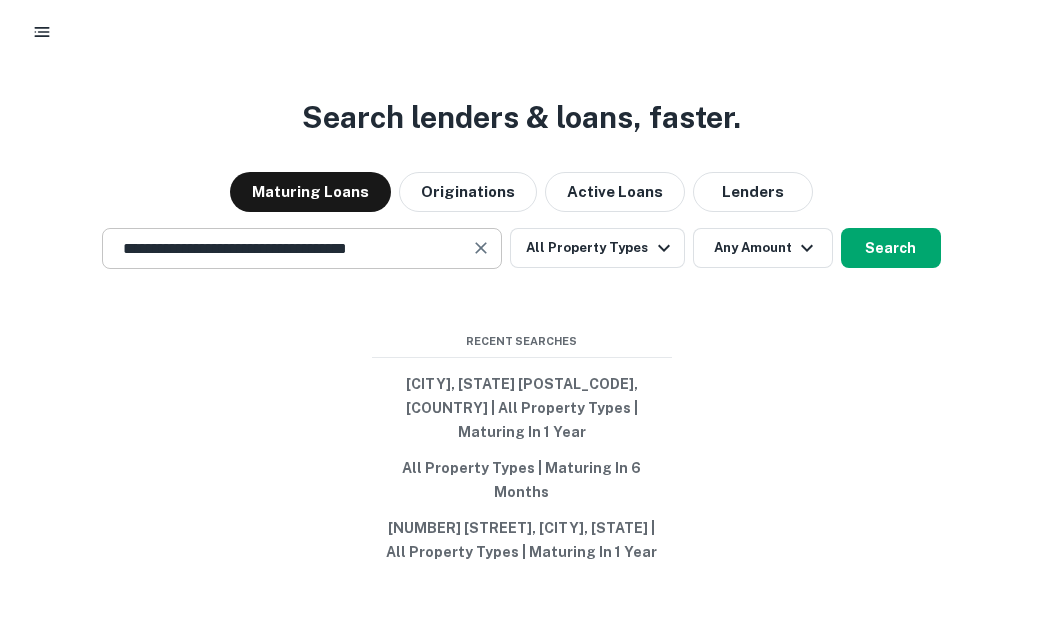 click at bounding box center (481, 248) 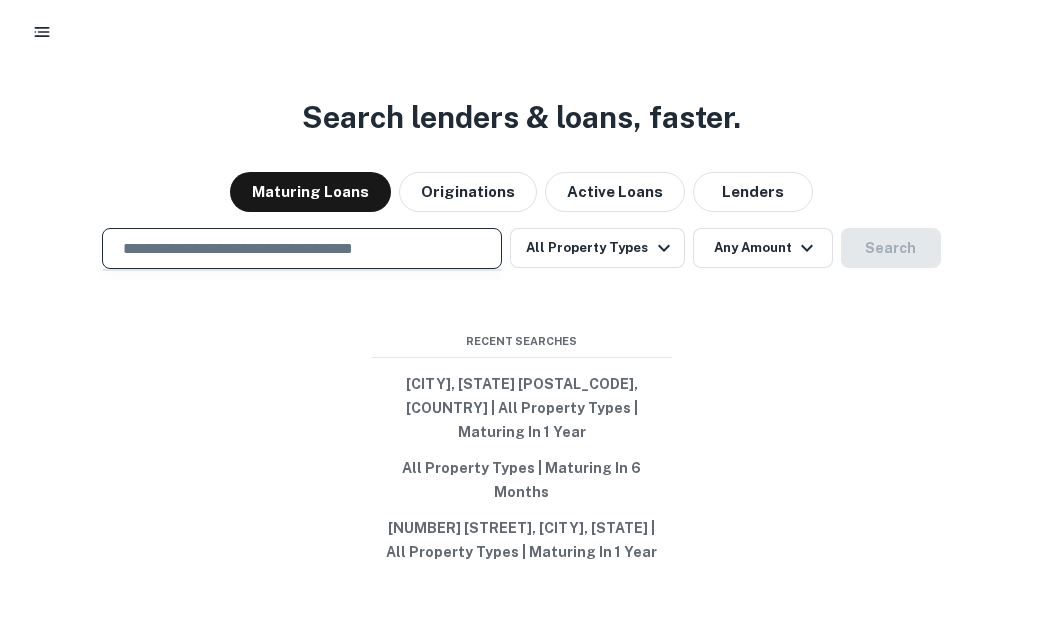 paste on "**********" 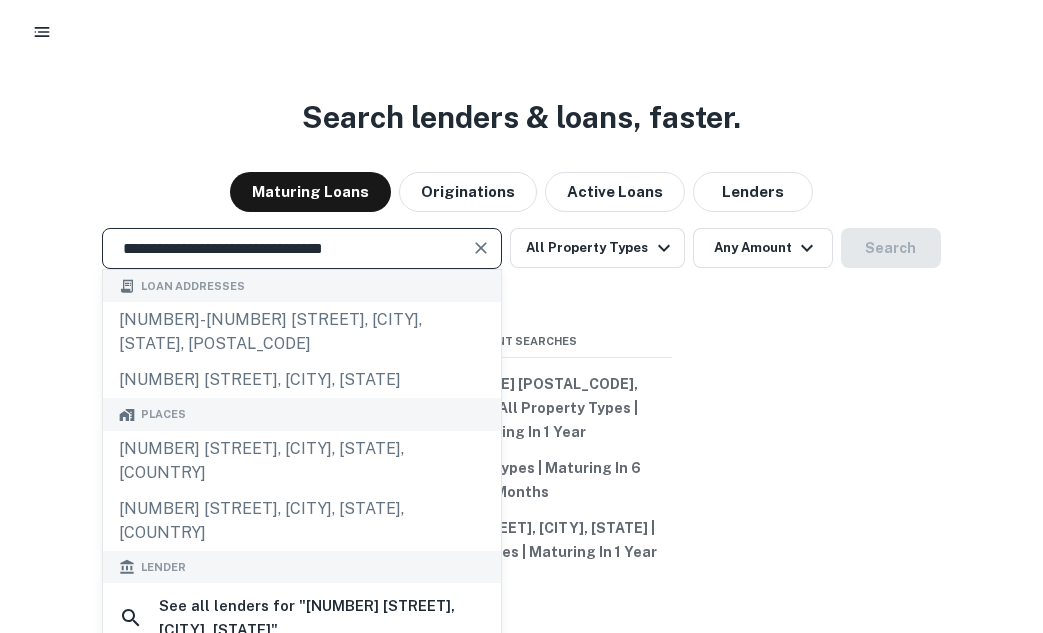 click at bounding box center [481, 248] 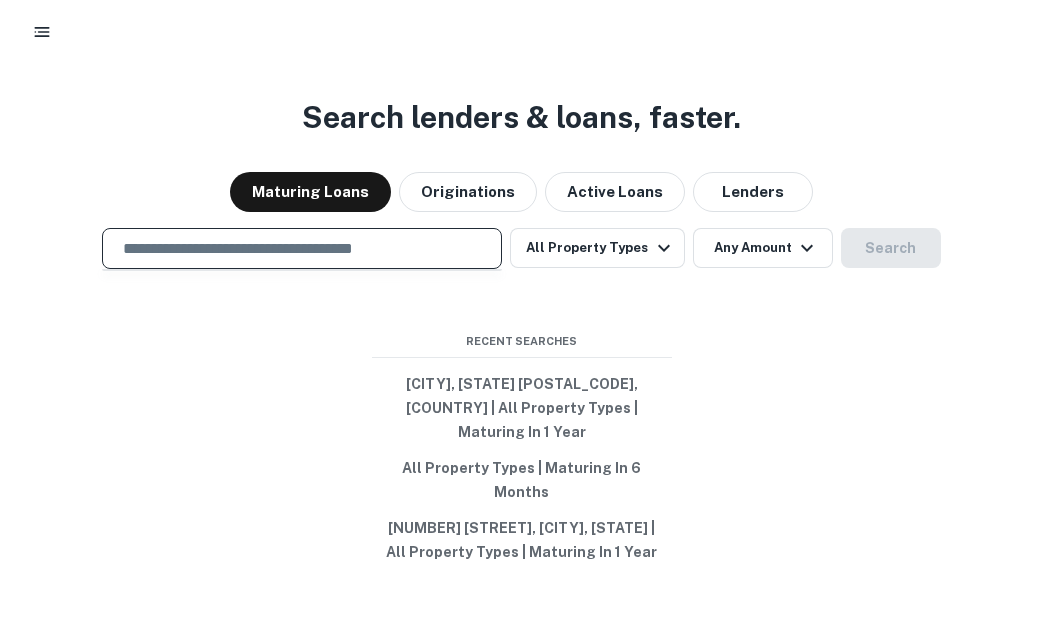 paste on "**********" 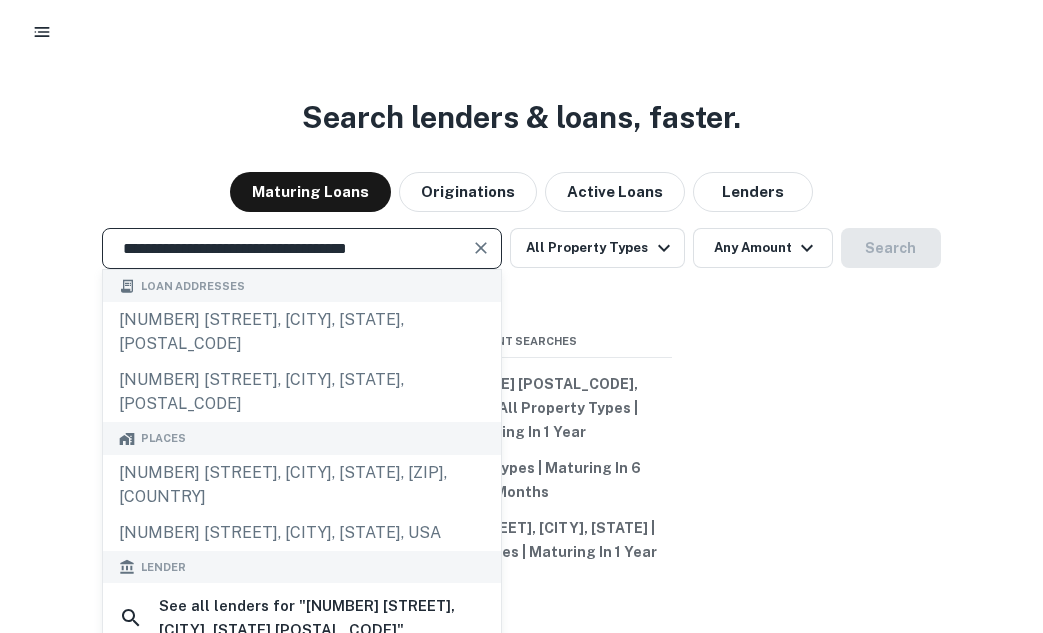click at bounding box center (480, 248) 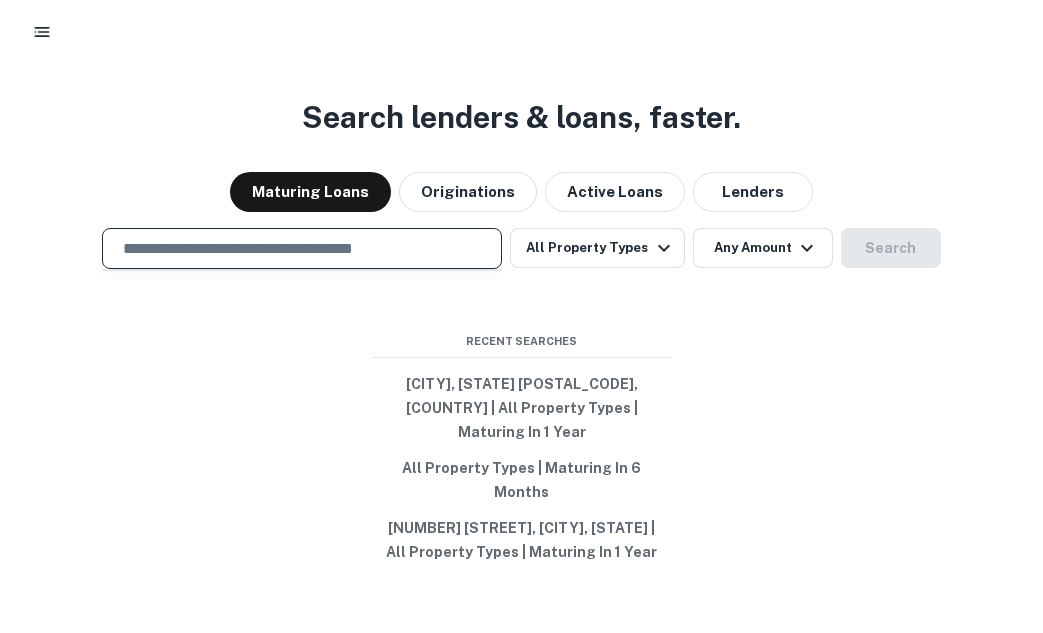 paste on "**********" 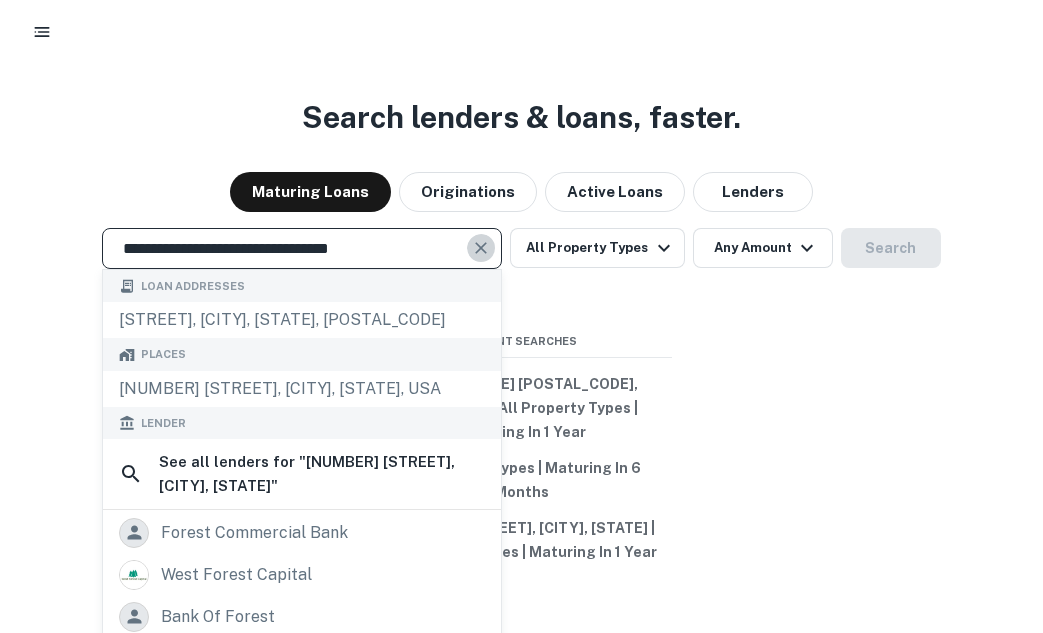 click at bounding box center [481, 248] 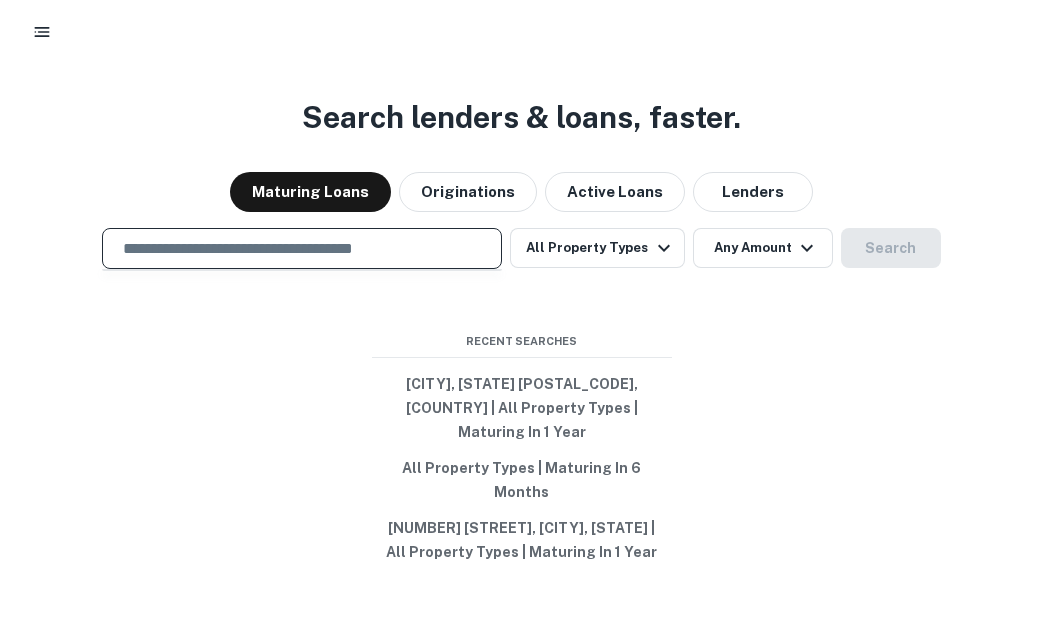 paste on "**********" 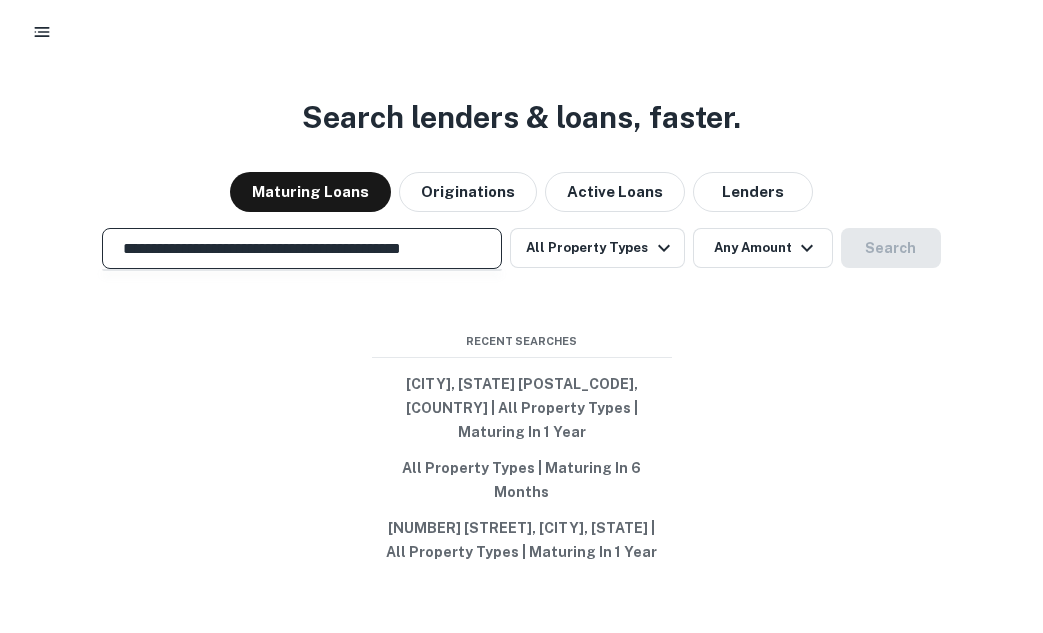 scroll, scrollTop: 0, scrollLeft: 12, axis: horizontal 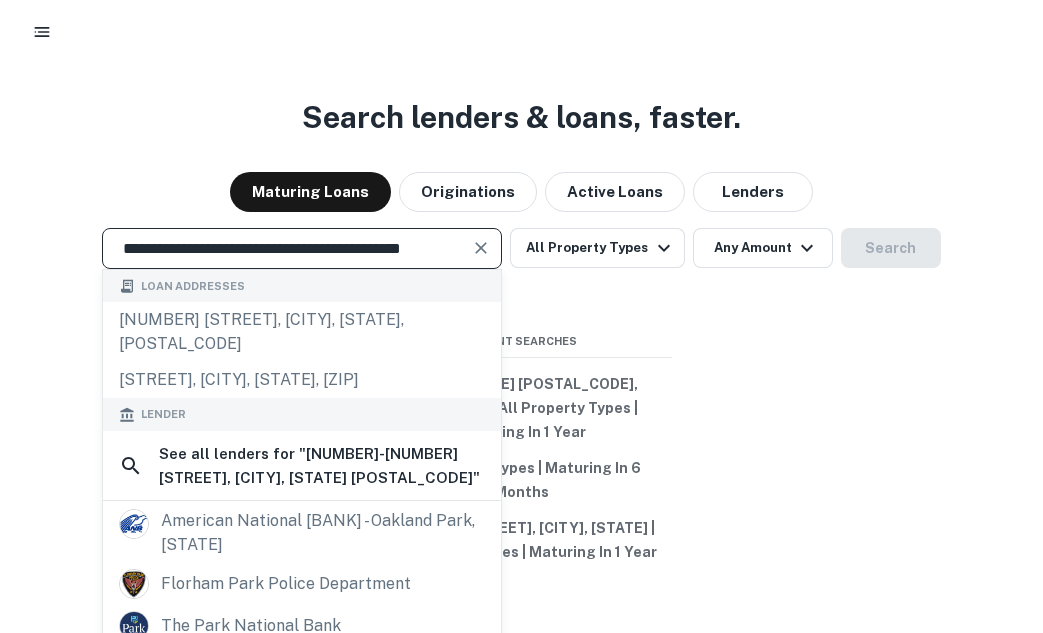 type on "**********" 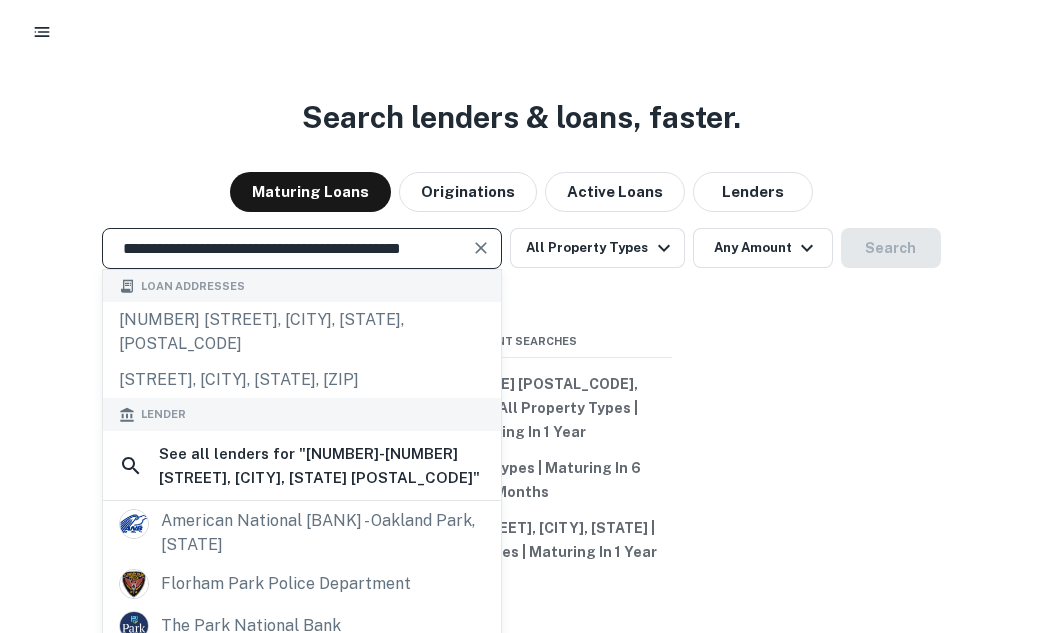 scroll, scrollTop: 0, scrollLeft: 0, axis: both 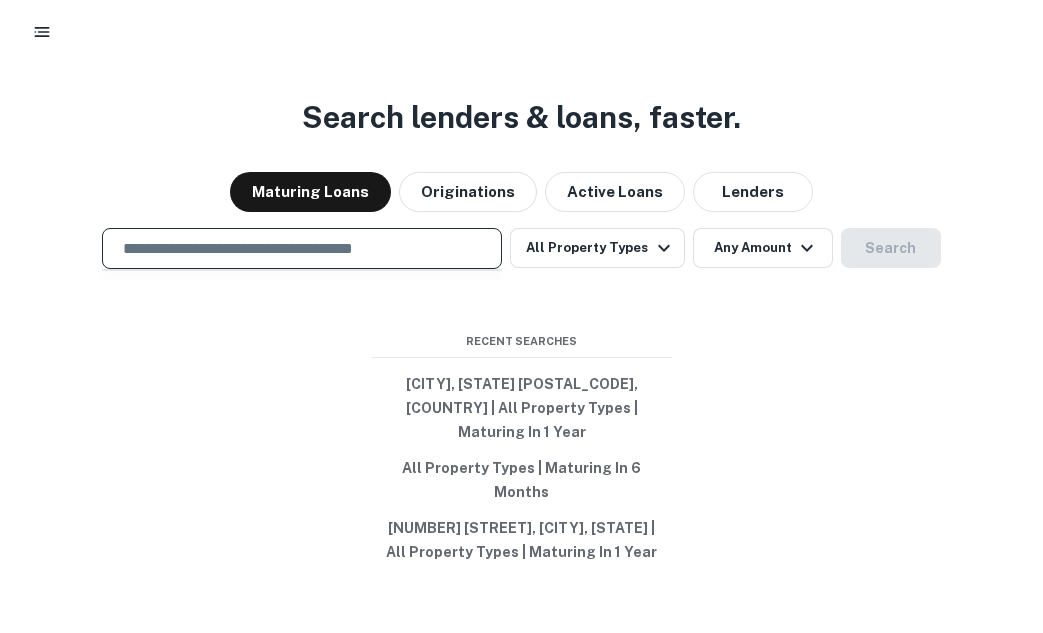 paste on "**********" 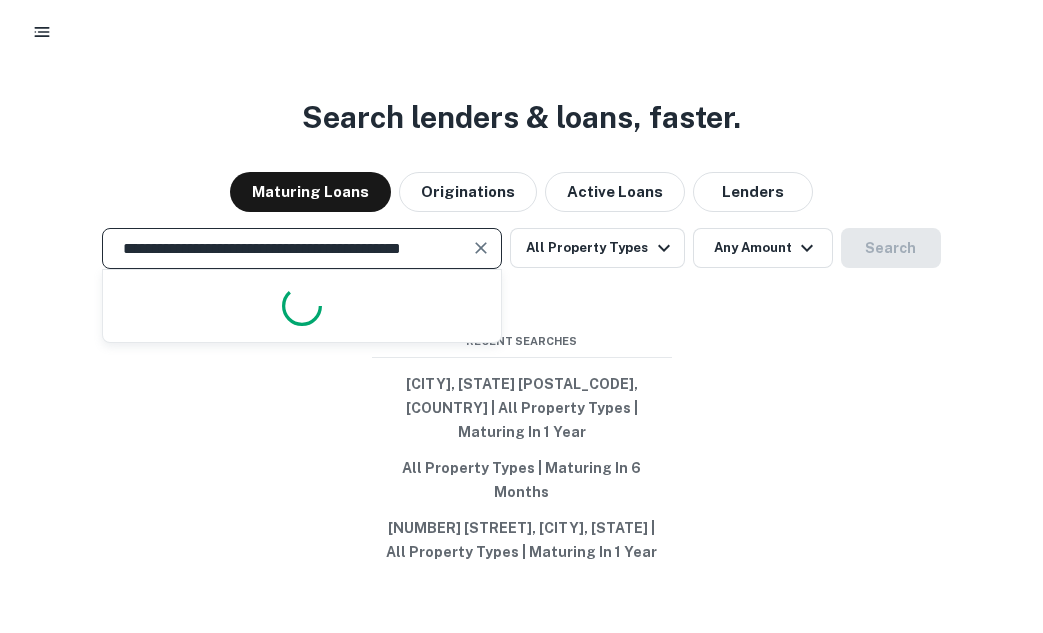 scroll, scrollTop: 0, scrollLeft: 30, axis: horizontal 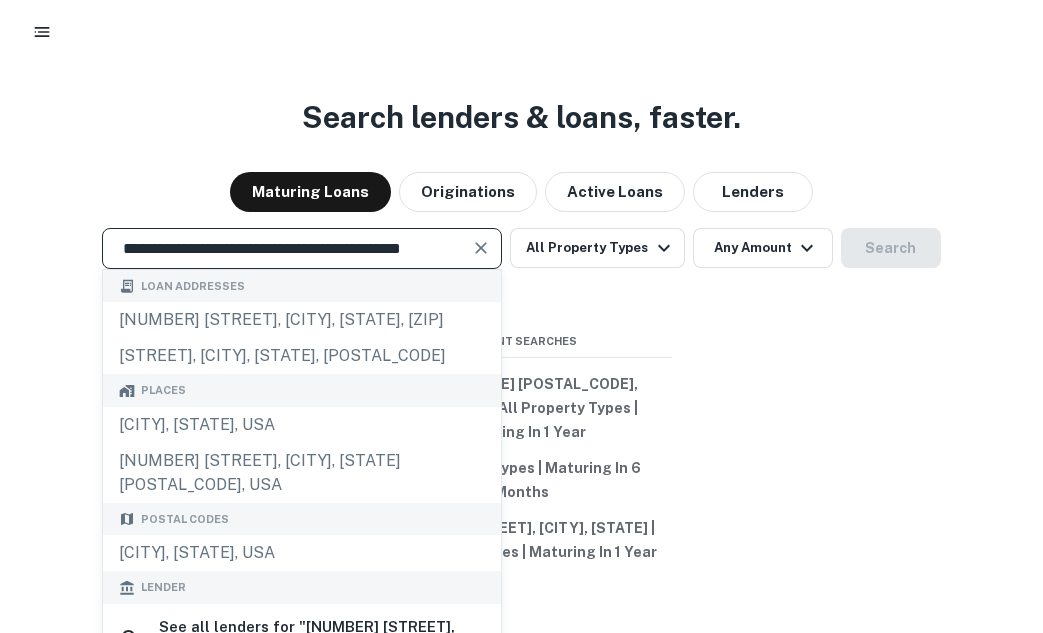 click on "**********" at bounding box center [287, 248] 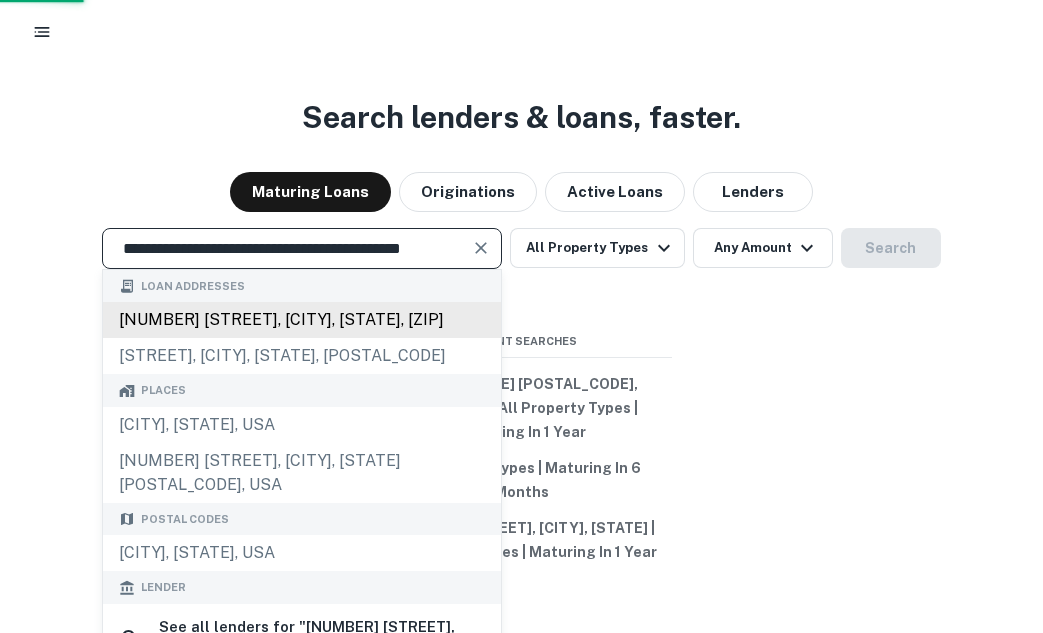 click on "1297 new york ave, huntington station, ny, 11746" at bounding box center (302, 320) 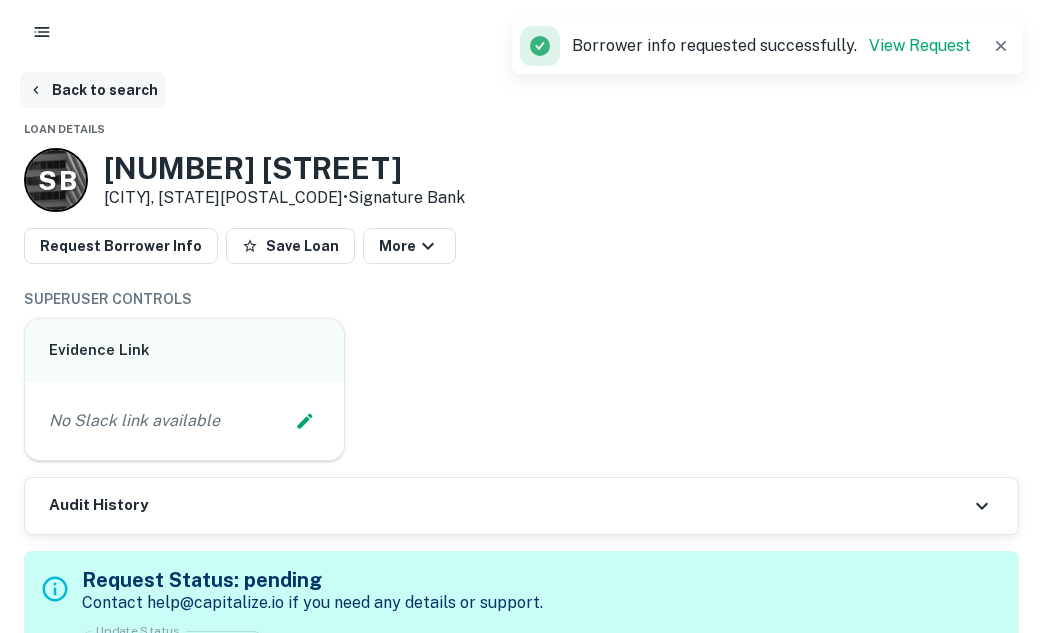 click on "Back to search" at bounding box center [93, 90] 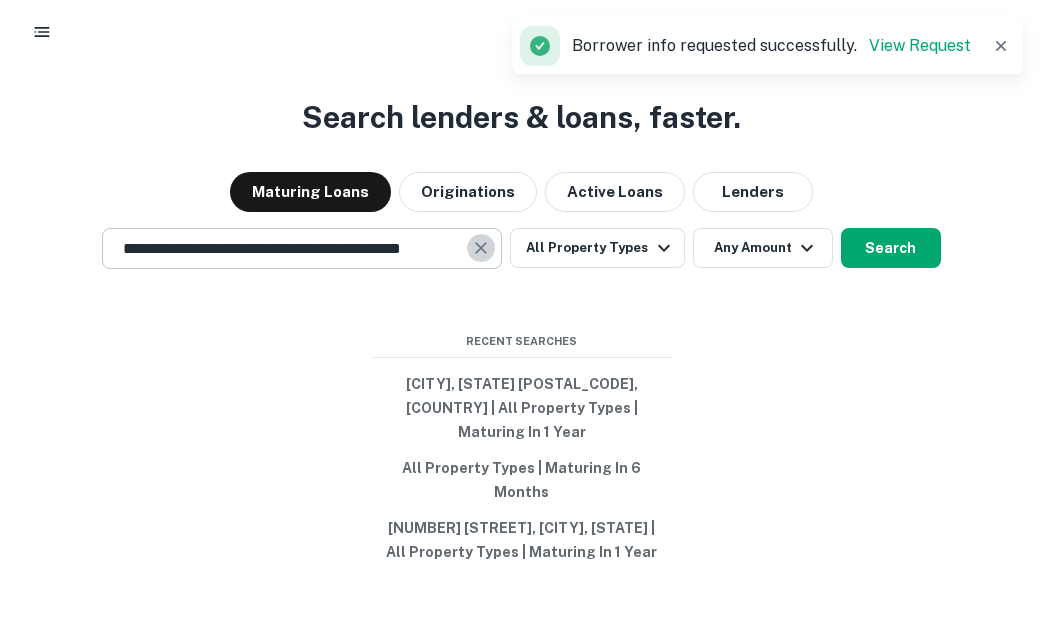 click at bounding box center (482, 248) 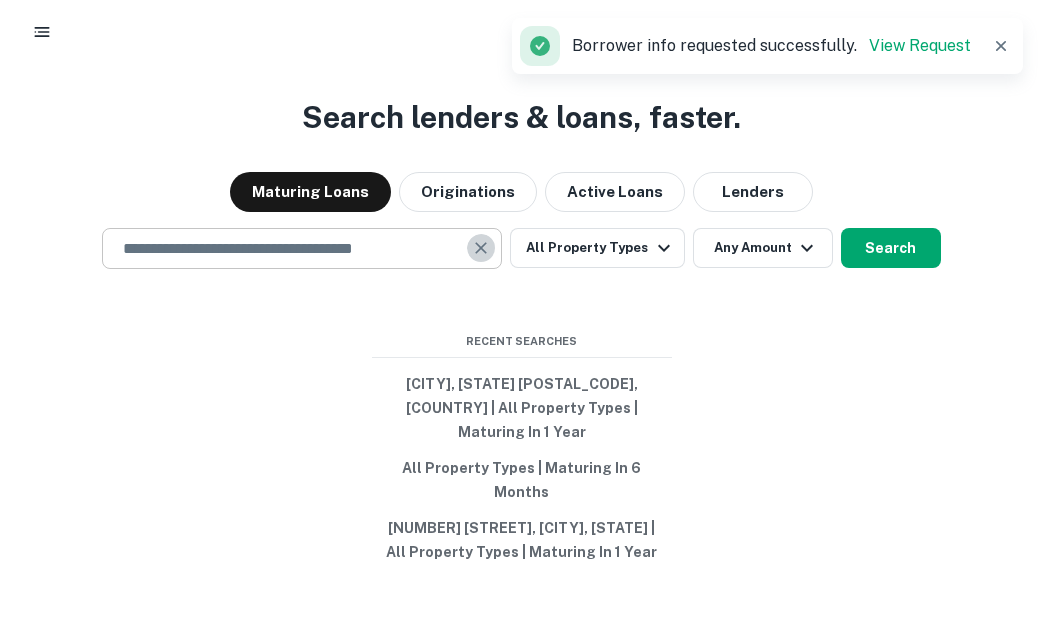 scroll, scrollTop: 0, scrollLeft: 0, axis: both 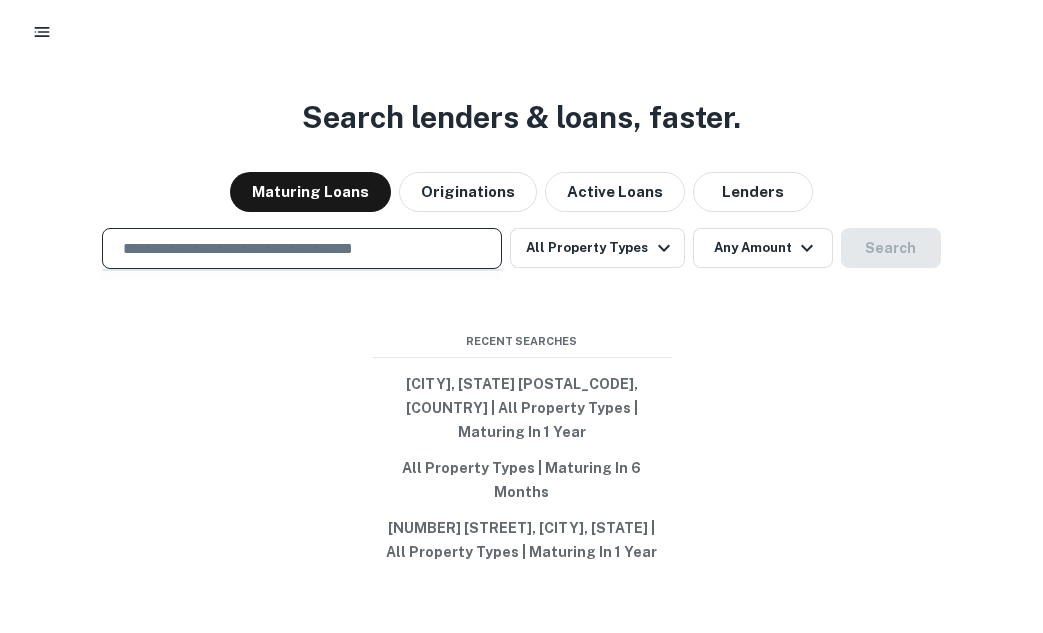 paste on "**********" 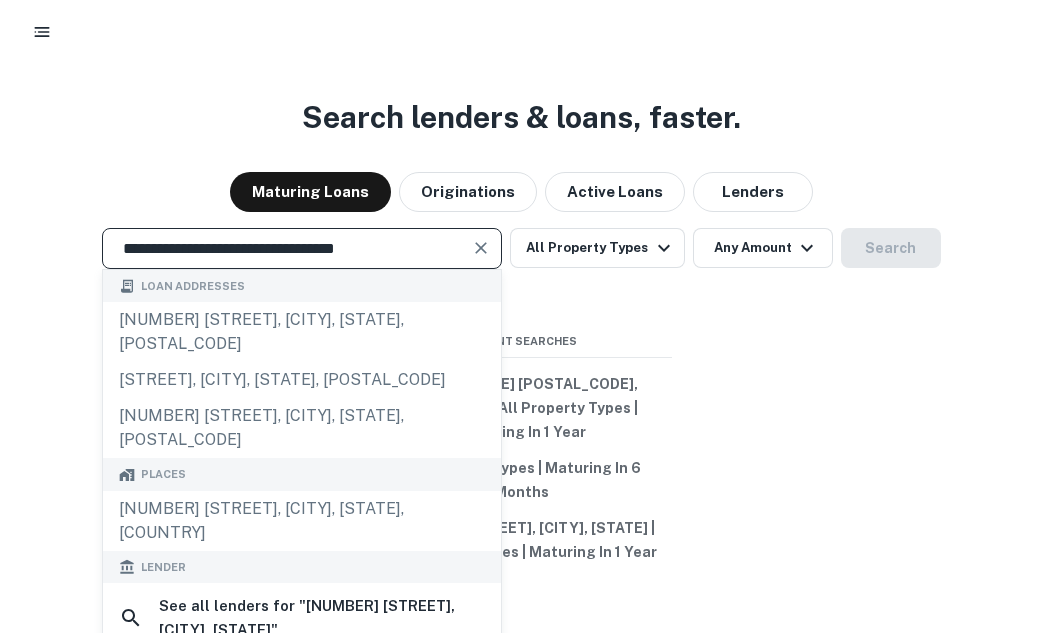 click at bounding box center [482, 248] 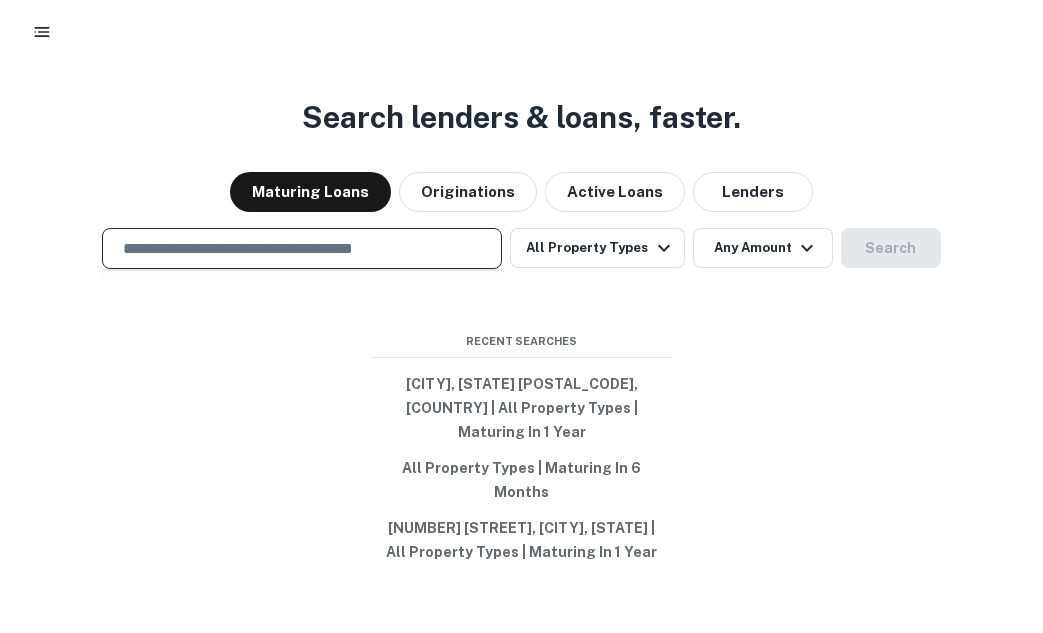 paste on "**********" 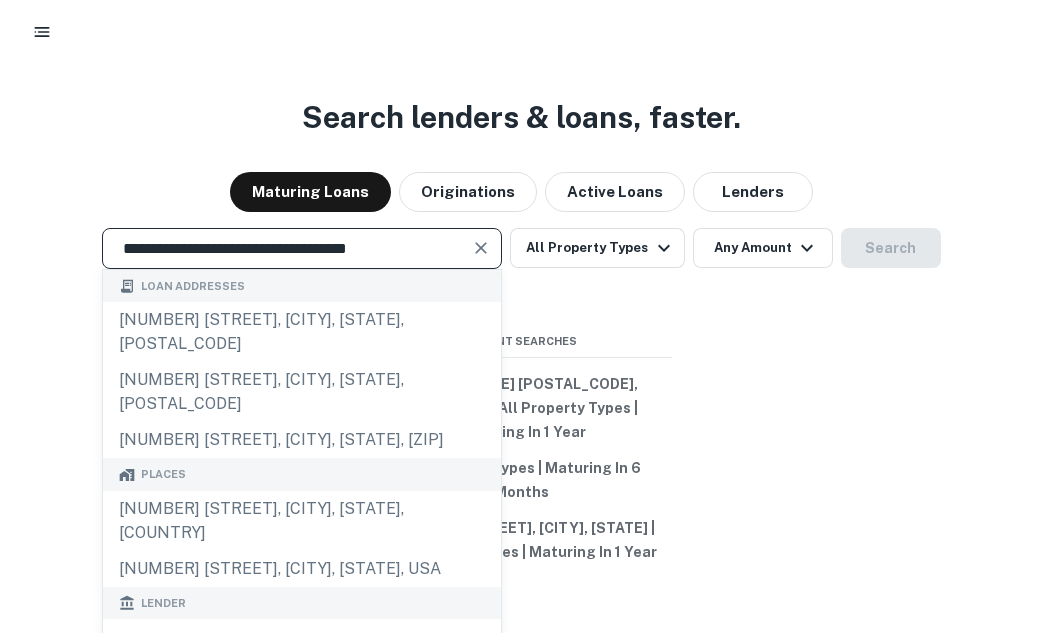 click at bounding box center [481, 248] 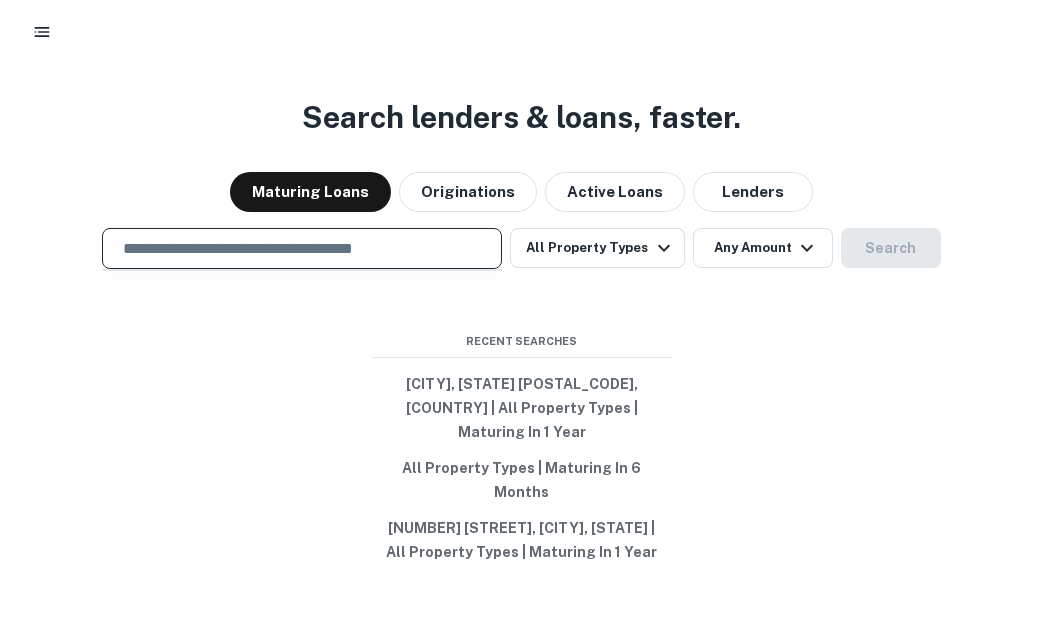 click at bounding box center (287, 248) 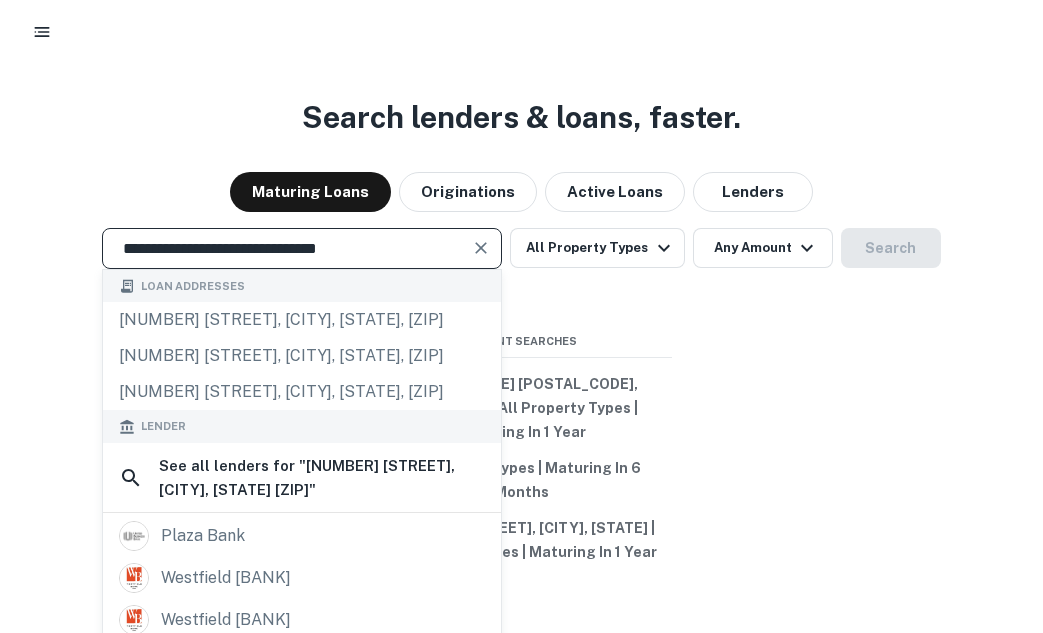 click on "**********" at bounding box center (302, 248) 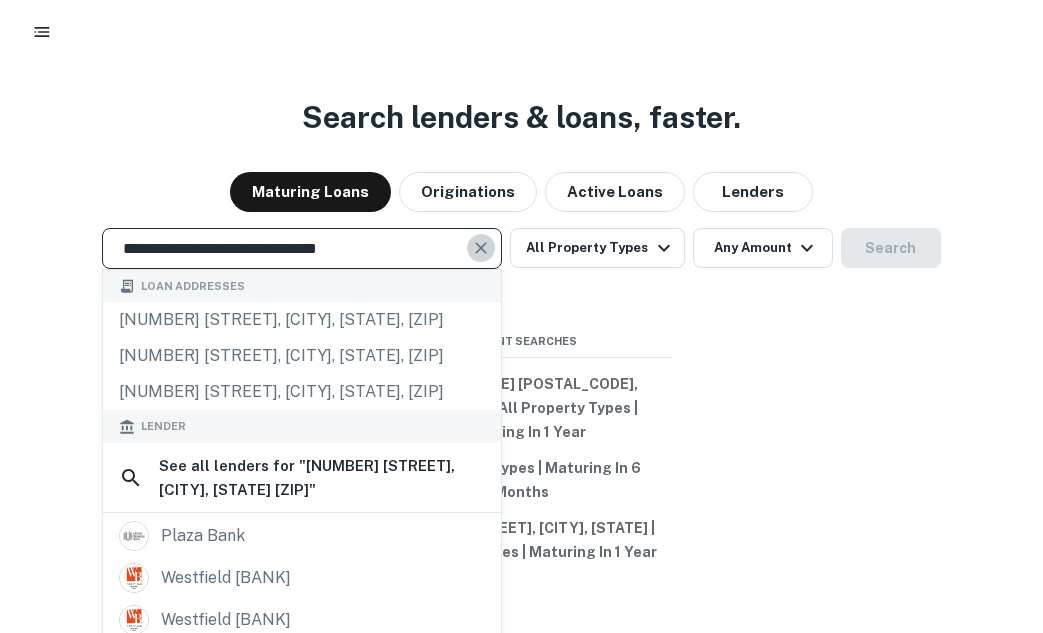 click at bounding box center [481, 248] 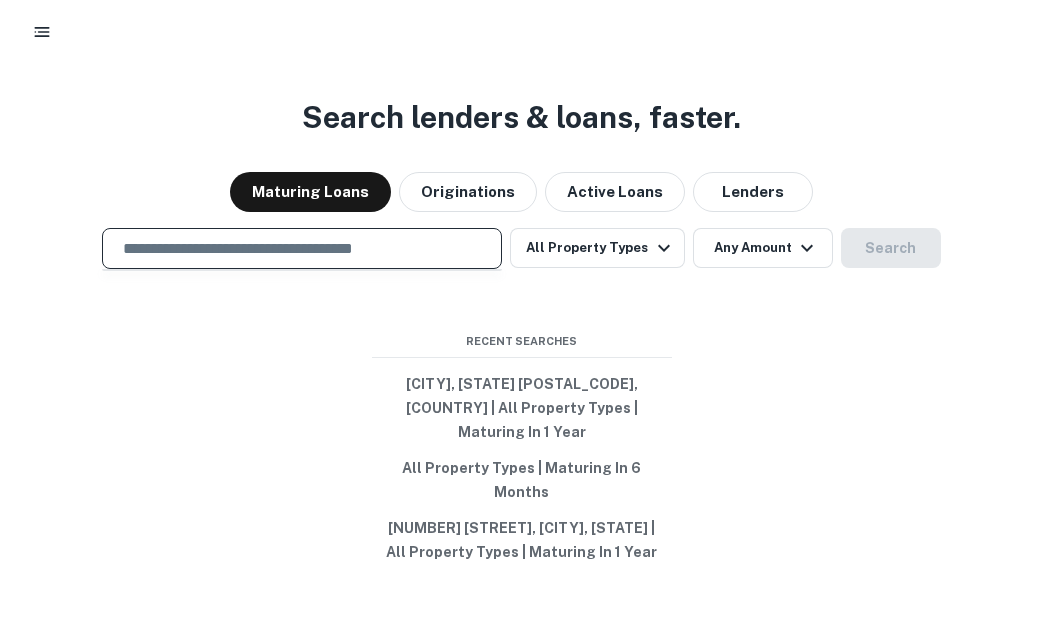 paste on "**********" 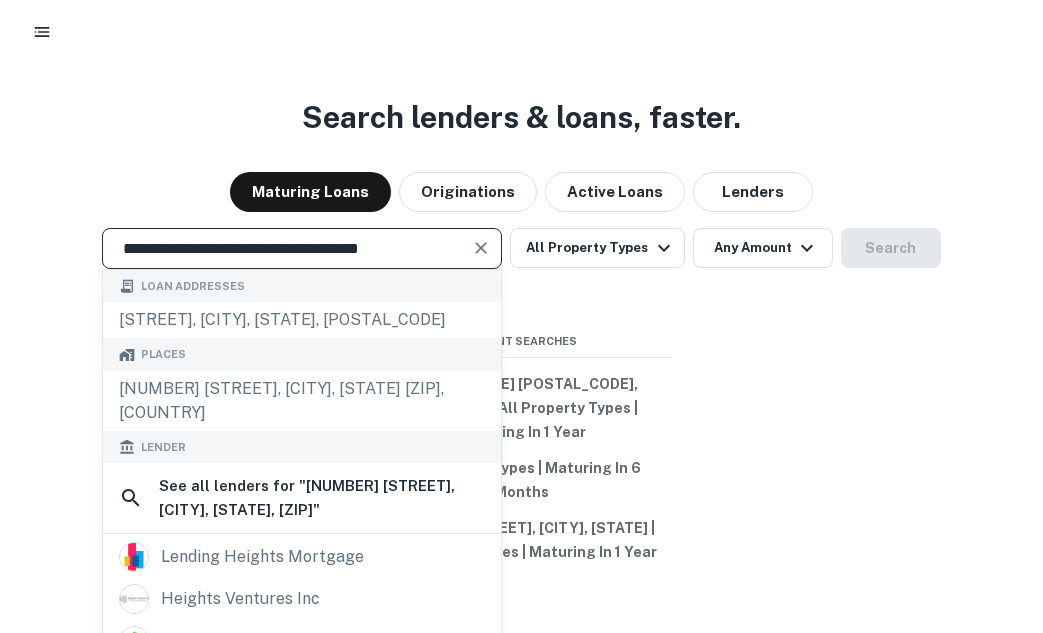 click at bounding box center [481, 248] 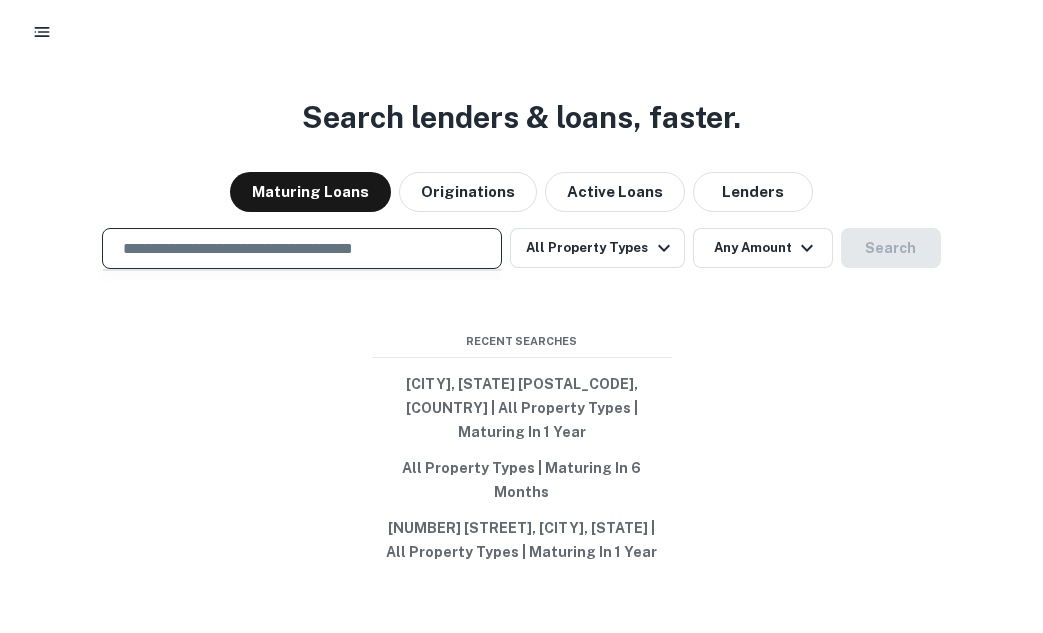 paste on "**********" 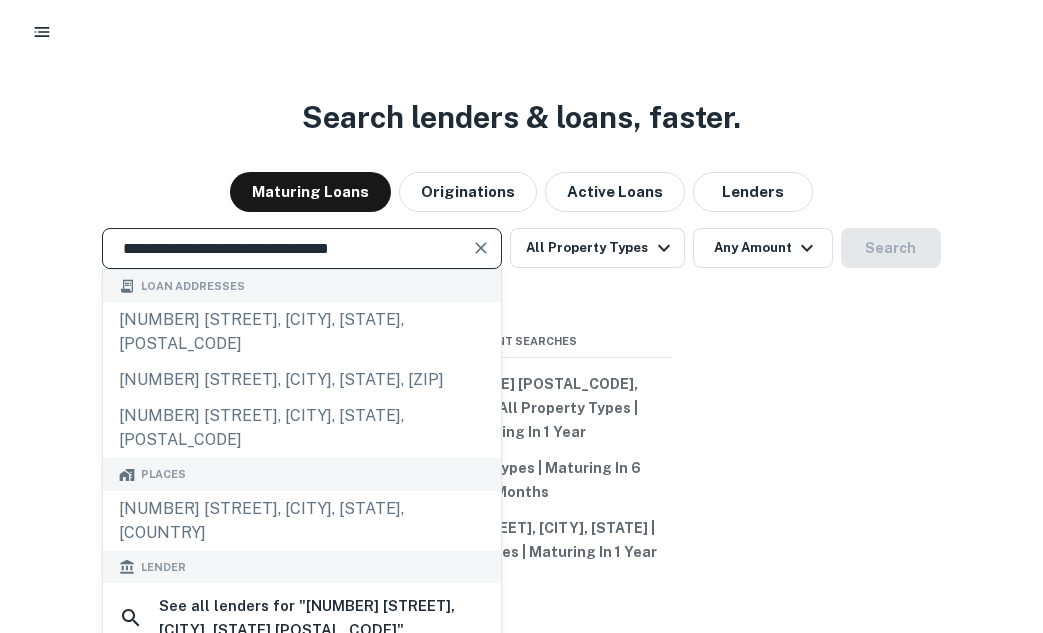 click at bounding box center (481, 248) 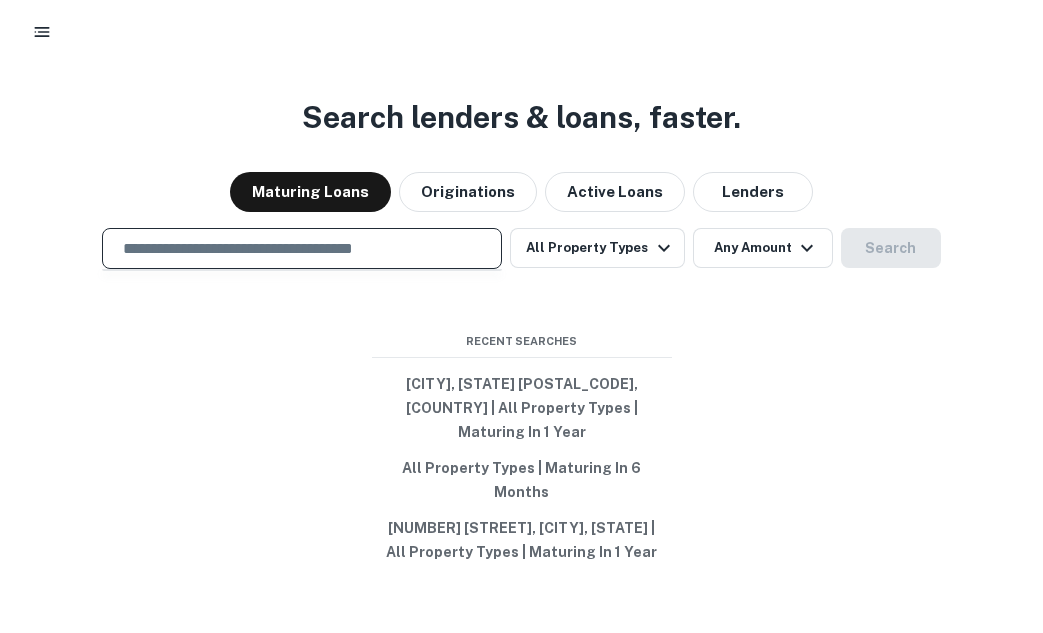 paste on "**********" 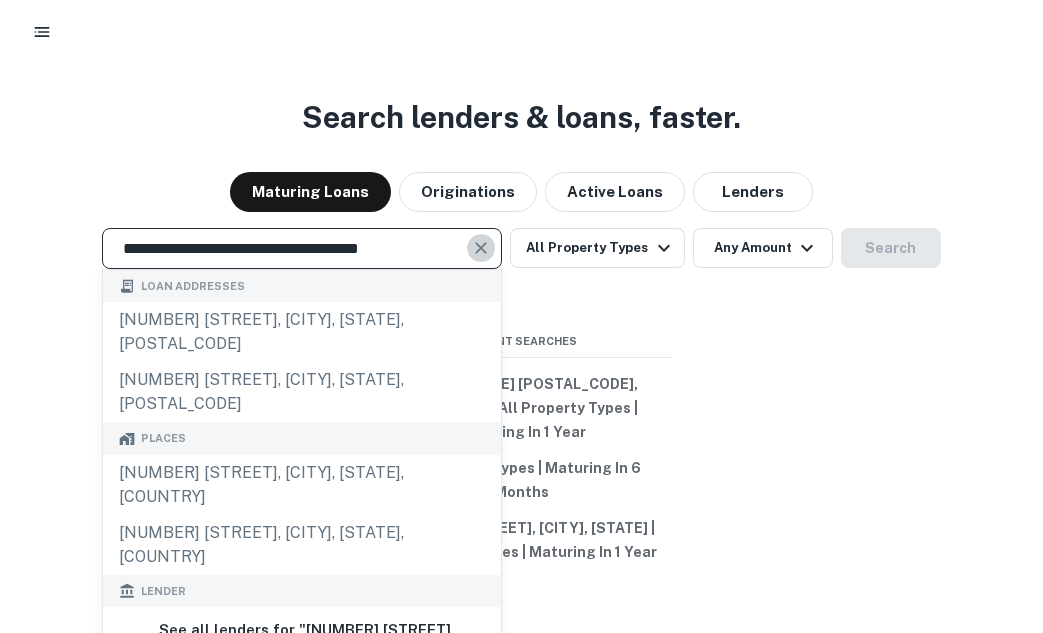 click at bounding box center [481, 248] 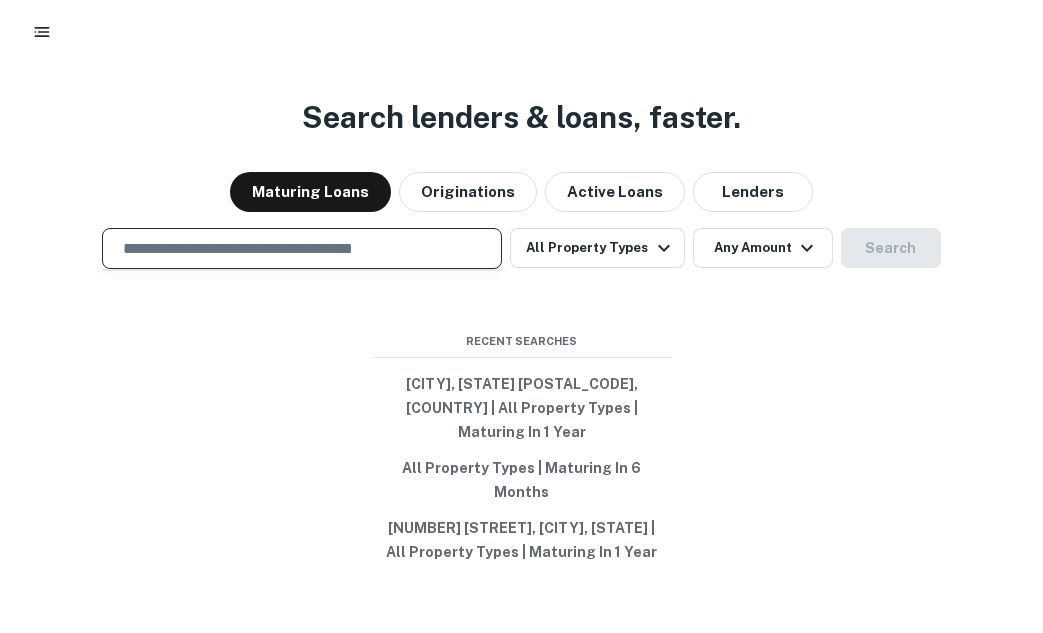 paste on "**********" 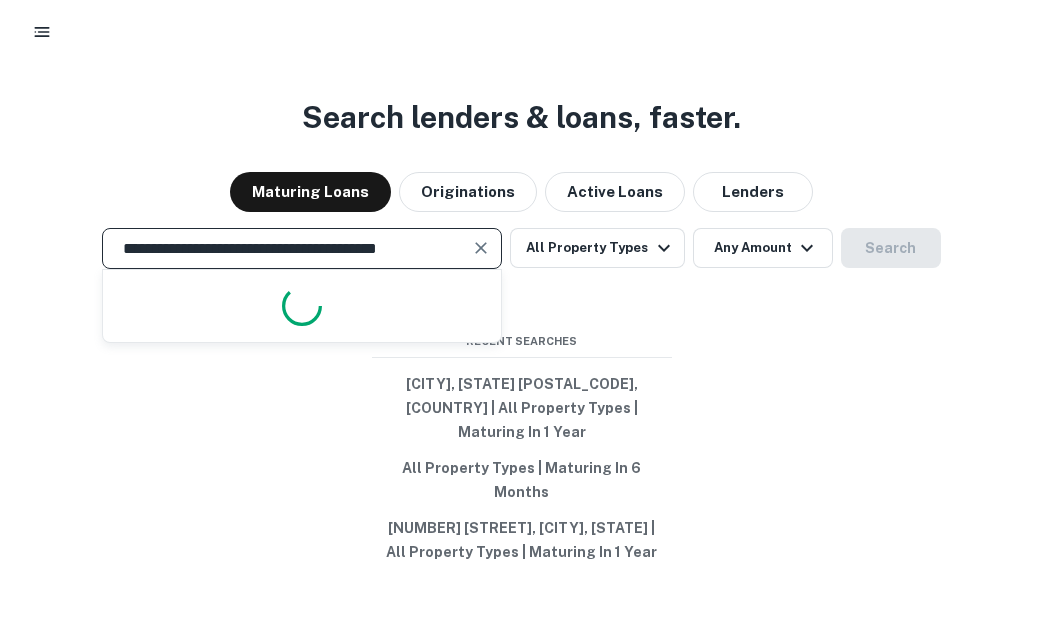 scroll, scrollTop: 0, scrollLeft: 3, axis: horizontal 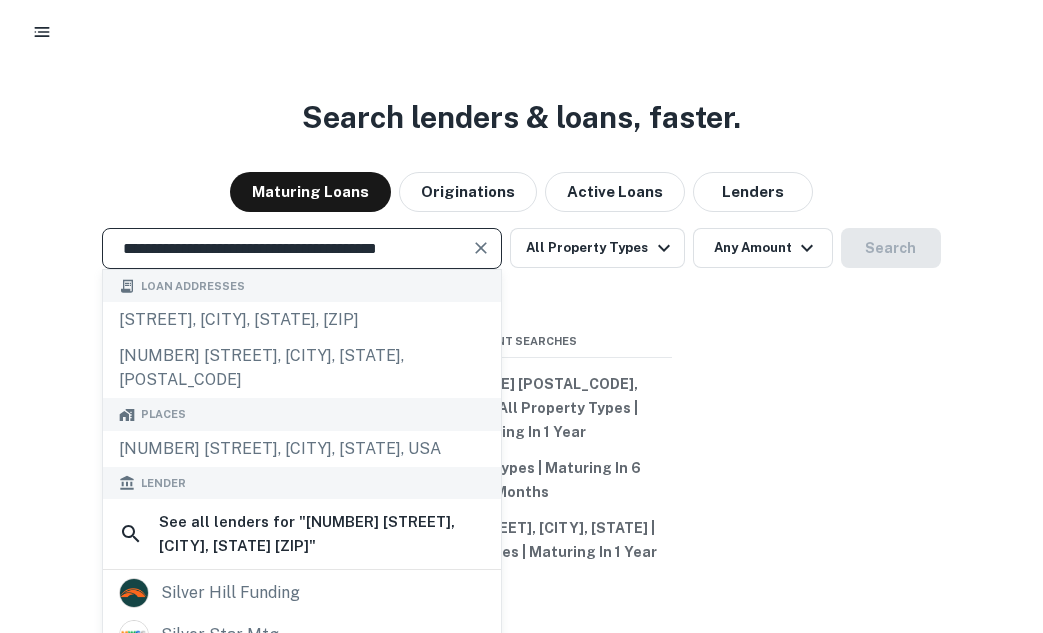 click on "**********" at bounding box center (287, 248) 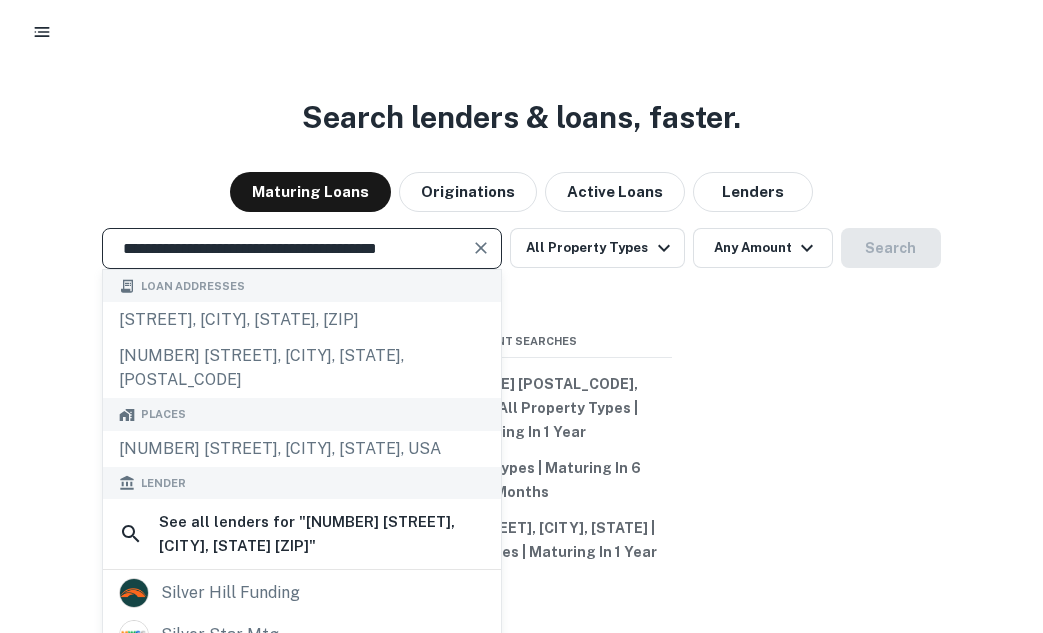 scroll, scrollTop: 0, scrollLeft: 0, axis: both 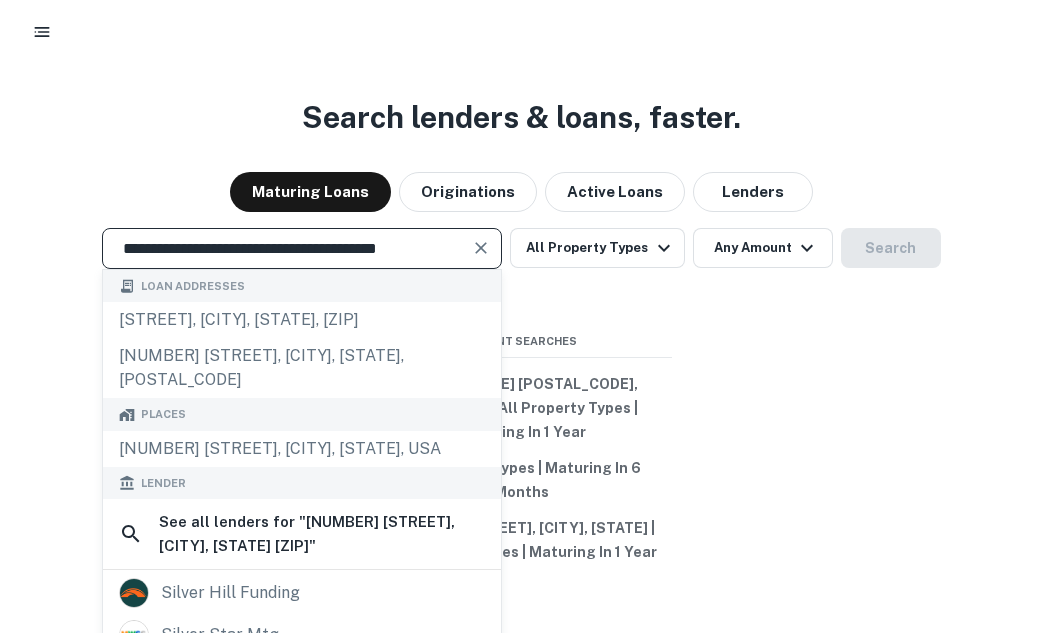 click at bounding box center (481, 248) 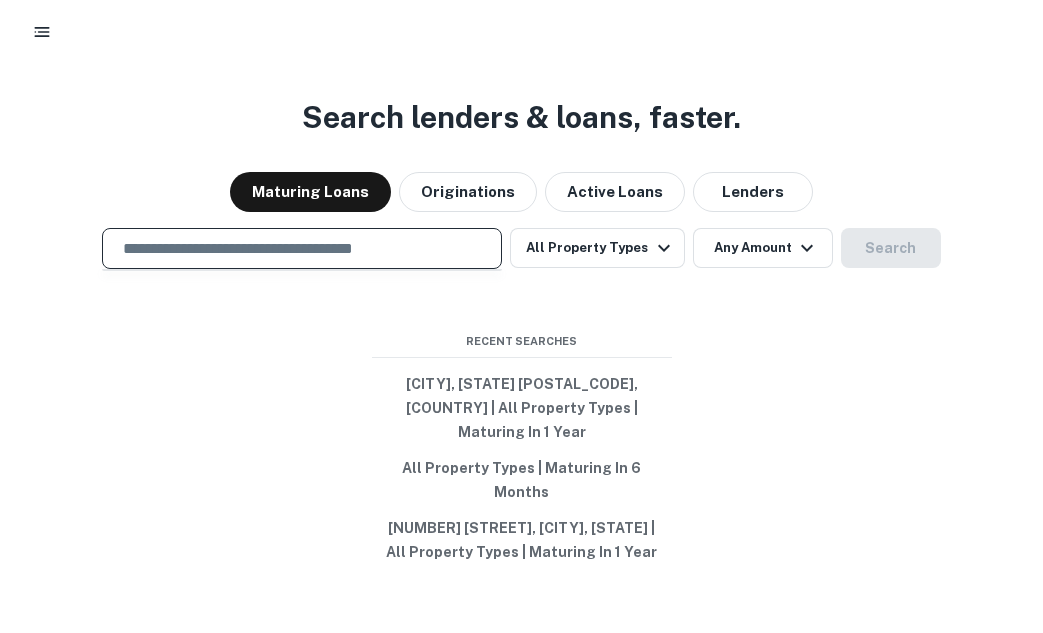 paste on "**********" 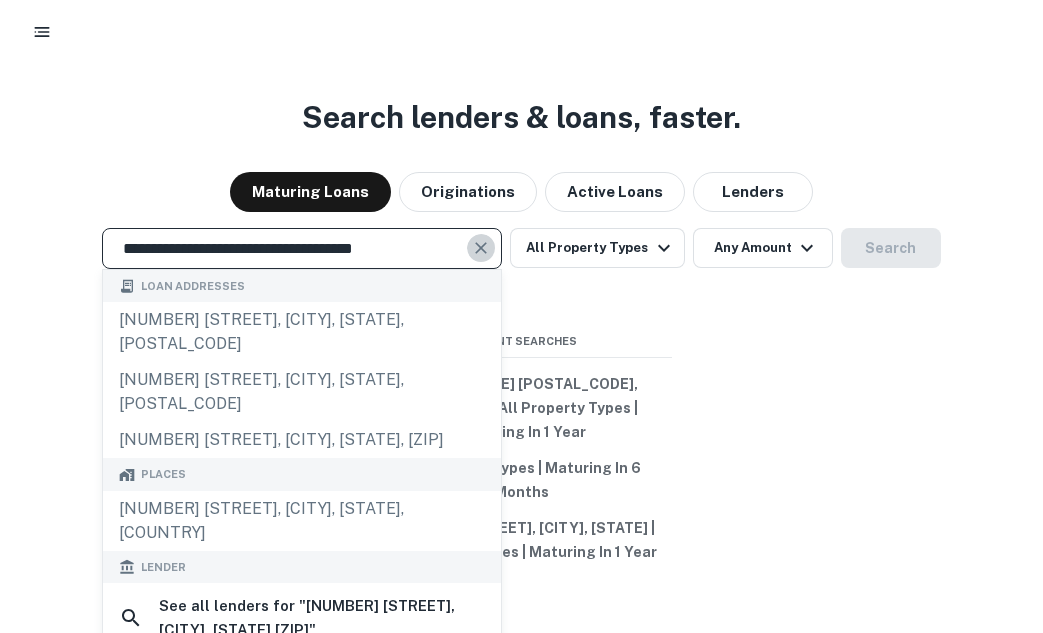 click at bounding box center (481, 248) 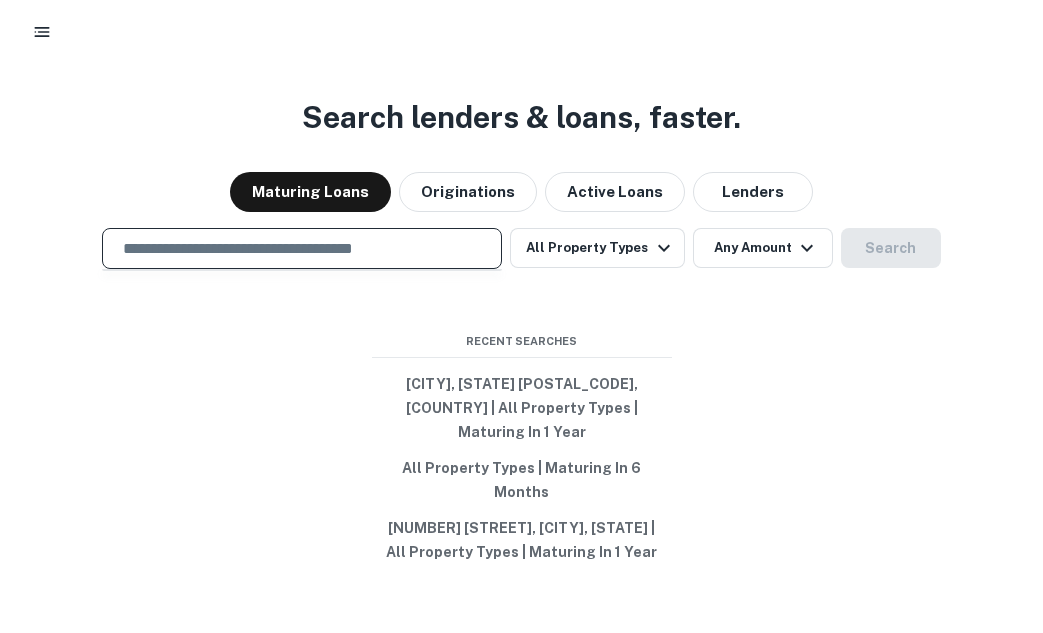 paste on "**********" 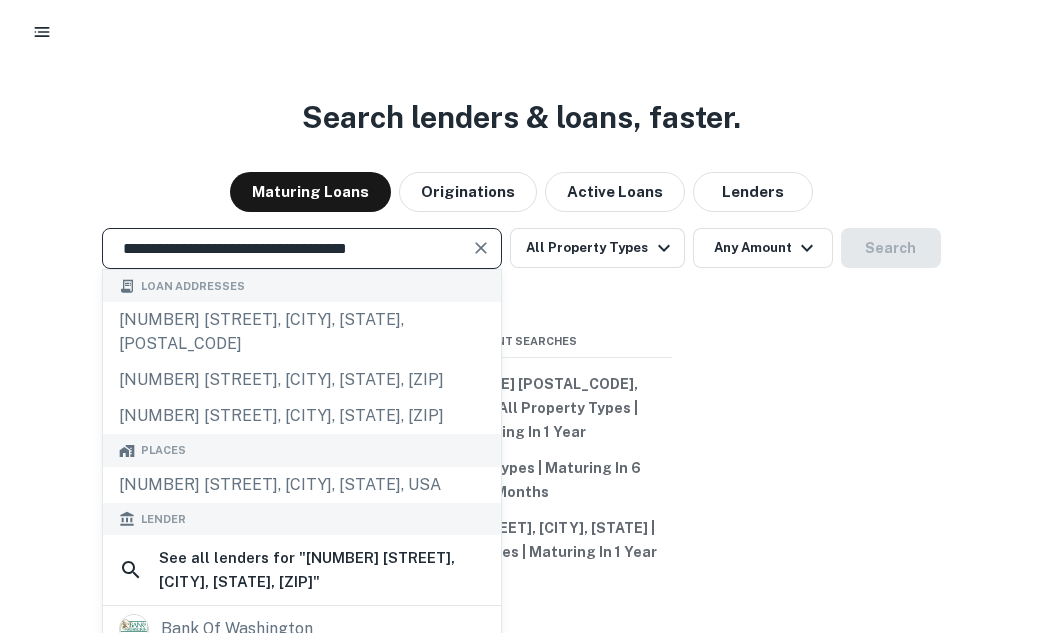 type on "**********" 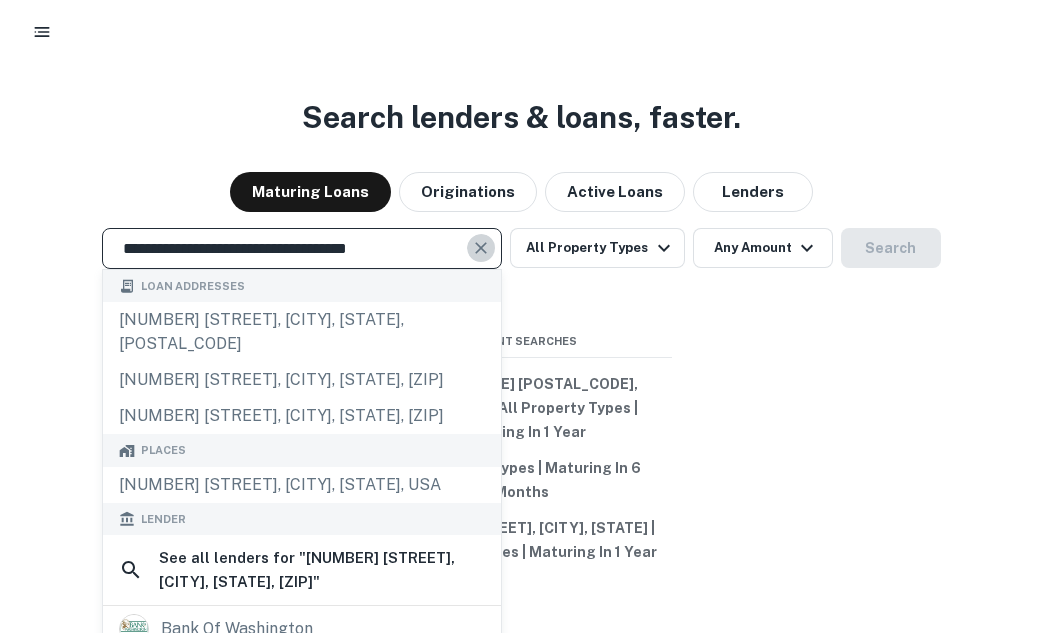 click at bounding box center [481, 248] 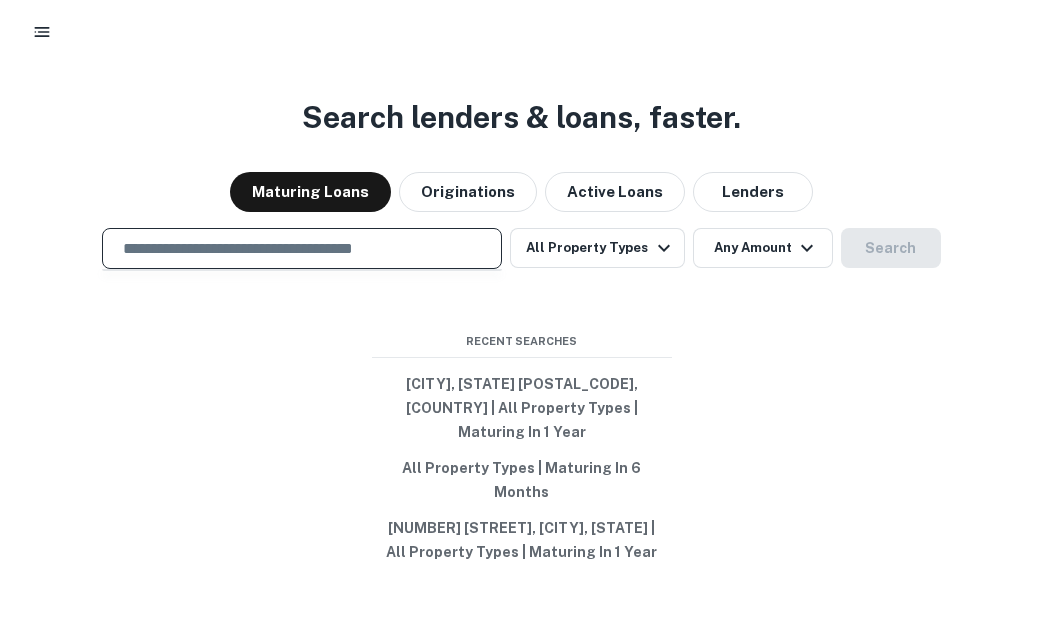 paste on "**********" 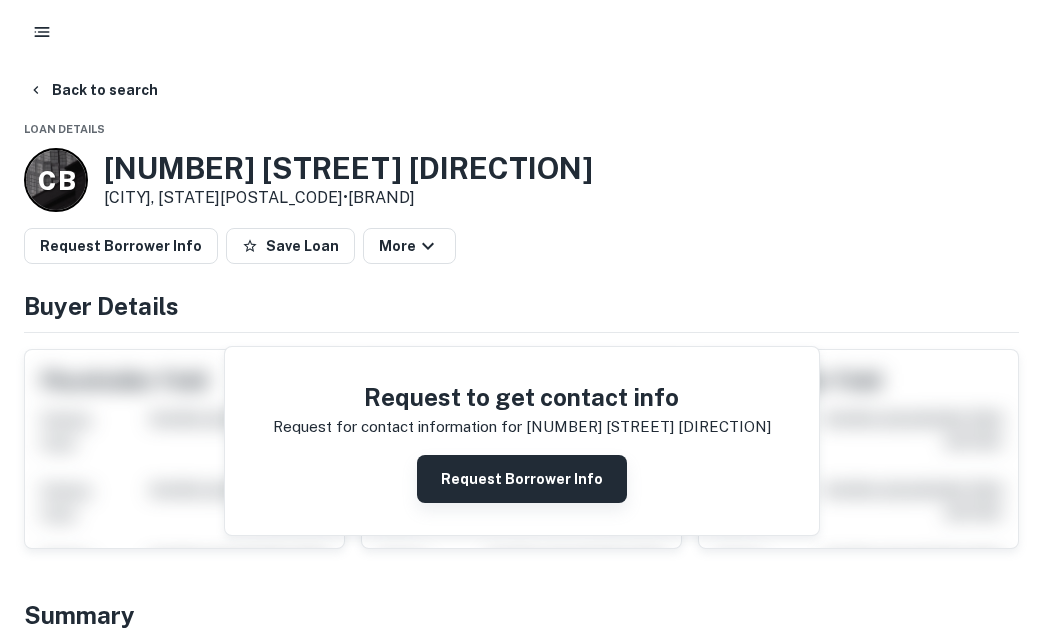 click on "Request Borrower Info" at bounding box center [522, 479] 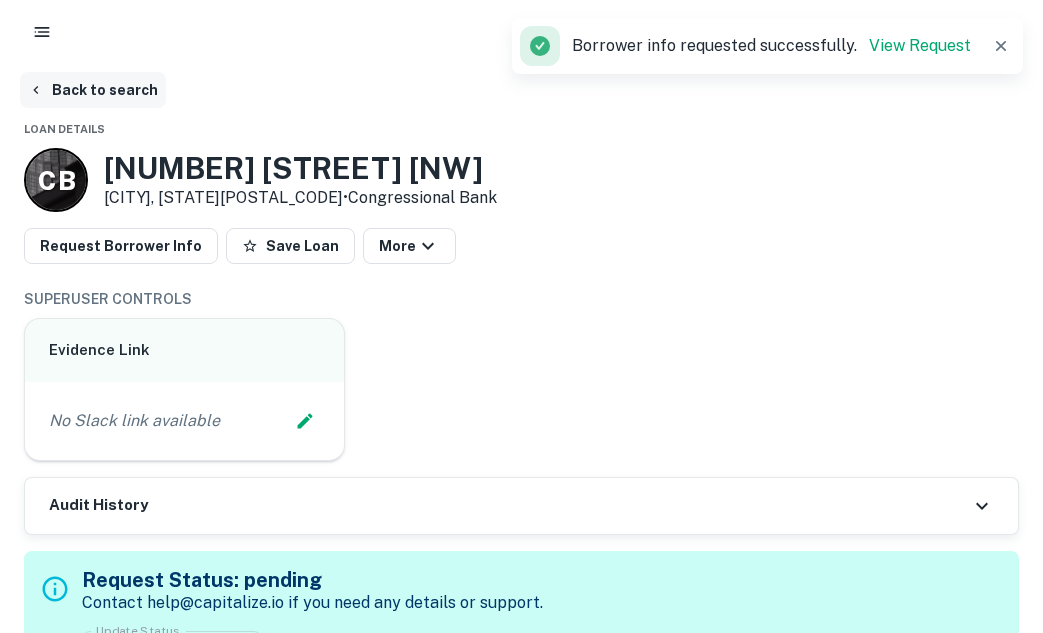 click on "Back to search" at bounding box center [93, 90] 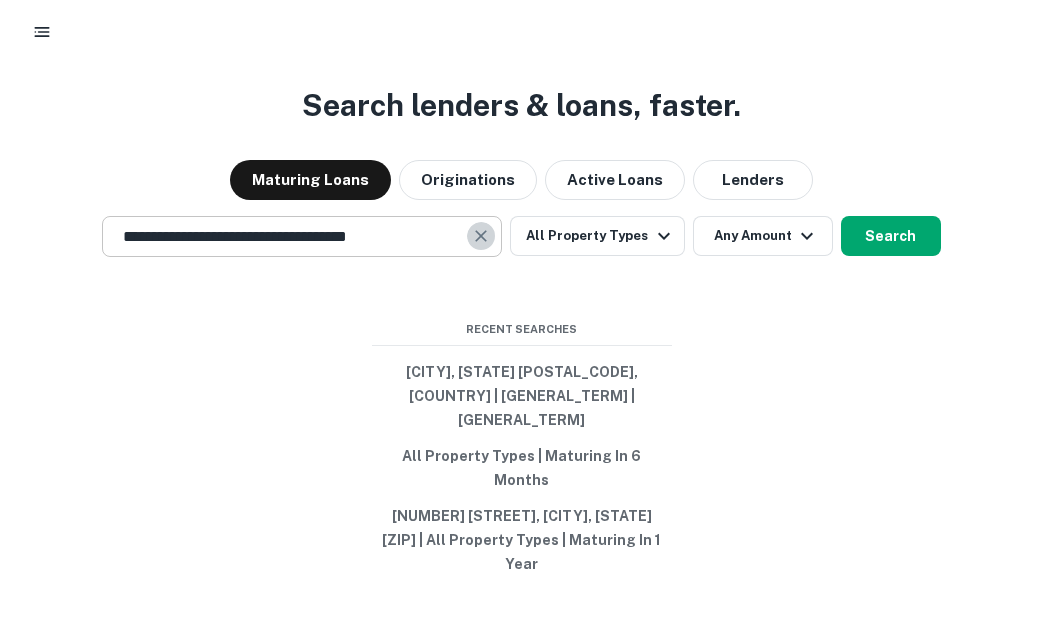 click at bounding box center (481, 236) 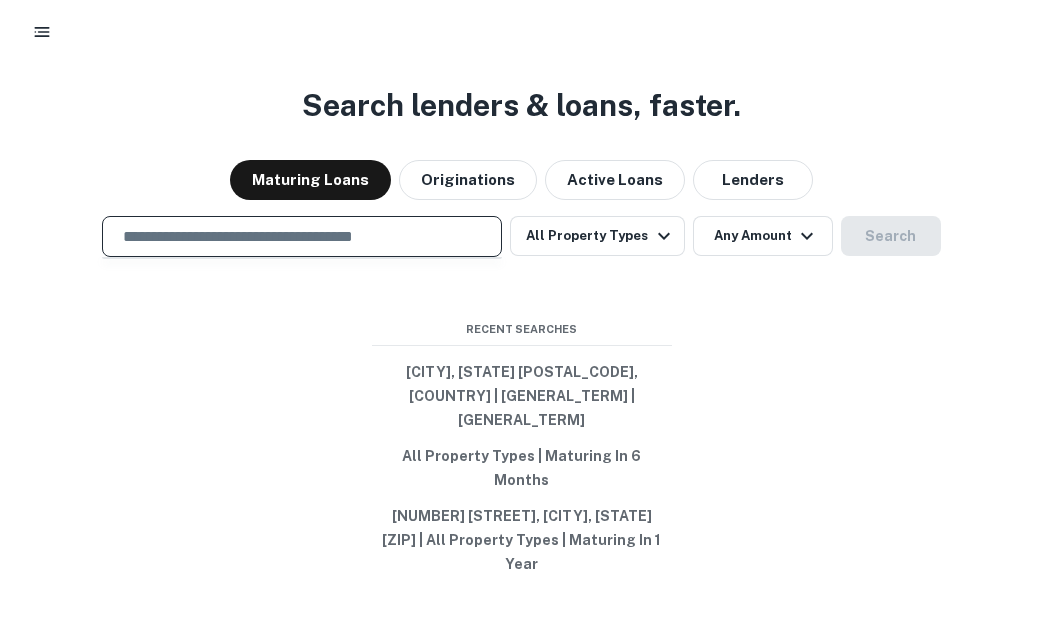 click at bounding box center [302, 236] 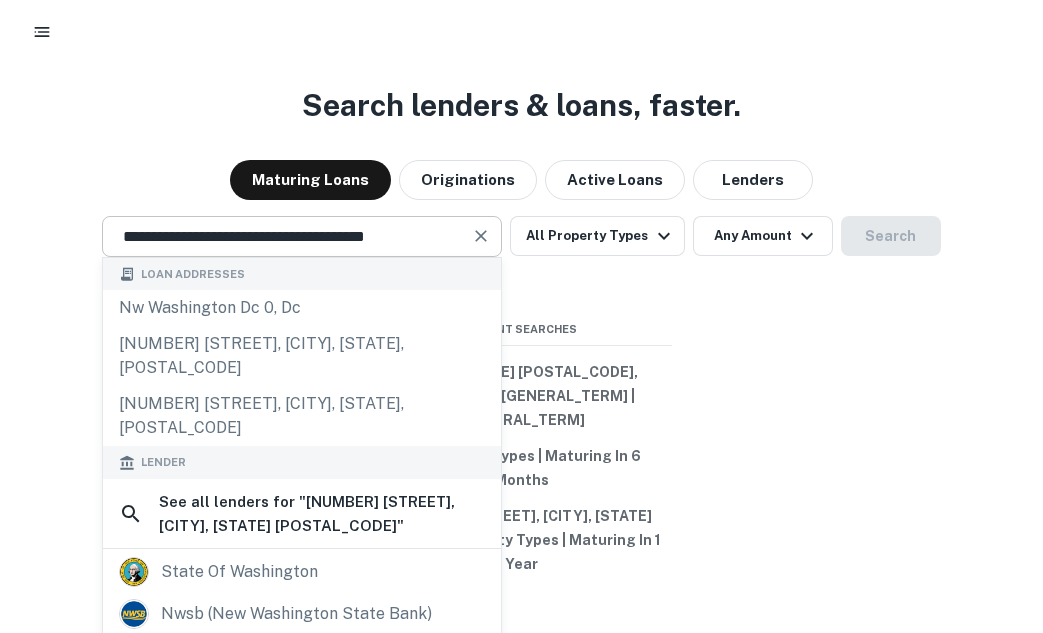 click at bounding box center [481, 236] 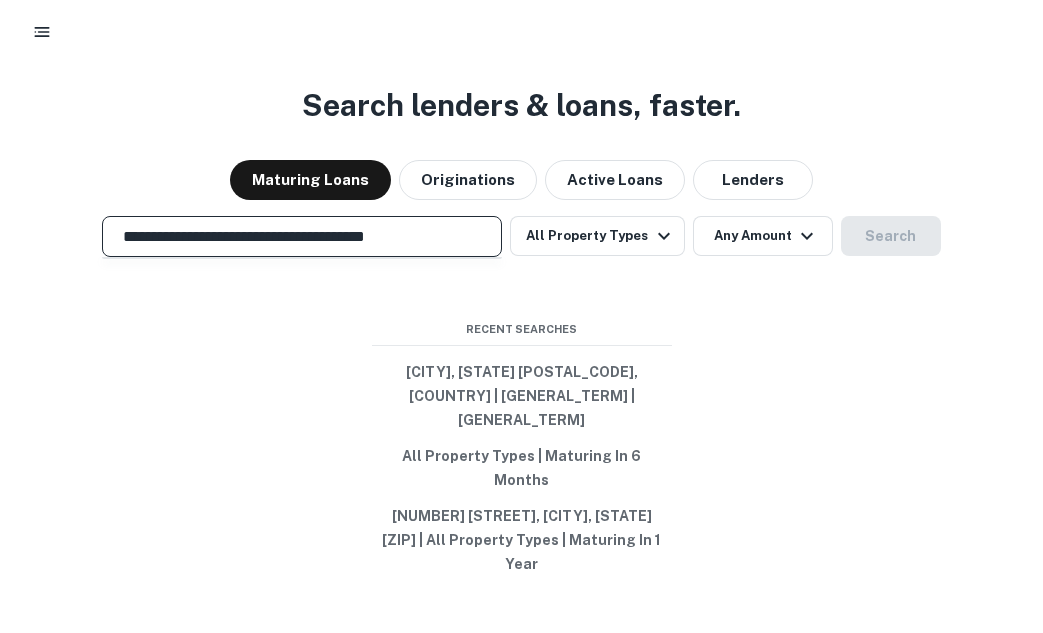 click on "**********" at bounding box center [302, 236] 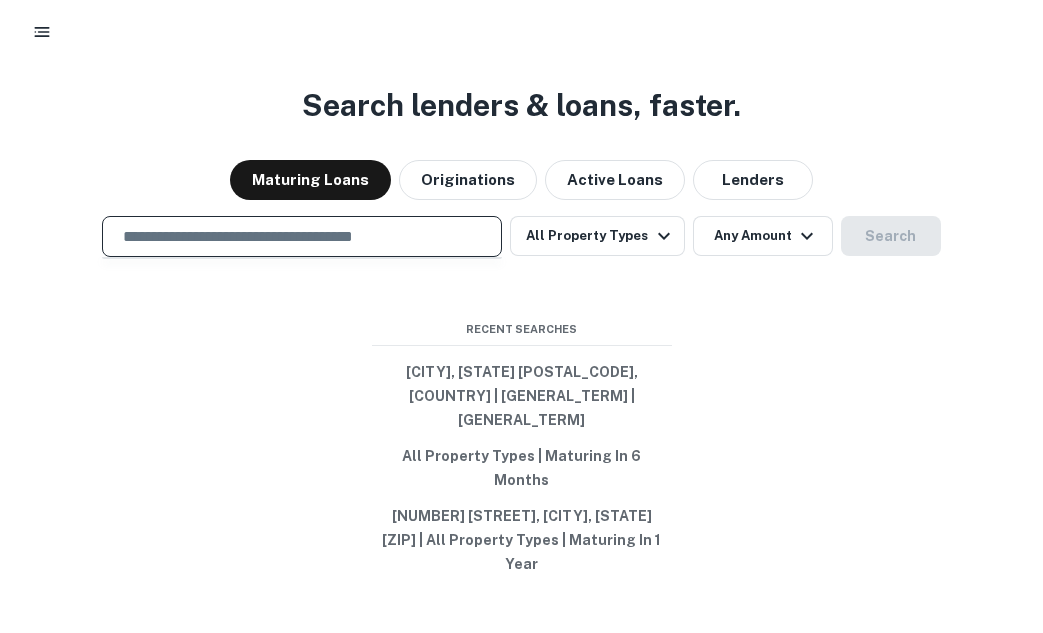 paste on "**********" 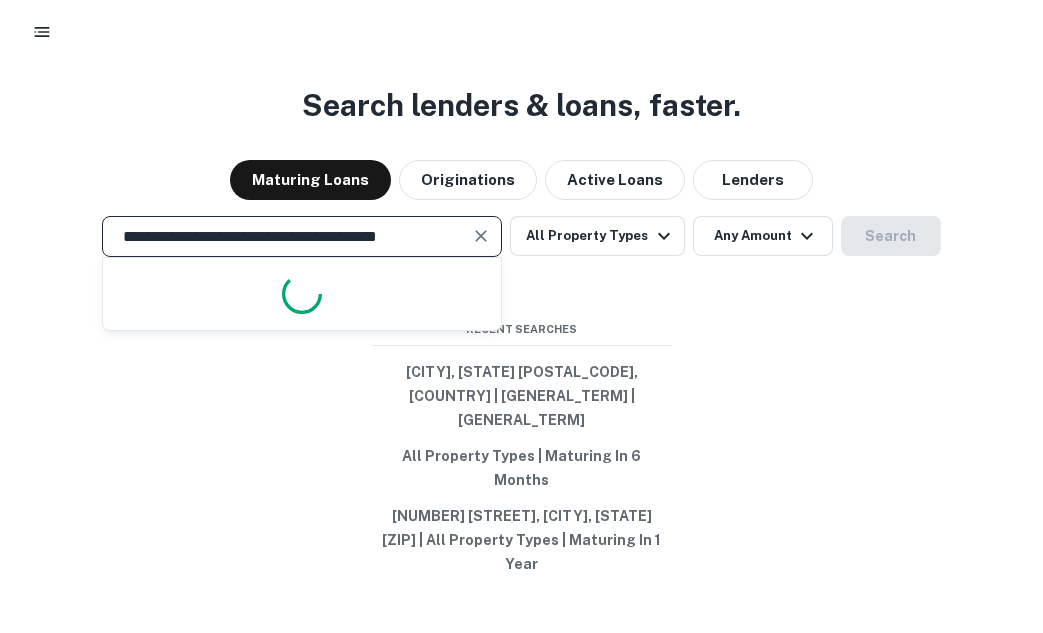 scroll, scrollTop: 0, scrollLeft: 13, axis: horizontal 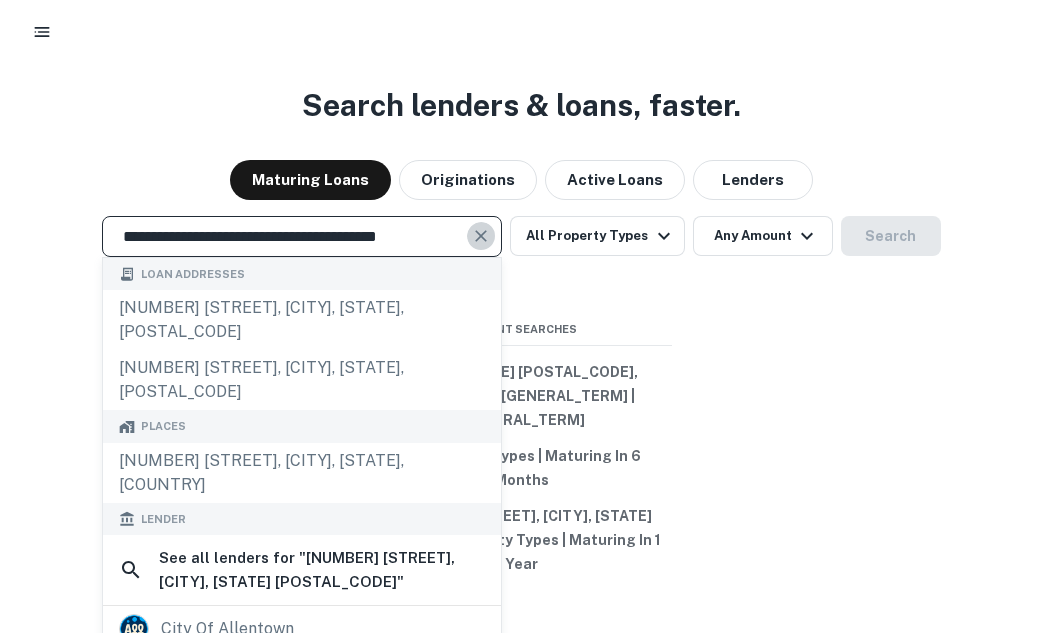 click at bounding box center [481, 236] 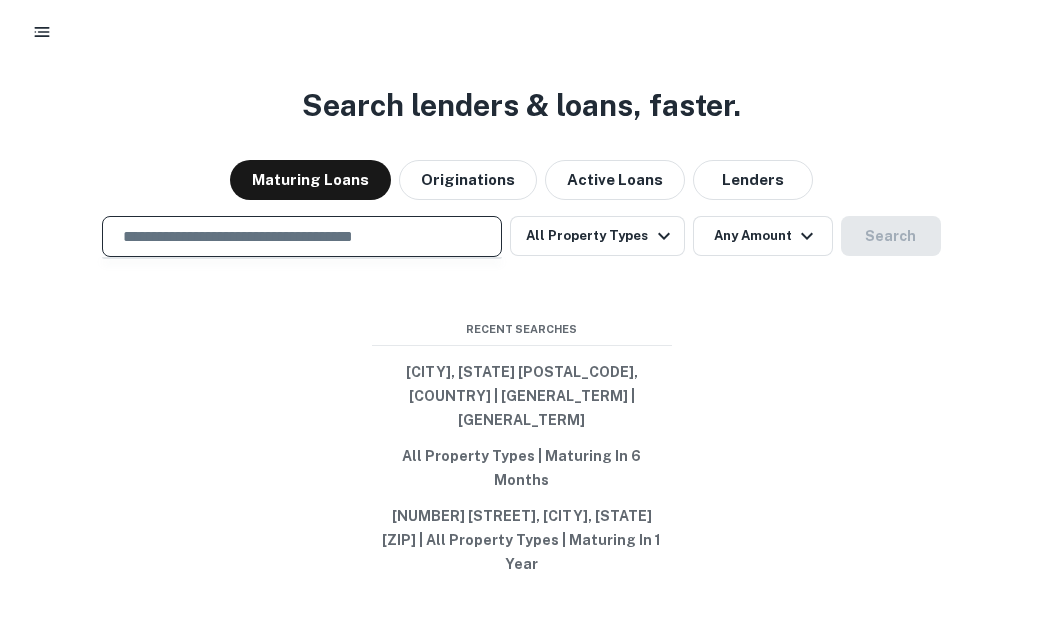 paste on "**********" 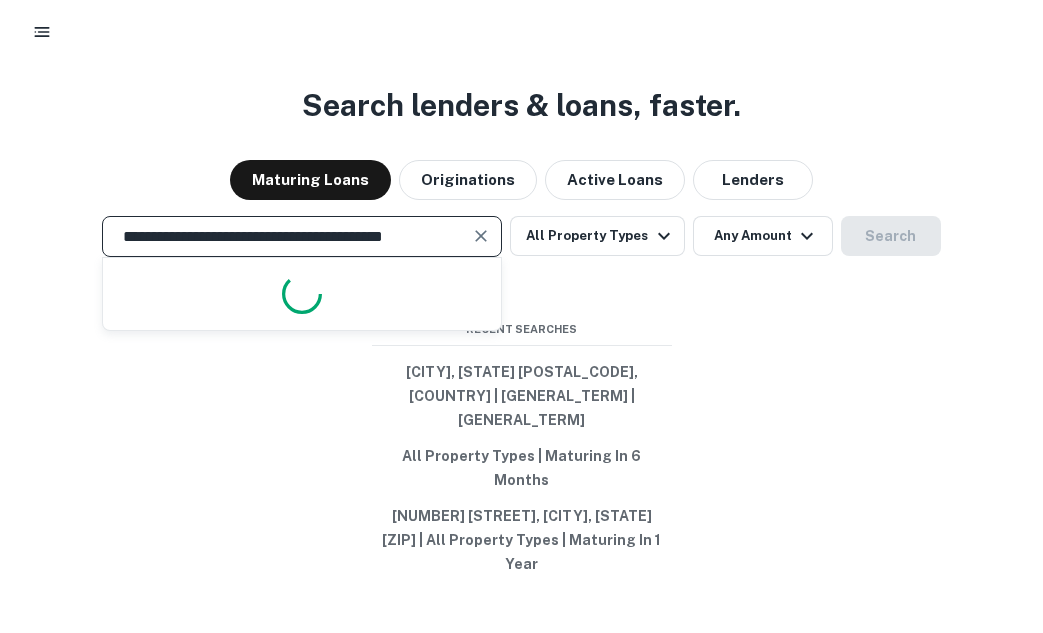 scroll, scrollTop: 0, scrollLeft: 32, axis: horizontal 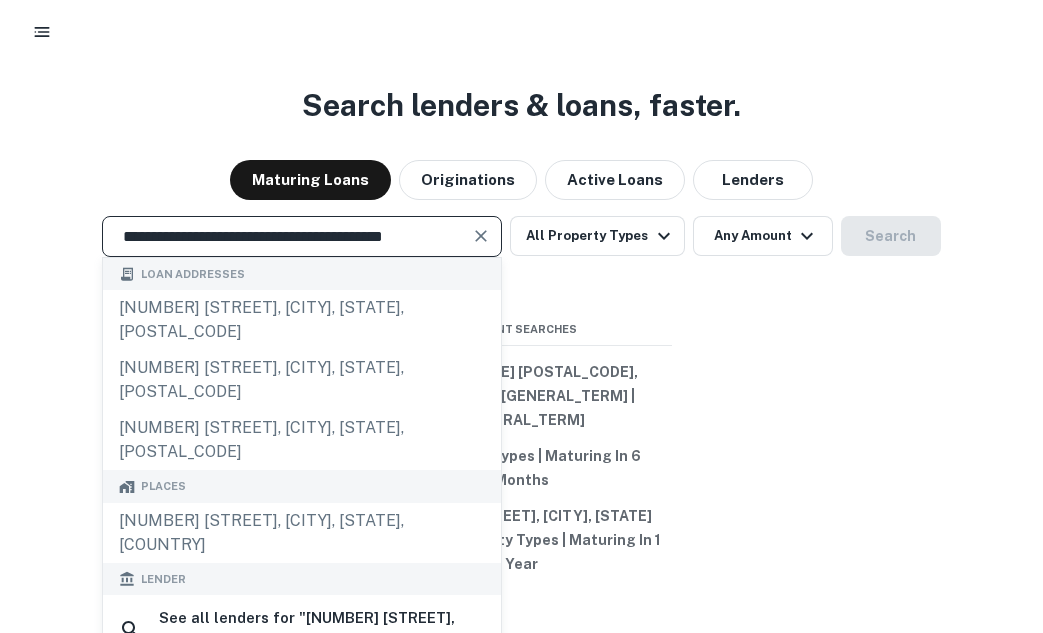 click on "**********" at bounding box center [287, 236] 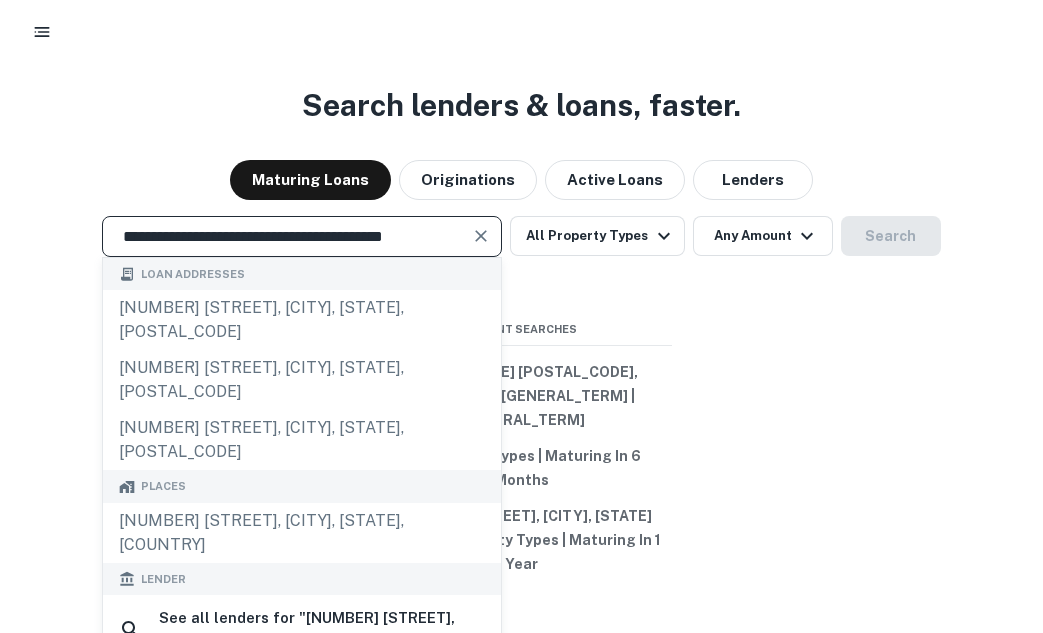 click at bounding box center (481, 236) 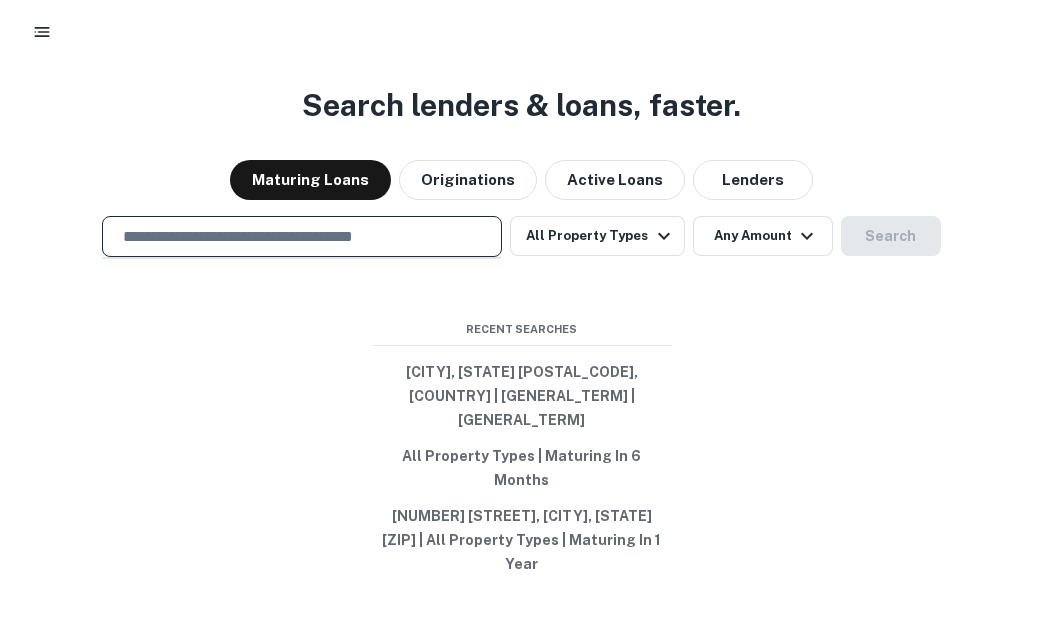paste on "**********" 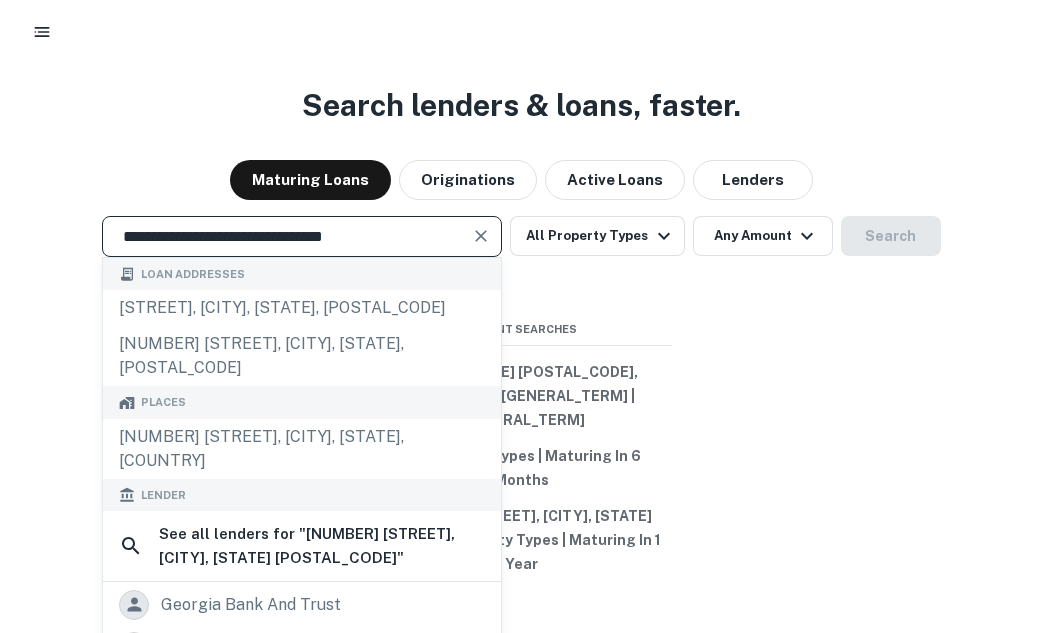 click at bounding box center [481, 236] 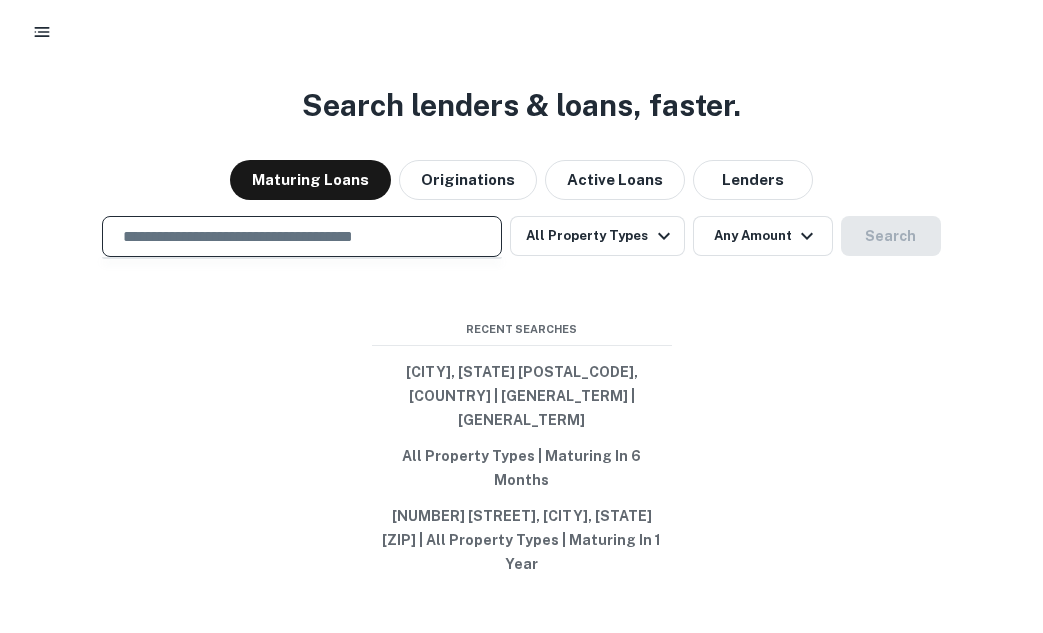 paste on "**********" 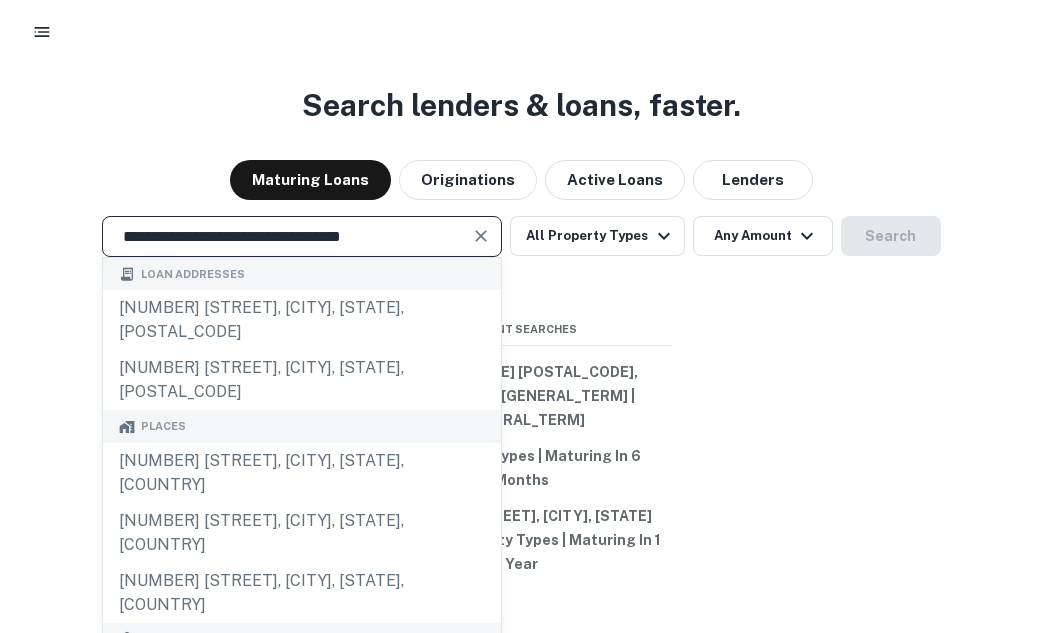 type on "**********" 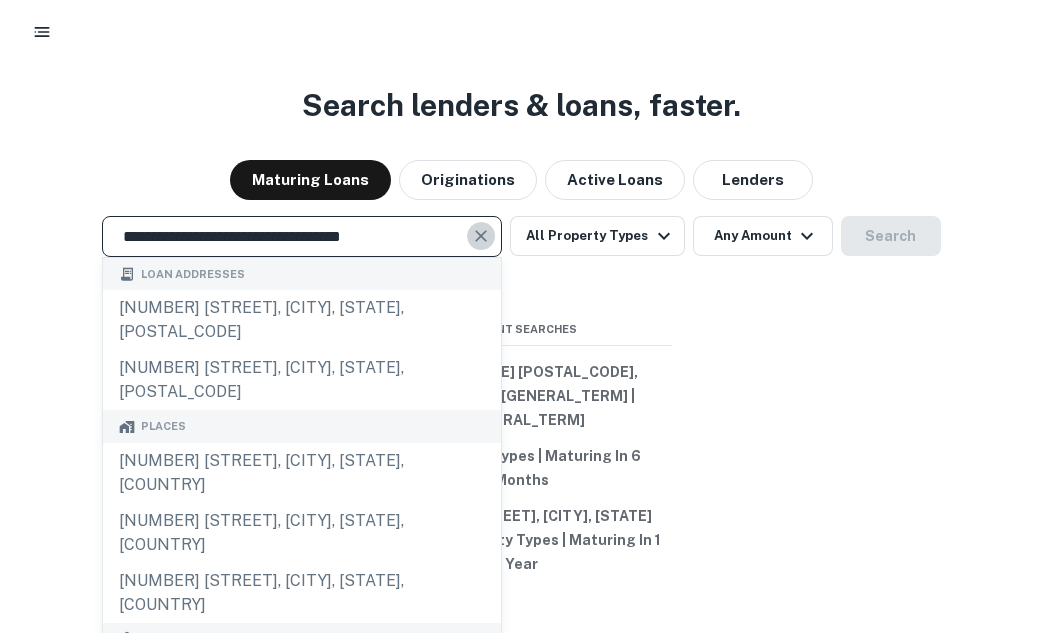 click at bounding box center (481, 236) 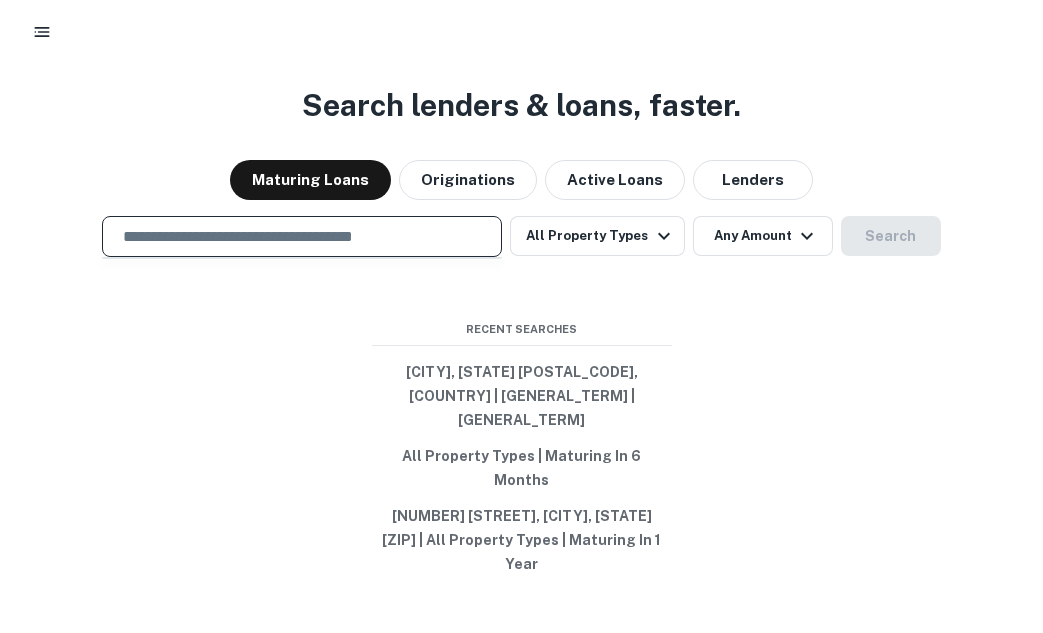 paste on "**********" 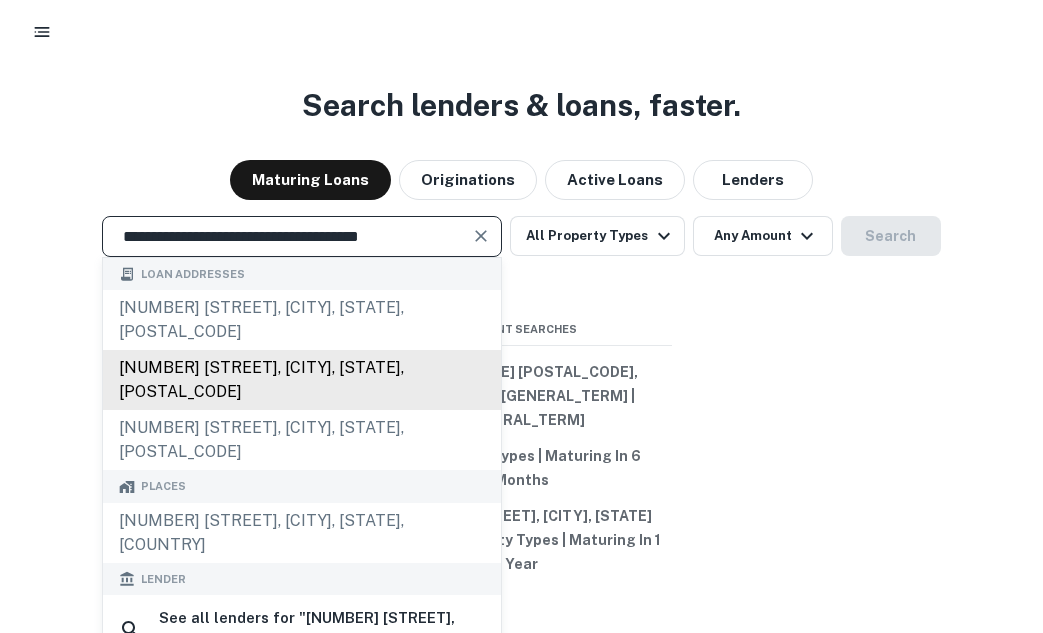 click on "231 e baltimore st, baltimore, md, 21202" at bounding box center [302, 380] 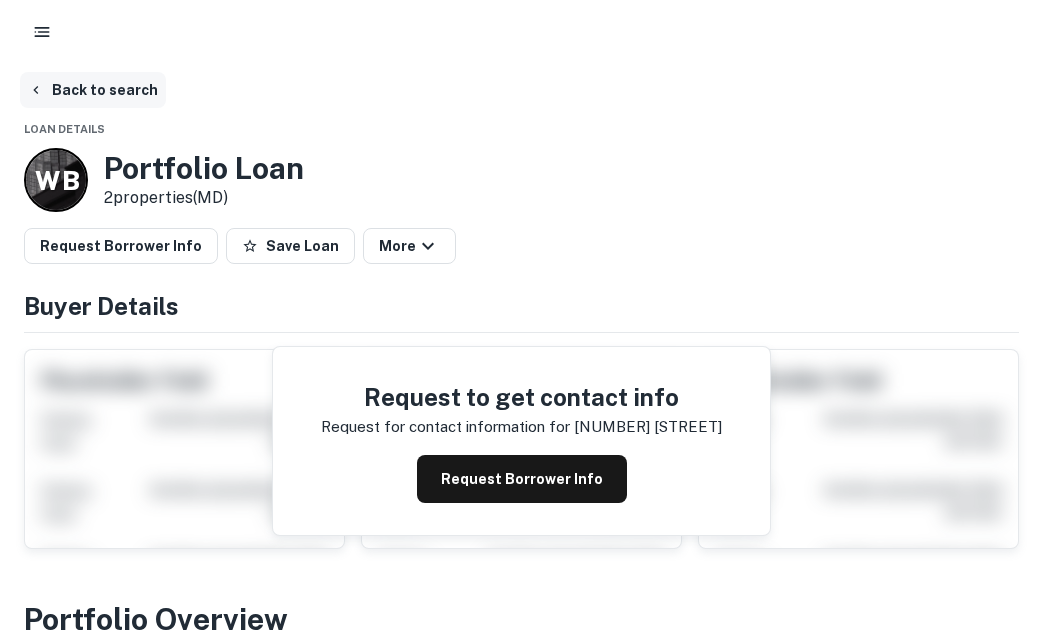 click on "Back to search" at bounding box center [93, 90] 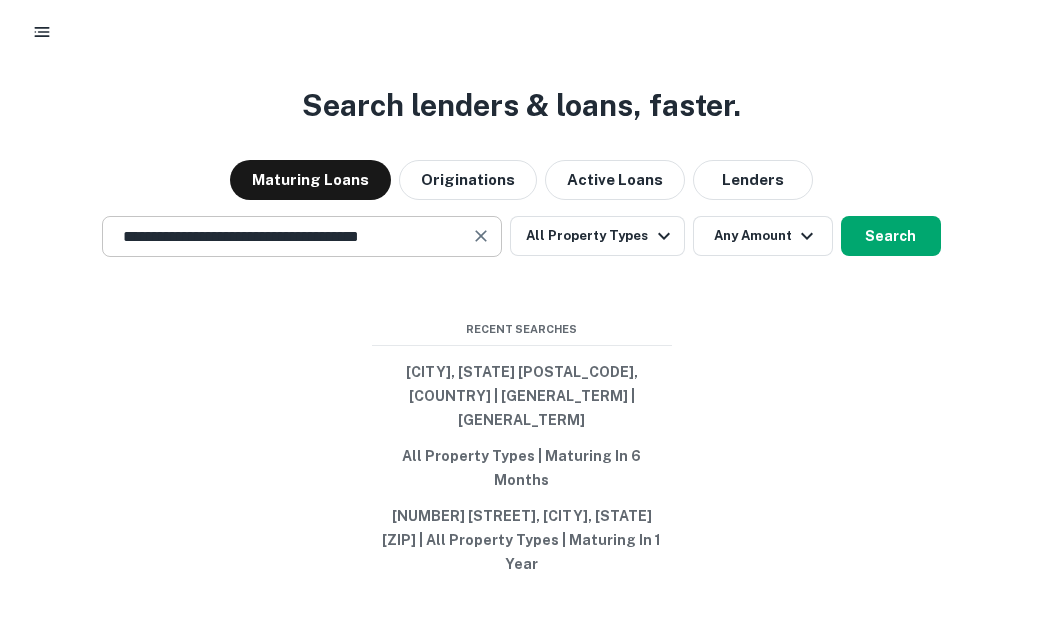 click on "**********" at bounding box center [287, 236] 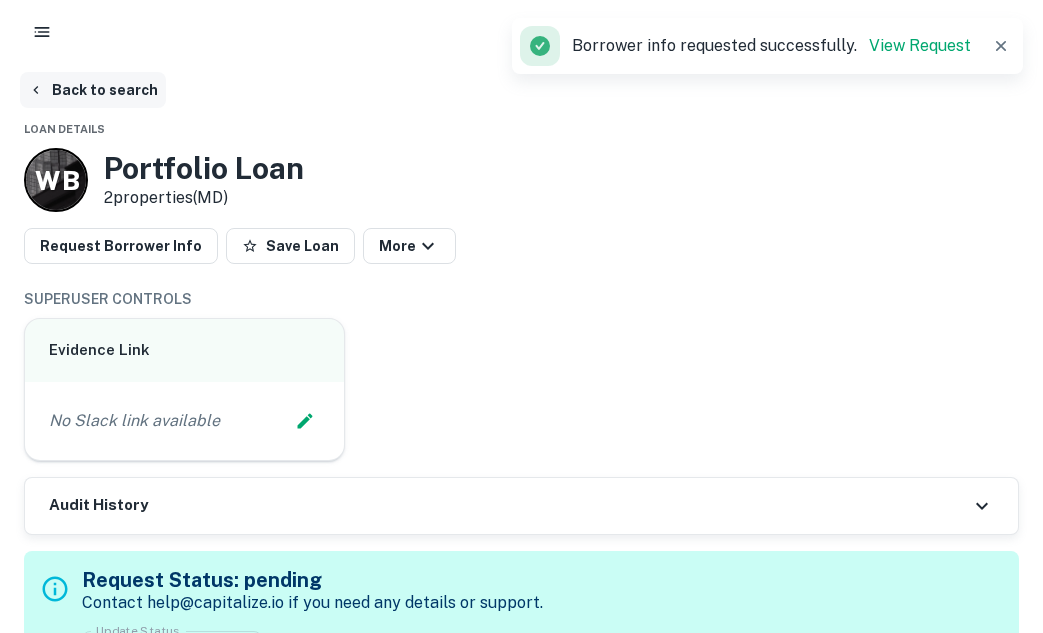 click on "Back to search" at bounding box center (93, 90) 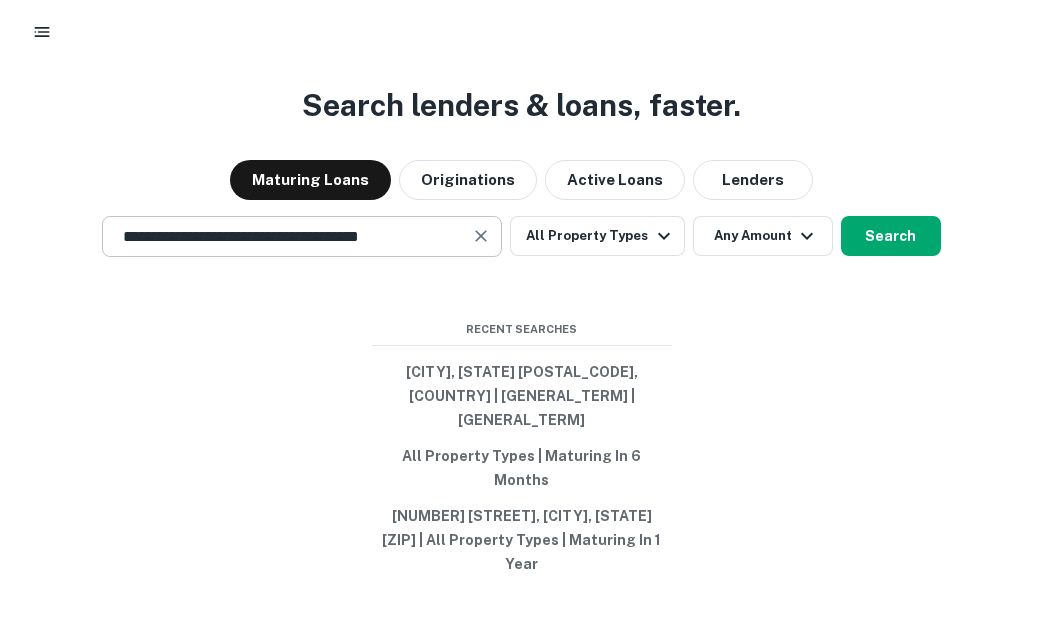 click at bounding box center [481, 236] 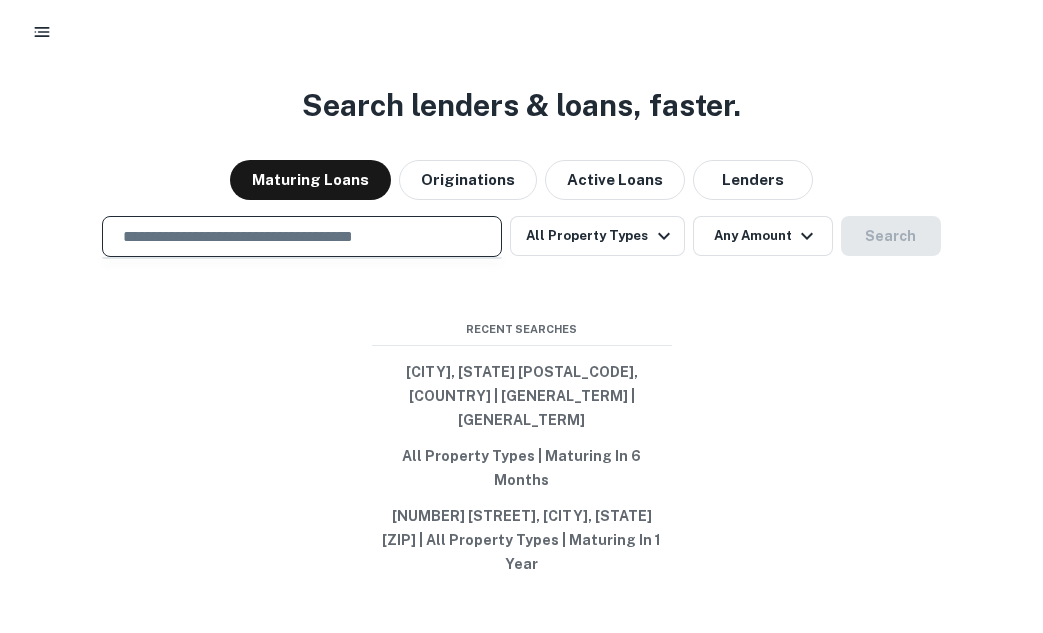 paste on "**********" 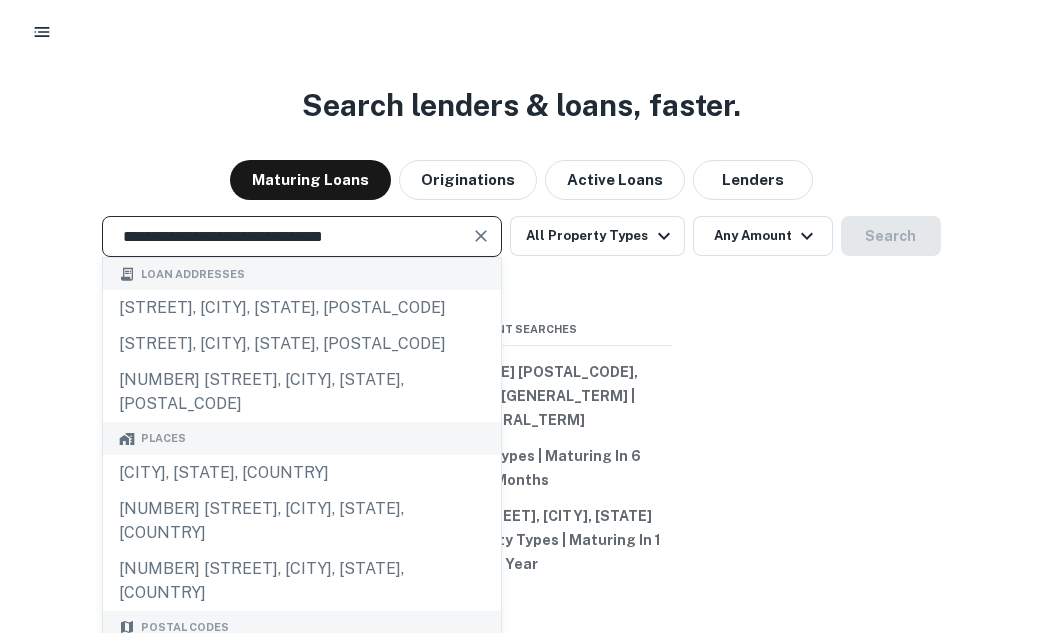 click at bounding box center (481, 236) 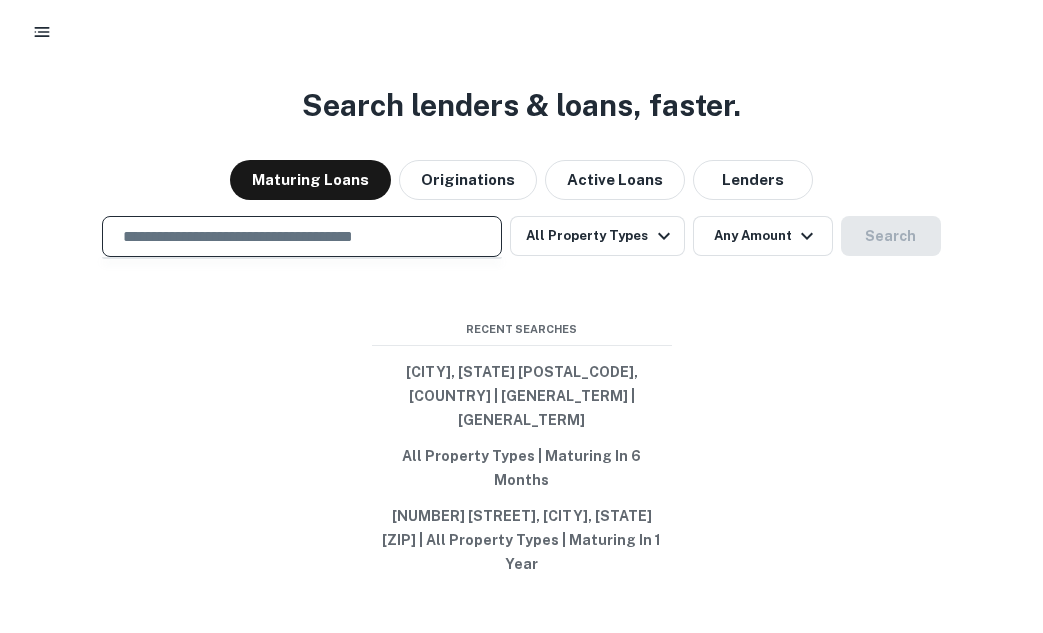 paste on "**********" 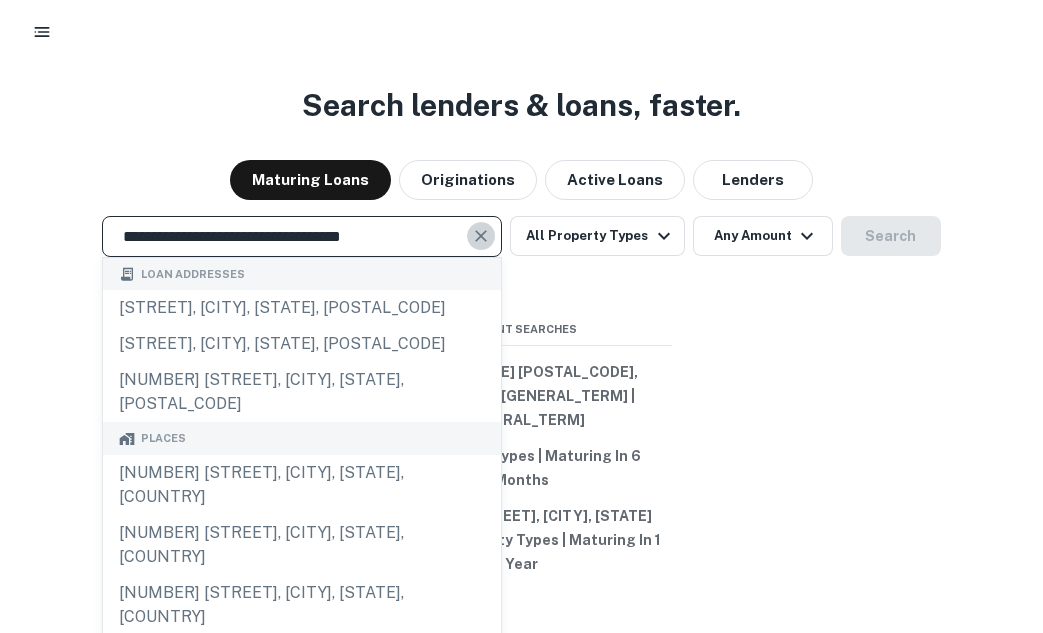 click at bounding box center [481, 236] 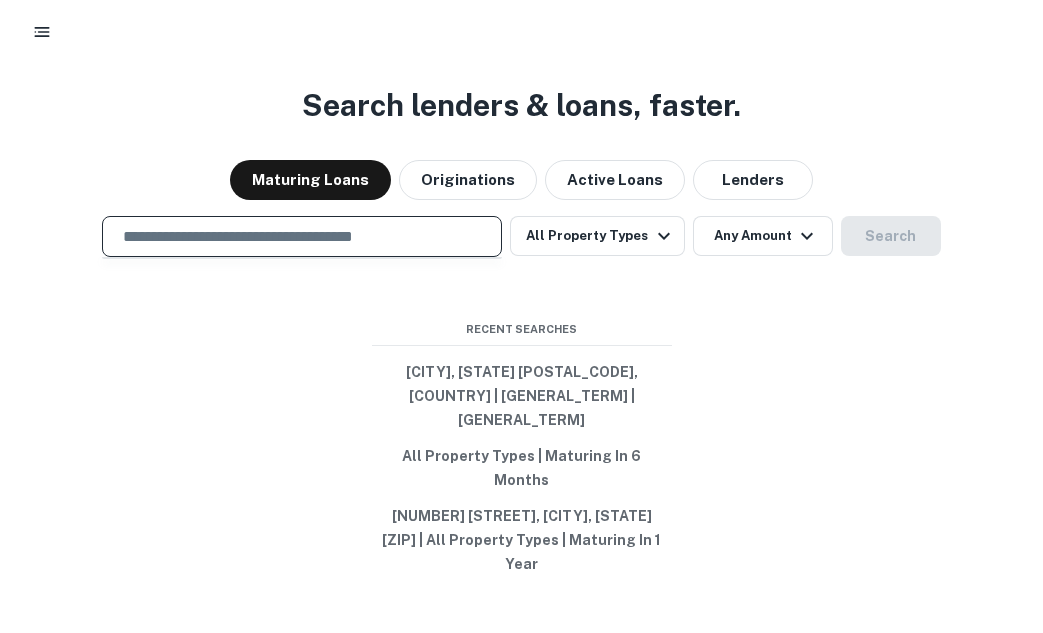 paste on "**********" 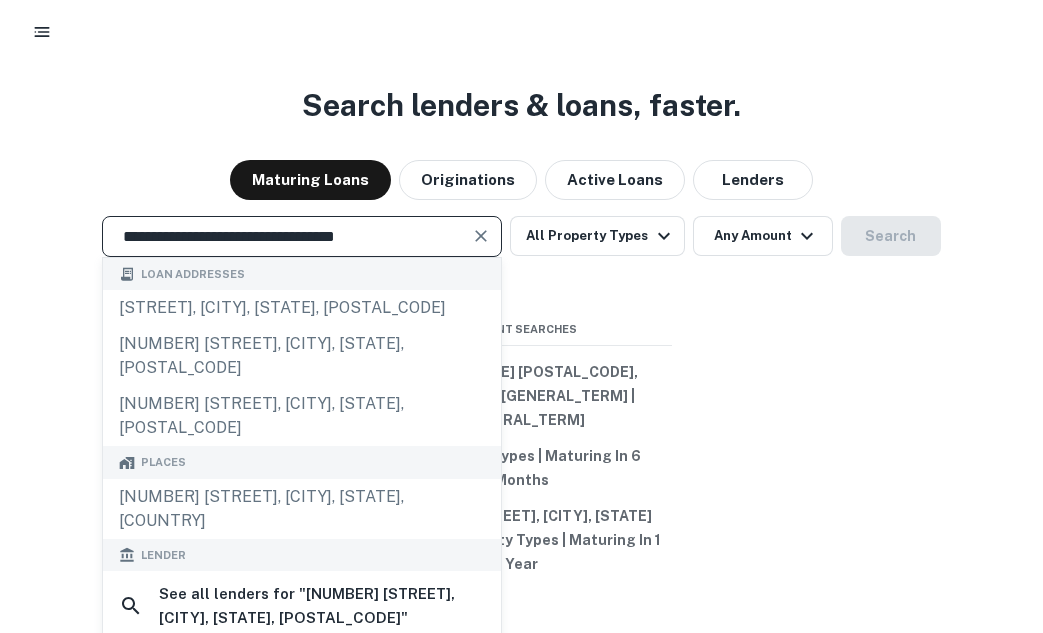 click at bounding box center [481, 236] 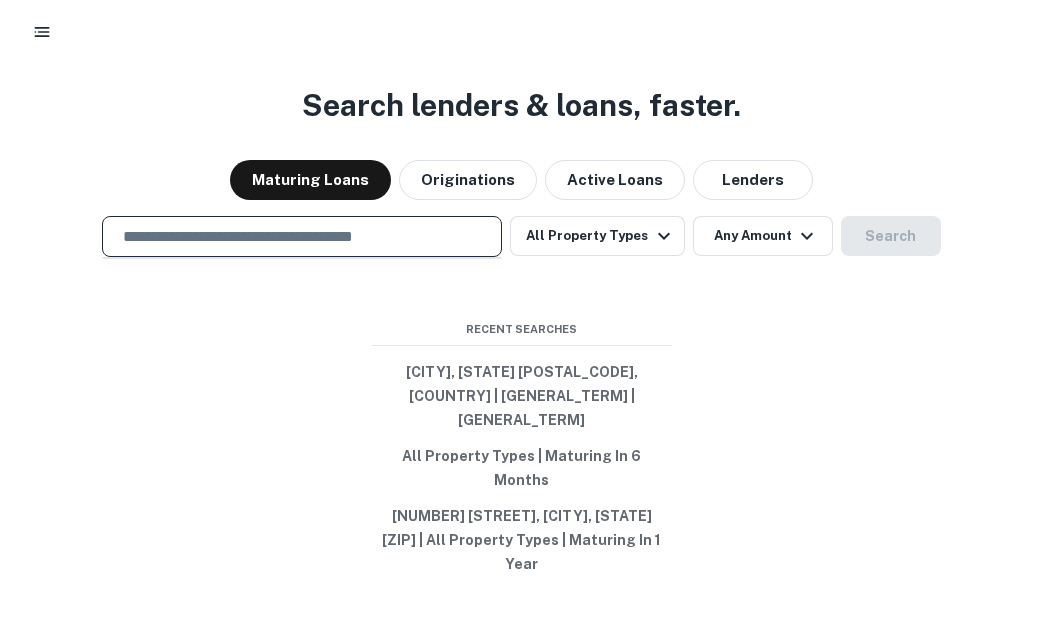paste on "**********" 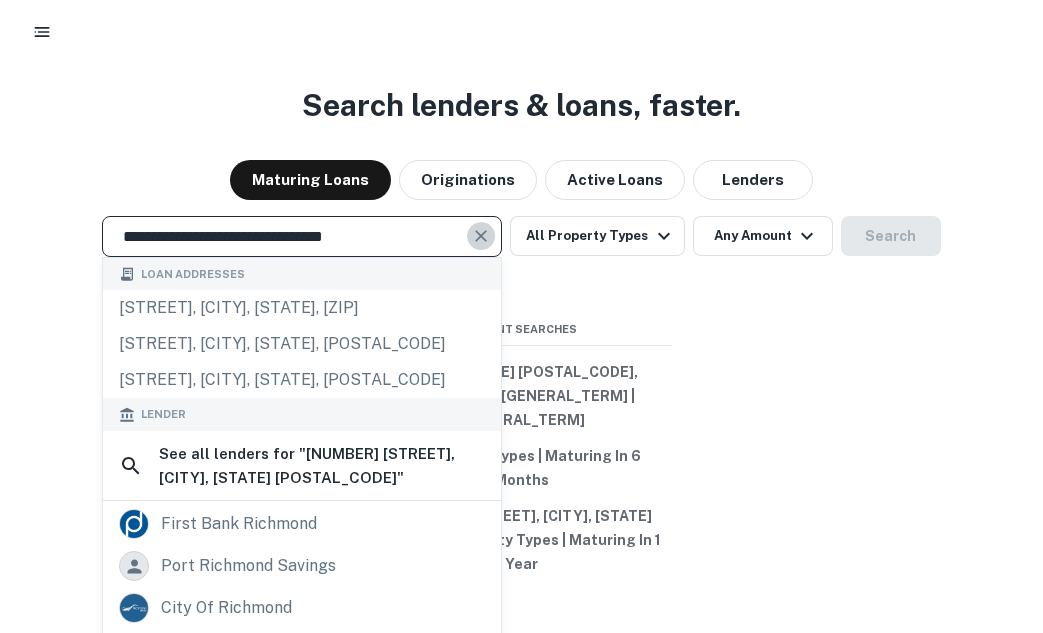 click at bounding box center [481, 236] 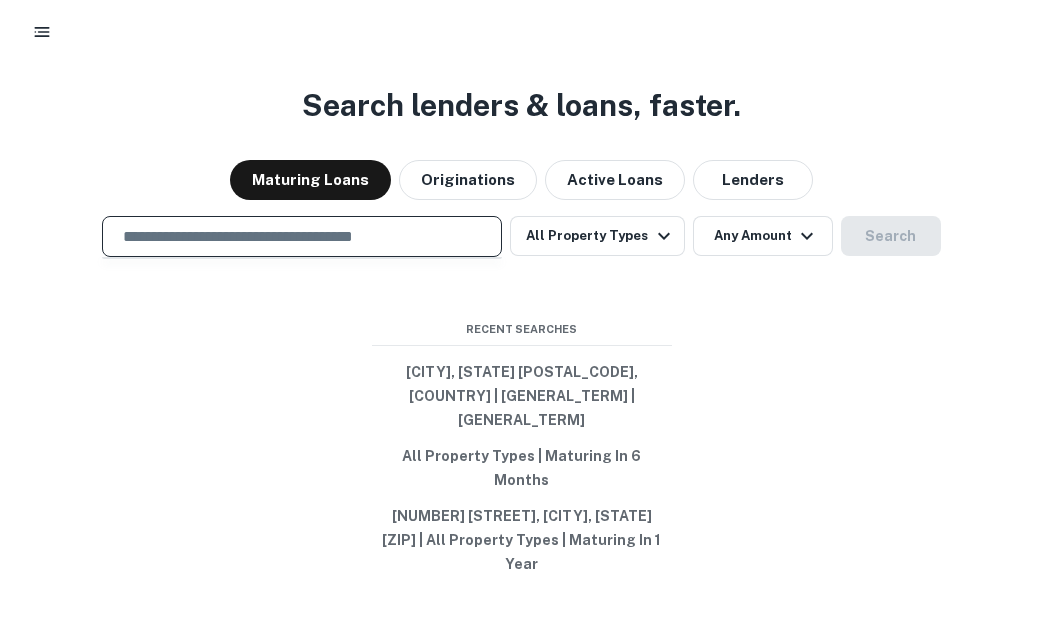 paste on "**********" 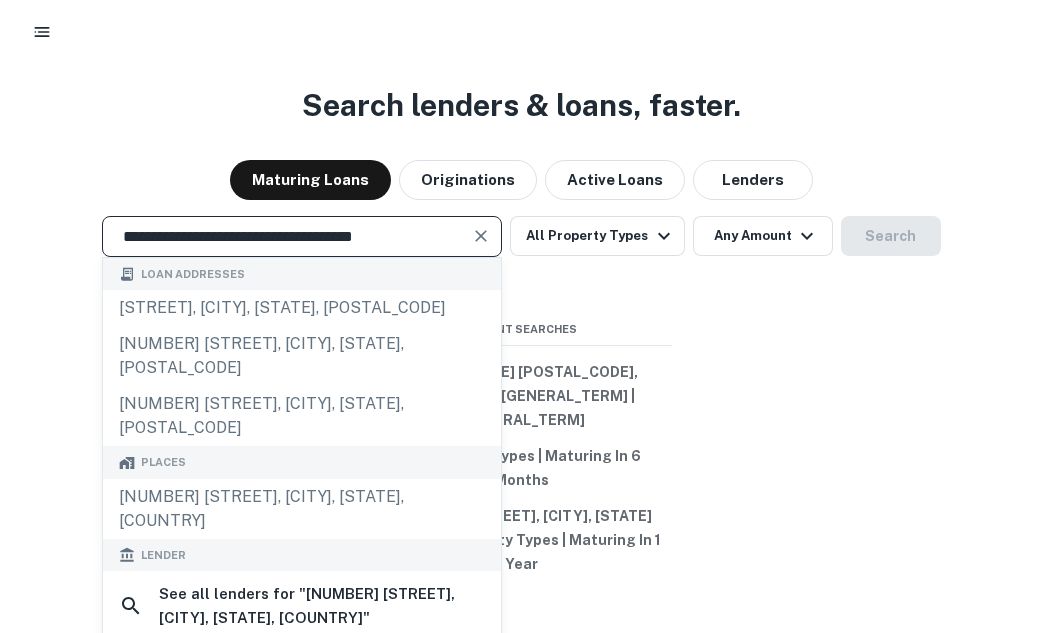 click at bounding box center [481, 236] 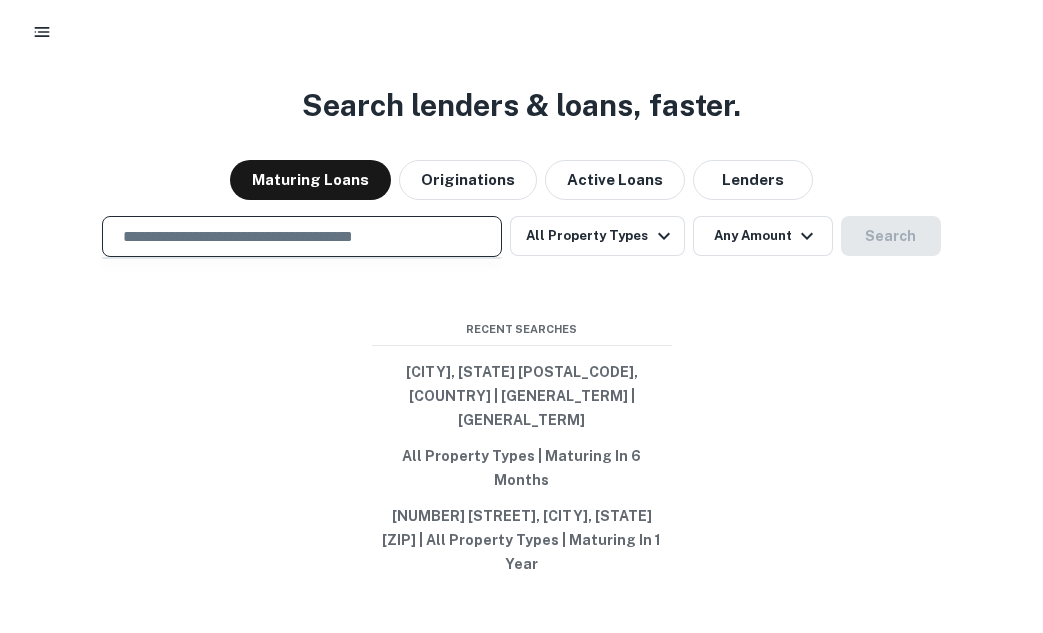 paste on "**********" 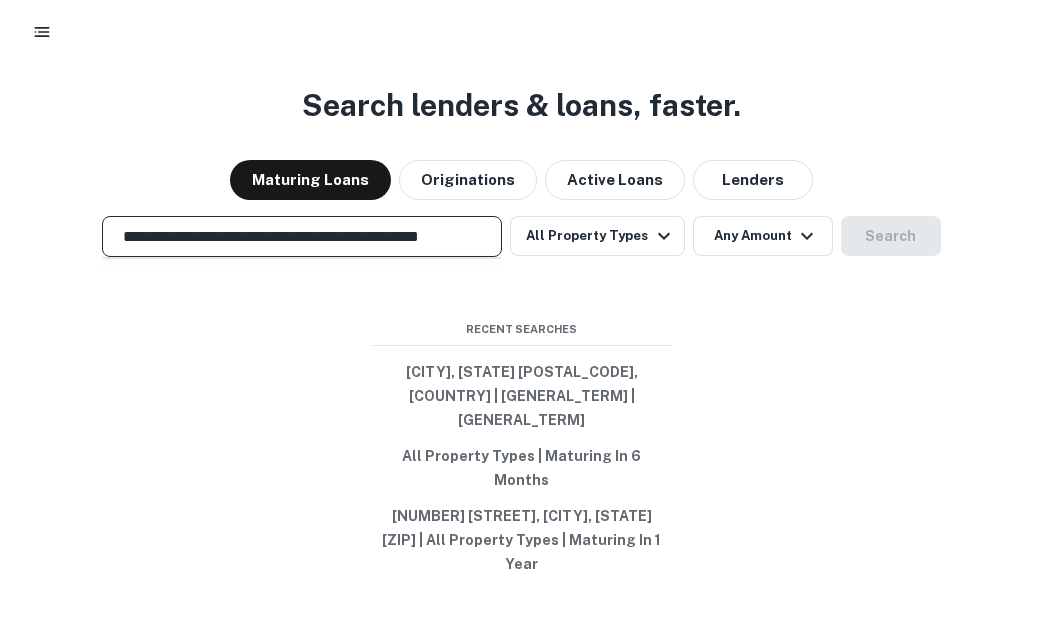 scroll, scrollTop: 0, scrollLeft: 58, axis: horizontal 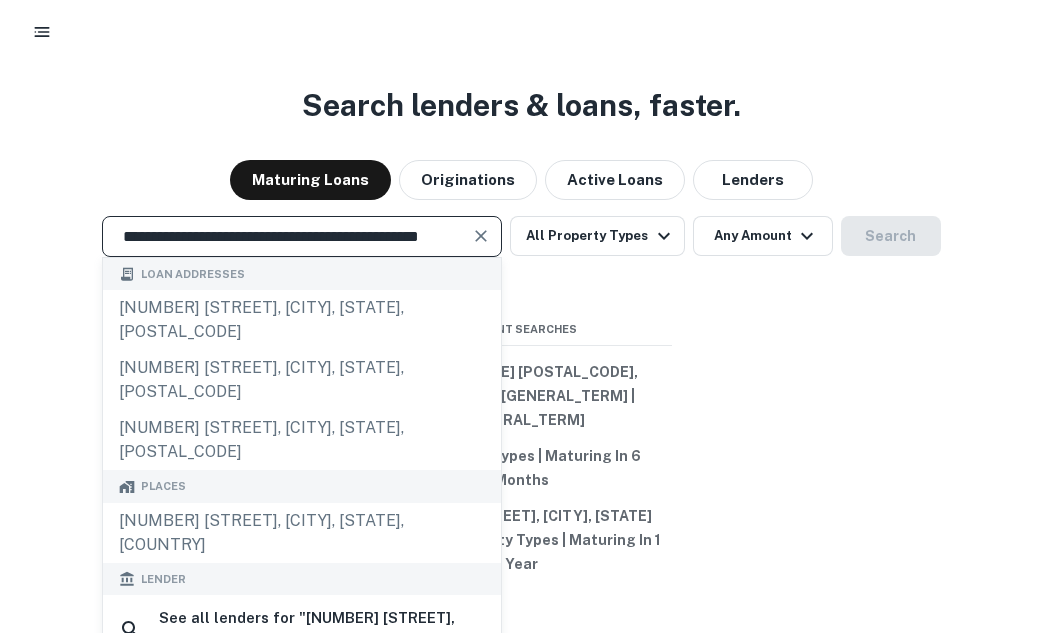 click on "**********" at bounding box center (287, 236) 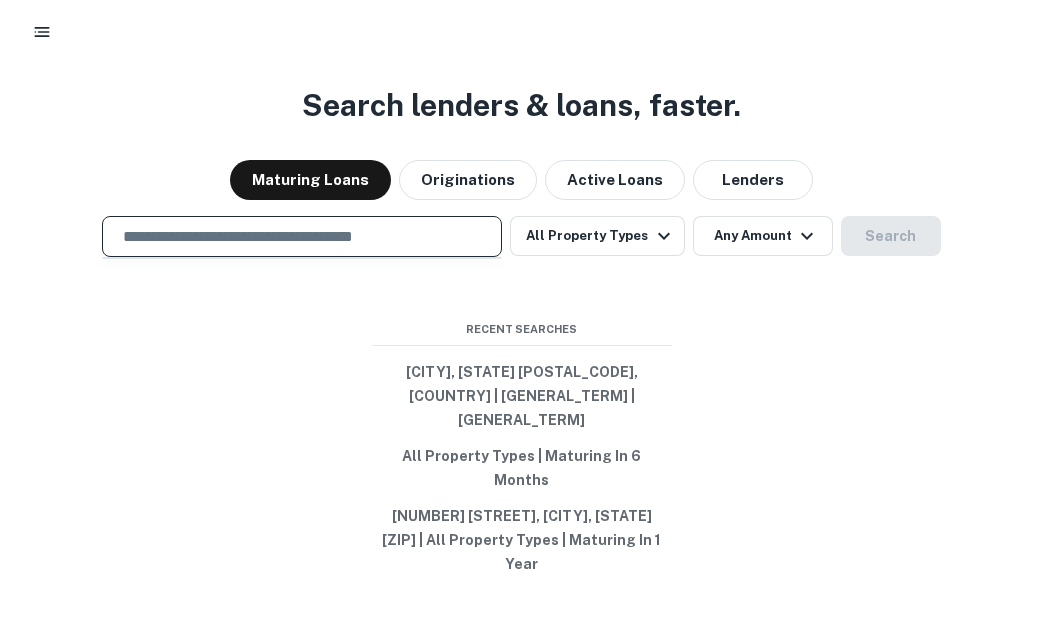 paste on "**********" 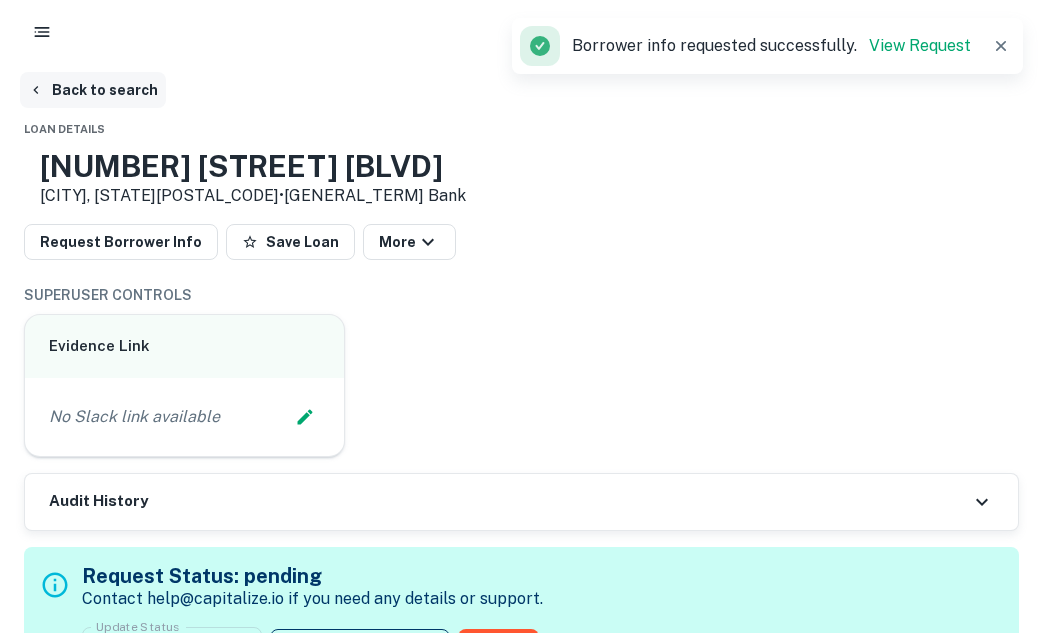 click on "Back to search" at bounding box center [93, 90] 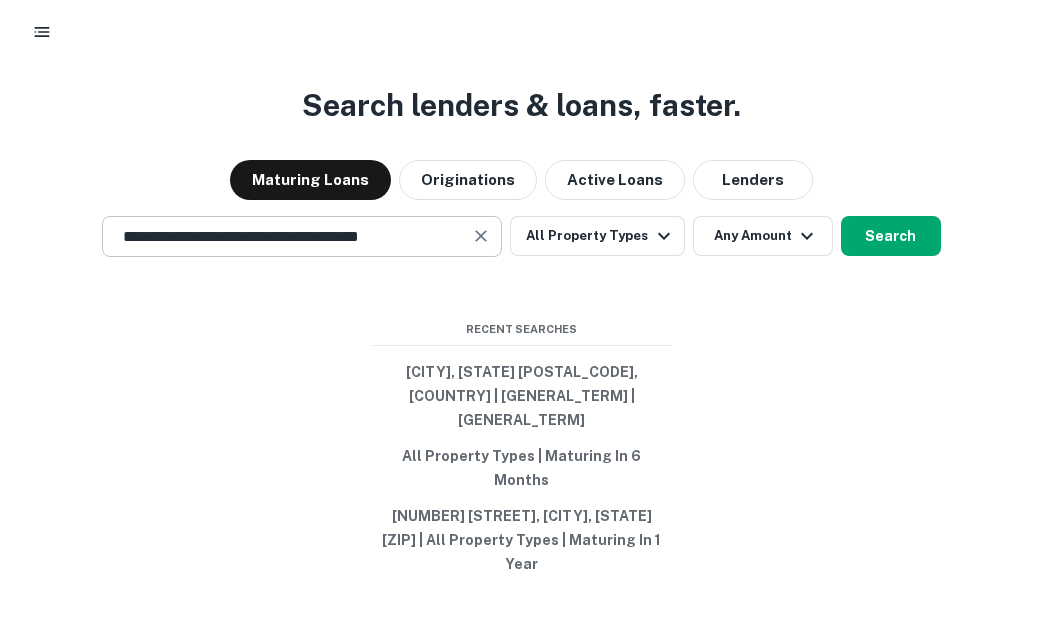 click on "**********" at bounding box center [287, 236] 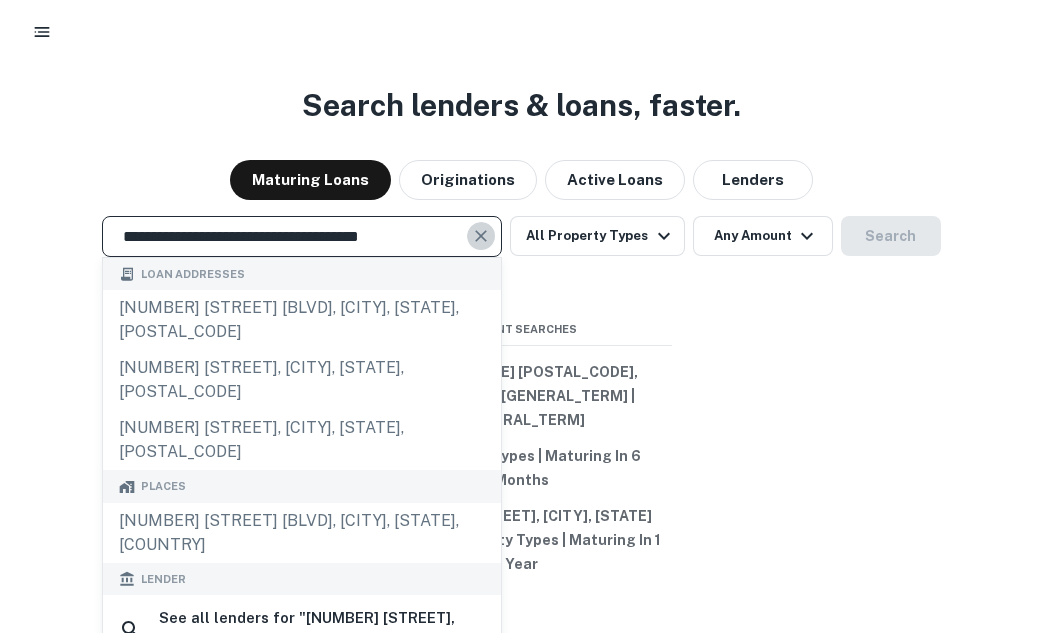 click at bounding box center (481, 236) 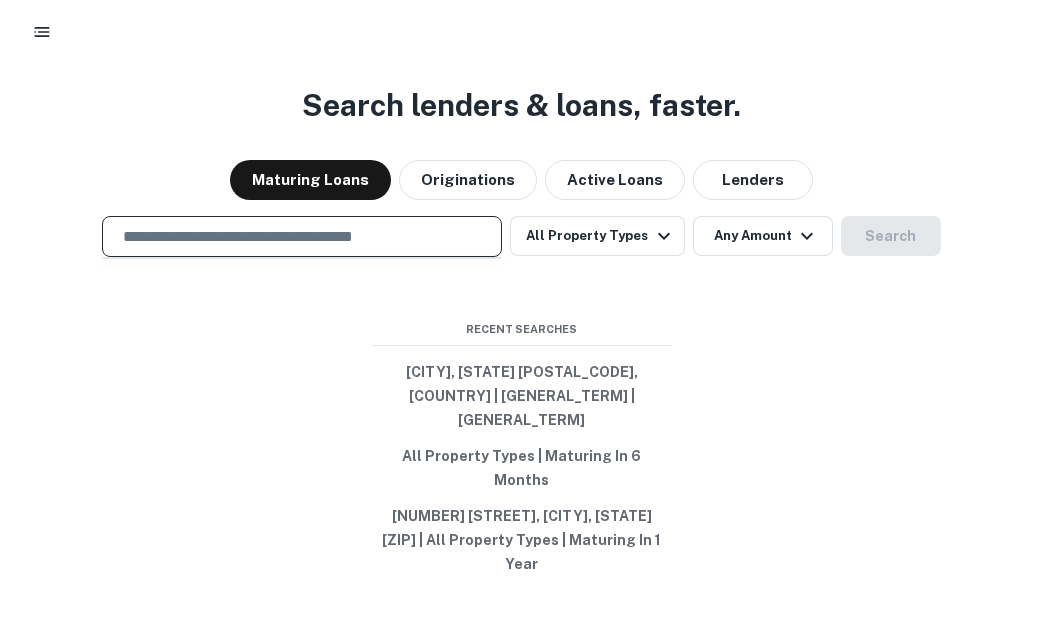 paste on "**********" 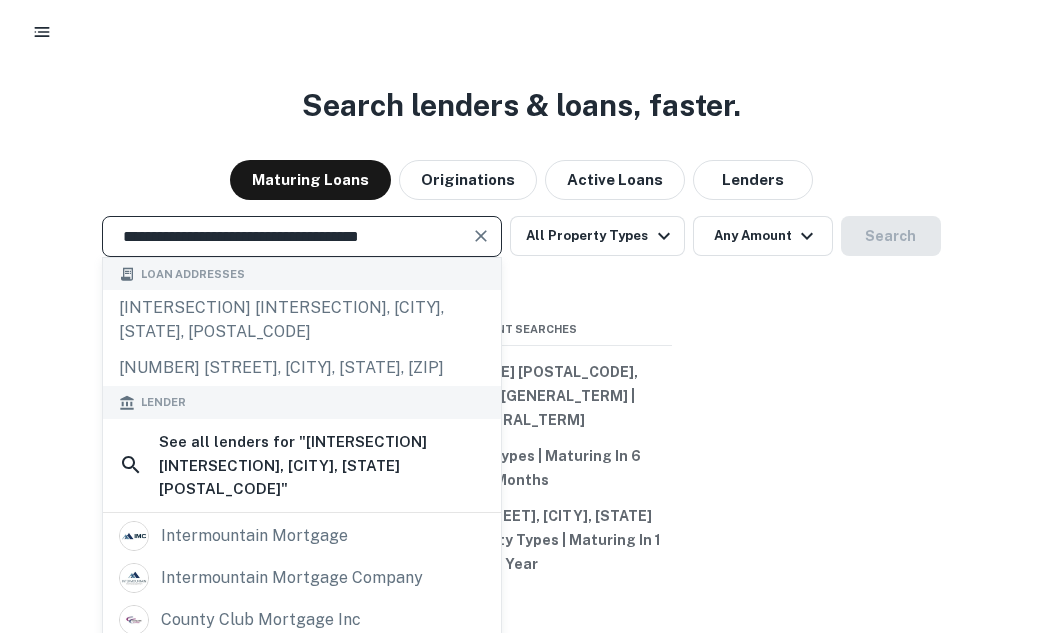 click at bounding box center (482, 236) 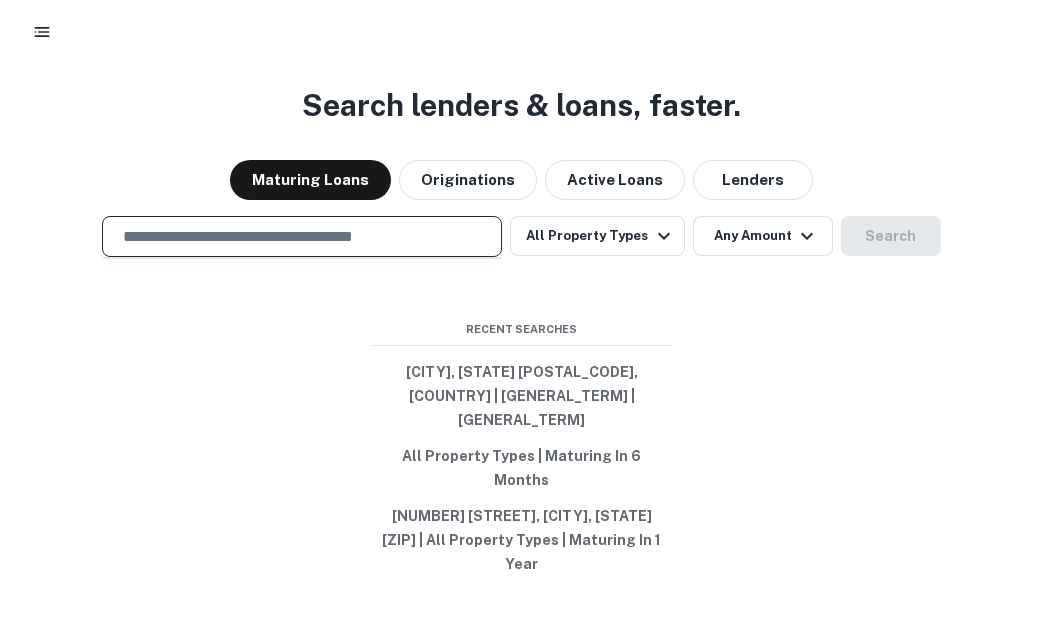 paste on "**********" 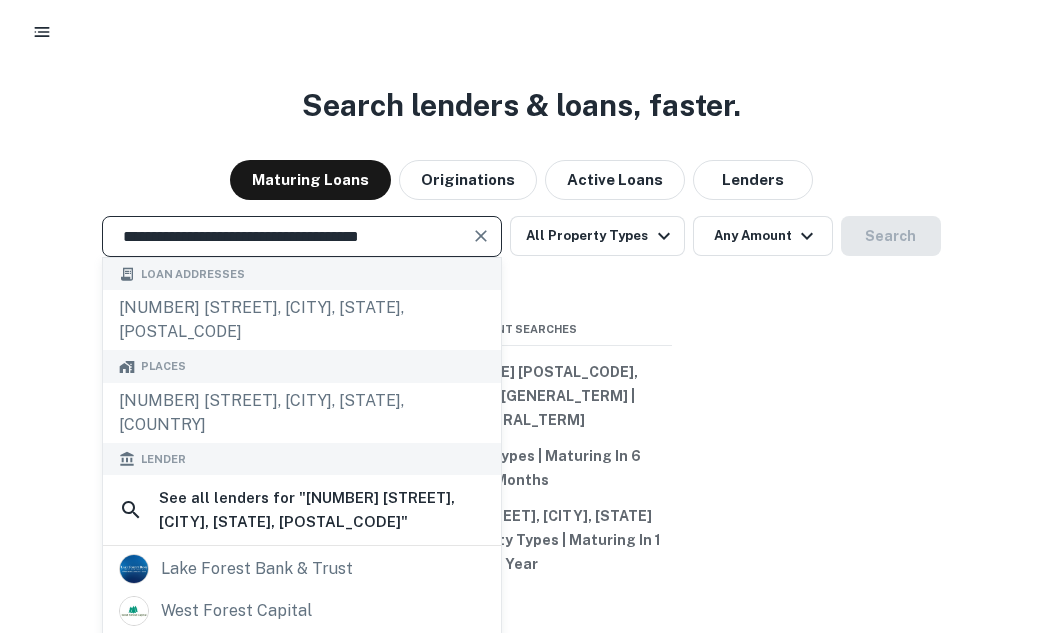 click at bounding box center (481, 236) 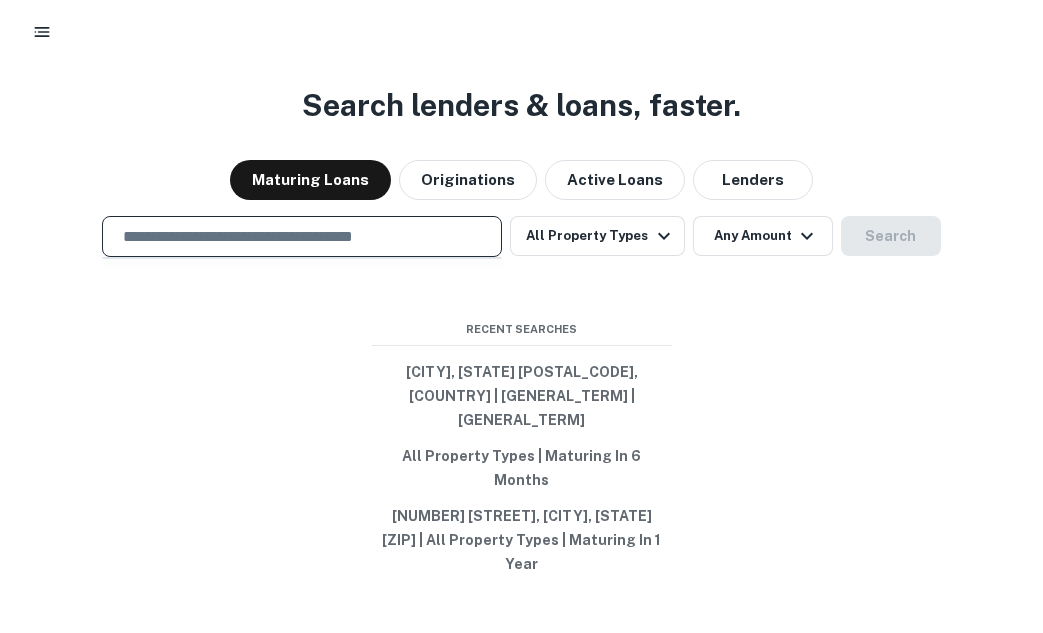 paste on "**********" 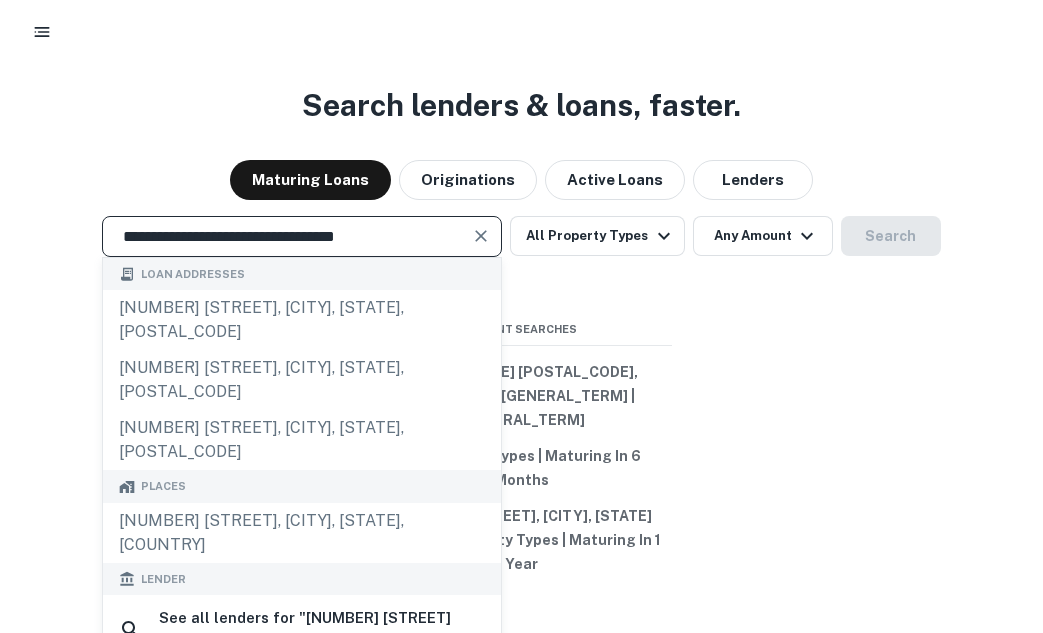 type on "**********" 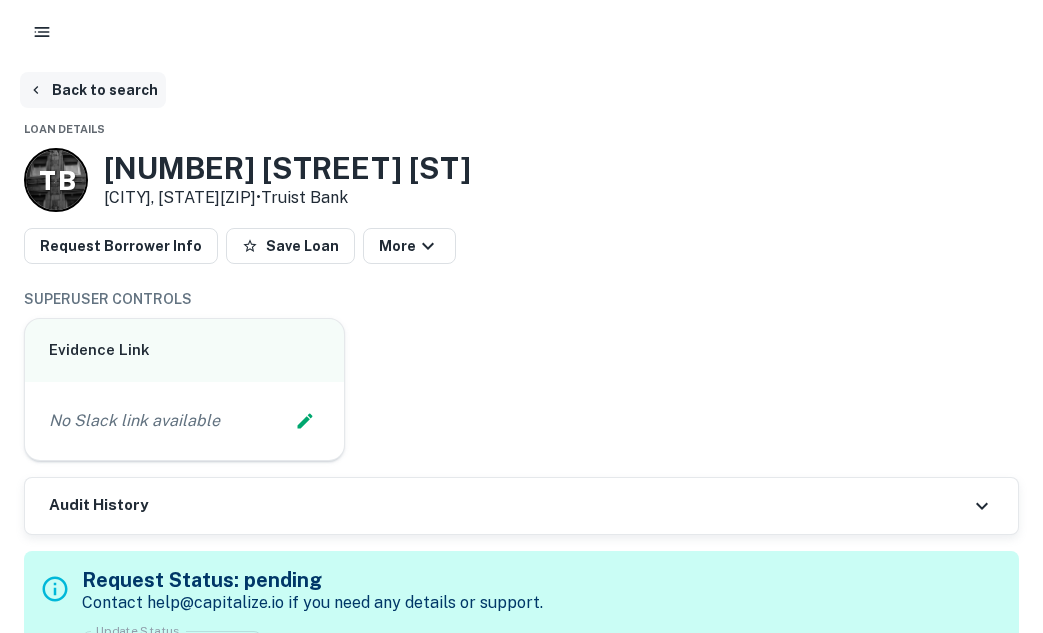 click on "Back to search" at bounding box center (93, 90) 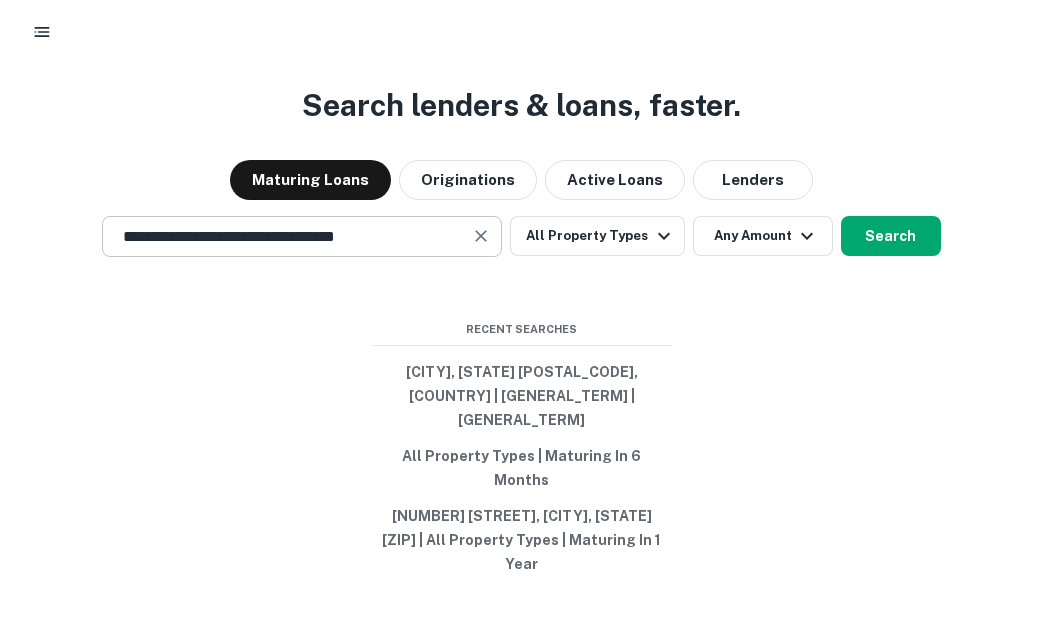 click at bounding box center [481, 236] 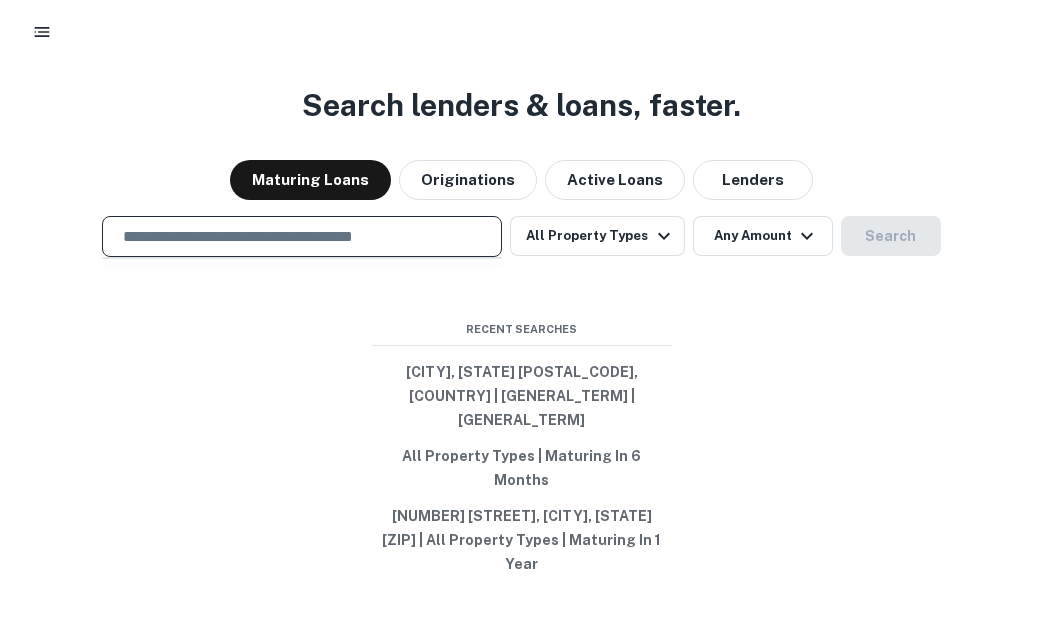 type on "*" 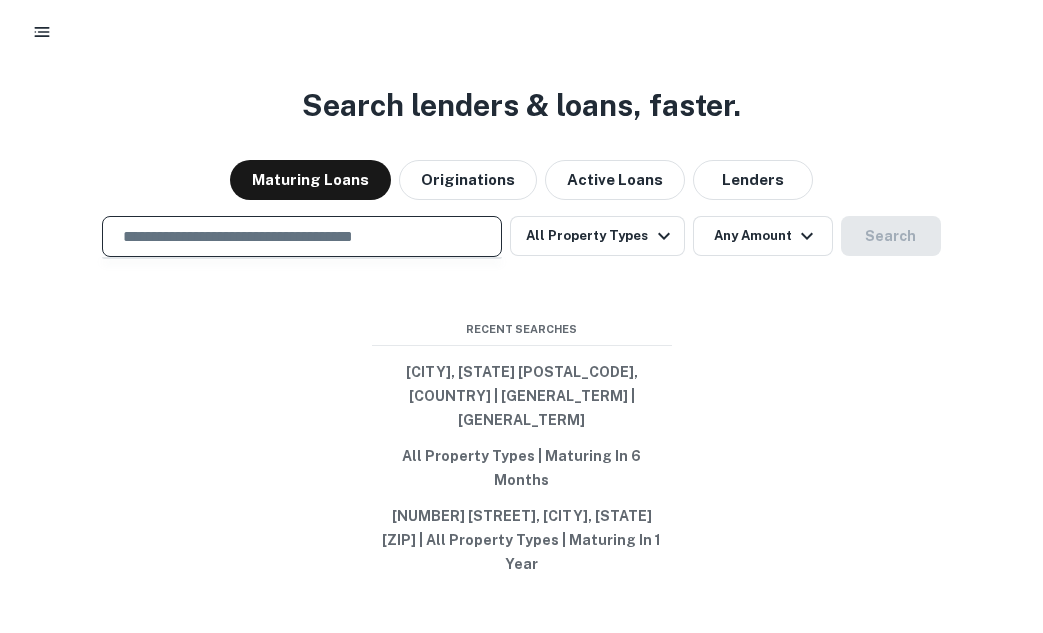 paste on "**********" 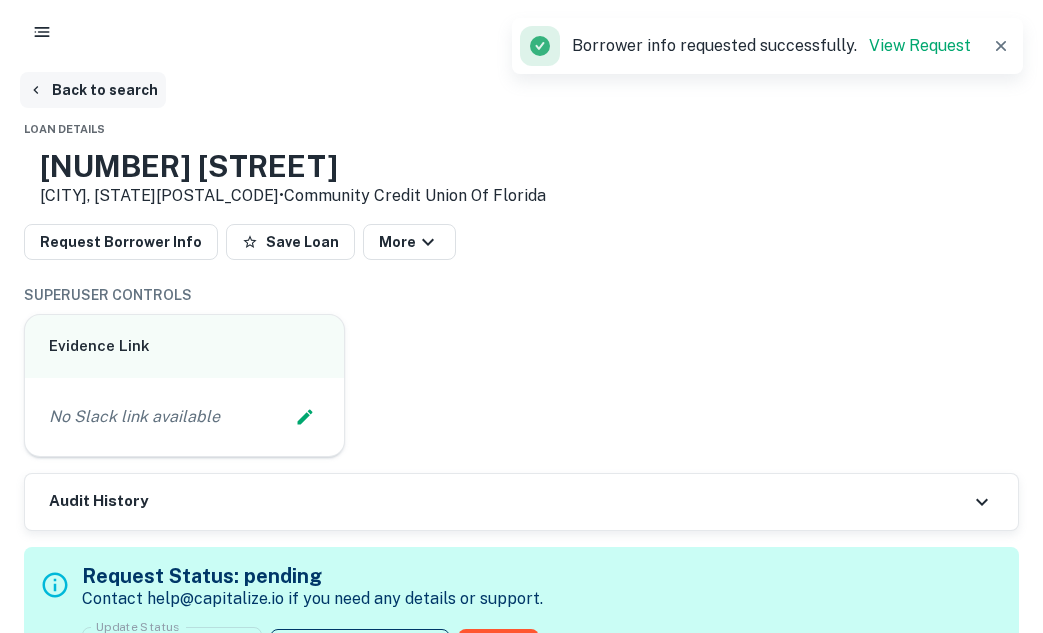 click on "Back to search" at bounding box center (93, 90) 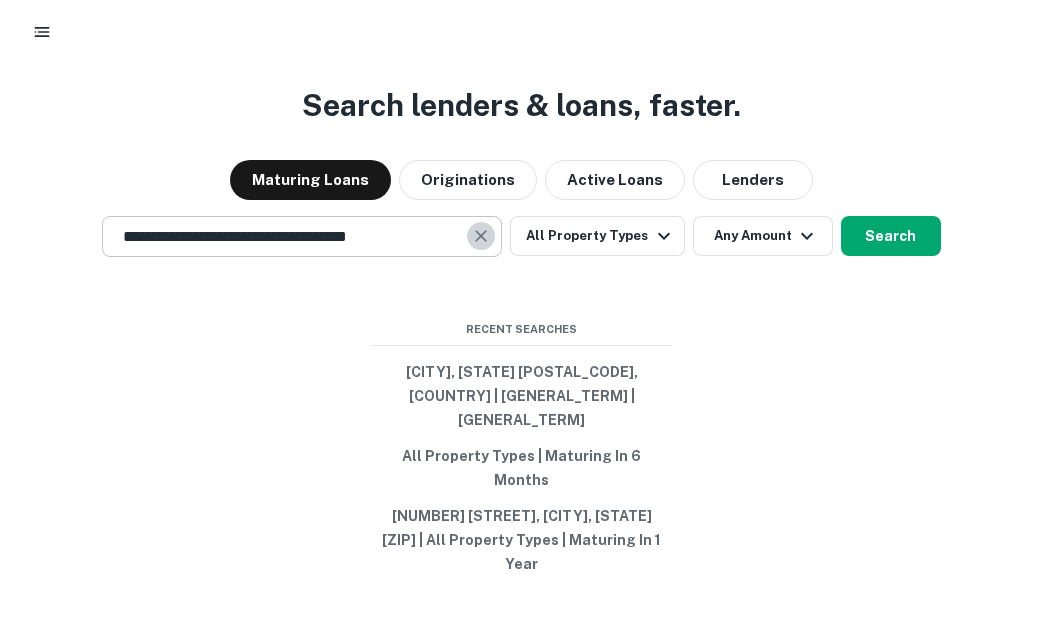 click at bounding box center (481, 236) 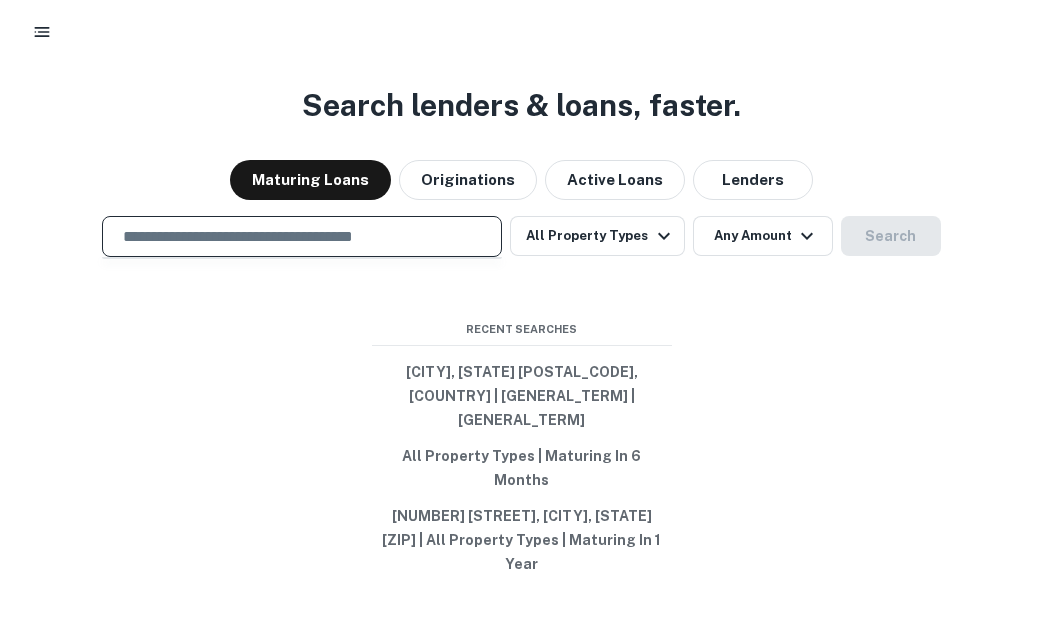 paste on "**********" 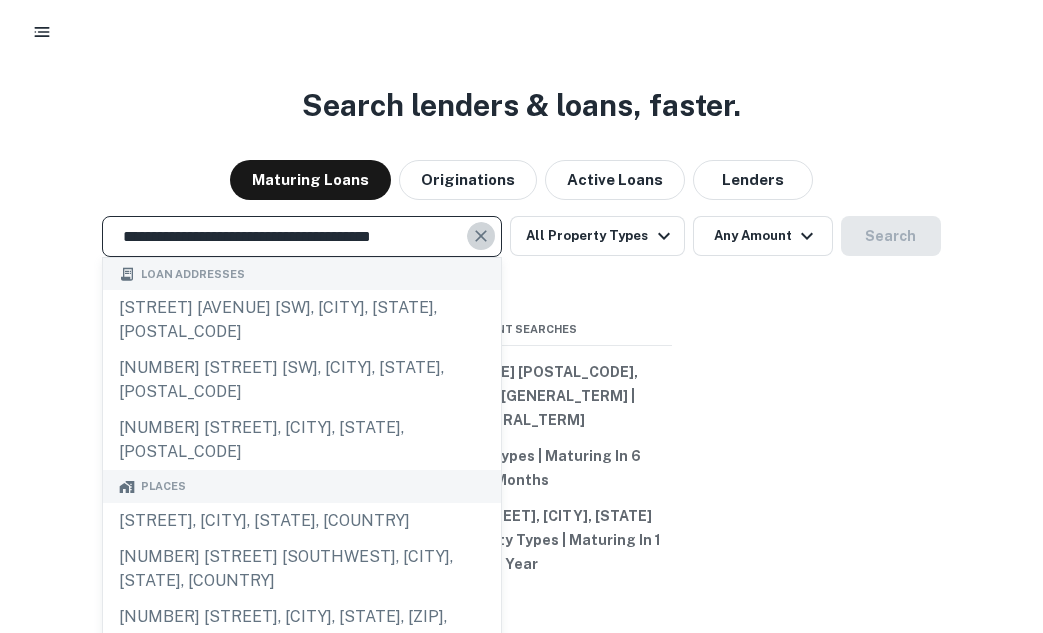 click at bounding box center [482, 236] 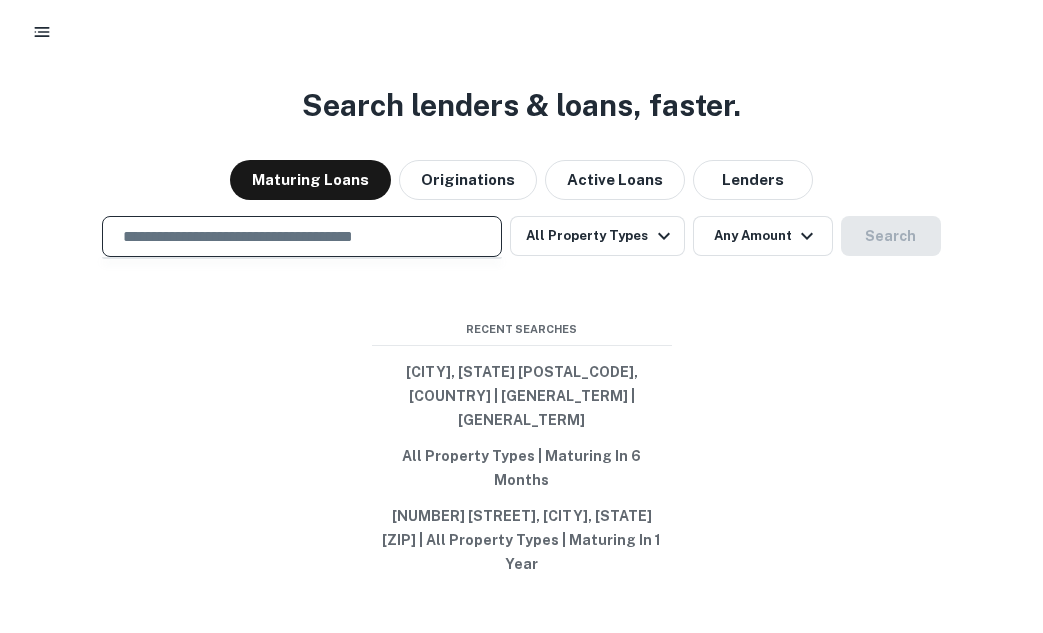 click at bounding box center (302, 236) 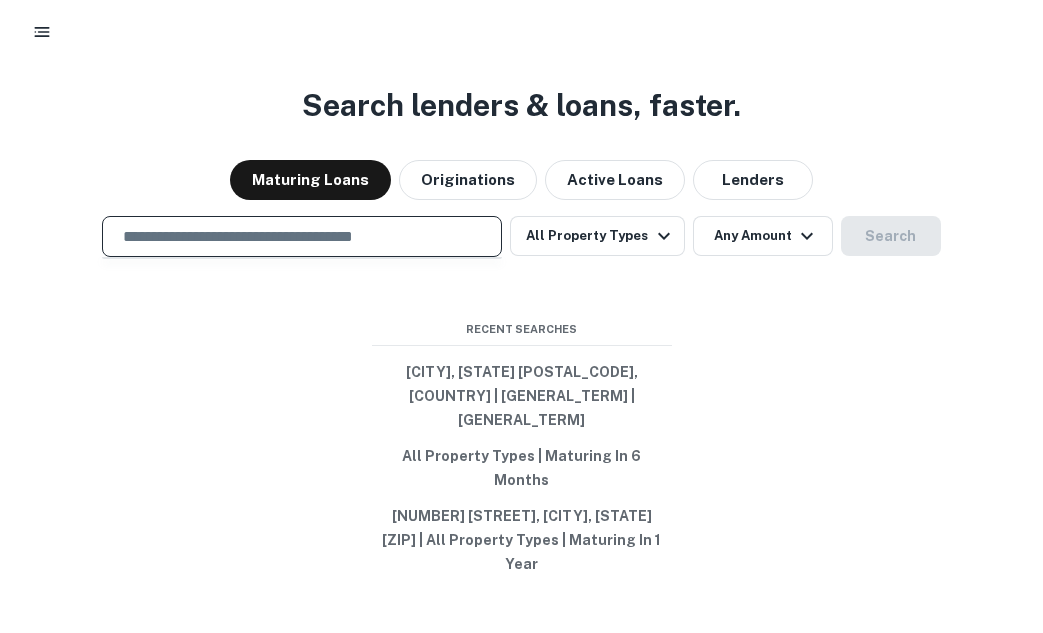 paste on "**********" 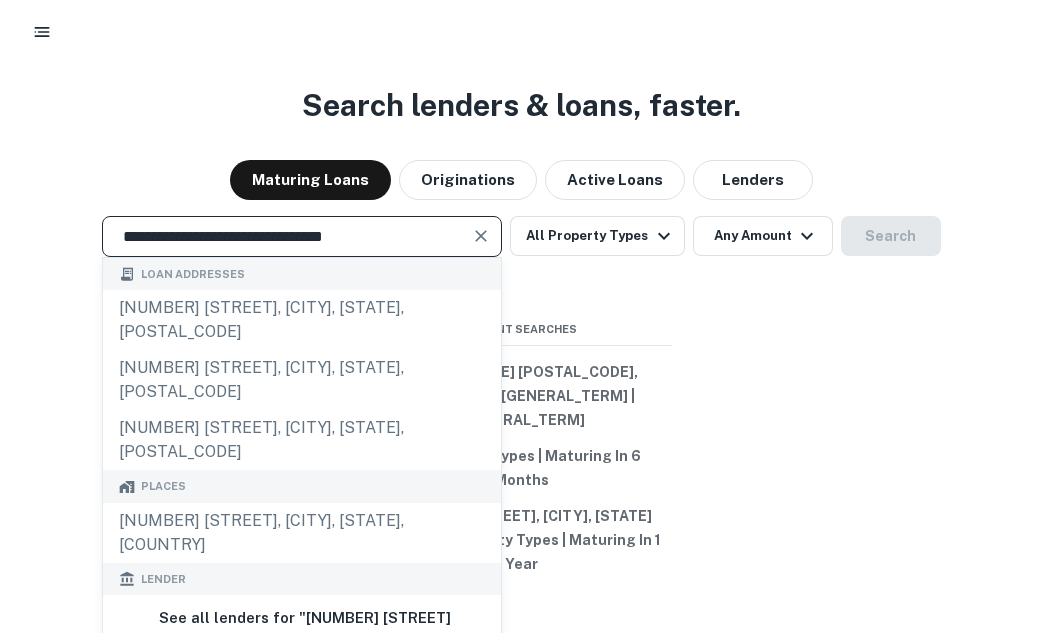type on "**********" 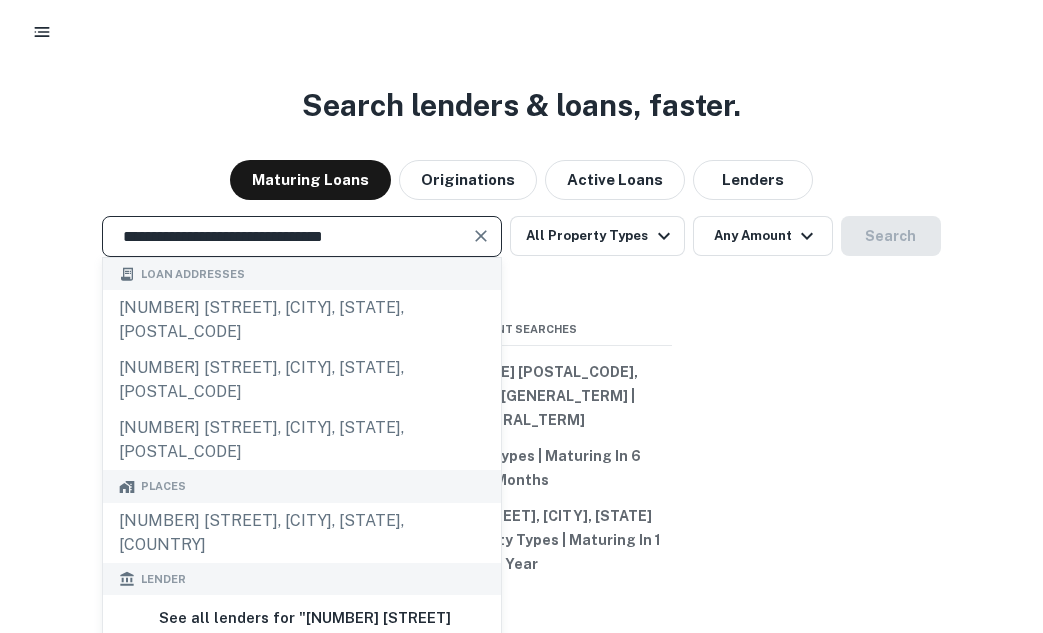 click at bounding box center [481, 236] 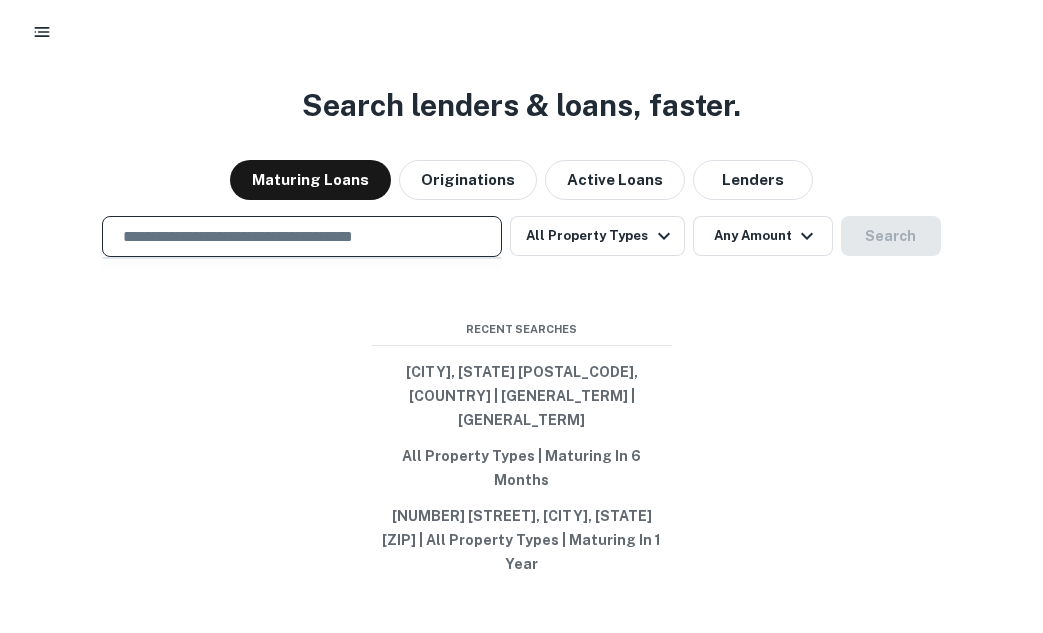 paste on "**********" 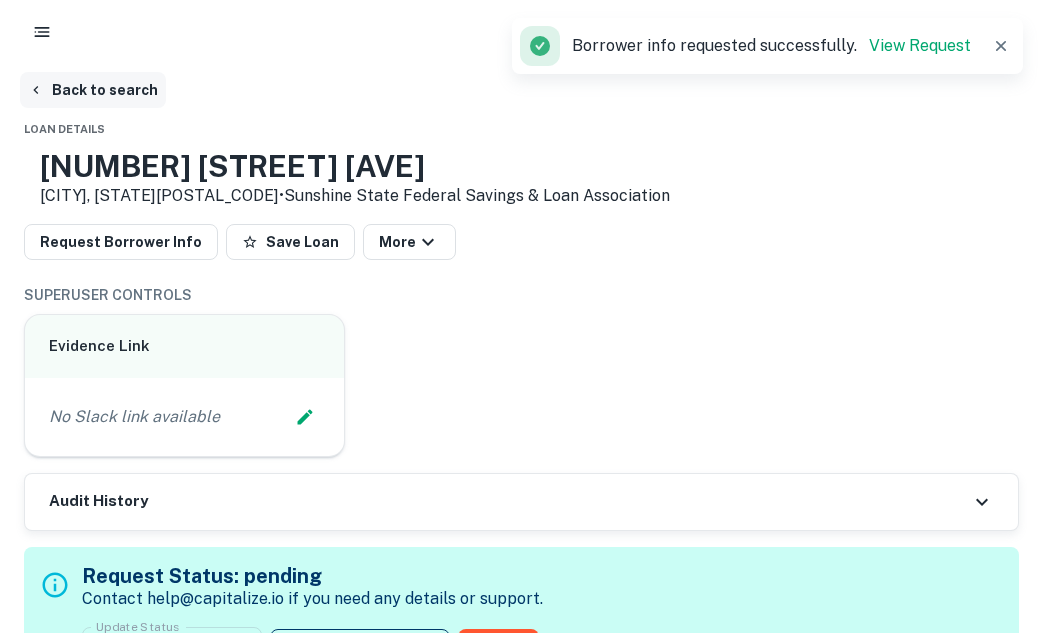 click on "Back to search" at bounding box center (93, 90) 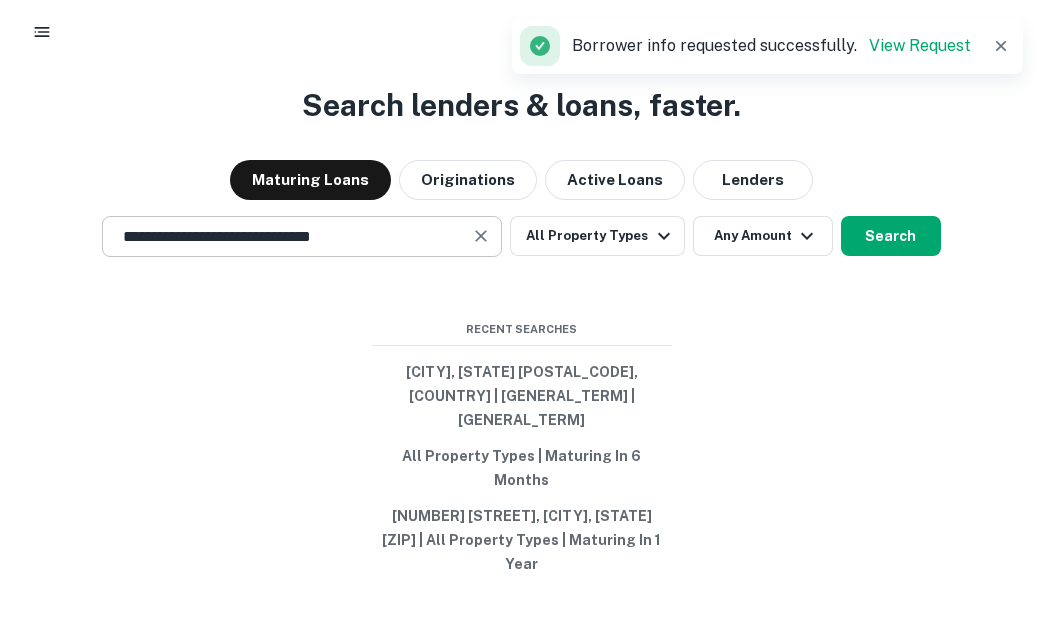click at bounding box center (482, 236) 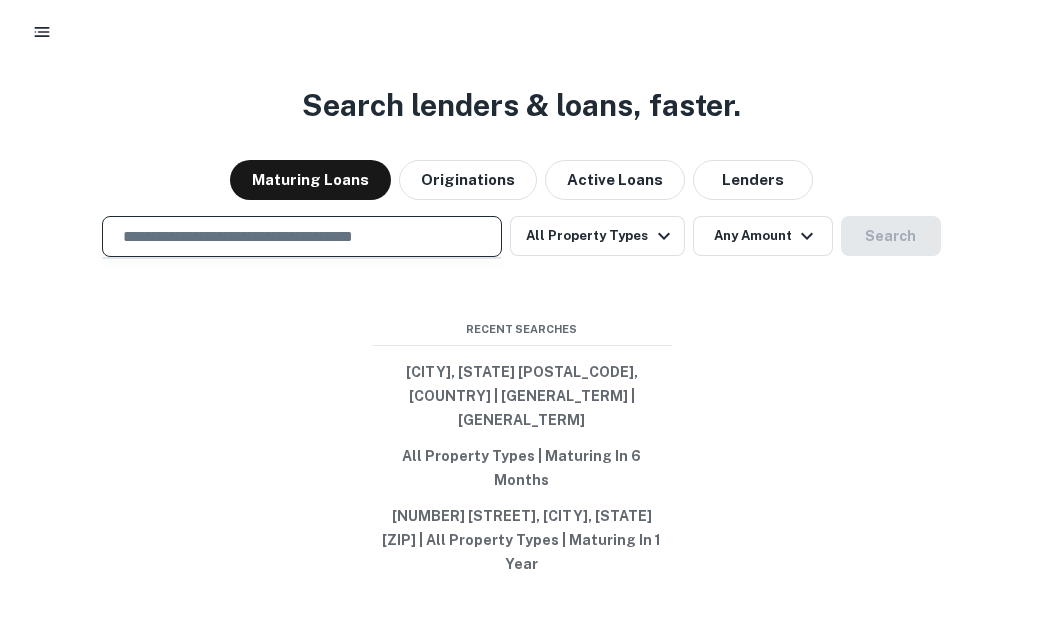 paste on "**********" 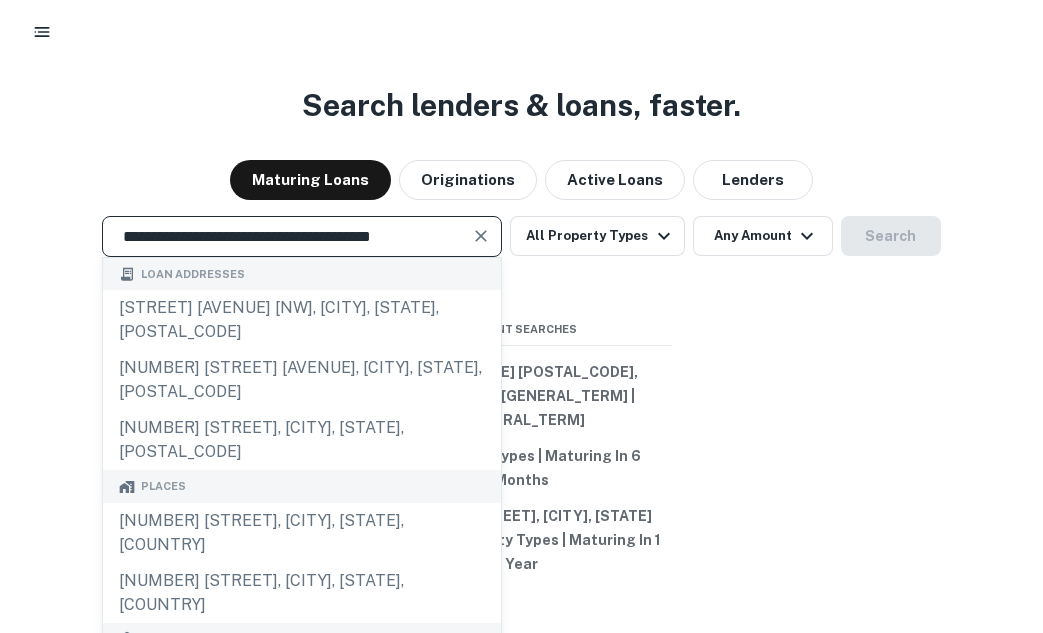 click at bounding box center [481, 236] 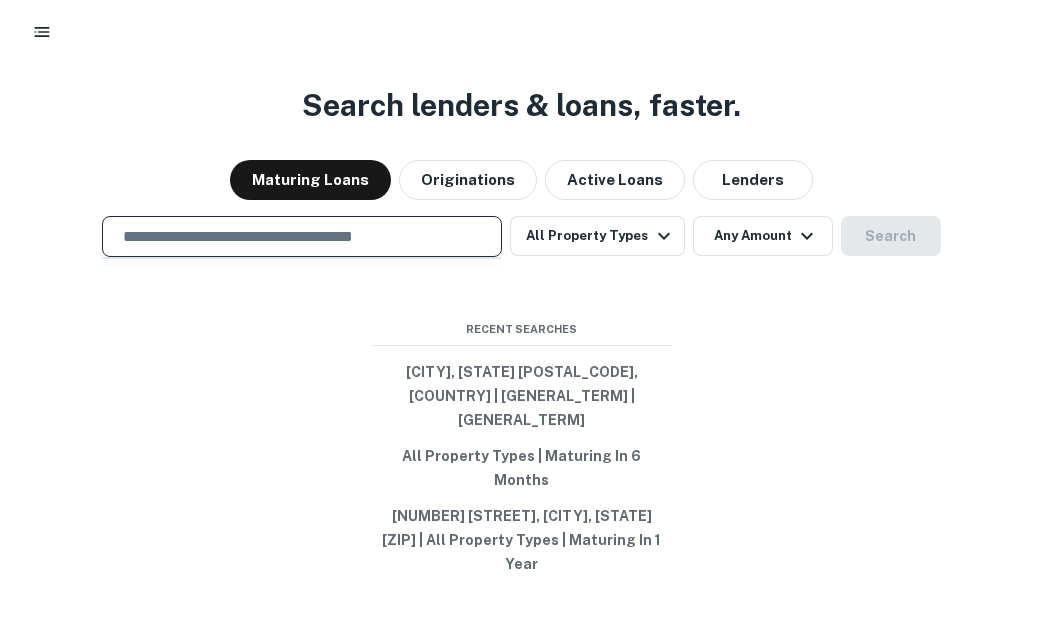 paste on "**********" 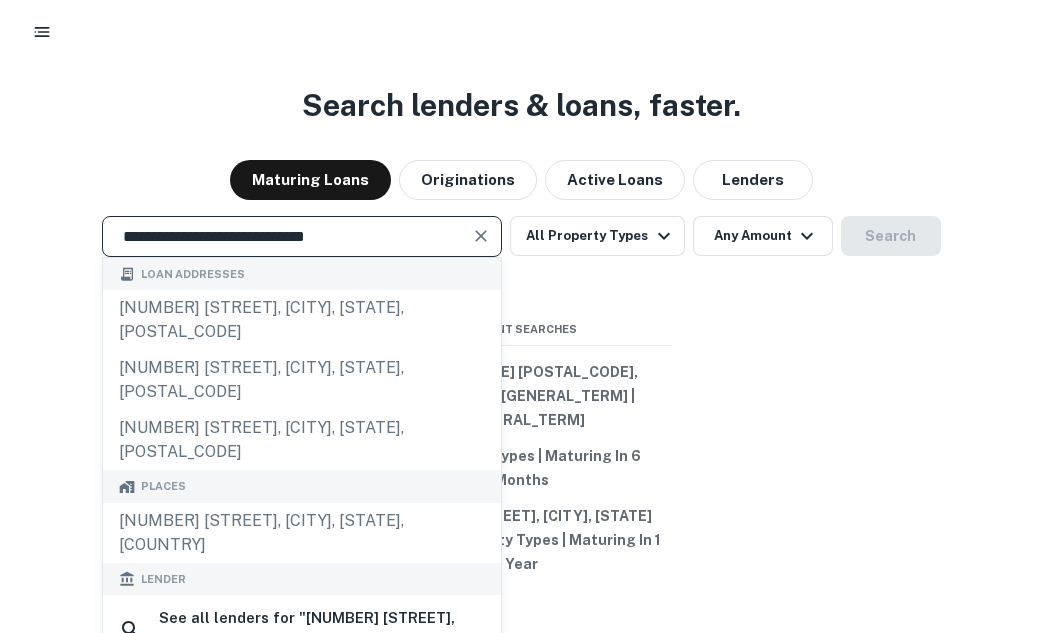 click at bounding box center (481, 236) 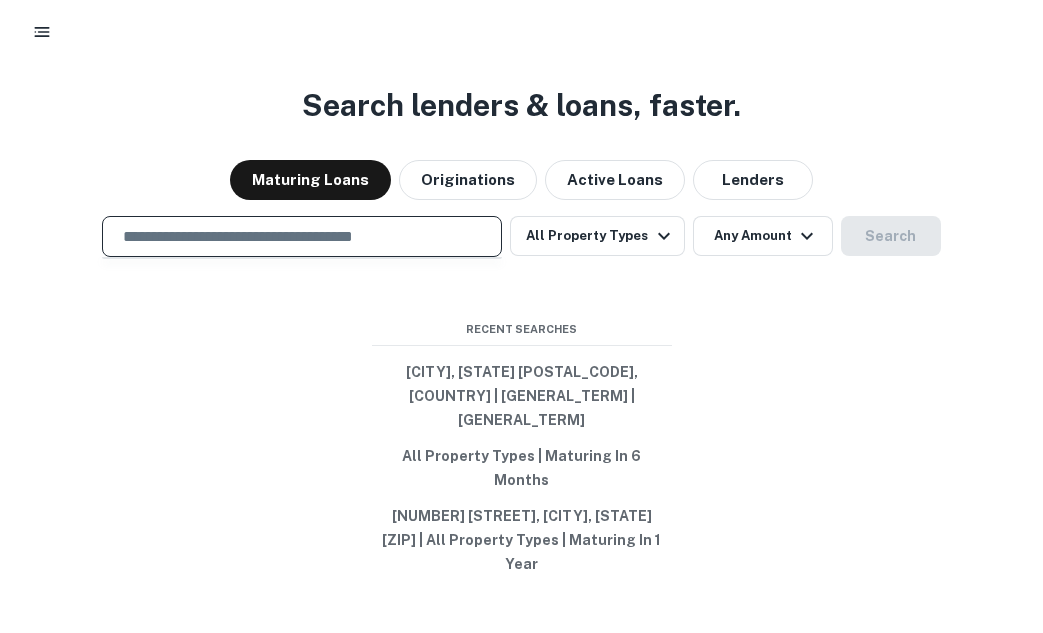 paste on "**********" 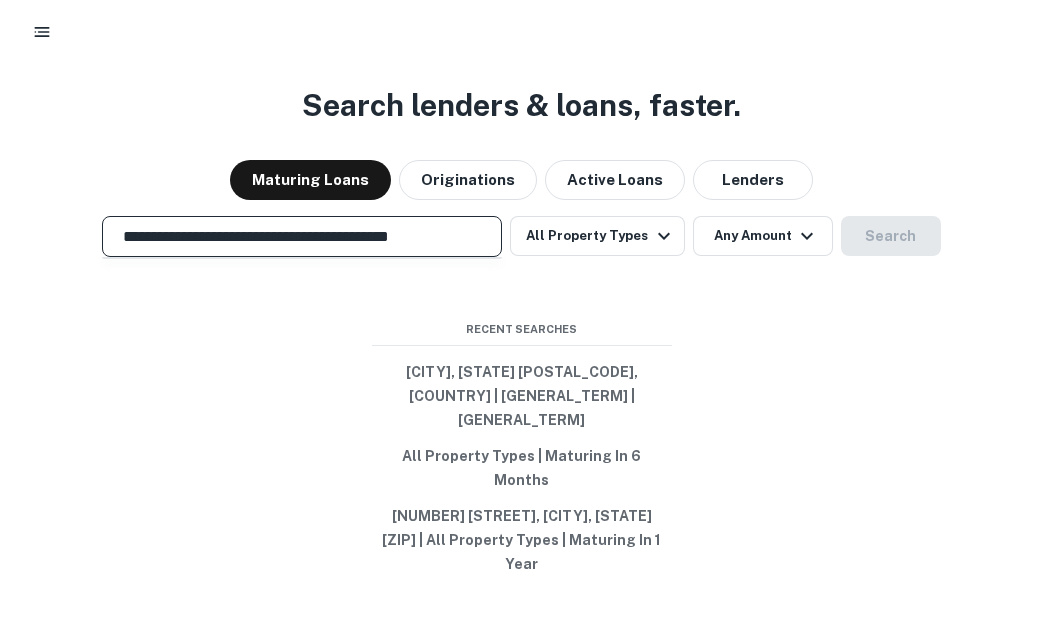 scroll, scrollTop: 0, scrollLeft: 6, axis: horizontal 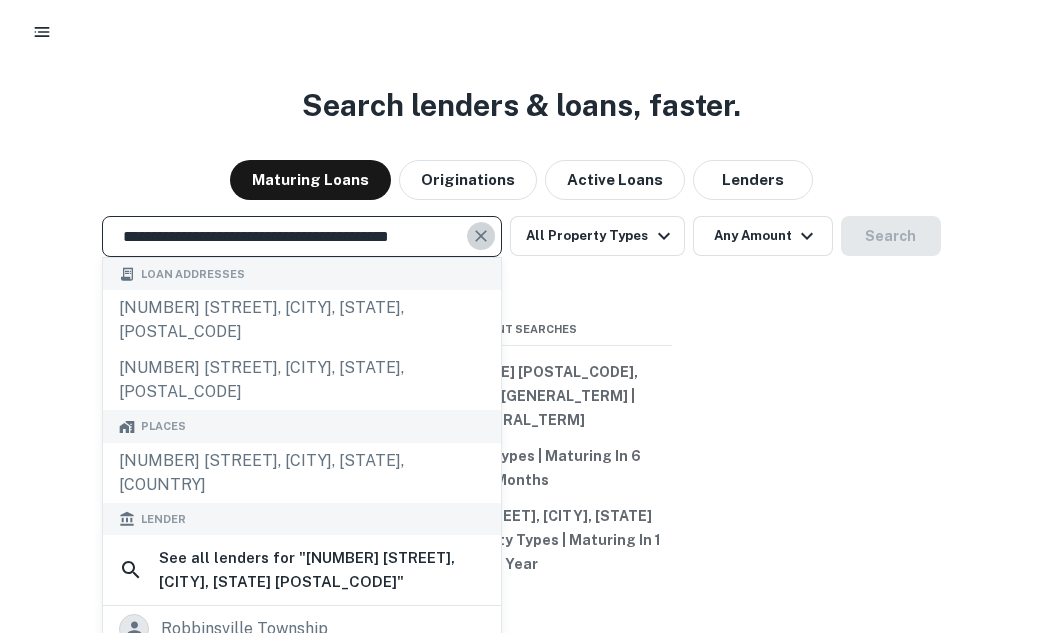 click at bounding box center (482, 236) 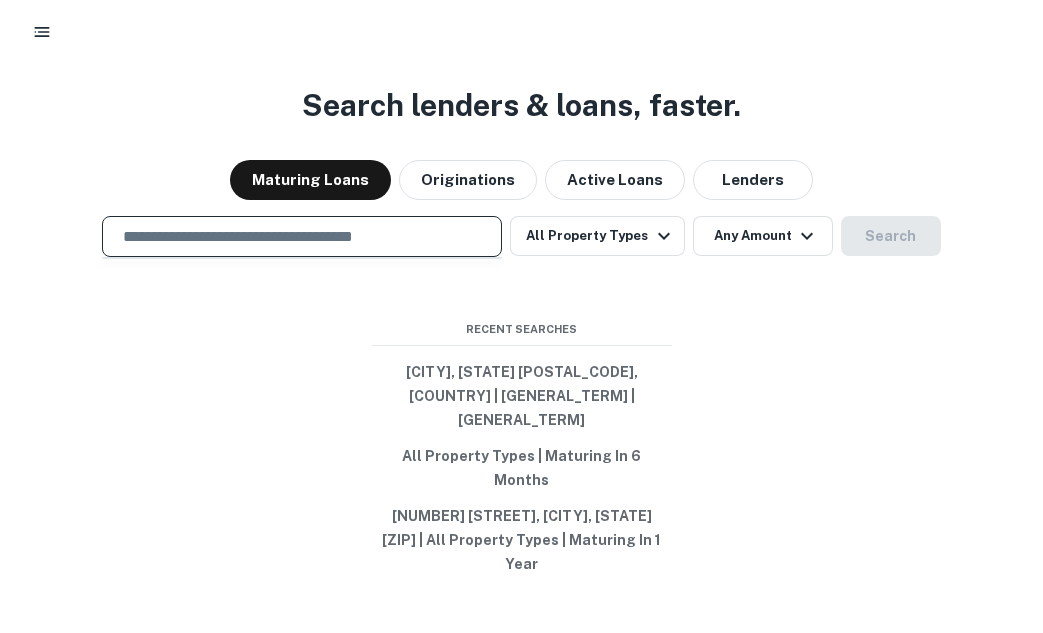 paste on "**********" 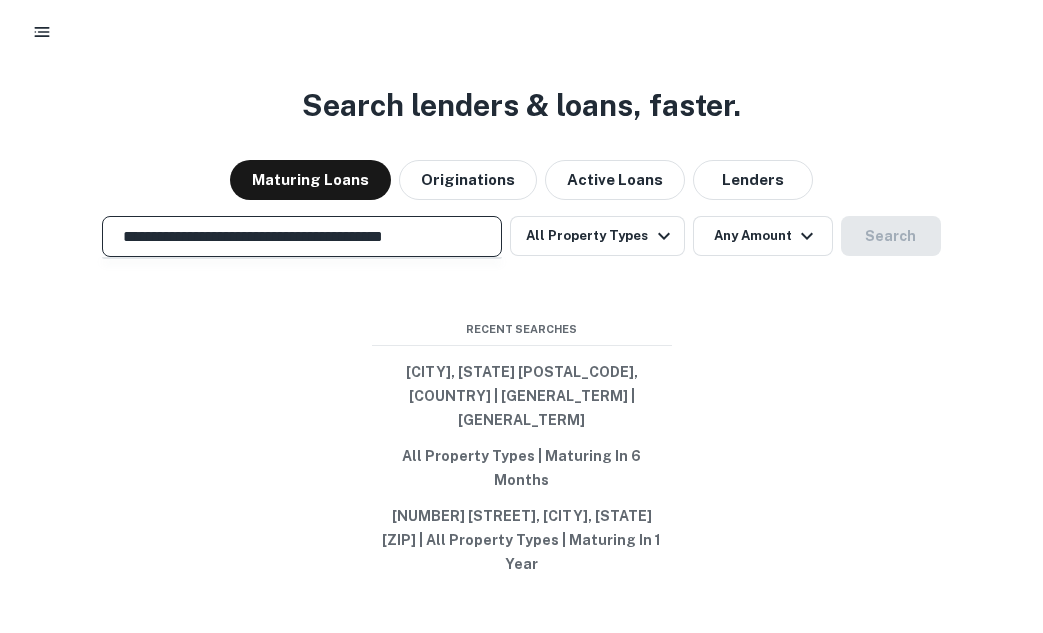 scroll, scrollTop: 0, scrollLeft: 25, axis: horizontal 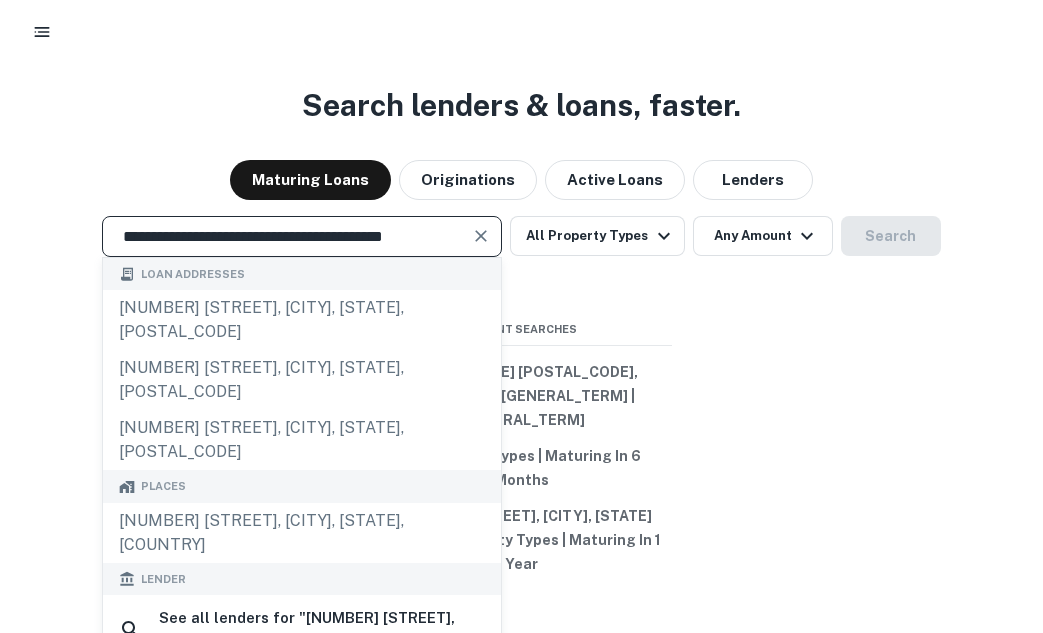click at bounding box center [482, 236] 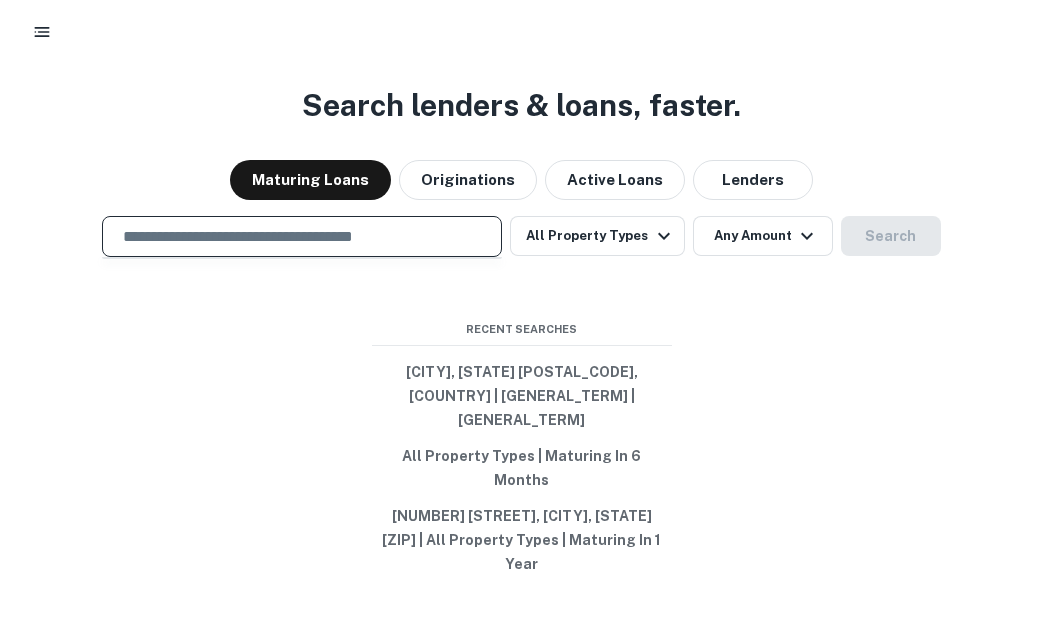 paste on "**********" 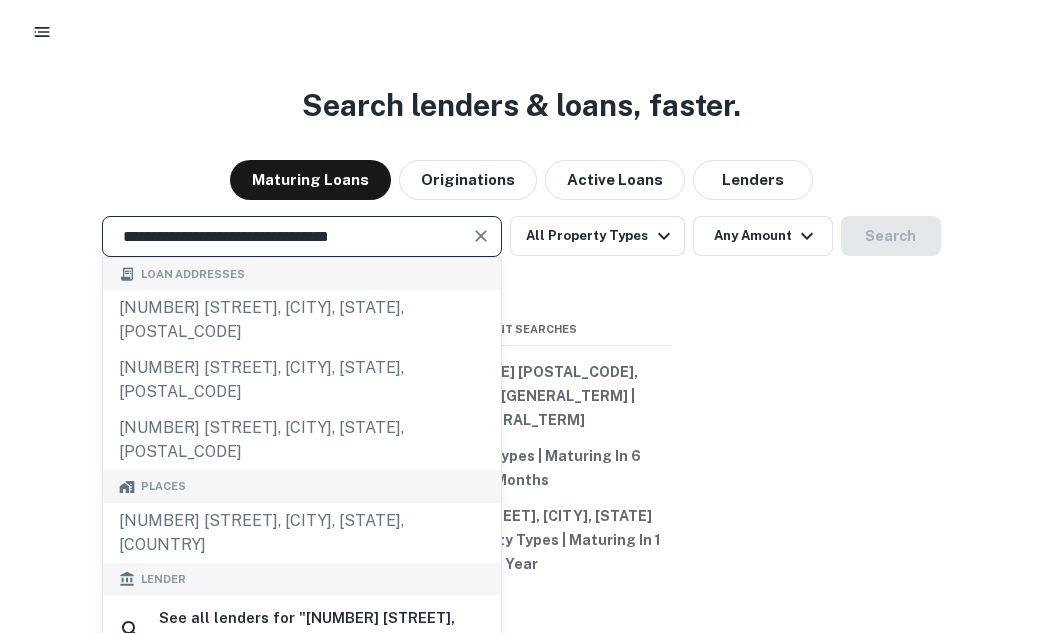 click at bounding box center (481, 236) 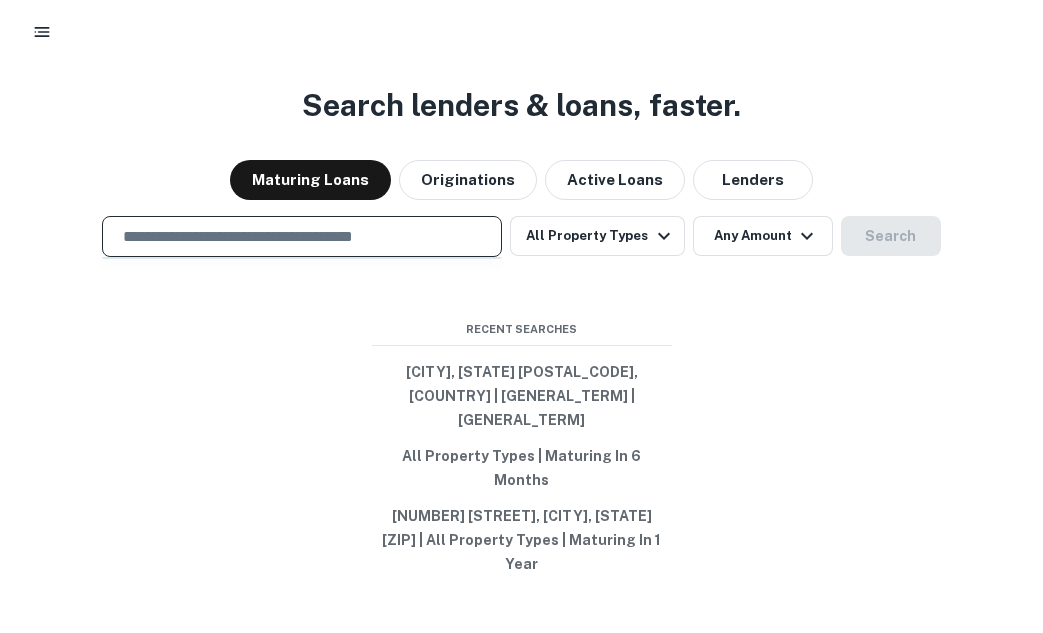 paste on "**********" 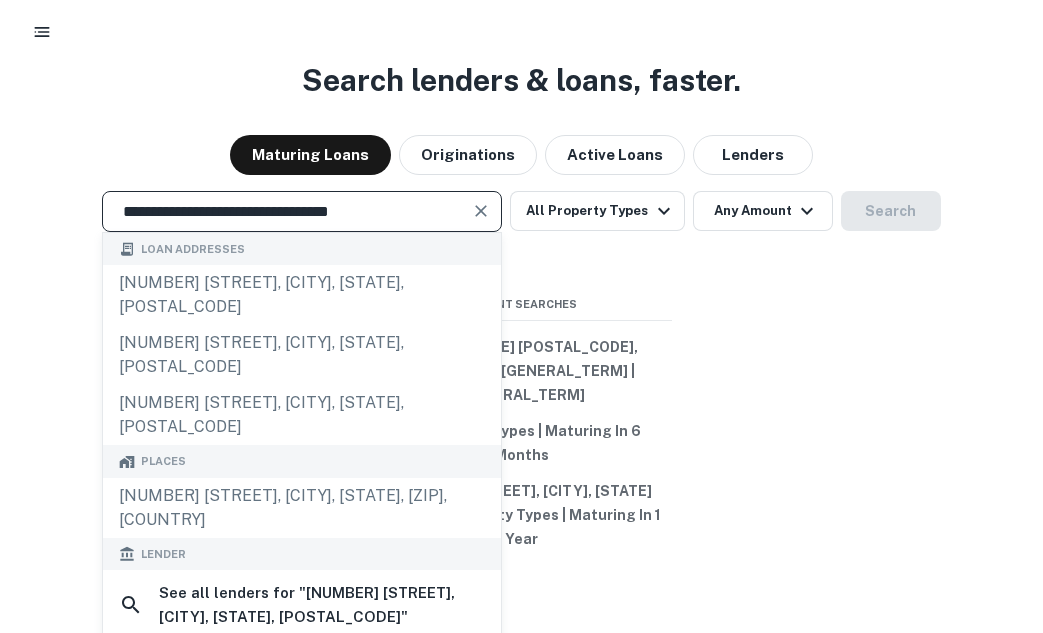 scroll, scrollTop: 28, scrollLeft: 0, axis: vertical 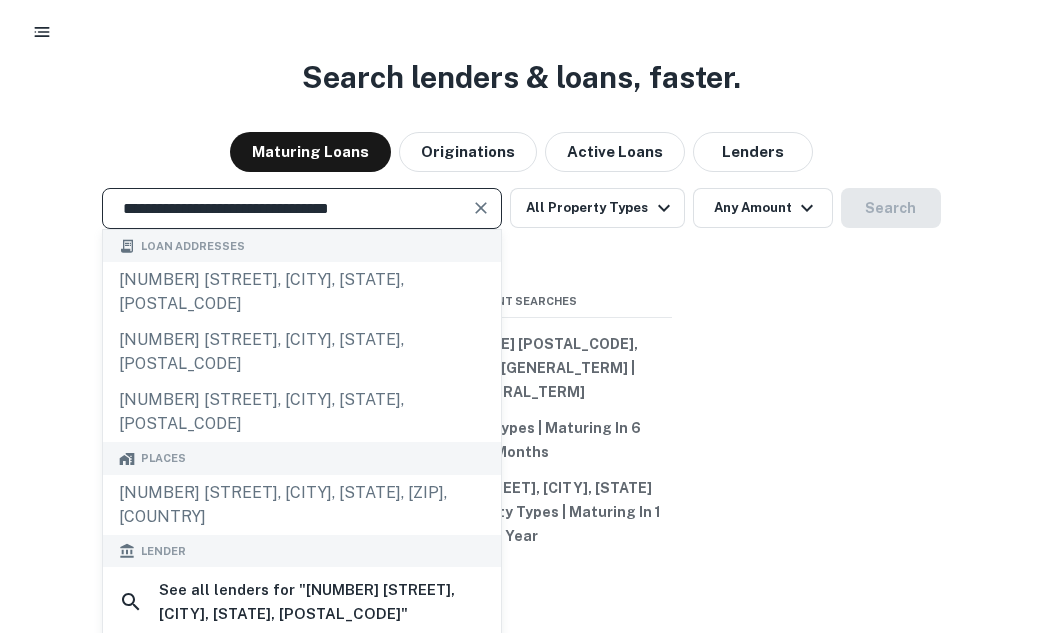 click at bounding box center (481, 208) 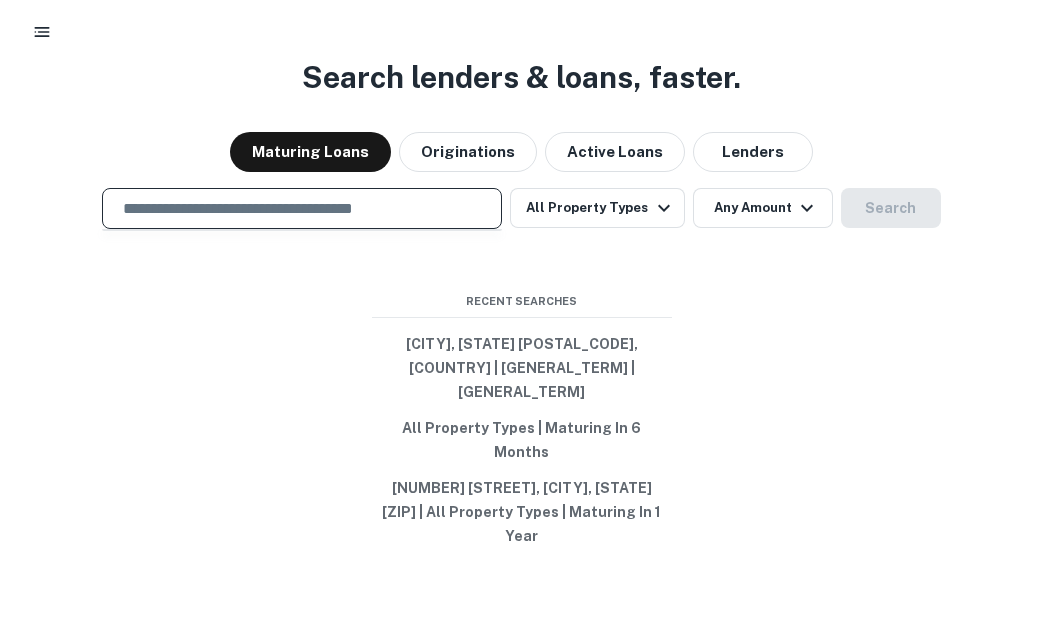 paste on "**********" 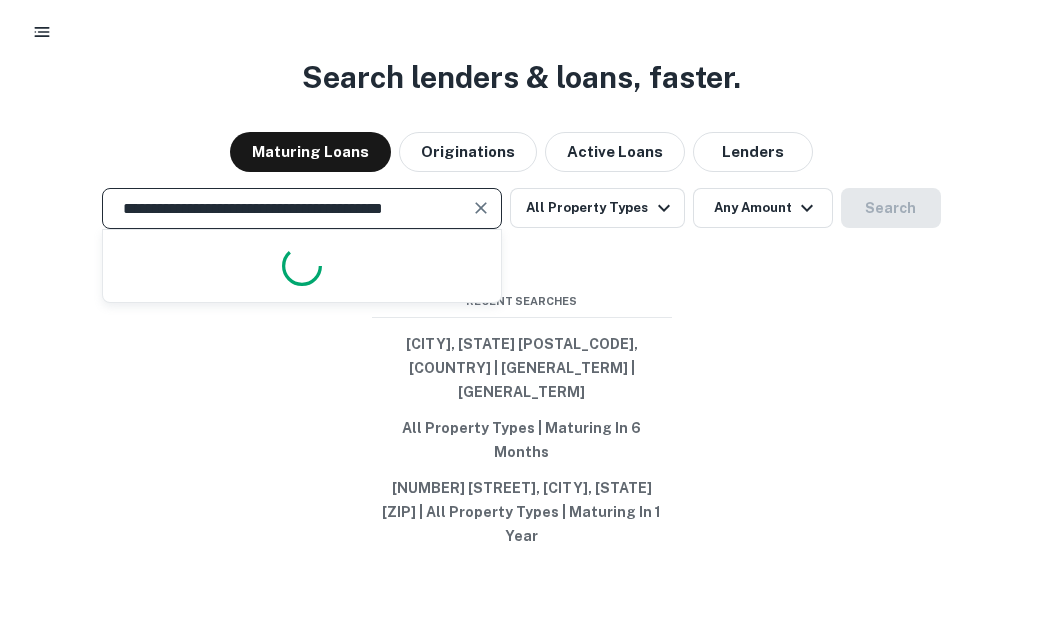 scroll, scrollTop: 0, scrollLeft: 11, axis: horizontal 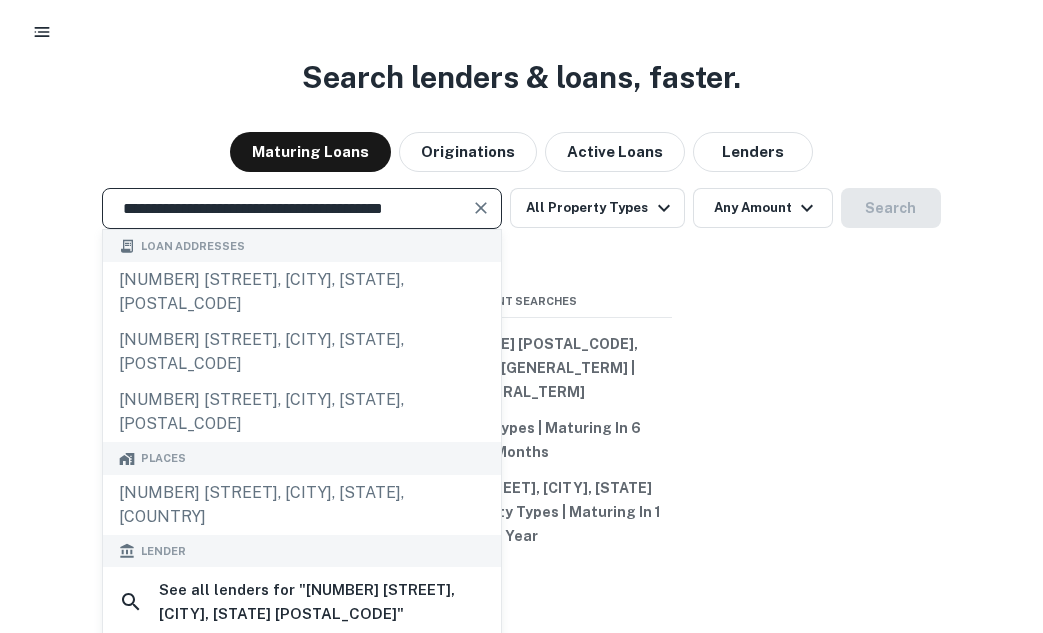 type on "**********" 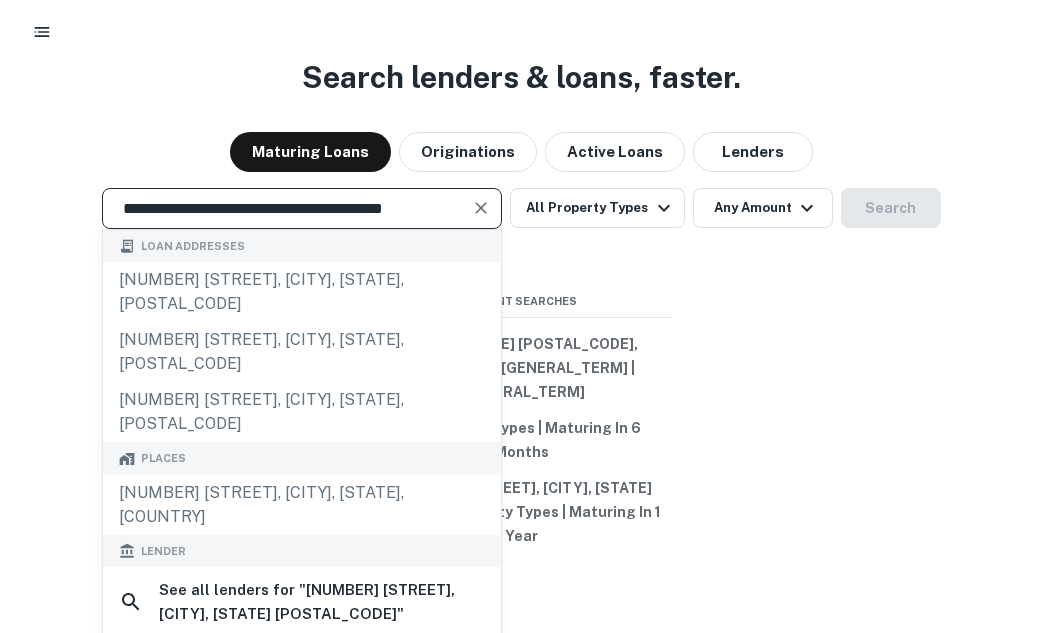 scroll, scrollTop: 0, scrollLeft: 0, axis: both 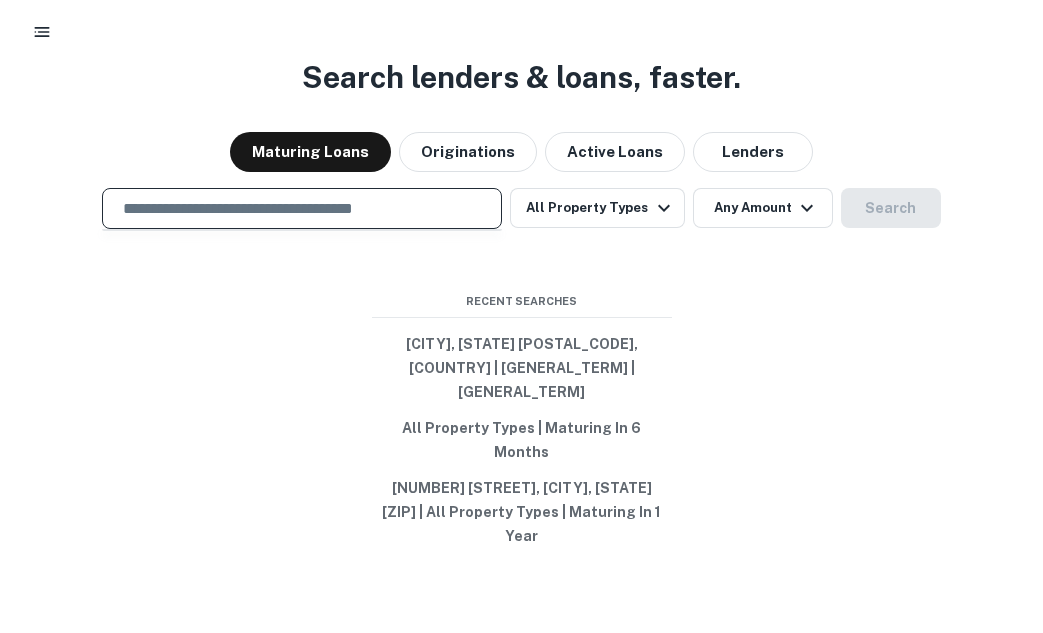 paste on "**********" 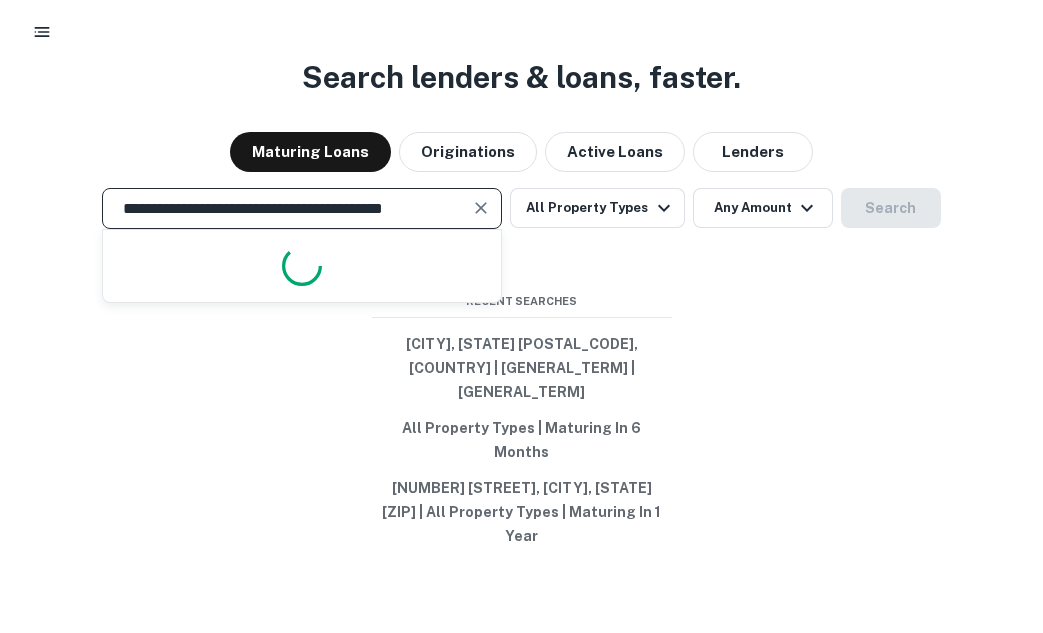 scroll, scrollTop: 0, scrollLeft: 17, axis: horizontal 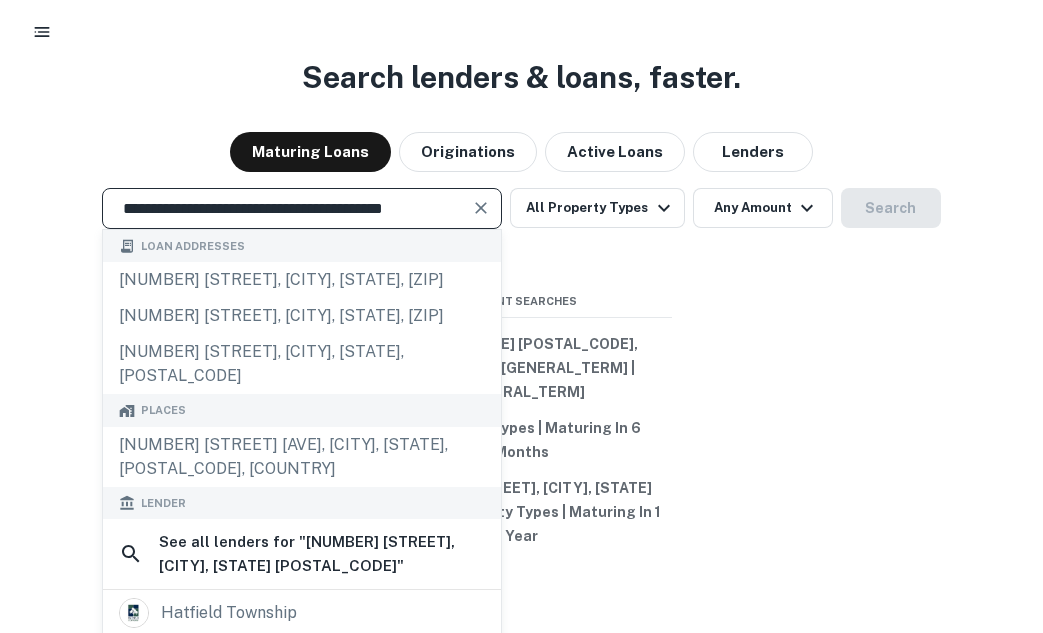 click on "**********" at bounding box center (287, 208) 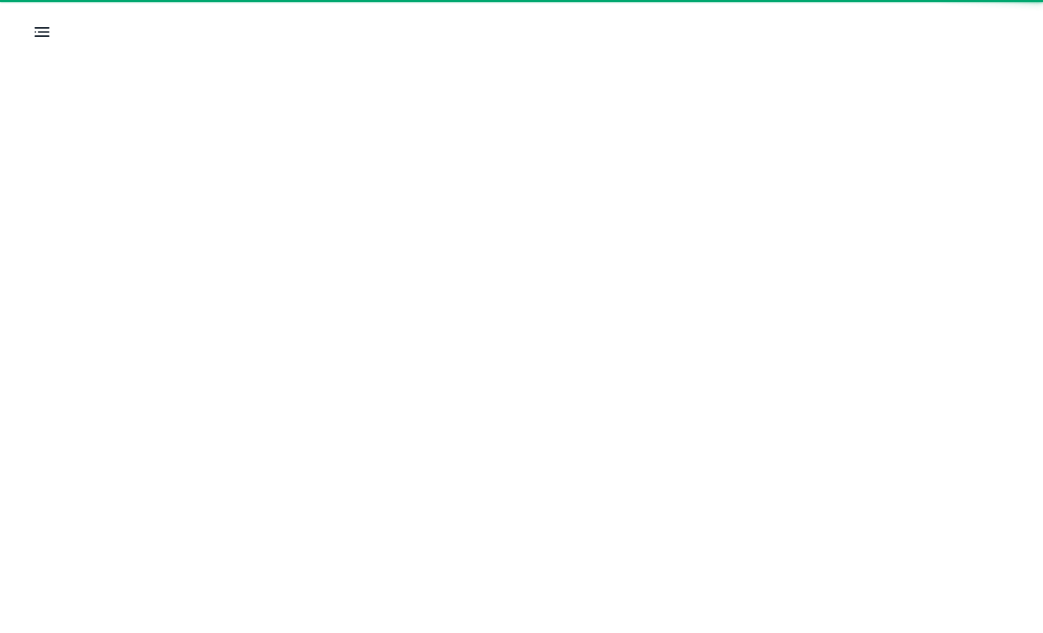scroll, scrollTop: 0, scrollLeft: 0, axis: both 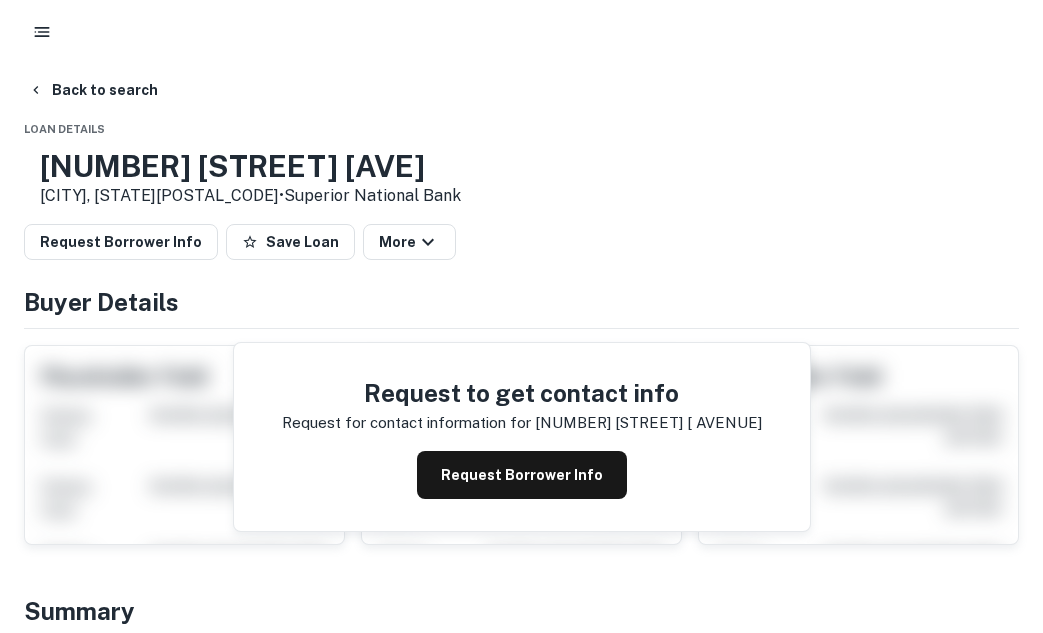 drag, startPoint x: 332, startPoint y: 318, endPoint x: 311, endPoint y: 318, distance: 21 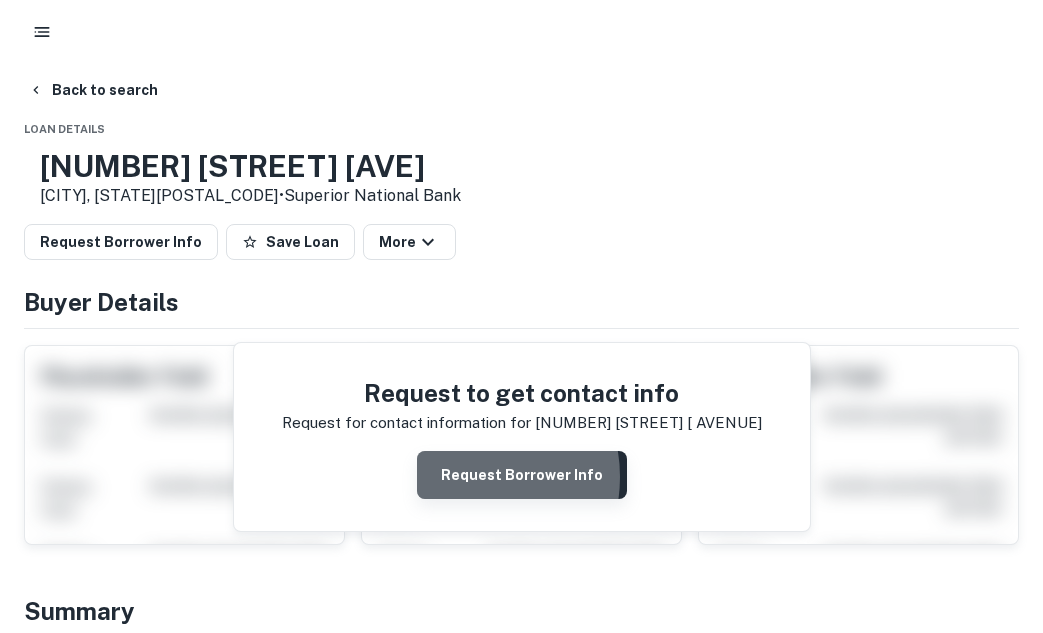 click on "Request Borrower Info" at bounding box center [522, 475] 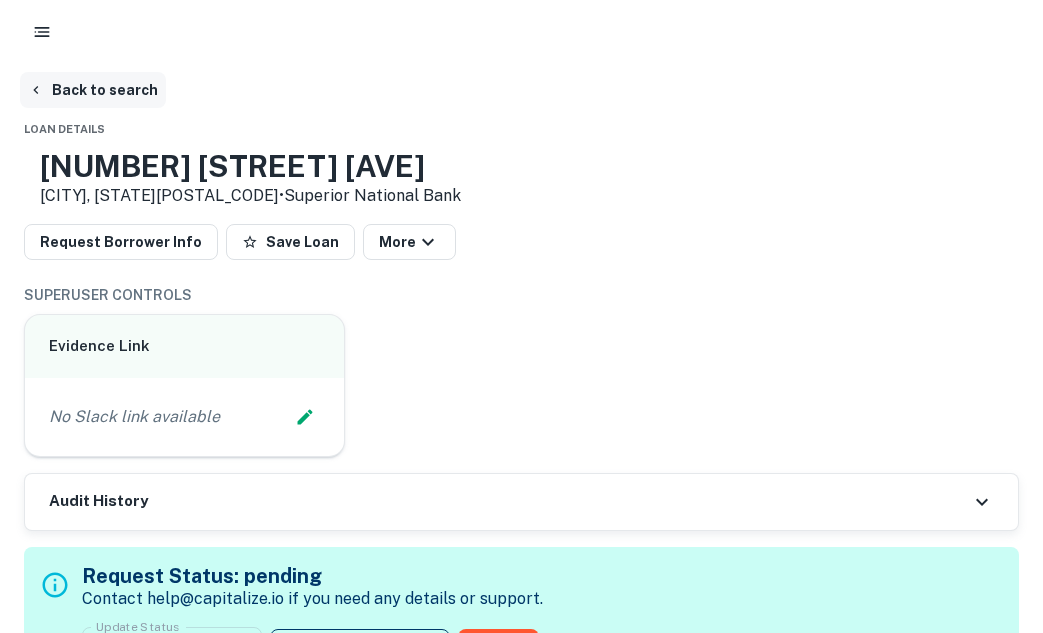 click on "Back to search" at bounding box center [93, 90] 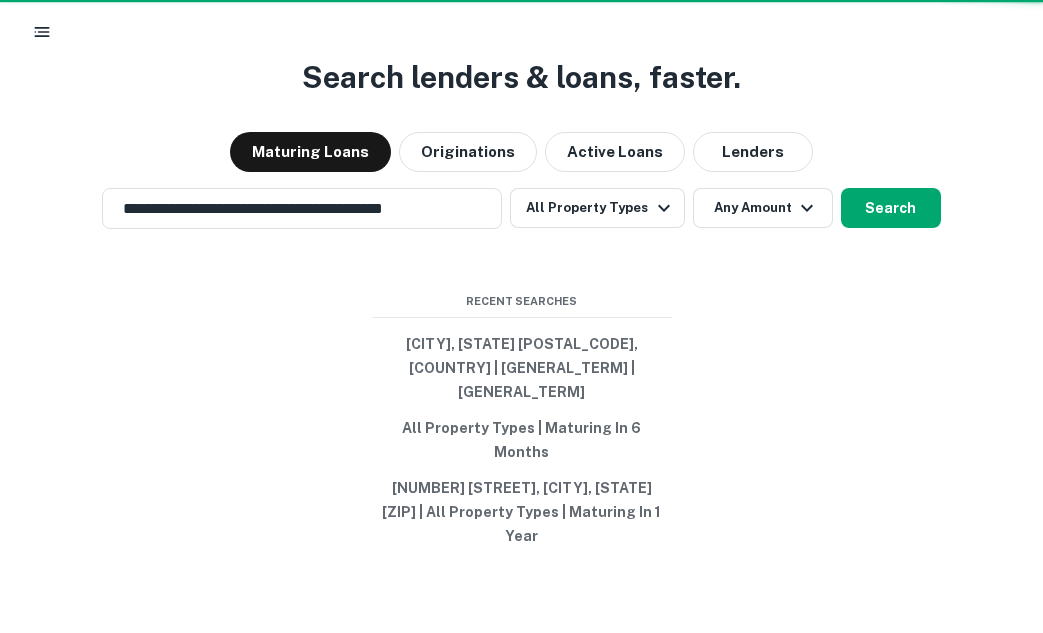 scroll, scrollTop: 0, scrollLeft: 0, axis: both 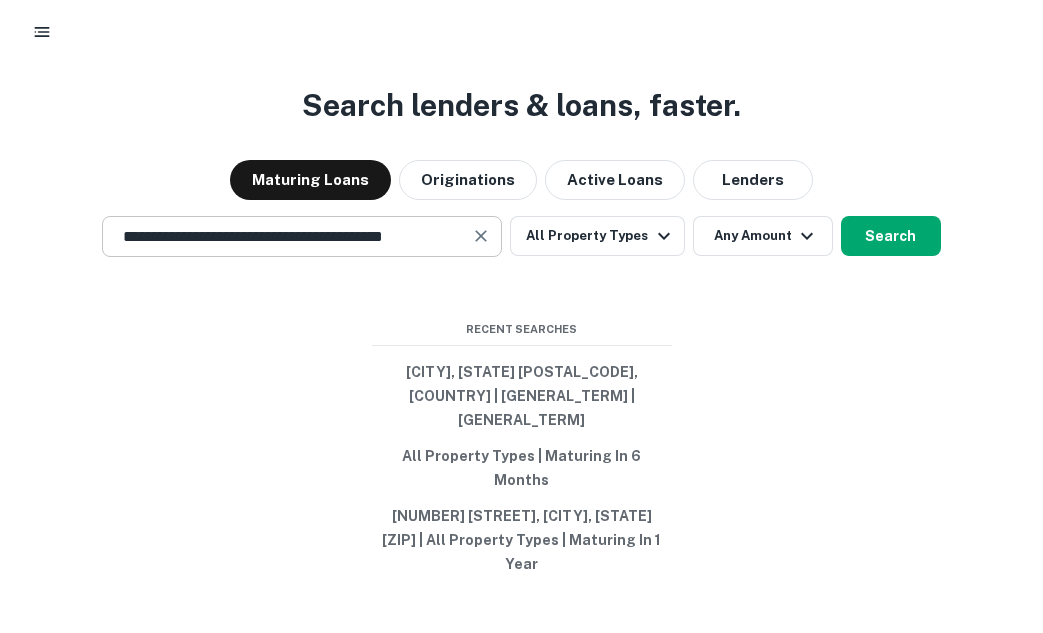 click at bounding box center [481, 236] 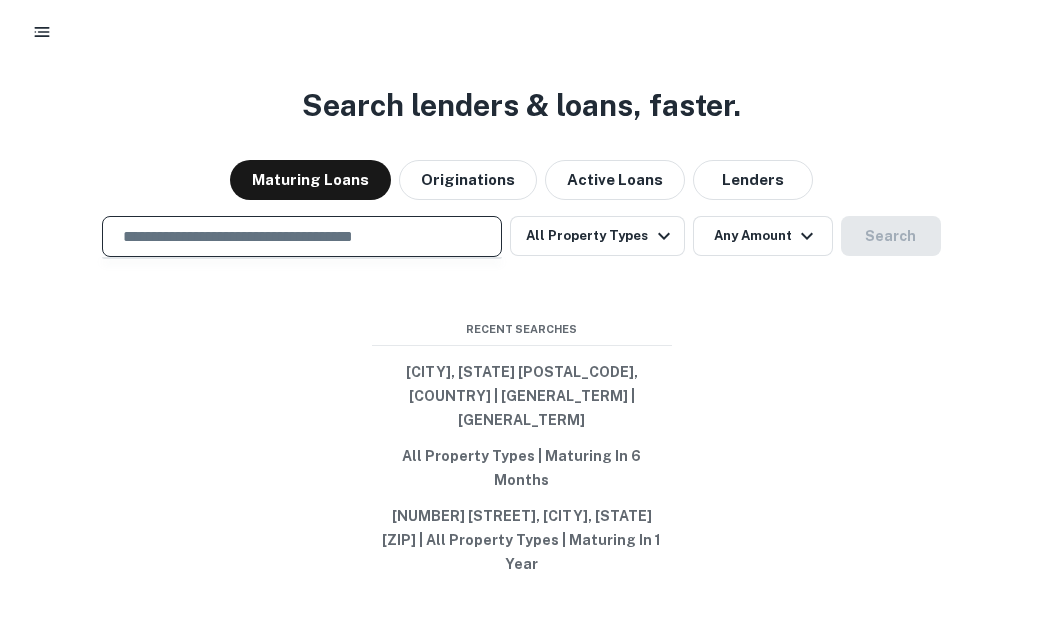 scroll, scrollTop: 0, scrollLeft: 0, axis: both 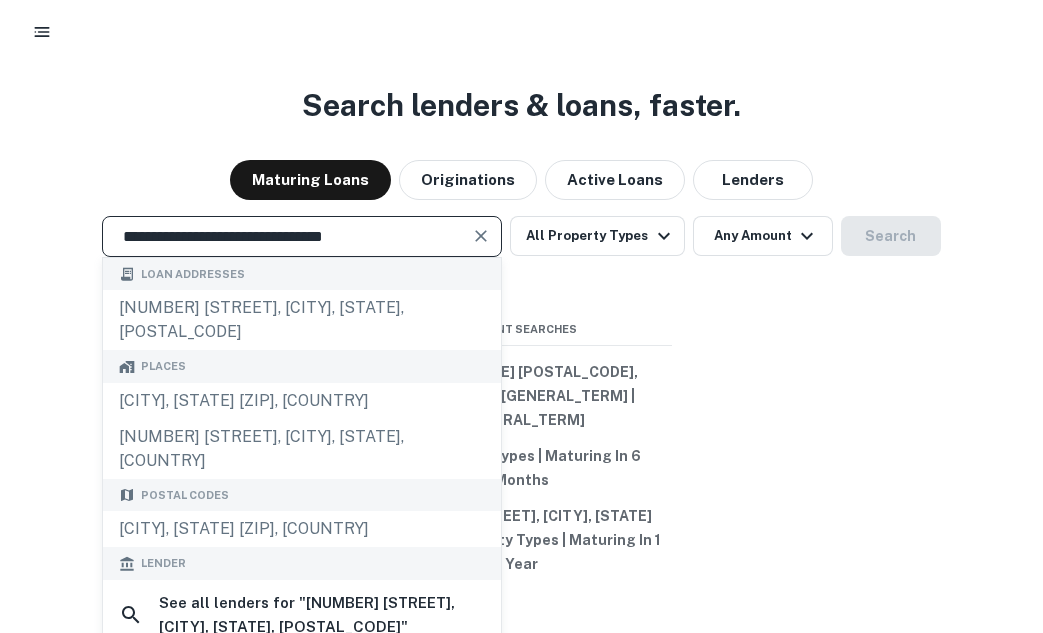 click at bounding box center (481, 236) 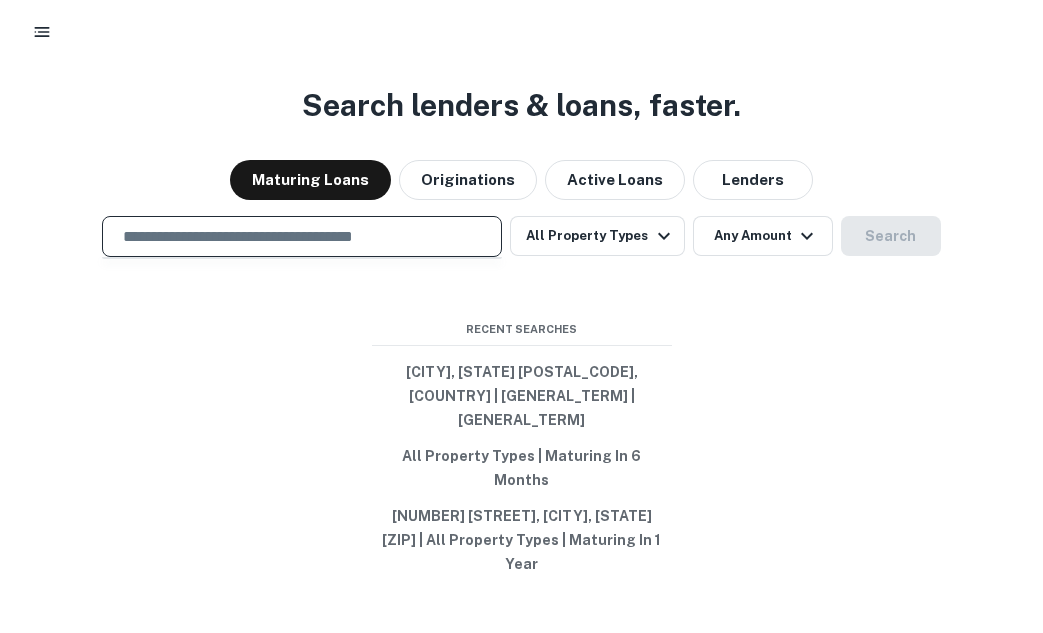 paste on "**********" 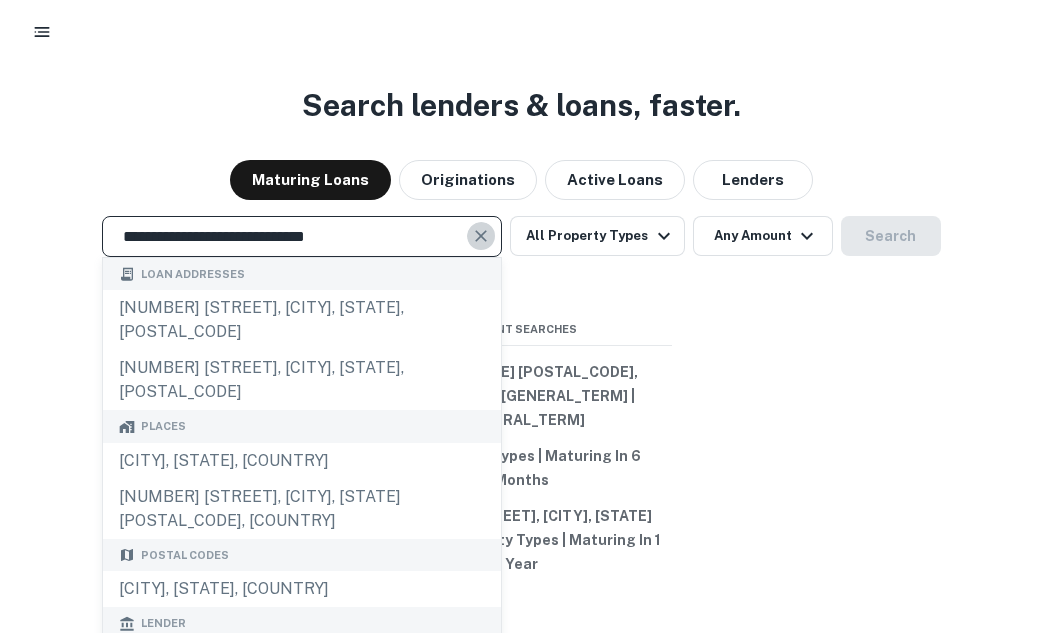 click at bounding box center (481, 236) 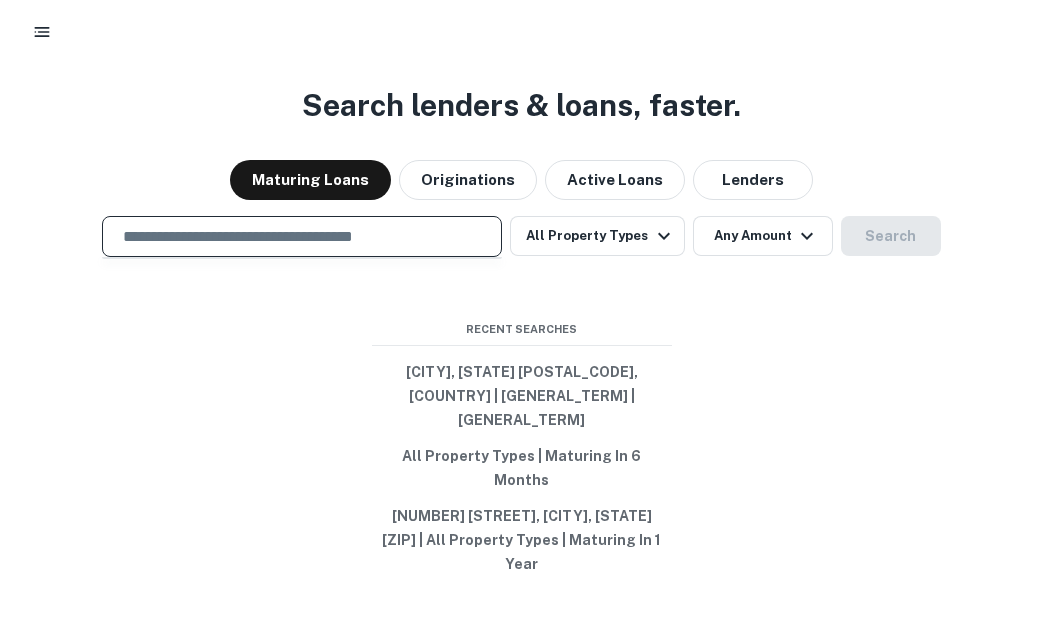paste on "**********" 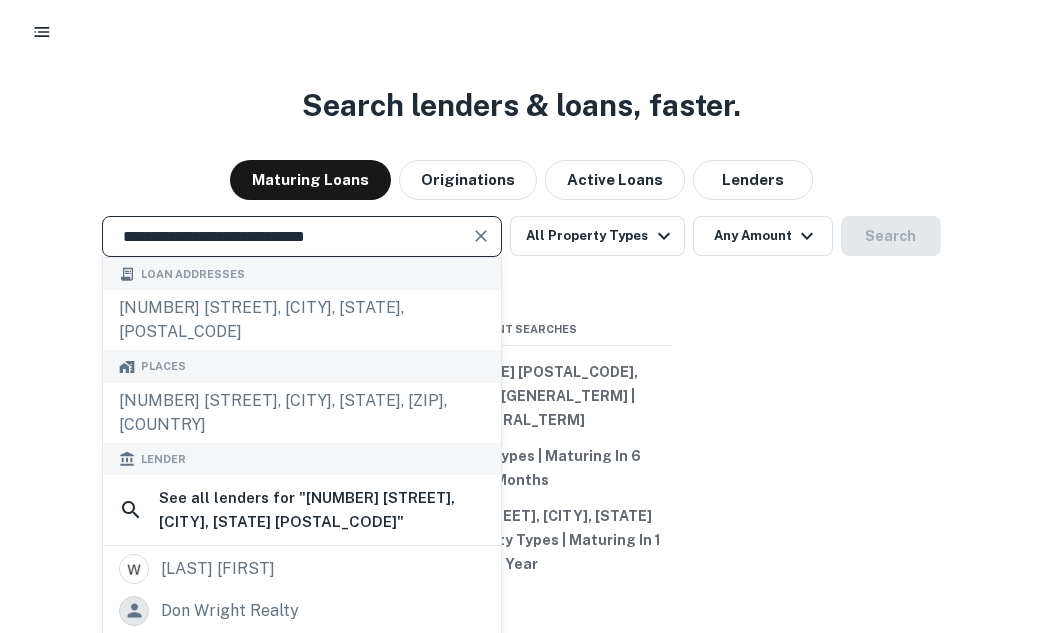 click at bounding box center (481, 236) 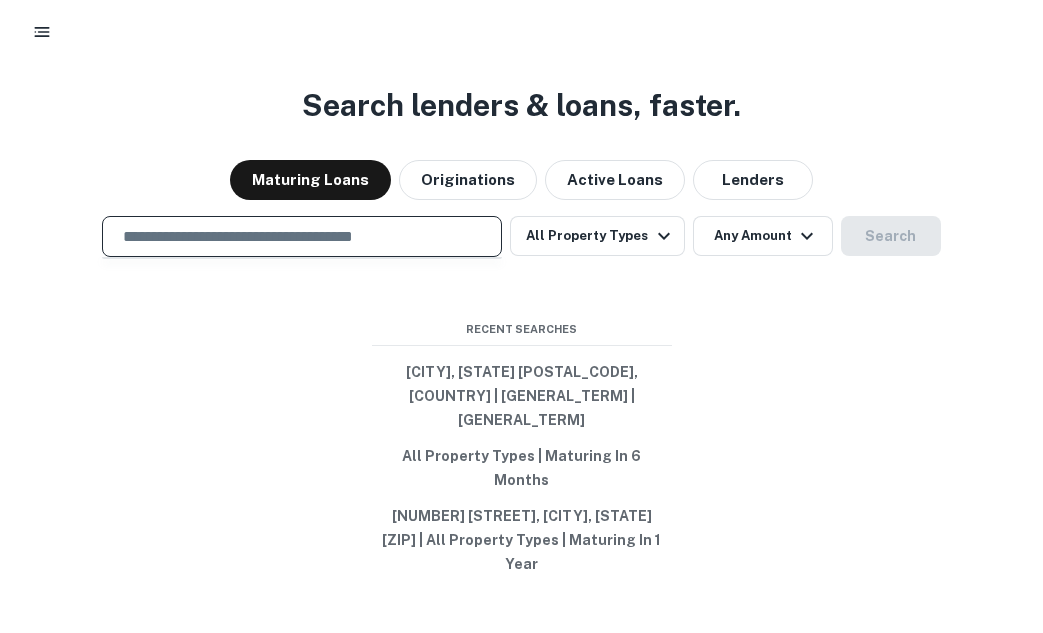 paste on "**********" 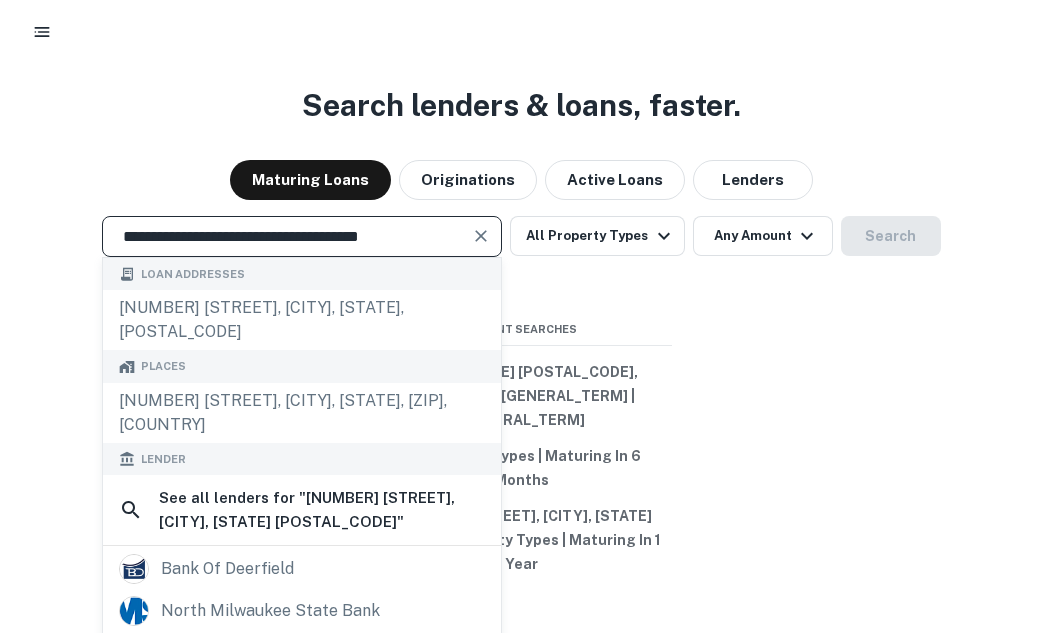 click at bounding box center (481, 236) 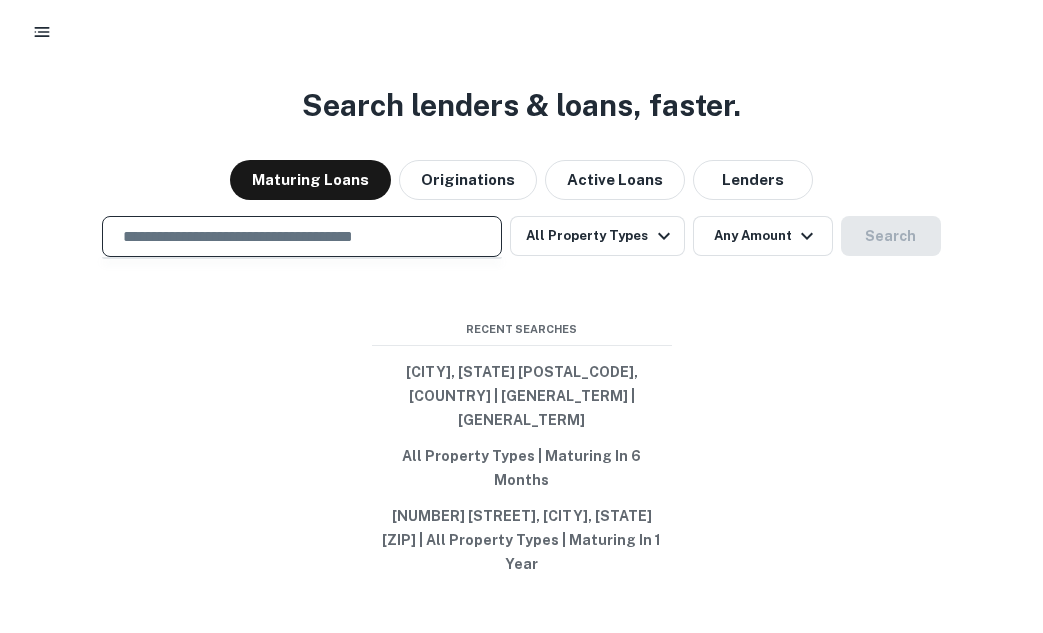 paste on "**********" 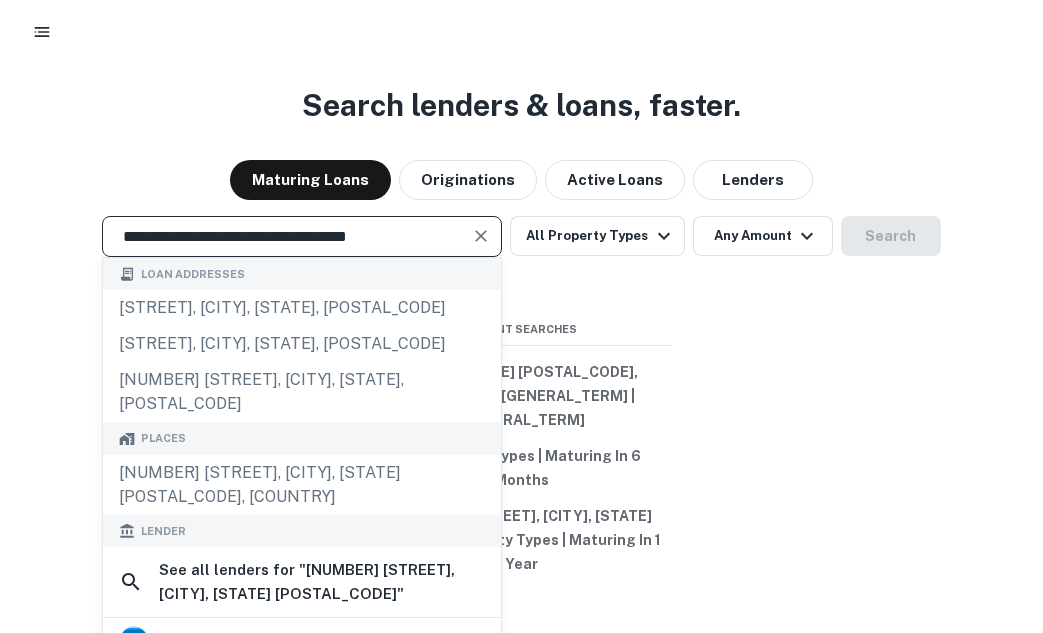 click at bounding box center [482, 236] 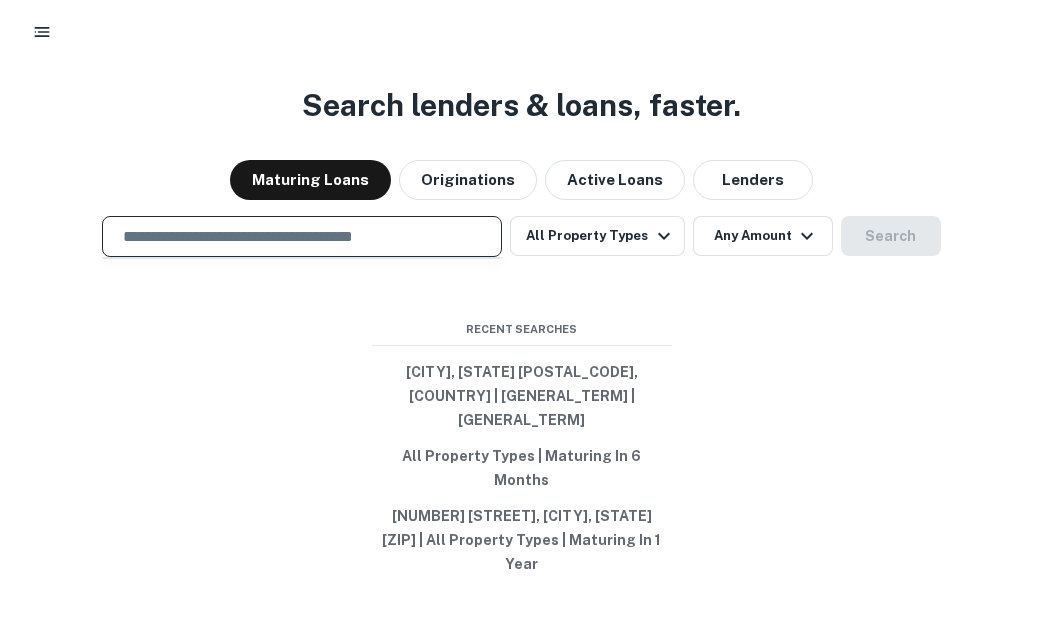paste on "**********" 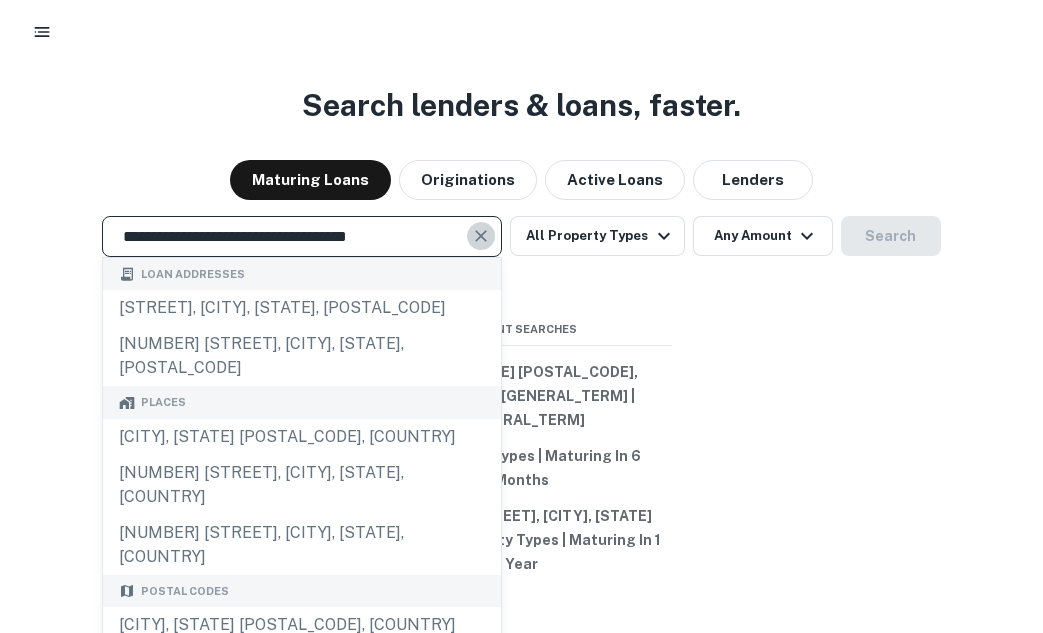click at bounding box center [482, 236] 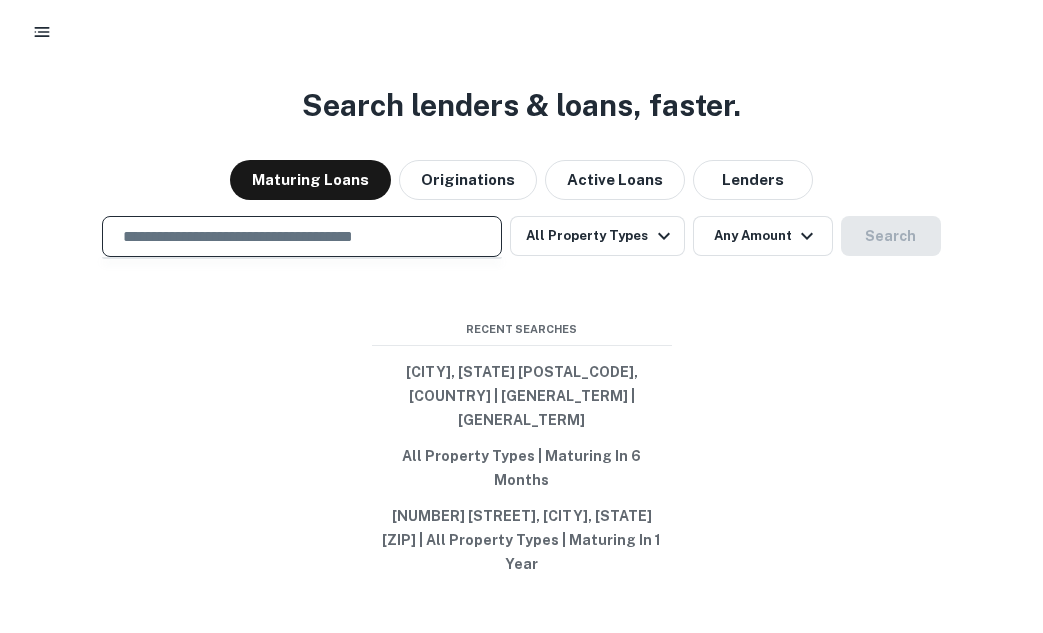paste on "**********" 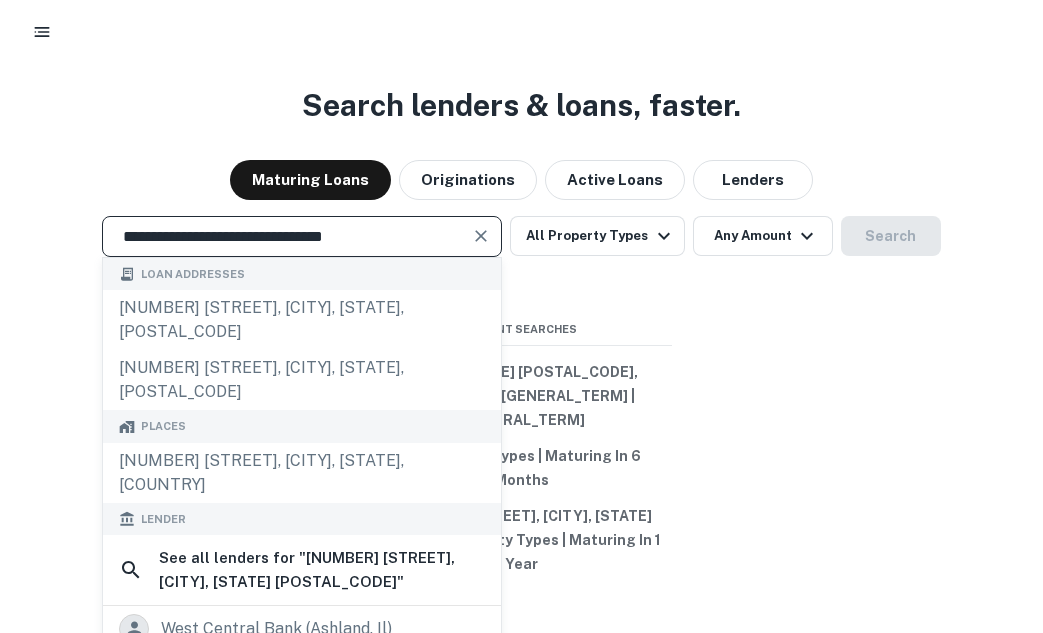 click at bounding box center [481, 236] 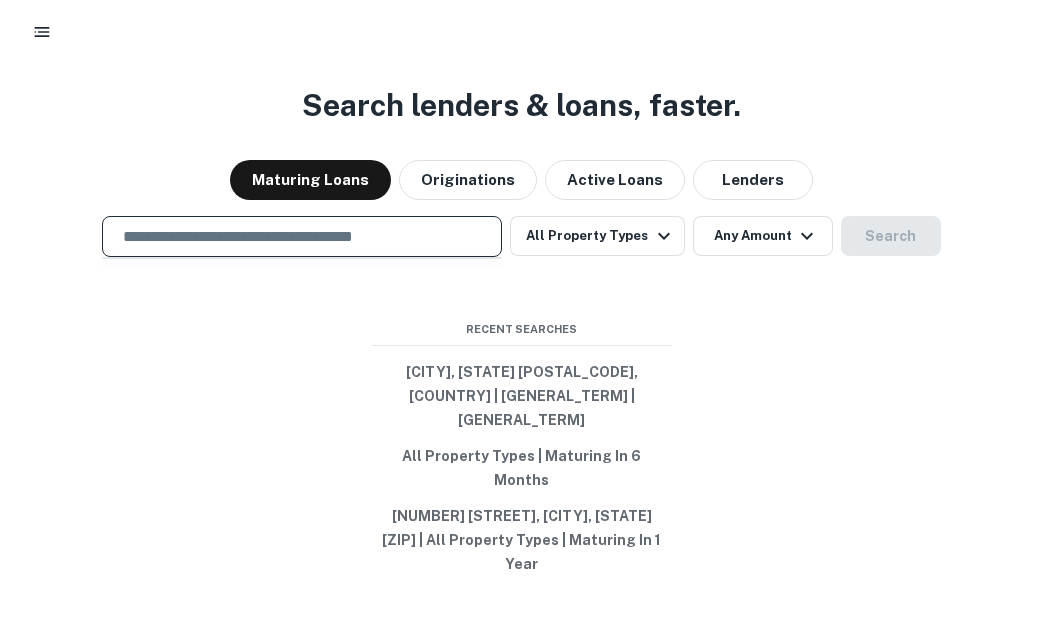 paste on "**********" 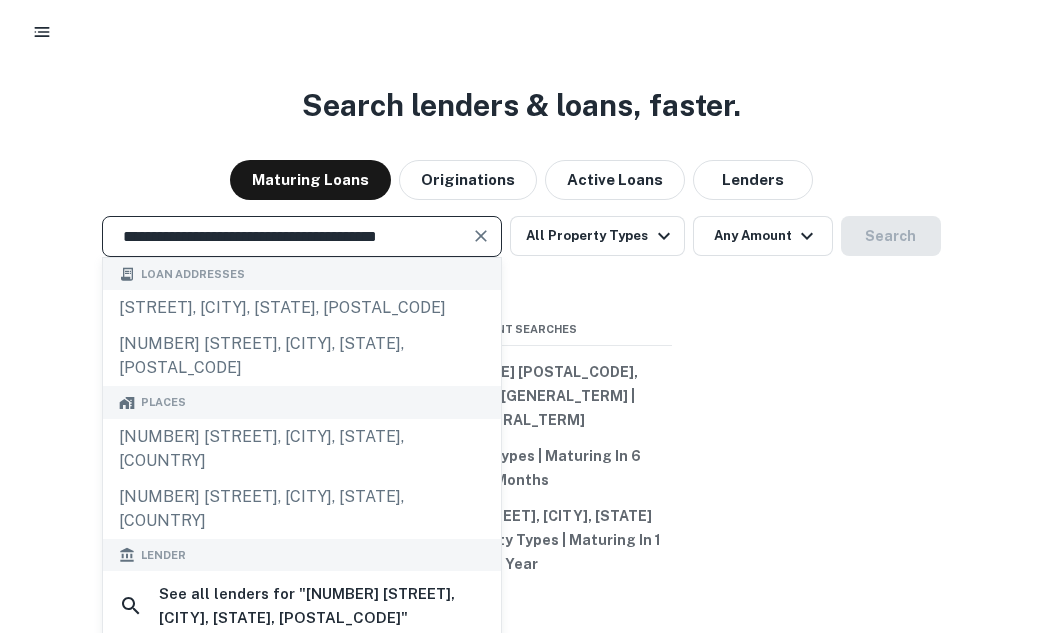 click on "**********" at bounding box center [302, 236] 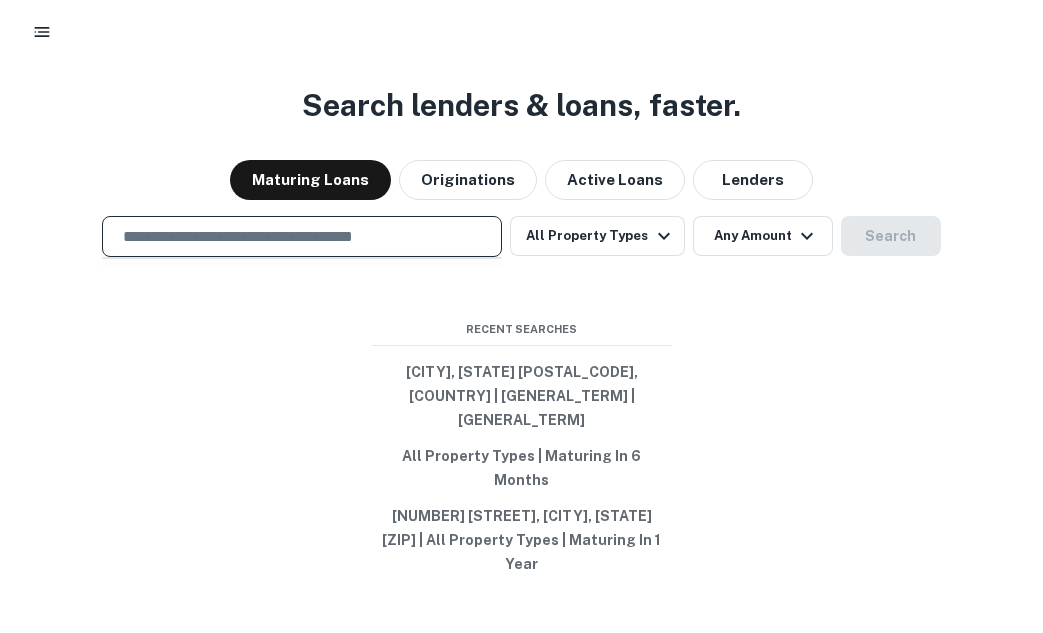 paste on "**********" 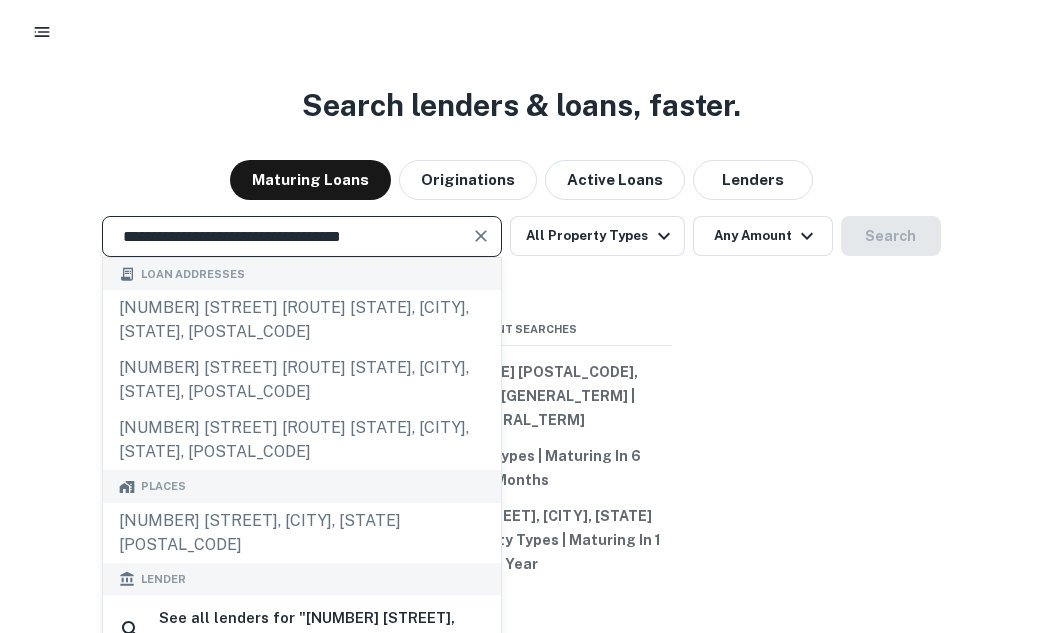 click at bounding box center [481, 236] 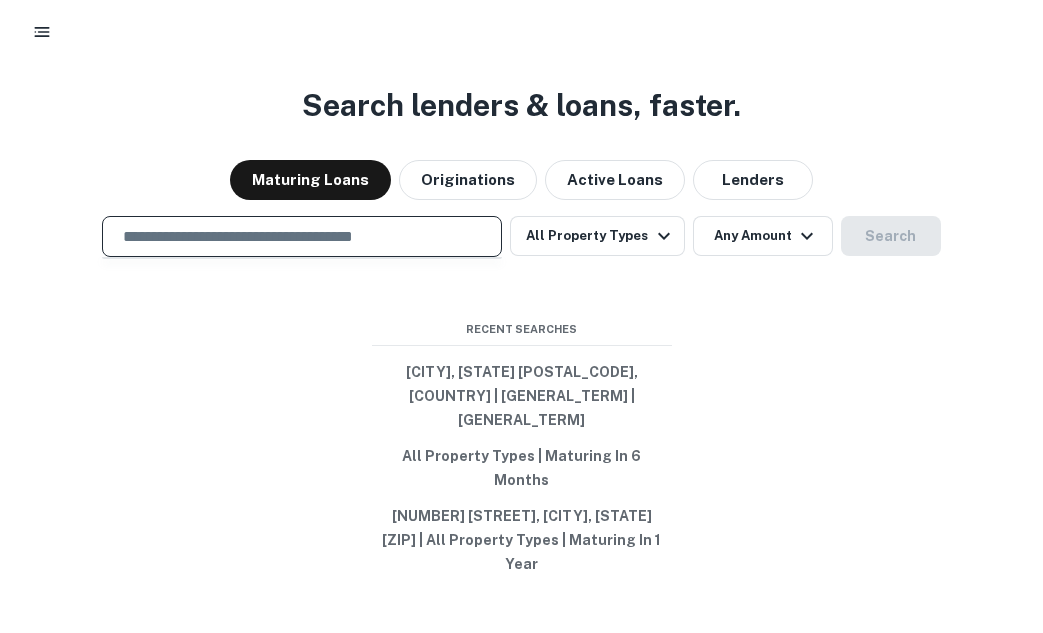 paste on "**********" 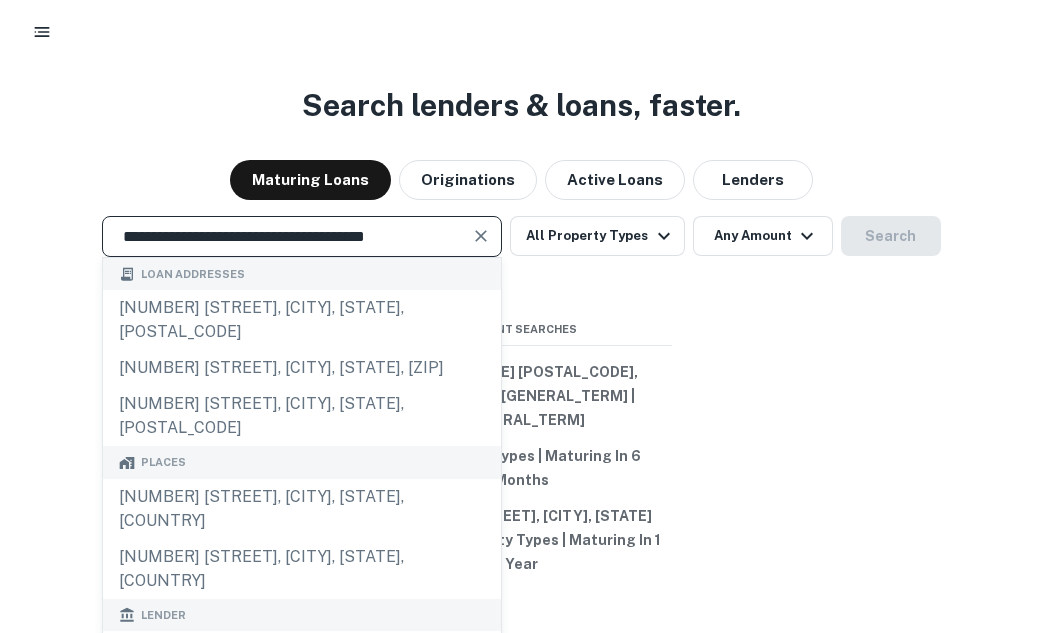 click at bounding box center (481, 236) 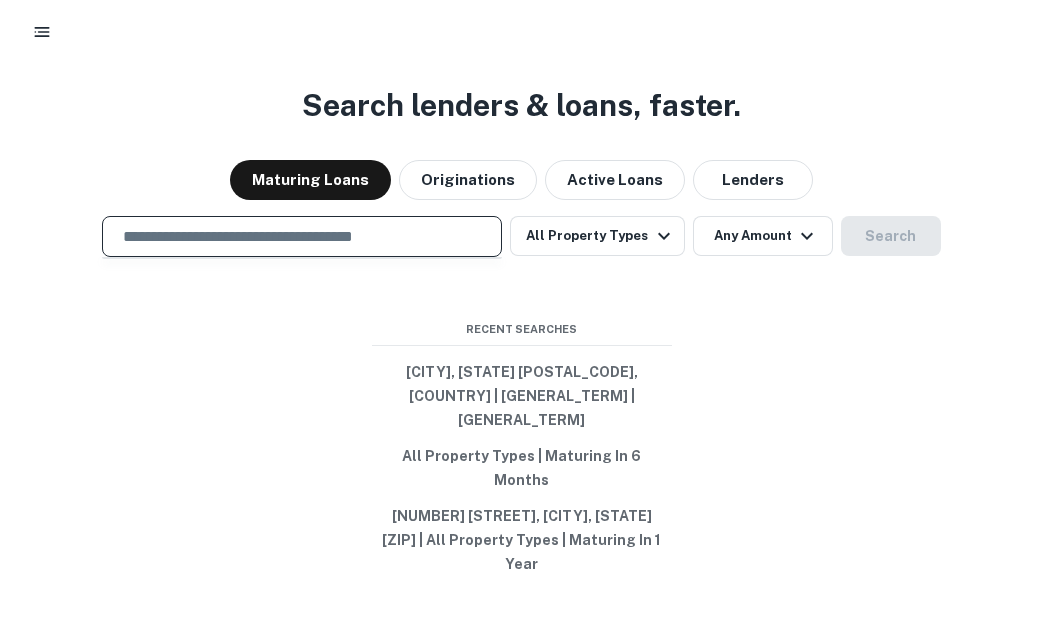 paste on "**********" 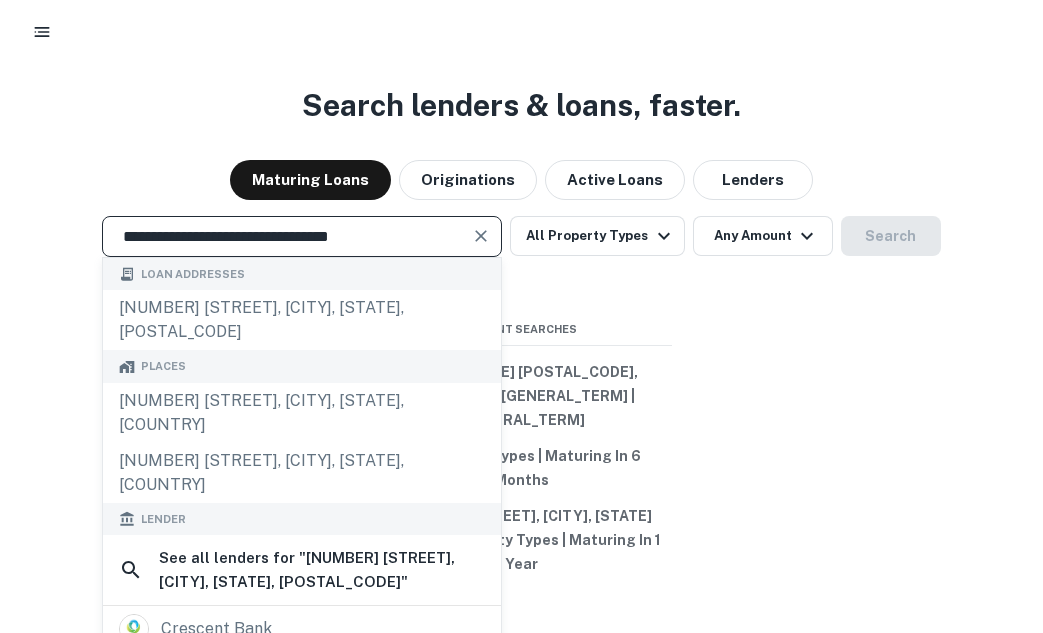 click on "**********" at bounding box center (302, 236) 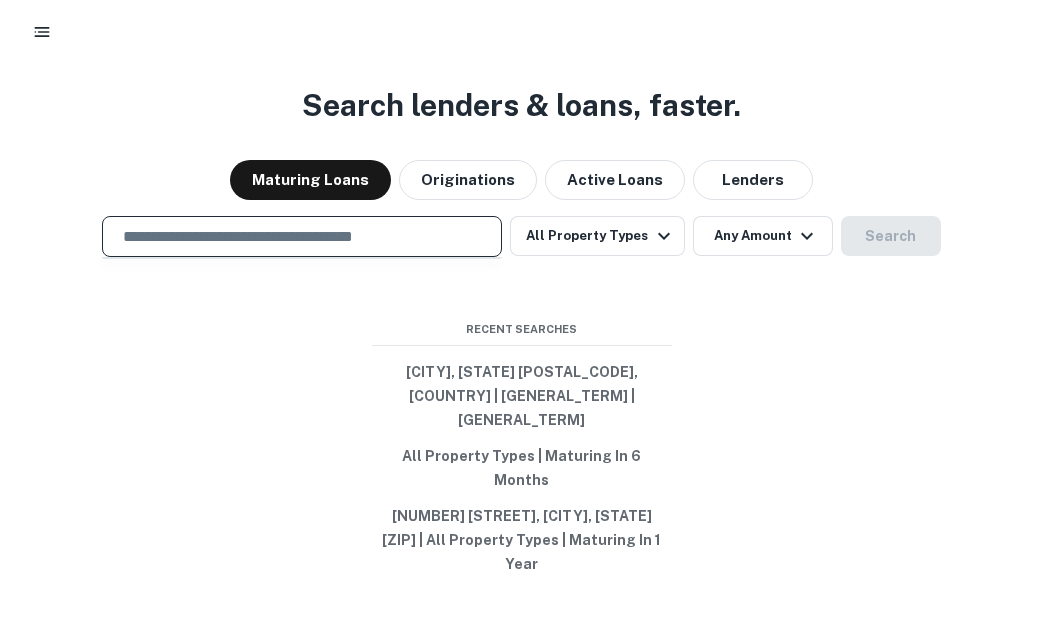 paste on "**********" 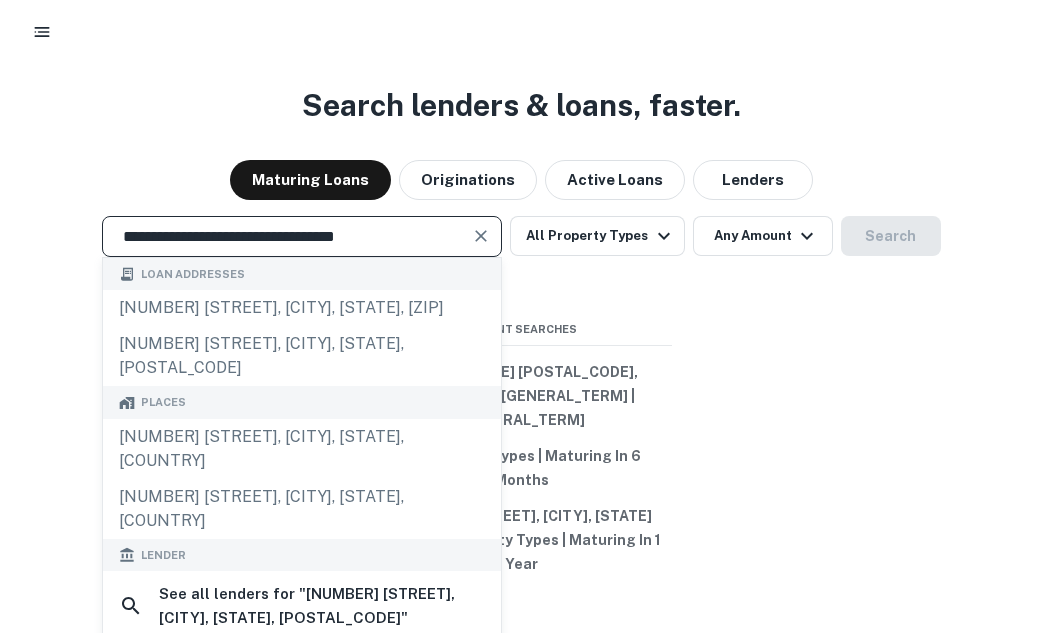 type on "**********" 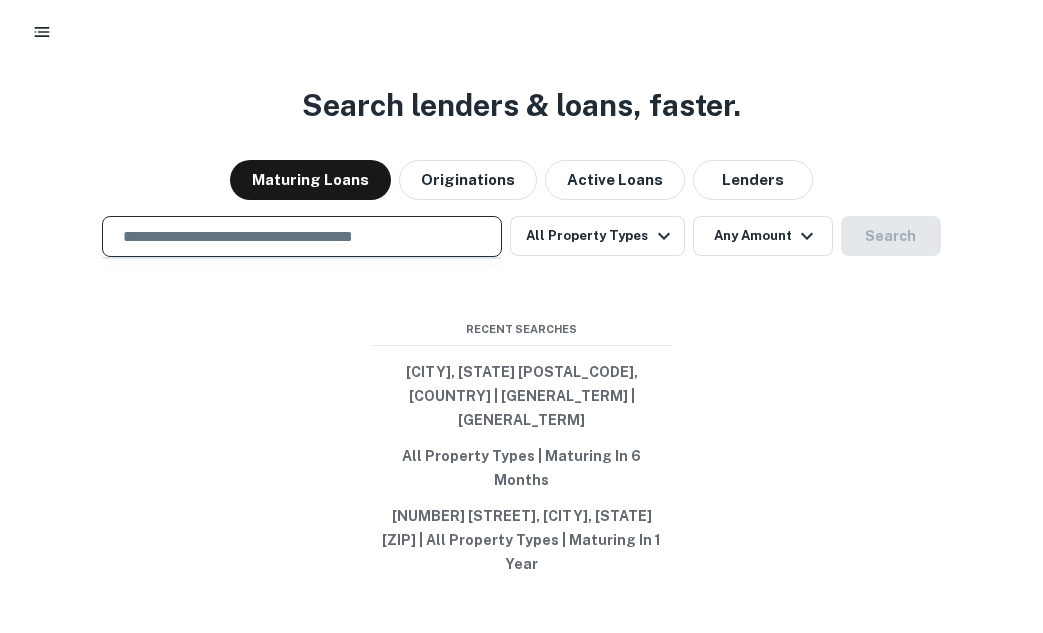paste on "**********" 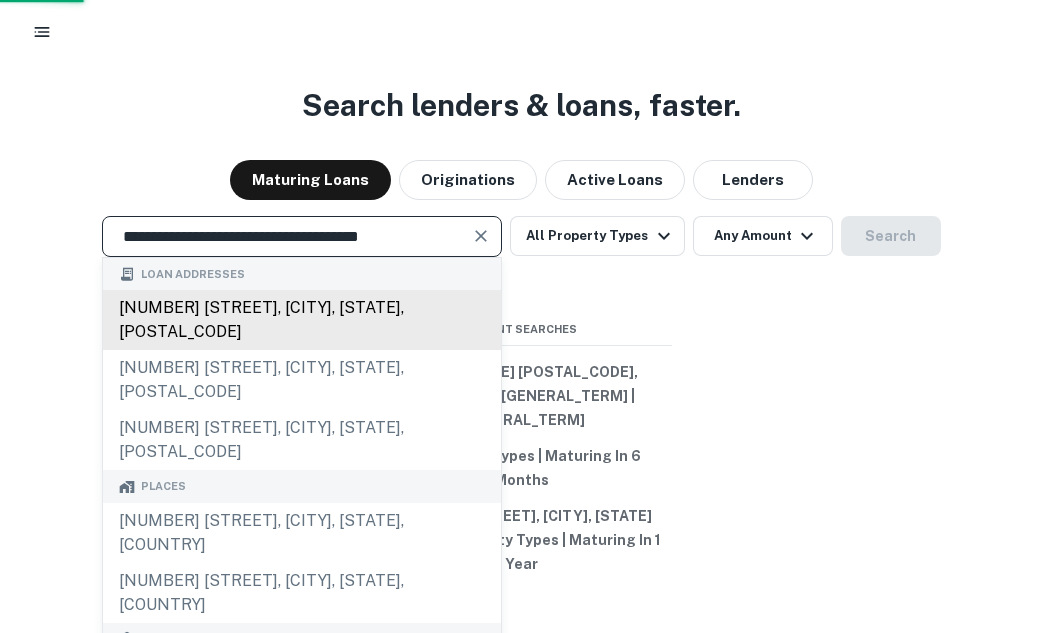 click on "1541 sycamore rd, yorkville, il, 60560" at bounding box center [302, 320] 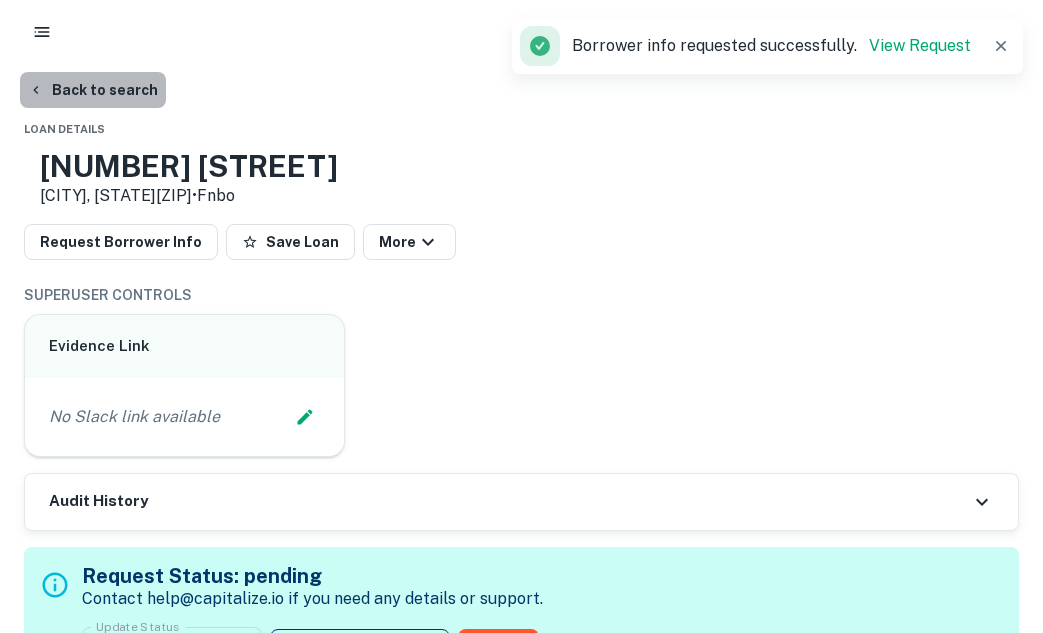 click on "Back to search" at bounding box center [93, 90] 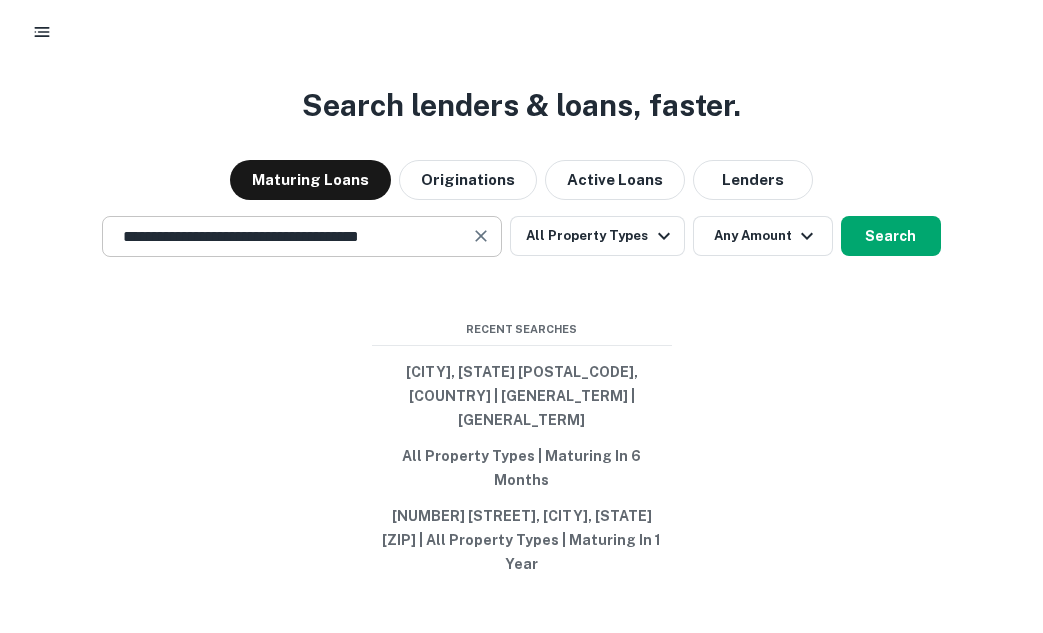 click at bounding box center (481, 236) 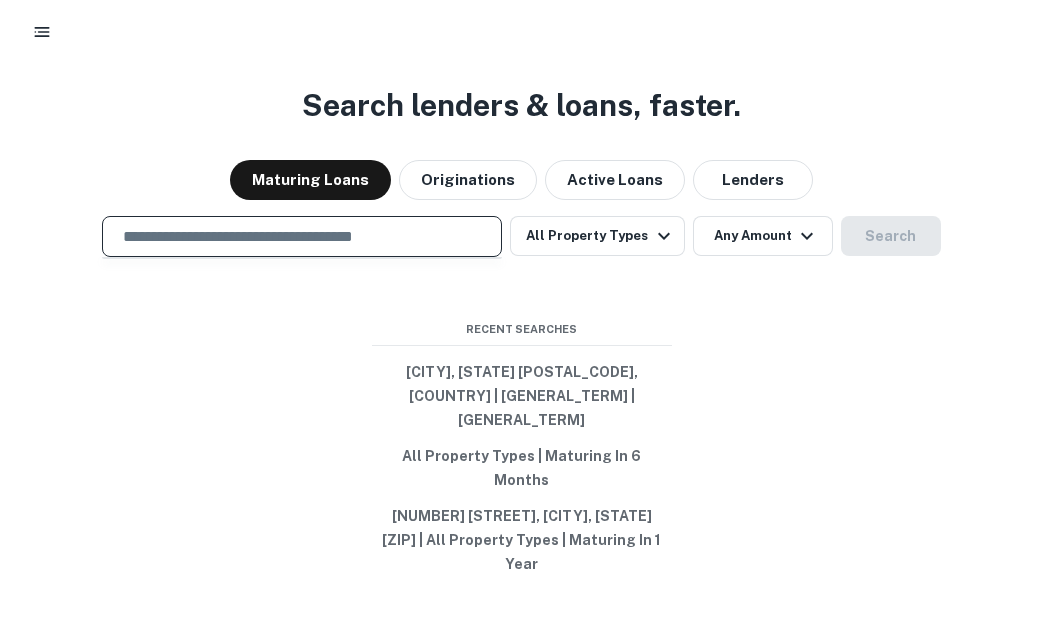 paste on "**********" 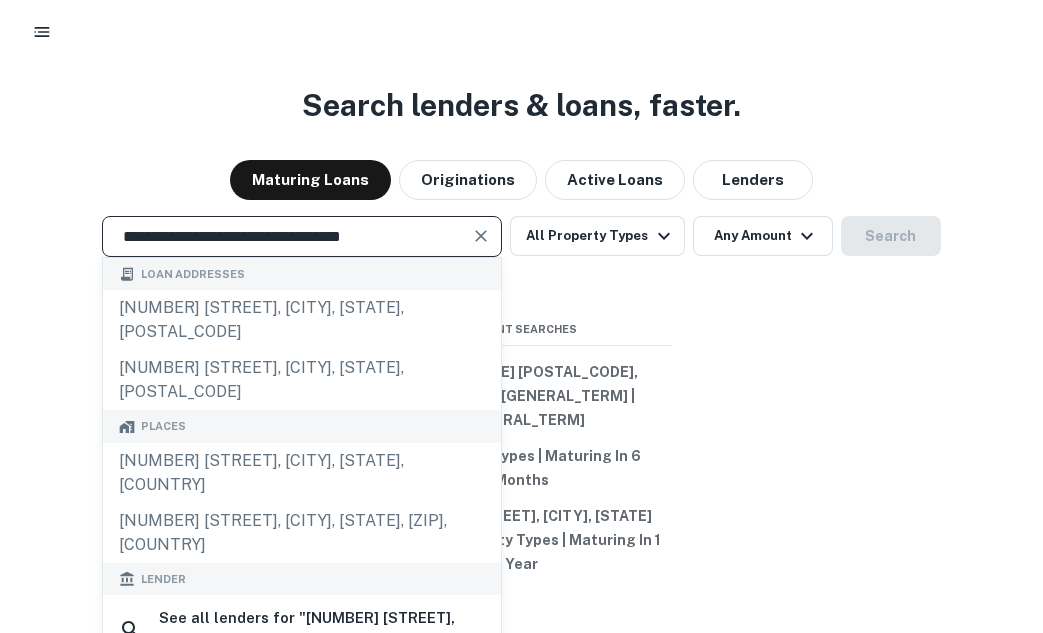 click at bounding box center [481, 236] 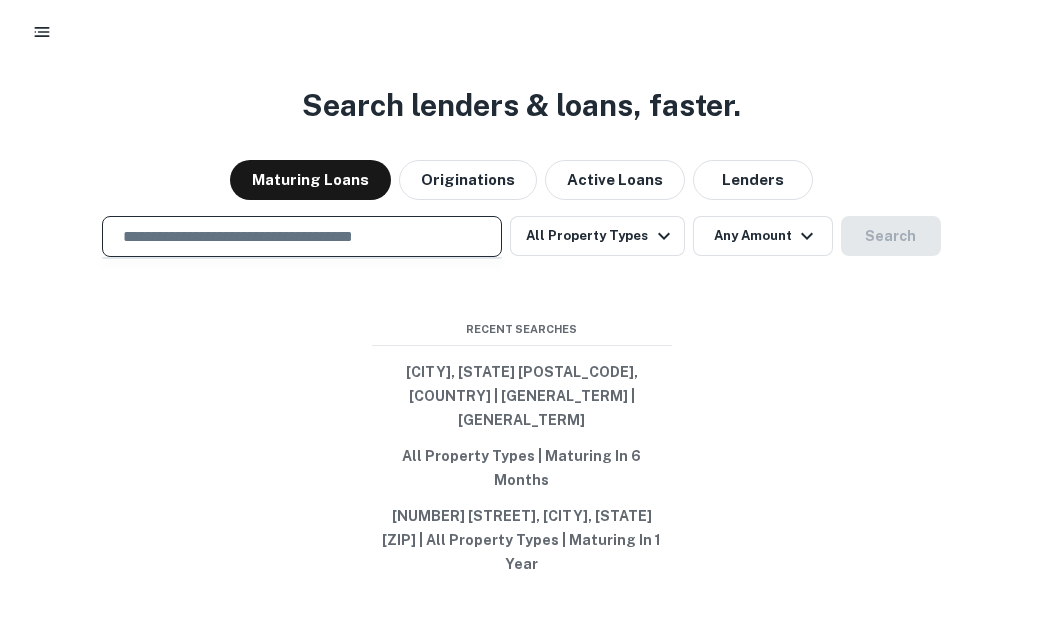 paste on "**********" 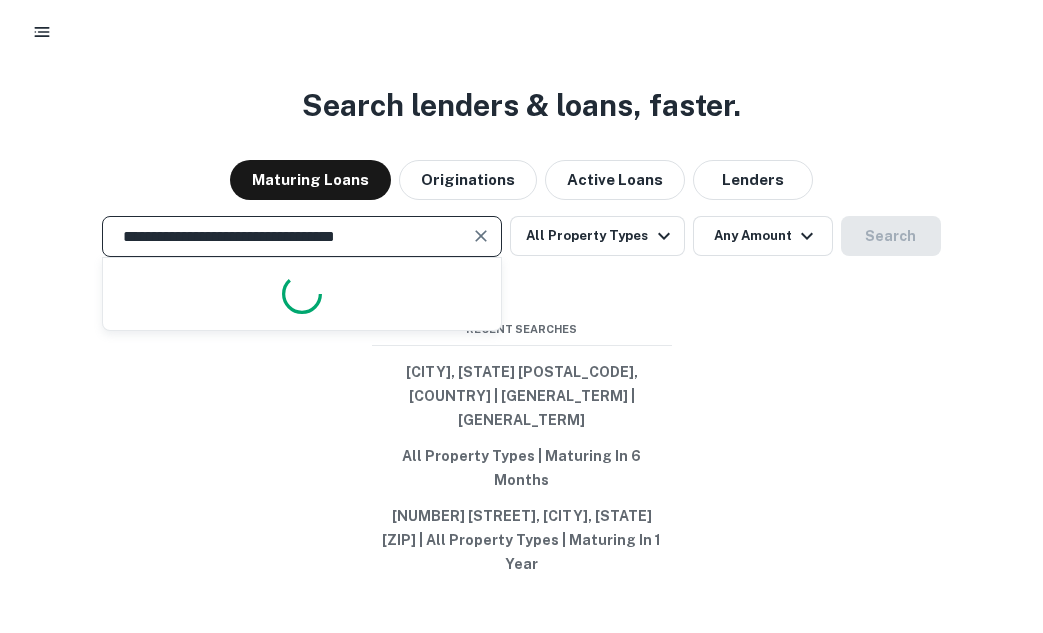 paste on "**********" 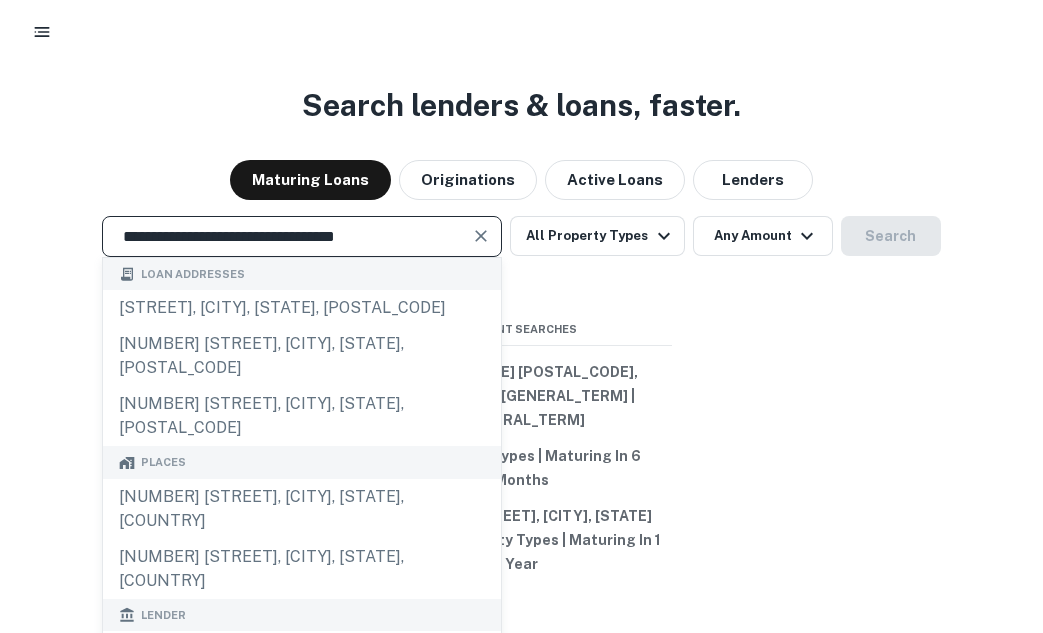 type on "**********" 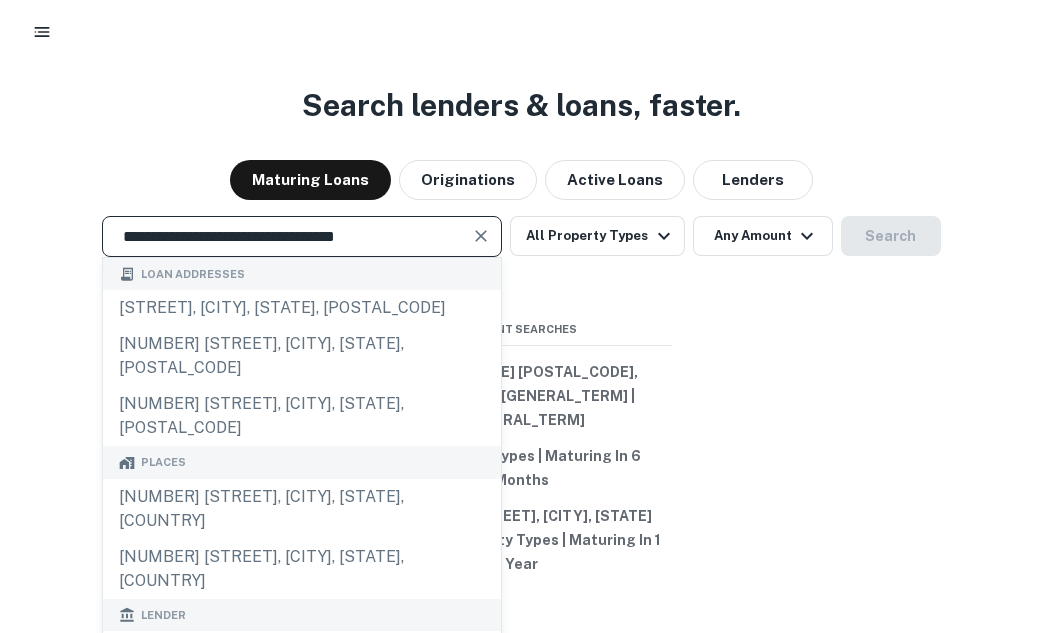 click at bounding box center [481, 236] 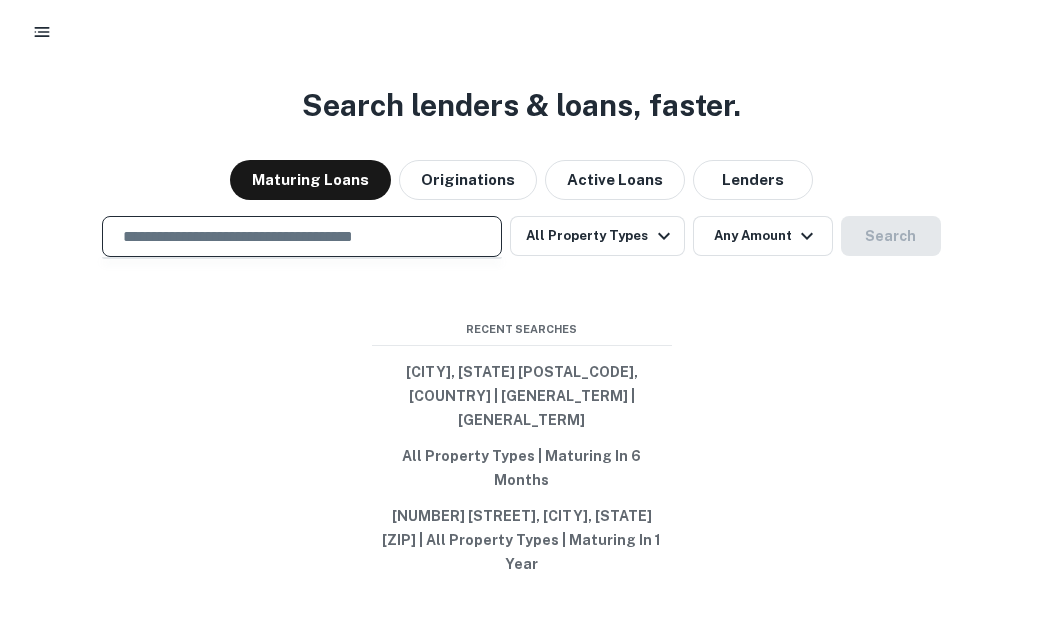 paste on "**********" 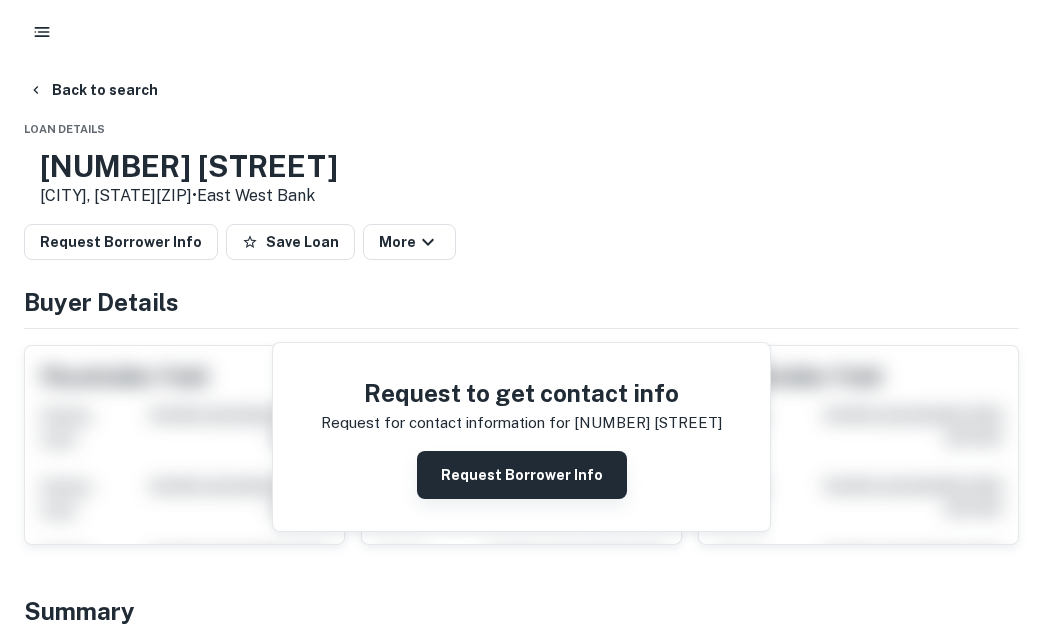click on "Request Borrower Info" at bounding box center (522, 475) 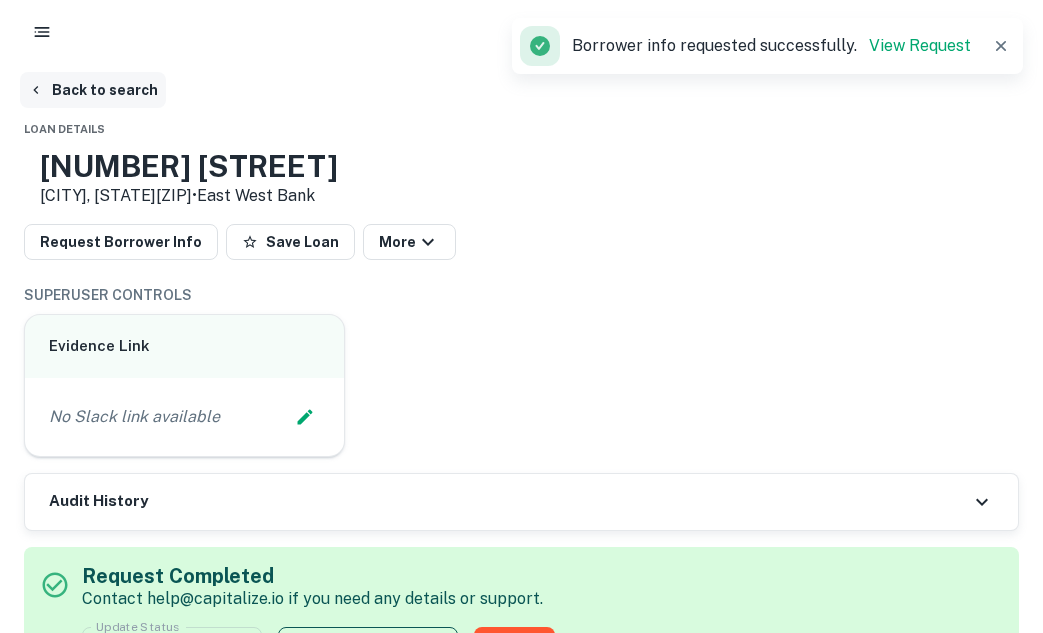 click on "Back to search" at bounding box center [93, 90] 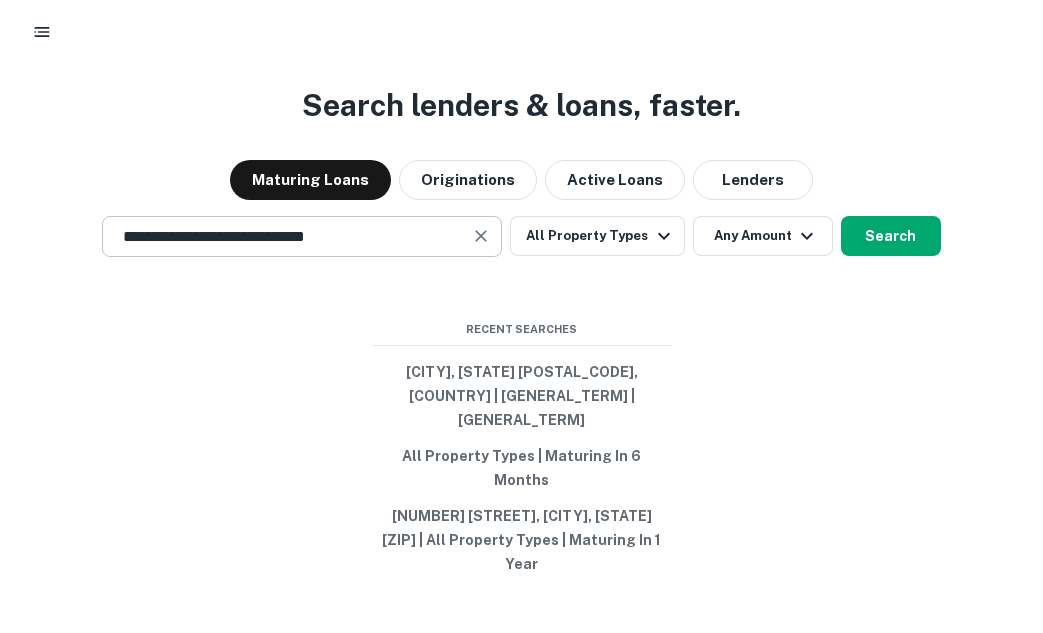 click on "**********" at bounding box center [287, 236] 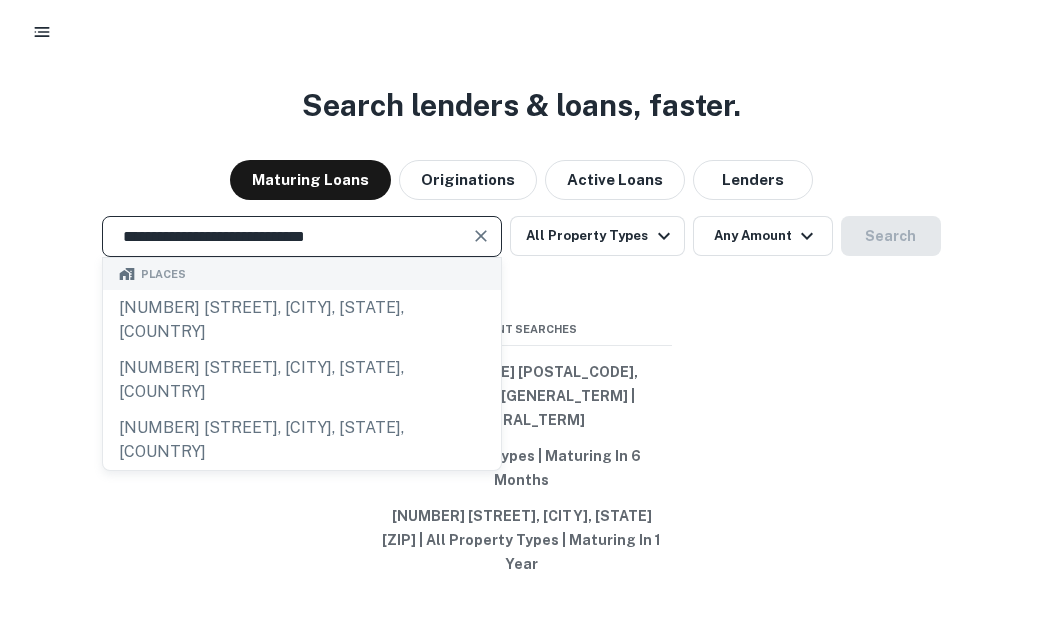 click on "**********" at bounding box center [302, 236] 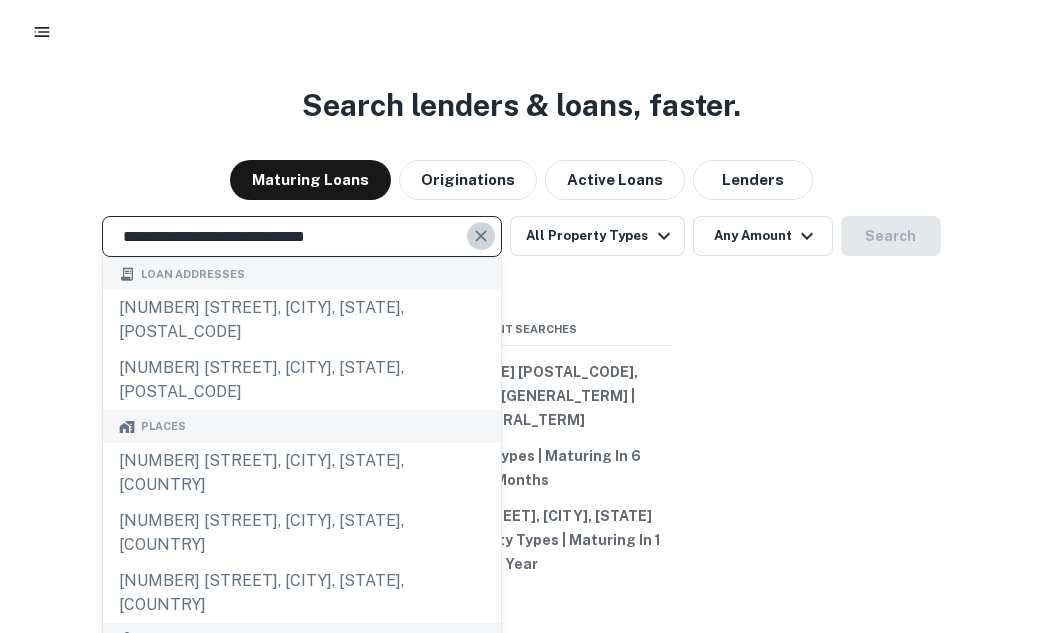click at bounding box center [481, 236] 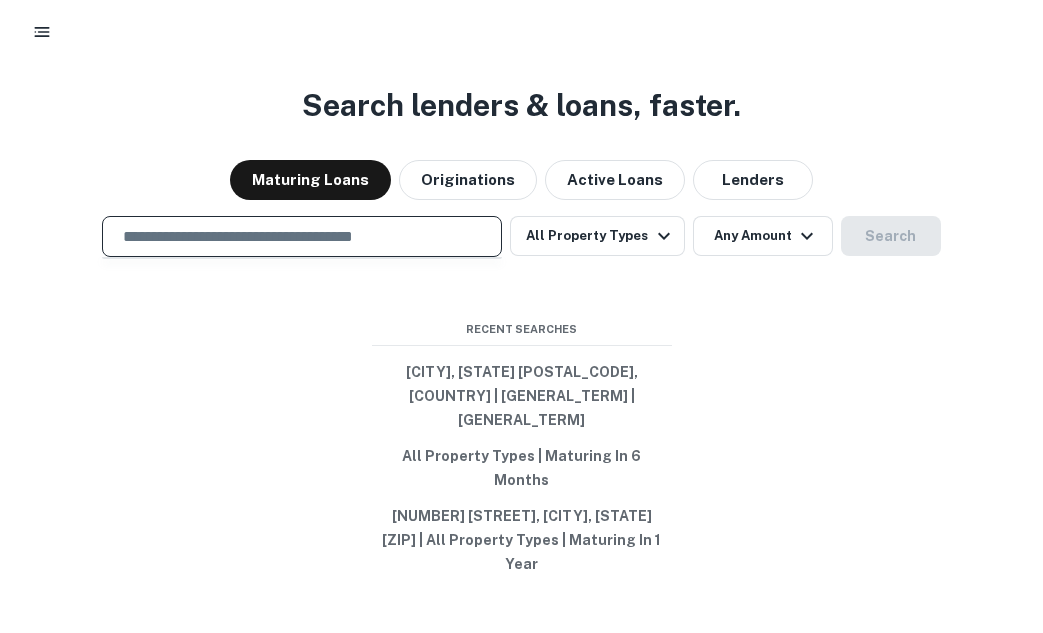 paste on "**********" 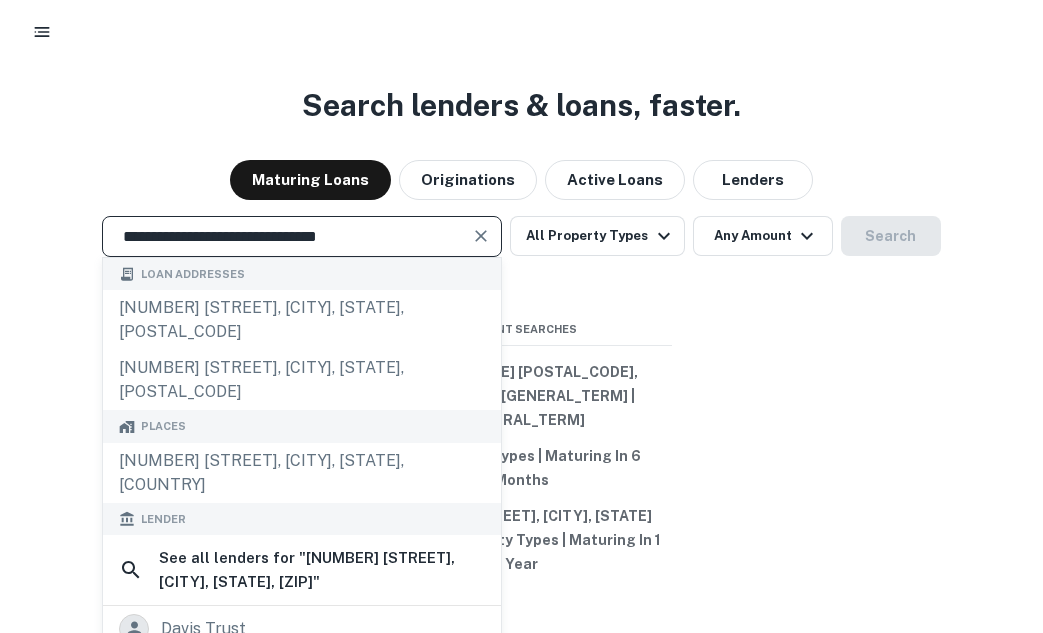 click at bounding box center [482, 236] 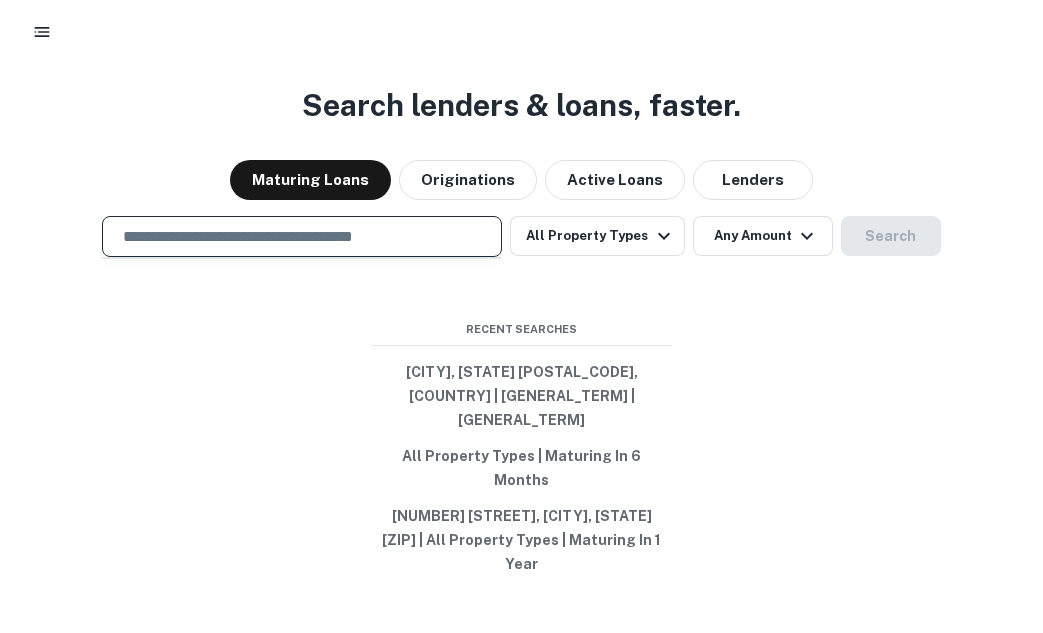 paste on "**********" 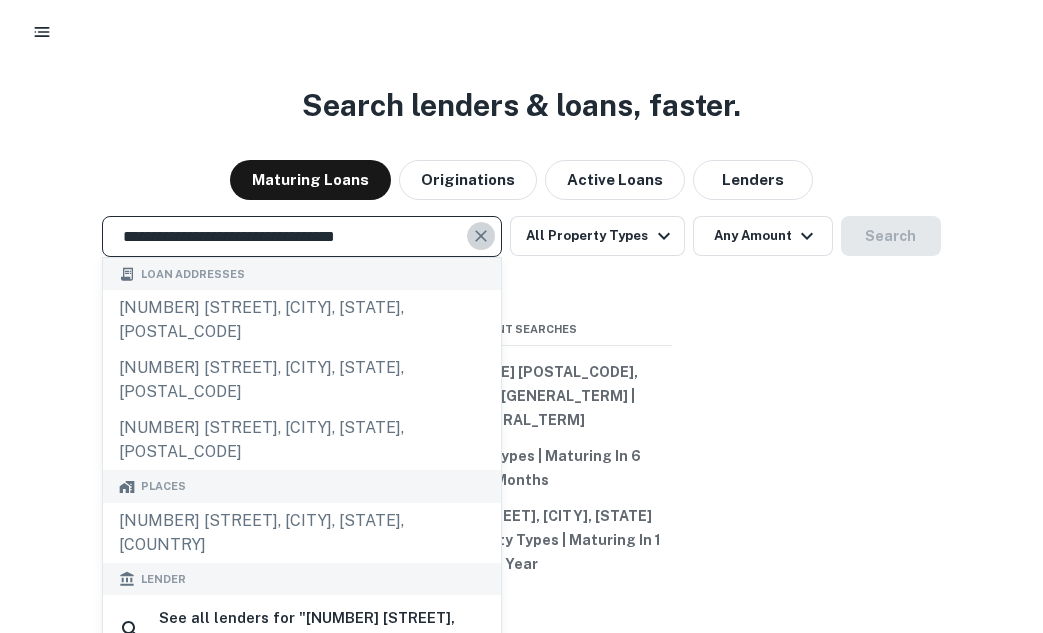 click at bounding box center [482, 236] 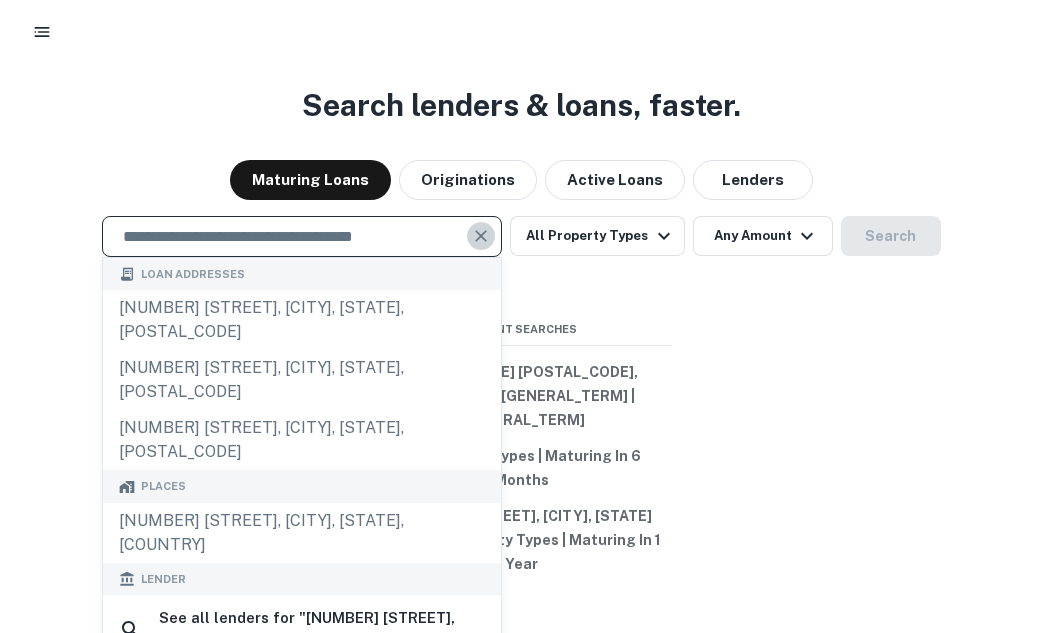 paste on "**********" 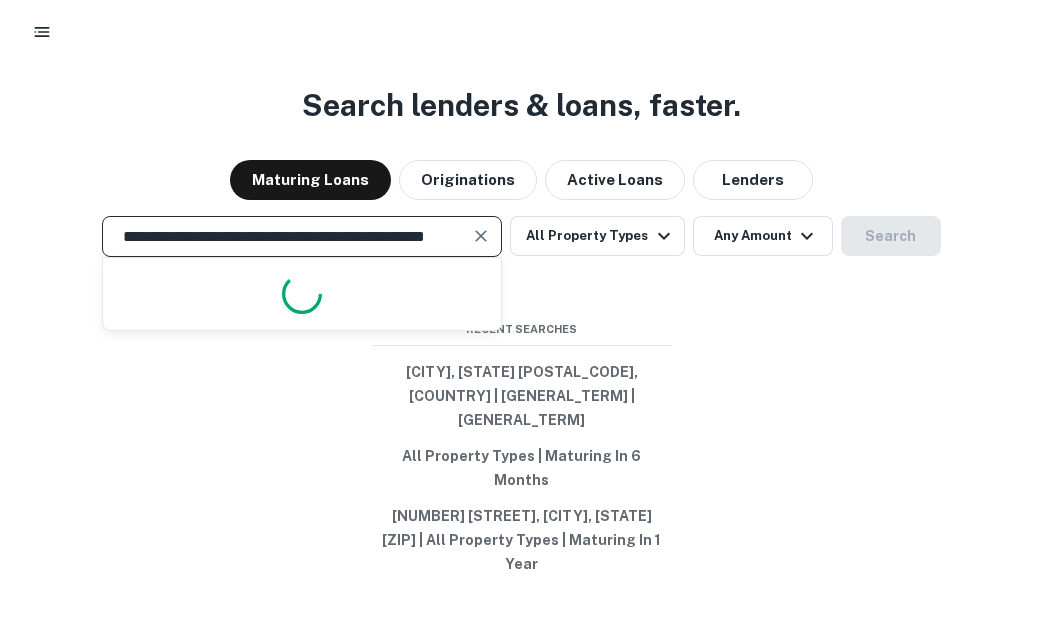 scroll, scrollTop: 0, scrollLeft: 63, axis: horizontal 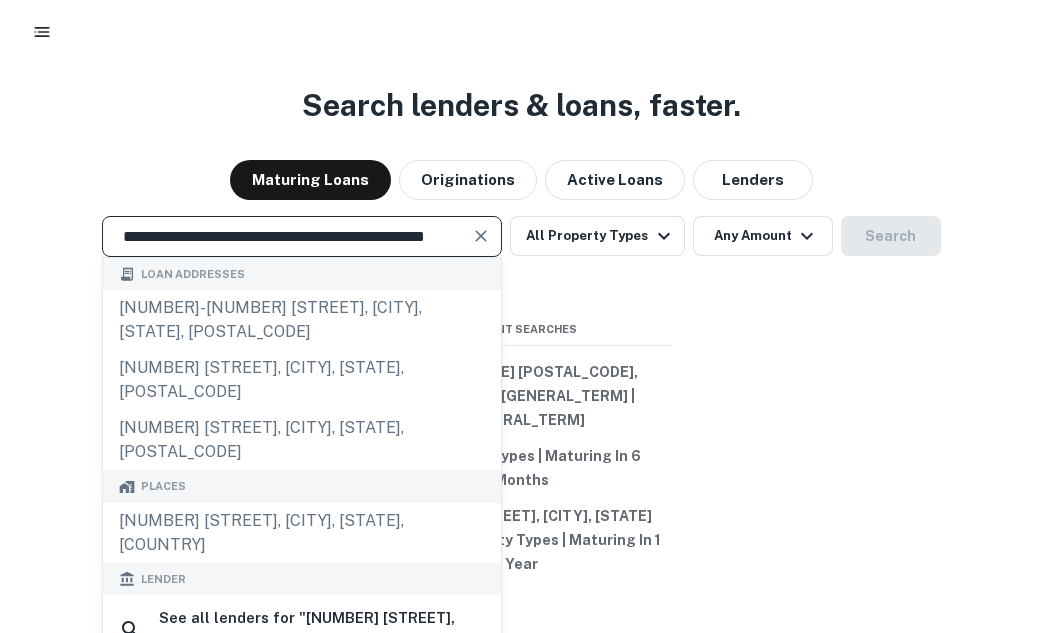 click at bounding box center (482, 236) 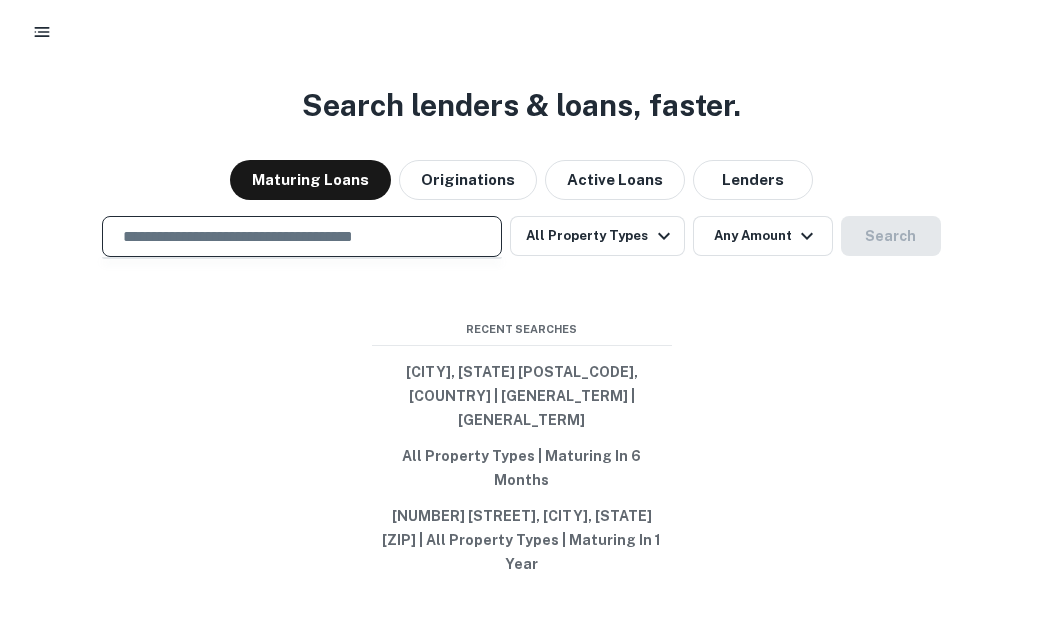 paste on "**********" 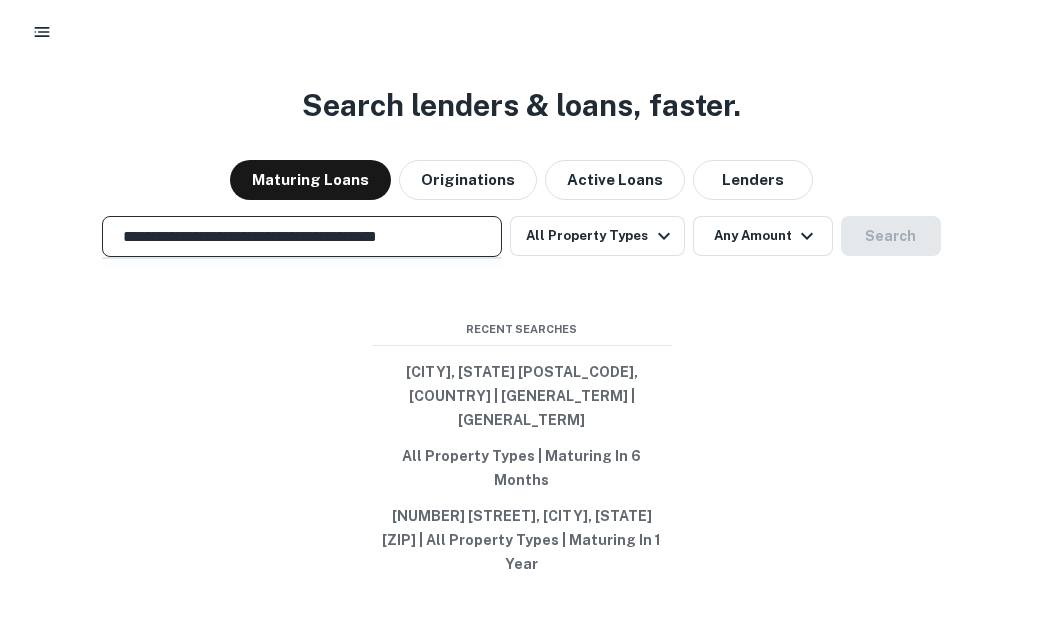 scroll, scrollTop: 0, scrollLeft: 3, axis: horizontal 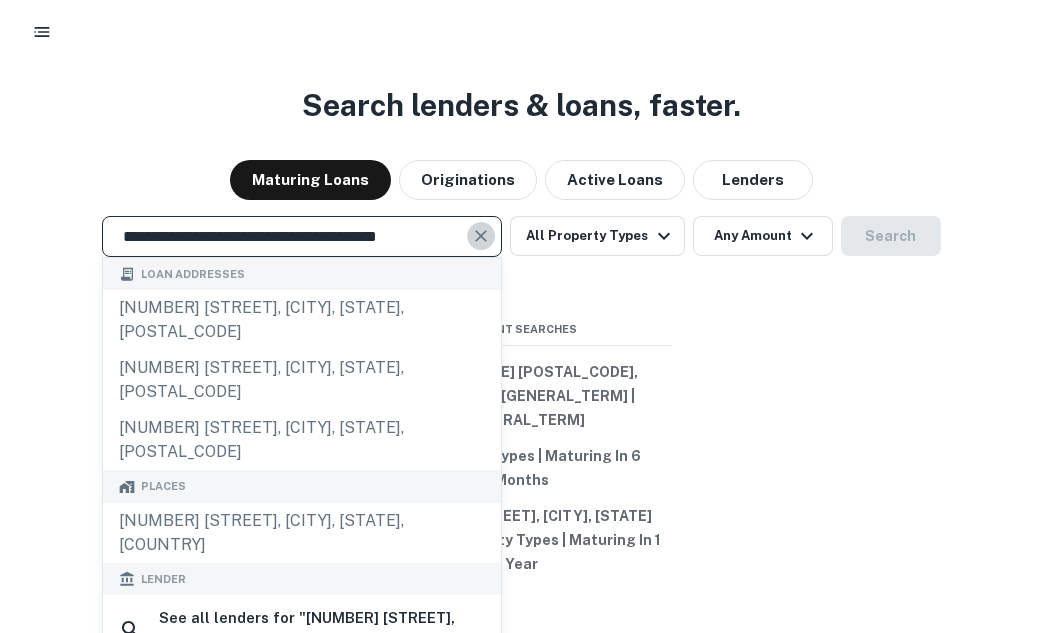 click at bounding box center [481, 236] 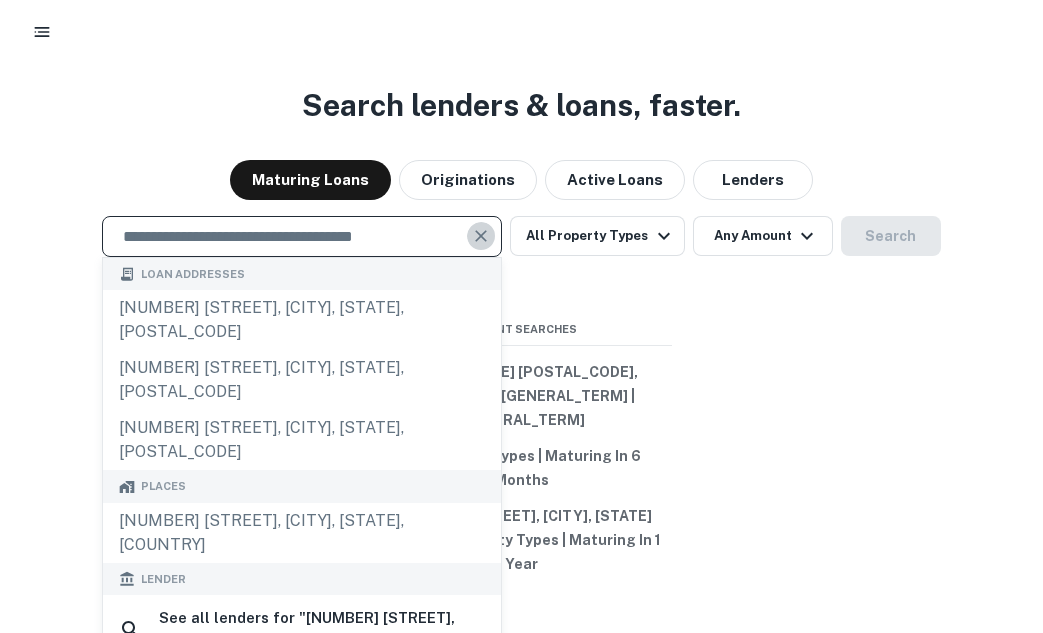 paste on "**********" 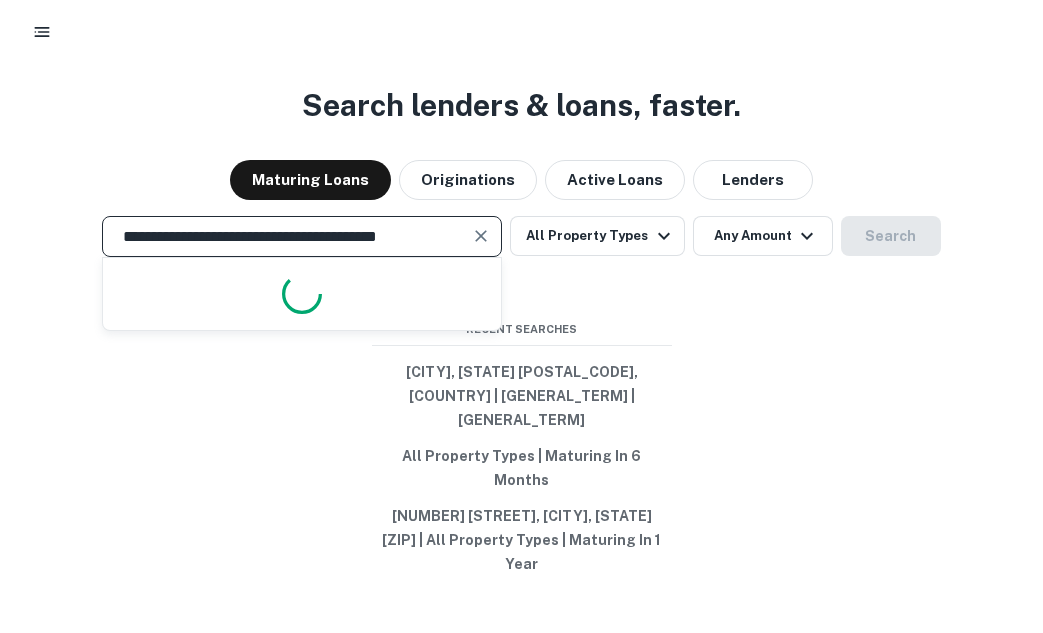 scroll, scrollTop: 0, scrollLeft: 18, axis: horizontal 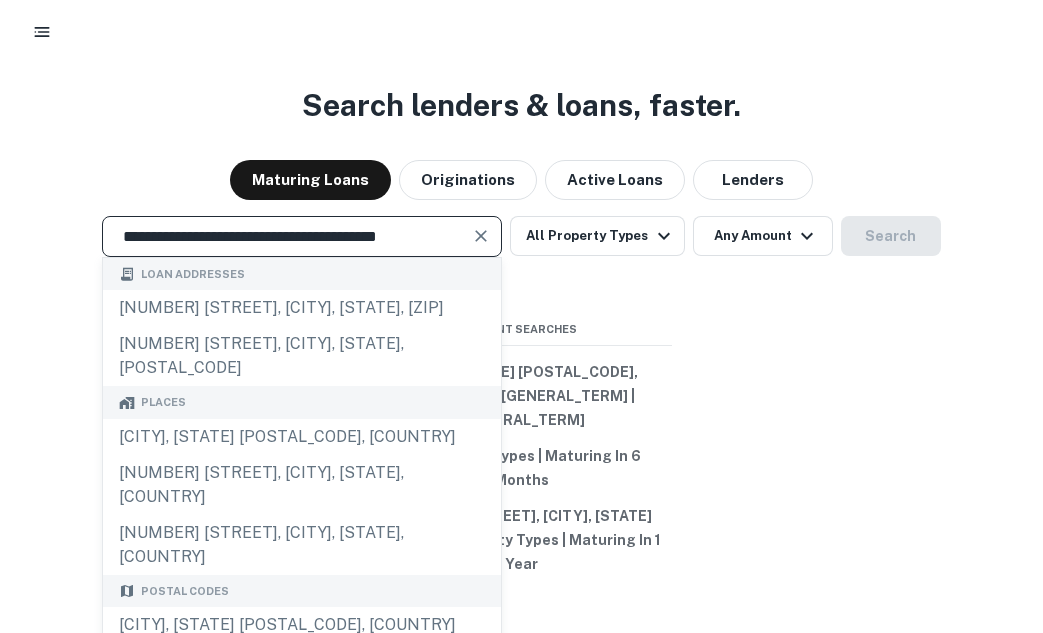 type on "**********" 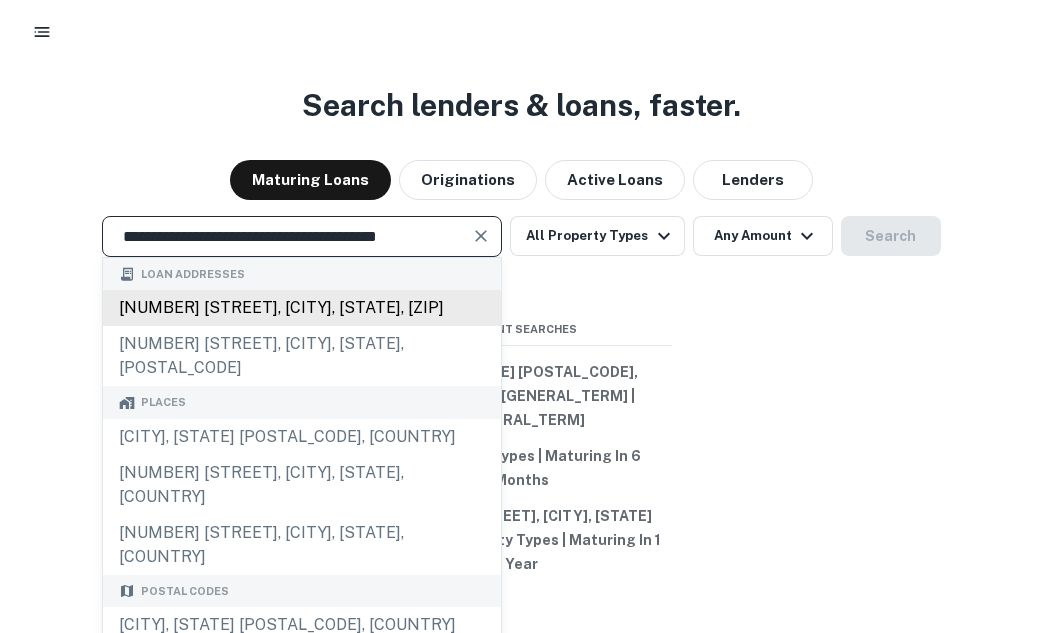 scroll, scrollTop: 0, scrollLeft: 0, axis: both 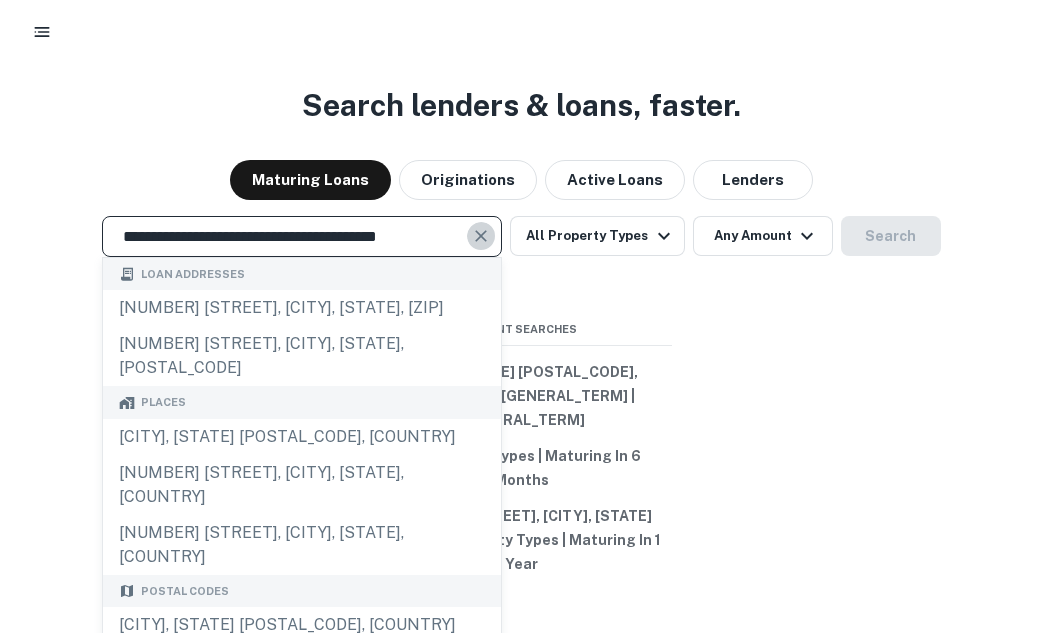 click at bounding box center [481, 236] 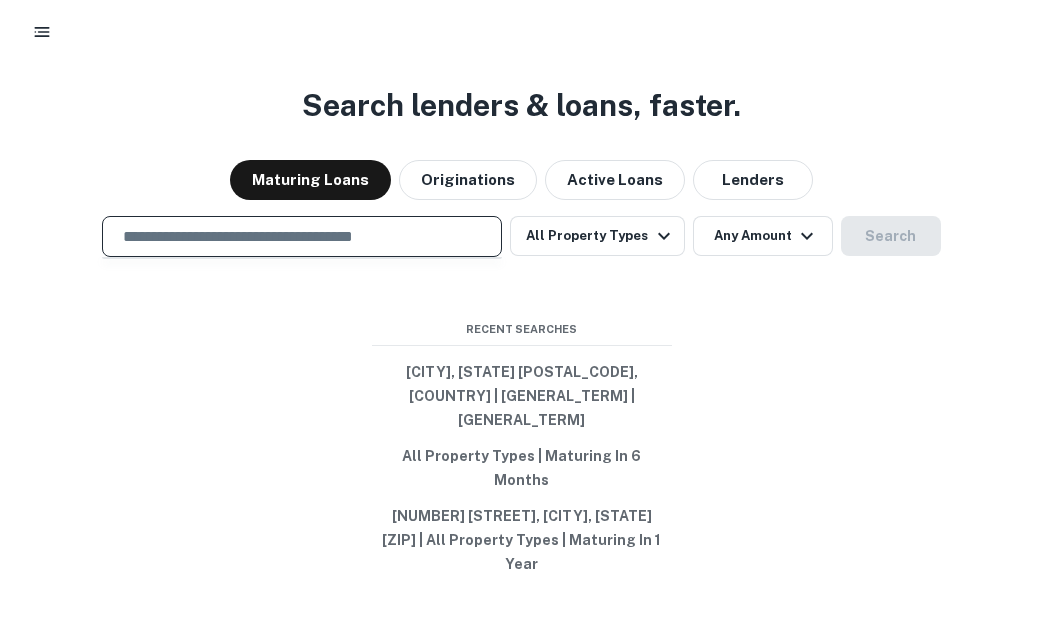 paste on "**********" 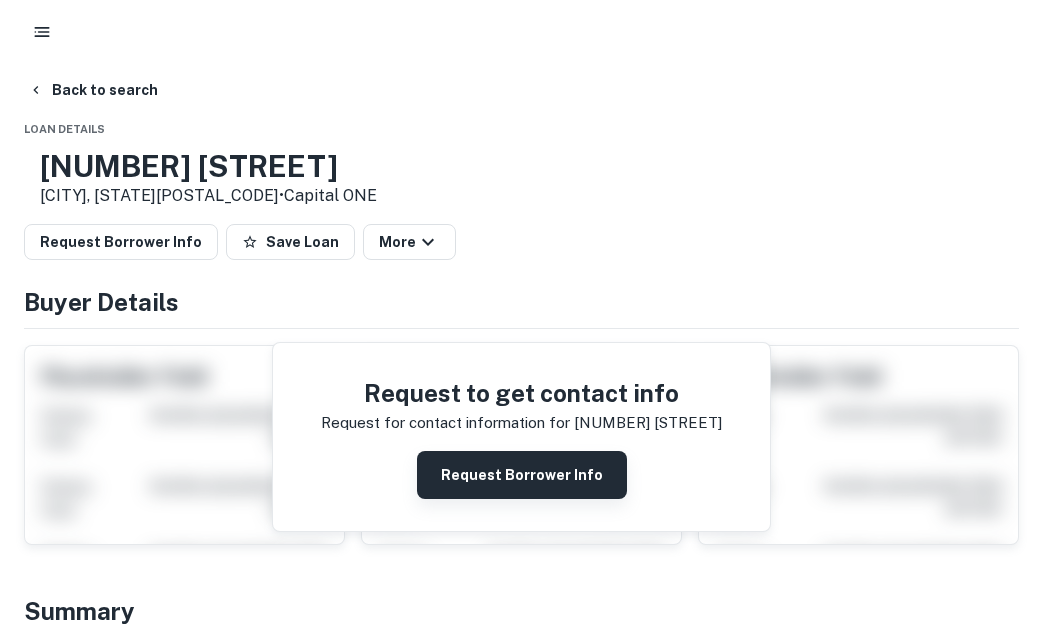 click on "Request Borrower Info" at bounding box center (522, 475) 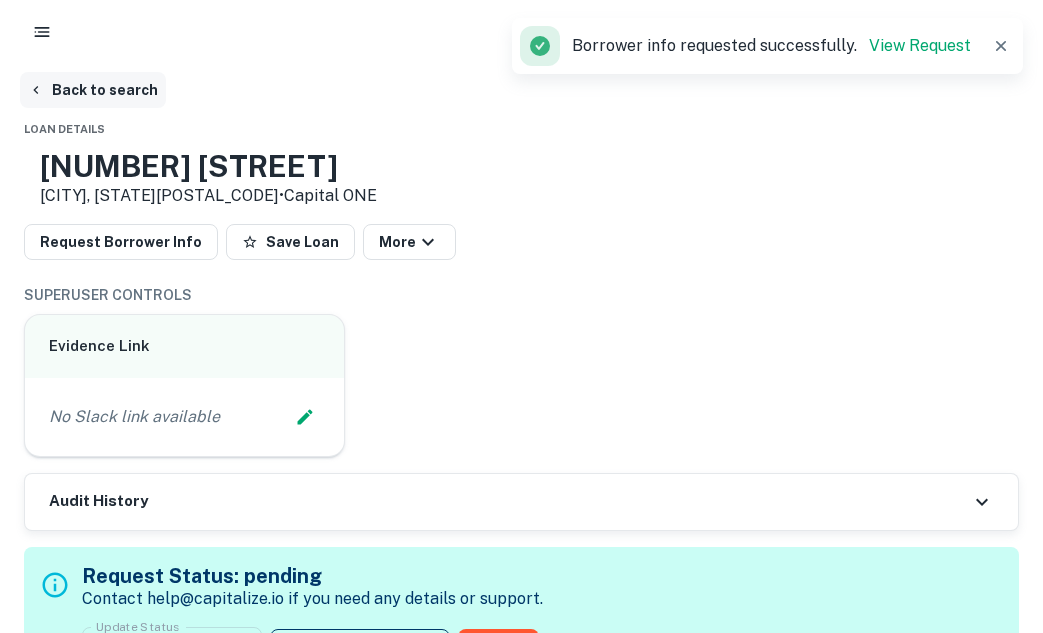 click on "Back to search" at bounding box center (93, 90) 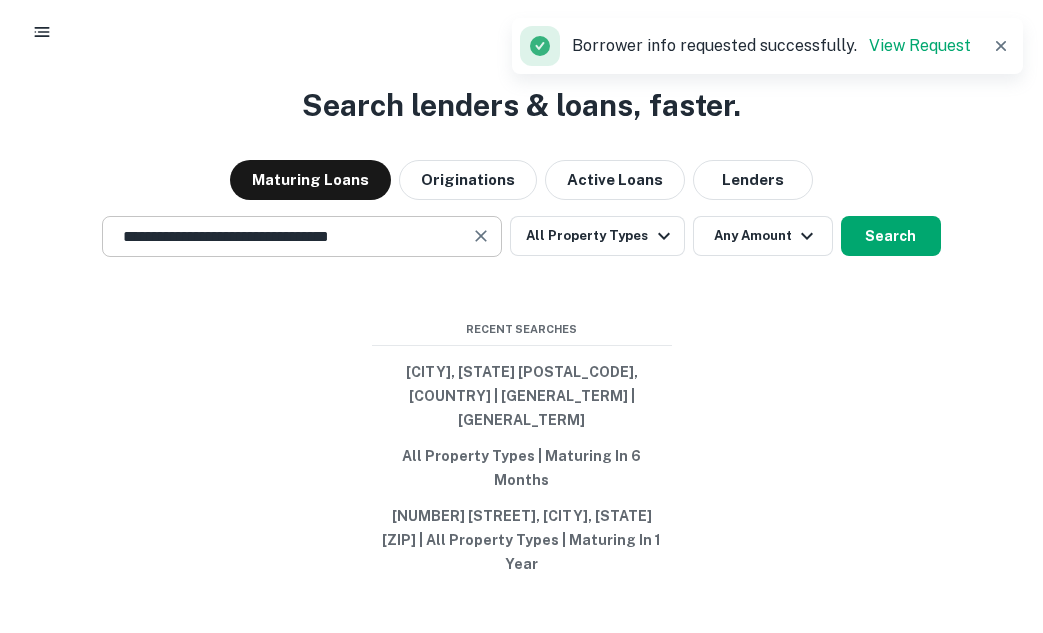 click at bounding box center (481, 236) 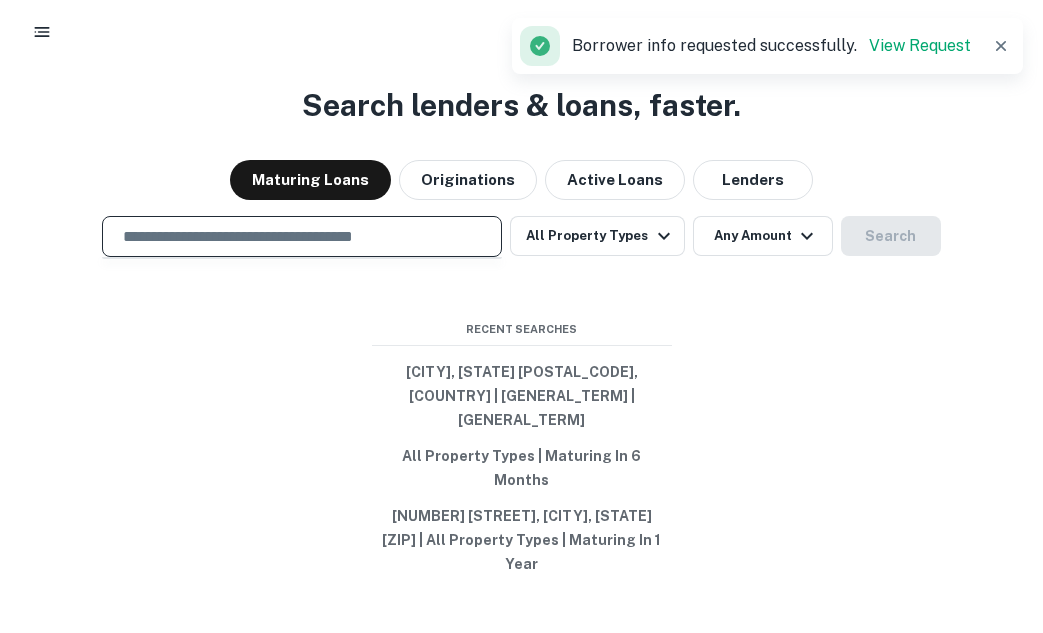 paste on "**********" 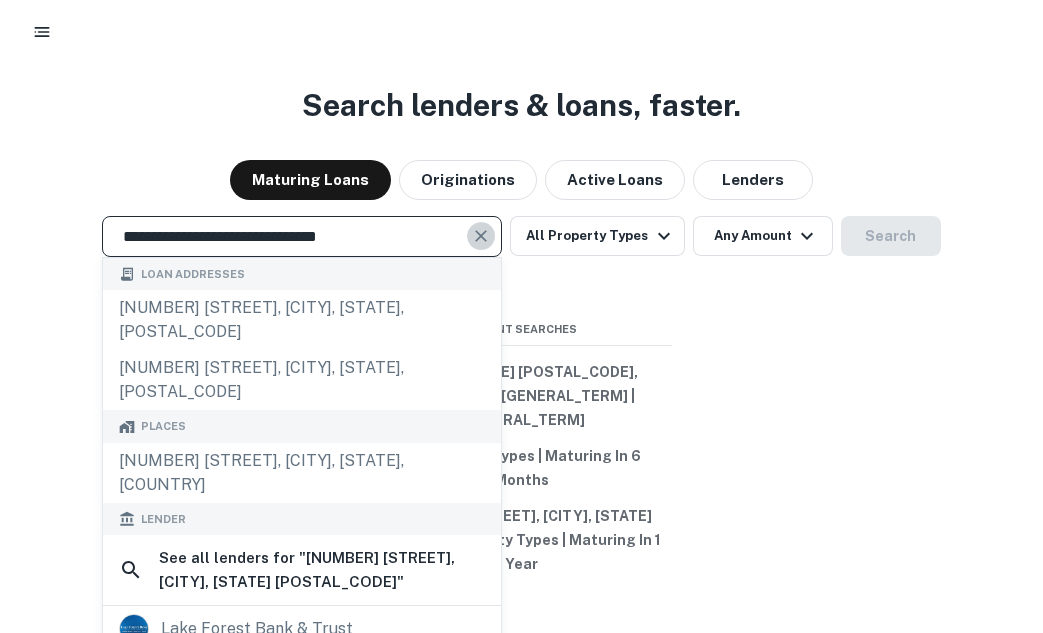 click at bounding box center (481, 236) 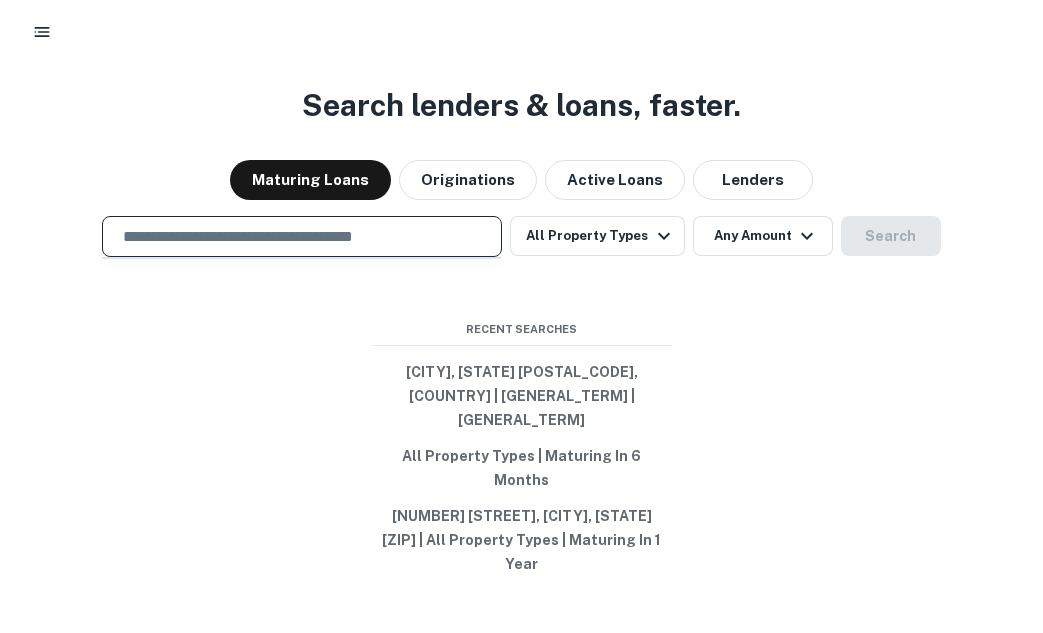 paste on "**********" 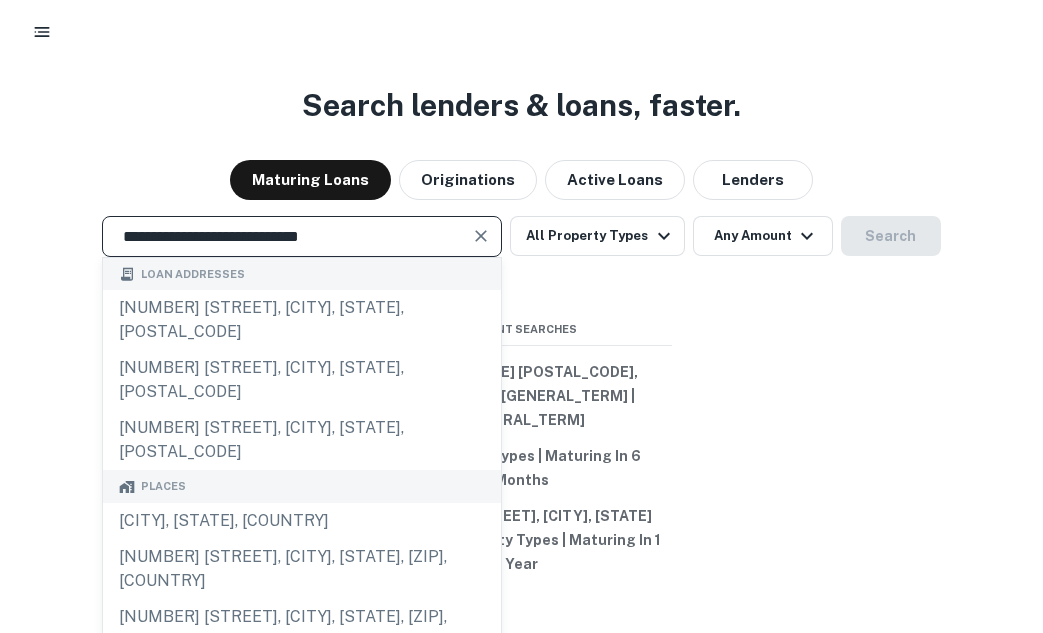 type on "**********" 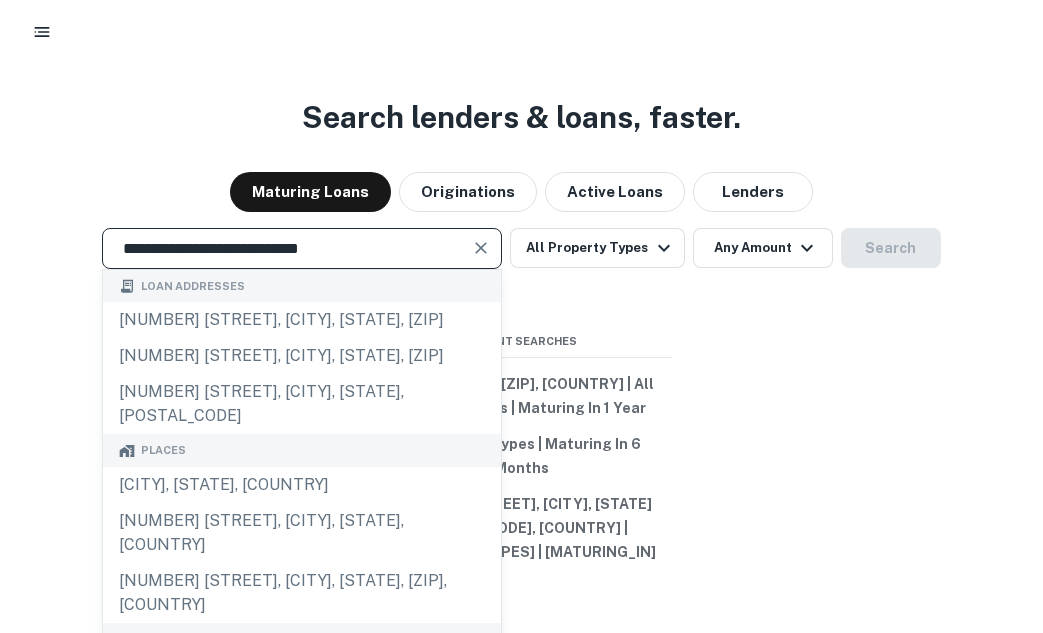 scroll, scrollTop: 0, scrollLeft: 0, axis: both 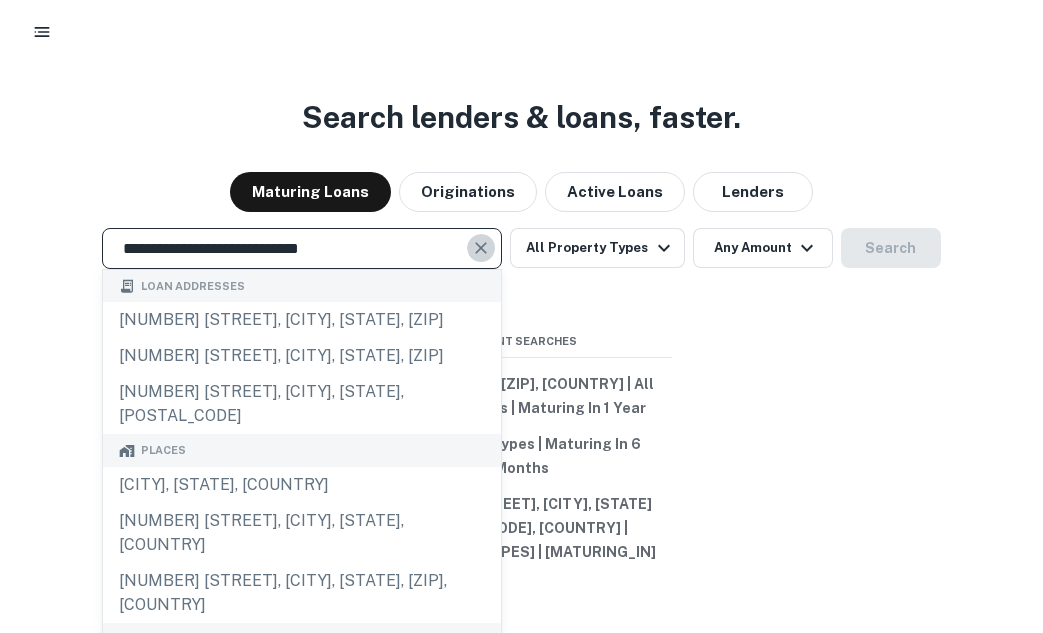 click at bounding box center [481, 248] 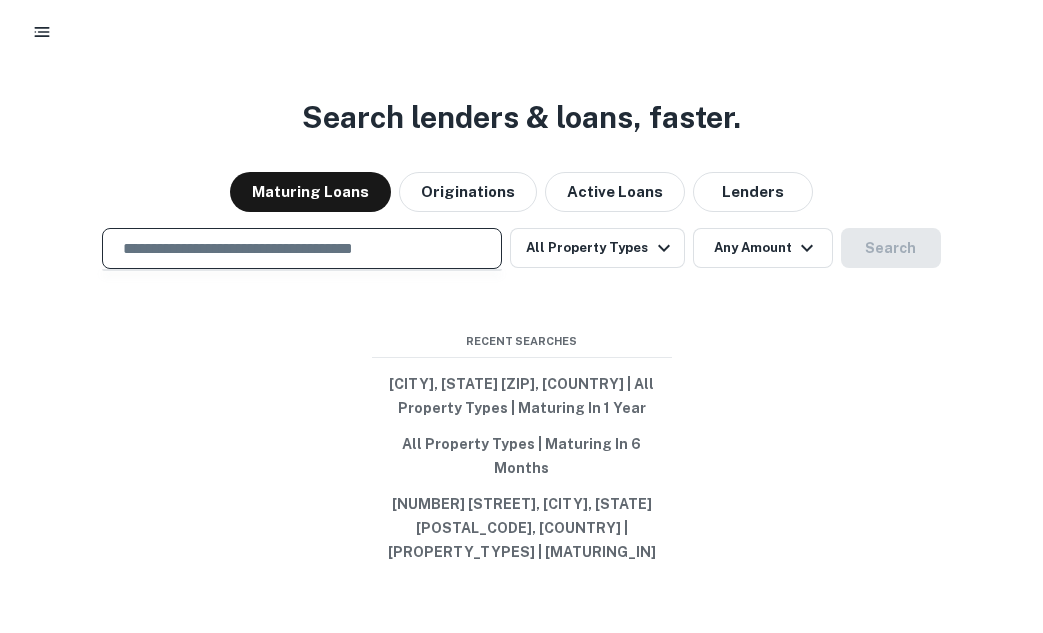 paste on "**********" 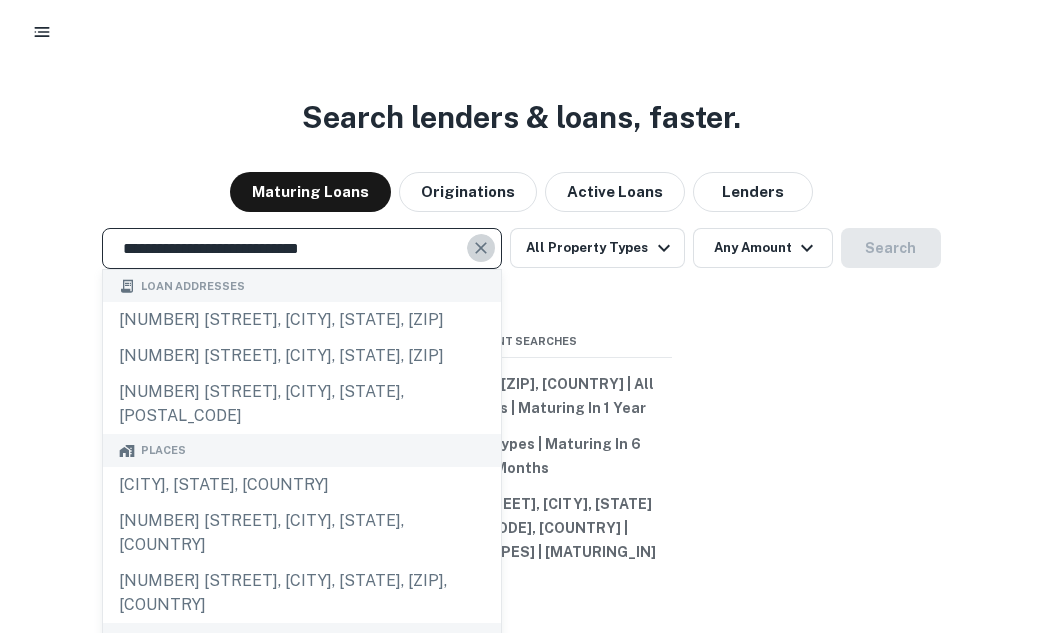 click at bounding box center [482, 248] 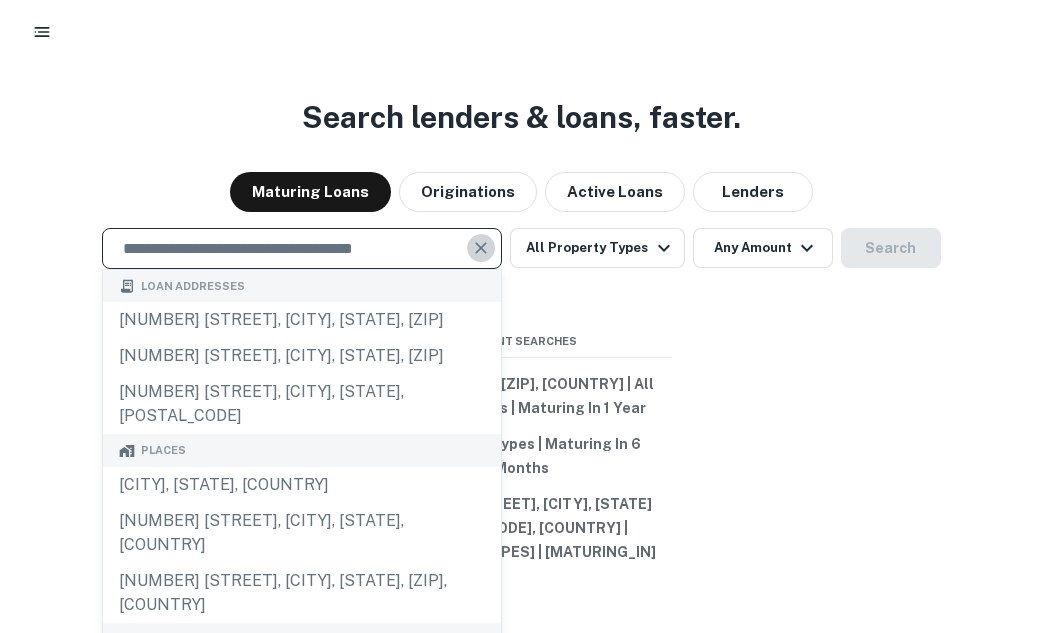 paste on "**********" 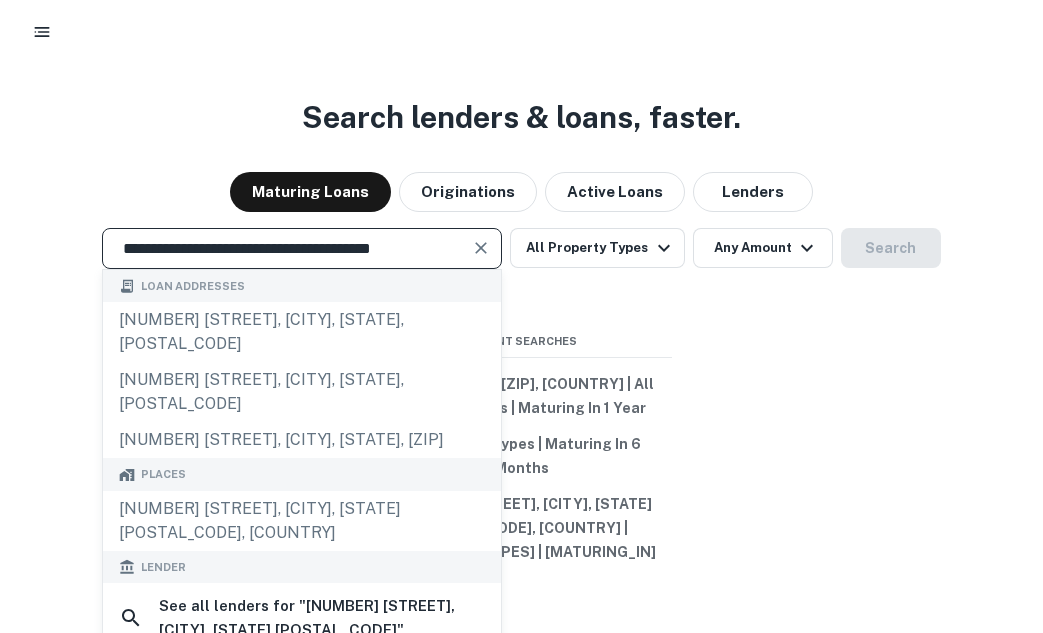 type on "**********" 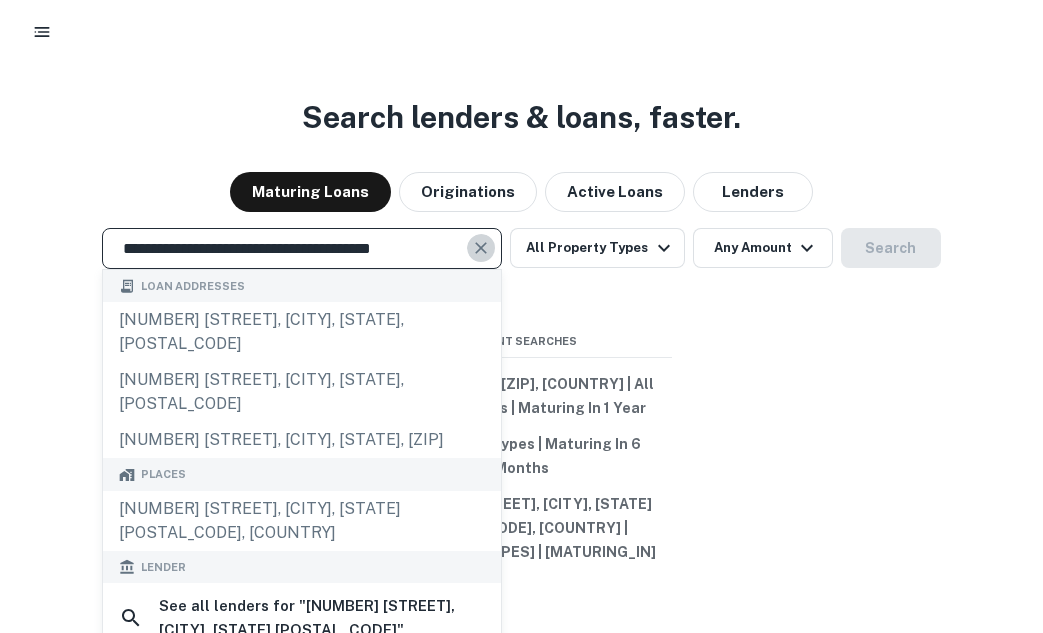 click at bounding box center (481, 248) 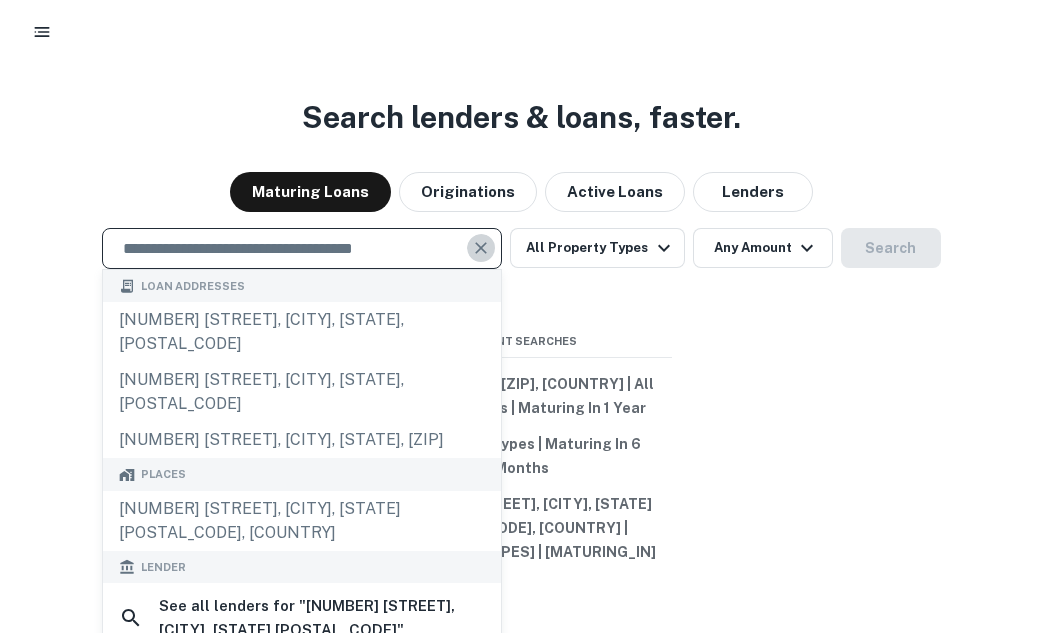 paste on "**********" 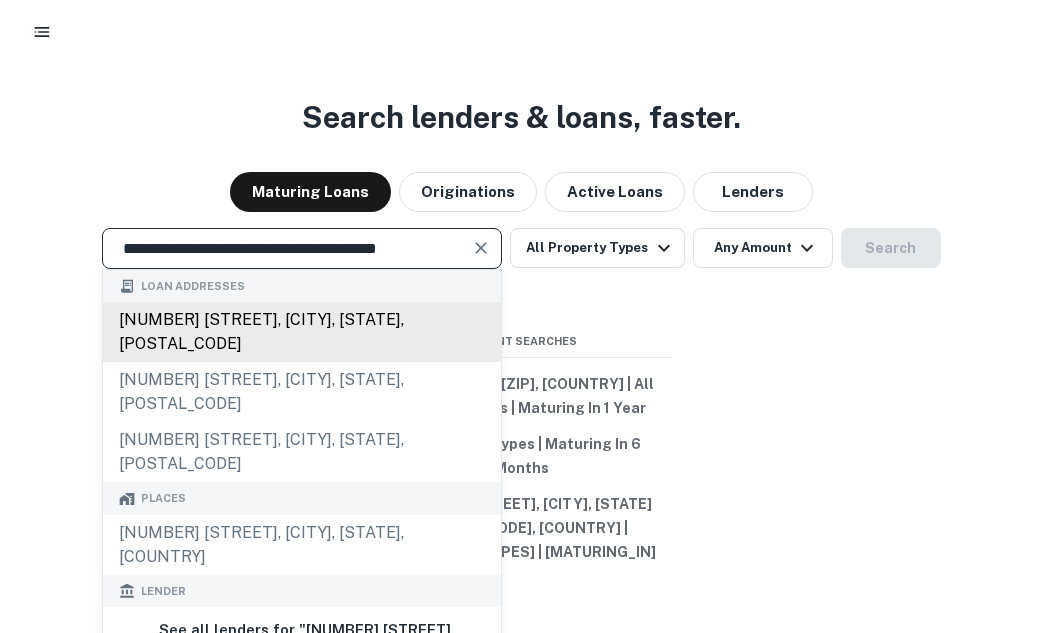 click on "3337 glen carlyn dr, falls church, va, 22041" at bounding box center (302, 332) 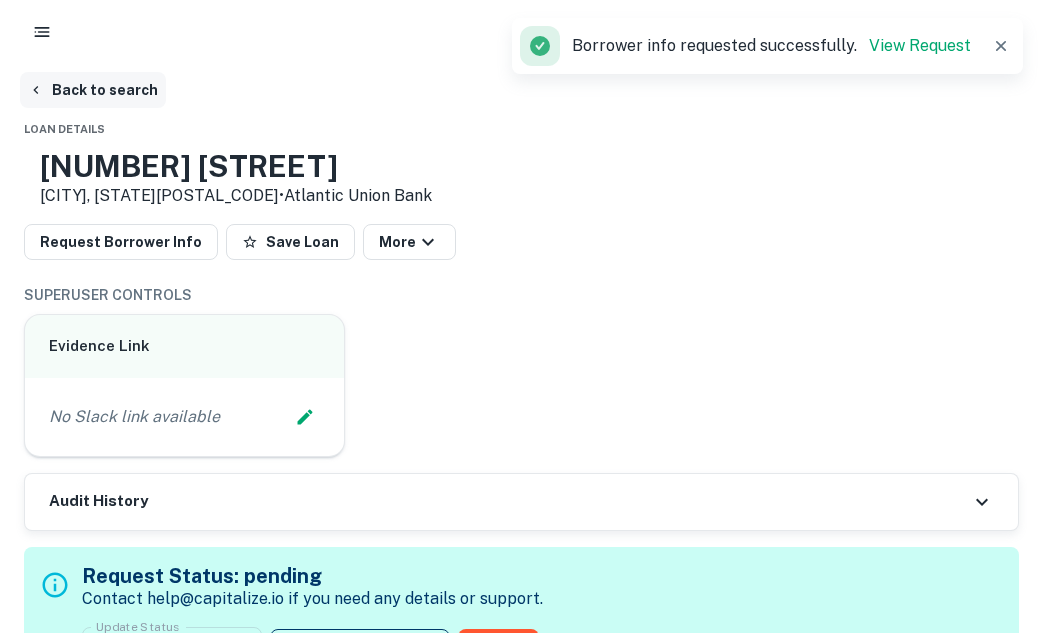 click on "Back to search" at bounding box center [93, 90] 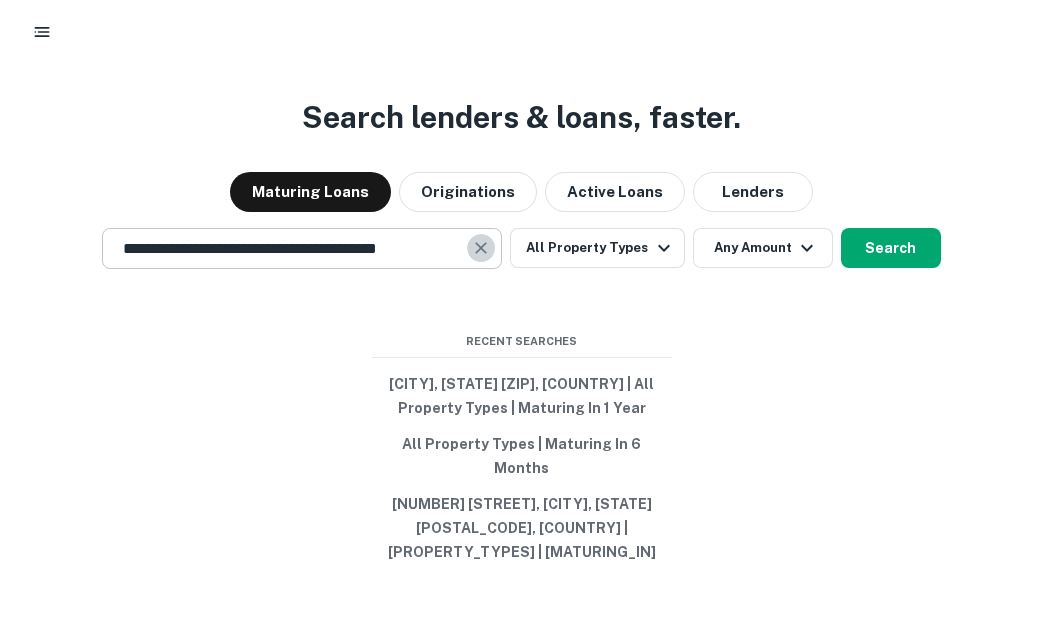 click at bounding box center [481, 248] 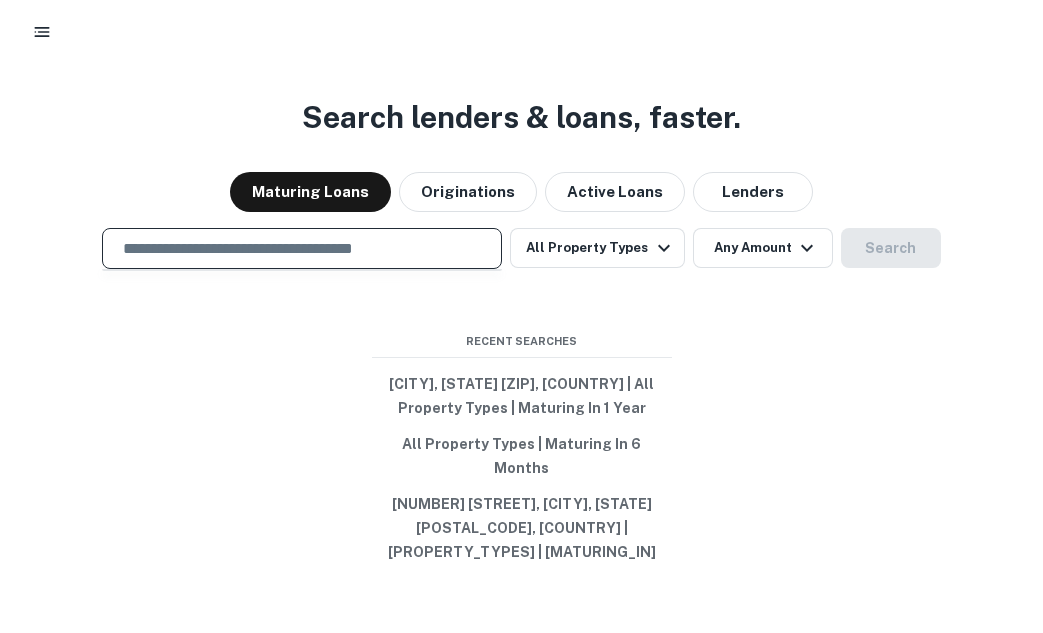 paste on "**********" 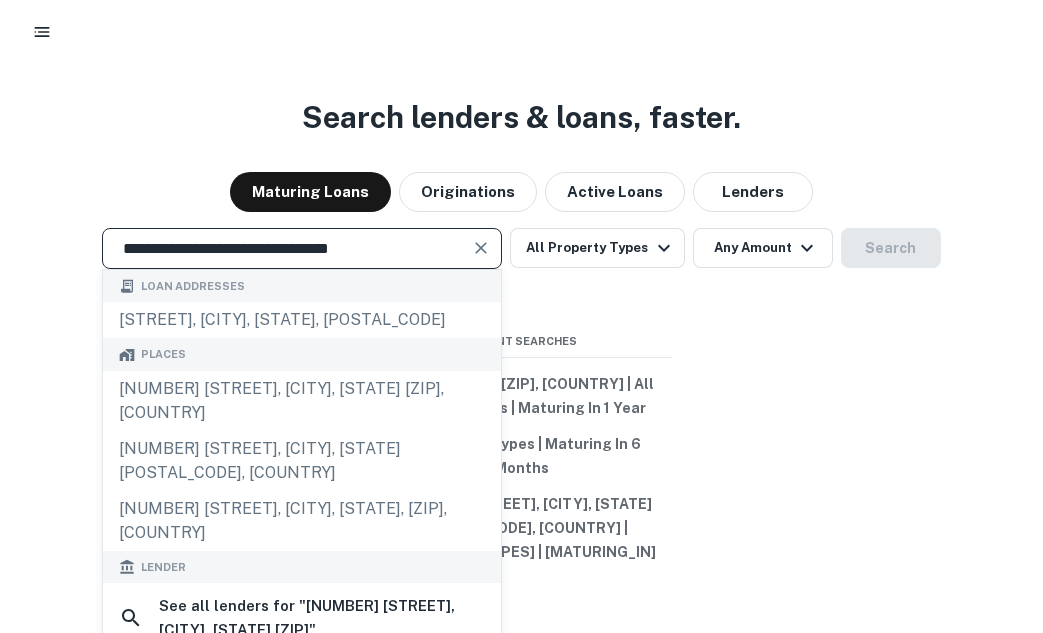 click at bounding box center (481, 248) 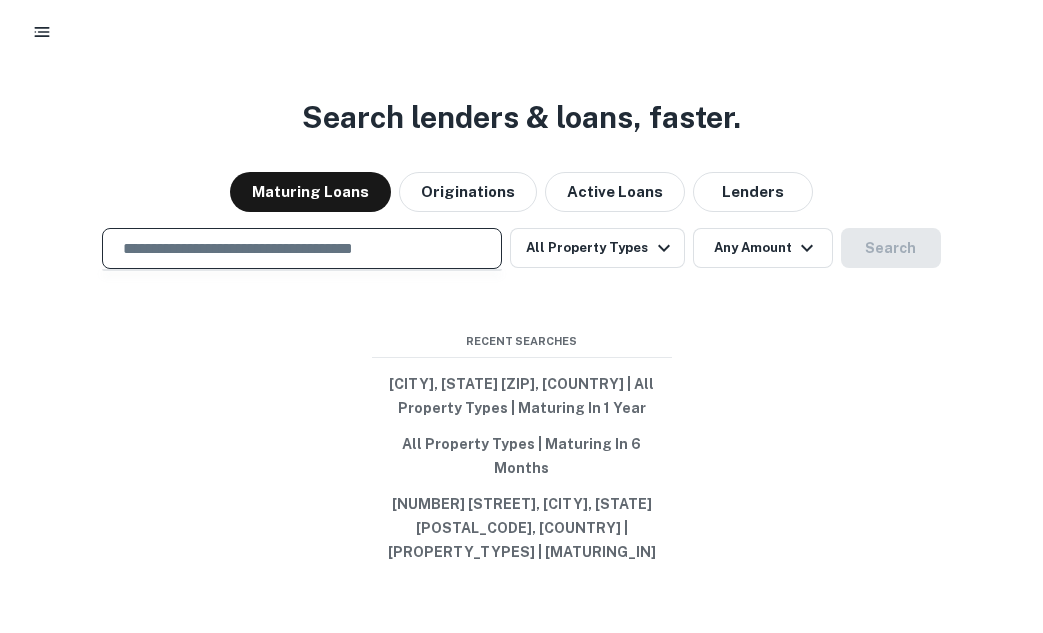 paste on "**********" 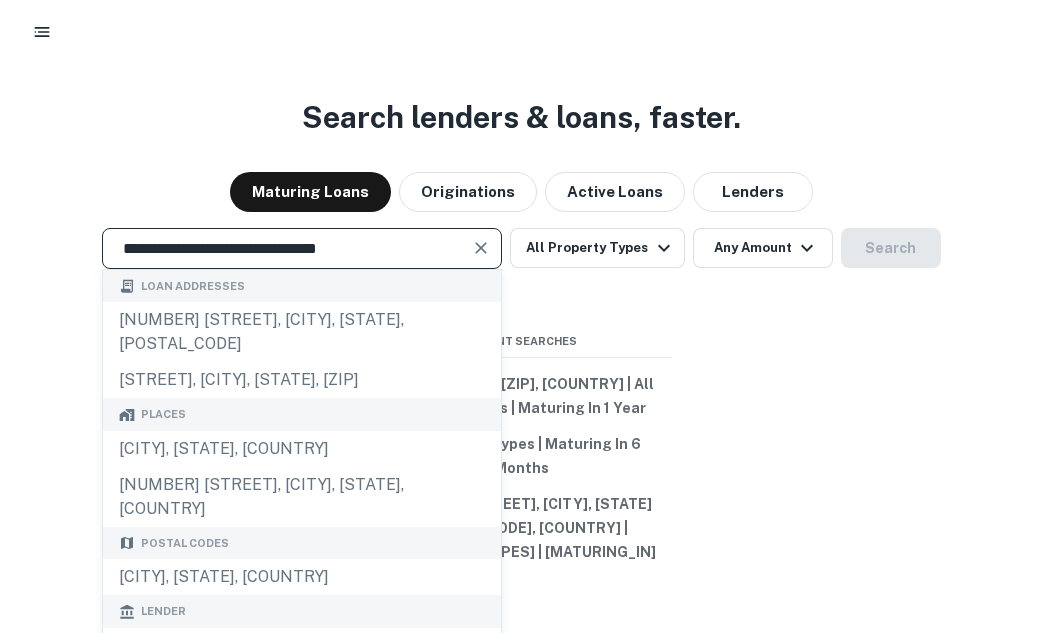 type on "**********" 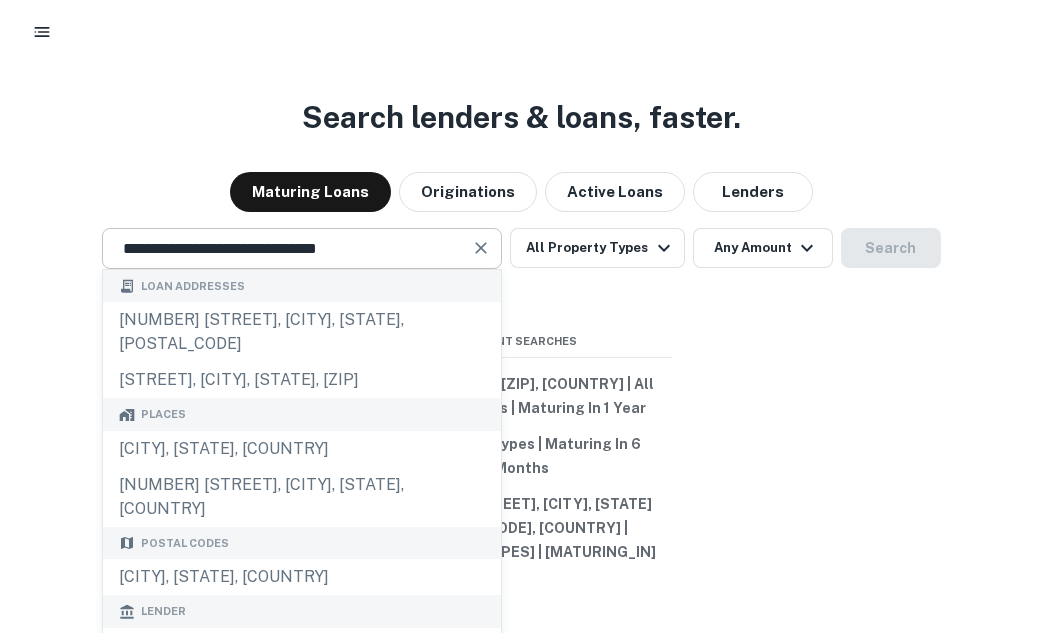 click at bounding box center (482, 248) 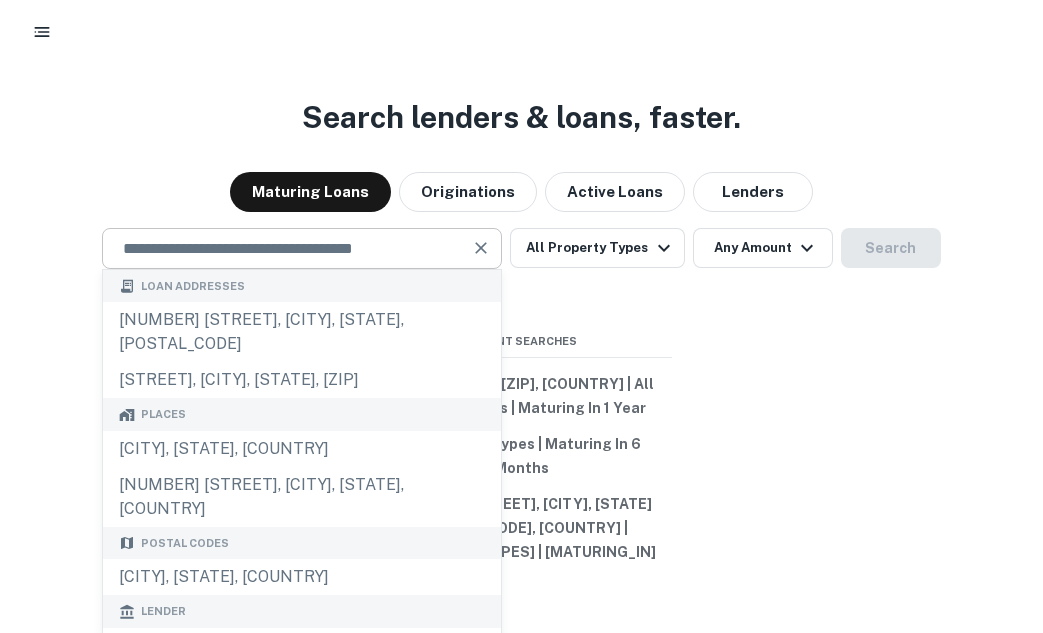 paste on "**********" 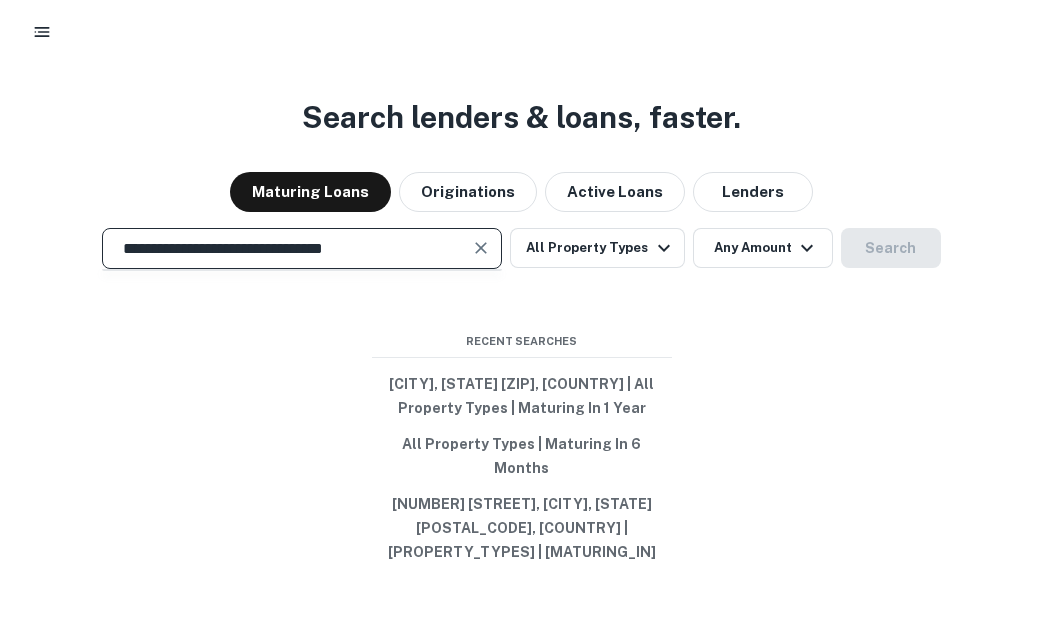 click at bounding box center (481, 248) 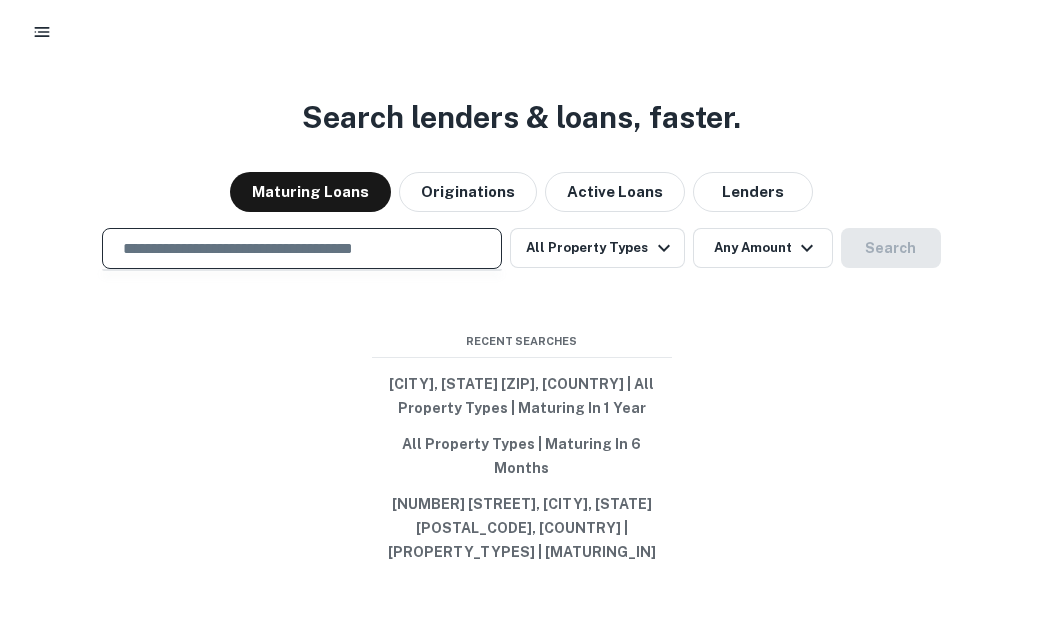 click at bounding box center [302, 248] 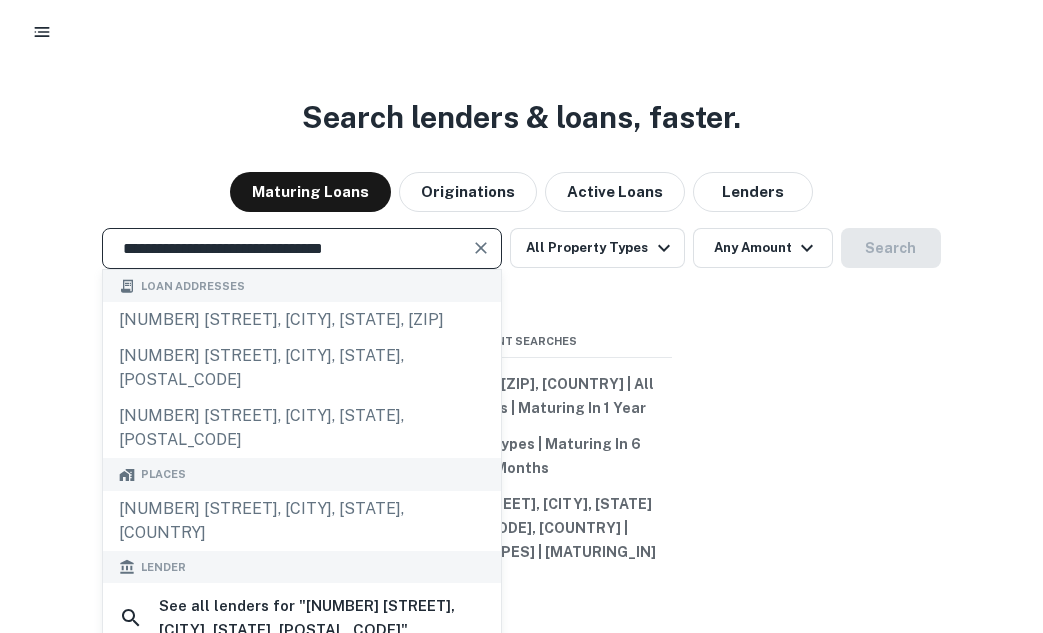 click at bounding box center (482, 248) 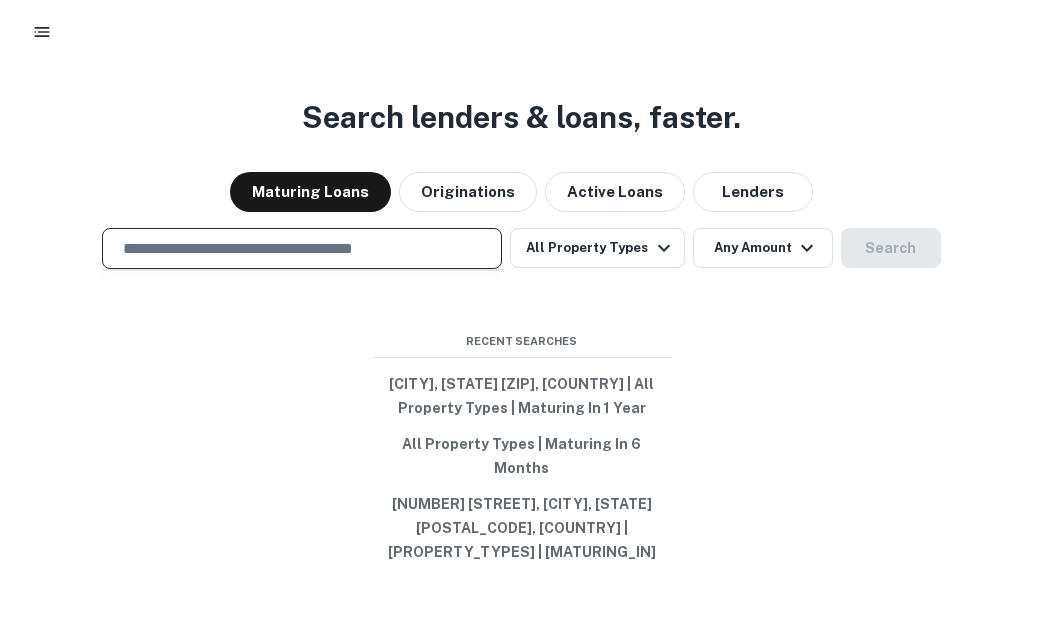 paste on "**********" 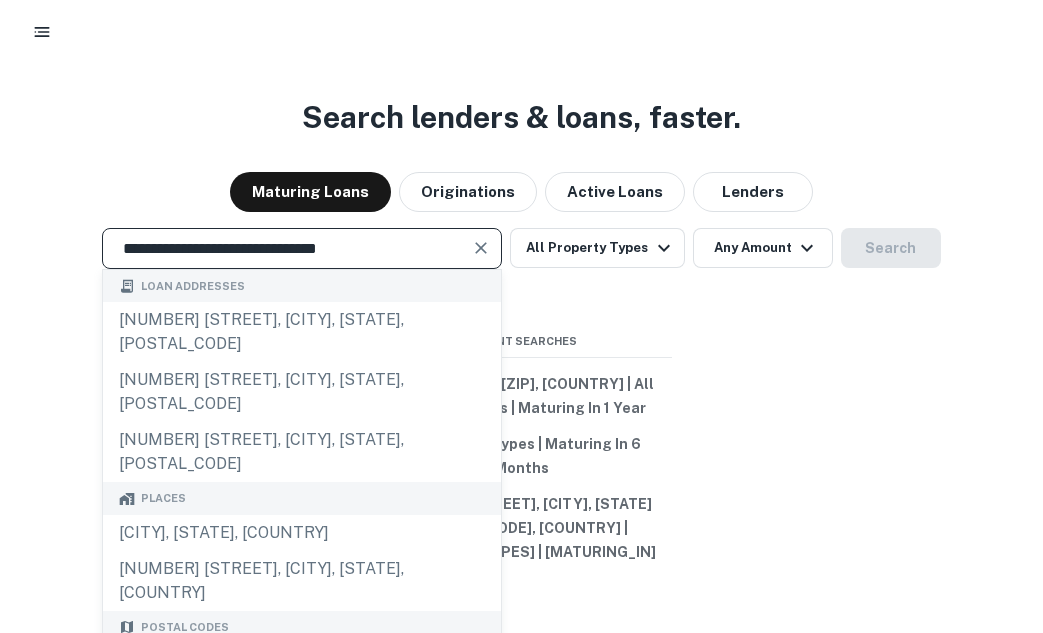 click at bounding box center [481, 248] 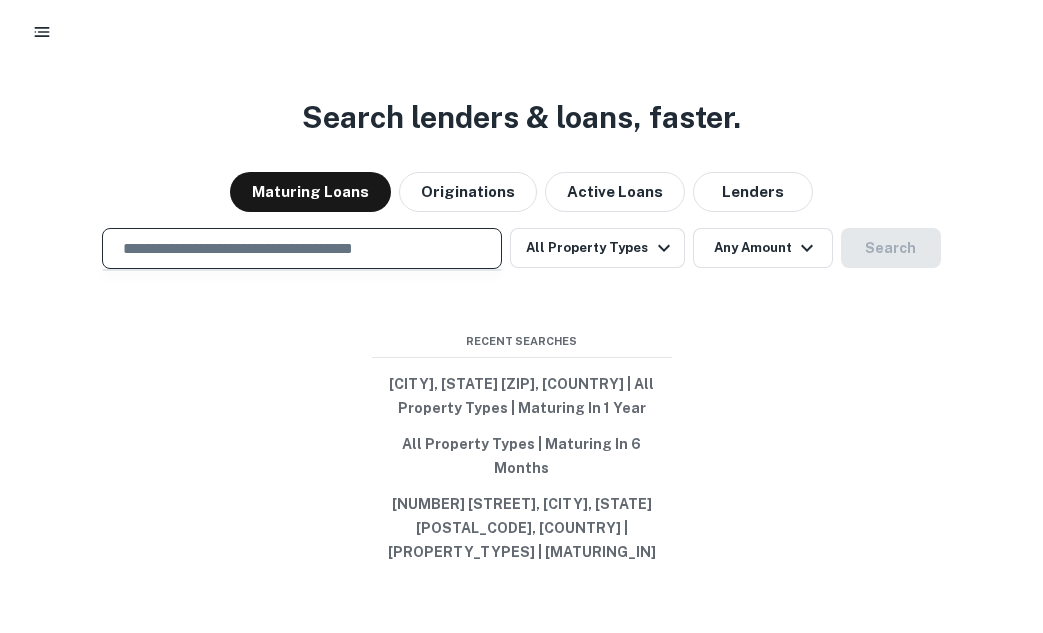 paste on "**********" 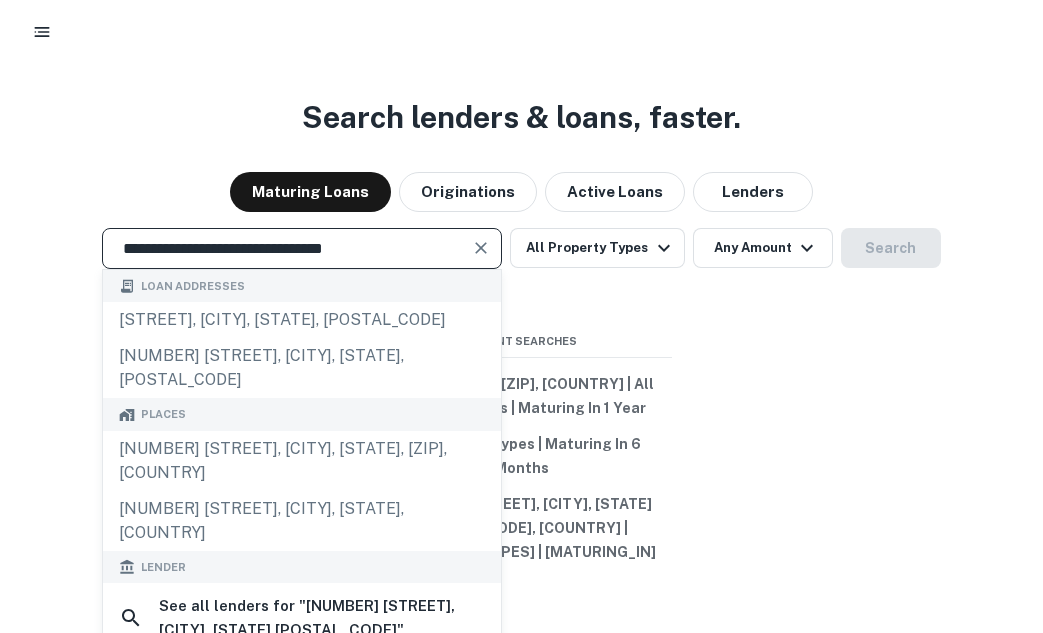 type on "**********" 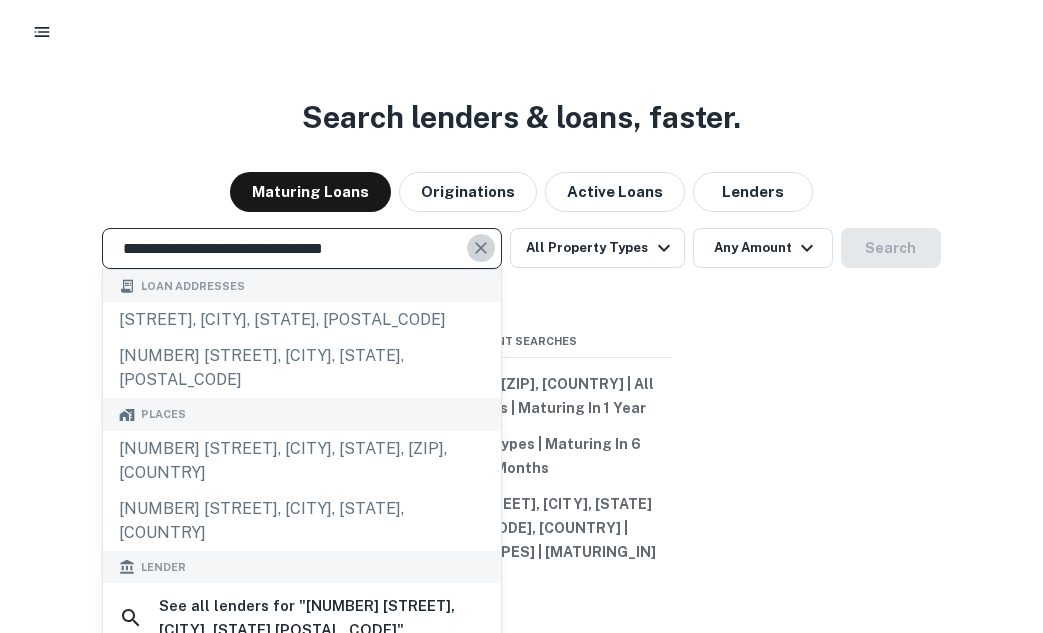 click at bounding box center [481, 248] 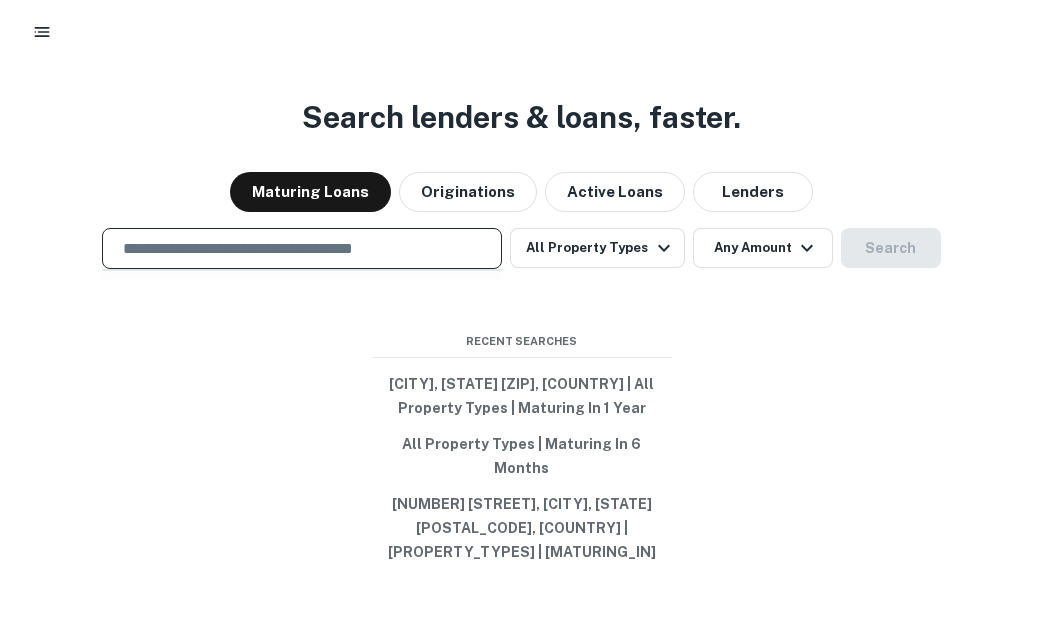 paste on "**********" 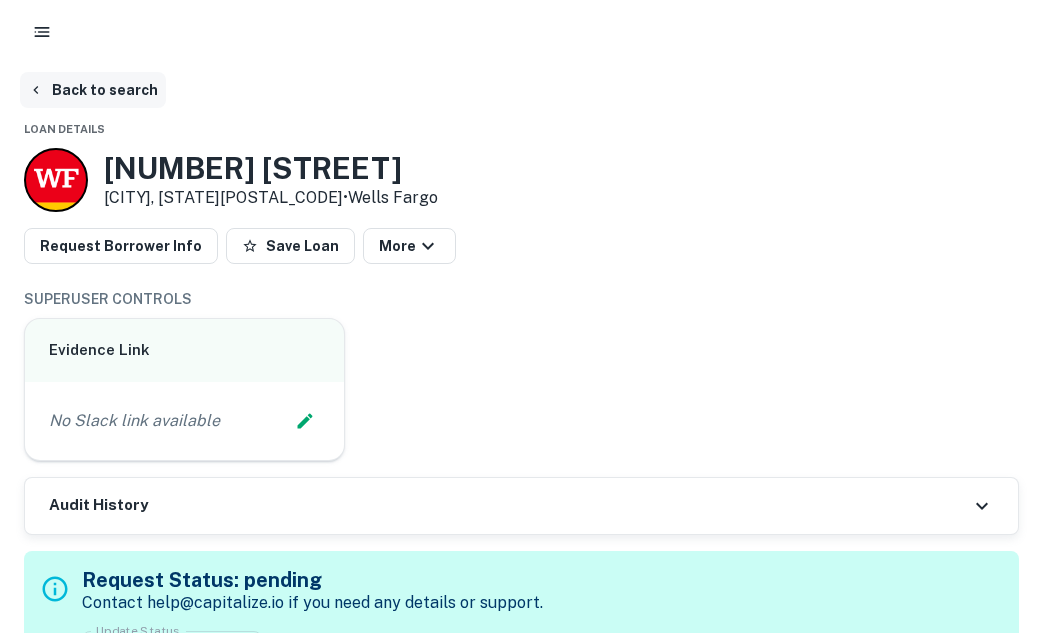 click on "Back to search" at bounding box center [93, 90] 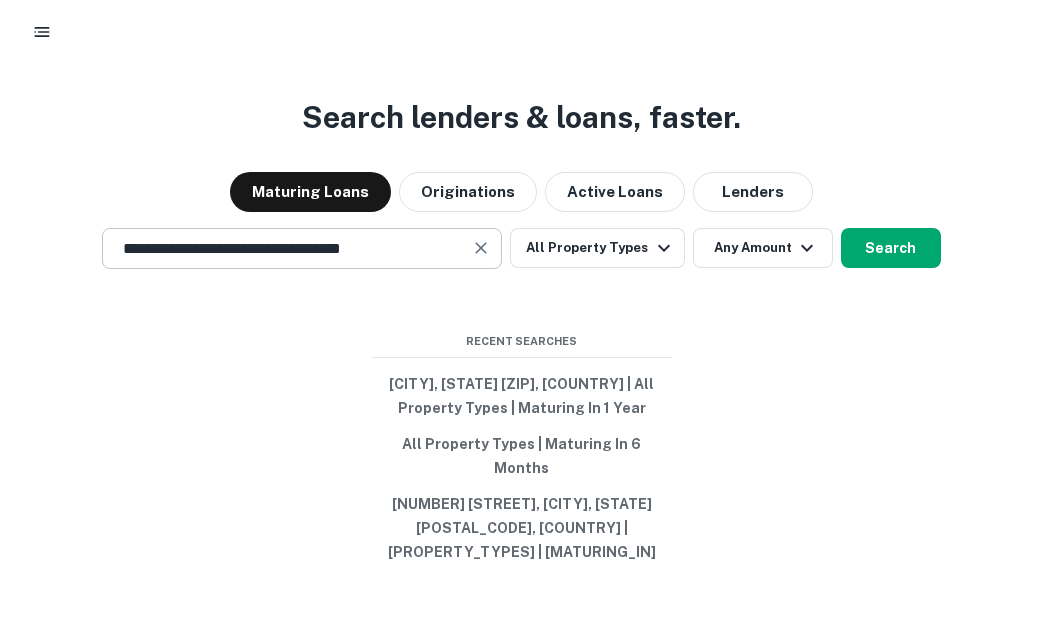 click at bounding box center (481, 248) 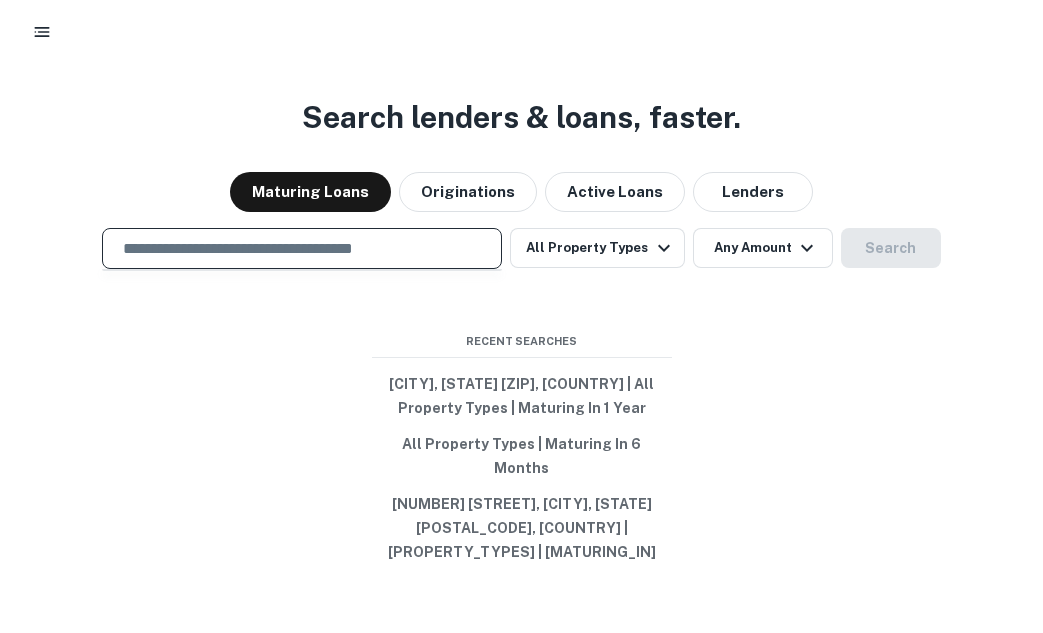 paste on "**********" 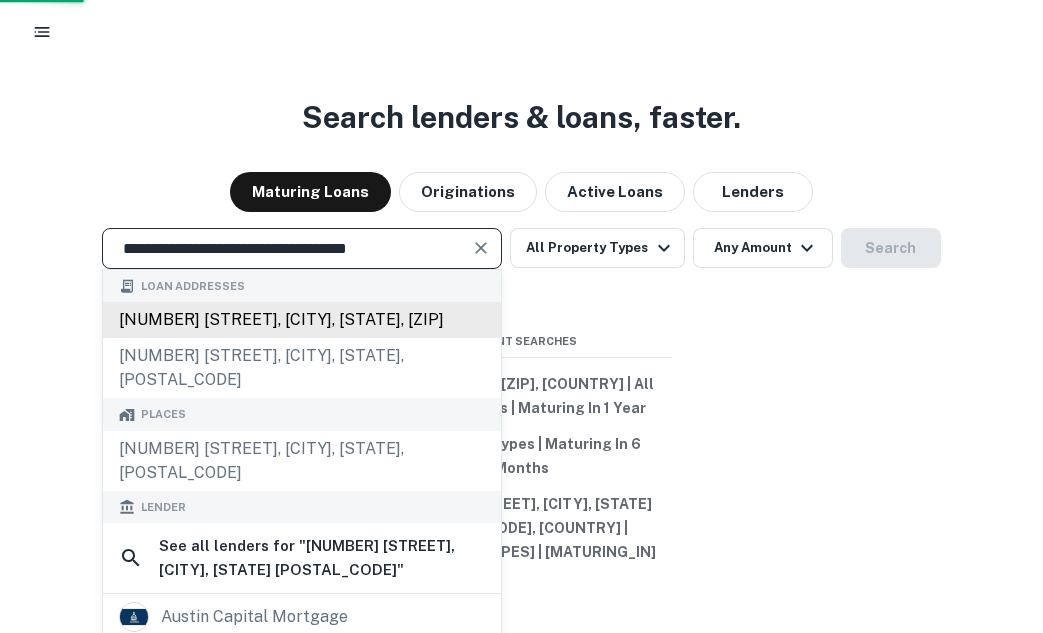 click on "12000 n mopac expy, austin, tx, 78758" at bounding box center [302, 320] 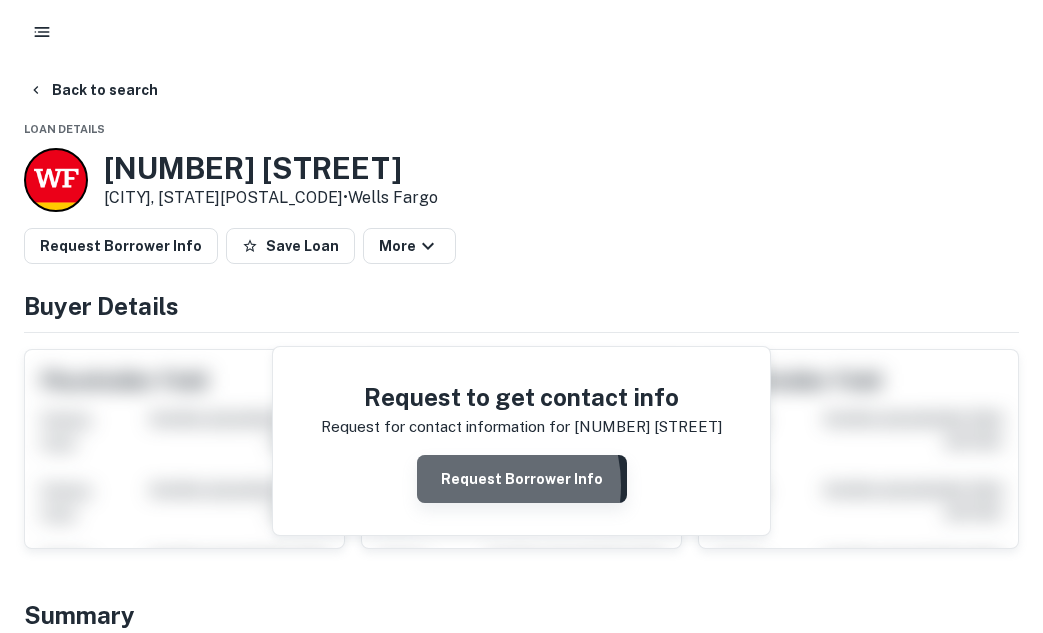 click on "Request Borrower Info" at bounding box center [522, 479] 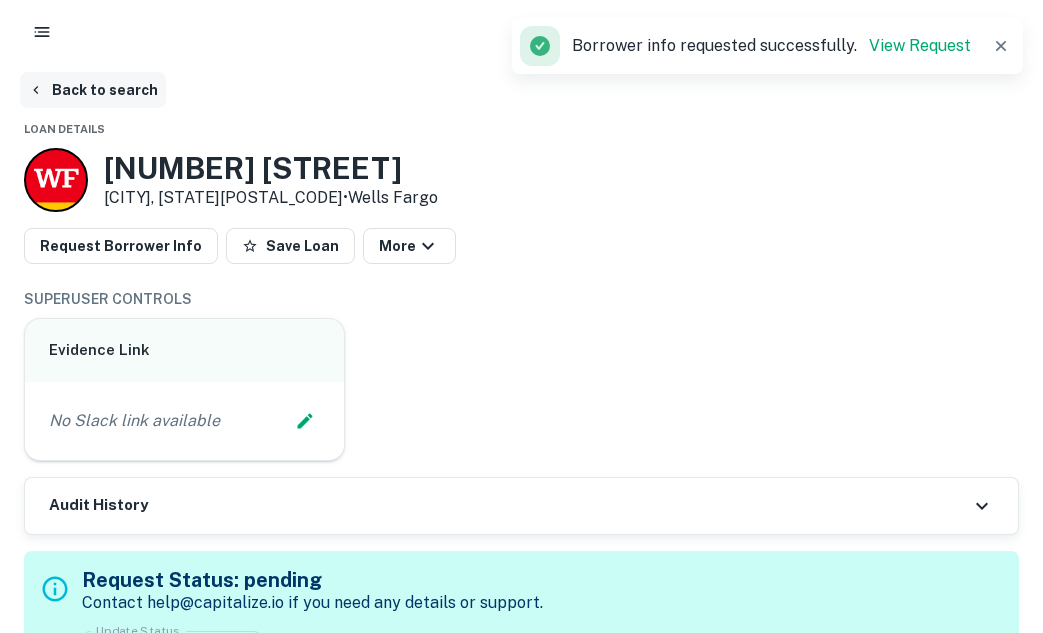 click on "Back to search" at bounding box center [93, 90] 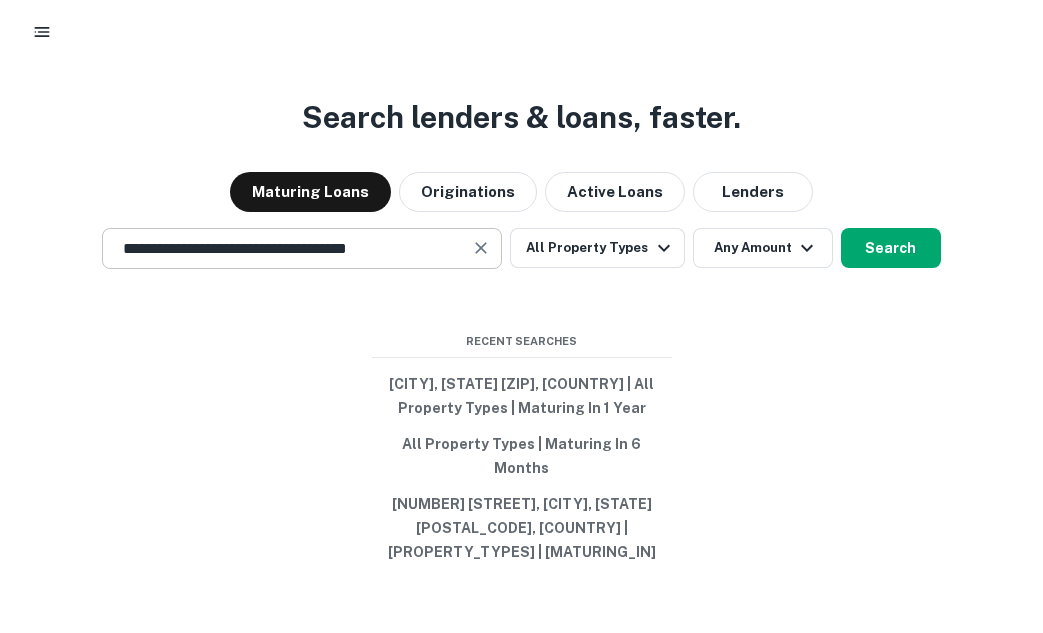 click at bounding box center (482, 248) 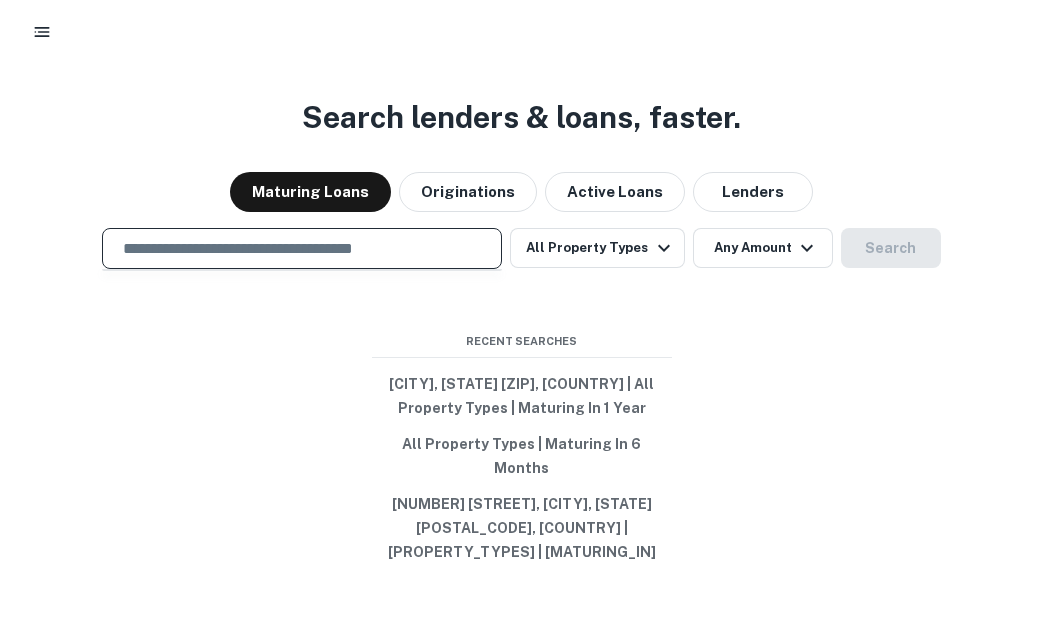 paste on "**********" 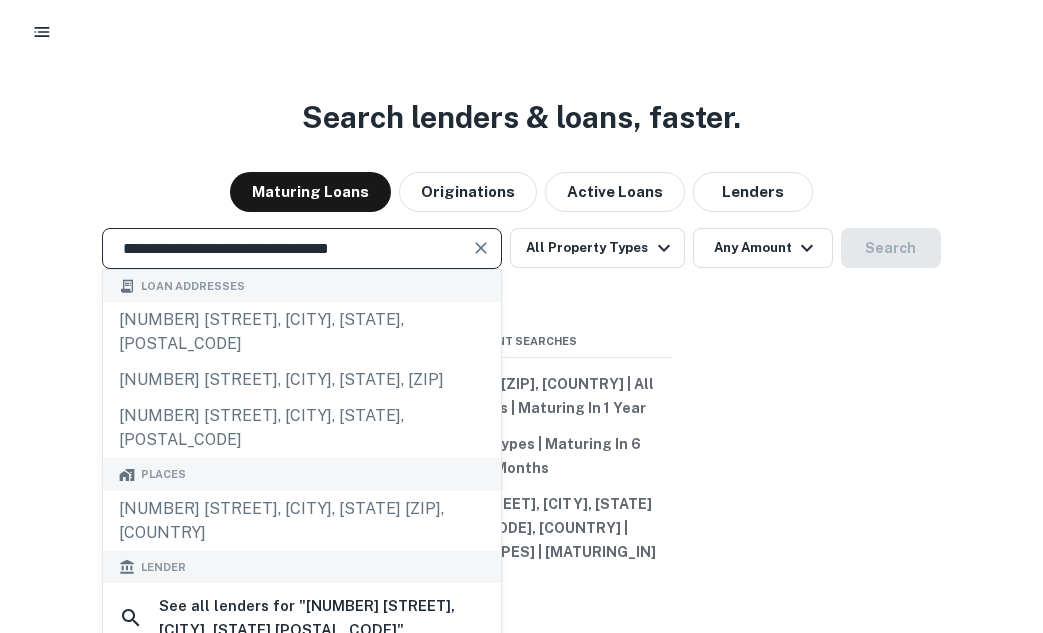 click at bounding box center (481, 248) 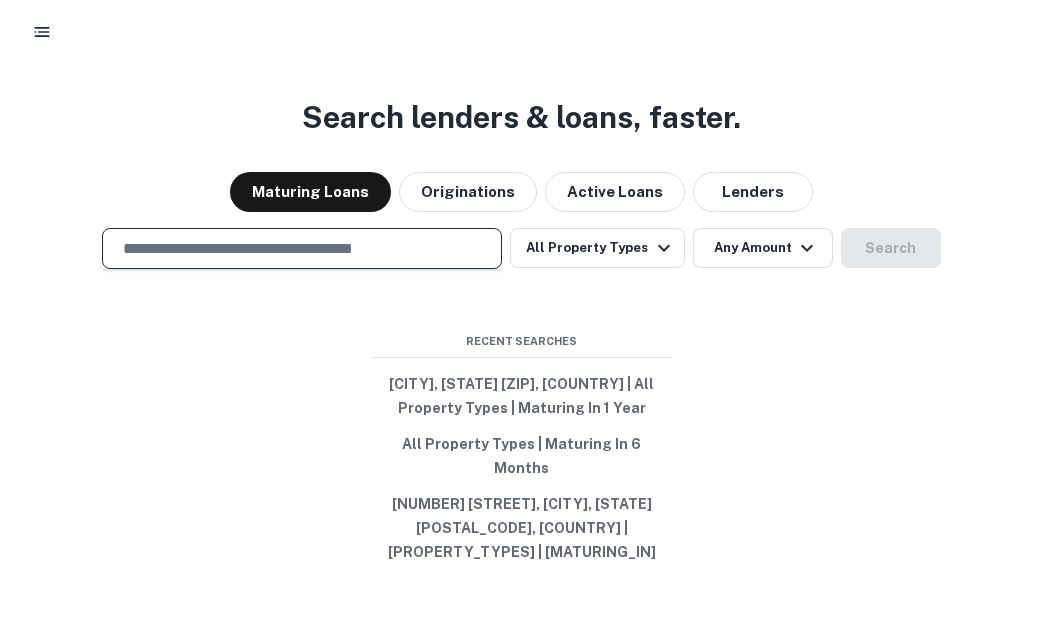paste on "**********" 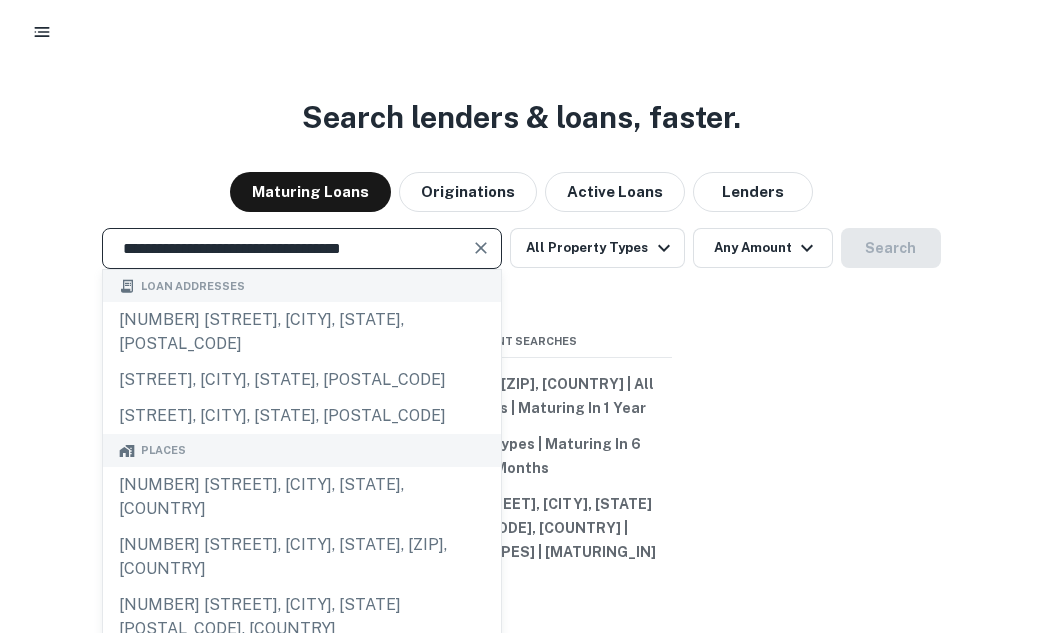 click at bounding box center (481, 248) 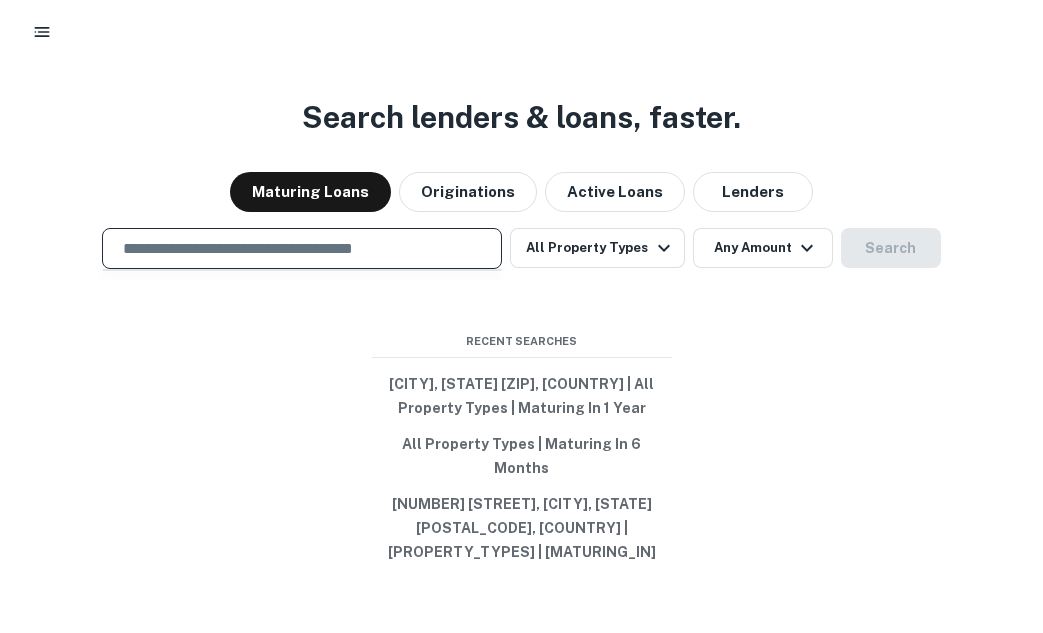 paste on "**********" 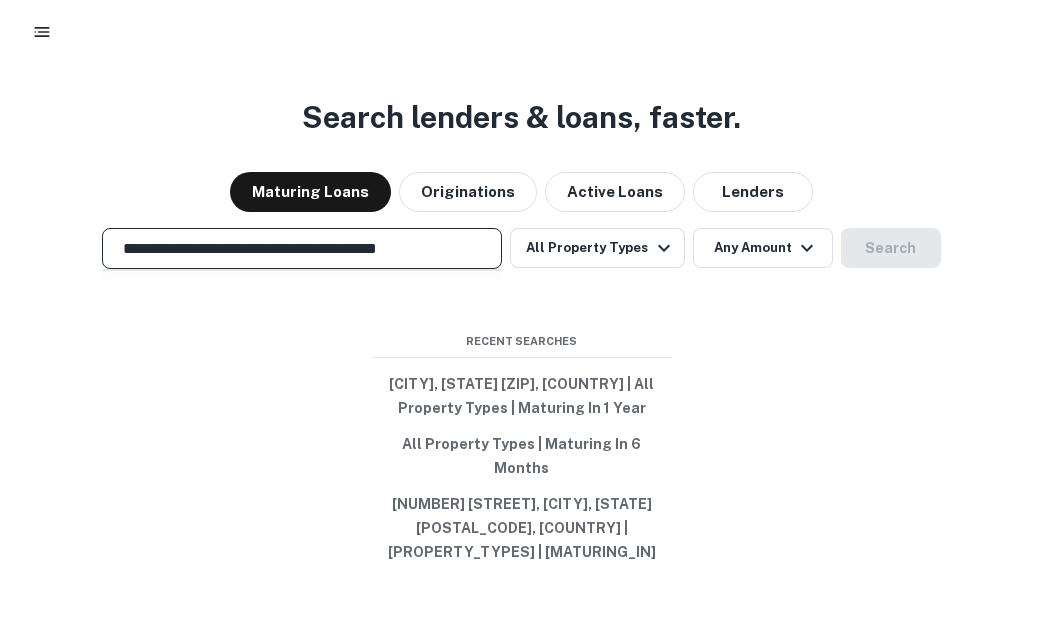 scroll, scrollTop: 0, scrollLeft: 10, axis: horizontal 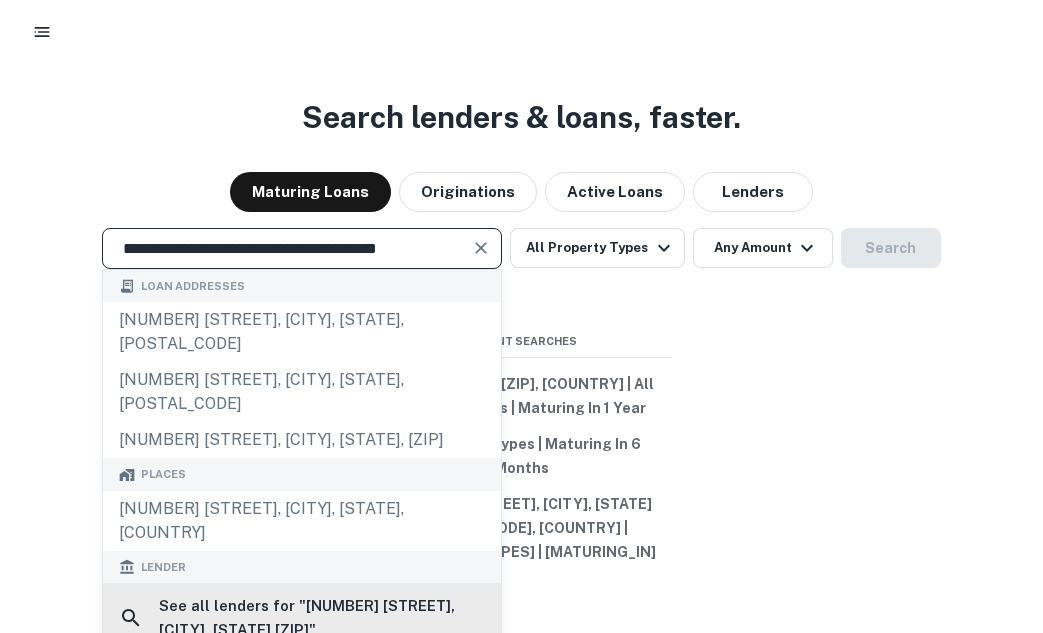 type on "**********" 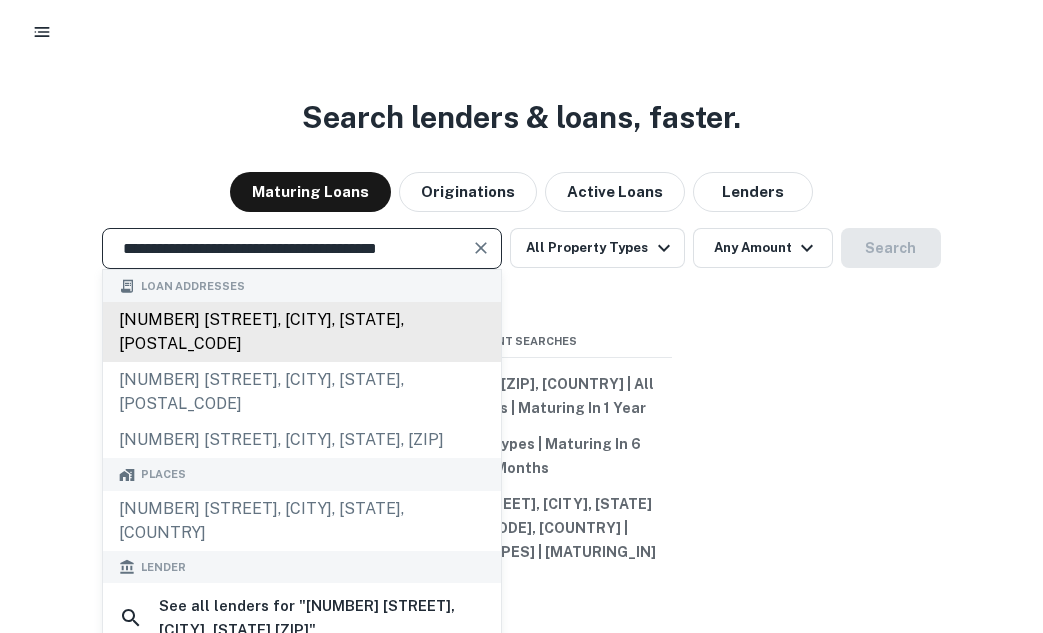 click on "4150 n loop 1604 w, shavano park, tx, 78231" at bounding box center [302, 332] 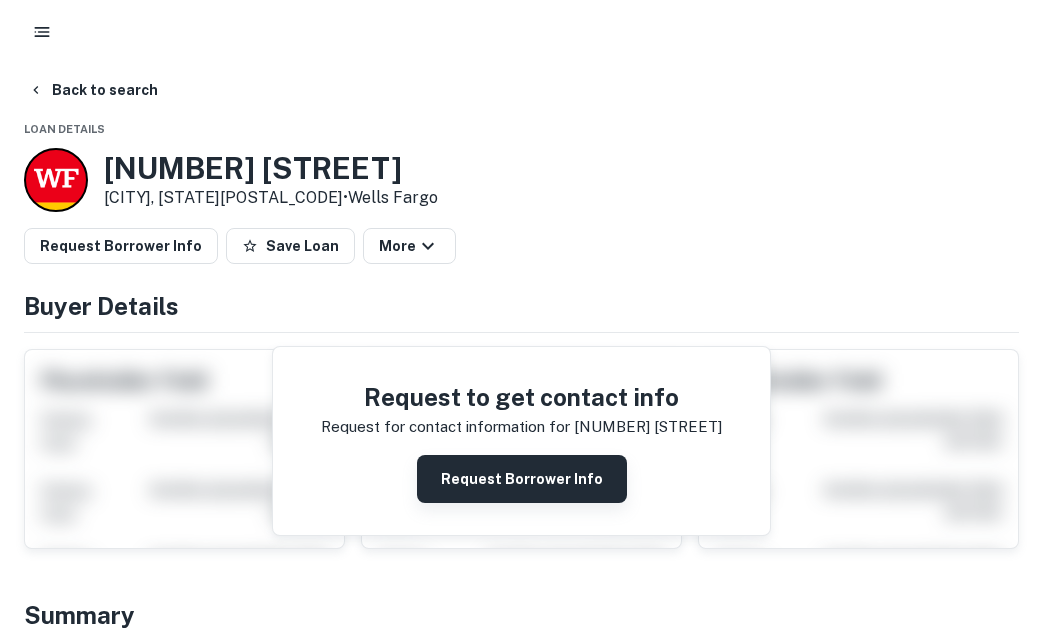click on "Request Borrower Info" at bounding box center [522, 479] 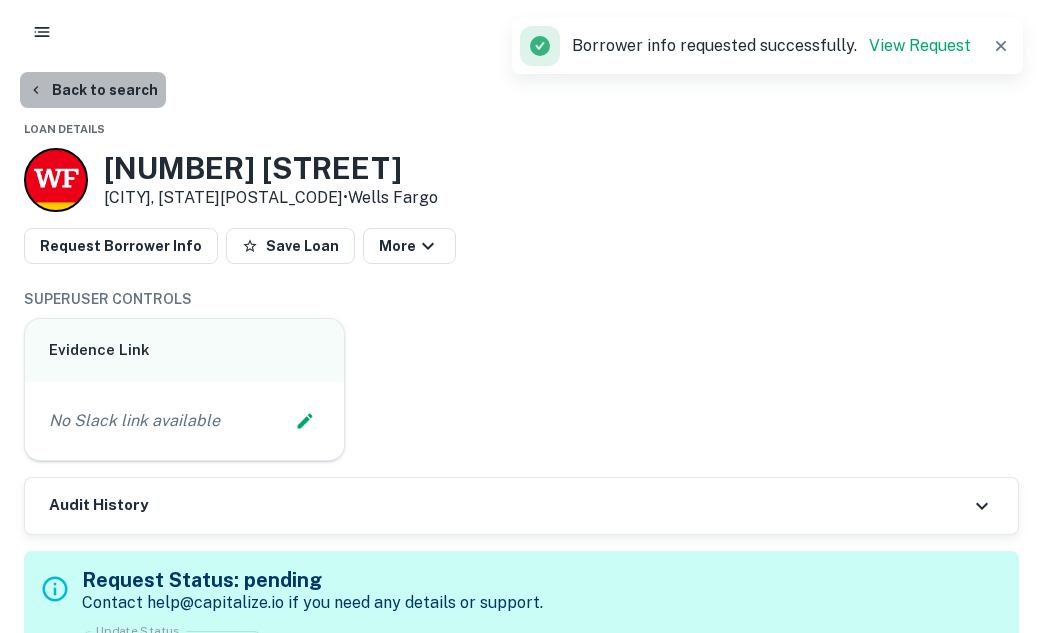 click on "Back to search" at bounding box center (93, 90) 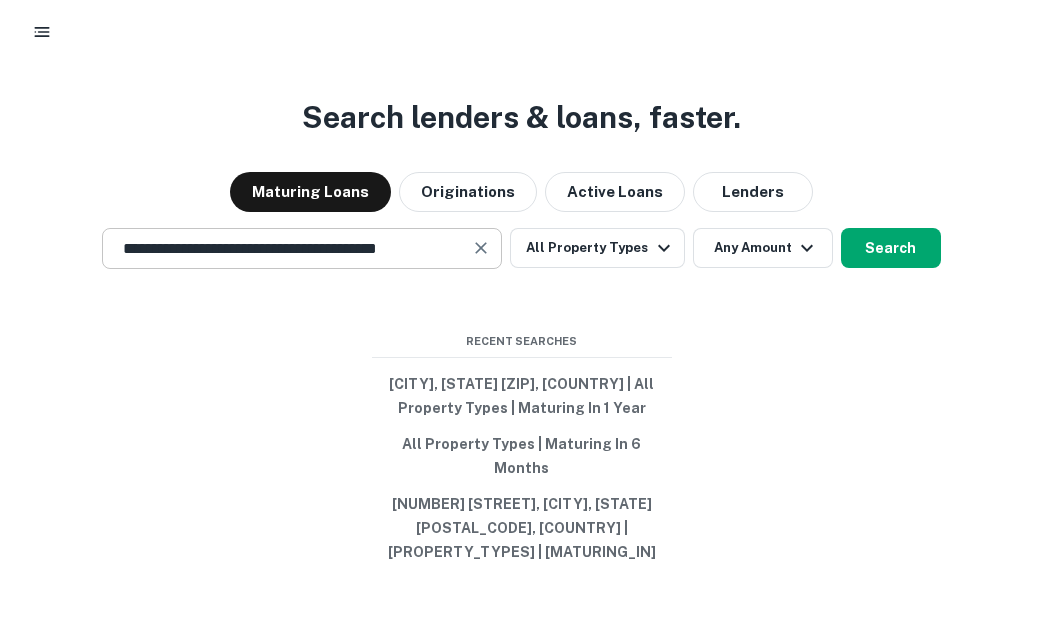 click at bounding box center (482, 248) 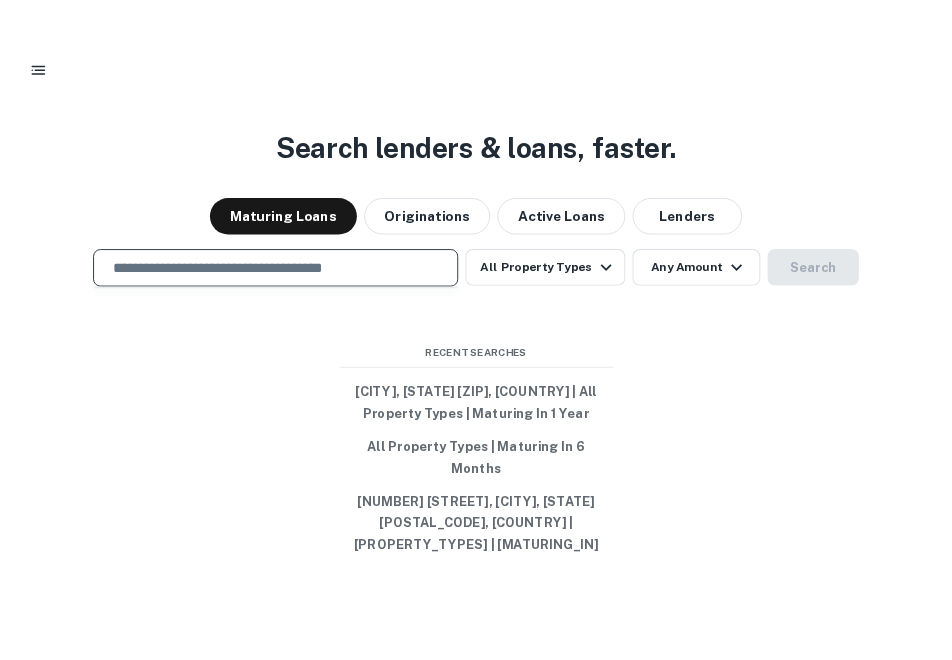 scroll, scrollTop: 0, scrollLeft: 0, axis: both 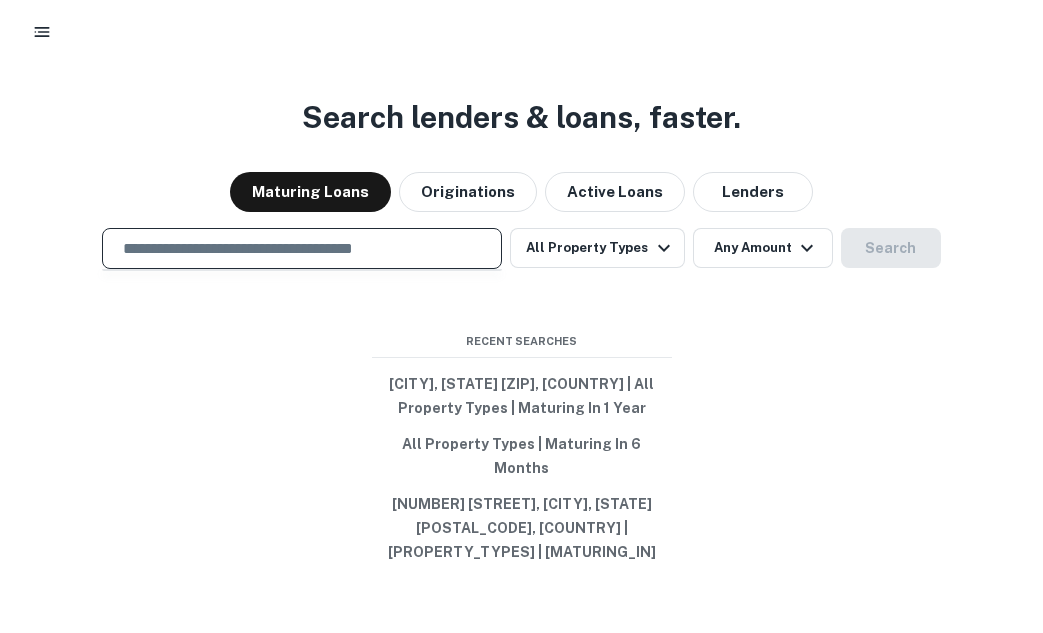 paste on "**********" 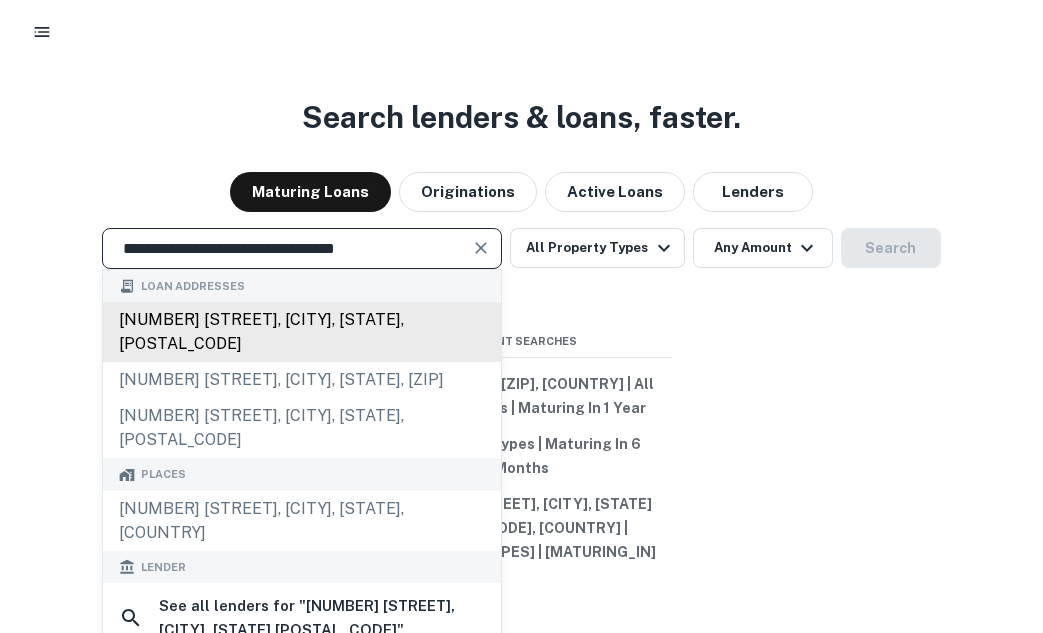 click on "11808 bandera rd, helotes, tx, 78023" at bounding box center [302, 332] 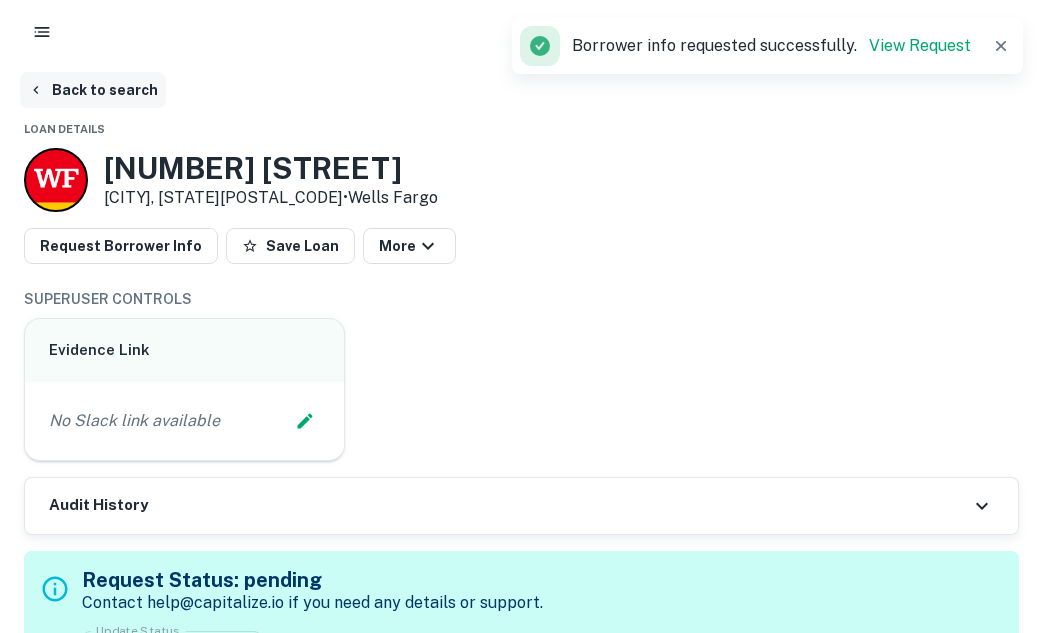 click on "Back to search" at bounding box center [93, 90] 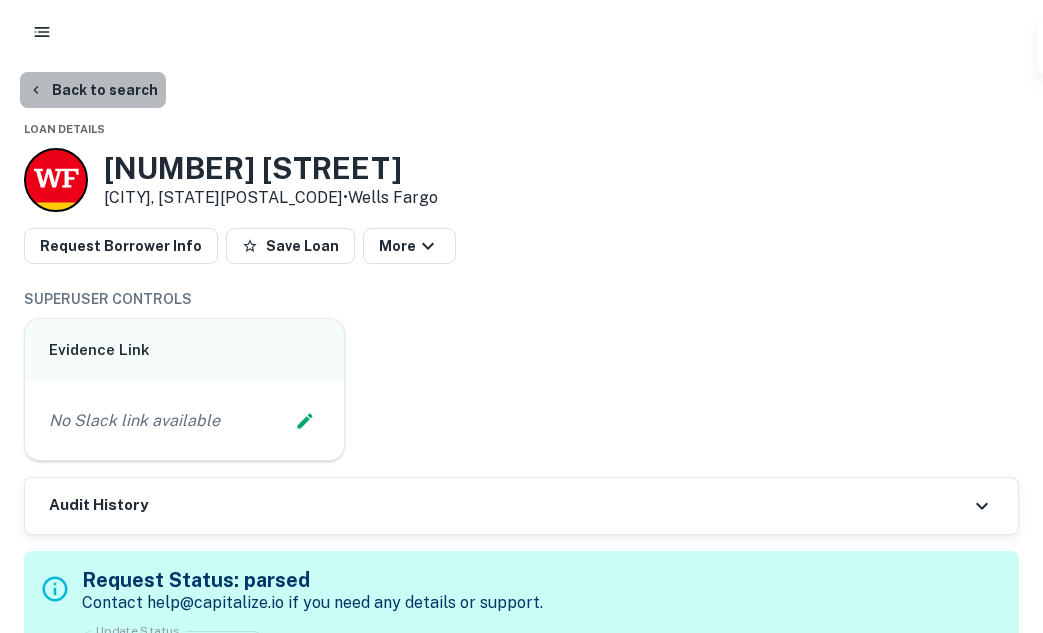 click on "Back to search" at bounding box center (93, 90) 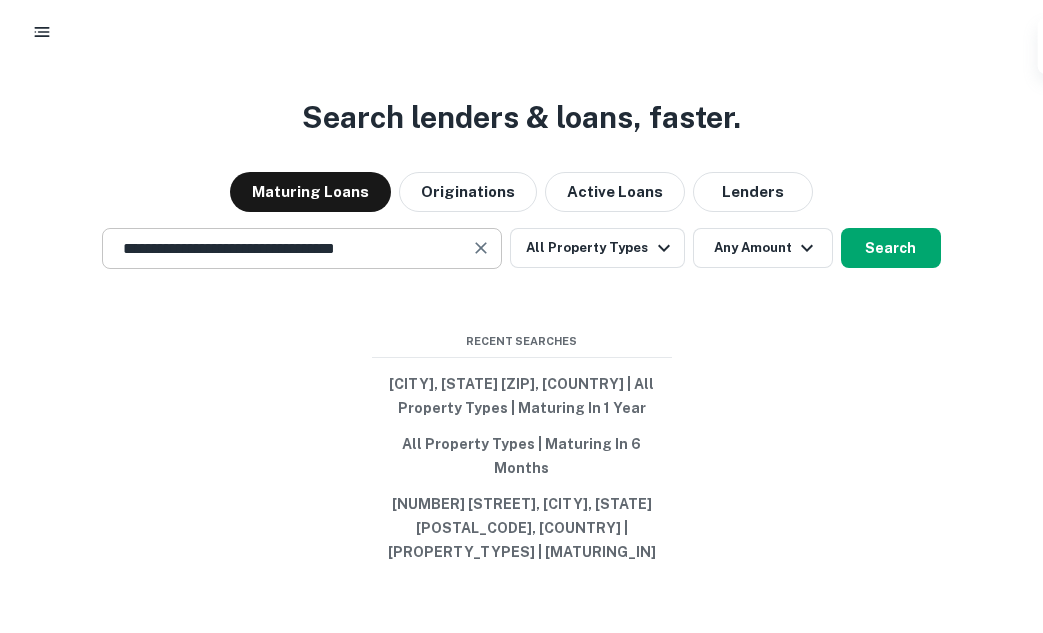 click at bounding box center [482, 248] 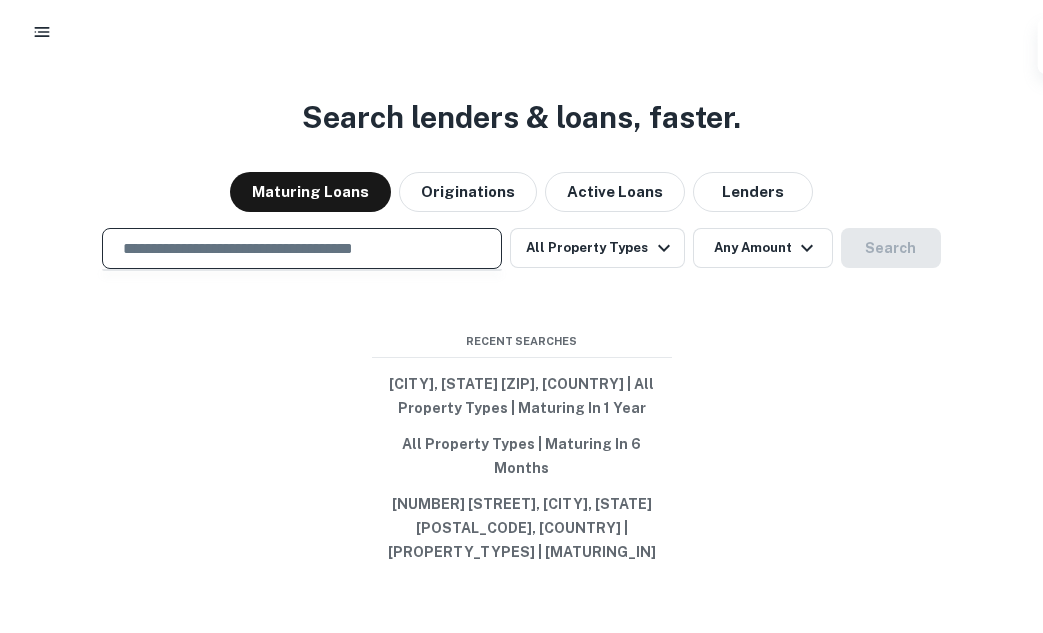 paste on "**********" 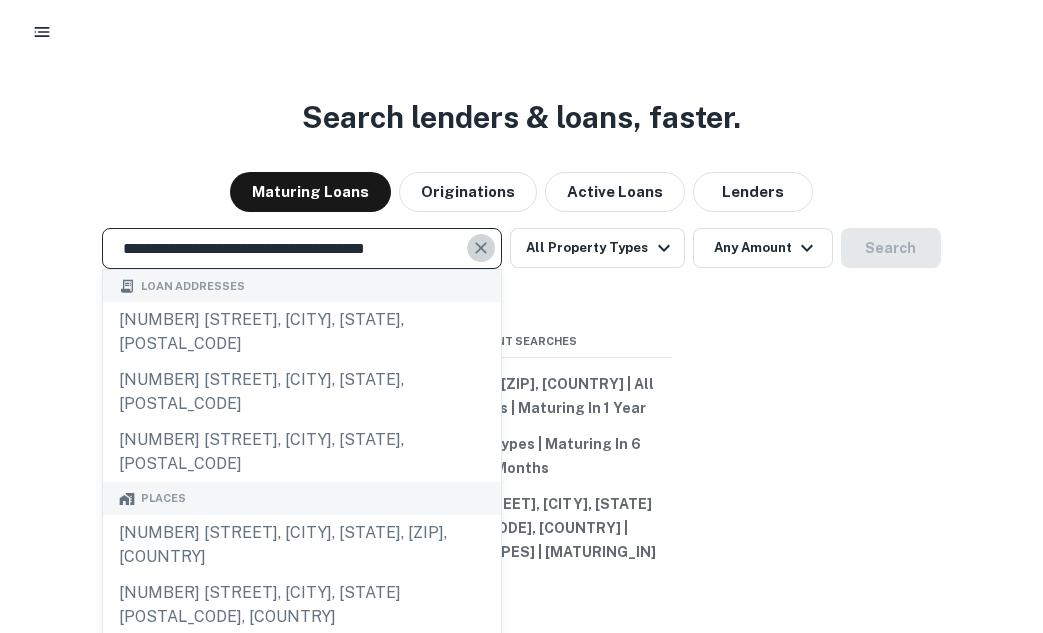click at bounding box center [481, 248] 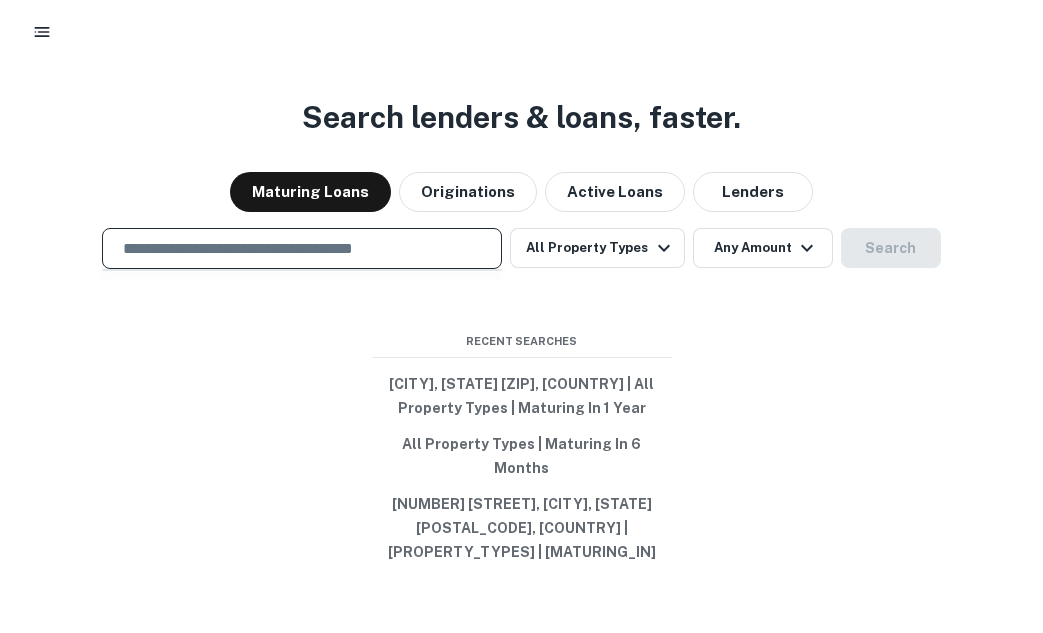 click at bounding box center [302, 248] 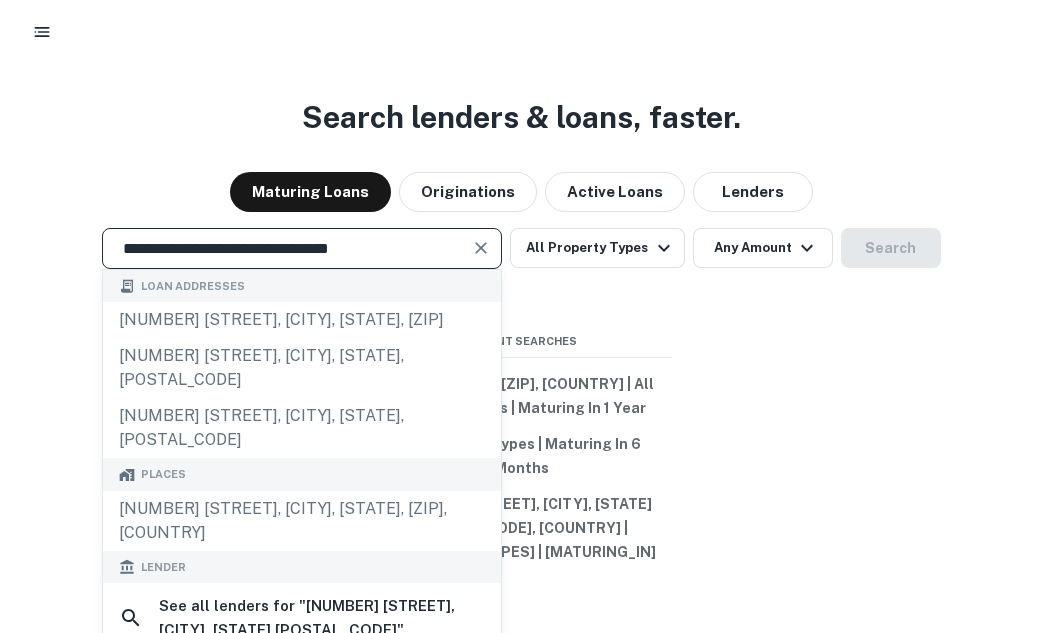 click at bounding box center [481, 248] 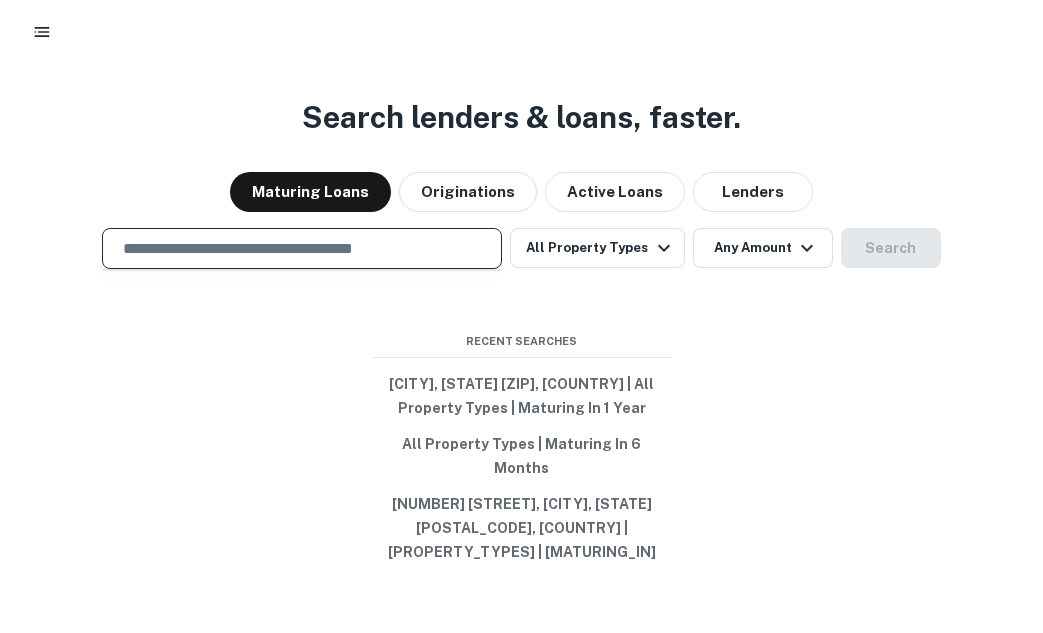 paste on "**********" 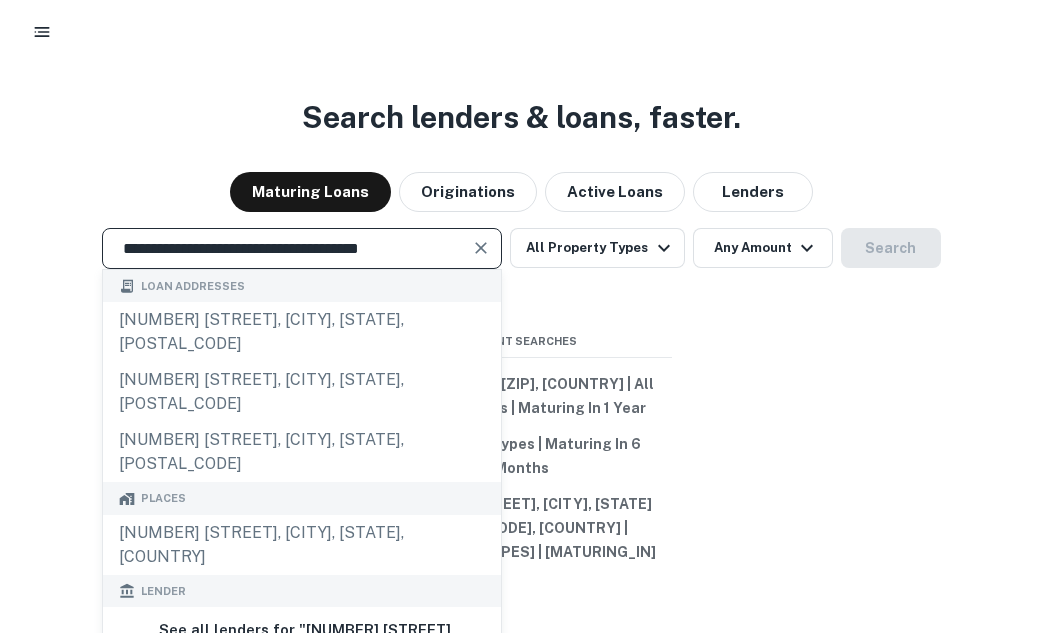 click at bounding box center (481, 248) 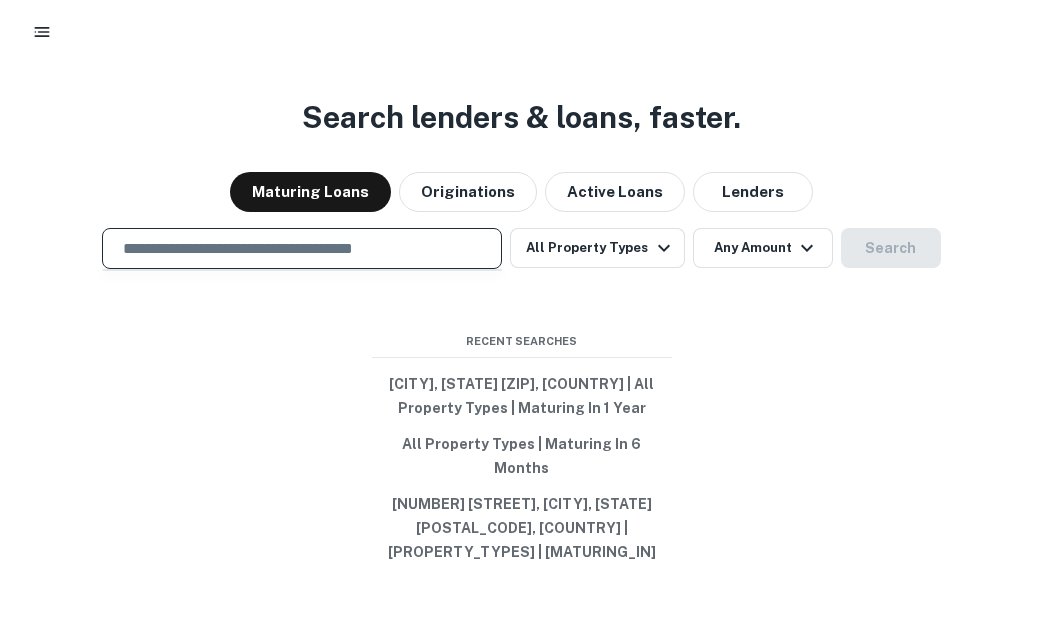paste on "**********" 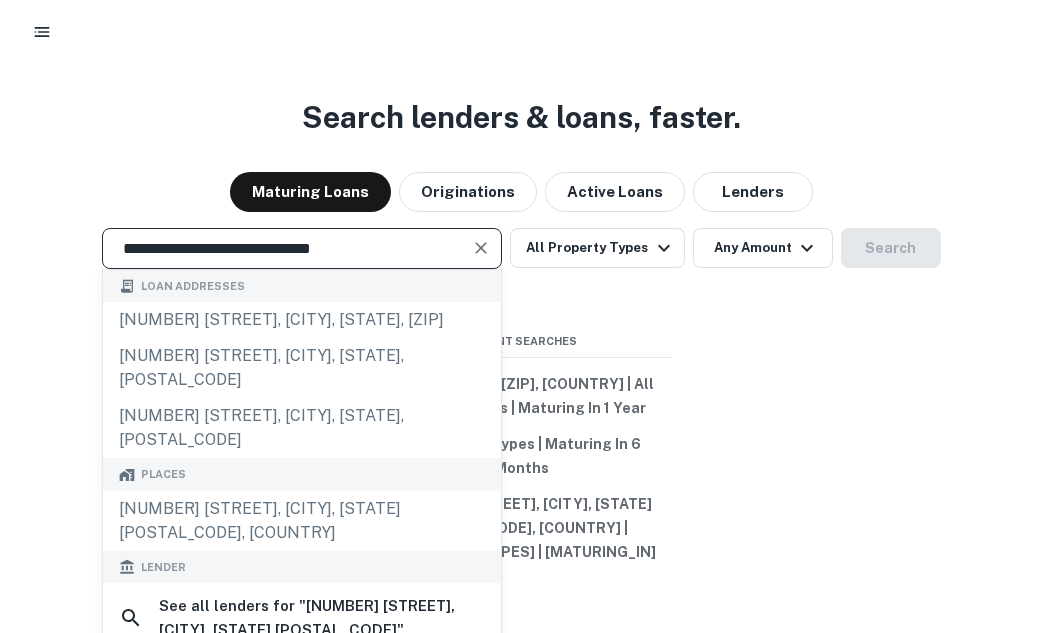 click at bounding box center [481, 248] 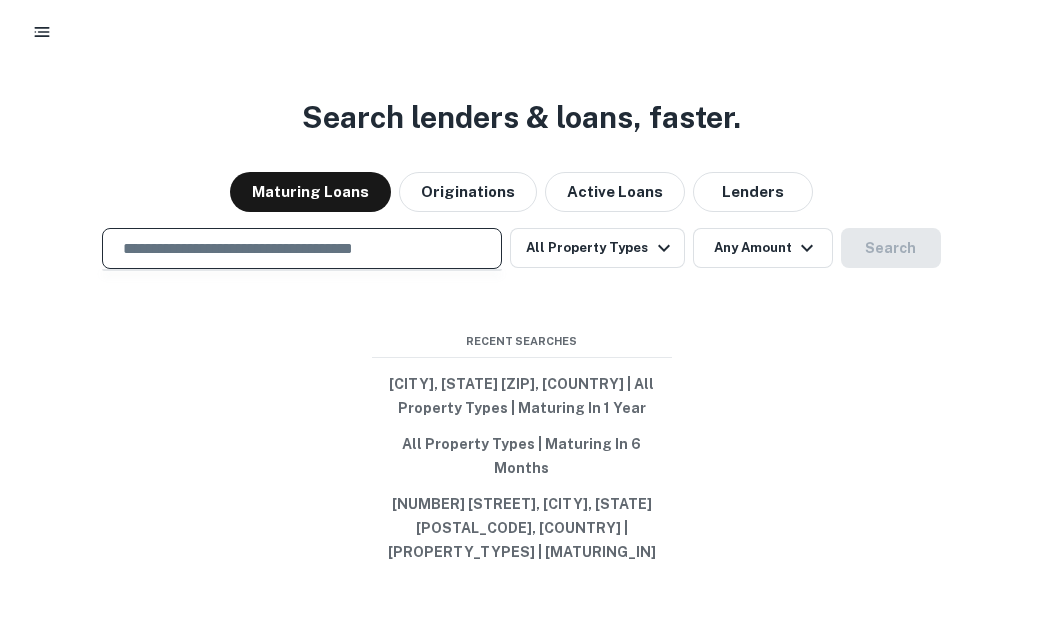 paste on "**********" 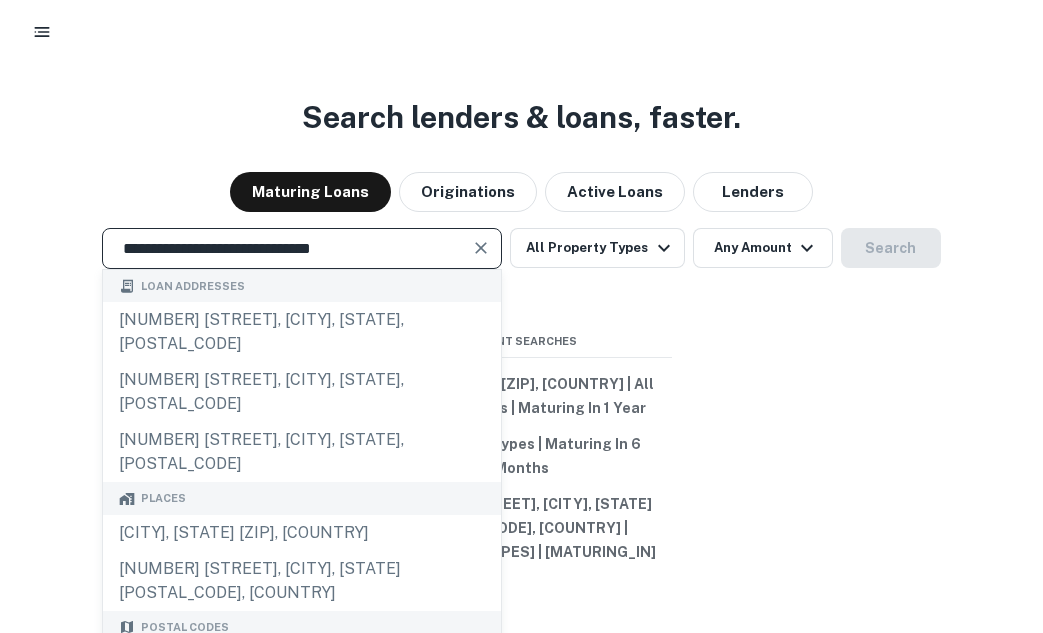 click at bounding box center (482, 248) 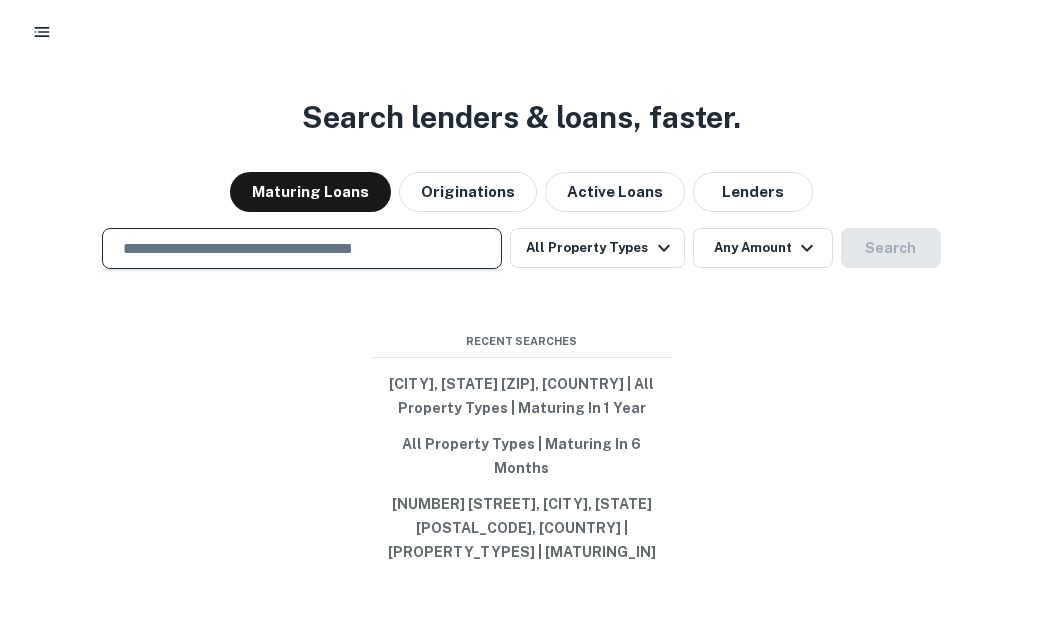 paste on "**********" 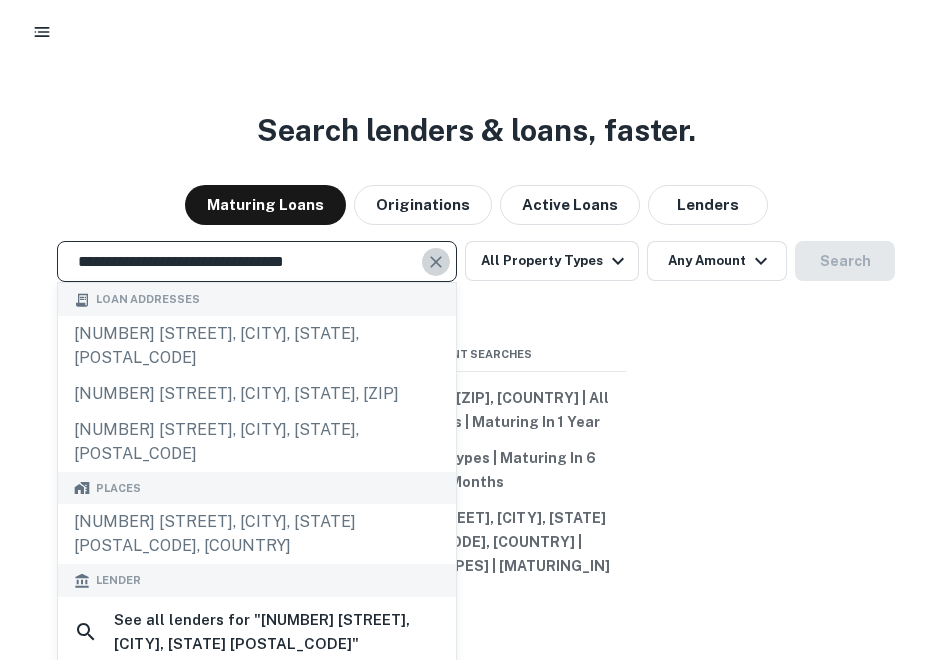 click at bounding box center [436, 262] 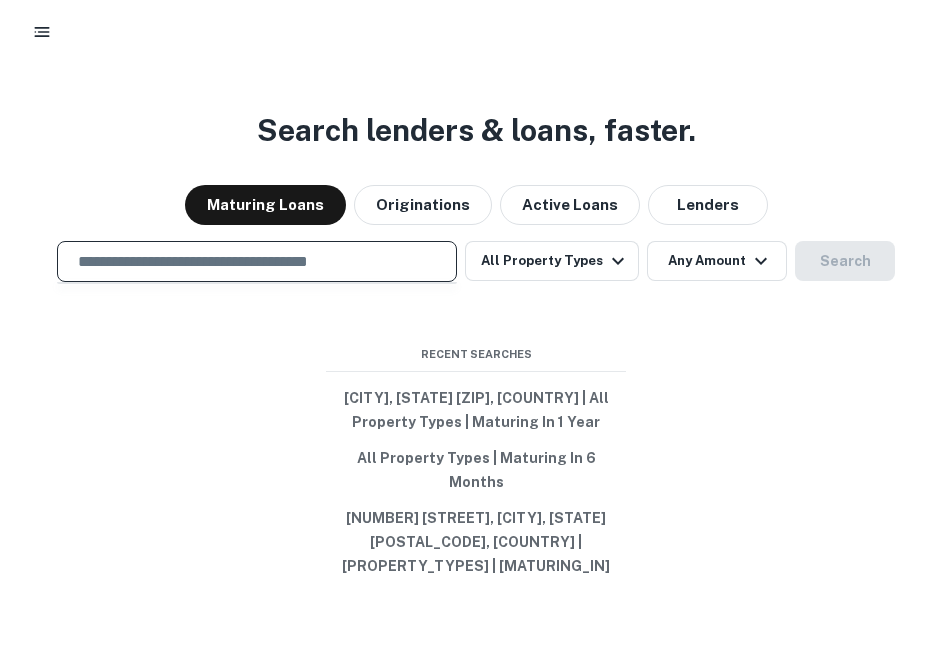 paste on "**********" 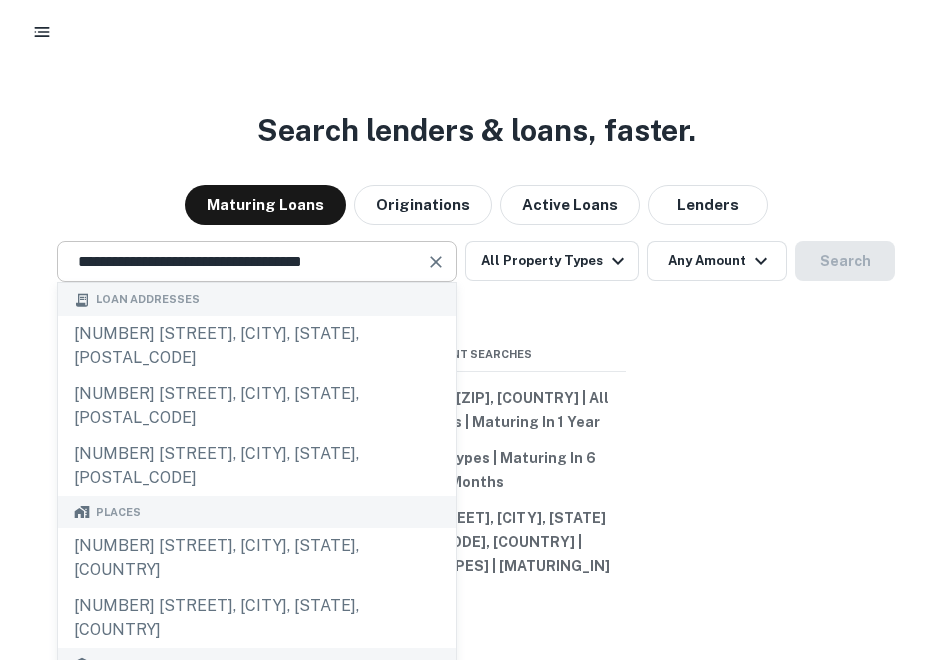 click at bounding box center [436, 262] 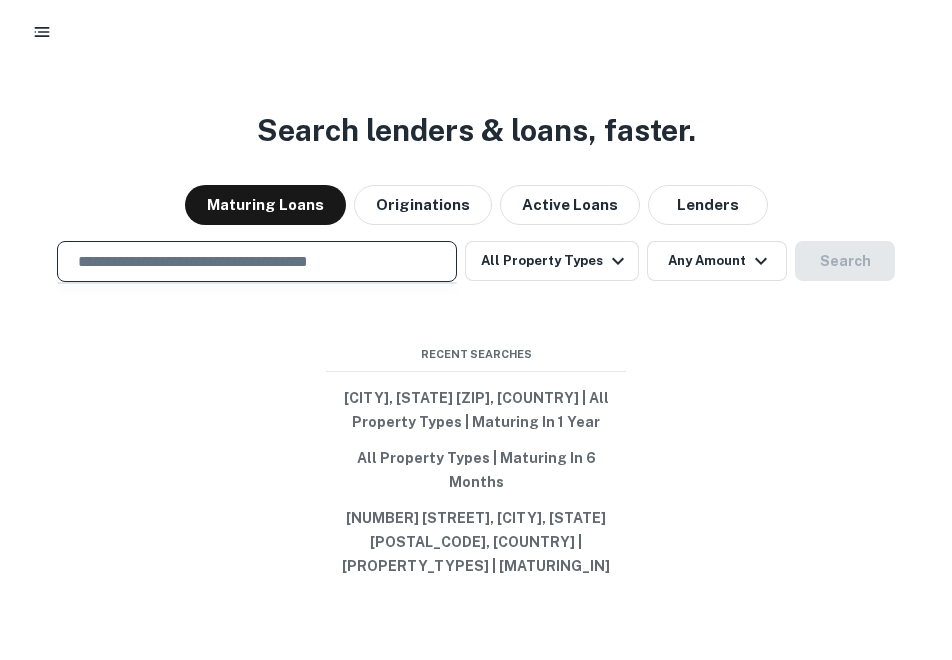 paste on "**********" 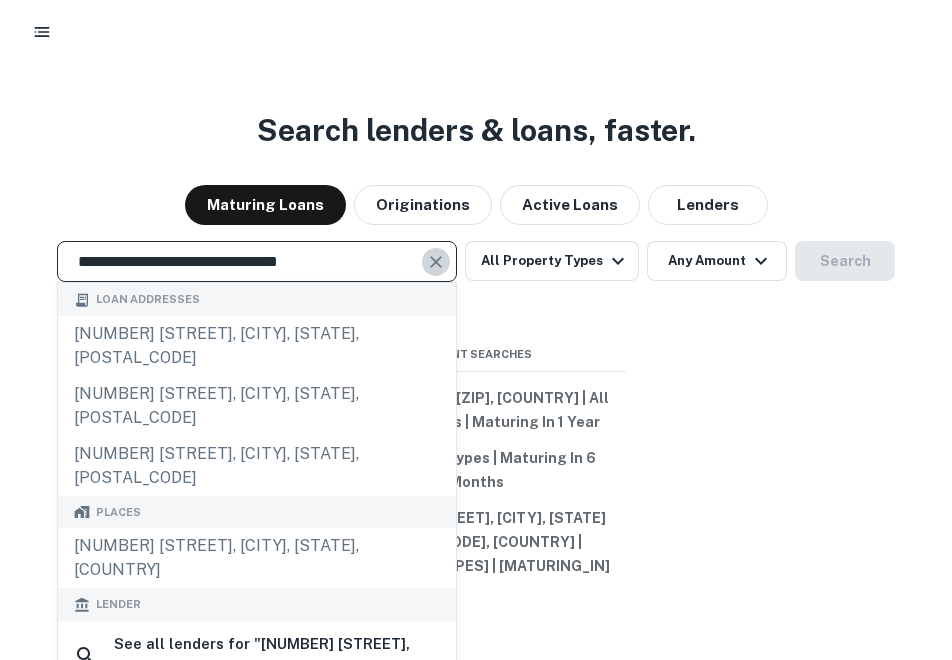 click at bounding box center (436, 262) 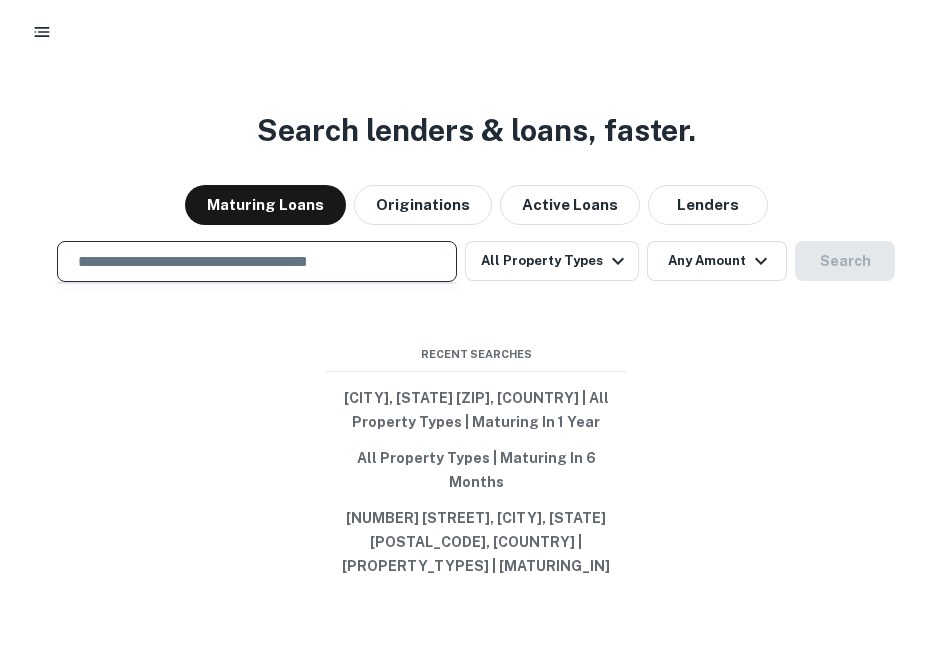 paste on "**********" 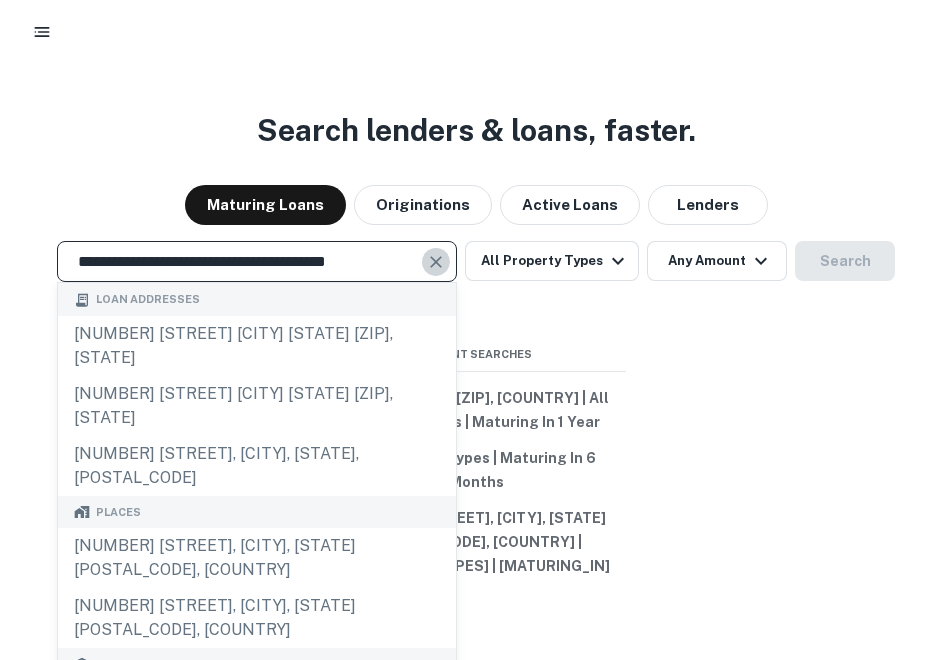 click at bounding box center (436, 262) 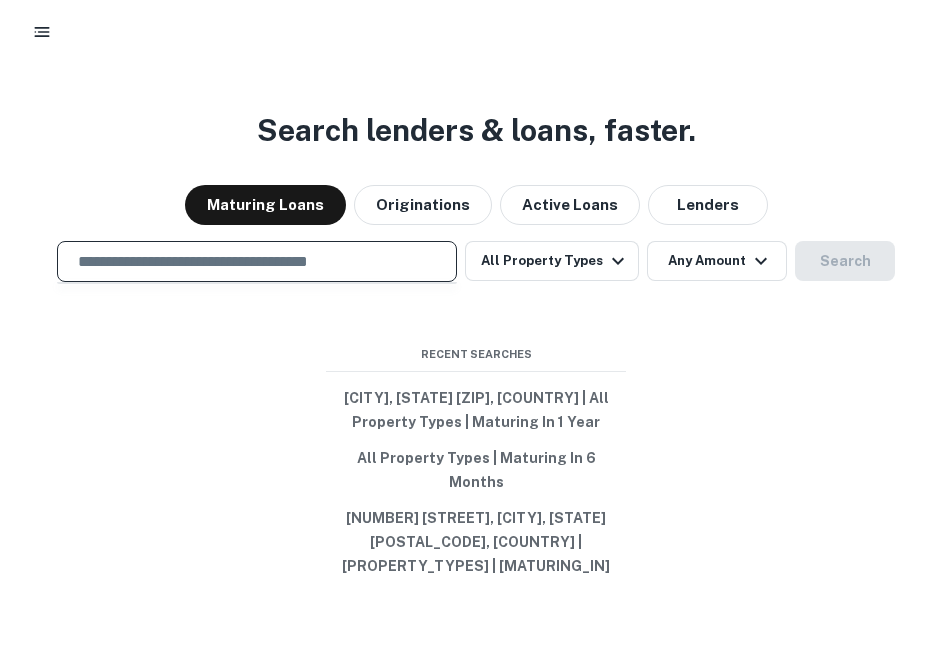 paste on "**********" 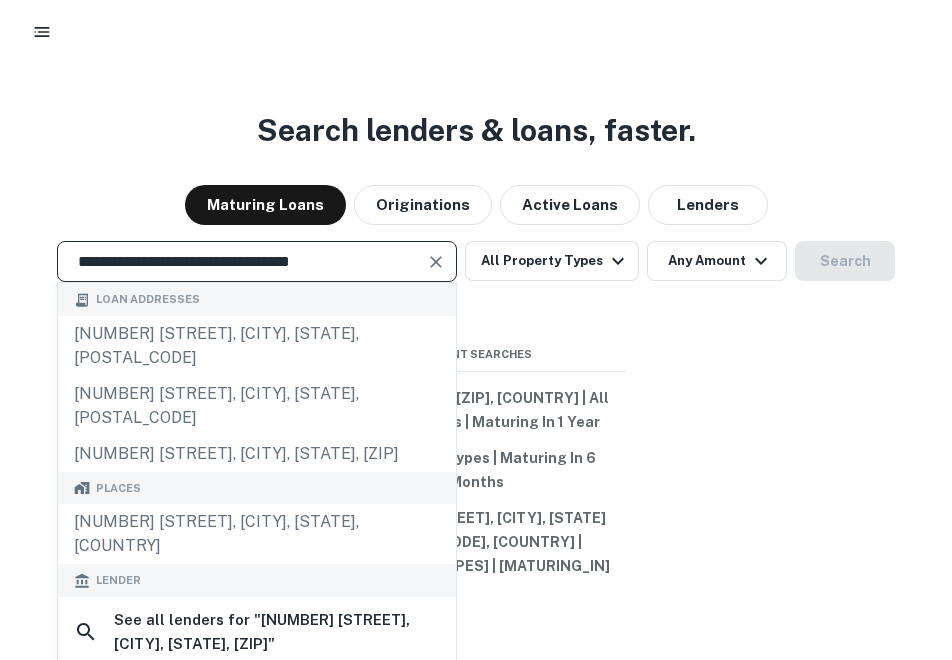 click at bounding box center [436, 262] 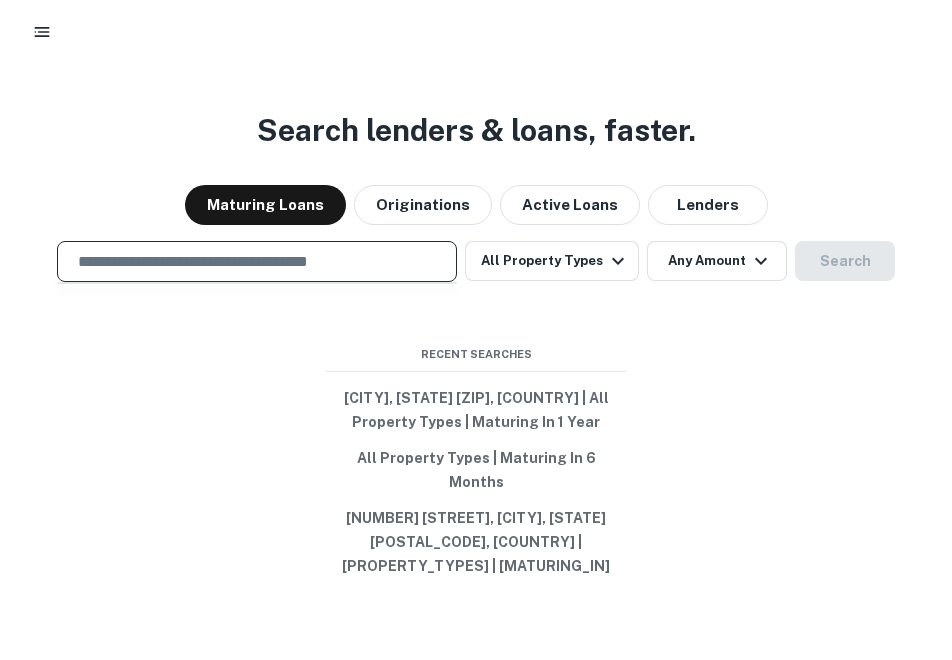 click at bounding box center (257, 261) 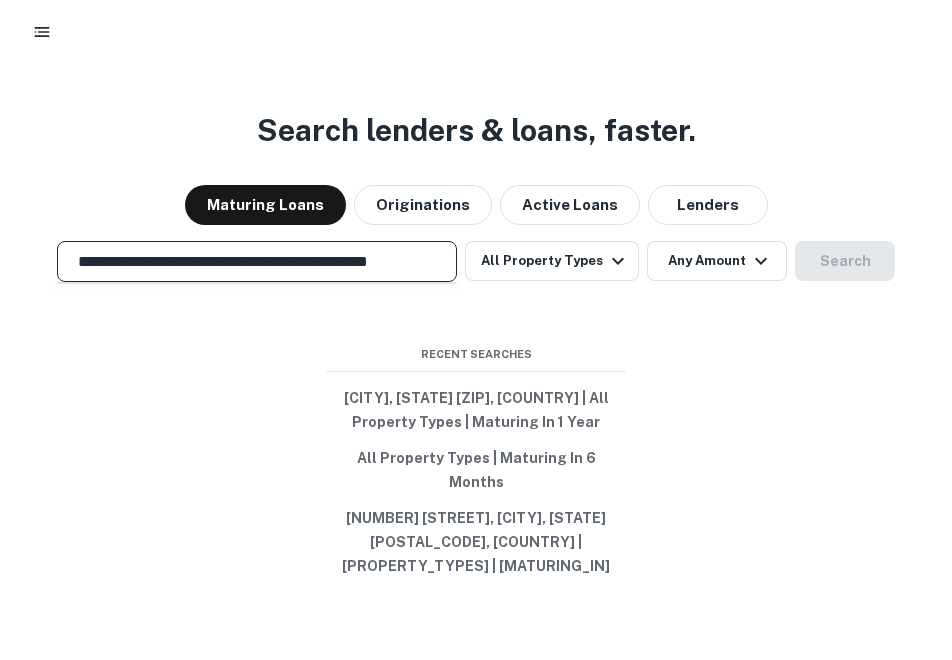 scroll, scrollTop: 0, scrollLeft: 49, axis: horizontal 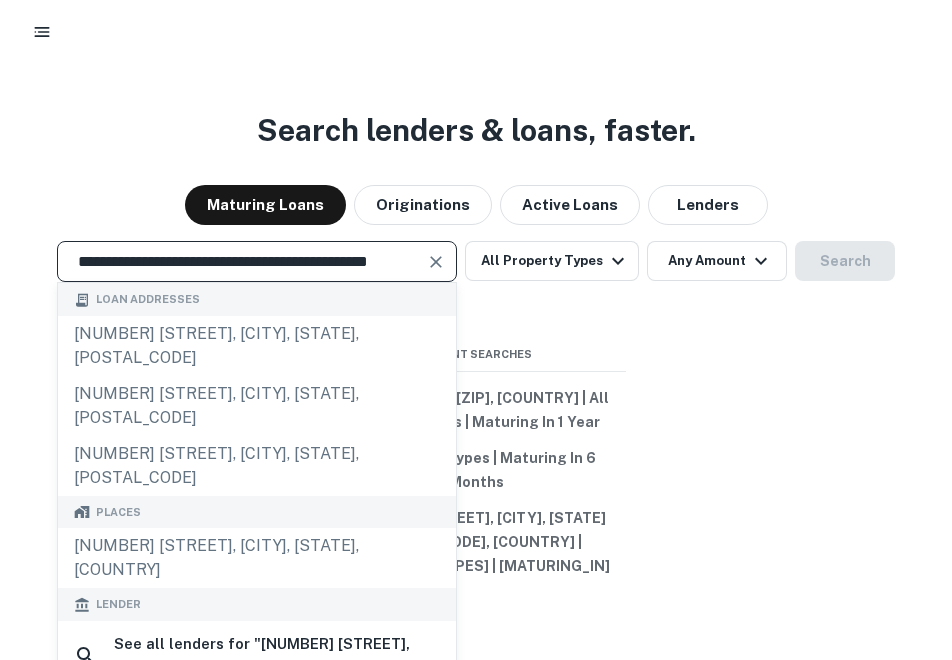 click on "**********" at bounding box center [242, 261] 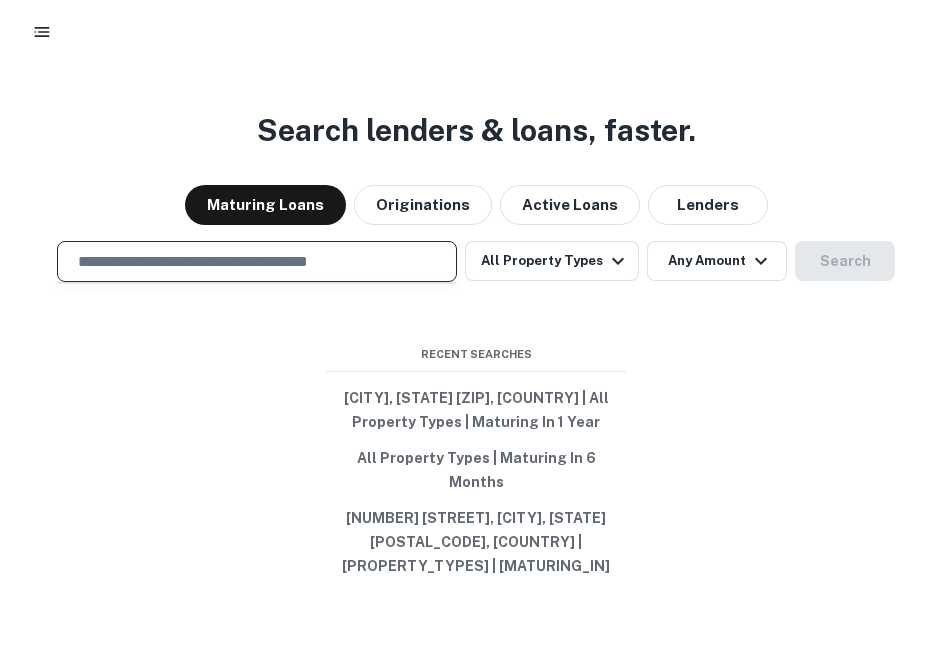 paste on "**********" 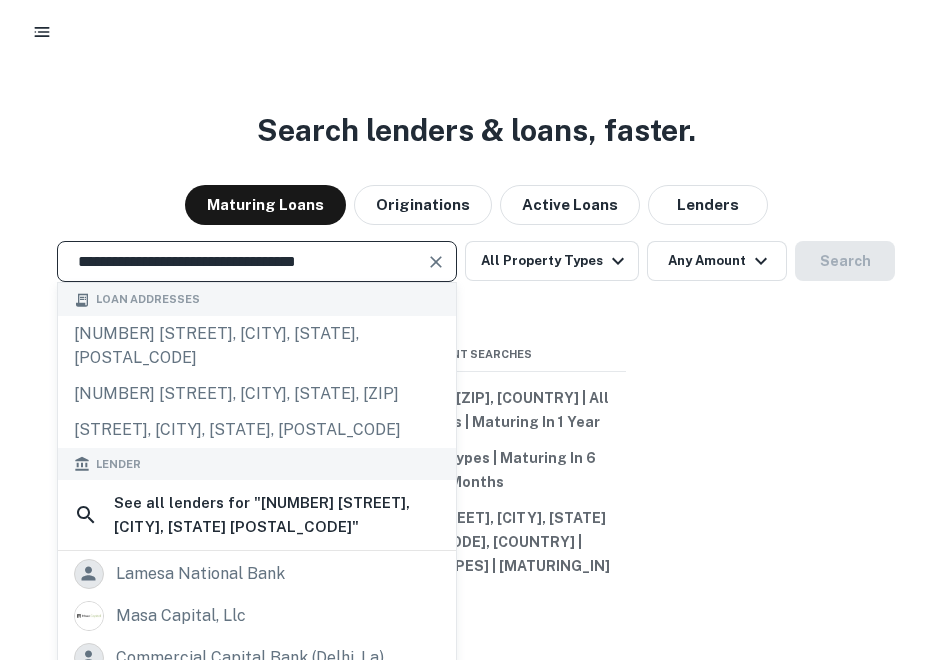 type on "**********" 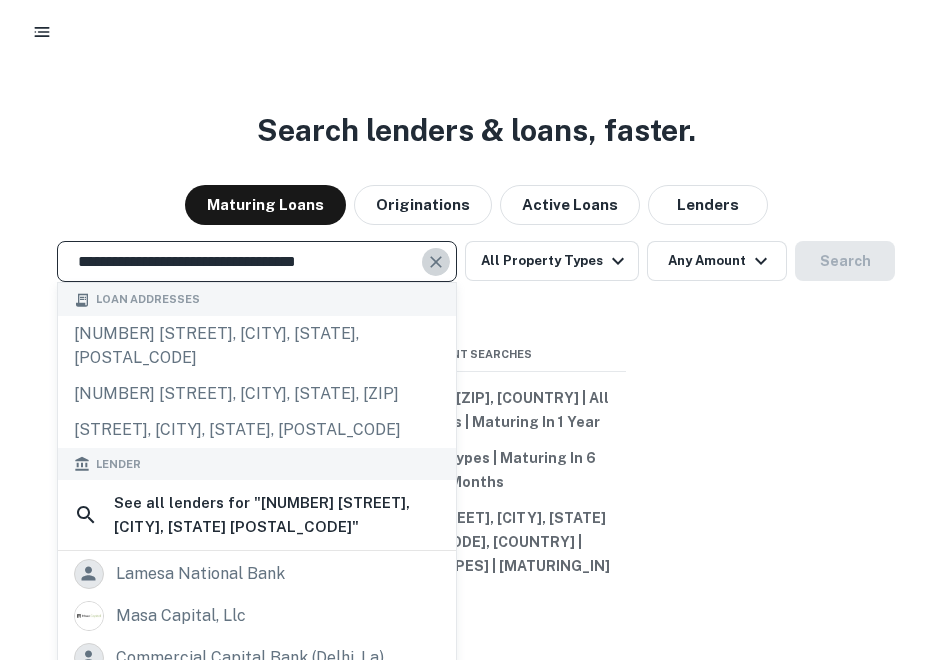 click at bounding box center [436, 262] 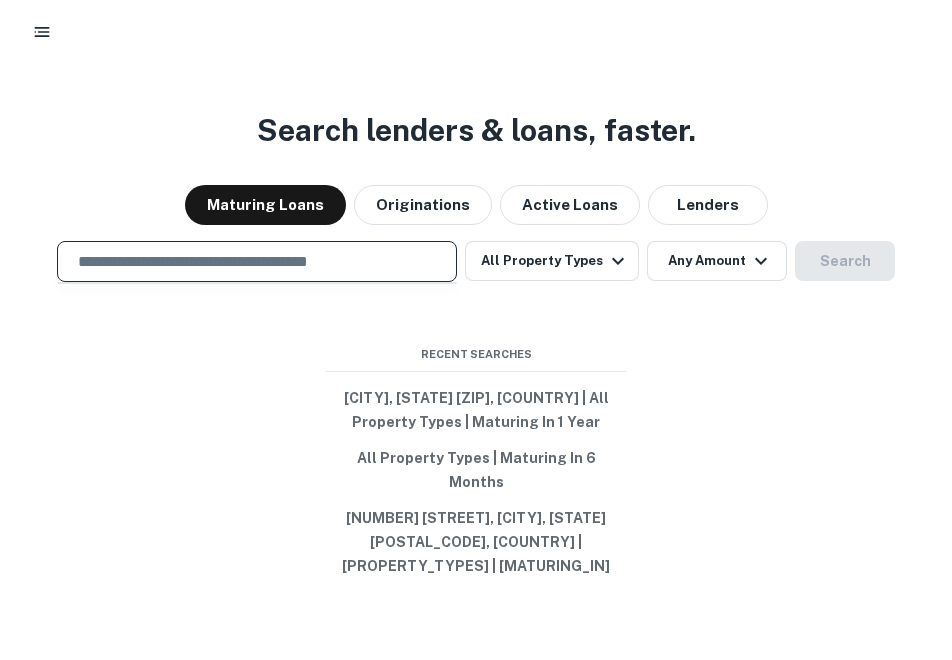 paste on "**********" 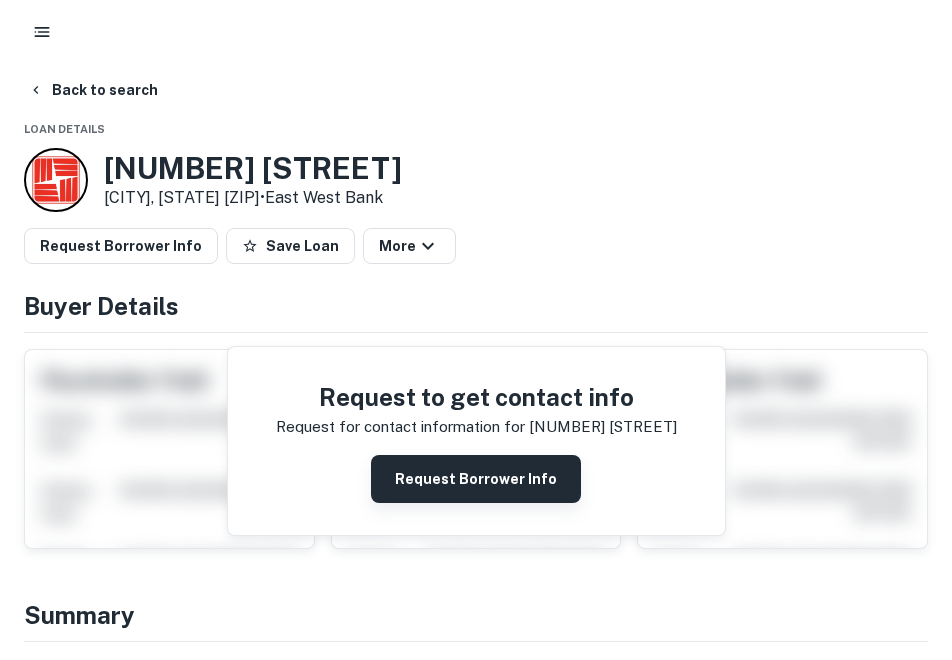 click on "Request Borrower Info" at bounding box center (476, 479) 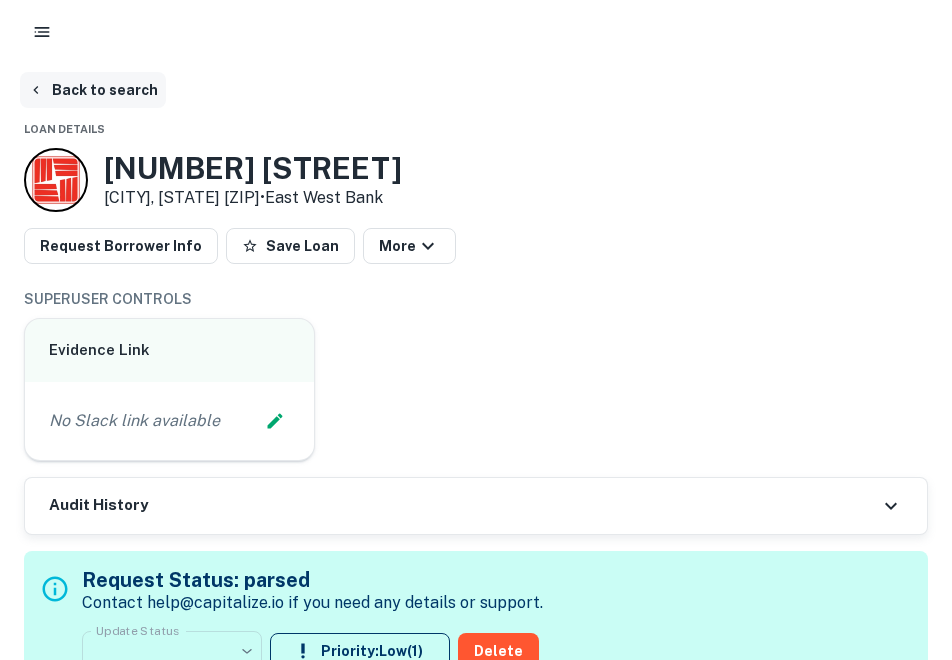 click on "Back to search" at bounding box center (93, 90) 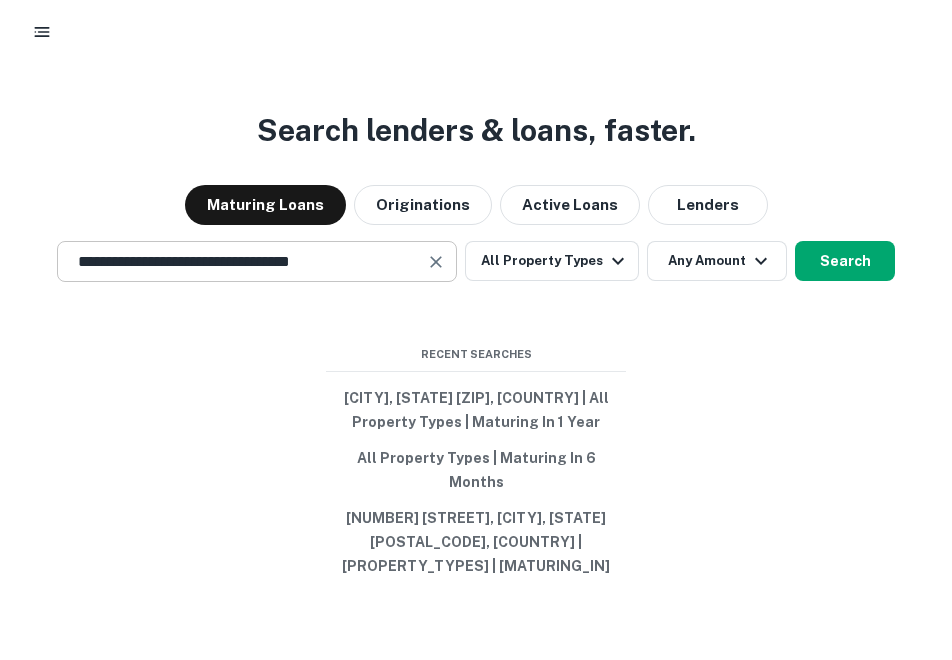 click on "**********" at bounding box center [242, 261] 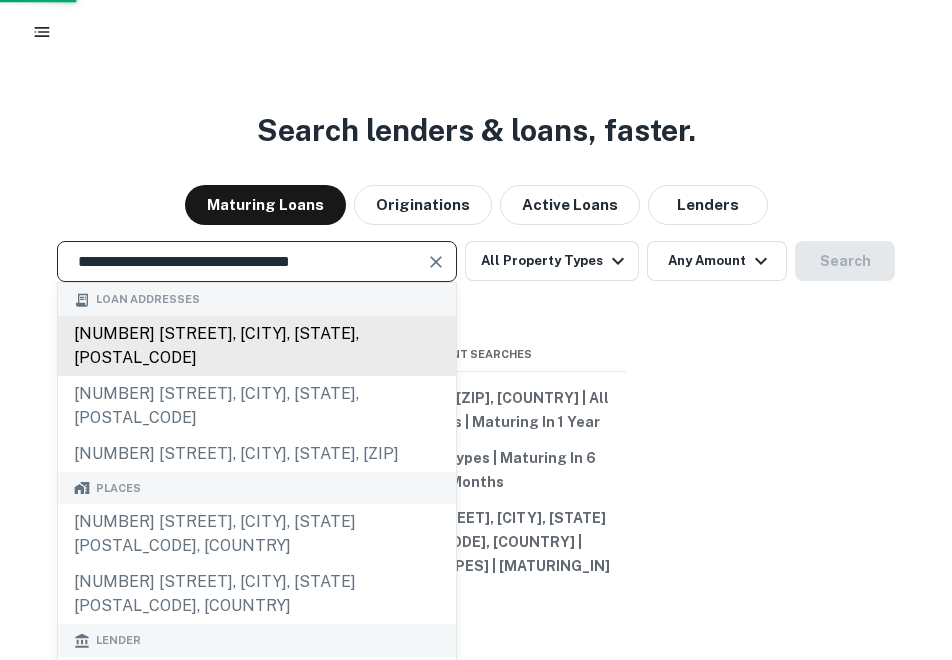 click on "500 w 7th st, los angeles, ca, 90014" at bounding box center (257, 346) 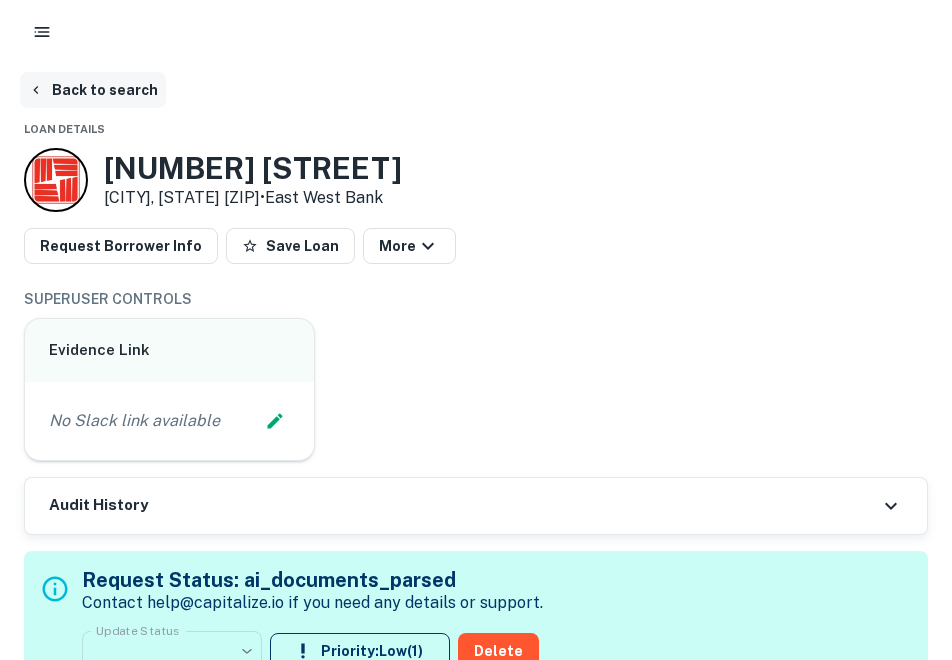 click on "Back to search" at bounding box center (93, 90) 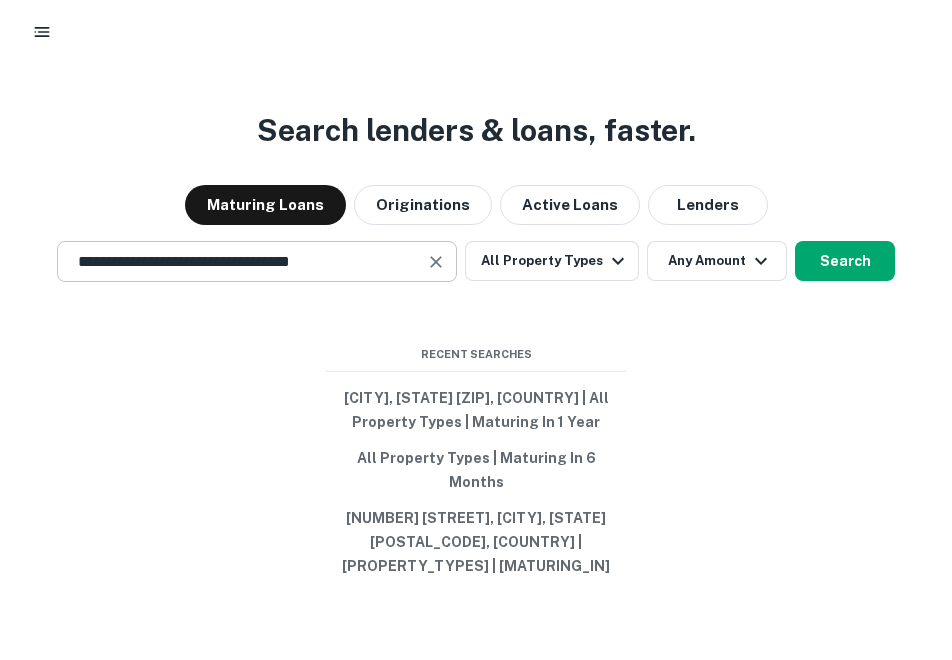 click at bounding box center [436, 262] 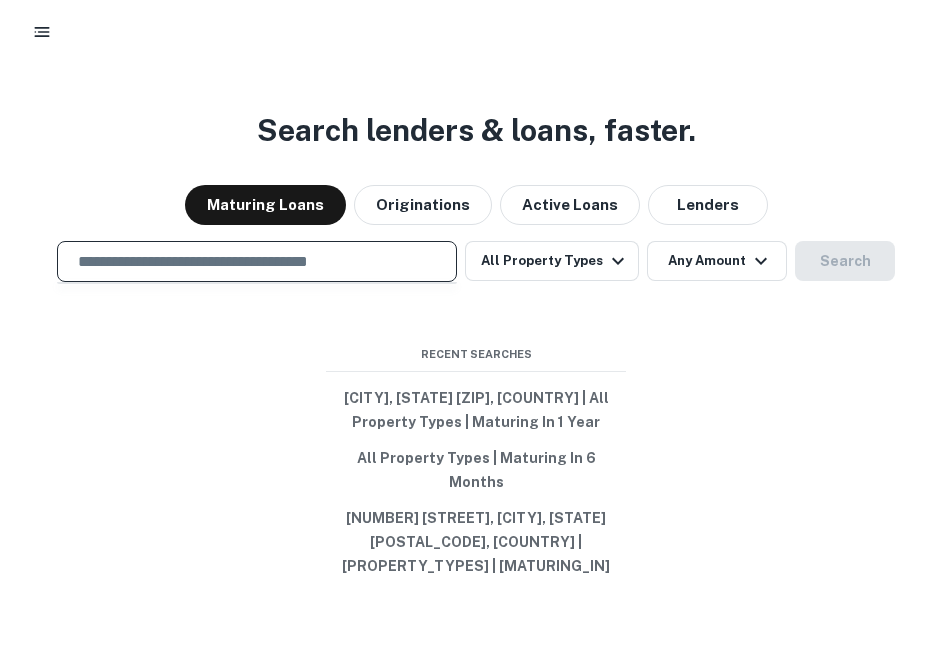 paste on "**********" 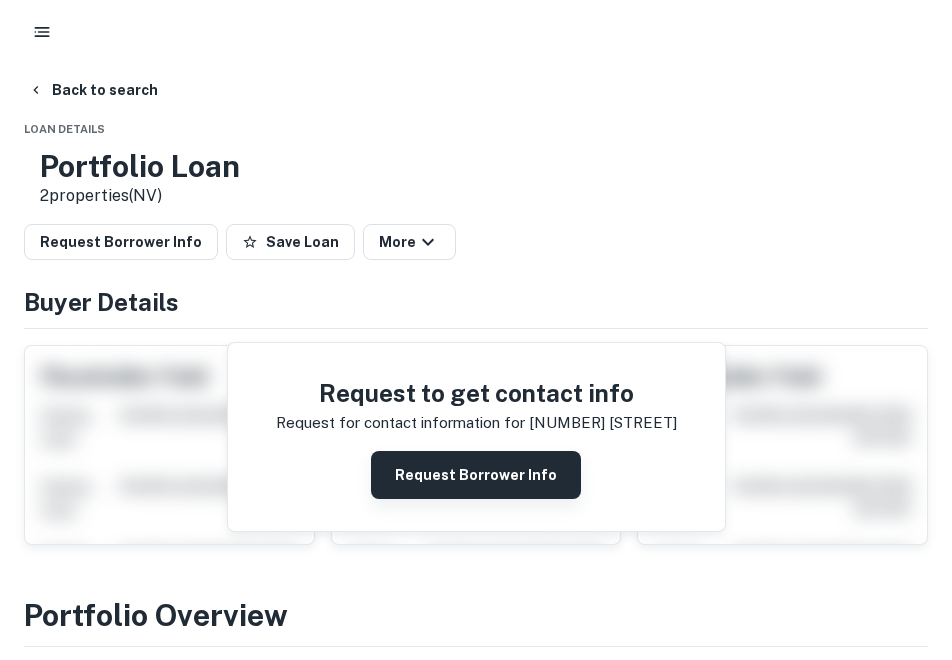 click on "Request Borrower Info" at bounding box center (476, 475) 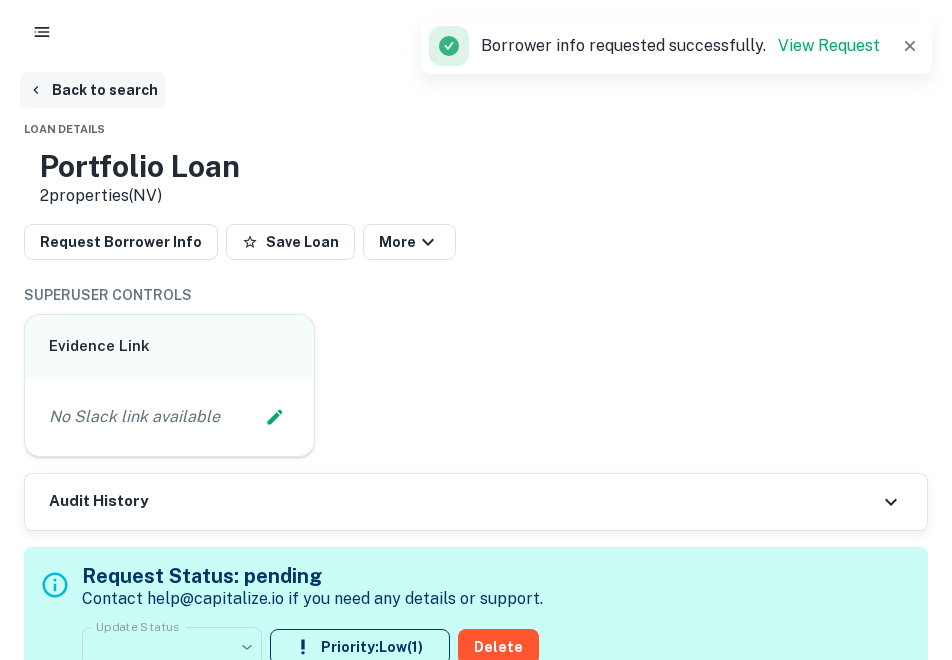click on "Back to search" at bounding box center [93, 90] 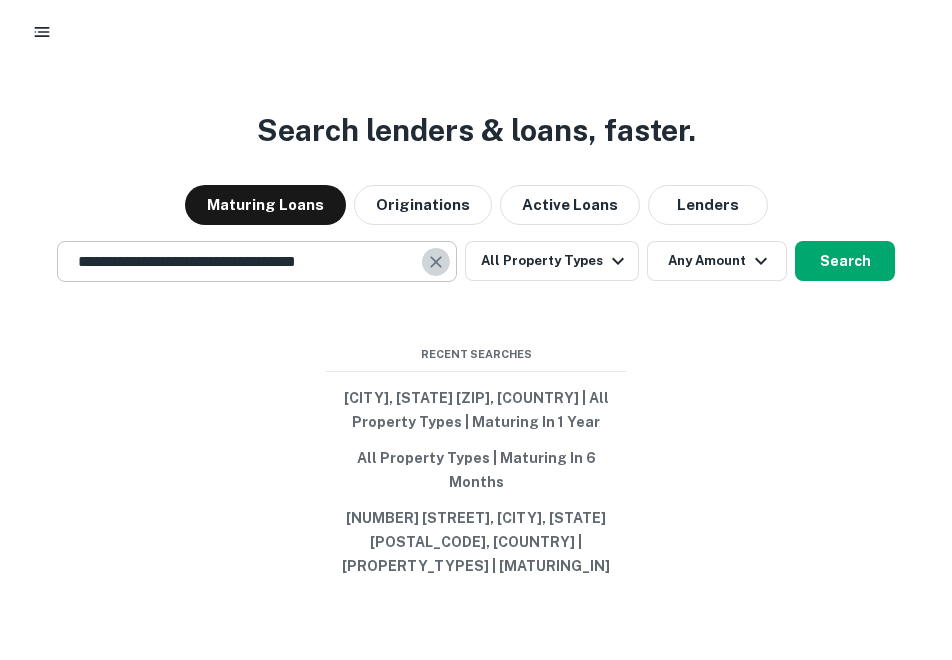 click at bounding box center (436, 262) 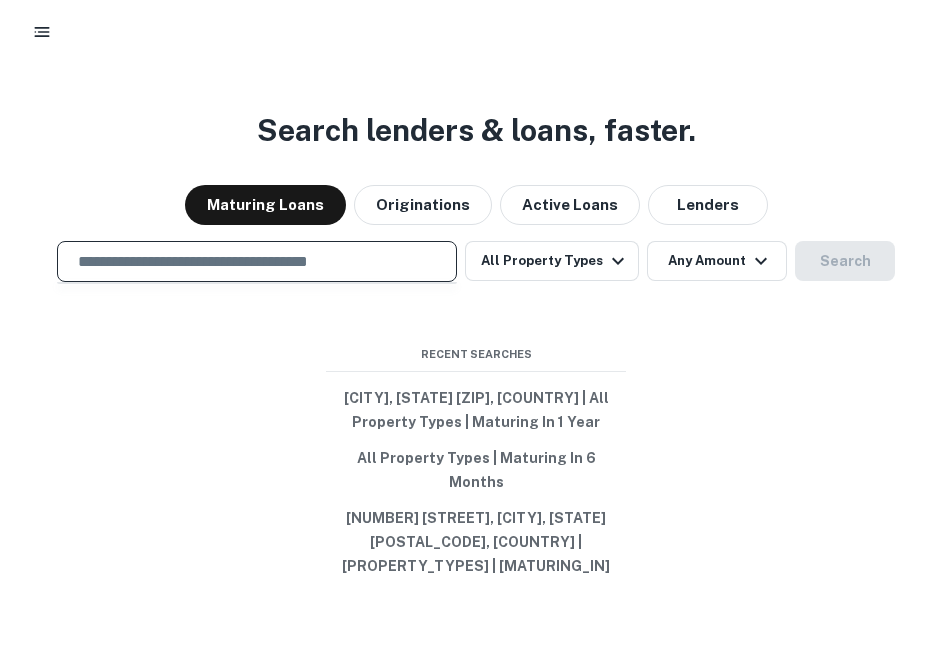 paste on "**********" 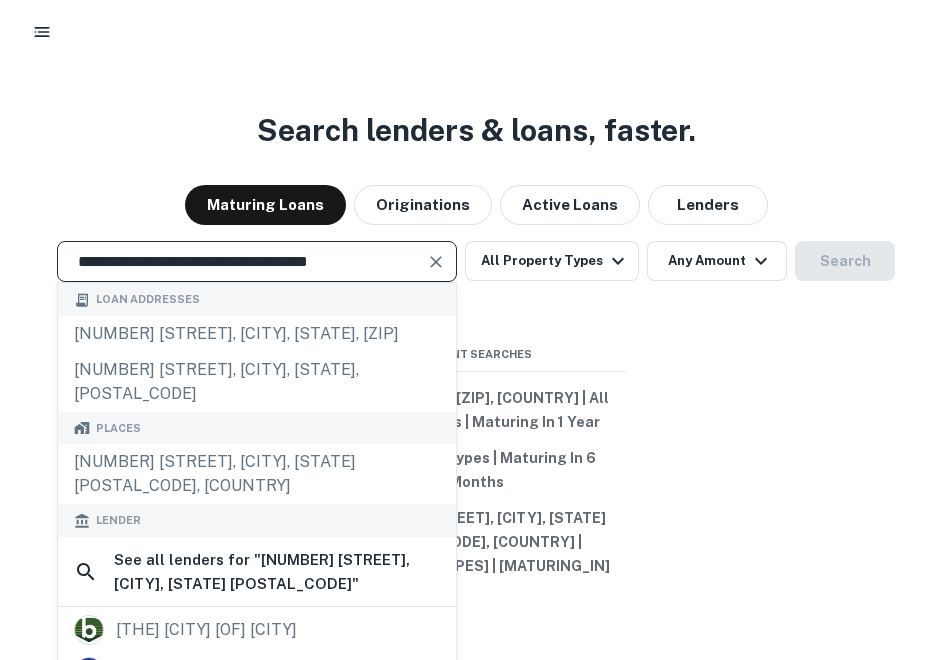 type on "**********" 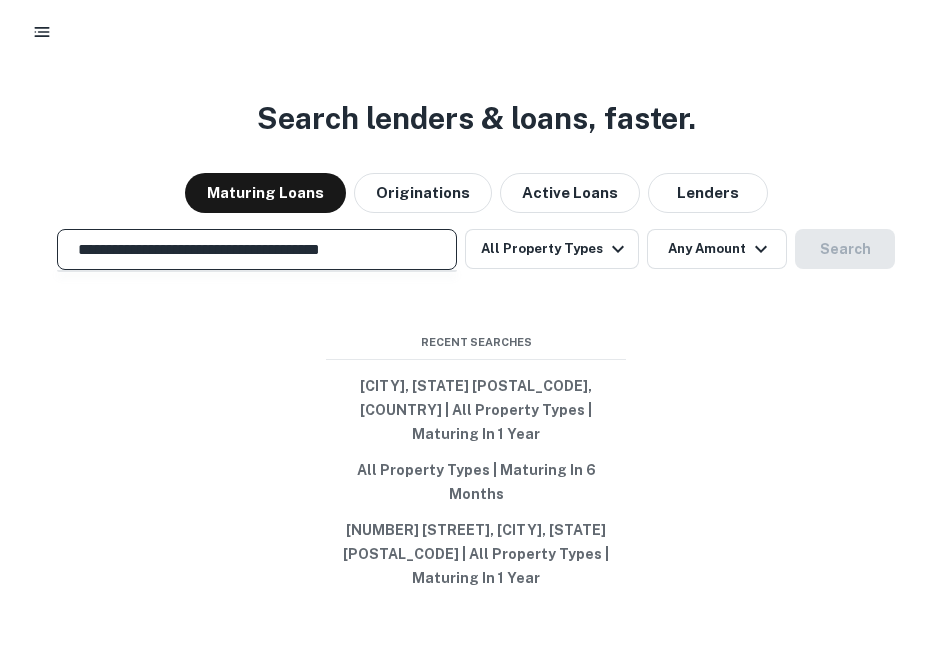 scroll, scrollTop: 0, scrollLeft: 0, axis: both 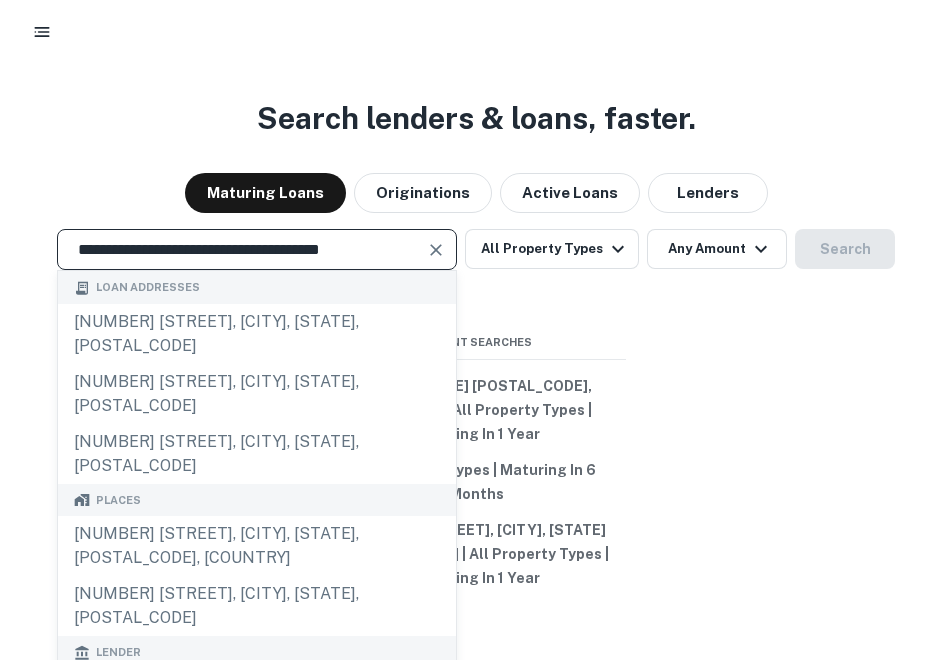 click on "**********" at bounding box center [257, 249] 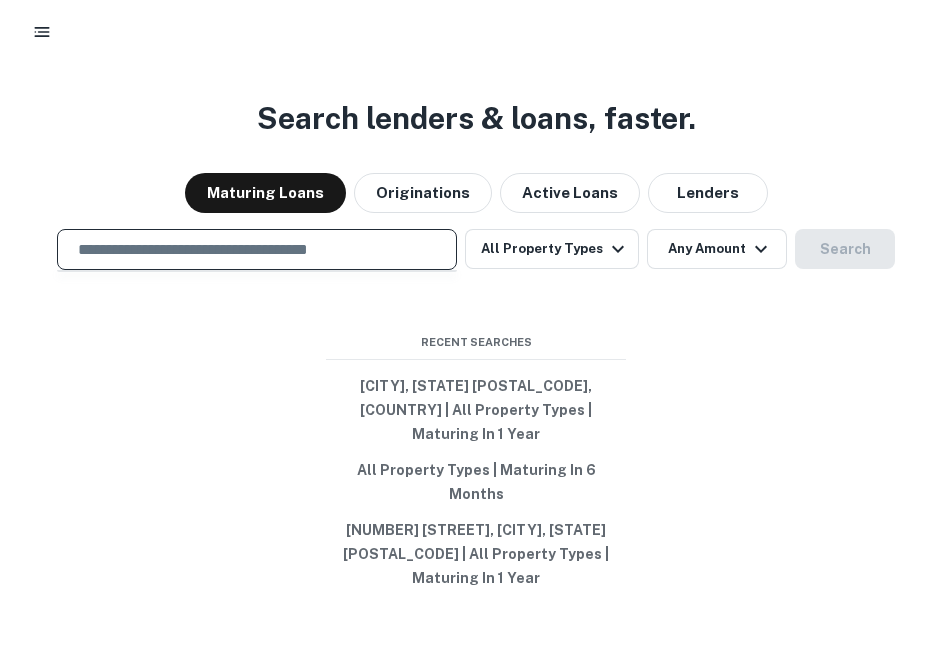 paste on "**********" 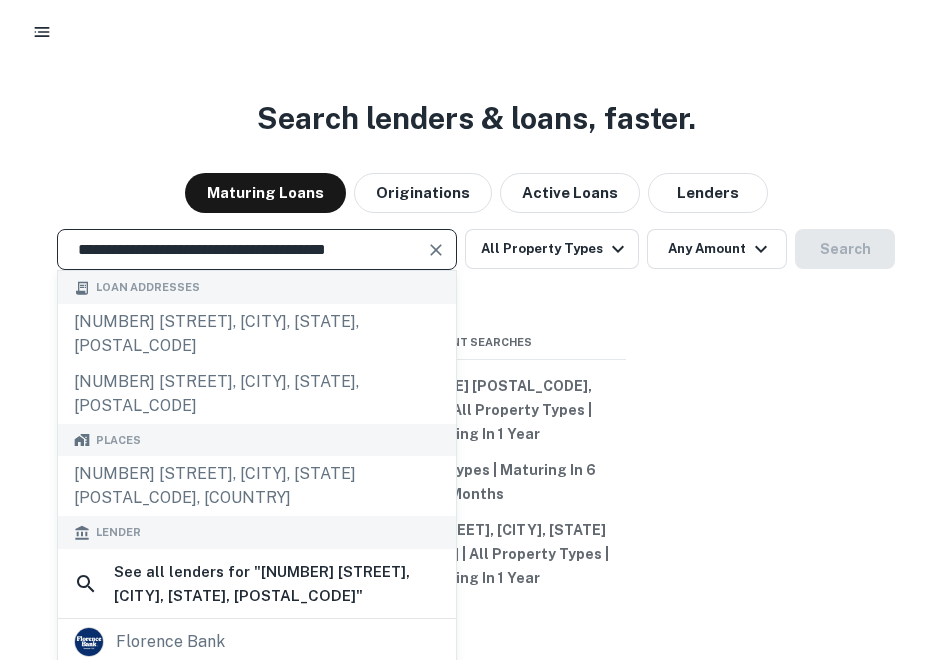click at bounding box center [436, 250] 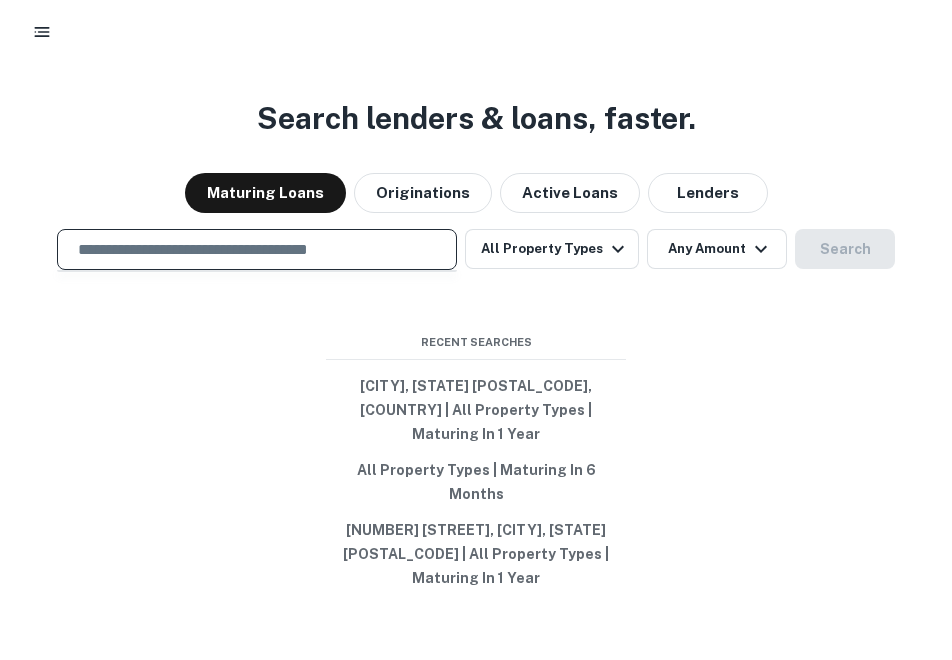 paste on "**********" 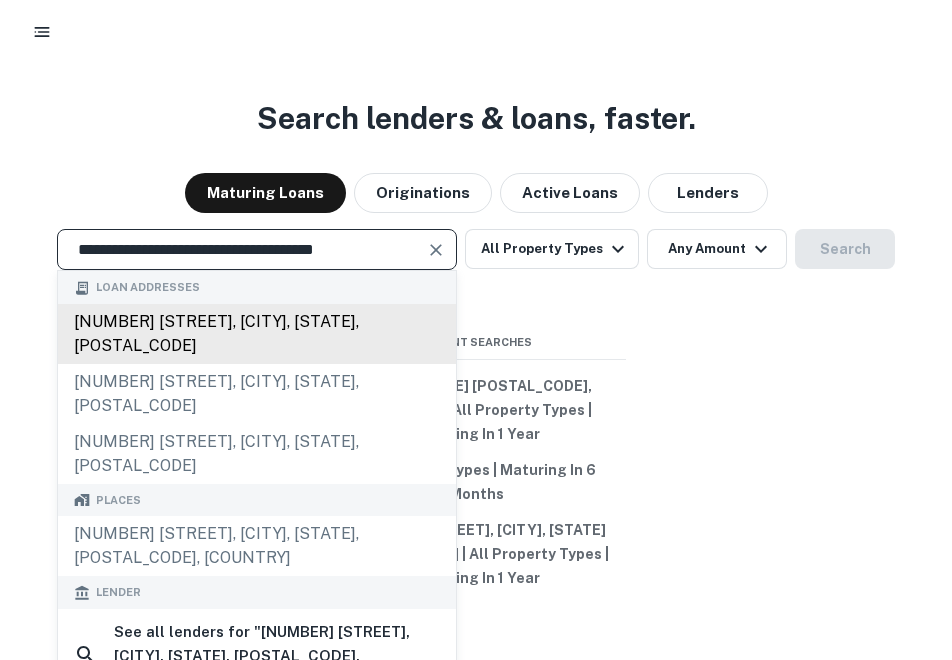 click on "[NUMBER] [STREET], [CITY], [STATE], [POSTAL_CODE]" at bounding box center [257, 334] 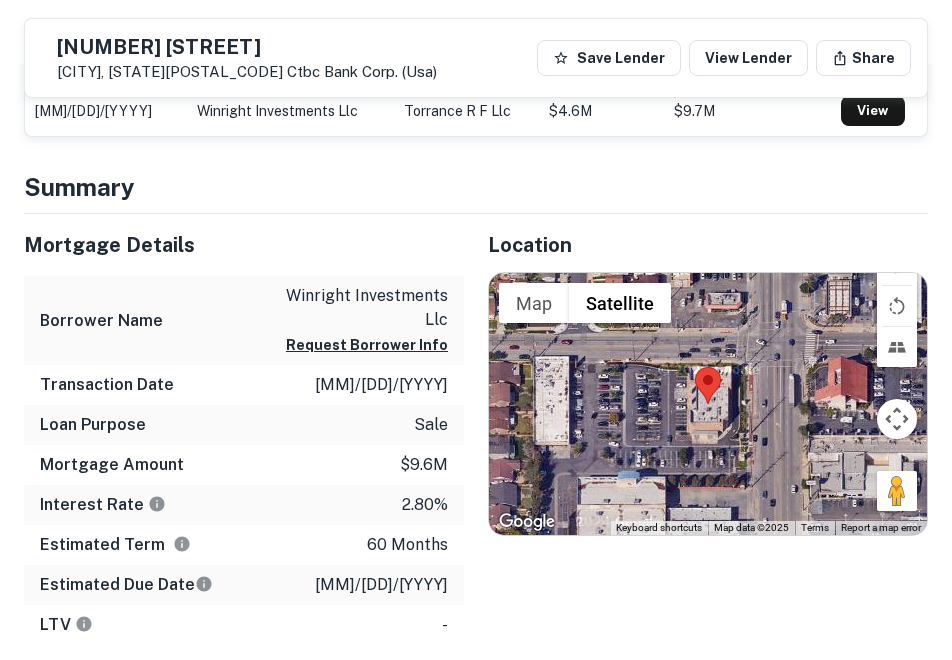 scroll, scrollTop: 0, scrollLeft: 0, axis: both 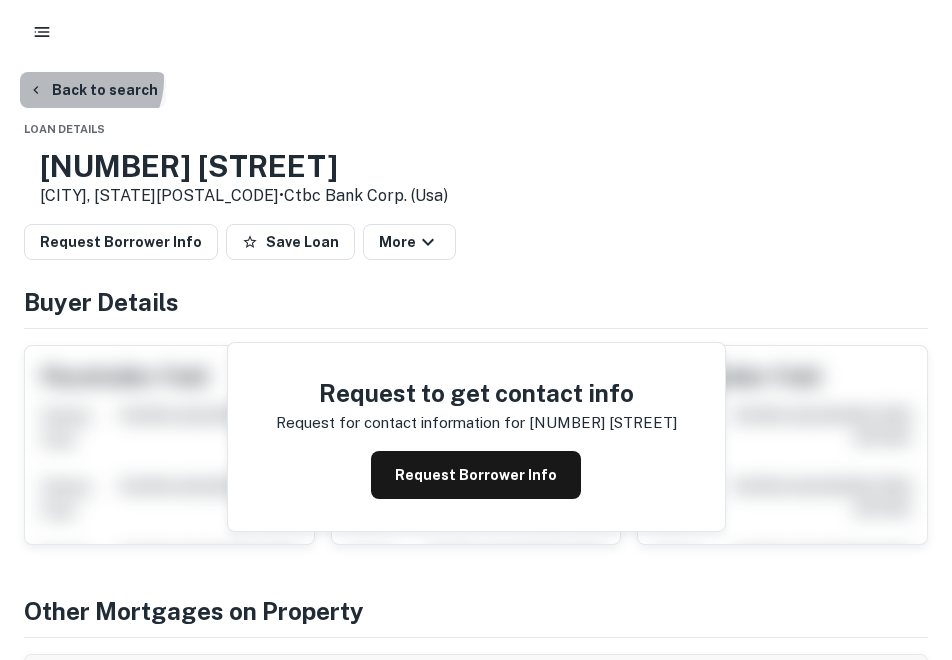 click on "Back to search" at bounding box center [93, 90] 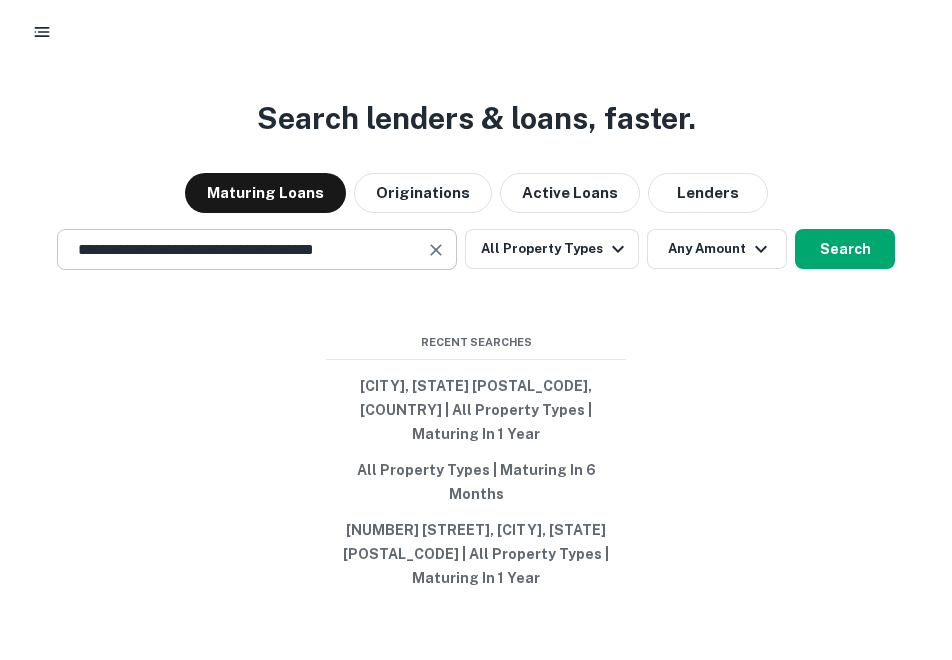 click at bounding box center [436, 250] 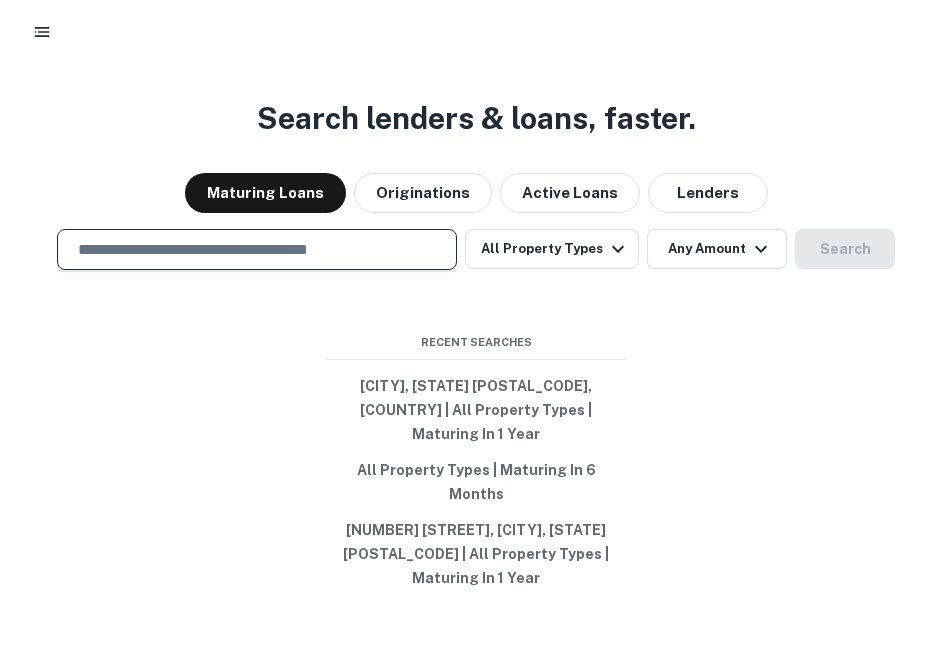 paste on "**********" 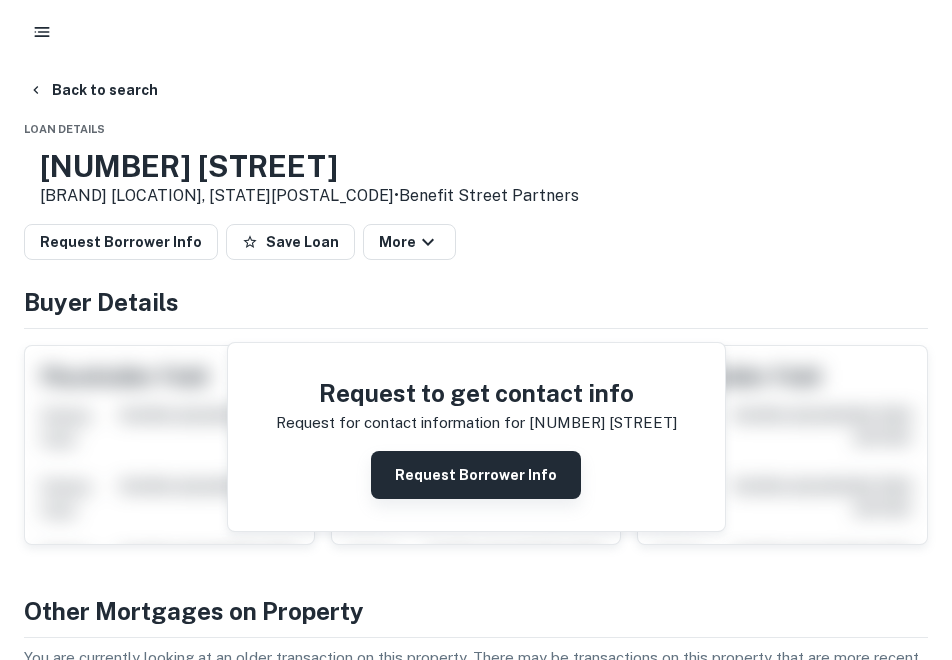 click on "Request Borrower Info" at bounding box center (476, 475) 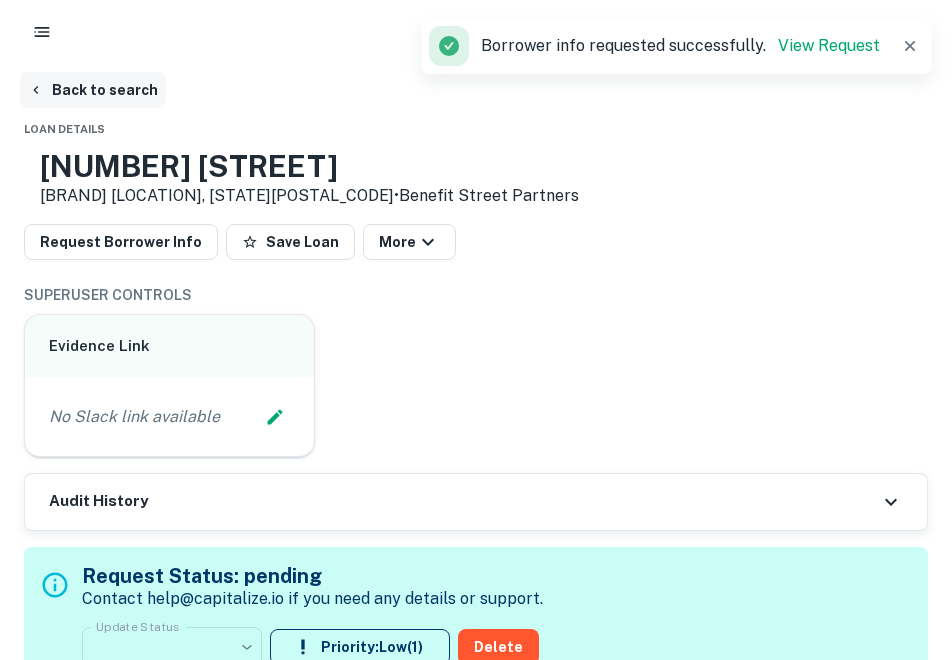 click on "Back to search" at bounding box center [93, 90] 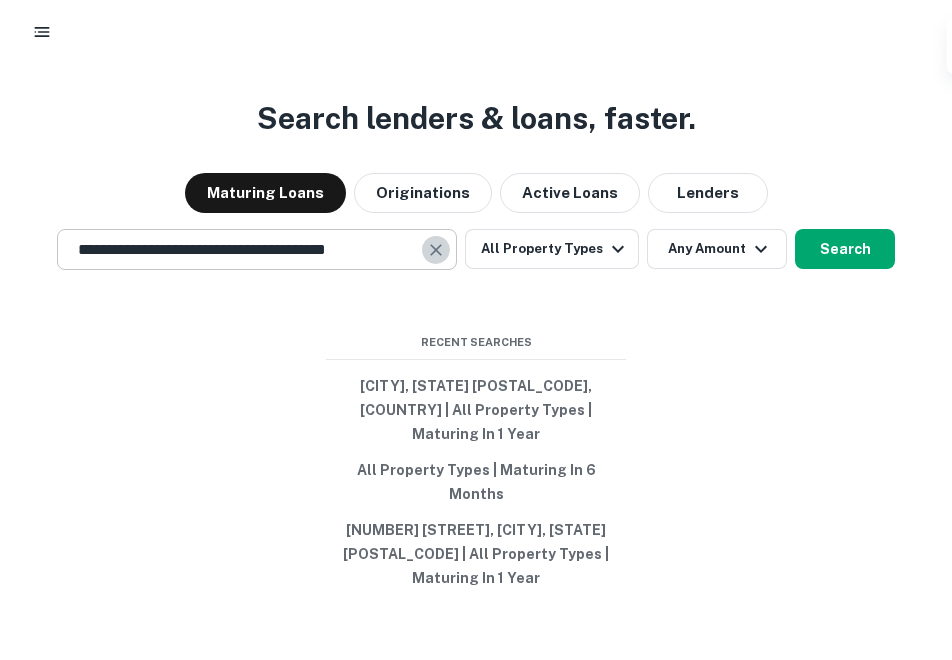 click at bounding box center [436, 250] 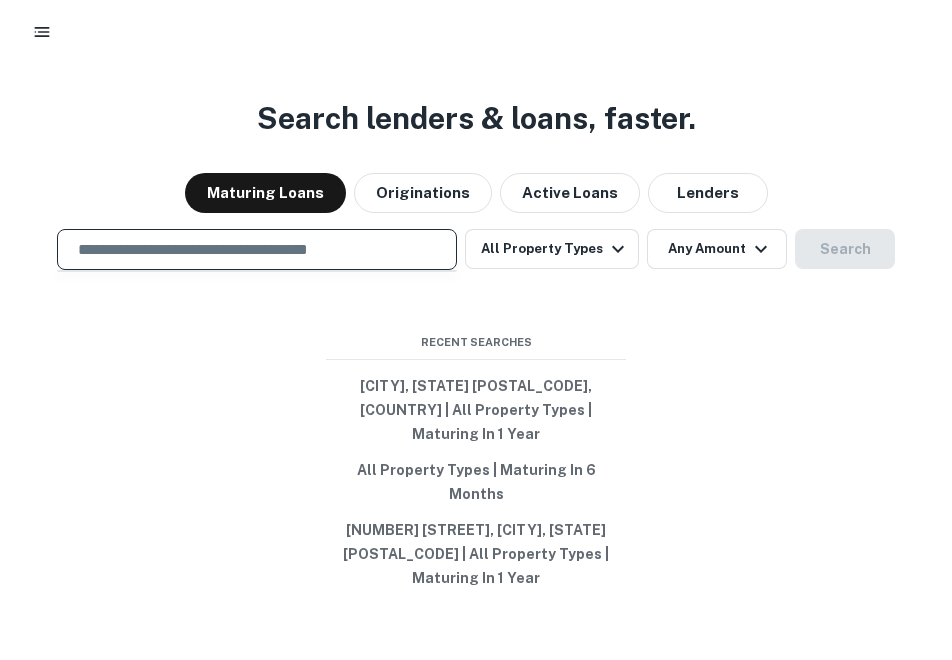 paste on "**********" 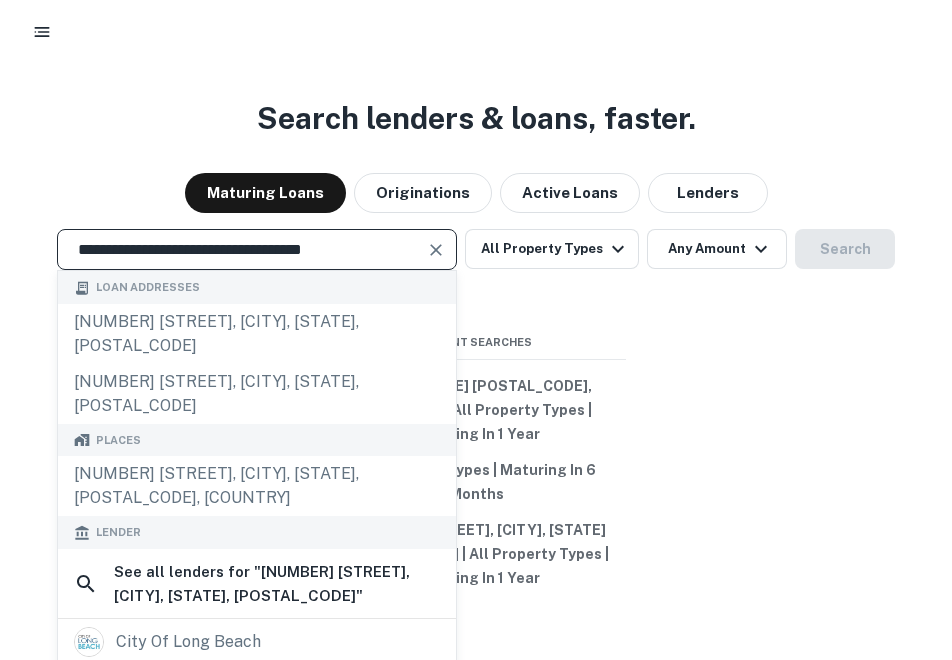 type on "**********" 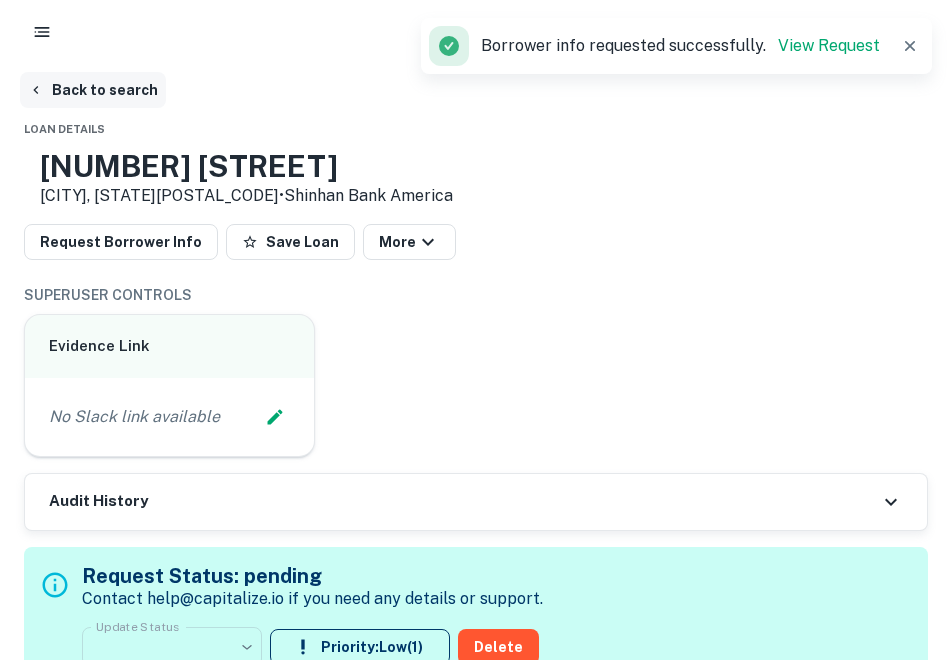 click on "Back to search" at bounding box center [93, 90] 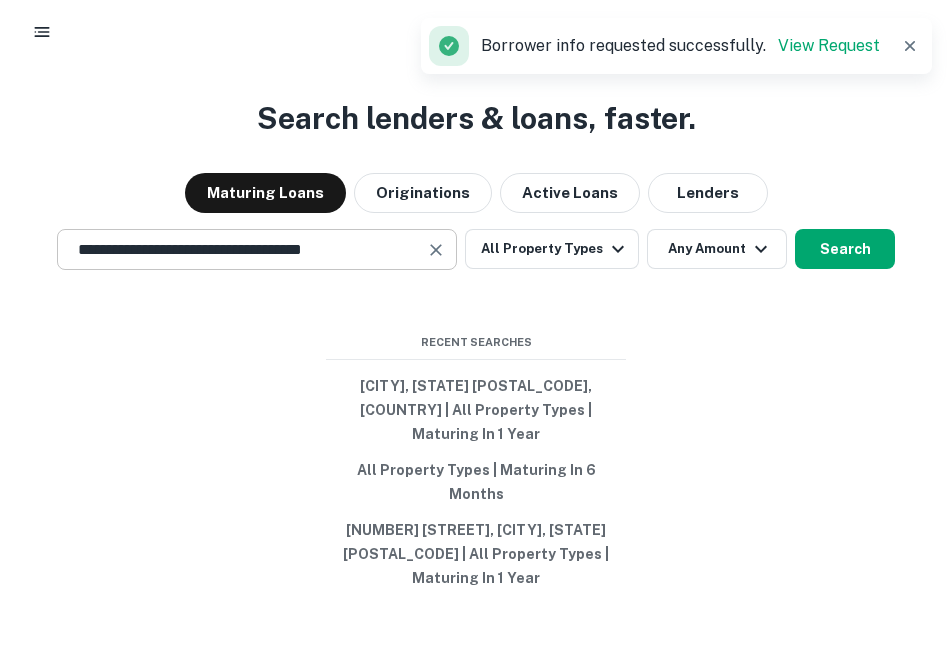 click at bounding box center (436, 250) 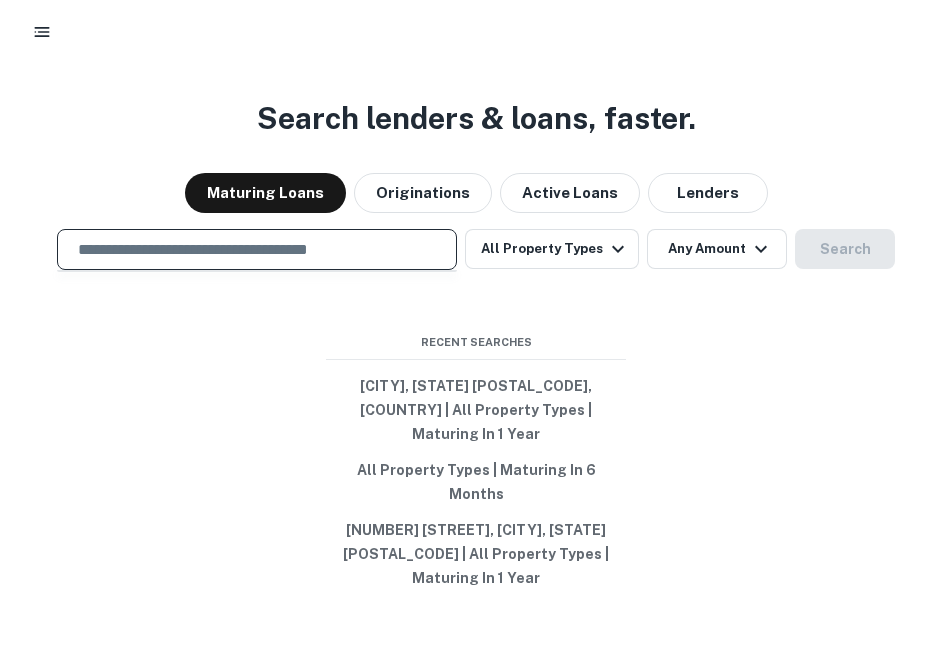 paste on "**********" 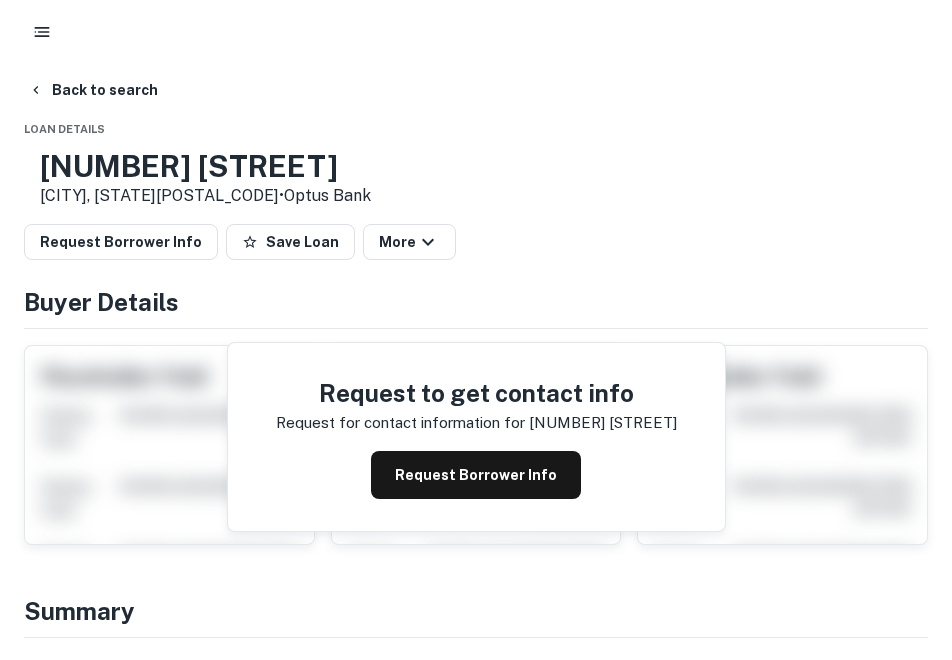 click on "Request Borrower Info" at bounding box center (476, 475) 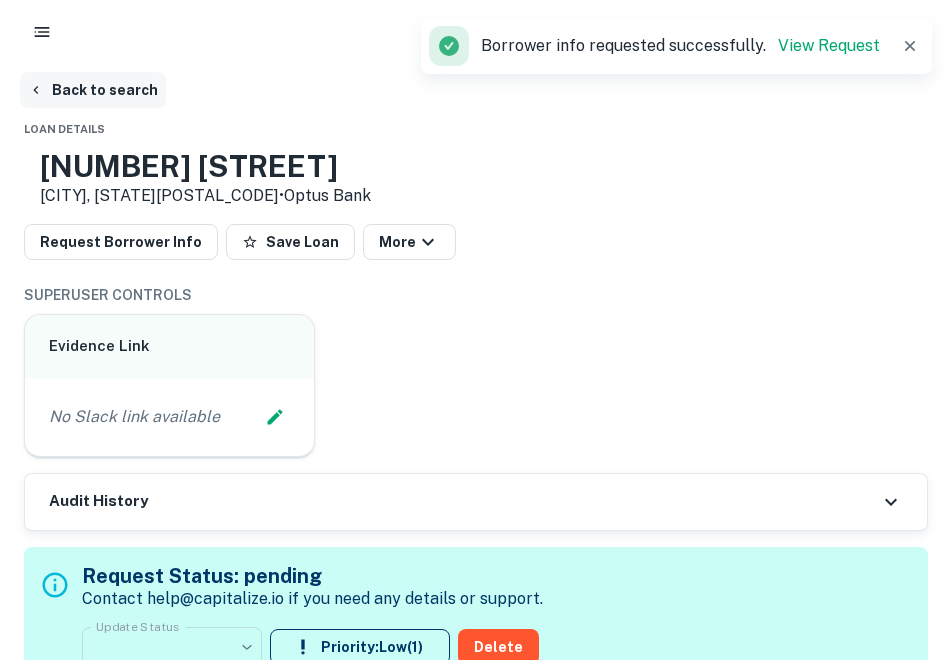 click on "Back to search" at bounding box center [93, 90] 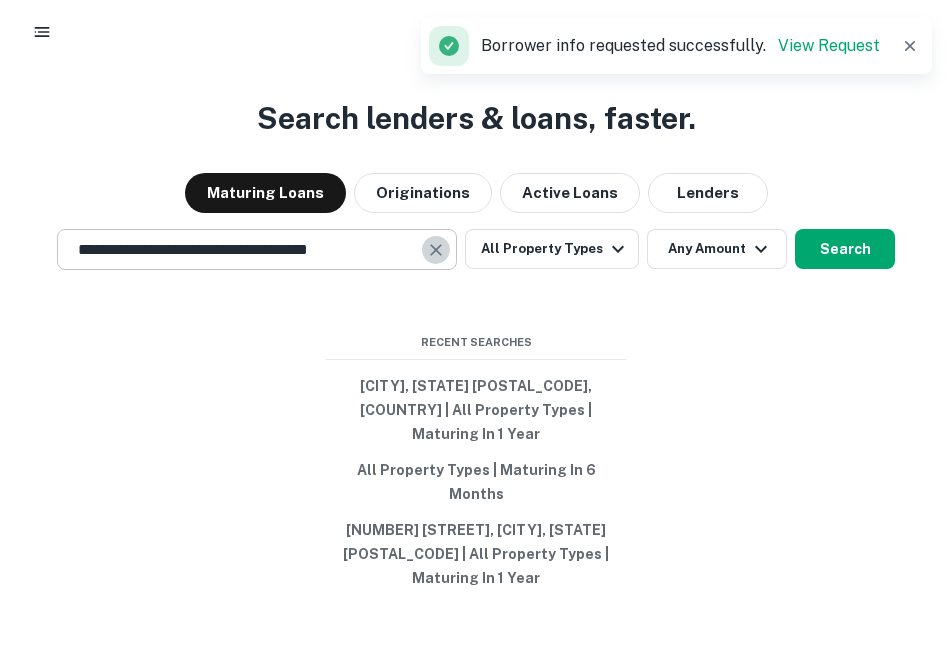 click at bounding box center [436, 250] 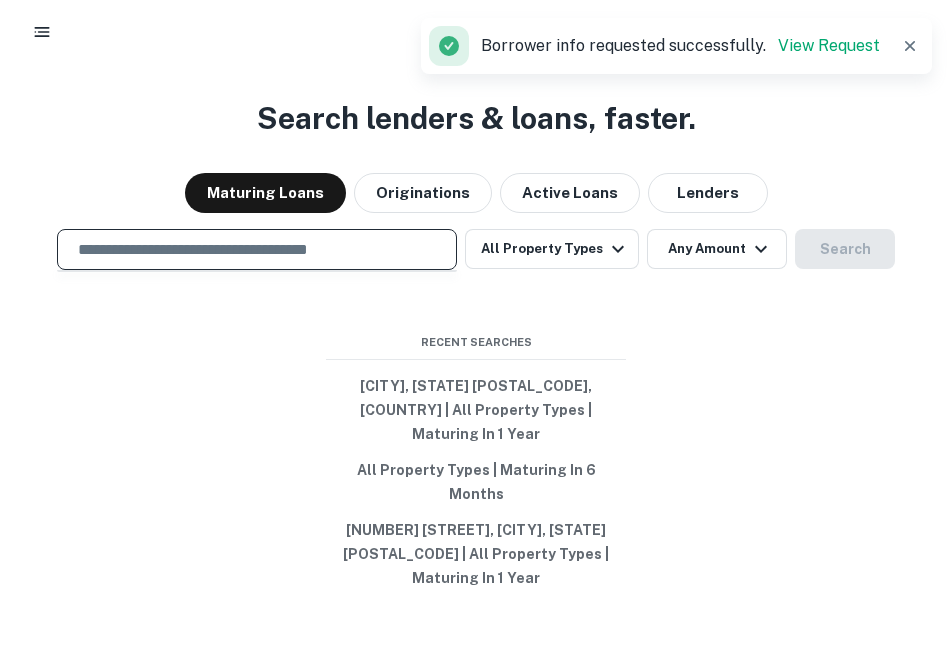 paste on "**********" 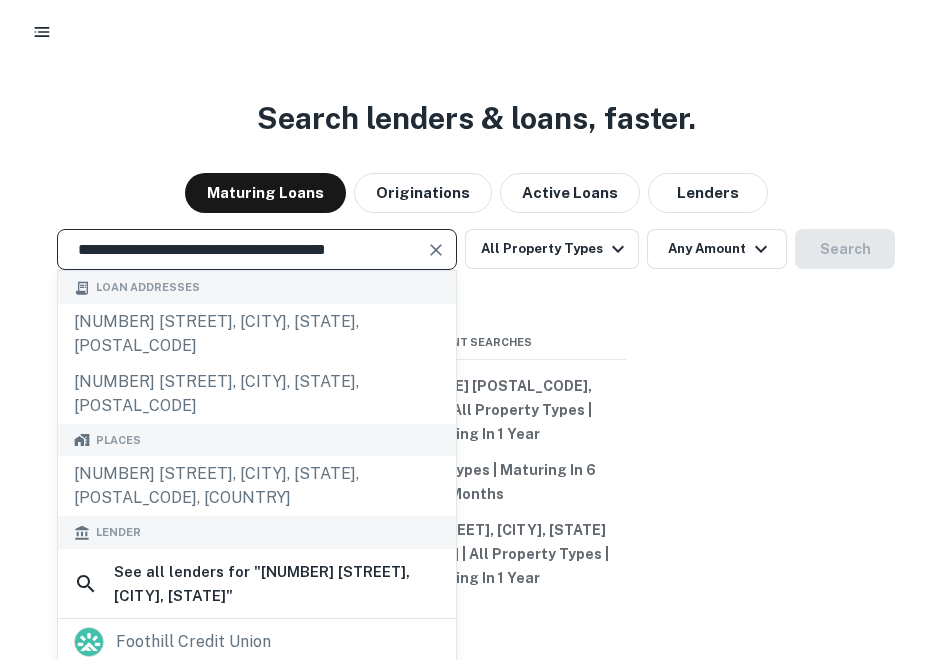click at bounding box center (436, 250) 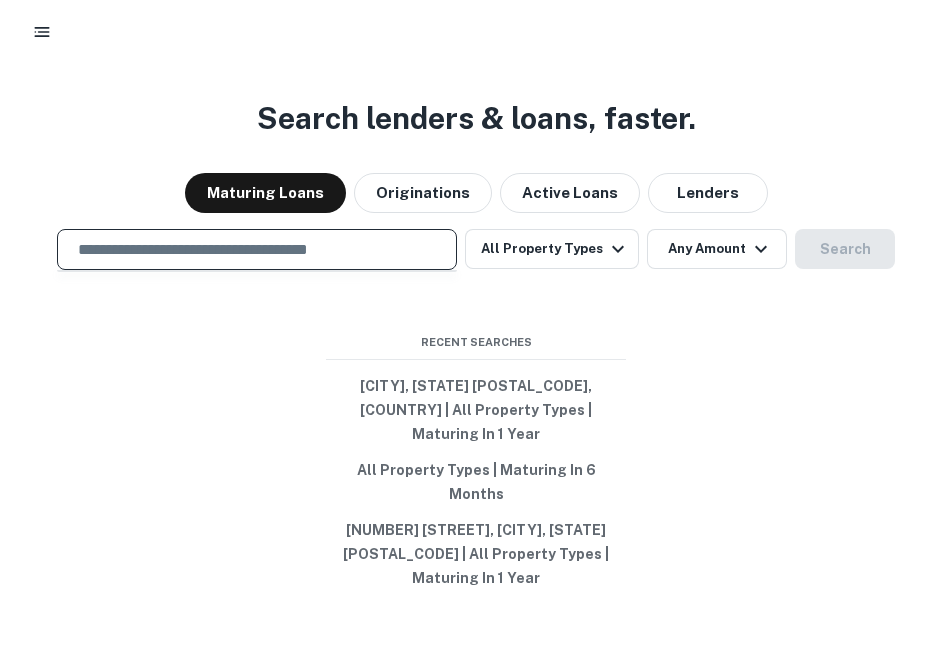 click at bounding box center (257, 249) 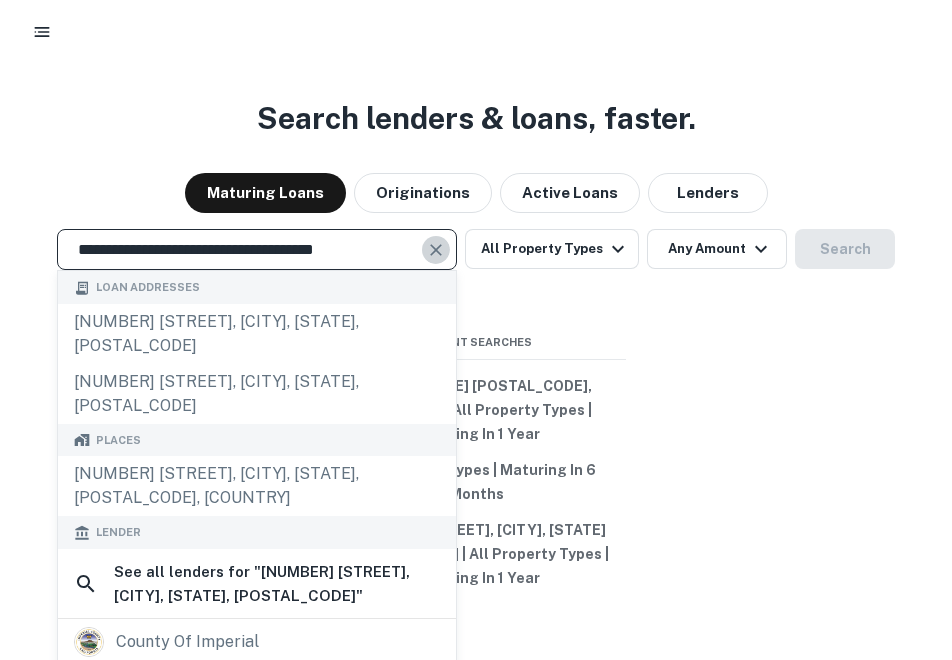 click at bounding box center (436, 250) 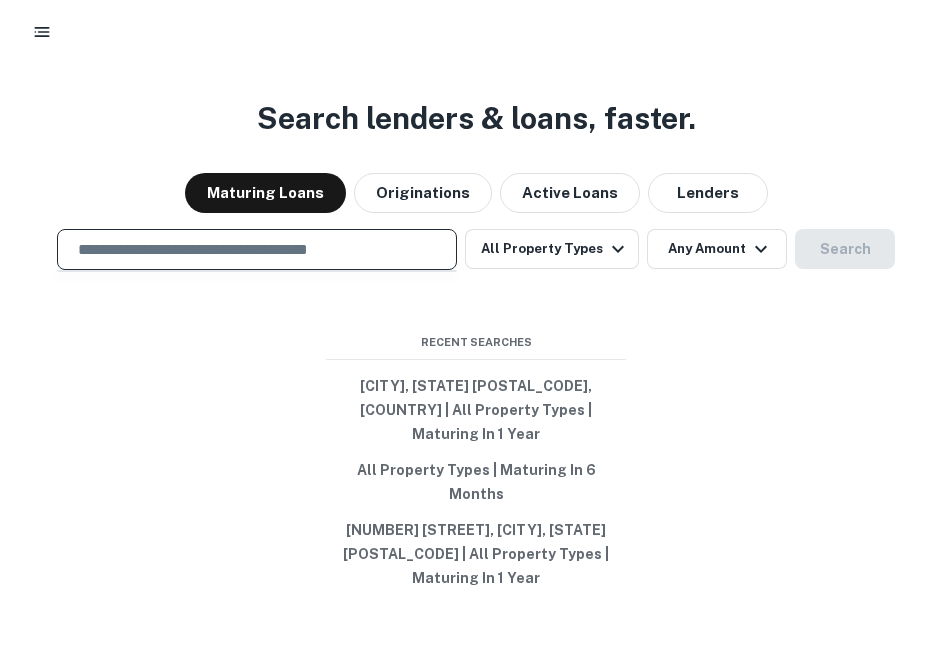 paste on "**********" 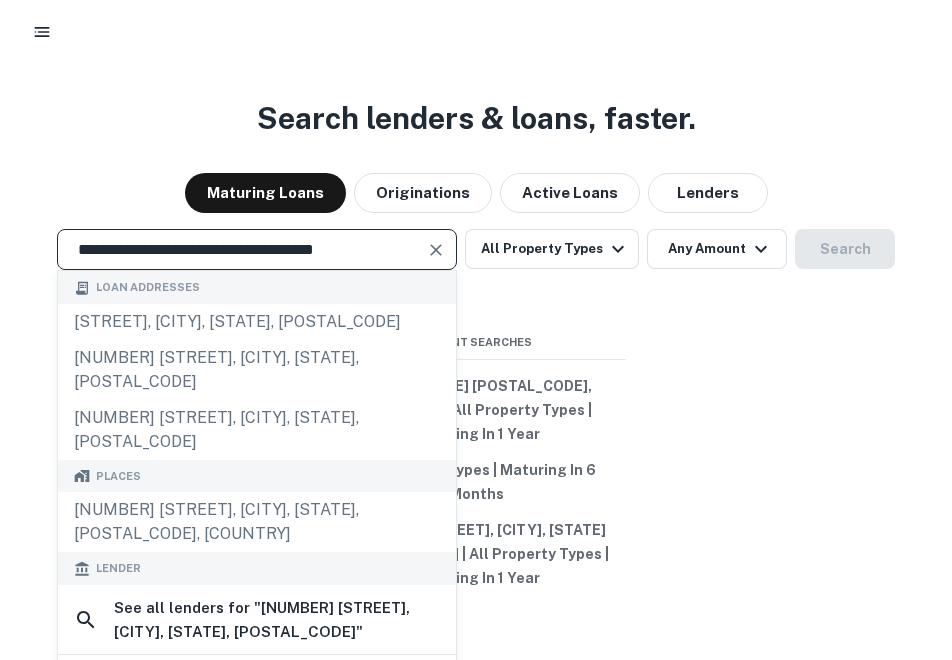 click at bounding box center (436, 250) 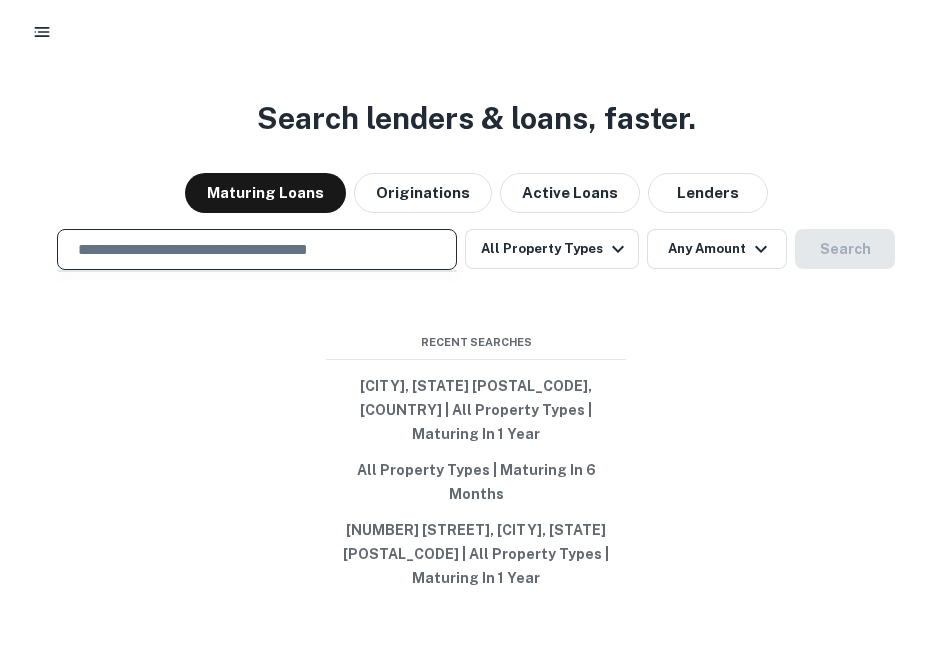 paste on "**********" 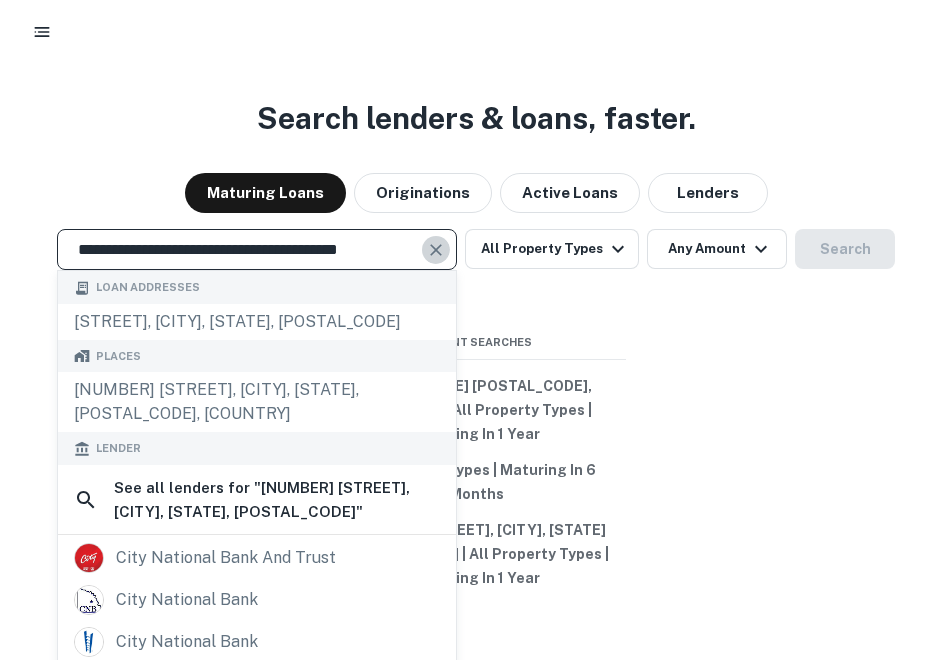 click at bounding box center (436, 250) 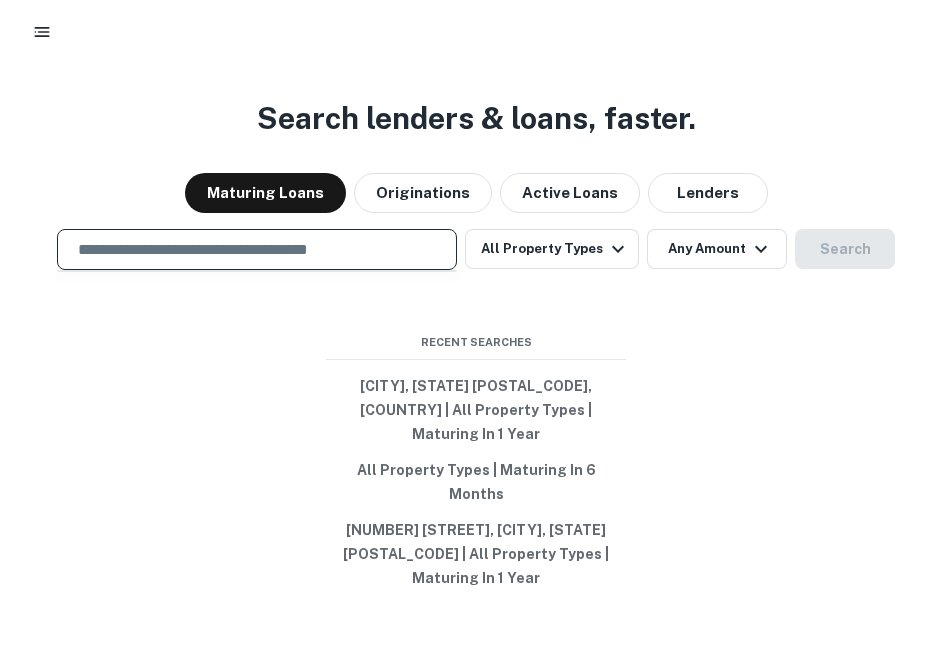 paste on "**********" 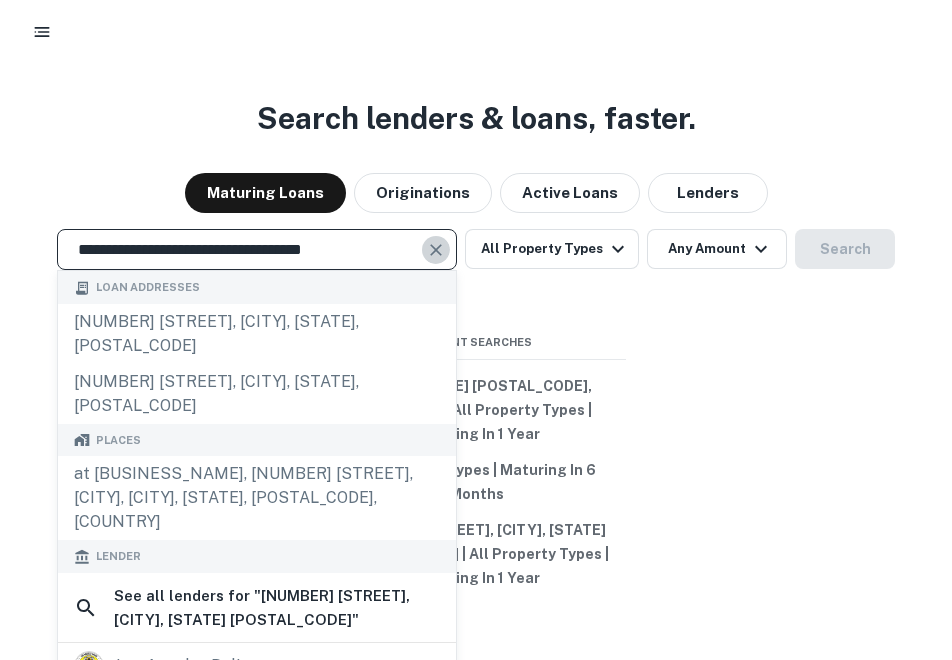 click at bounding box center [436, 250] 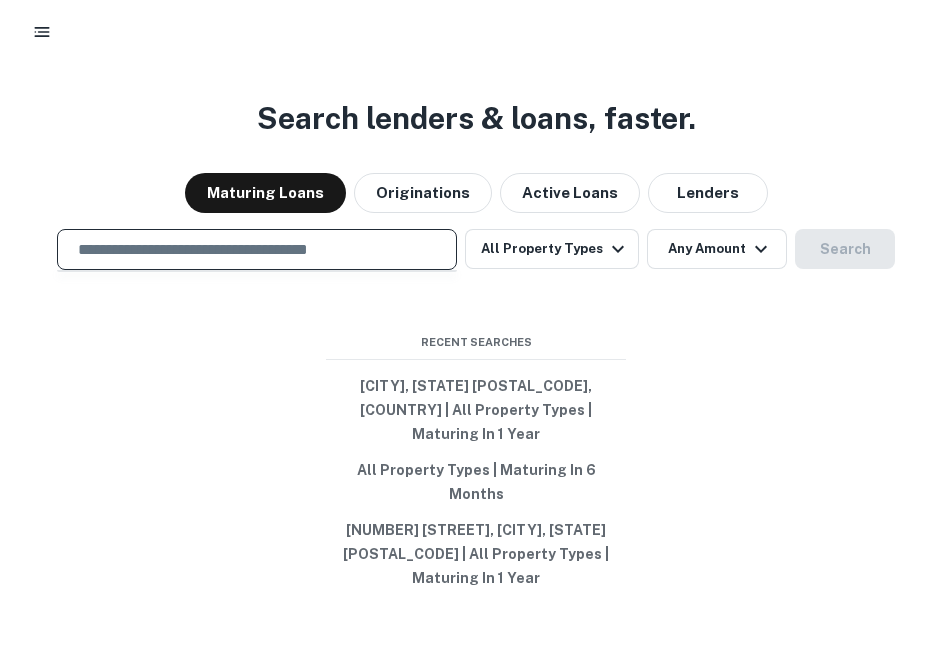 paste on "**********" 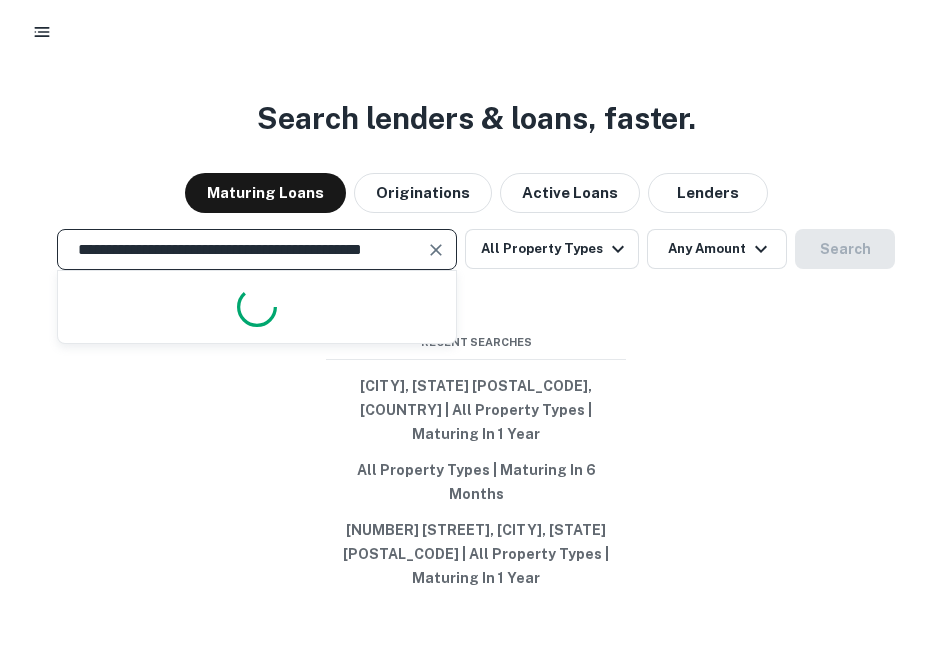 scroll, scrollTop: 0, scrollLeft: 48, axis: horizontal 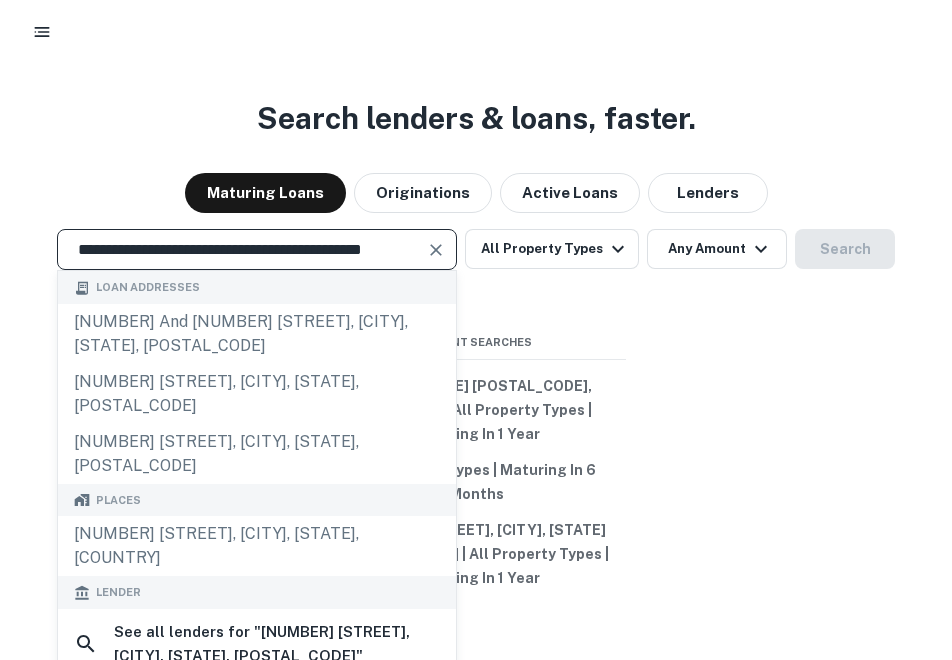 click at bounding box center [436, 250] 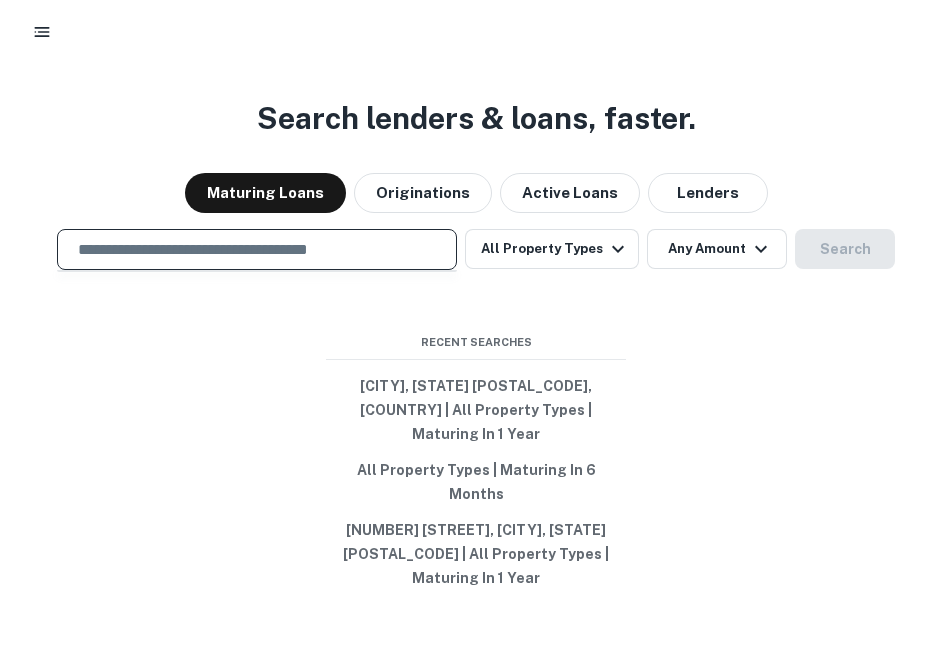 paste on "**********" 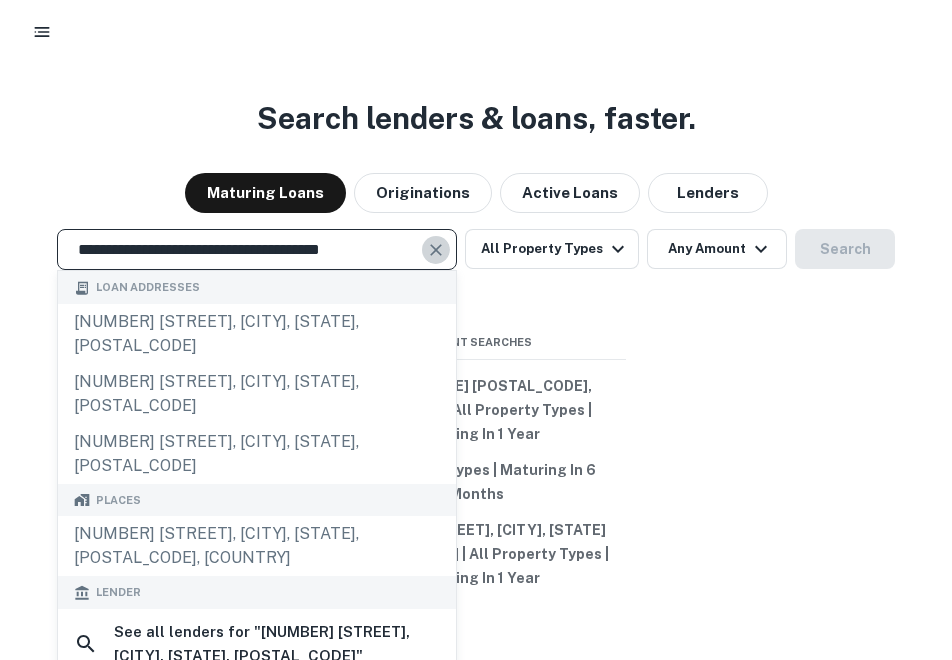 click at bounding box center (436, 250) 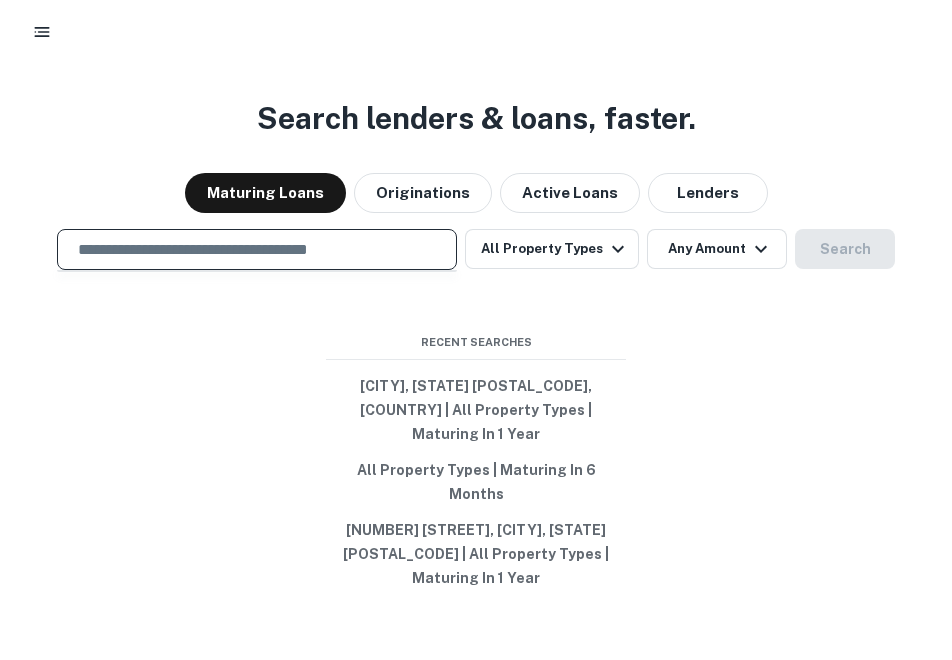 paste on "**********" 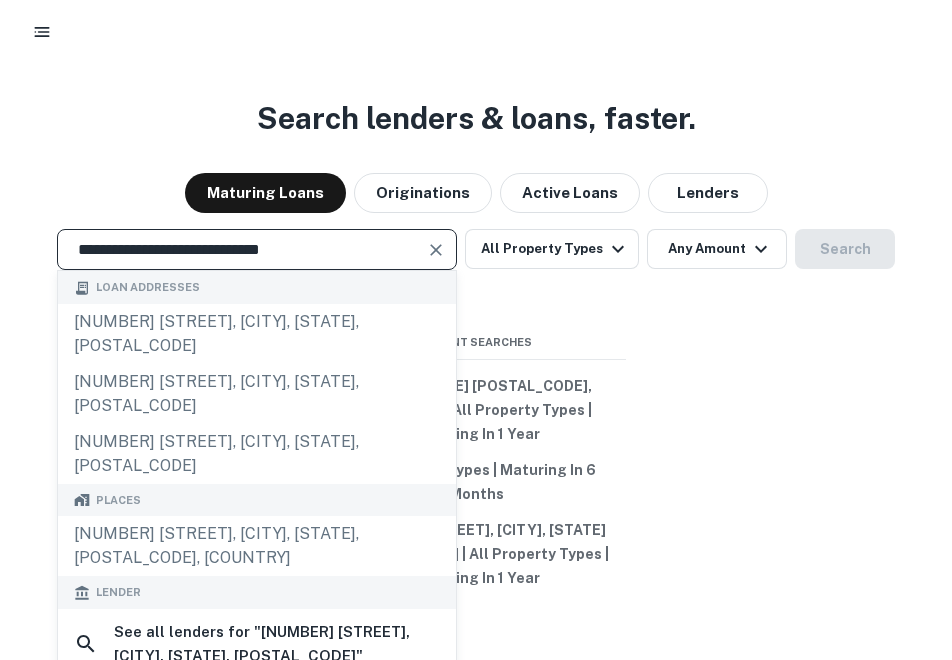 click at bounding box center (436, 250) 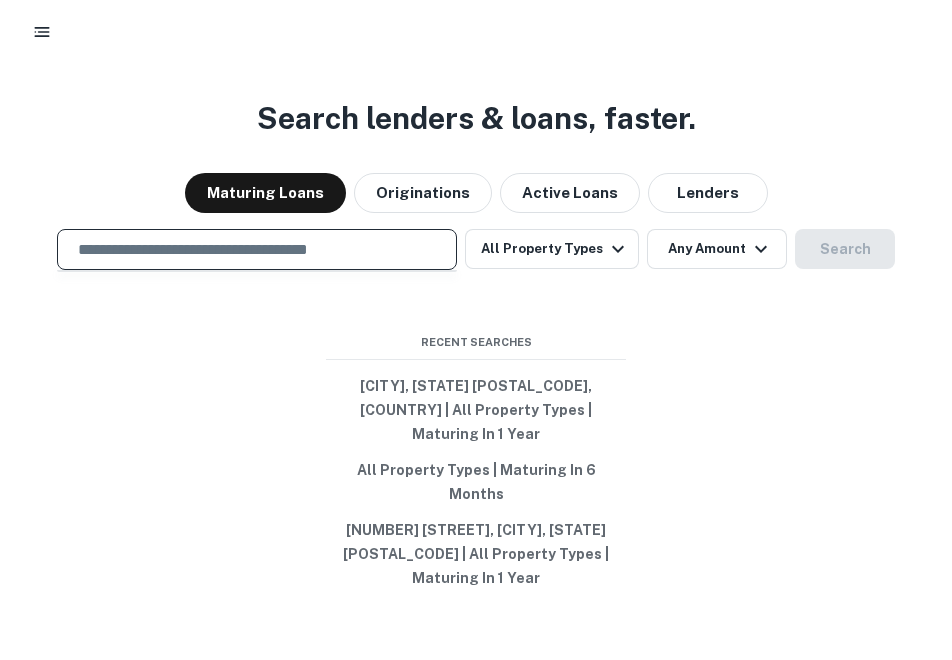 paste on "**********" 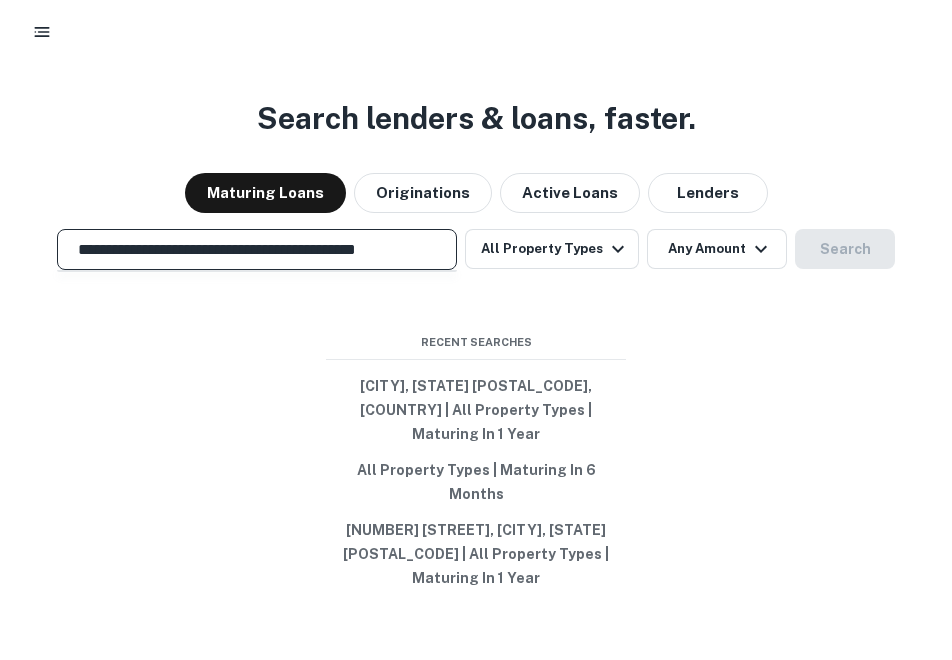 scroll, scrollTop: 0, scrollLeft: 41, axis: horizontal 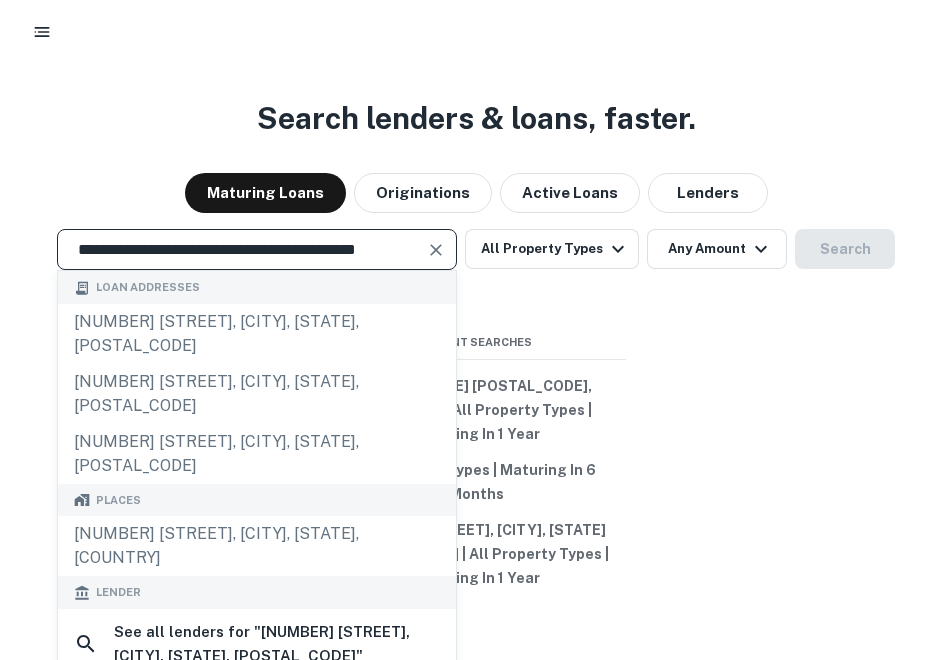 click at bounding box center (436, 250) 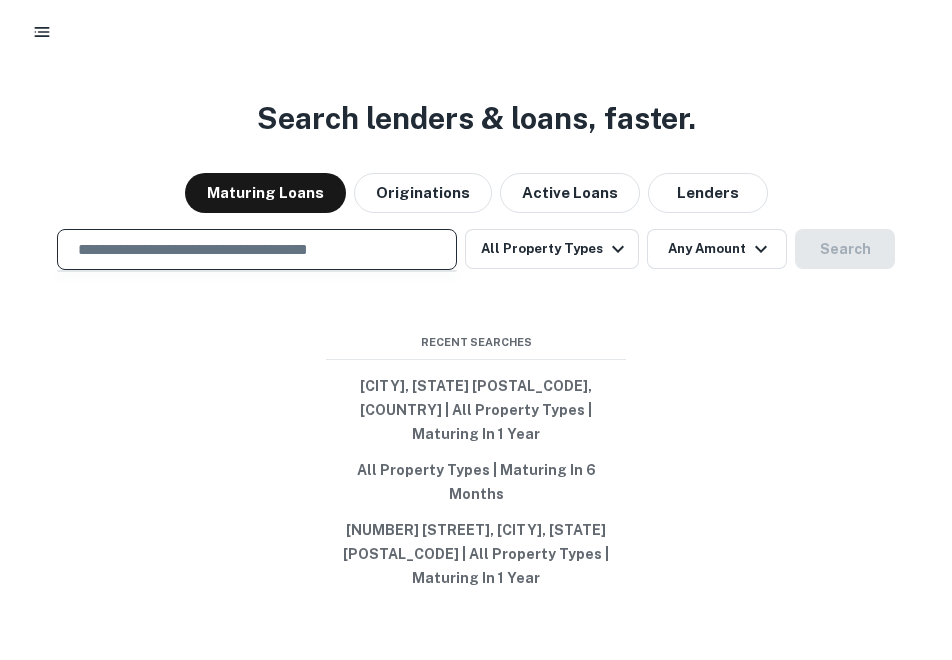 paste on "**********" 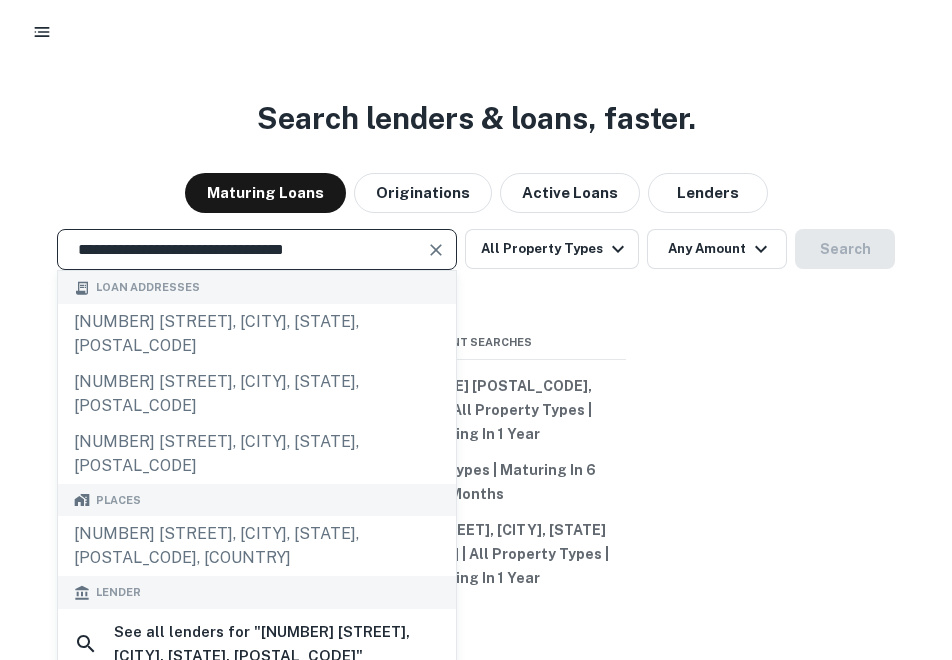 click at bounding box center (436, 250) 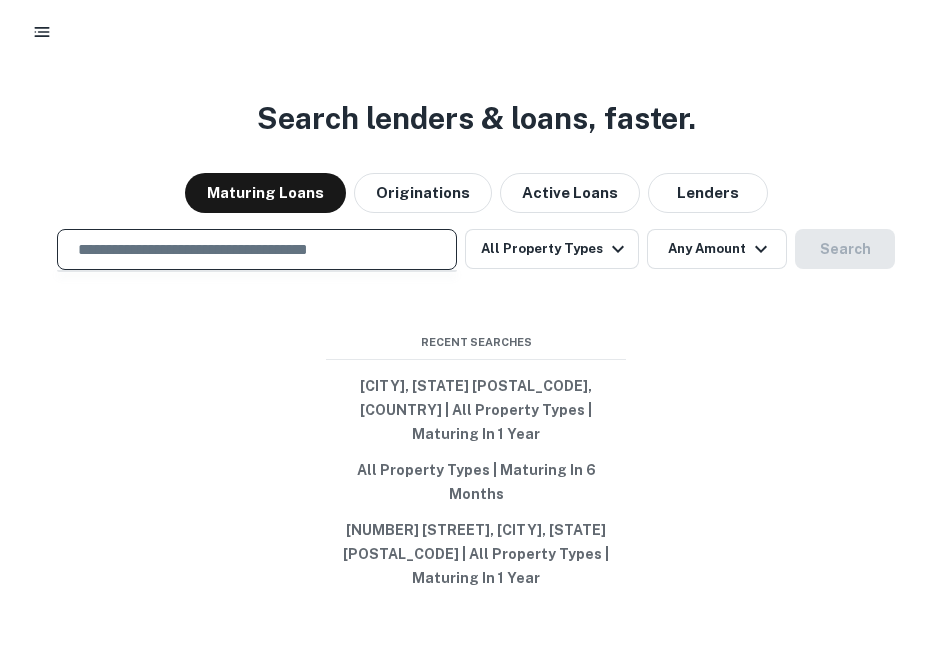 paste on "**********" 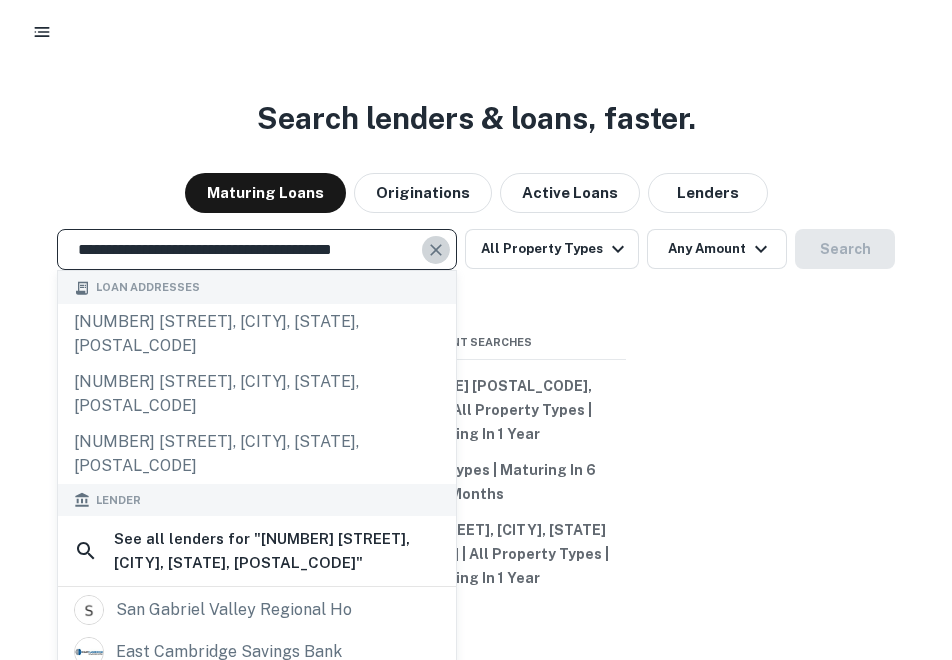 click at bounding box center [436, 250] 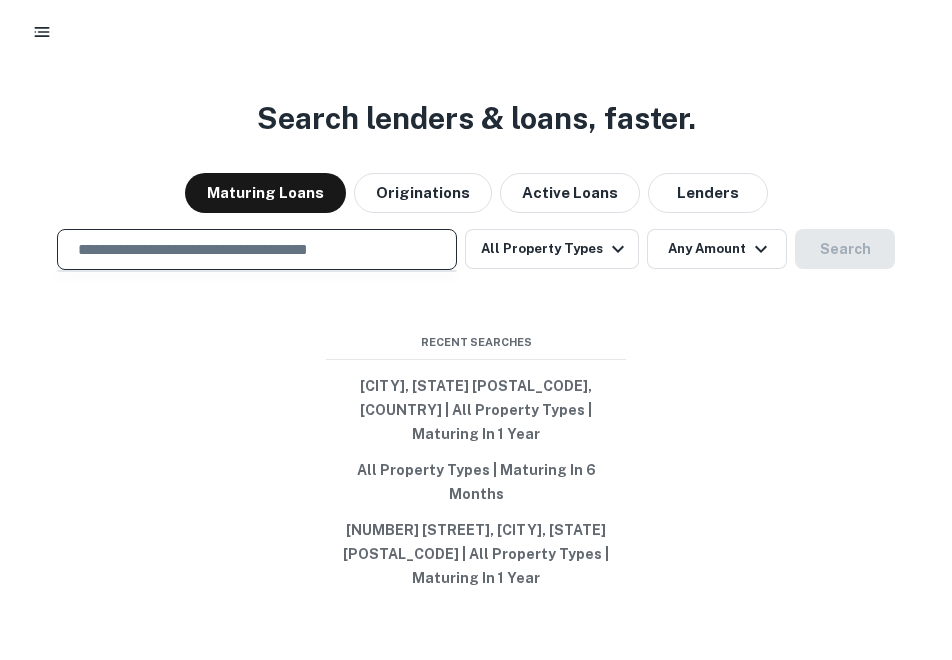 paste on "**********" 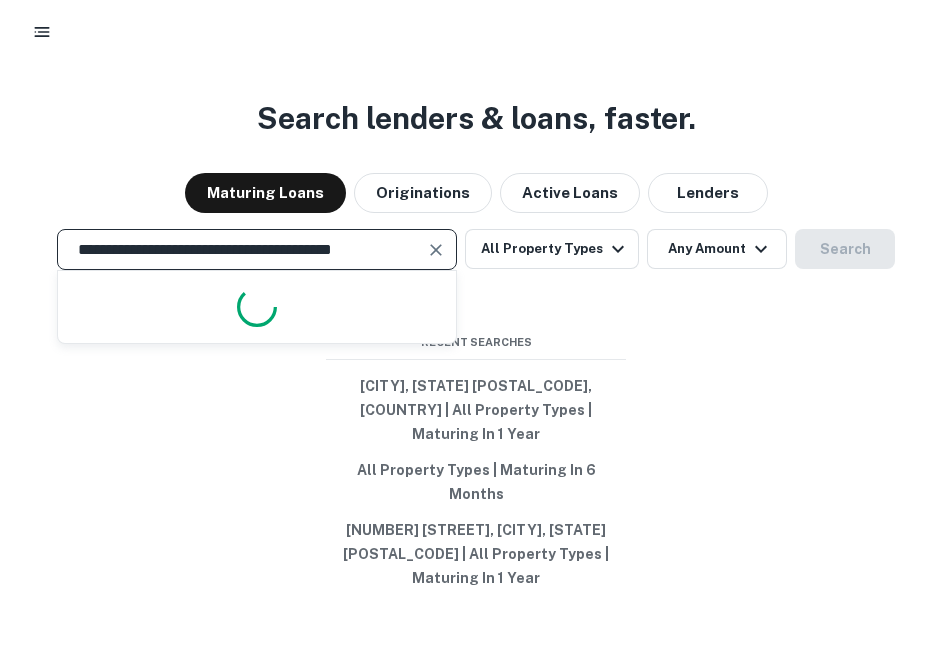 scroll, scrollTop: 0, scrollLeft: 5, axis: horizontal 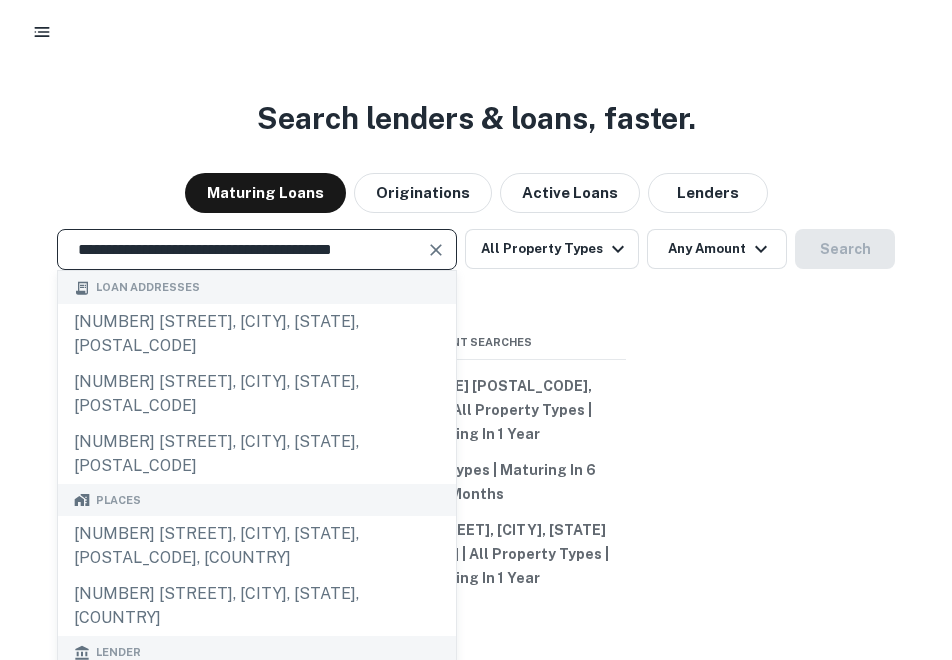 click at bounding box center (435, 250) 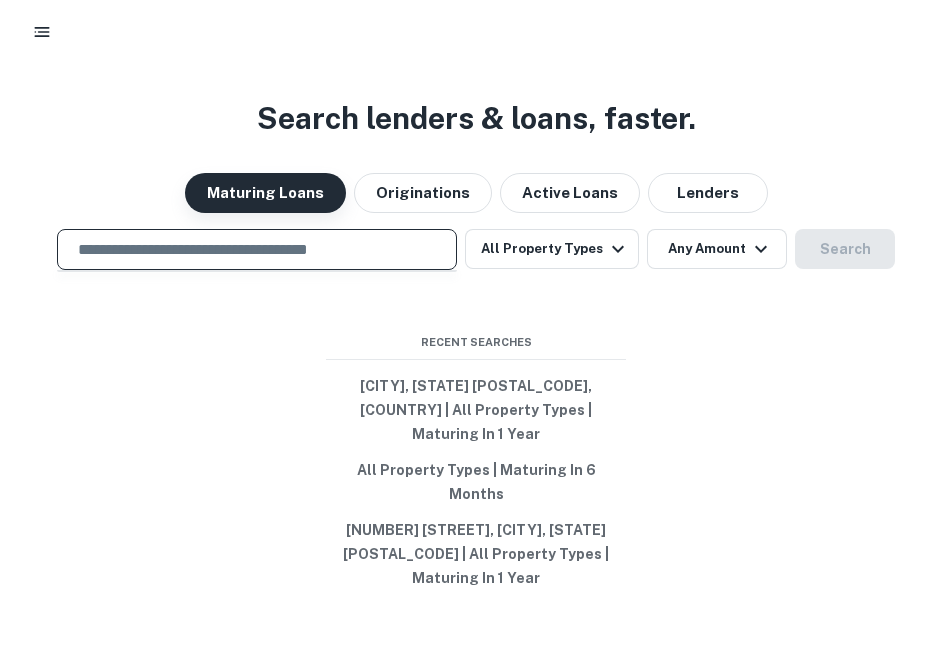 paste on "**********" 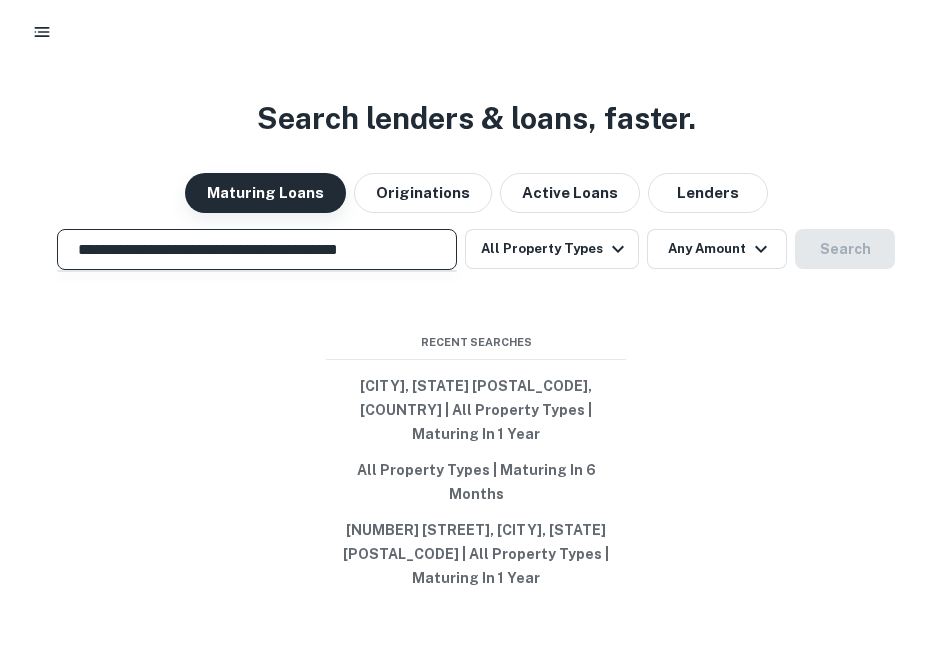 scroll, scrollTop: 0, scrollLeft: 4, axis: horizontal 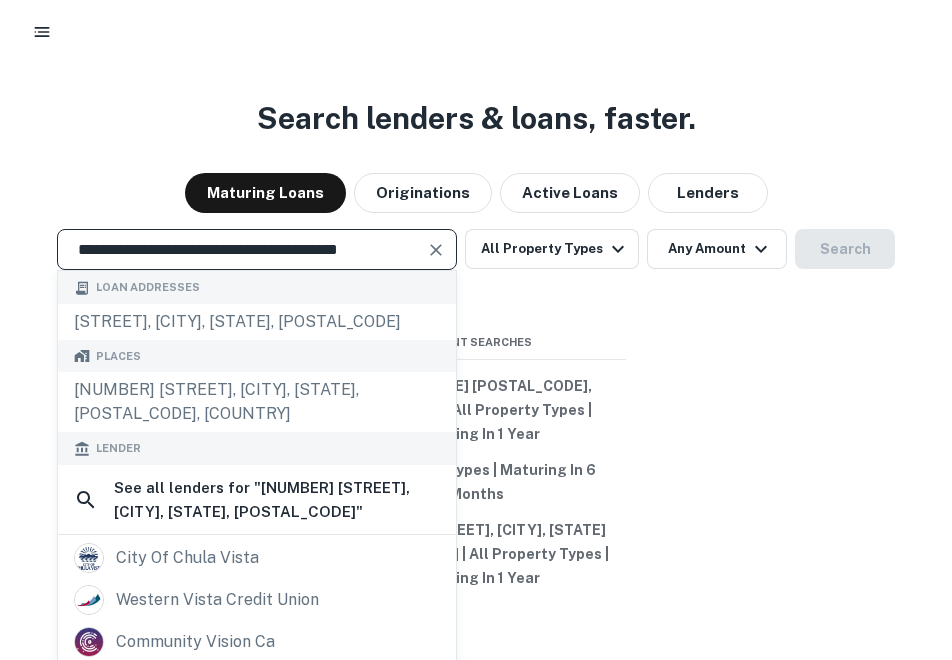 type on "**********" 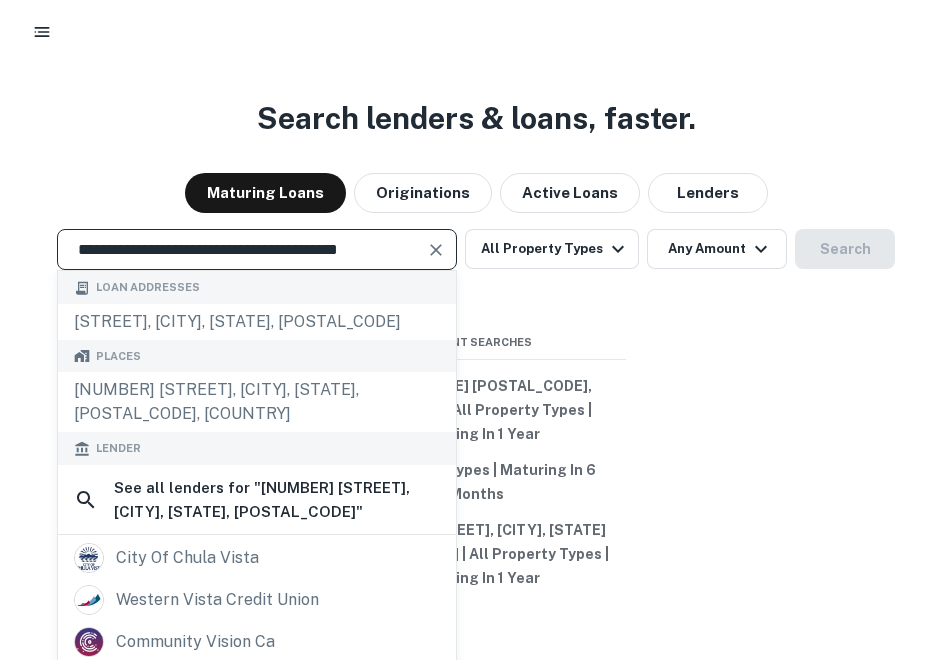 scroll, scrollTop: 0, scrollLeft: 0, axis: both 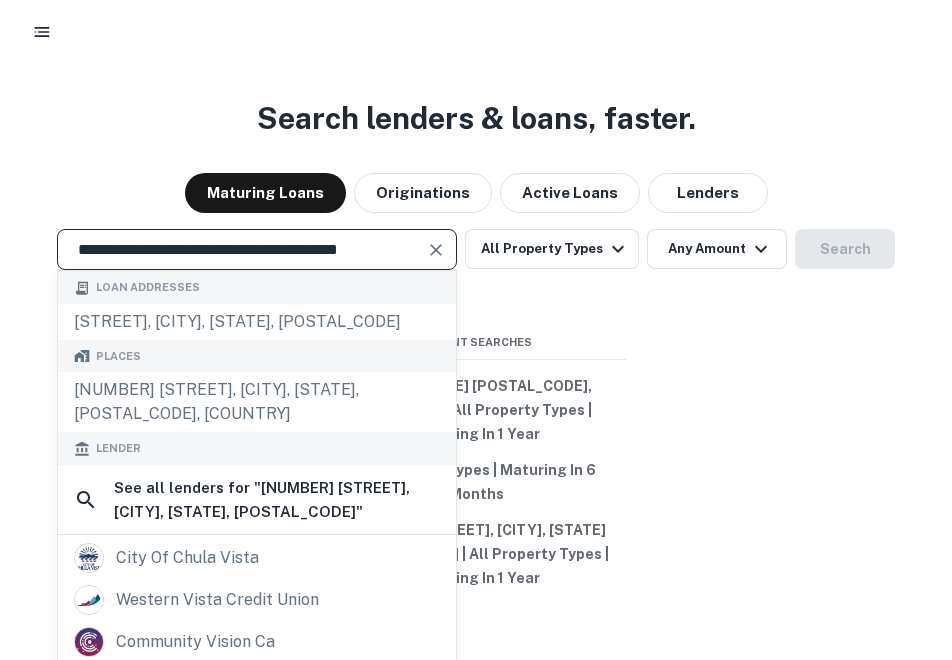 click on "**********" at bounding box center (257, 249) 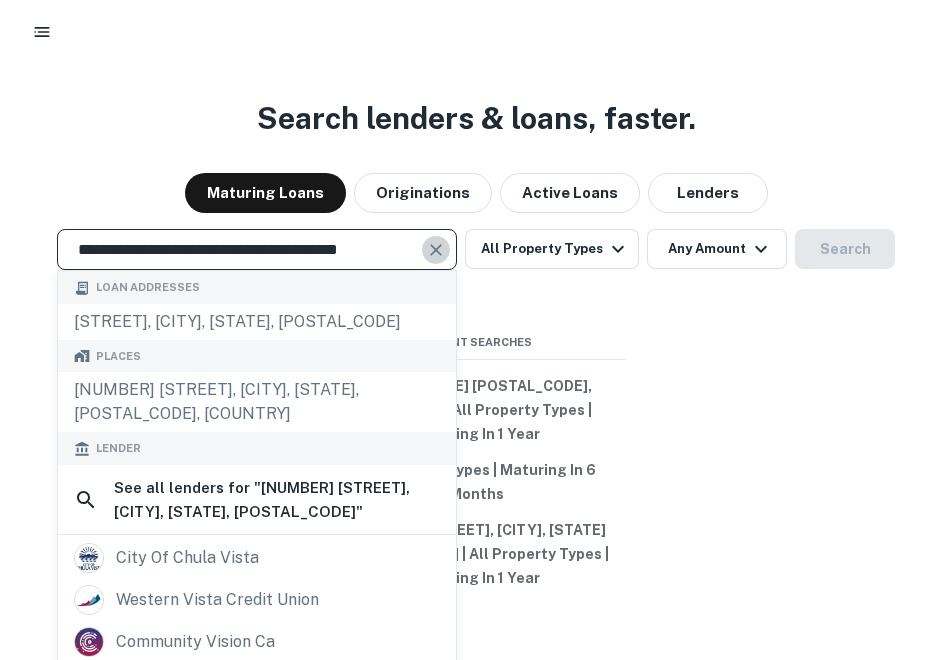 click at bounding box center (436, 250) 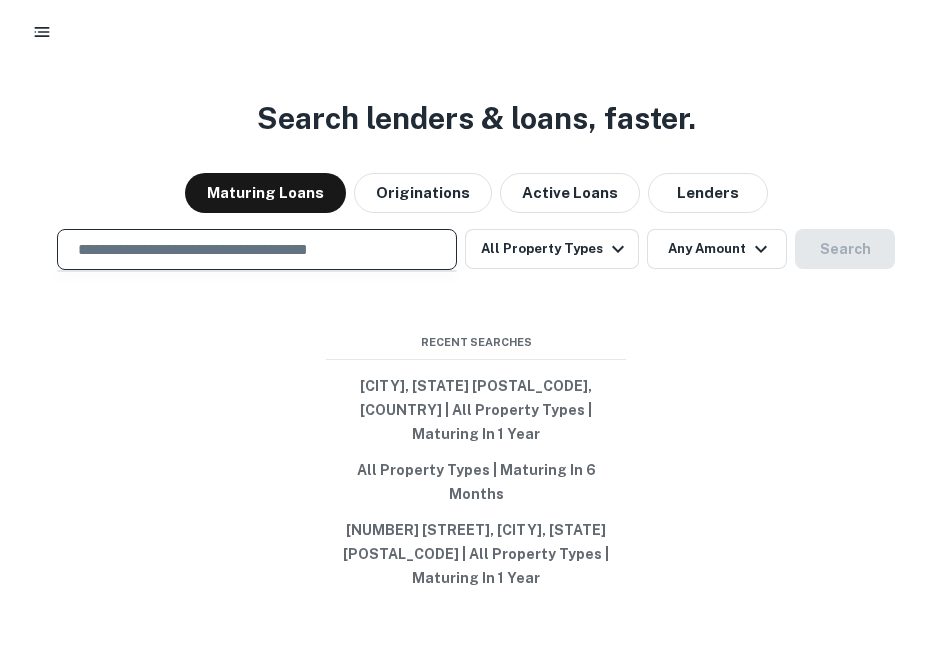 paste on "**********" 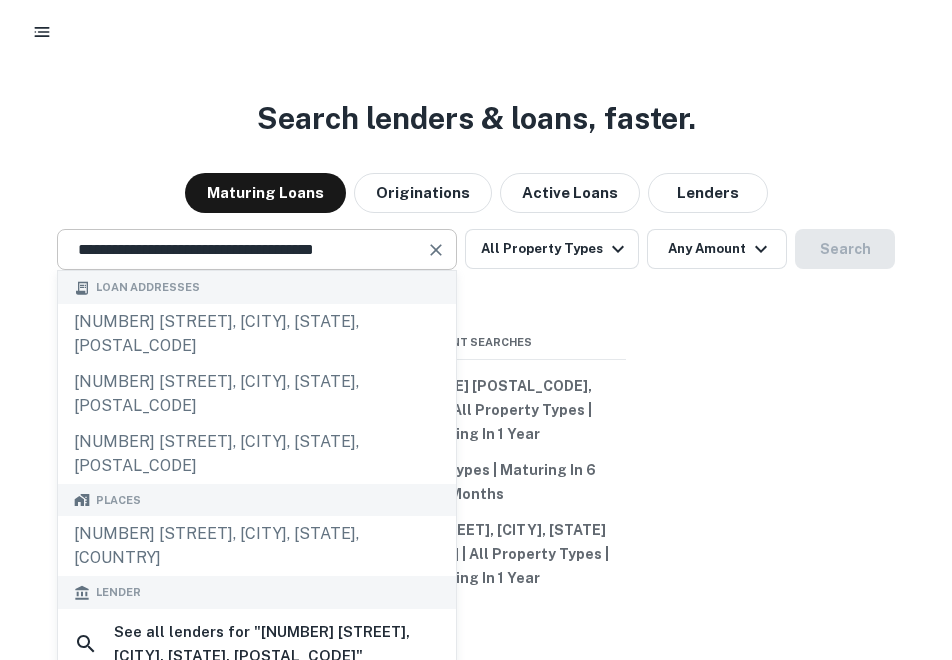 click at bounding box center [436, 250] 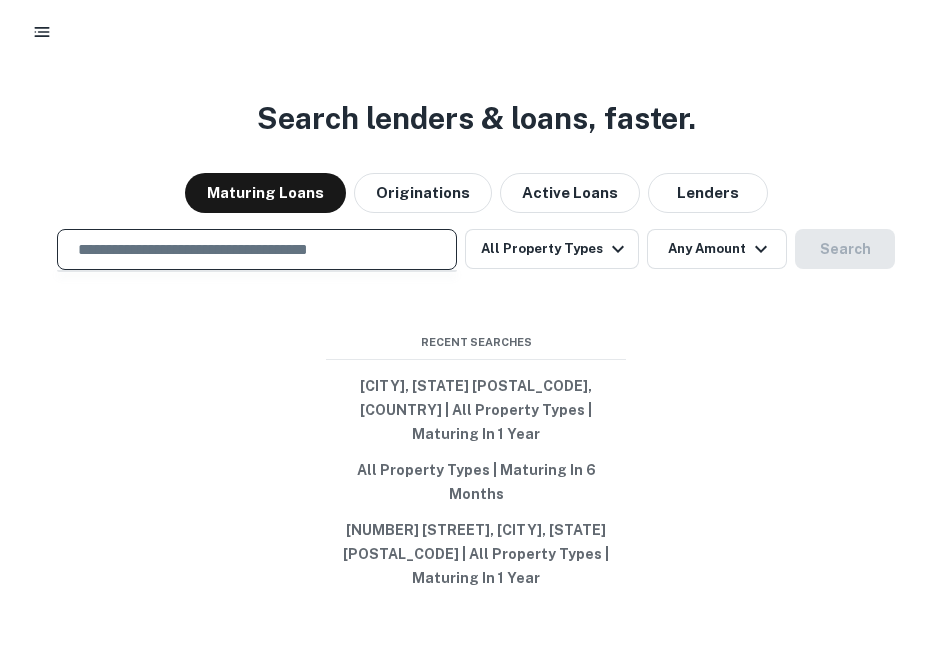 paste on "**********" 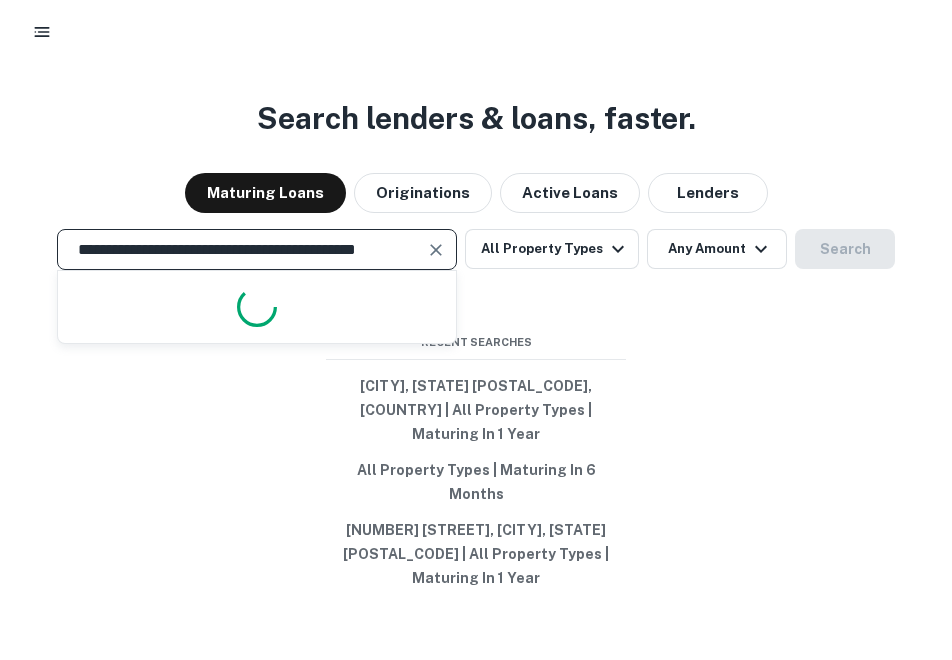 scroll, scrollTop: 0, scrollLeft: 40, axis: horizontal 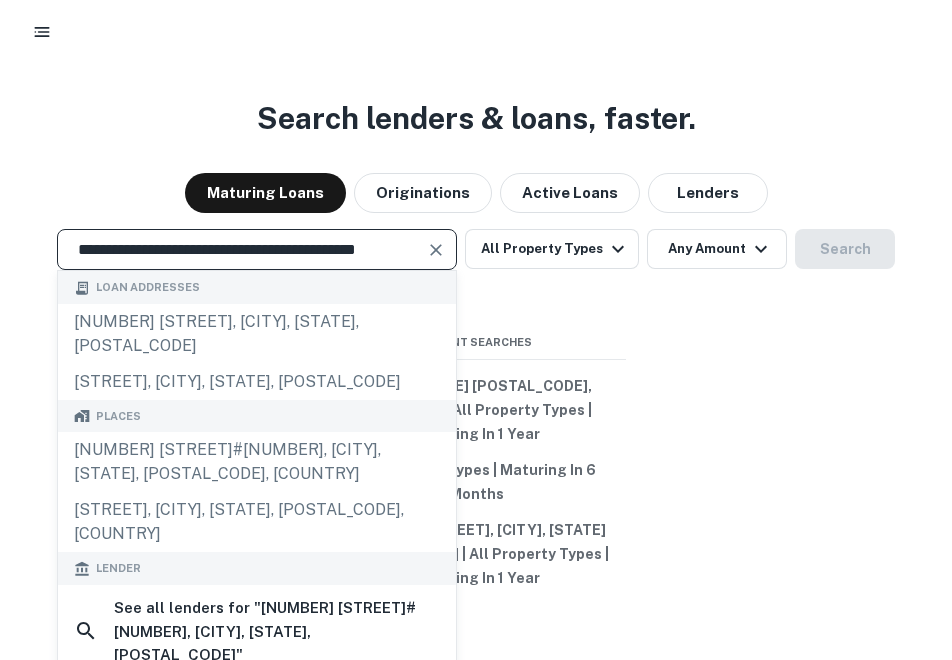 click at bounding box center (436, 250) 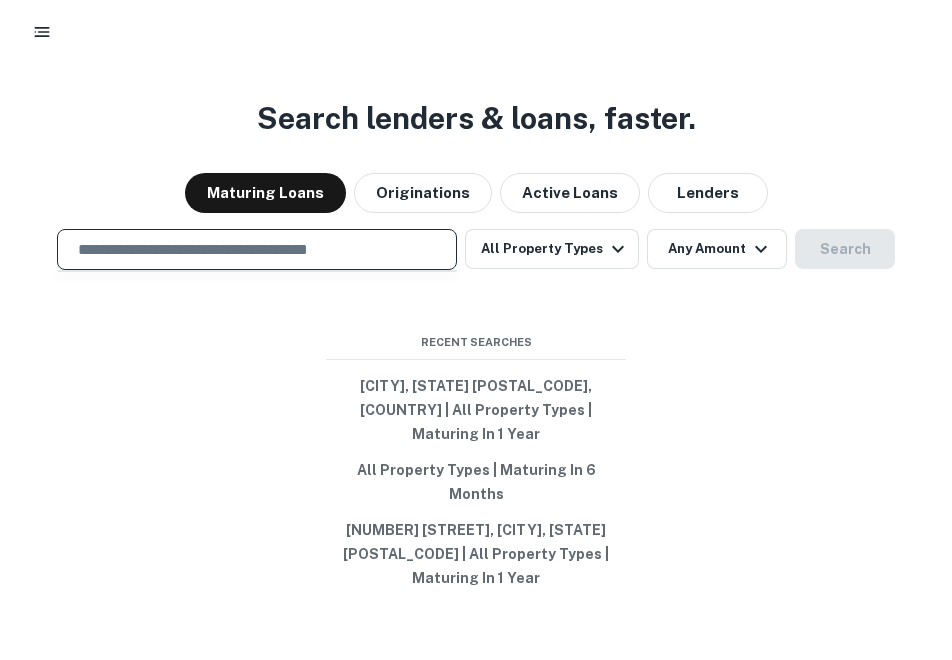 paste on "**********" 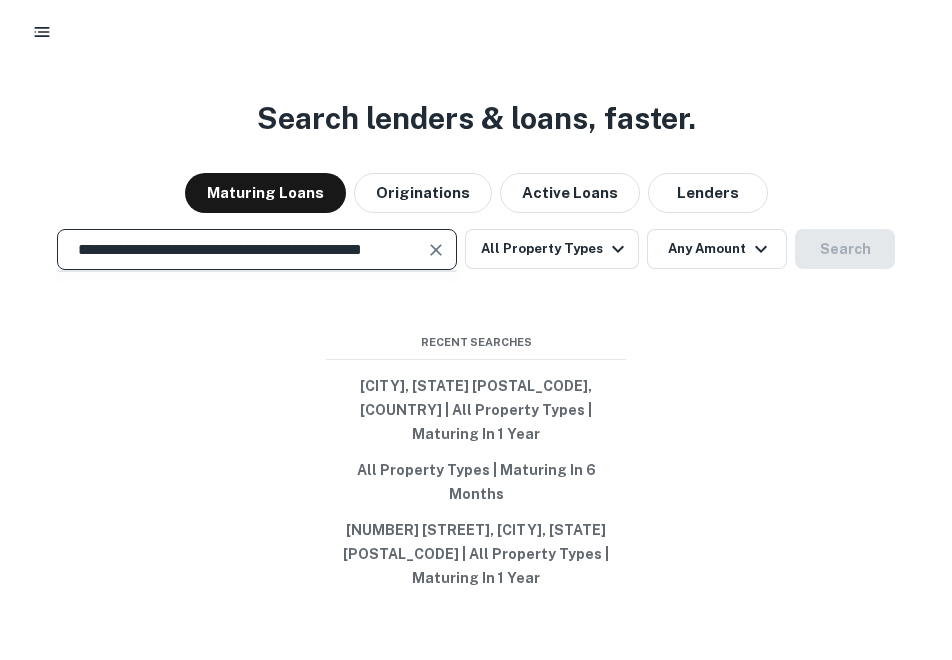 scroll, scrollTop: 0, scrollLeft: 56, axis: horizontal 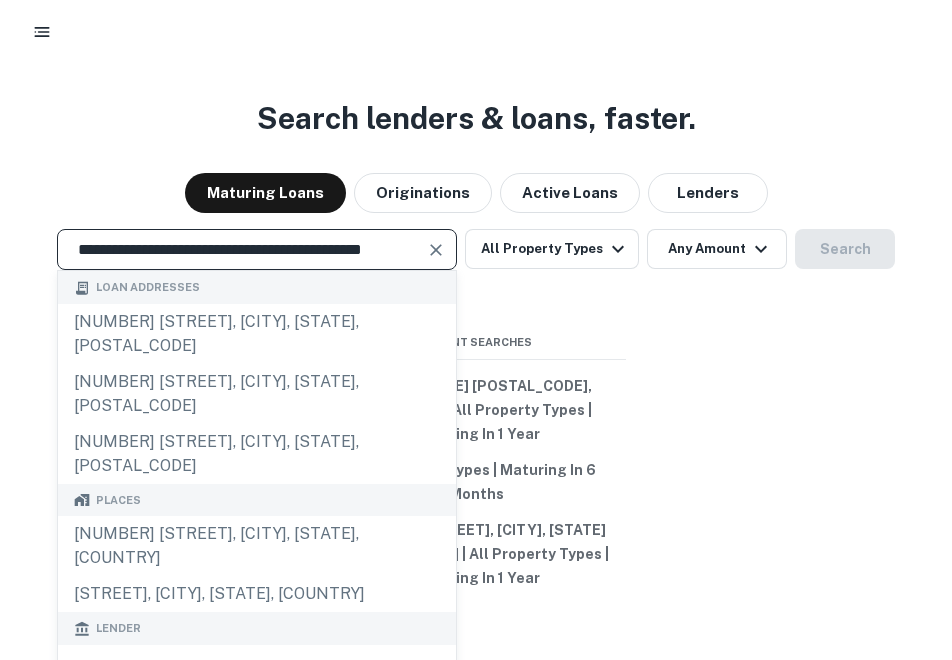 click on "**********" at bounding box center [242, 249] 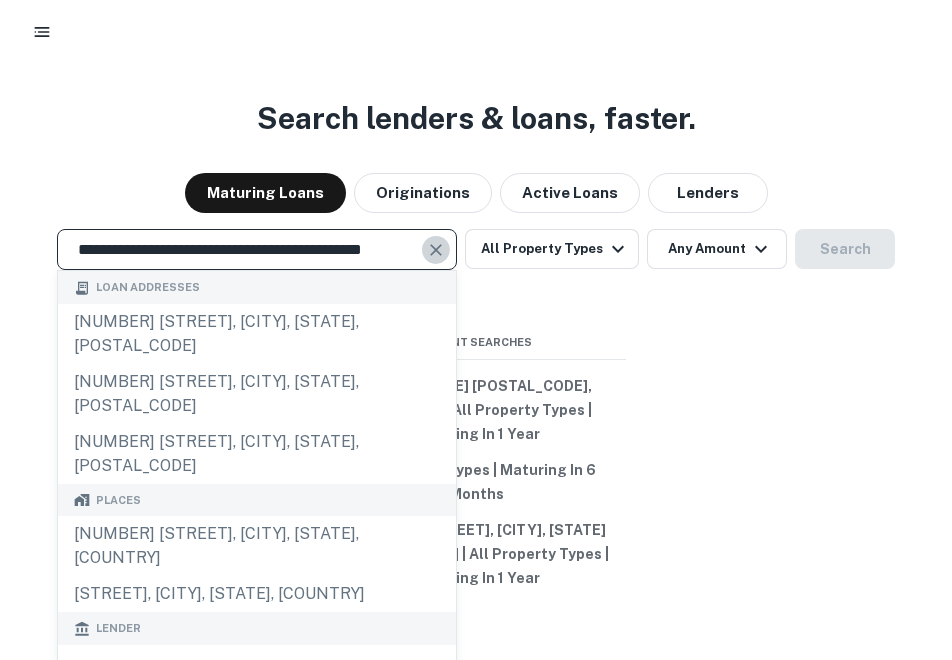 click at bounding box center (436, 250) 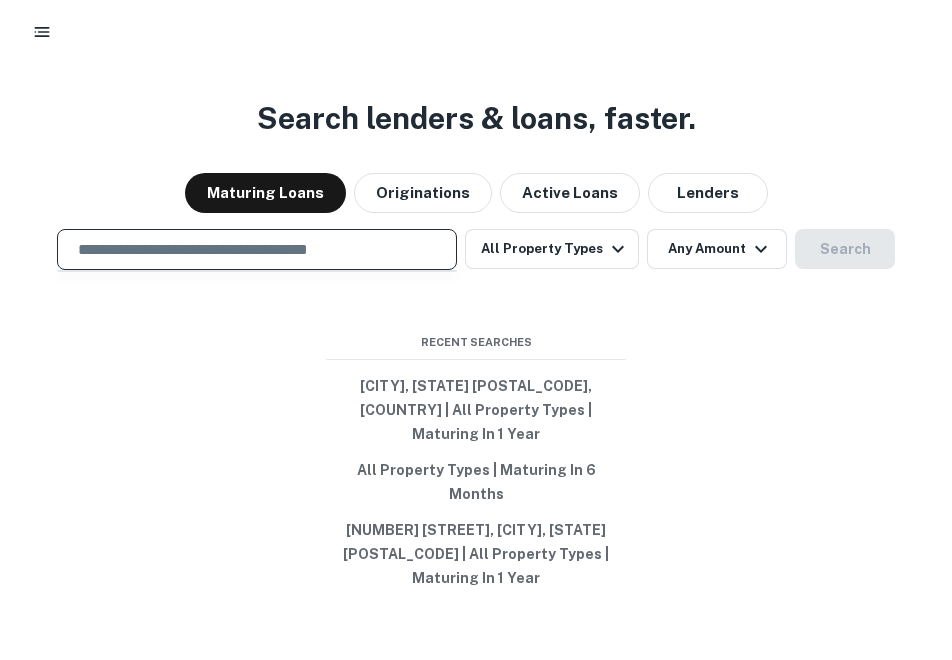 paste on "**********" 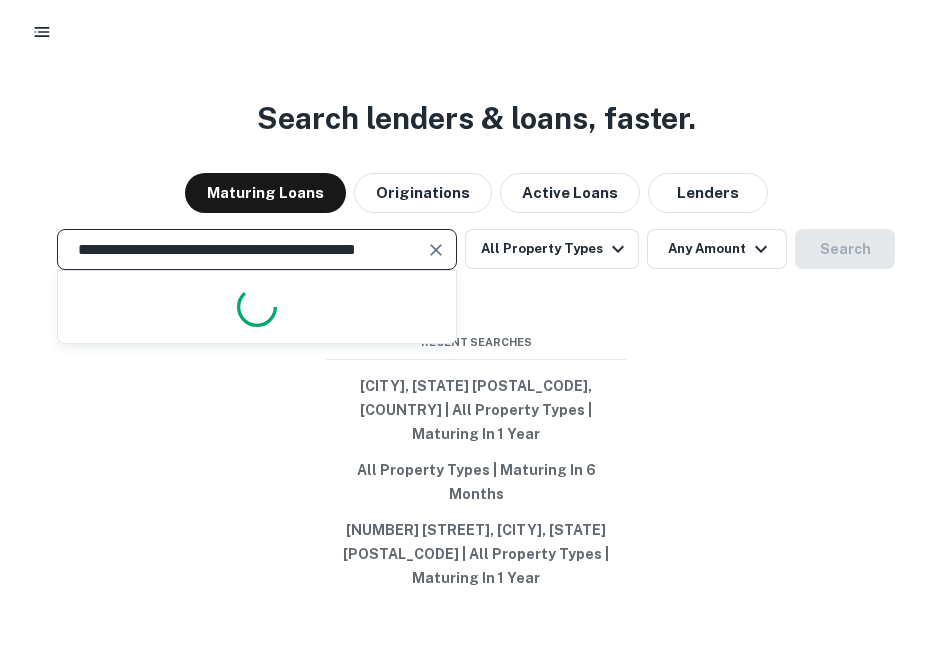 scroll, scrollTop: 0, scrollLeft: 40, axis: horizontal 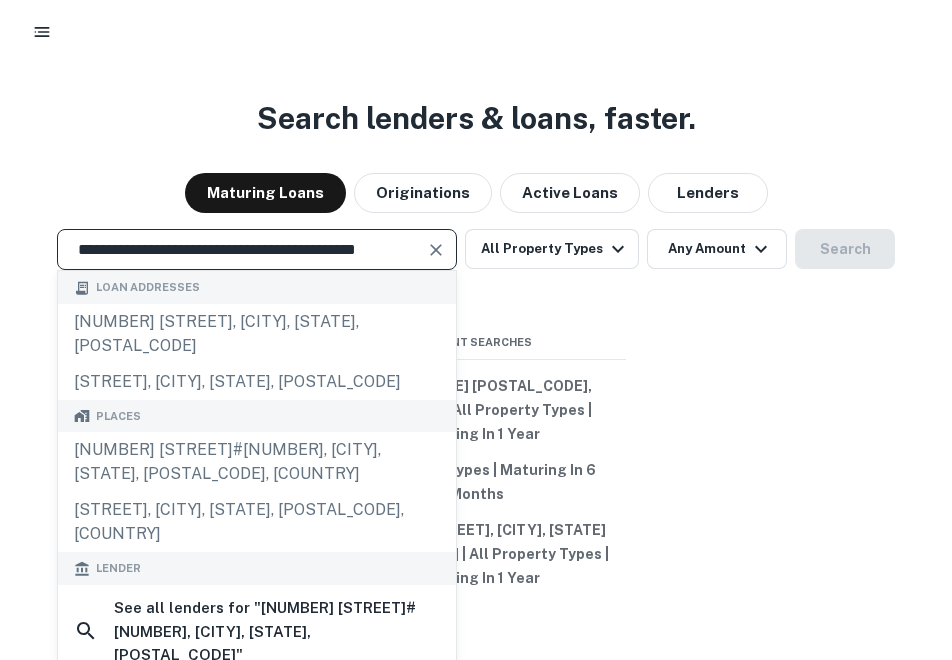 click at bounding box center (436, 250) 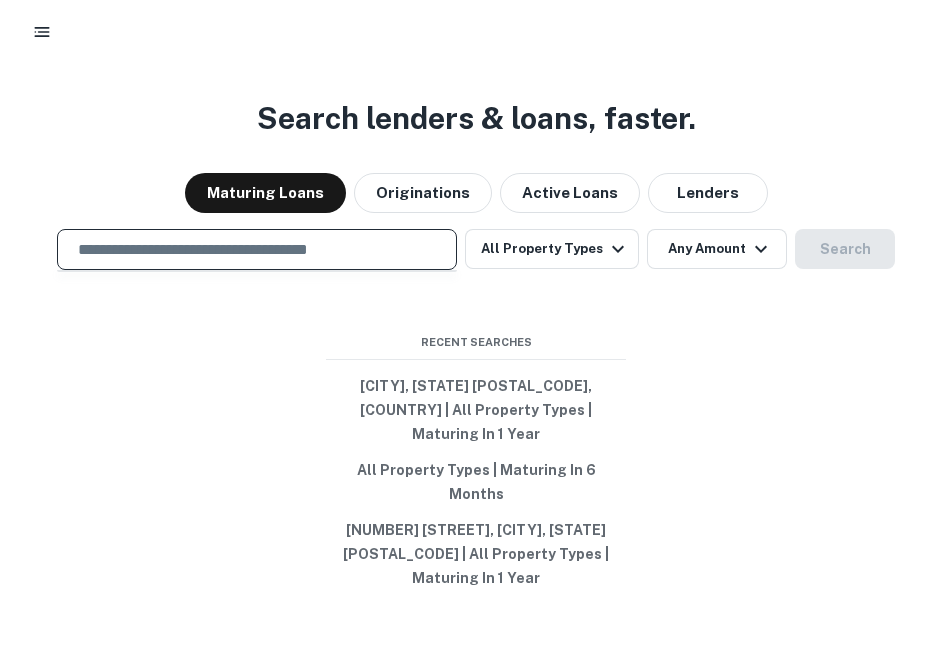 paste on "**********" 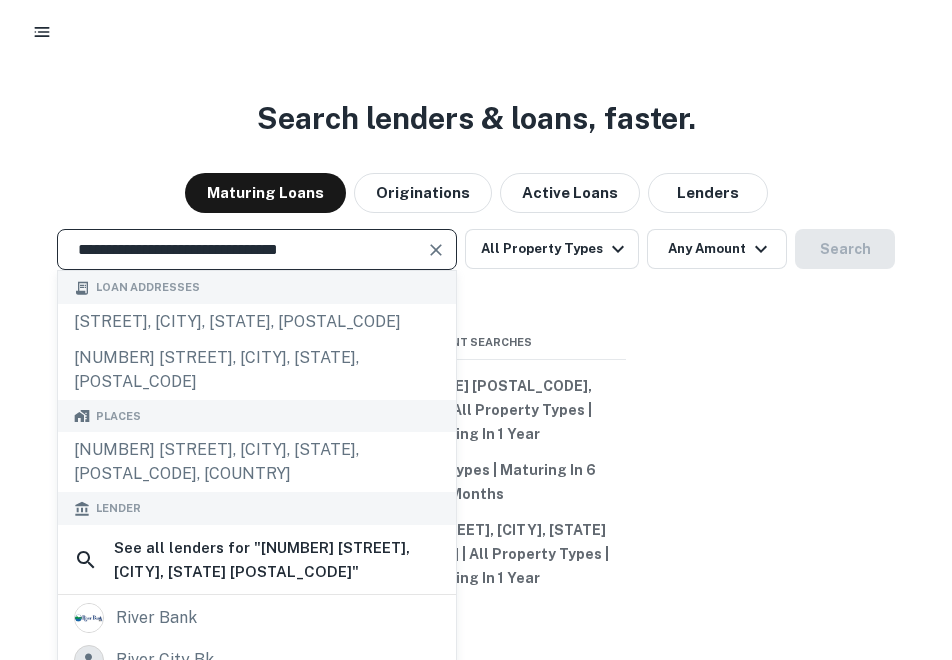 click at bounding box center (436, 250) 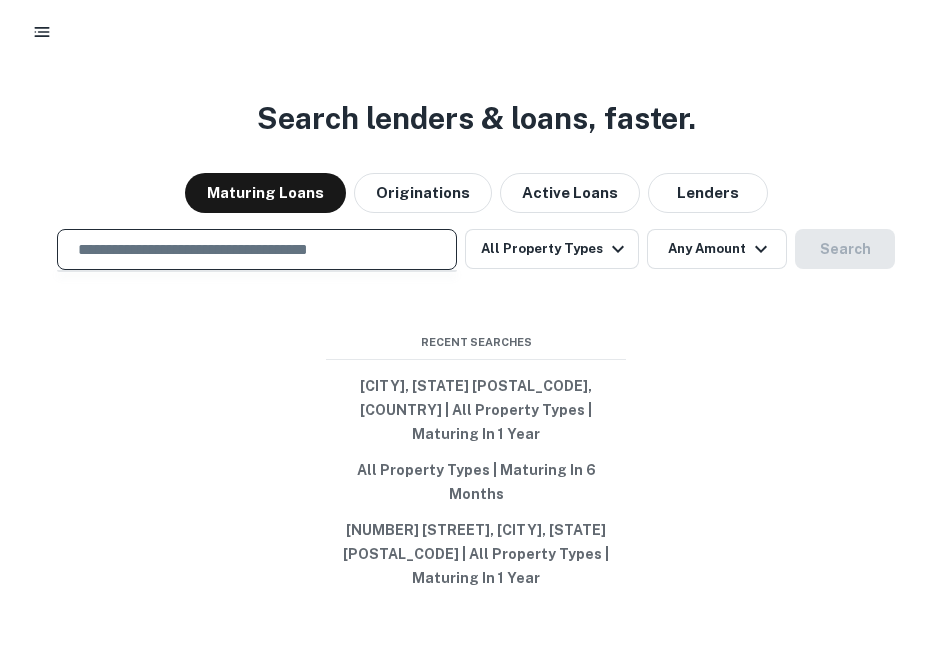 paste on "**********" 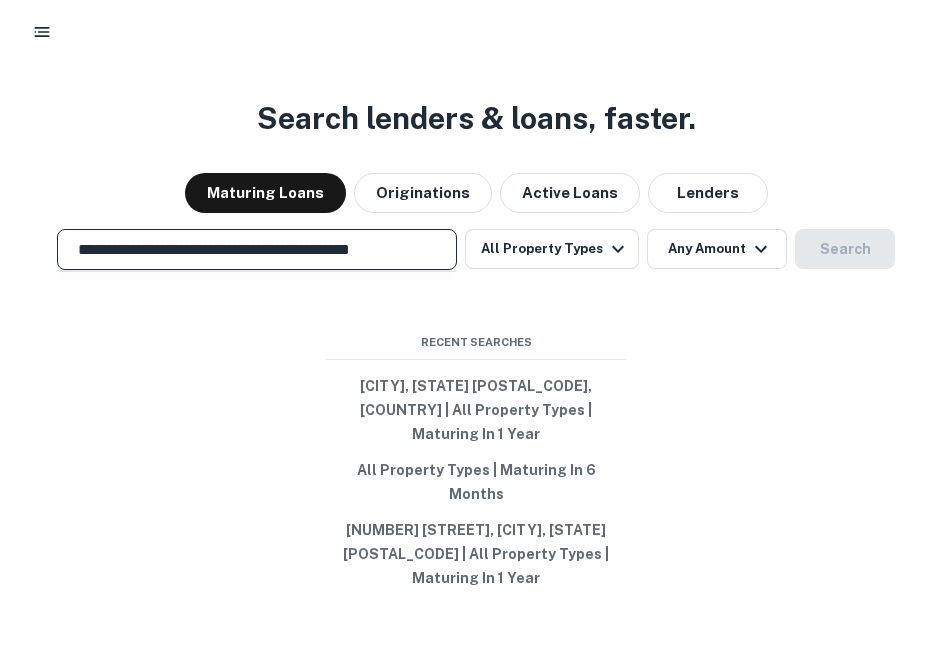 scroll, scrollTop: 0, scrollLeft: 30, axis: horizontal 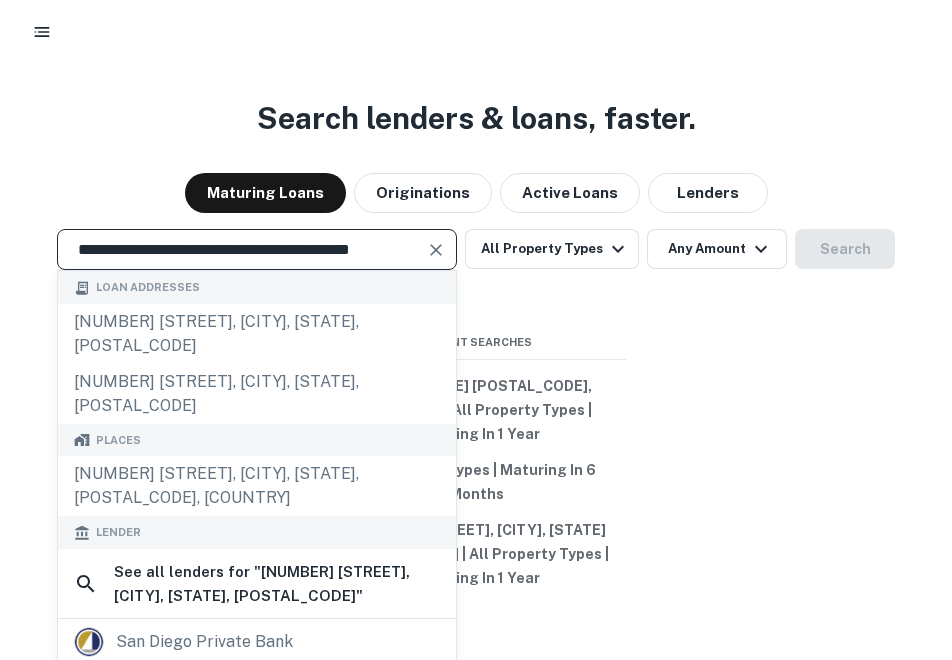 click on "**********" at bounding box center (257, 249) 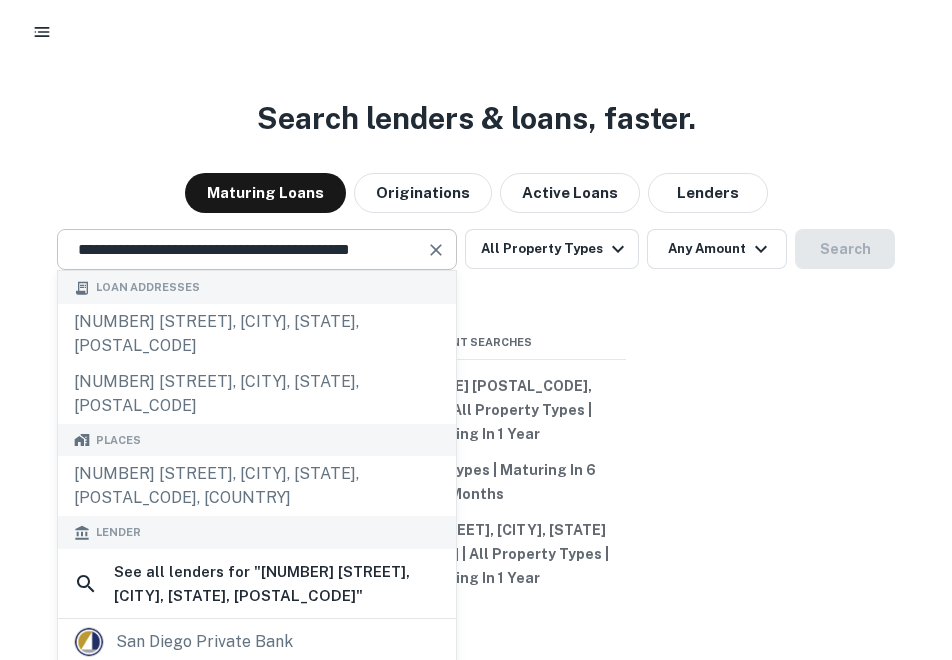 click on "**********" at bounding box center [257, 249] 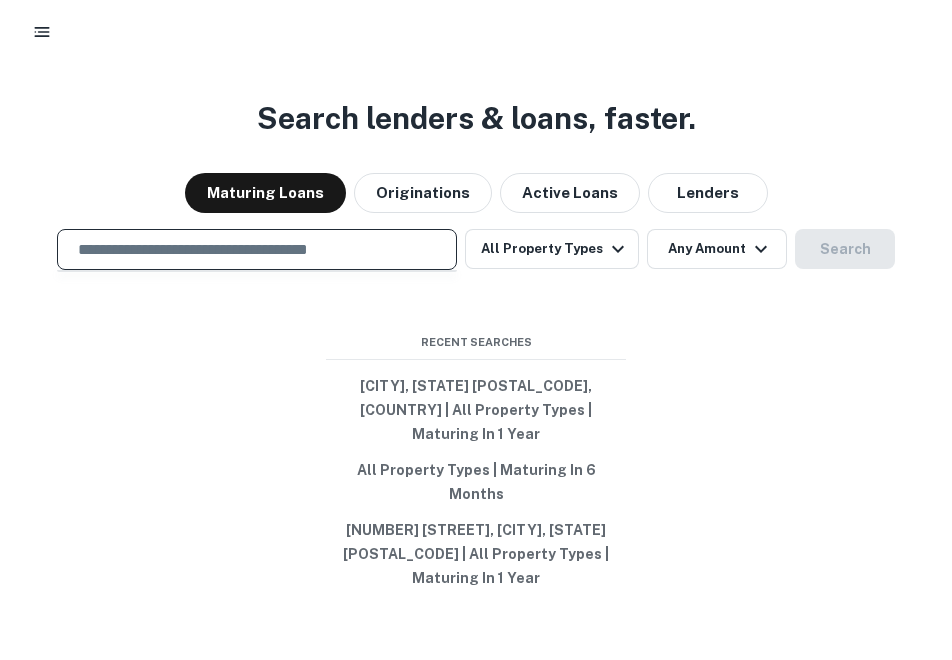 paste on "**********" 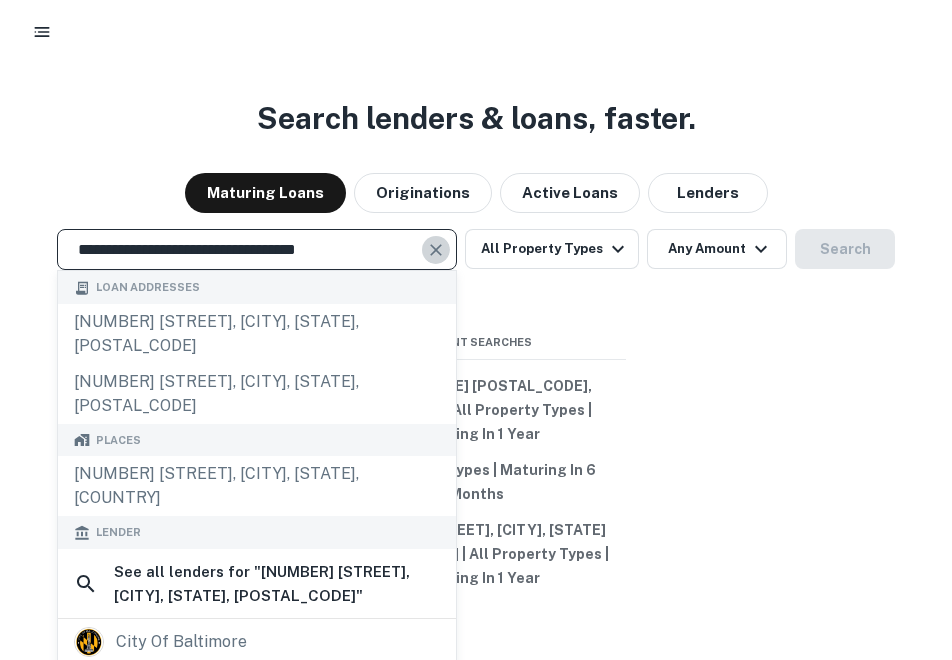 click at bounding box center (436, 250) 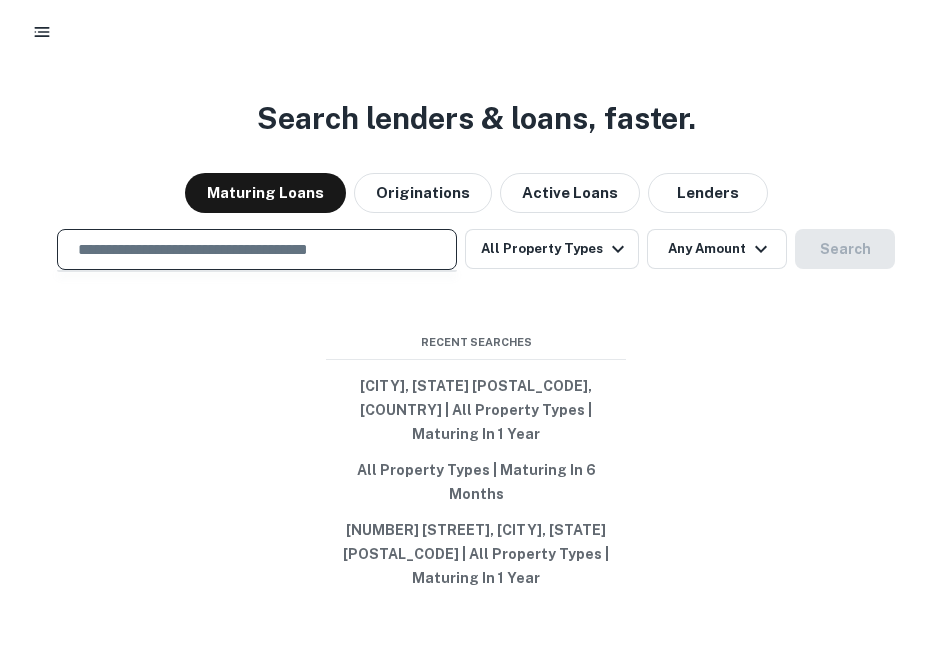 paste on "**********" 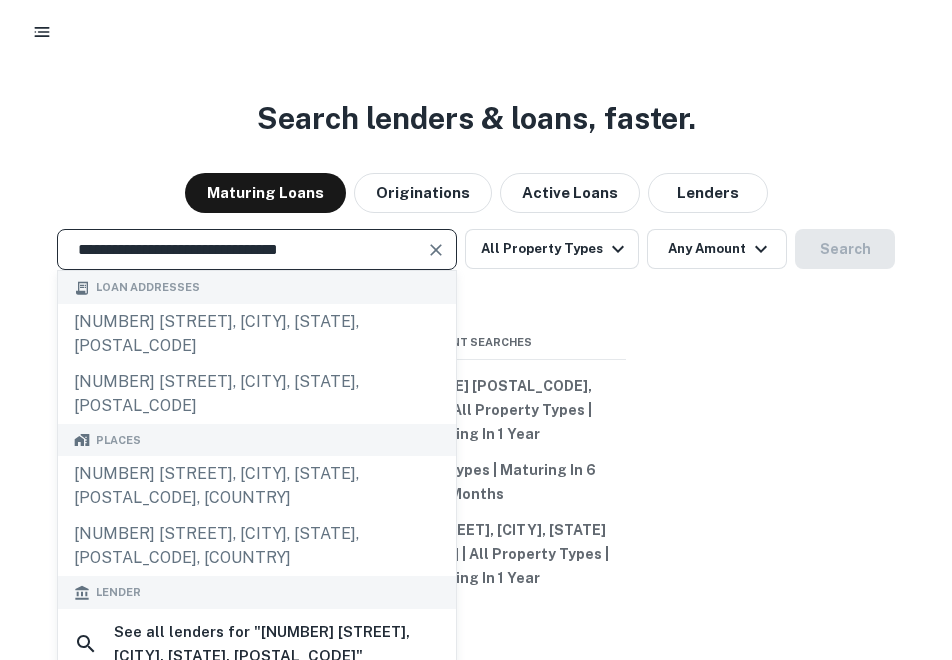 type on "**********" 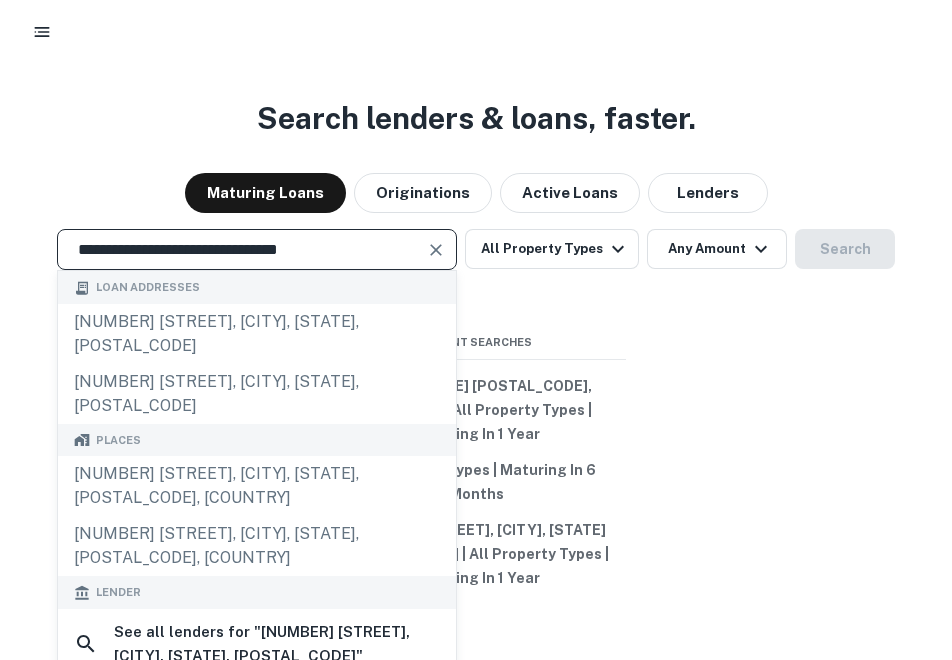 click on "**********" at bounding box center (257, 249) 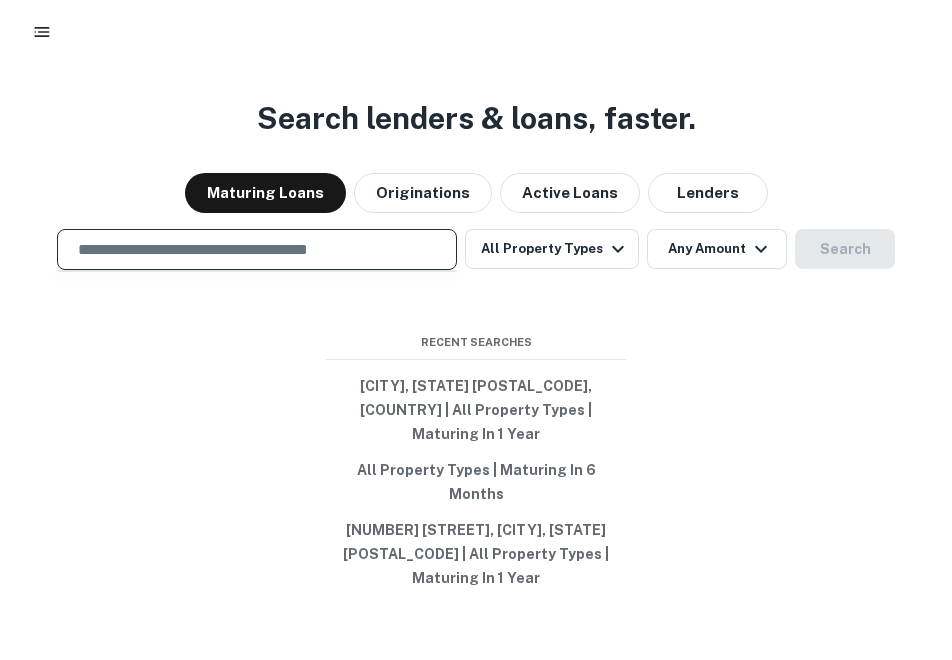 paste on "**********" 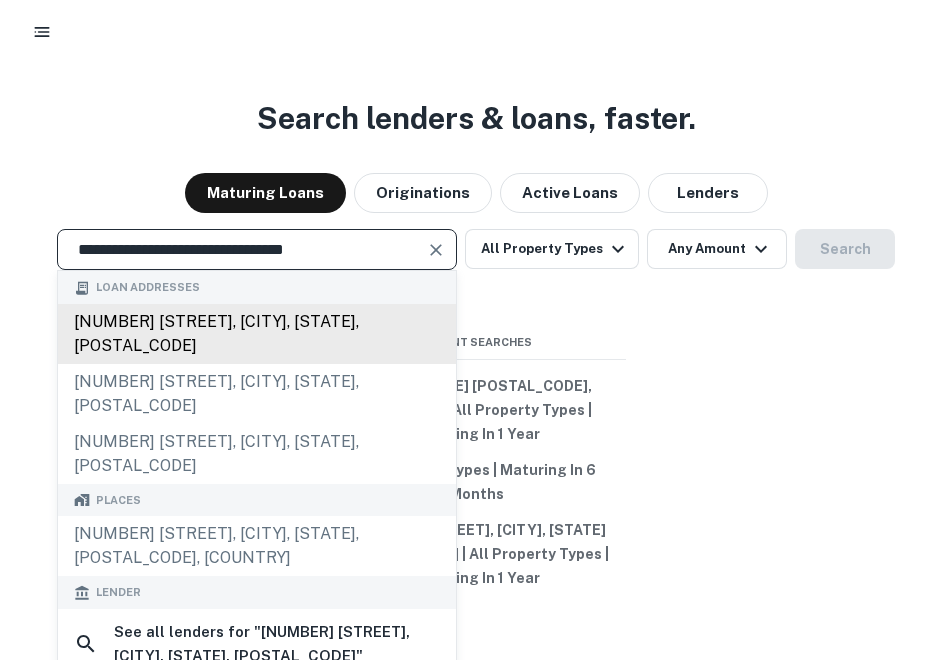 click on "[NUMBER] [STREET], [CITY], [STATE], [POSTAL_CODE]" at bounding box center [257, 334] 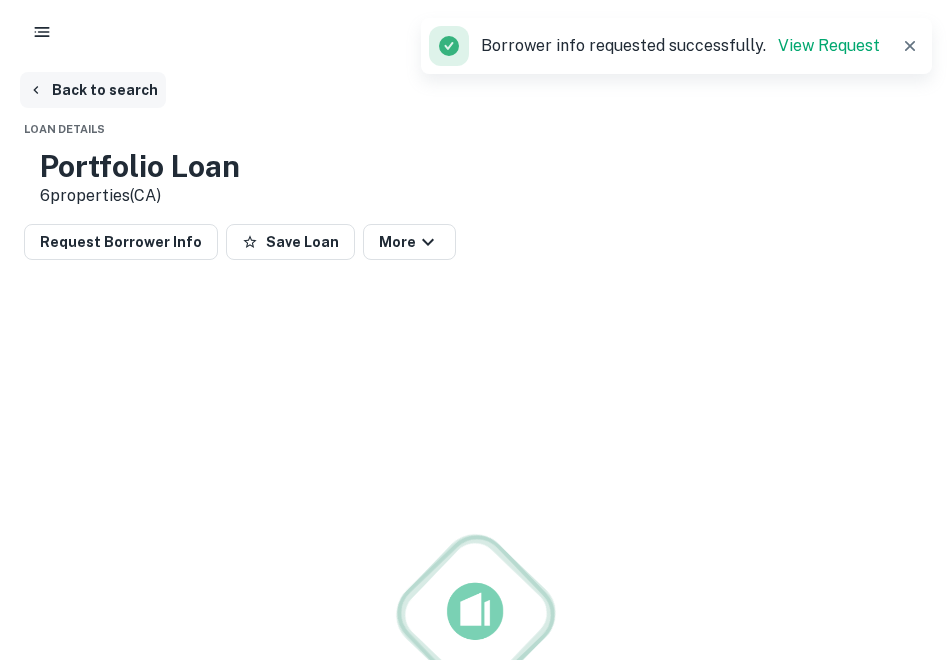 click on "Back to search" at bounding box center [93, 90] 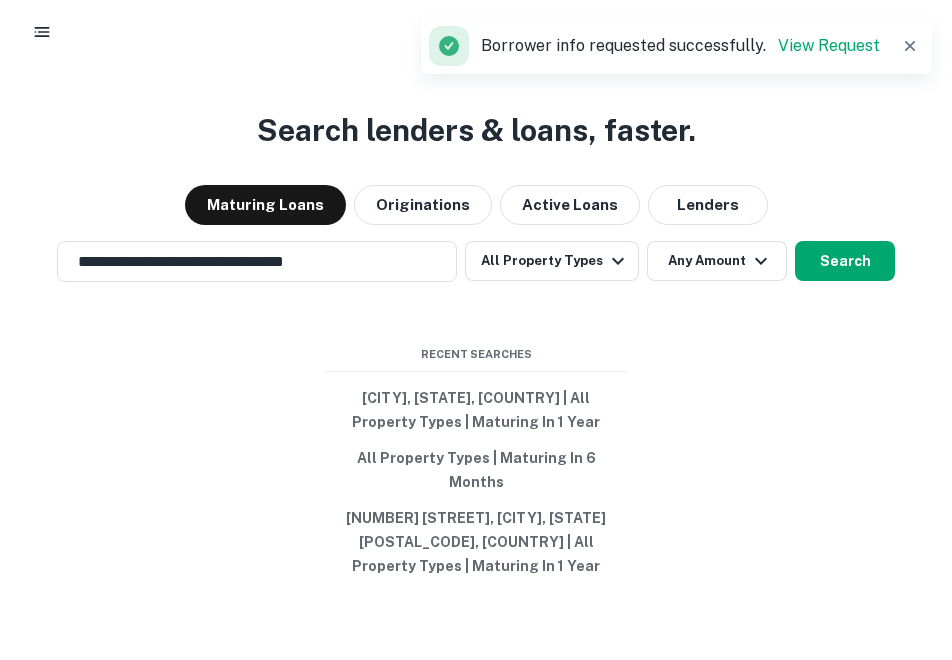 scroll, scrollTop: 0, scrollLeft: 0, axis: both 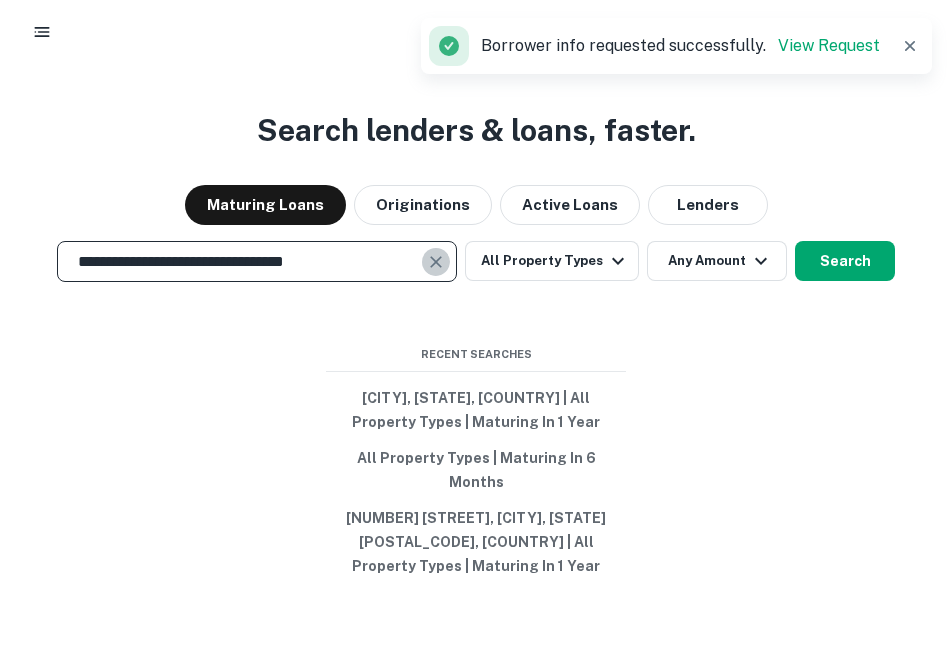 click at bounding box center [436, 262] 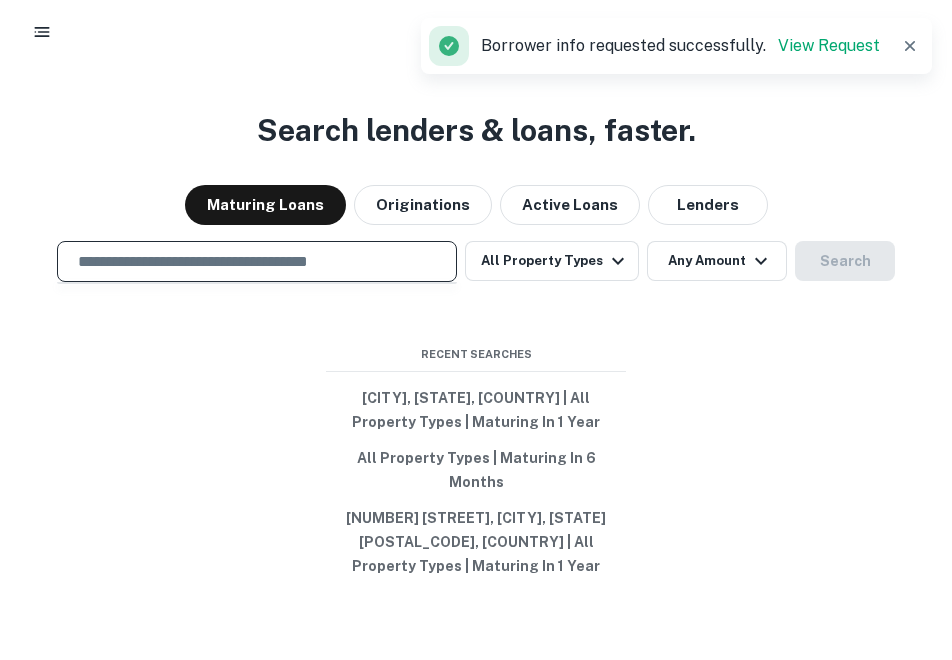 paste on "**********" 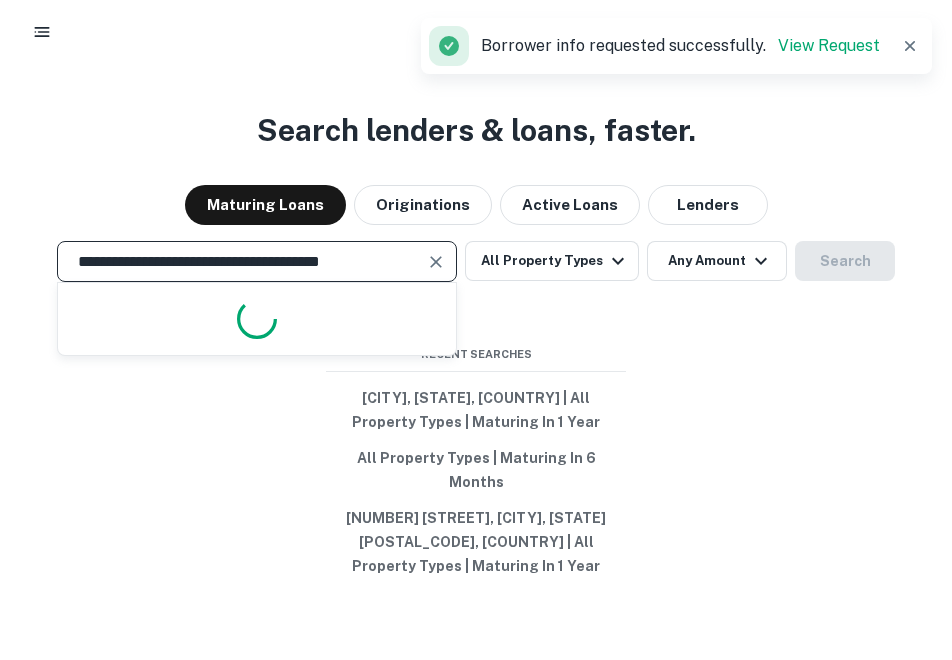 scroll, scrollTop: 0, scrollLeft: 4, axis: horizontal 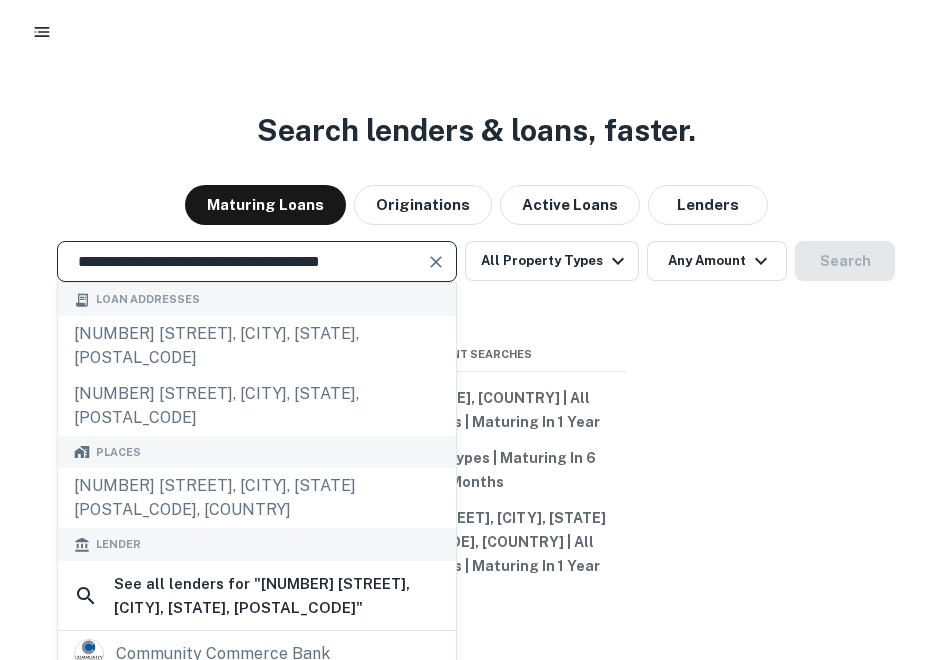 click on "**********" at bounding box center (242, 261) 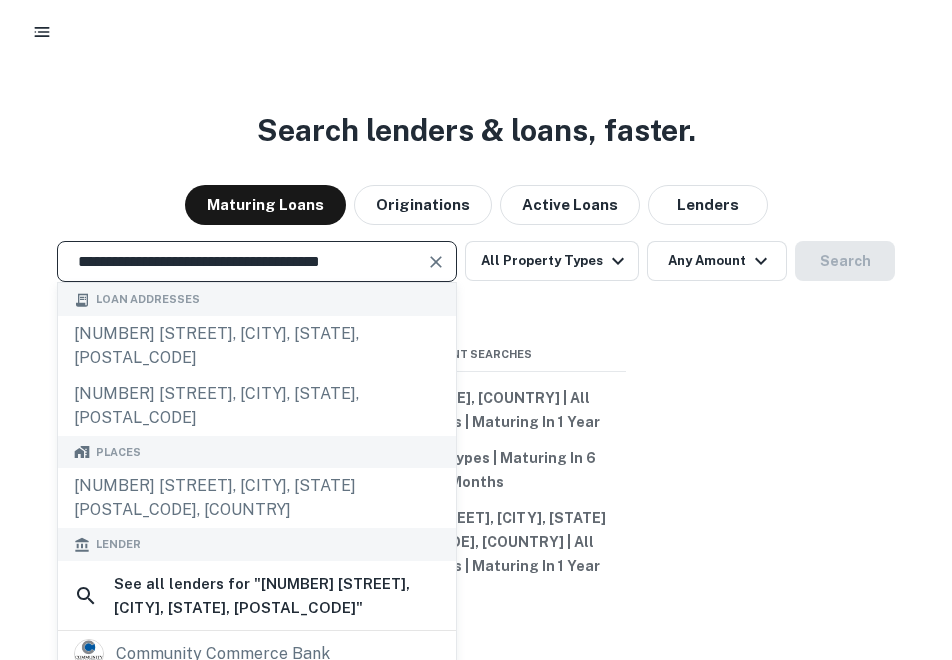 click at bounding box center (436, 262) 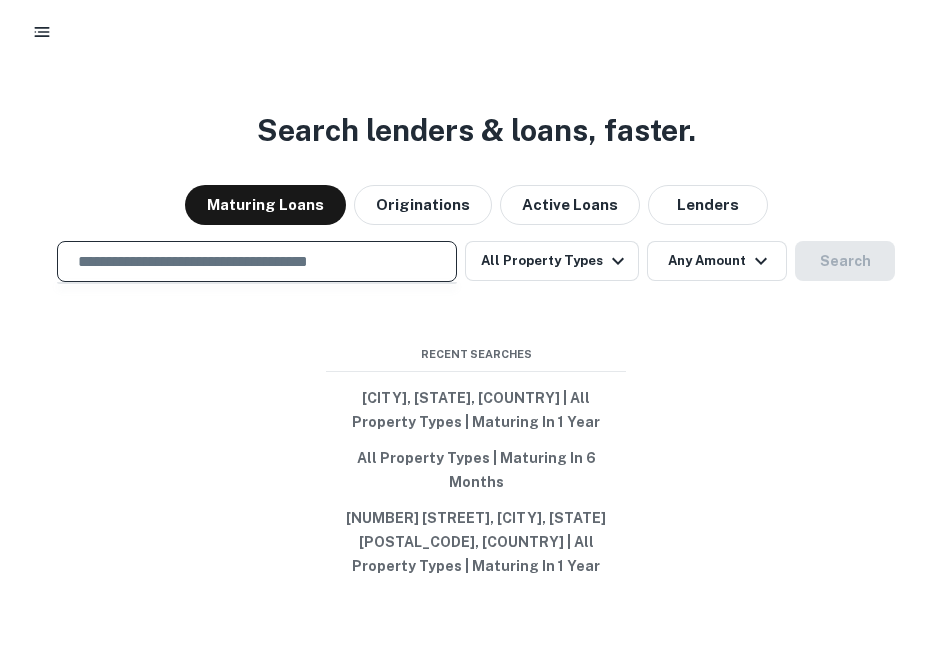 paste on "**********" 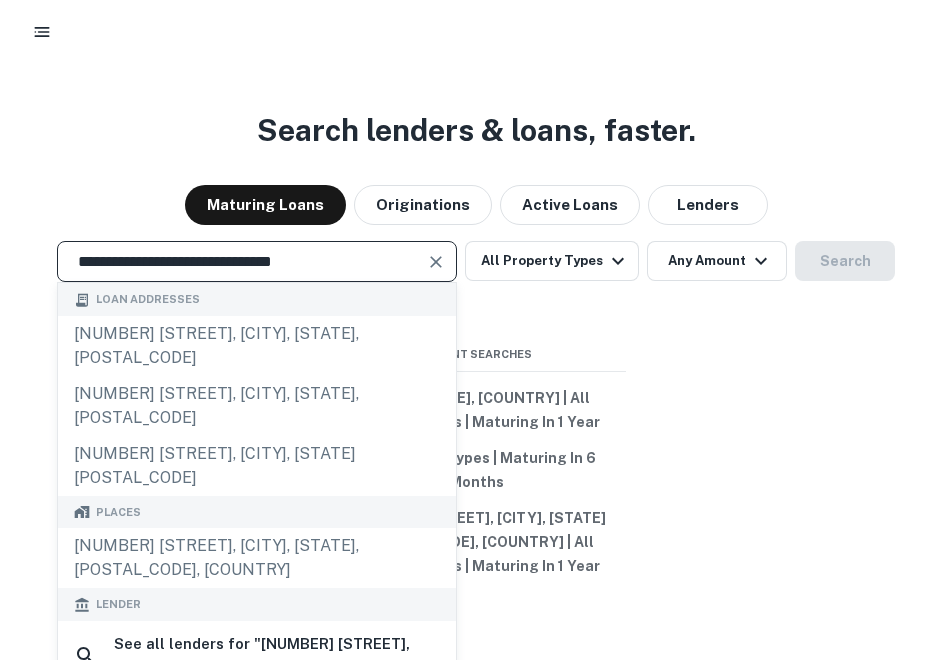 click at bounding box center (436, 262) 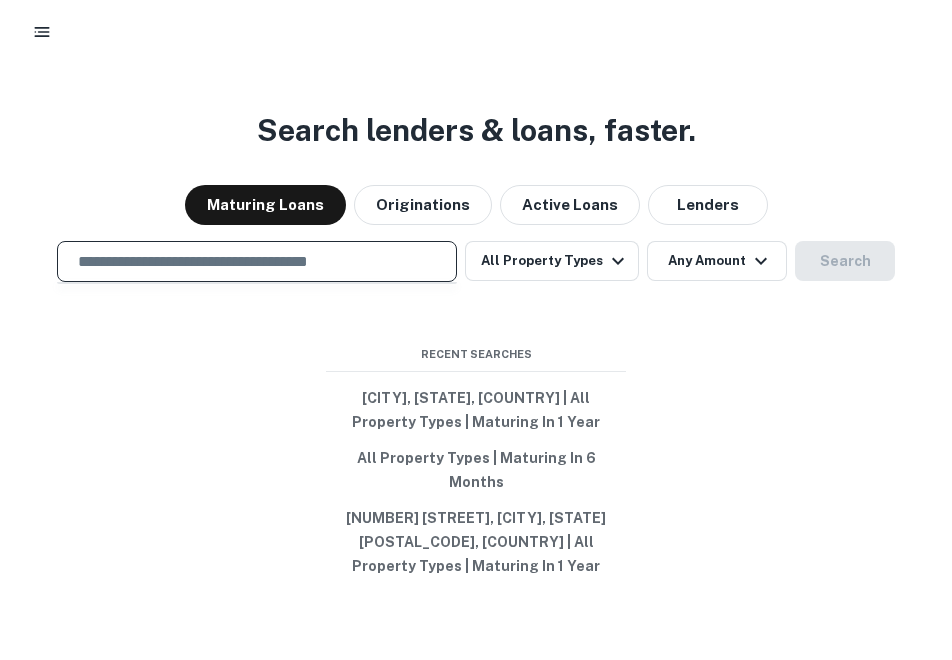 paste on "**********" 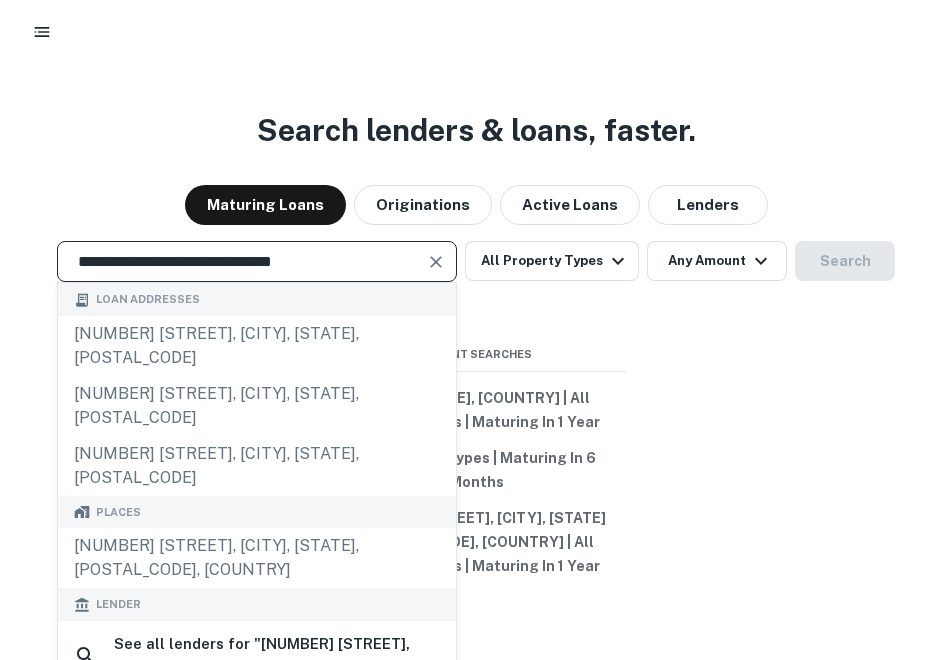 click at bounding box center [436, 262] 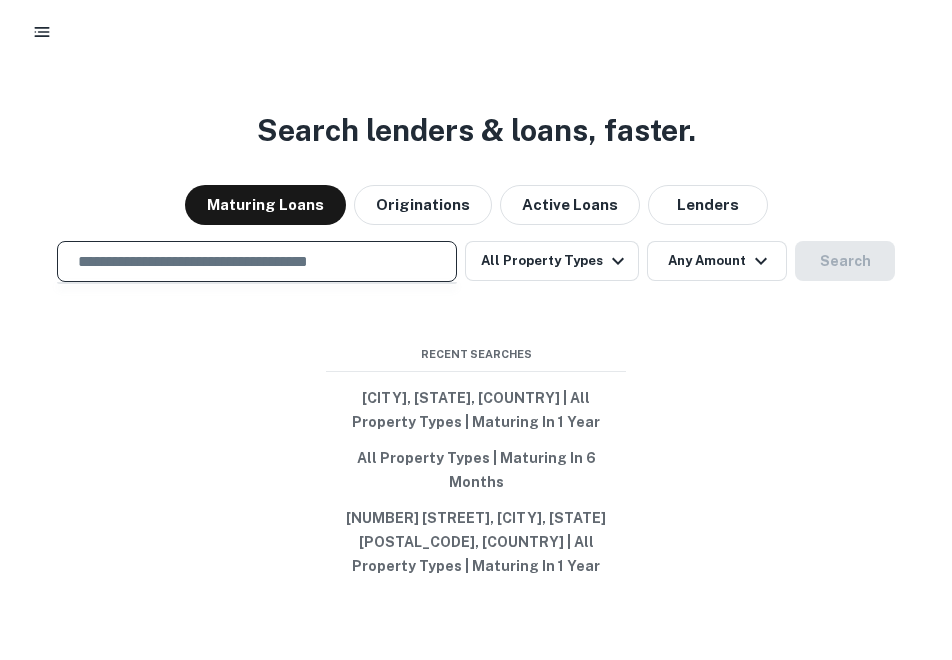 paste on "**********" 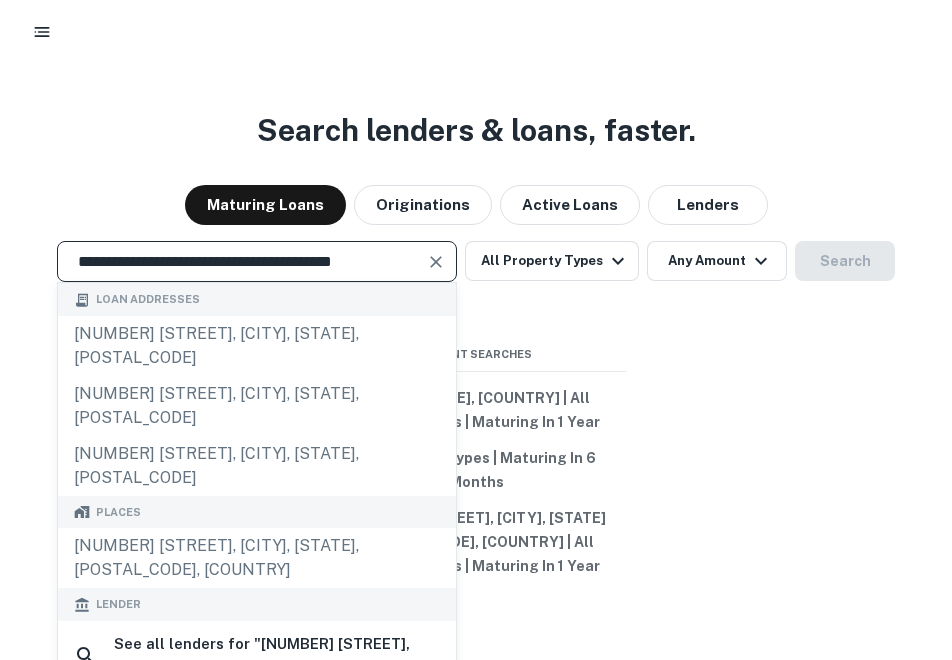 click at bounding box center (436, 262) 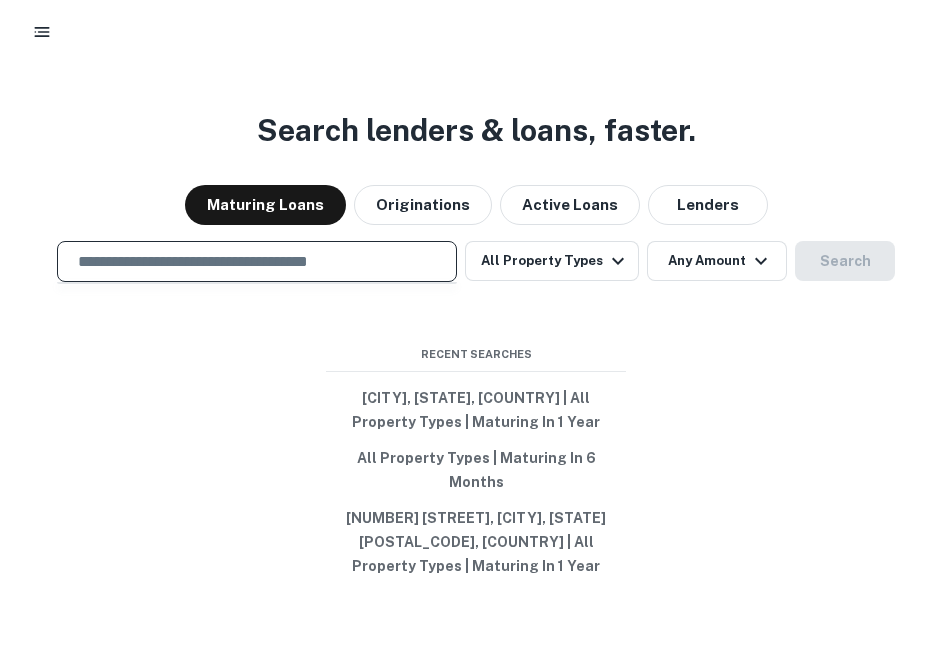 paste on "**********" 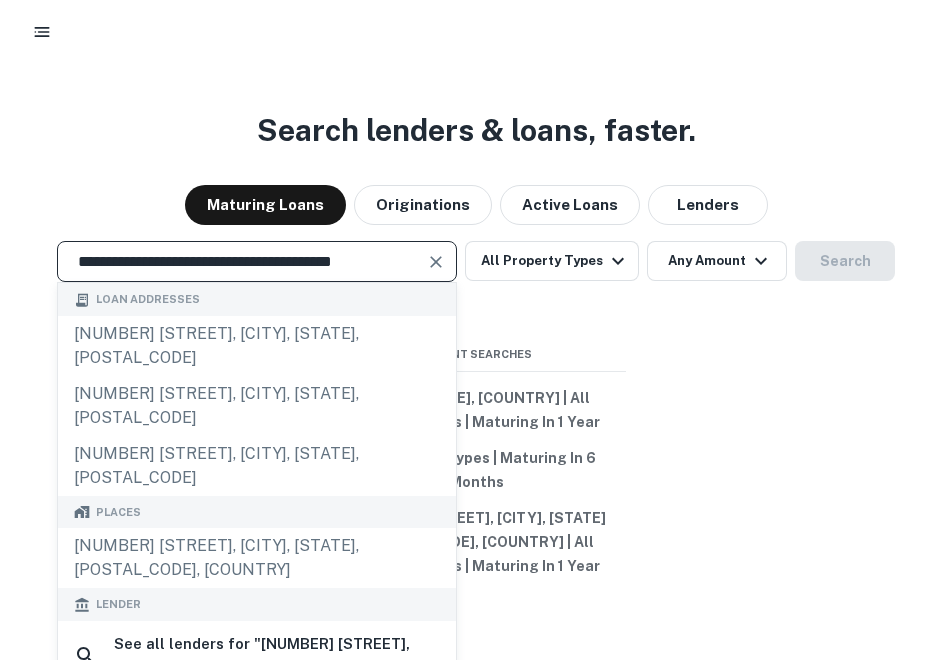 click at bounding box center [436, 262] 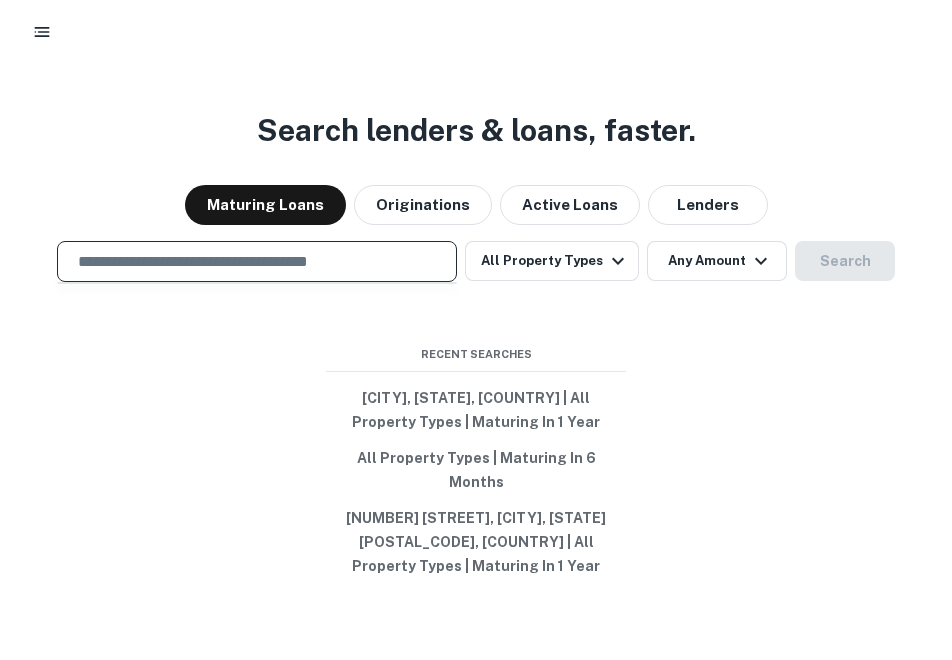 paste on "**********" 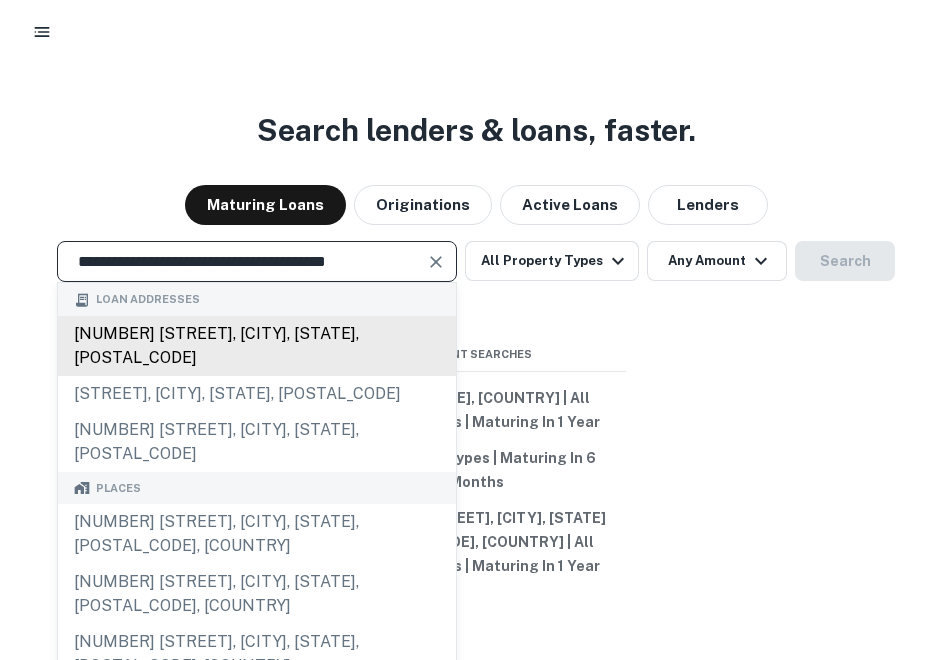 click on "[NUMBER] [STREET], [CITY], [STATE], [POSTAL_CODE]" at bounding box center (257, 346) 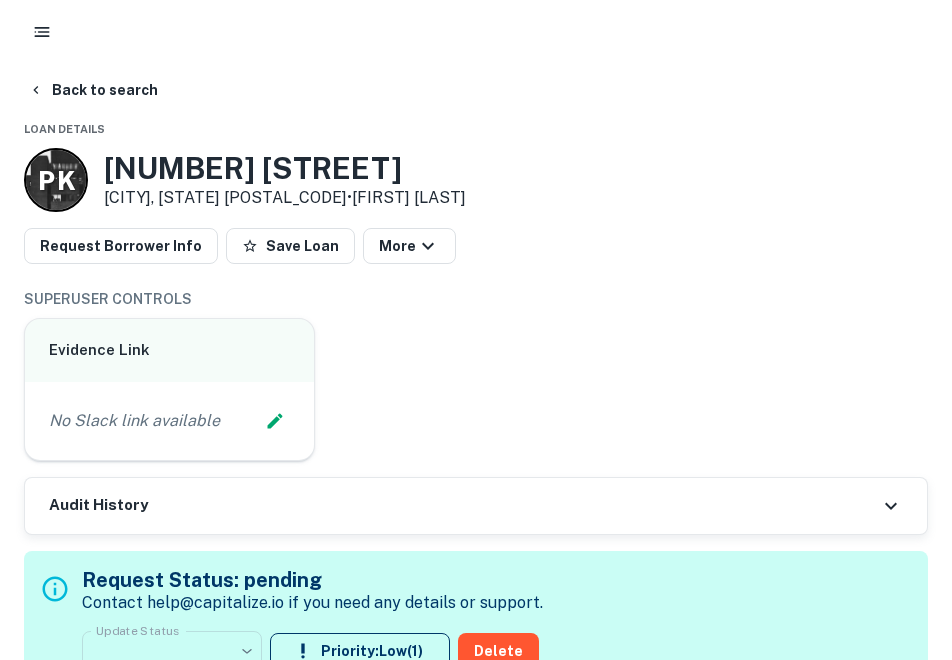 click on "Loan Details - BANK OF HEMET Borrower Address [STATE] Corporate Hierarchy [NUMBER] [STREET] [CITY], [STATE][POSTAL_CODE] [STATE] Summary Mortgage Details Borrower Name [COMPANY] Transaction Date [DATE] Loan Purpose sale Mortgage Amount $750k Interest Rate 2.90% Term 123 months Due Date [DATE] LTV 75.00% Property Details Sale Amount $1m Asset Type retail Square Footage 2400 sq ft Number of Buildings 1 Year Built 1975 Location ← Move left → Move right ↑ Move up ↓ + - Home" at bounding box center [476, 2125] 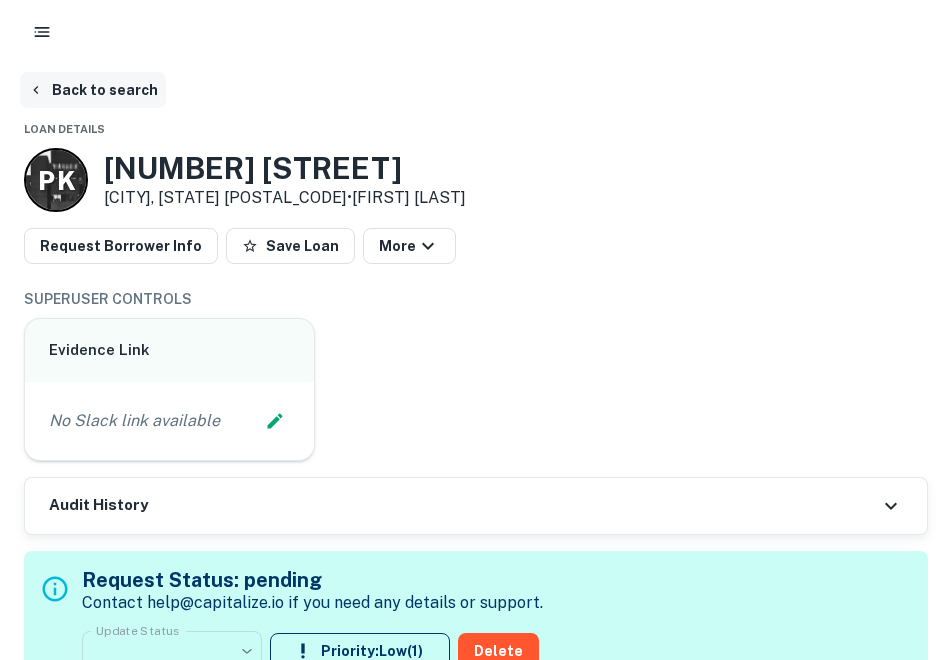 click on "Back to search" at bounding box center (93, 90) 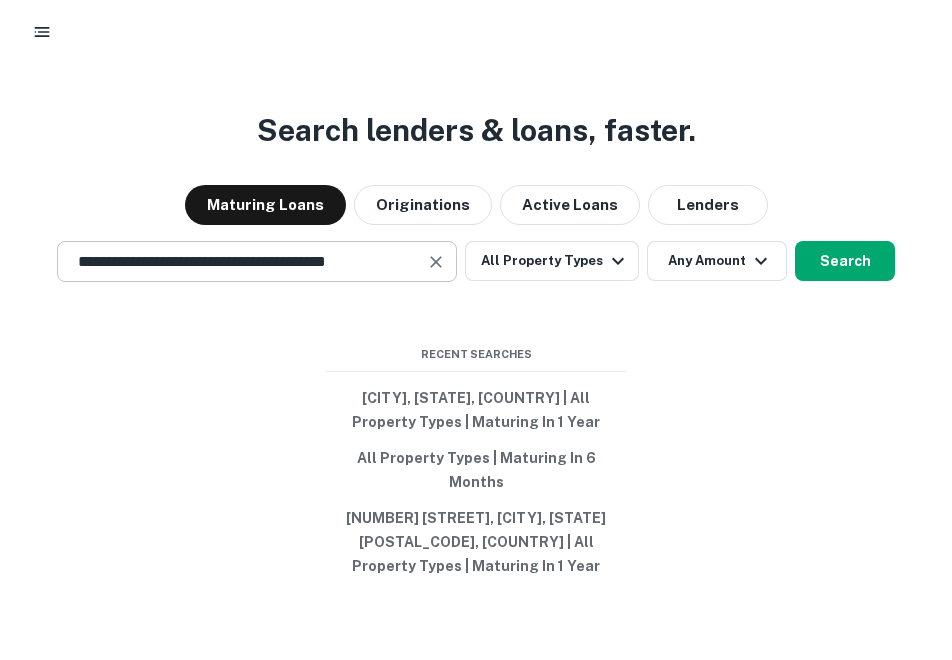 click at bounding box center [436, 262] 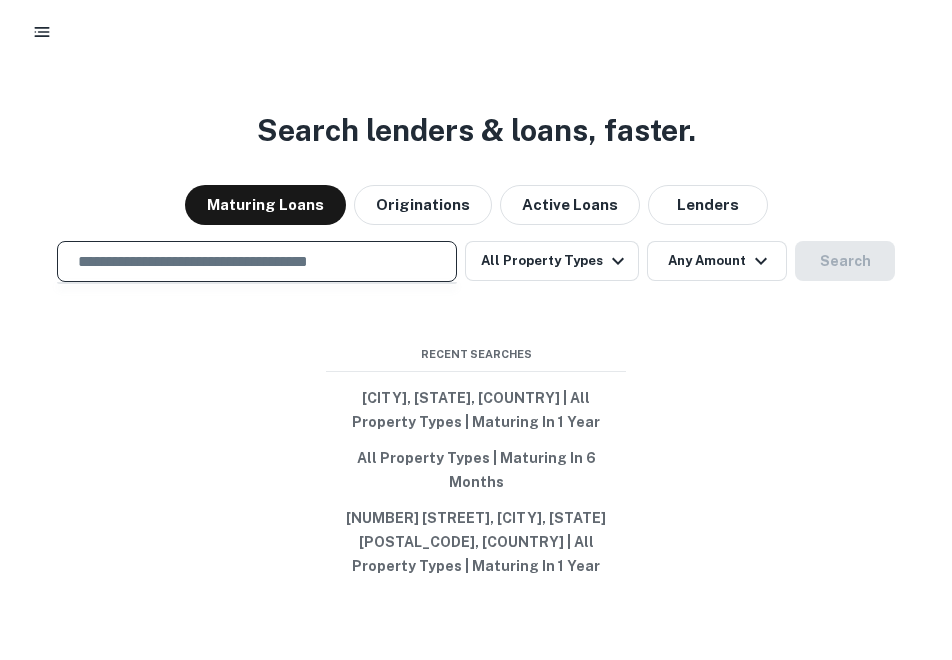 paste on "**********" 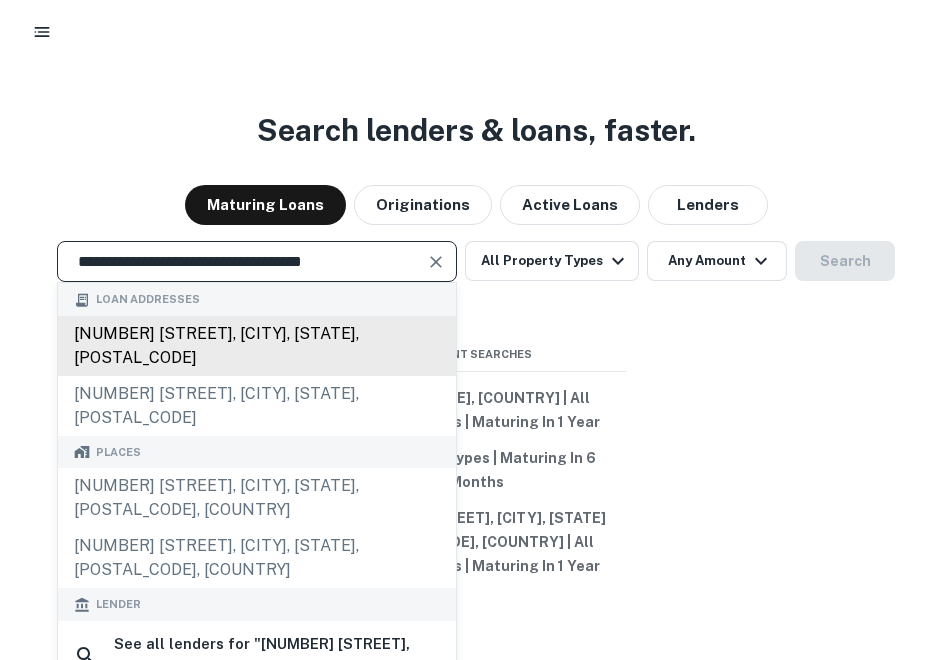 click on "[NUMBER] [STREET], [CITY], [STATE], [POSTAL_CODE]" at bounding box center (257, 346) 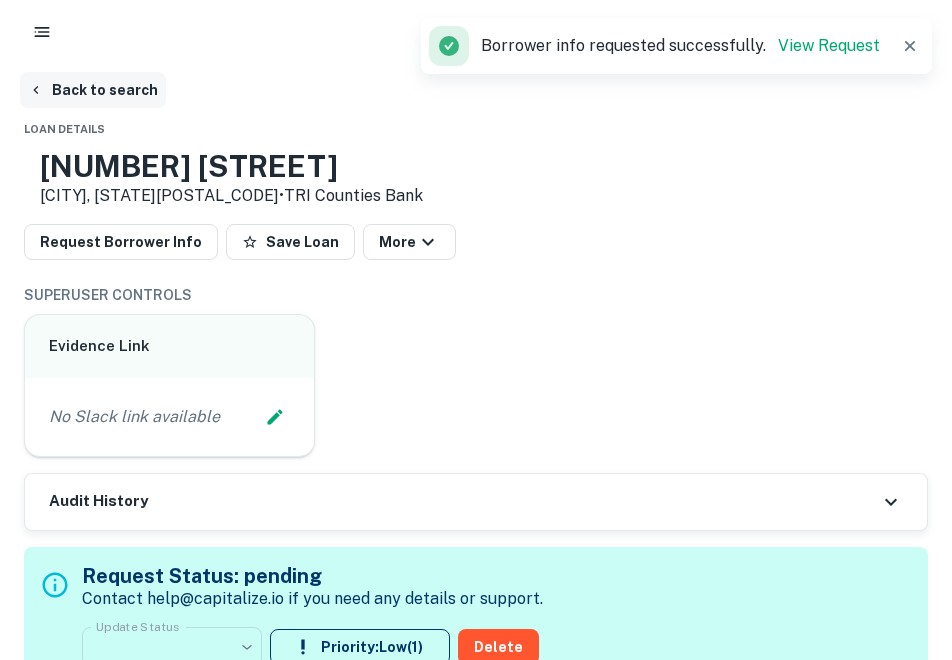 click on "Back to search" at bounding box center [93, 90] 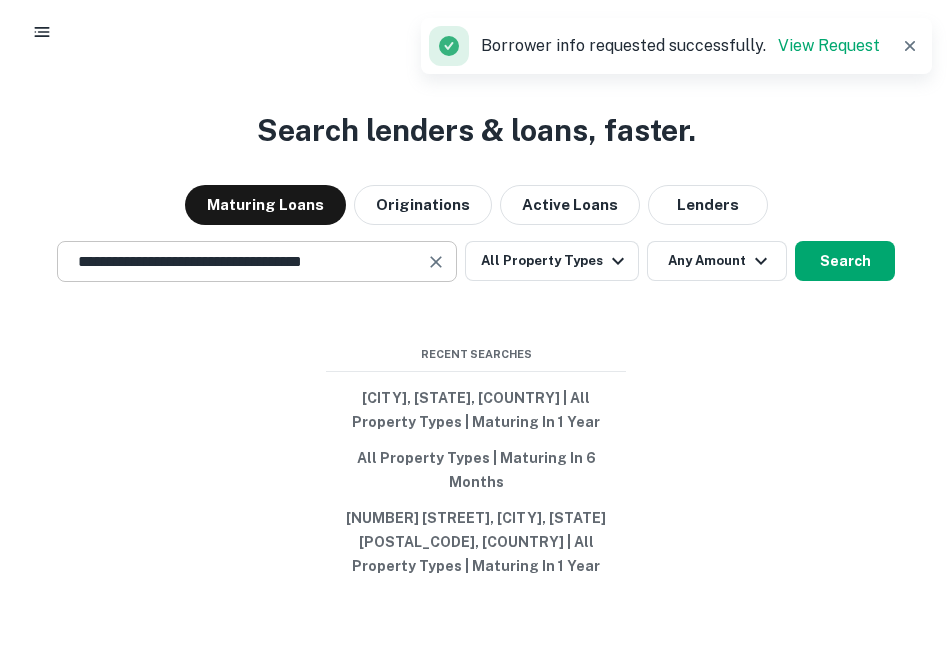 click at bounding box center [436, 262] 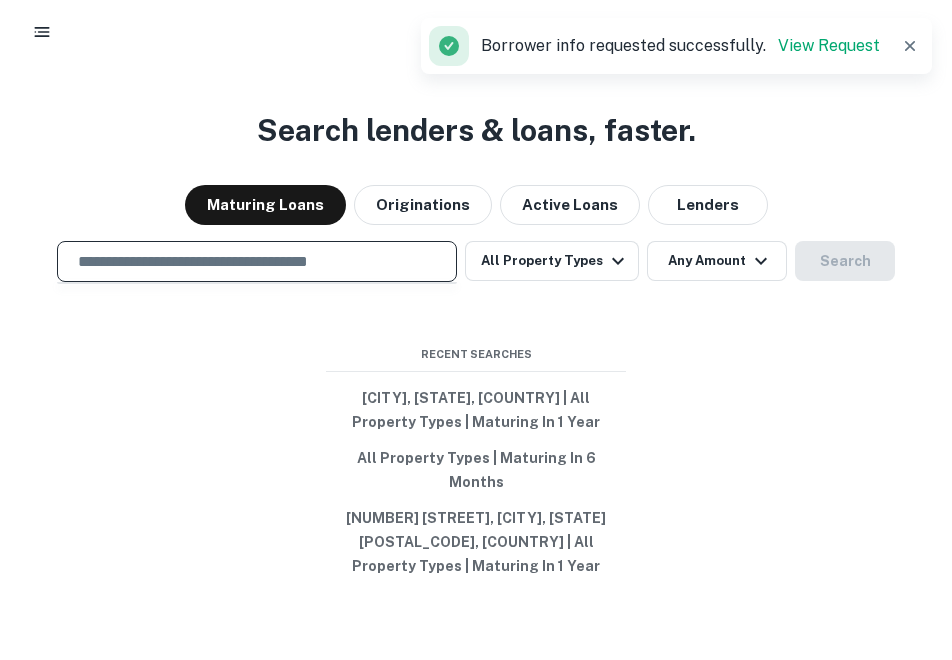 paste on "**********" 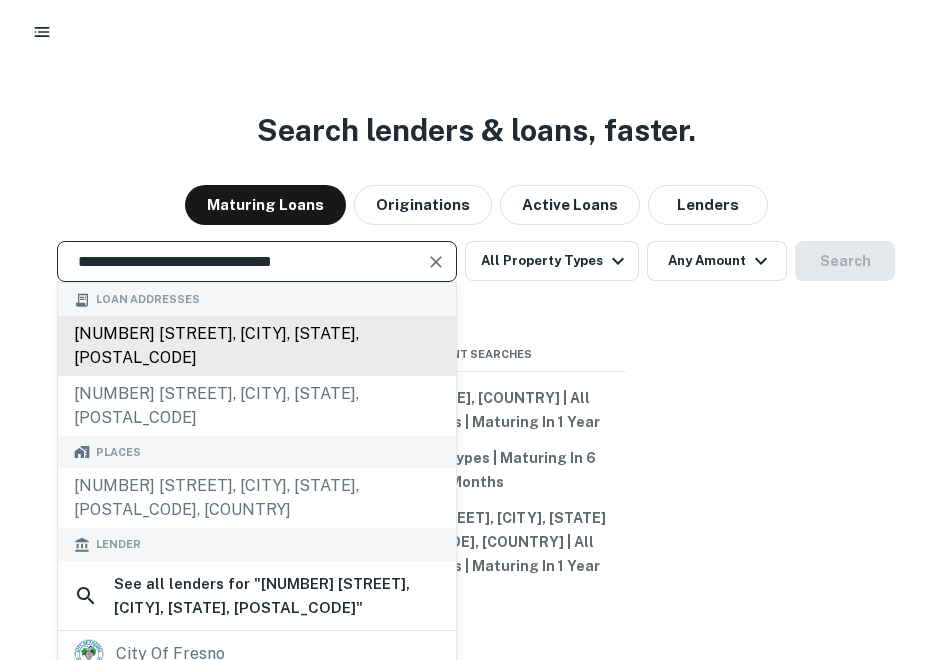 click on "[NUMBER] [STREET], [CITY], [STATE], [POSTAL_CODE]" at bounding box center (257, 346) 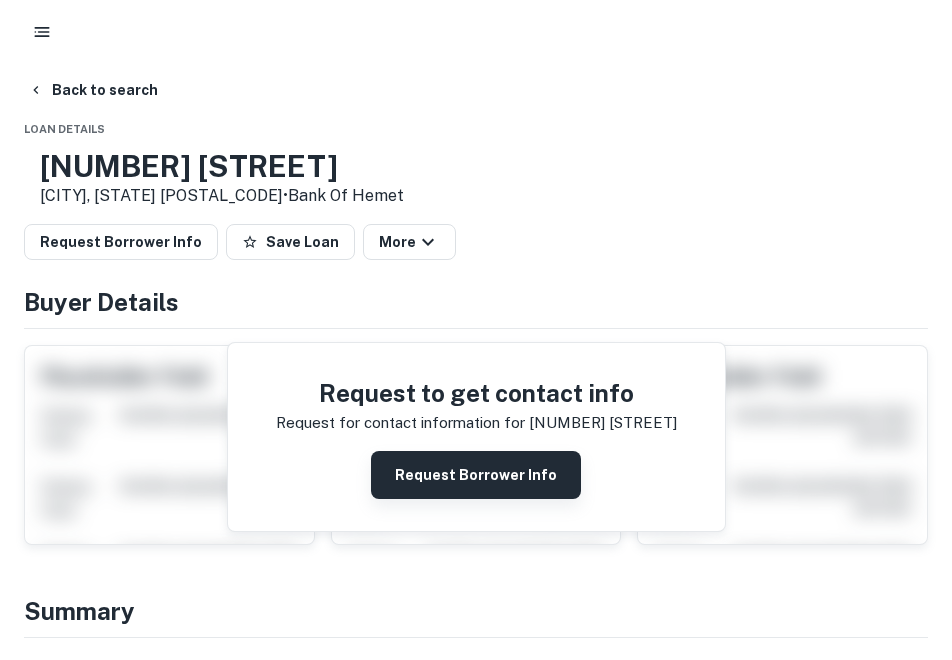 click on "Request Borrower Info" at bounding box center (476, 475) 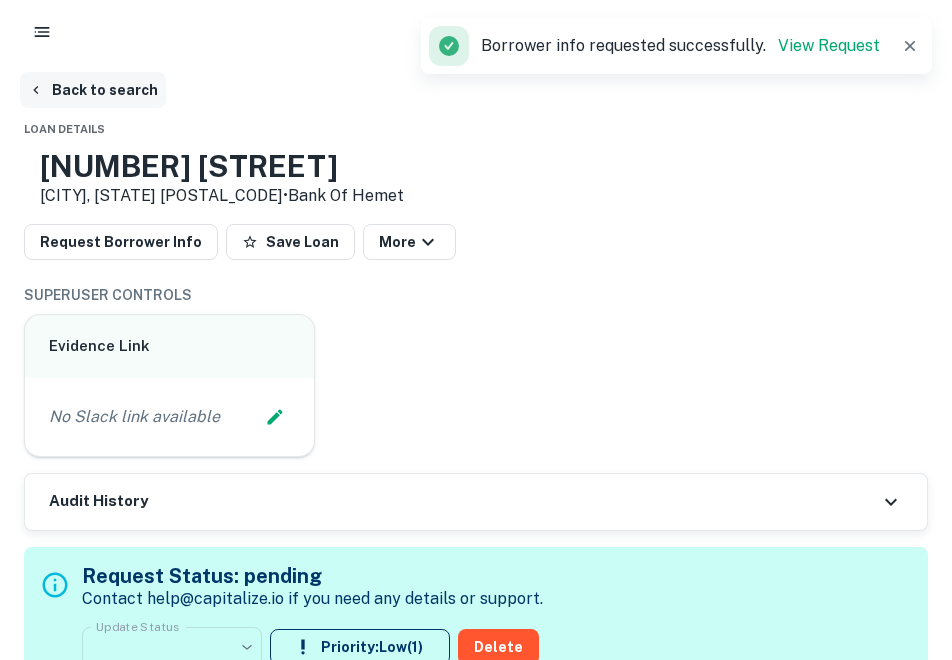 click on "Back to search" at bounding box center (93, 90) 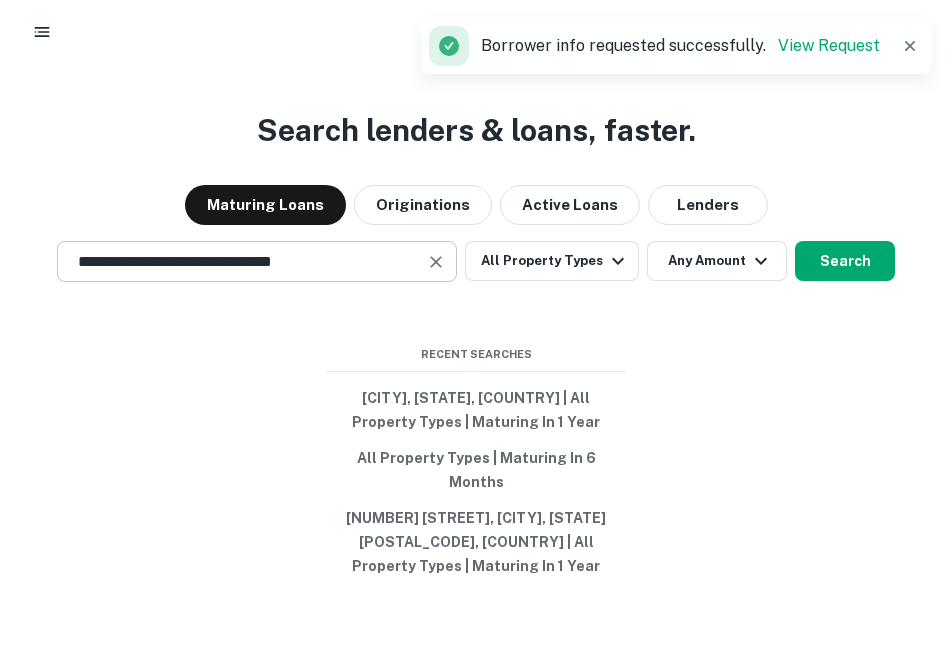 click at bounding box center (436, 262) 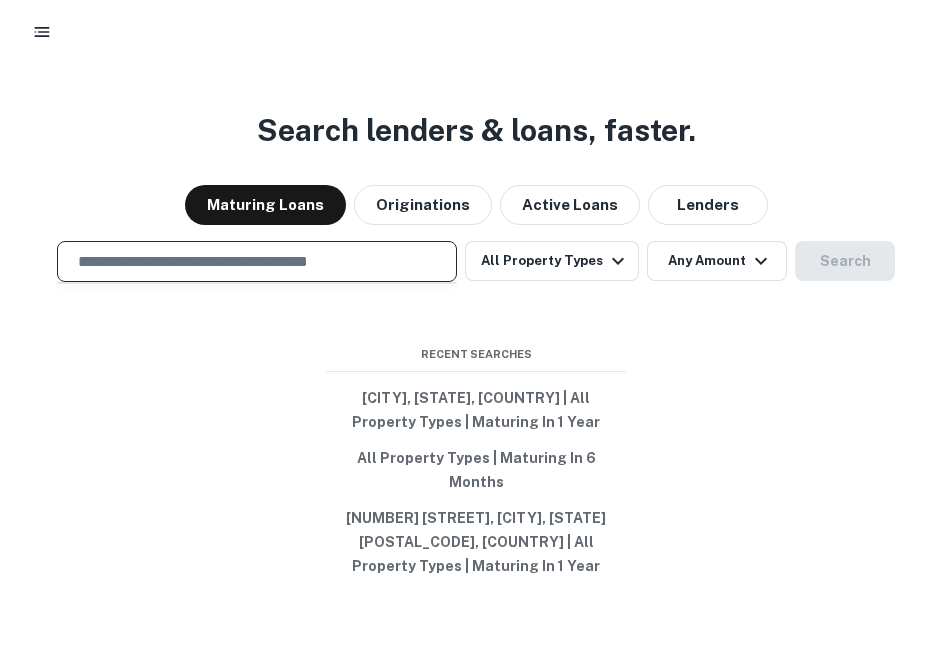 paste on "**********" 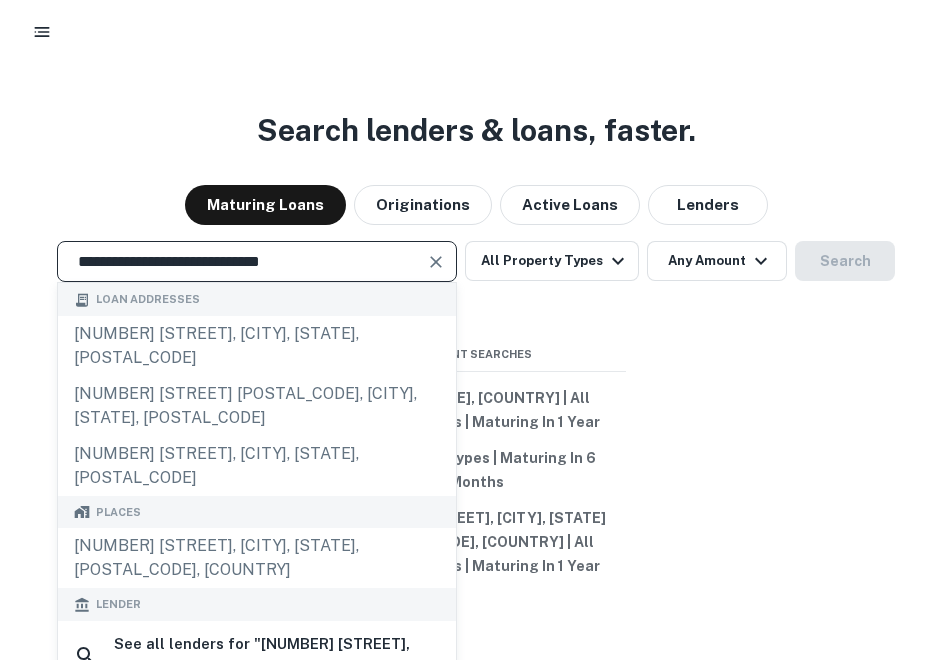 click at bounding box center (436, 262) 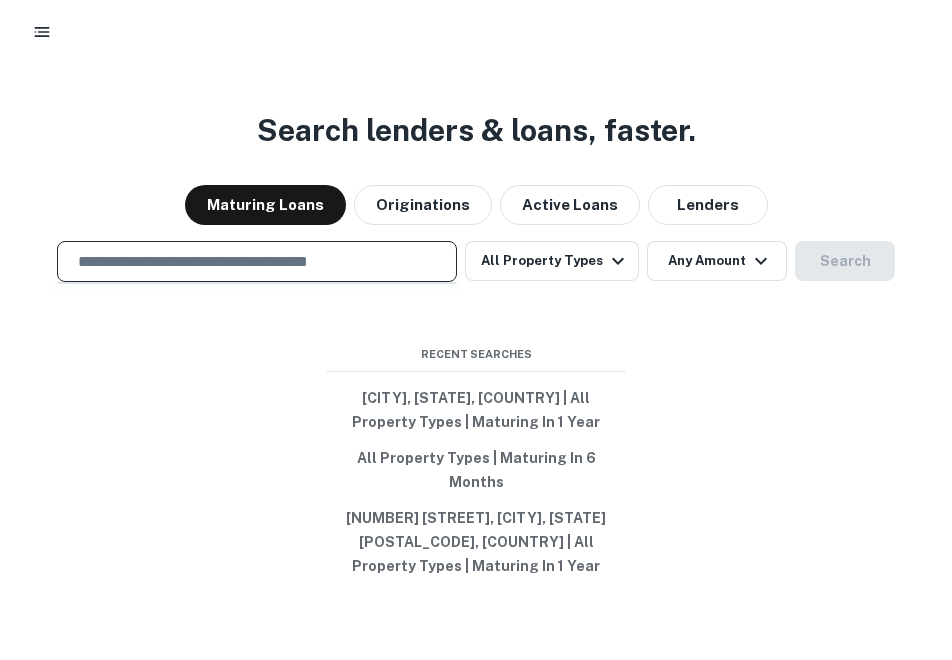 paste on "**********" 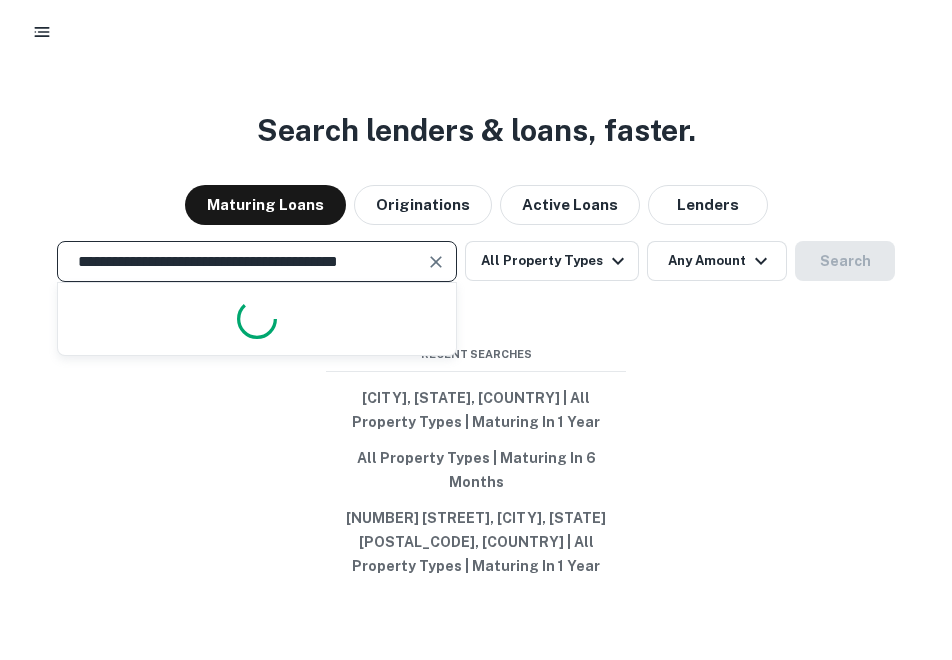 scroll, scrollTop: 0, scrollLeft: 18, axis: horizontal 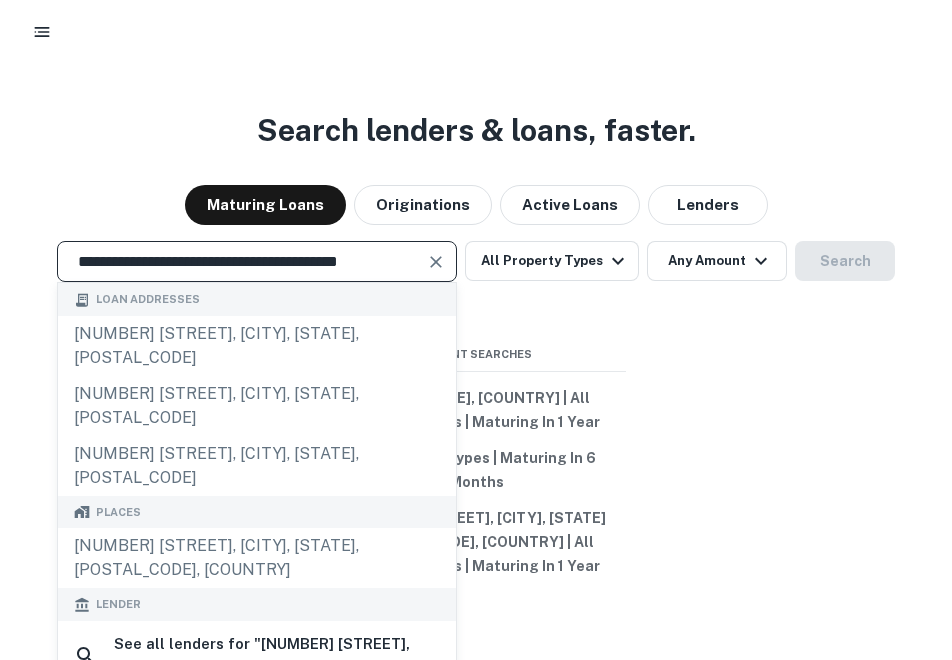 click on "**********" at bounding box center [242, 261] 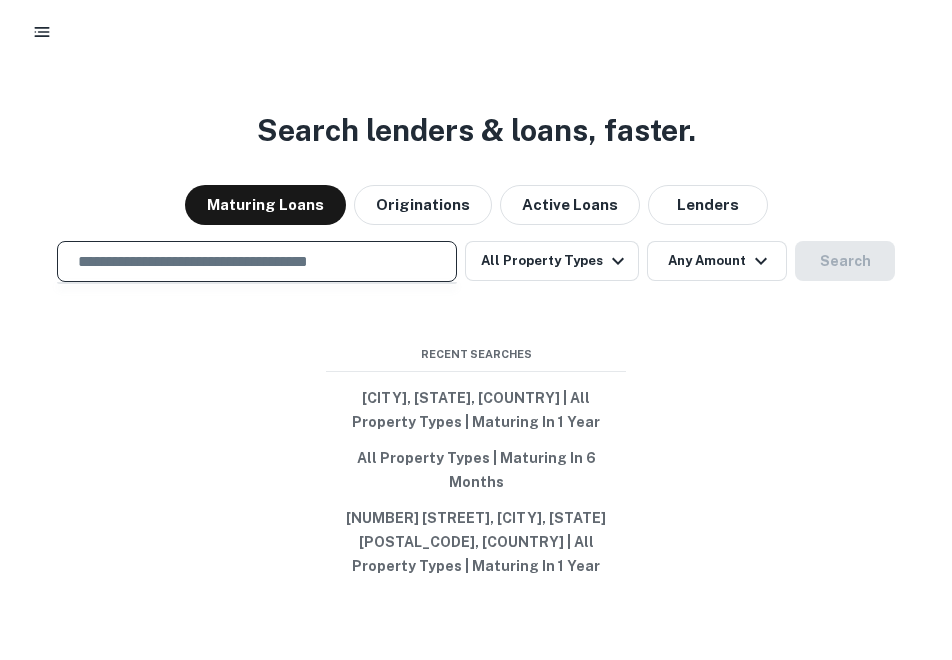 paste on "**********" 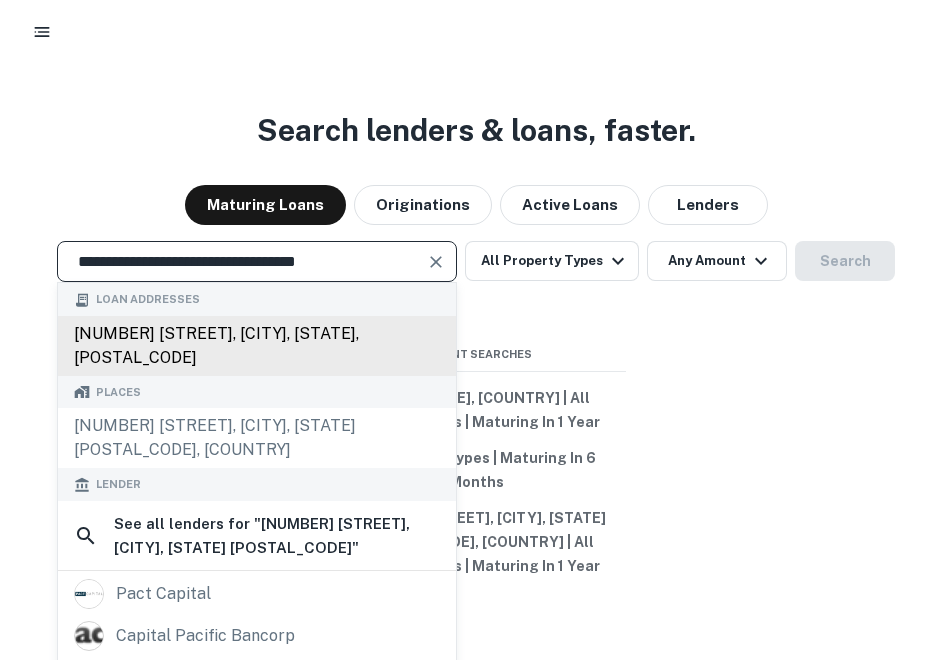 click on "[NUMBER] [STREET], [CITY], [STATE], [POSTAL_CODE]" at bounding box center (257, 346) 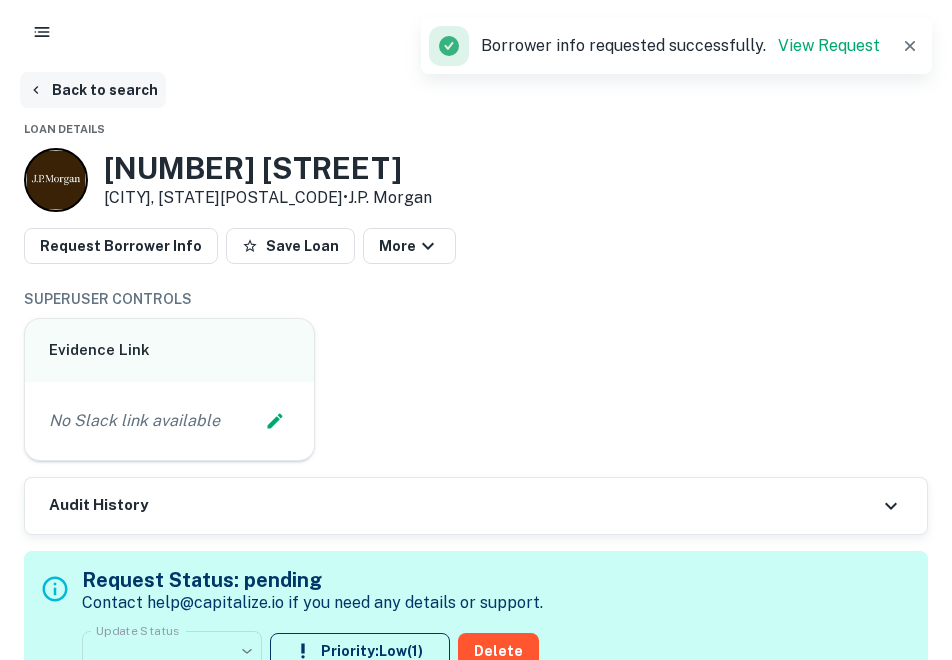 click on "Back to search" at bounding box center (93, 90) 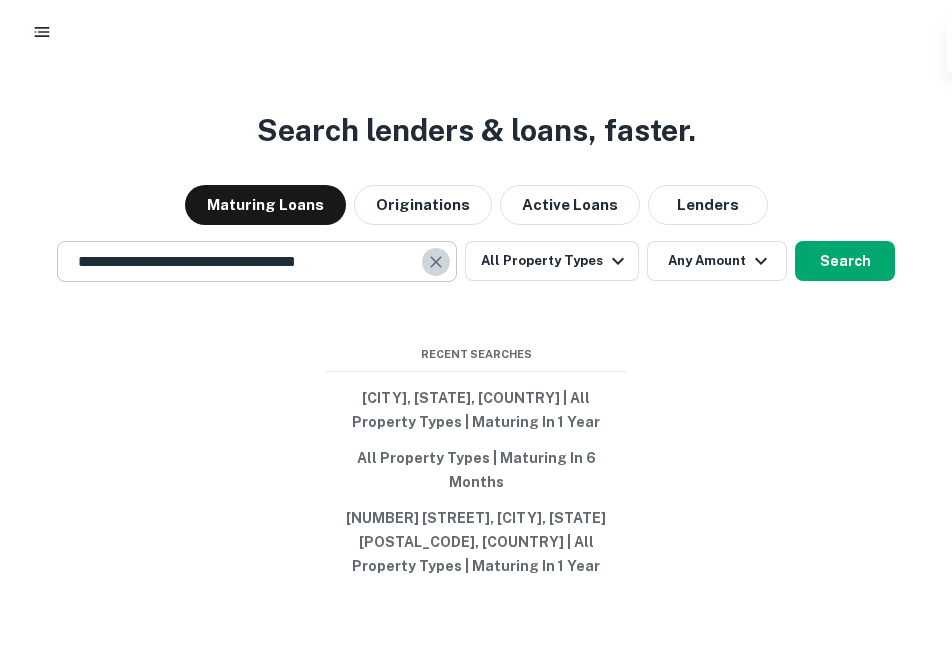 click at bounding box center [436, 262] 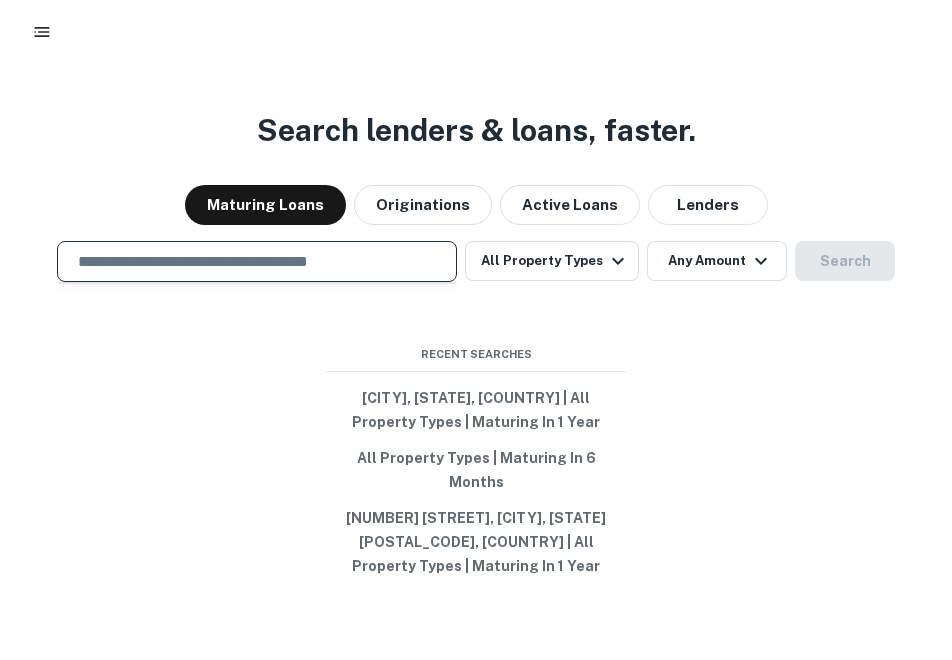 click at bounding box center [257, 261] 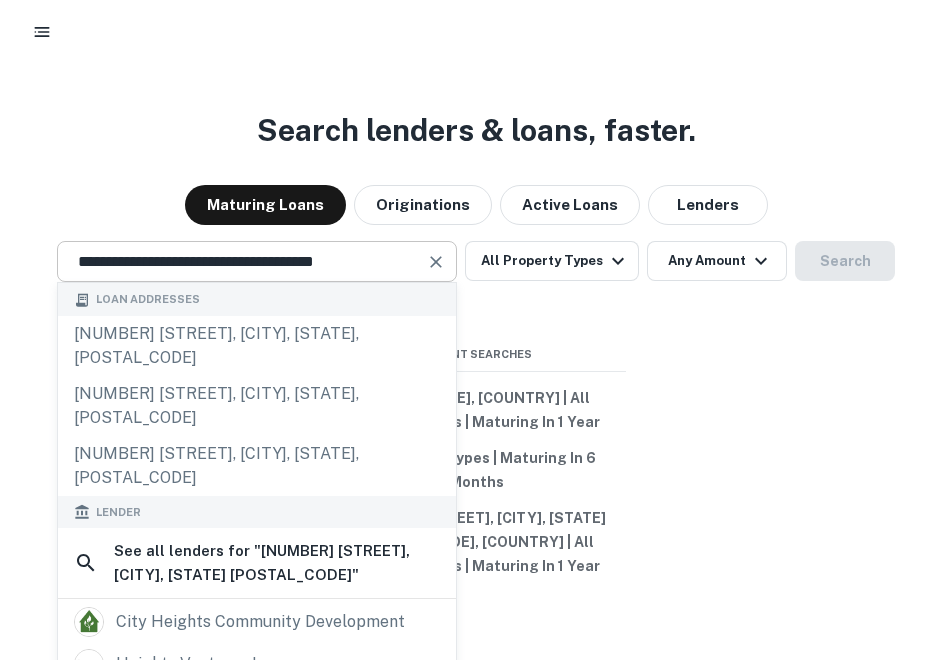 click at bounding box center [436, 262] 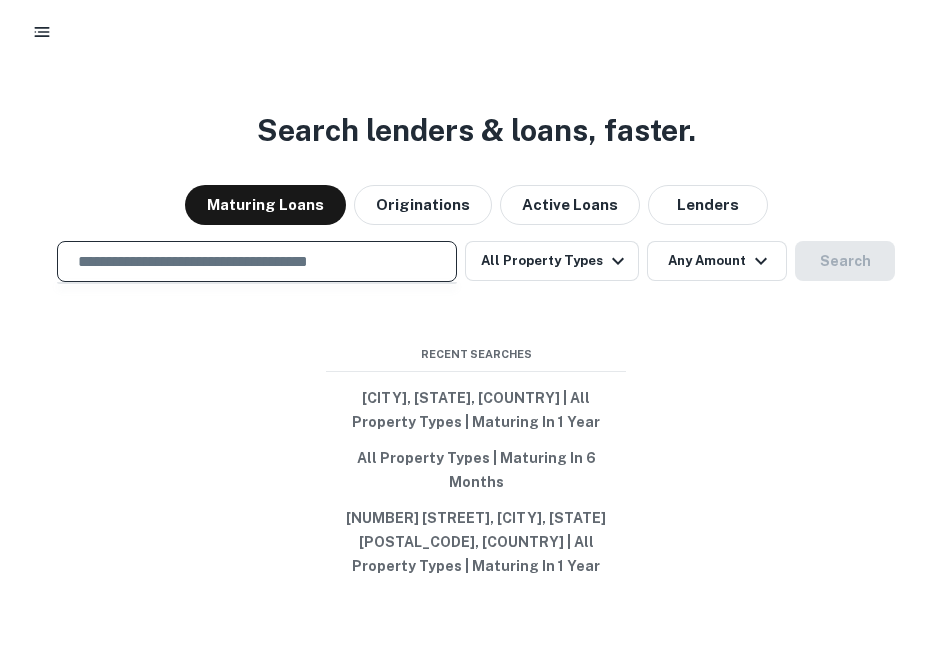 click at bounding box center [257, 261] 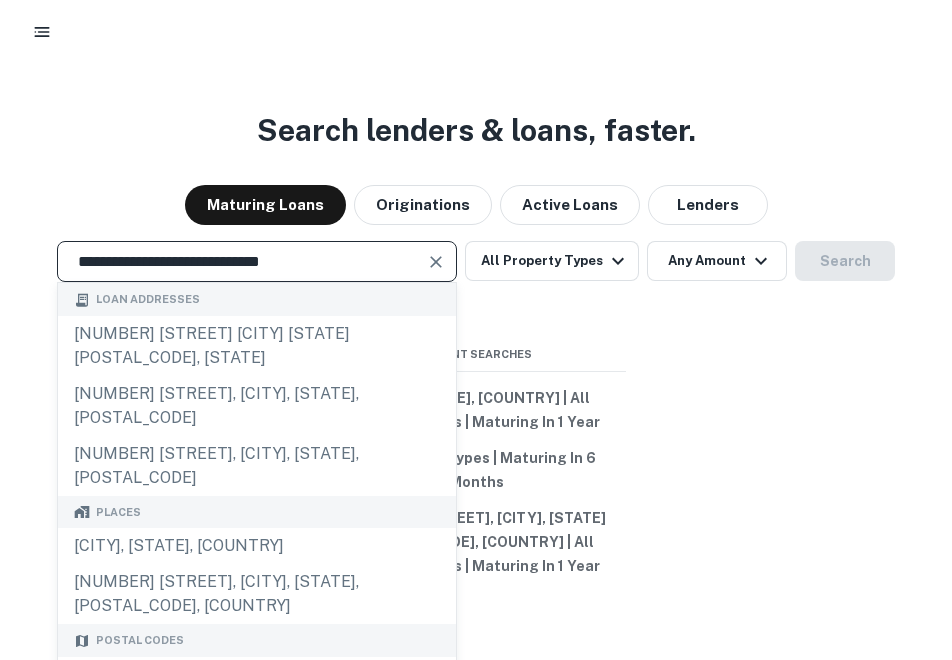 click at bounding box center (435, 262) 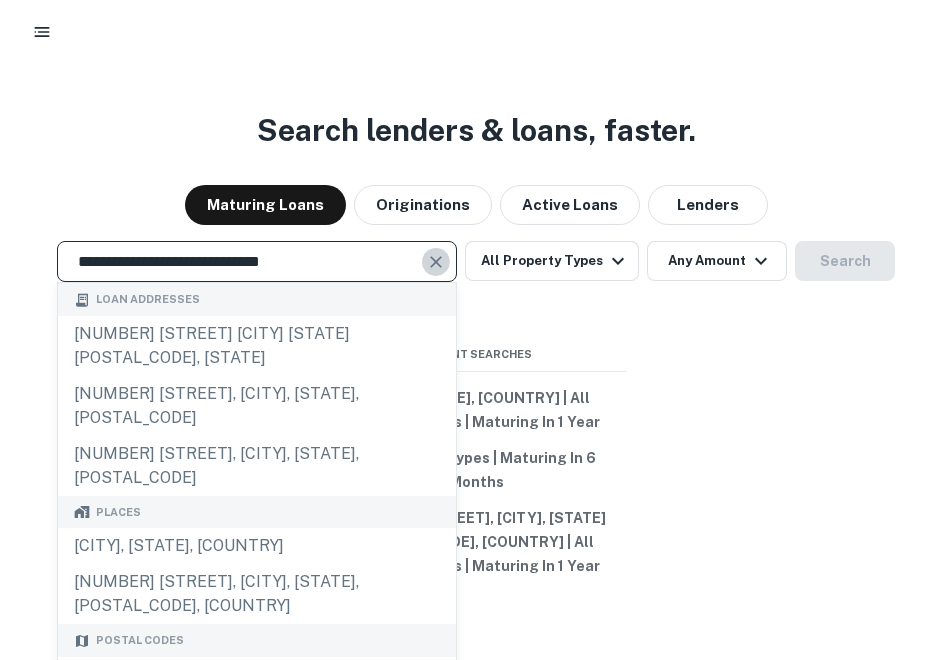 click at bounding box center (436, 262) 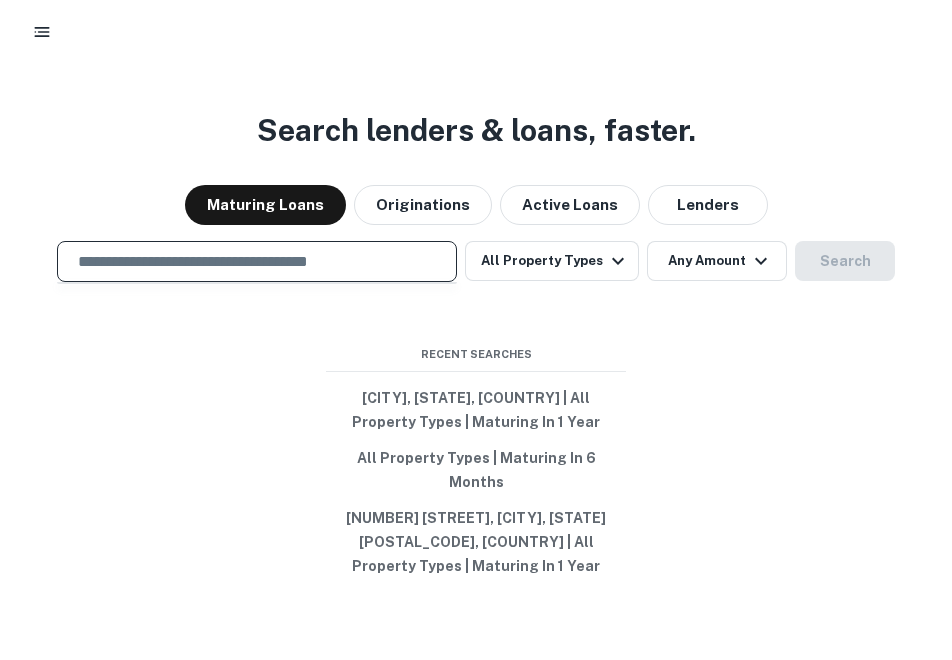 paste on "**********" 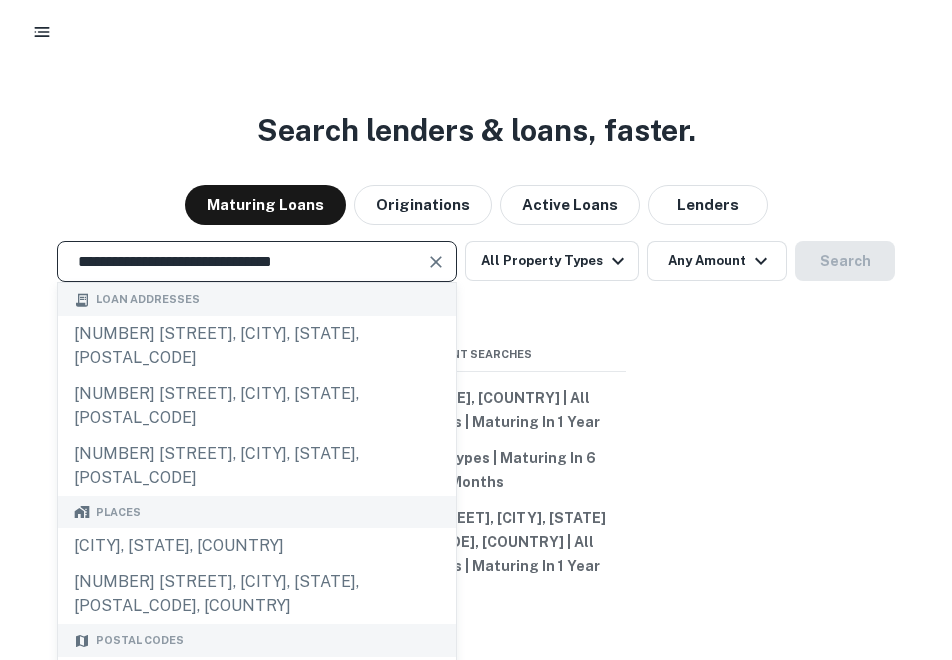 click at bounding box center (436, 262) 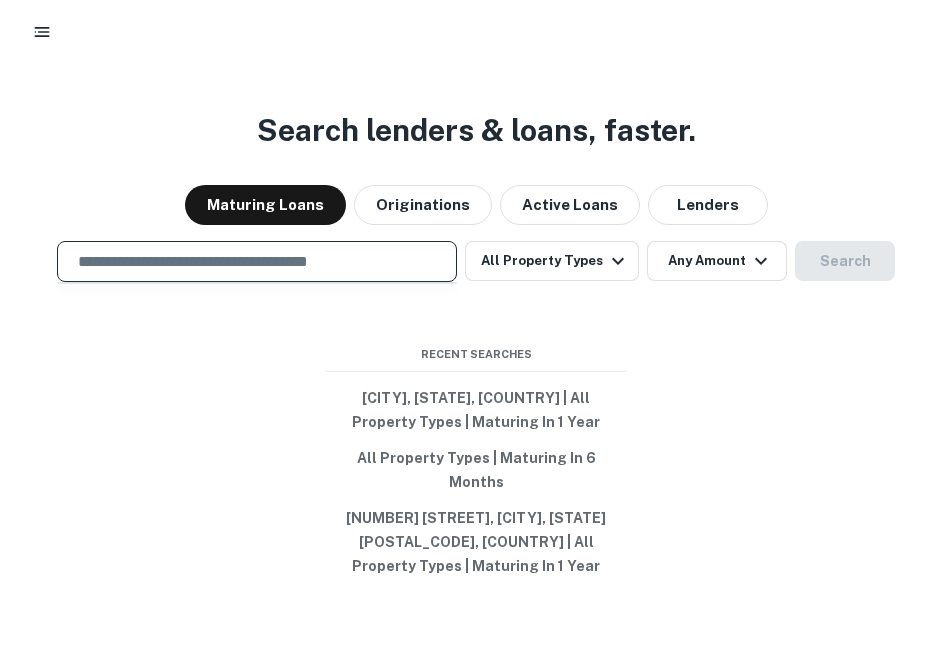 paste on "**********" 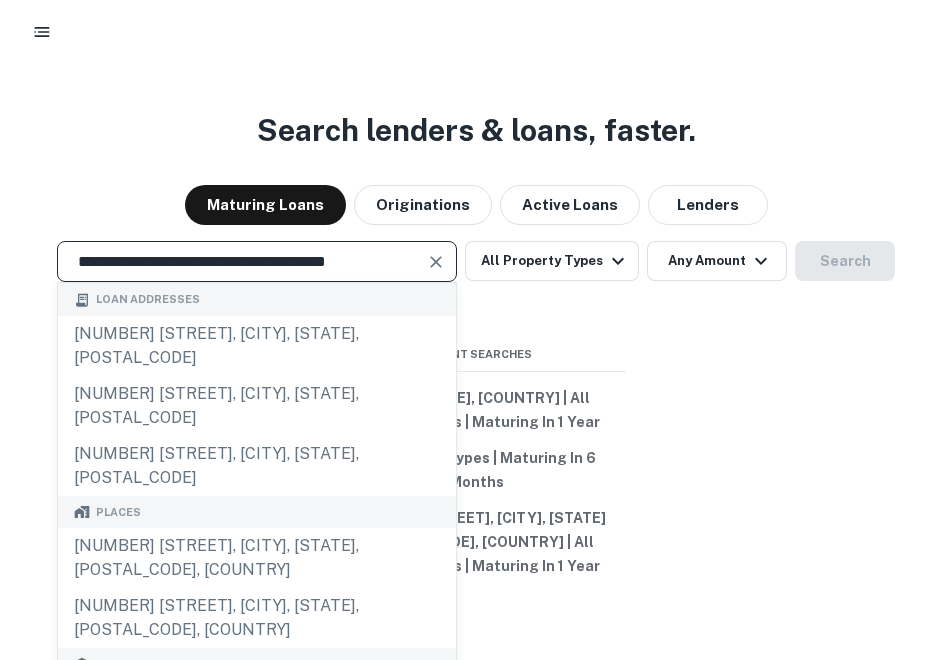 type on "**********" 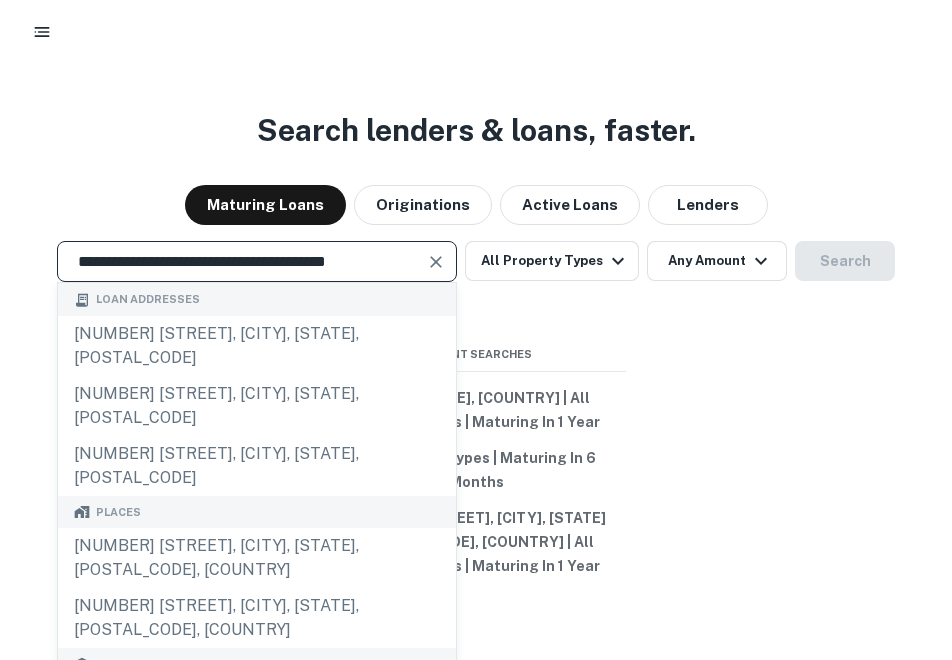 click at bounding box center [436, 262] 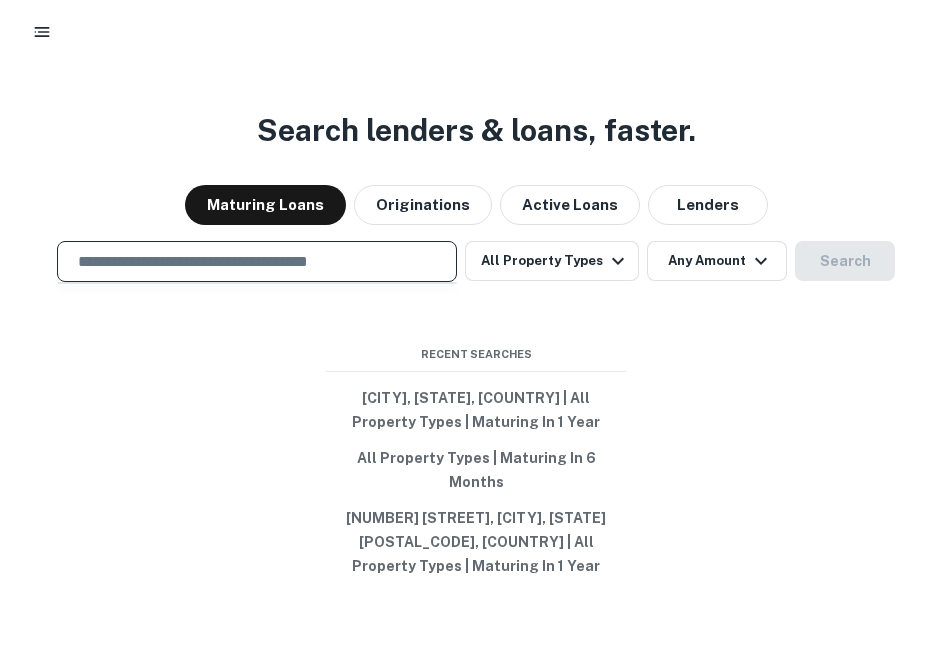 paste on "**********" 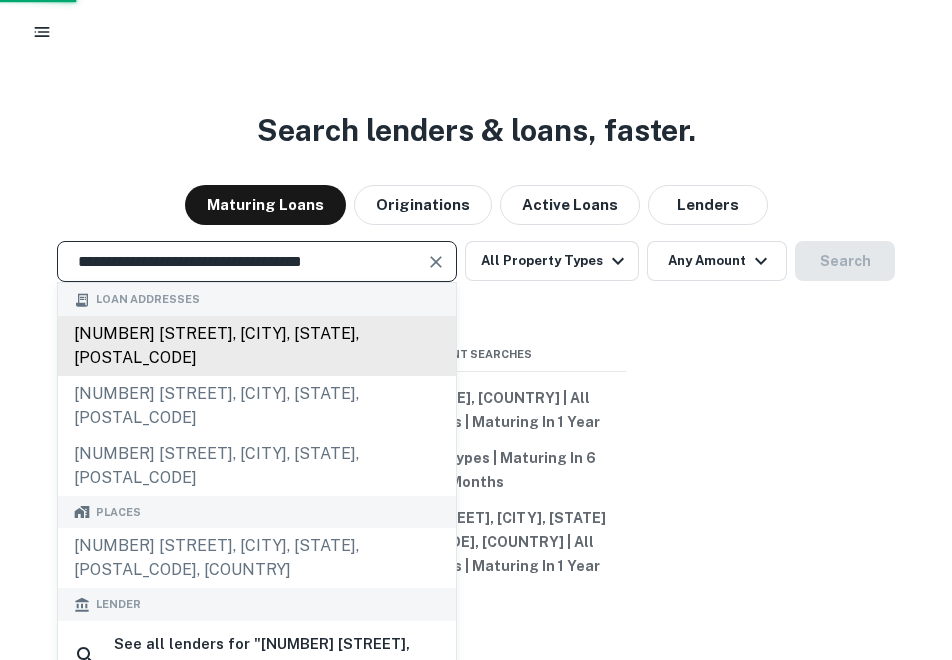 click on "1711 159th ave, san leandro, ca, 94578" at bounding box center (257, 346) 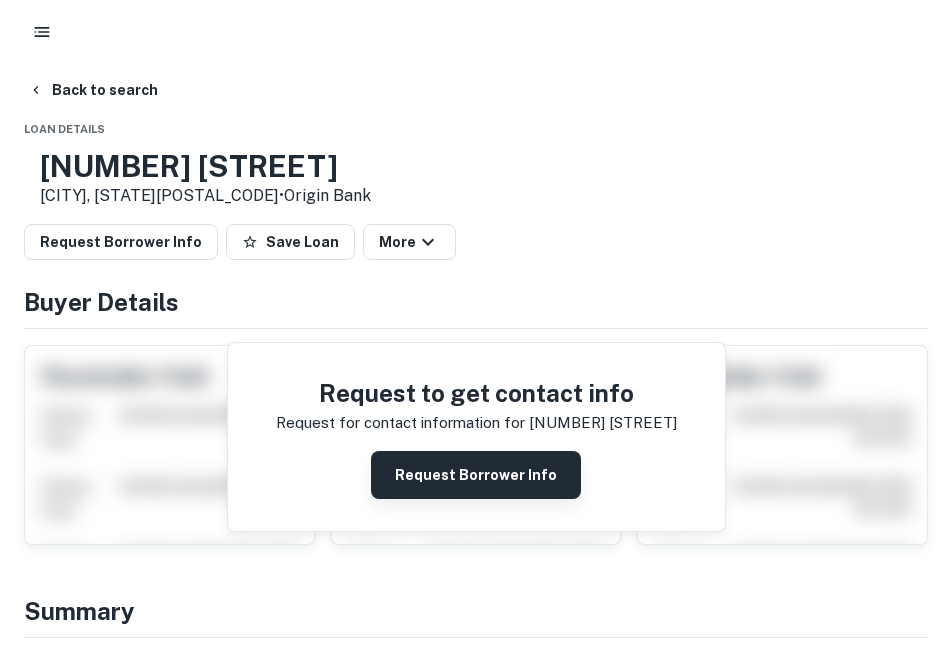 click on "Request Borrower Info" at bounding box center [476, 475] 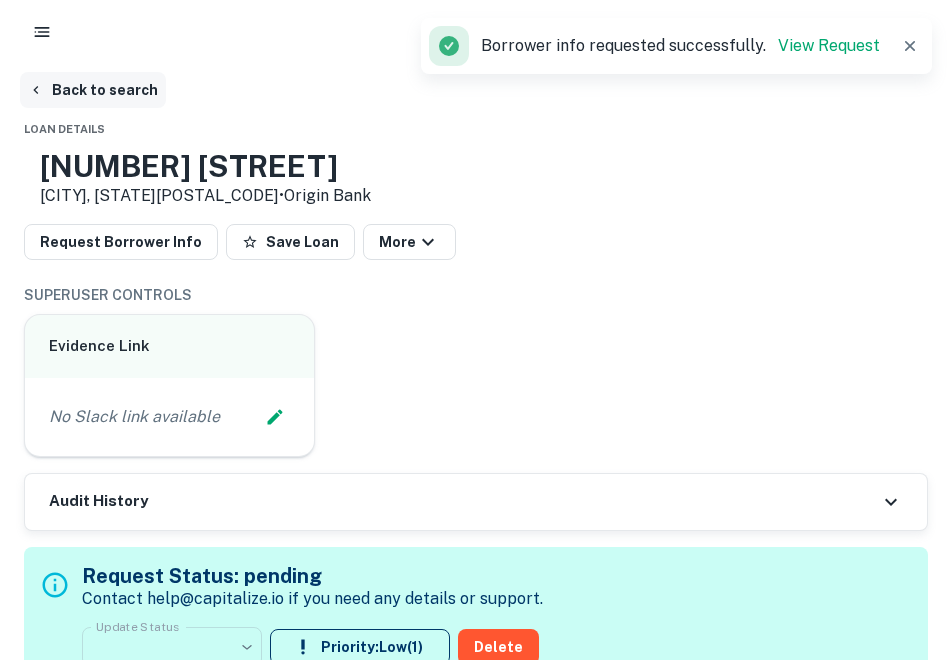 click on "Back to search" at bounding box center (93, 90) 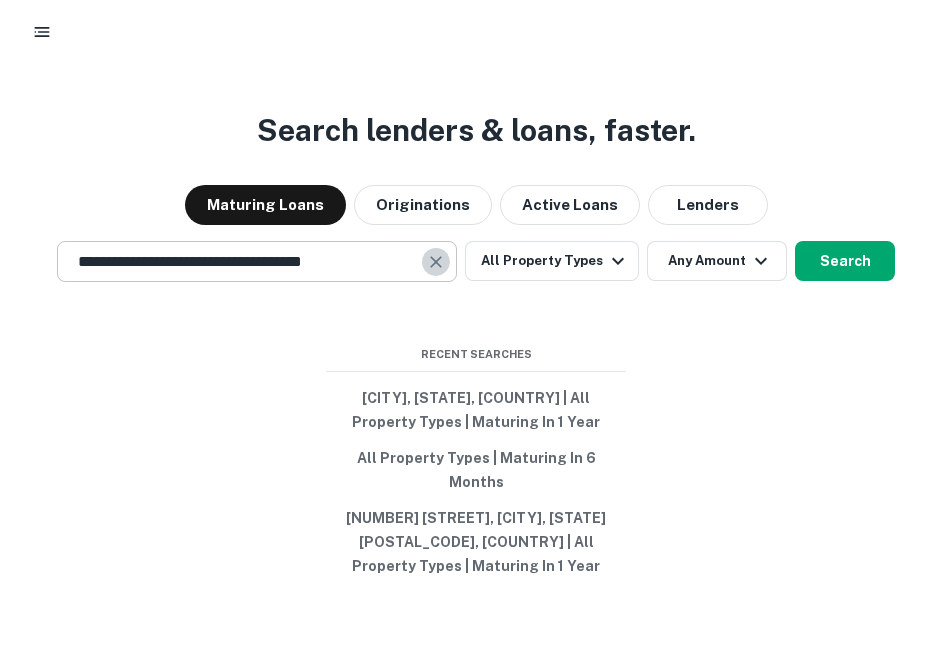 click at bounding box center [436, 262] 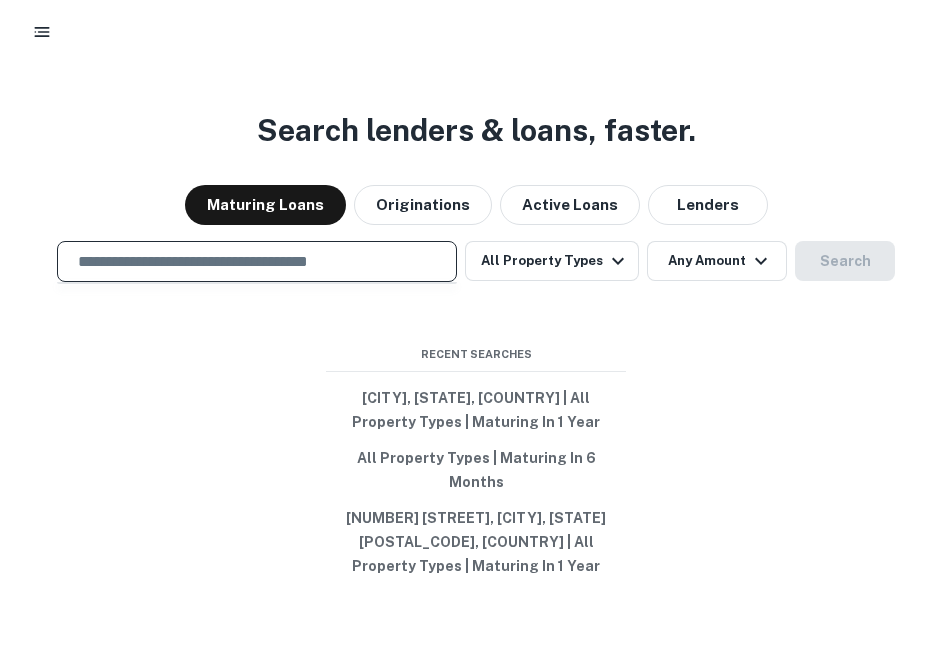 paste on "**********" 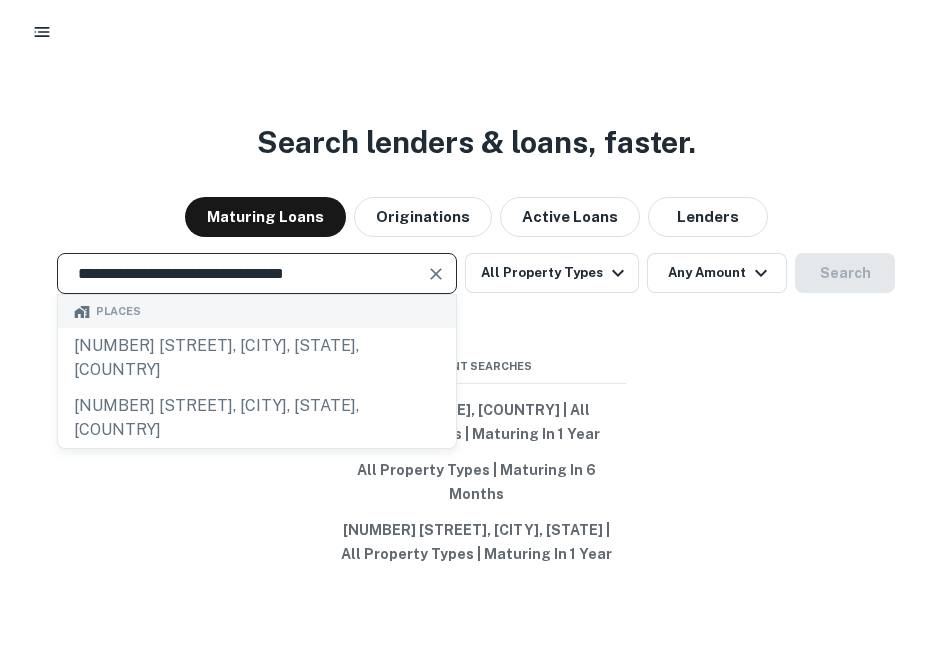scroll, scrollTop: 0, scrollLeft: 0, axis: both 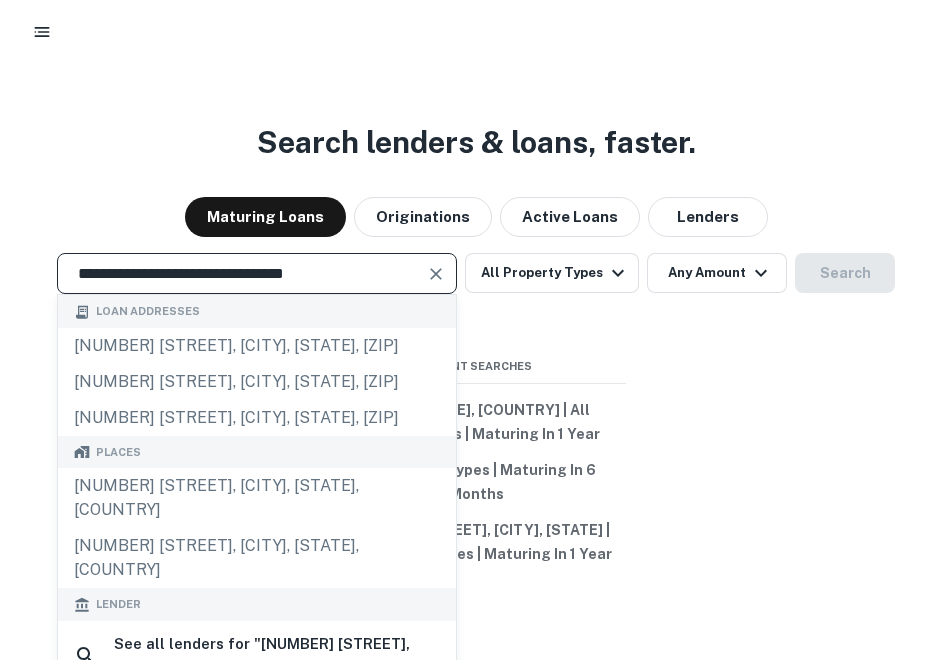 click at bounding box center [436, 274] 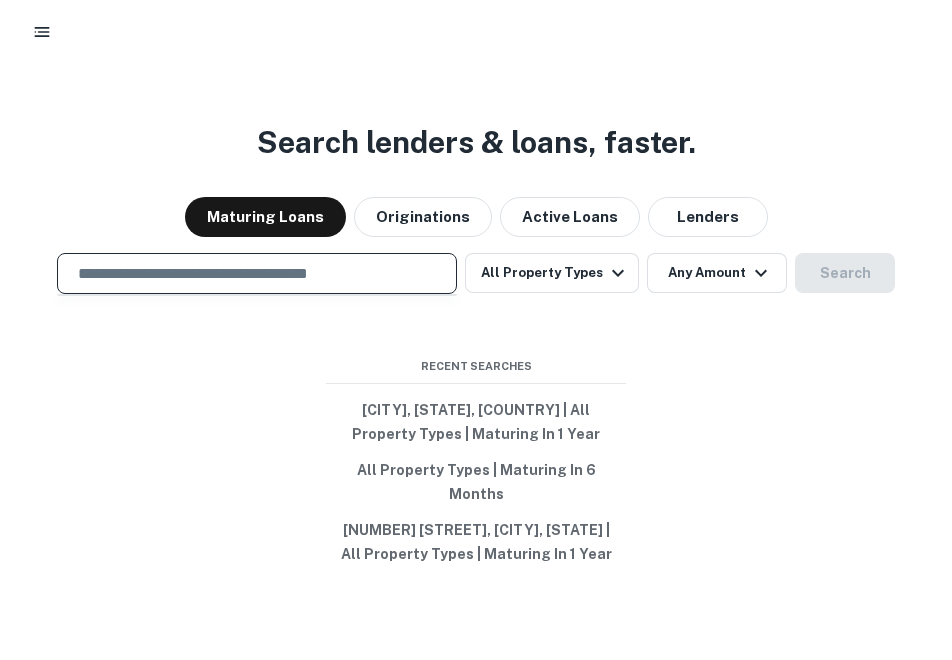 paste on "**********" 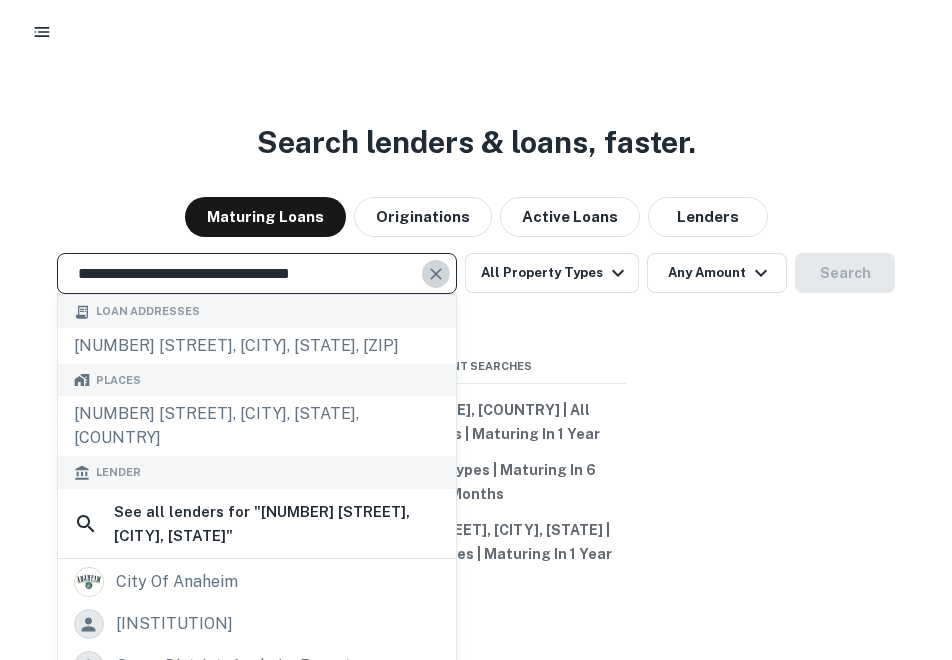 click at bounding box center [436, 274] 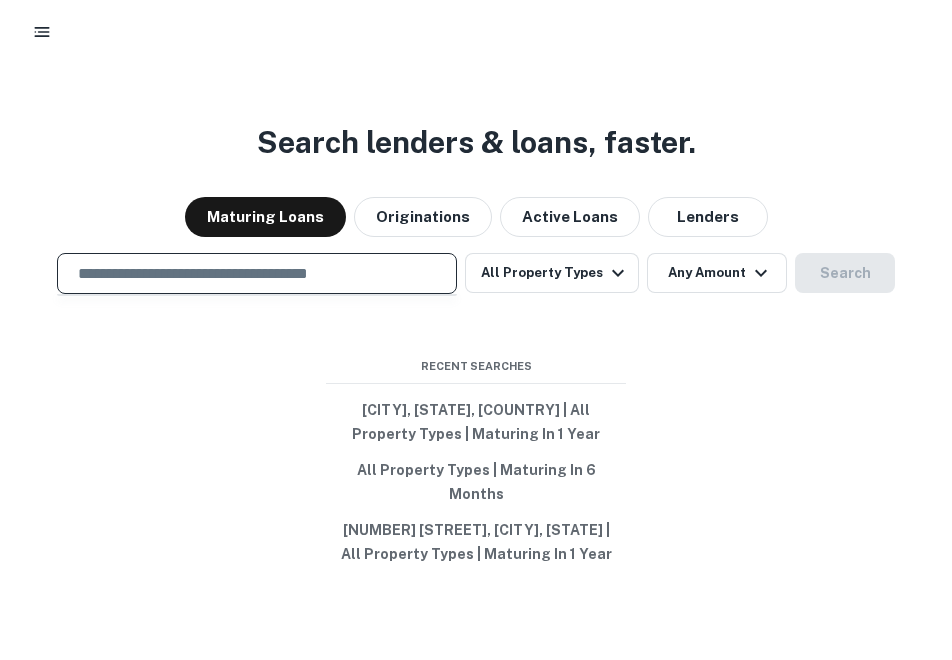 paste on "**********" 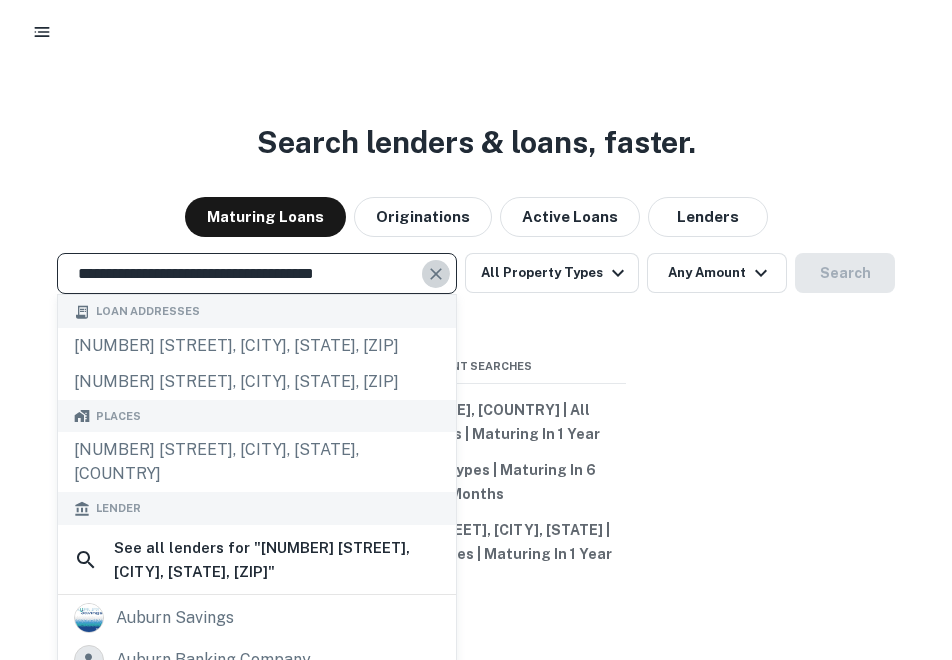 click at bounding box center [436, 274] 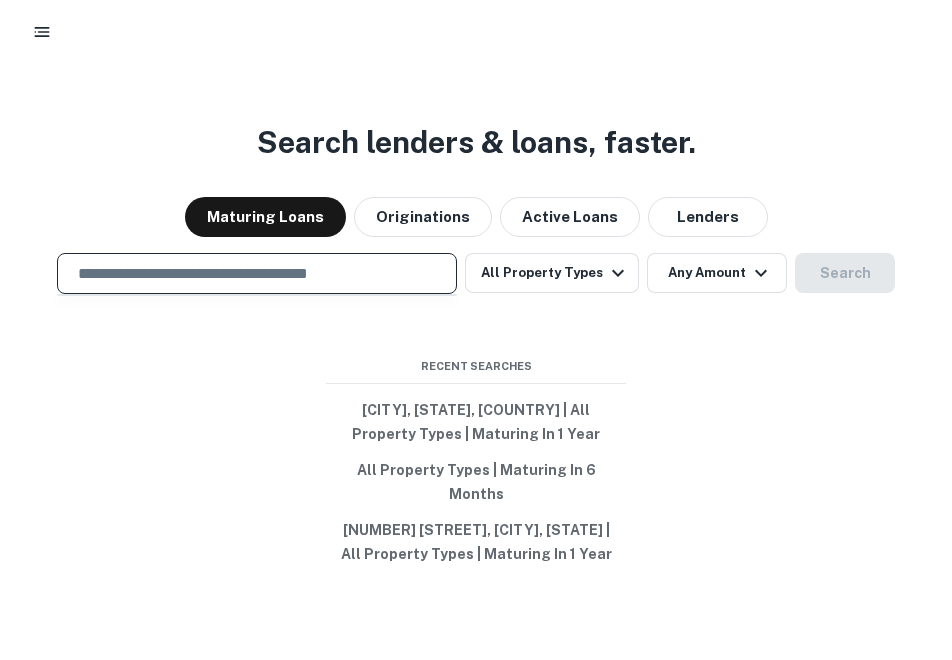 paste on "**********" 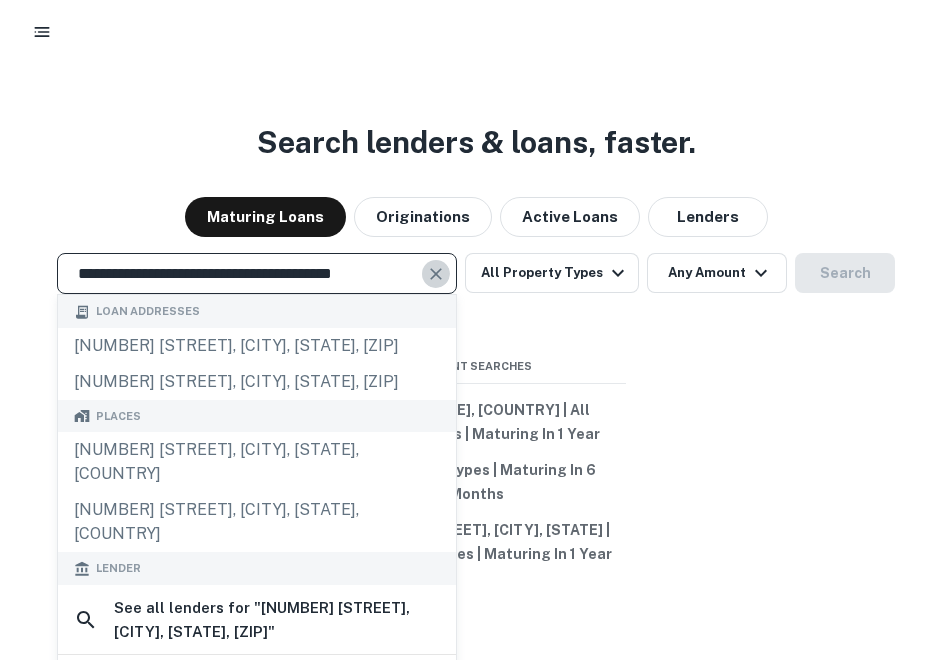 click at bounding box center [436, 274] 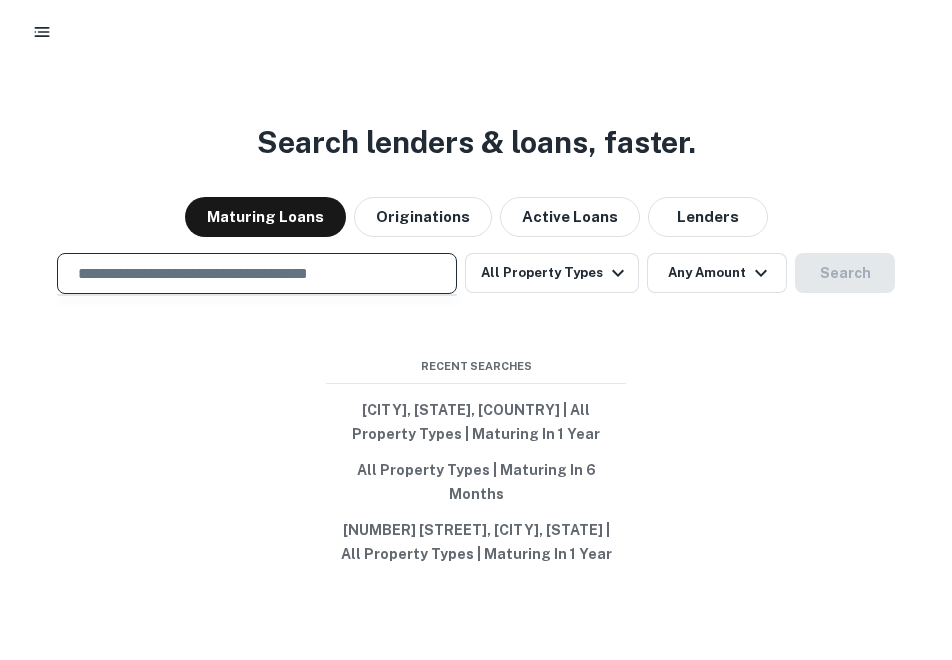 paste on "**********" 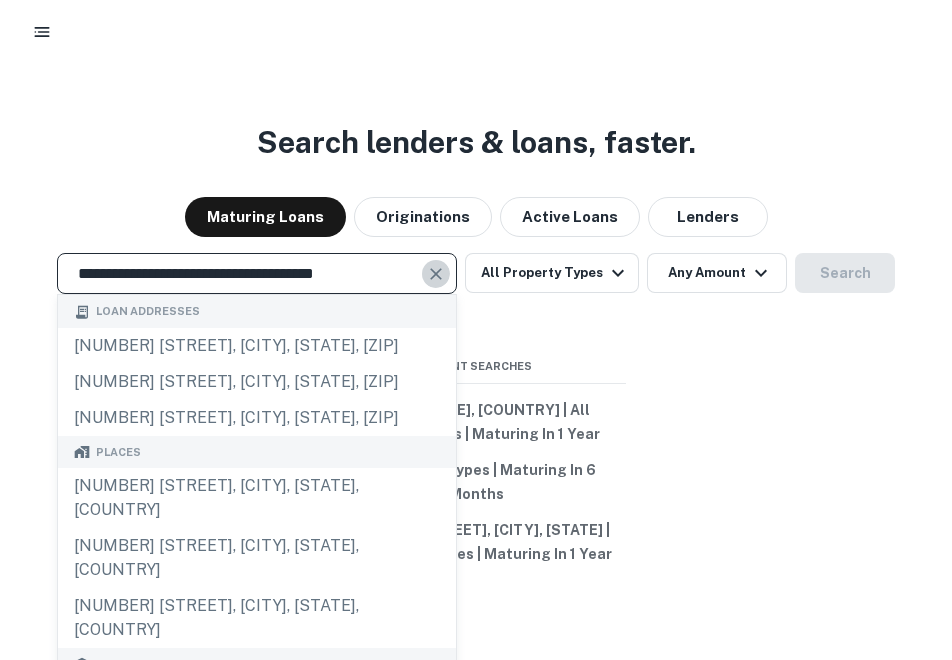 click at bounding box center (436, 274) 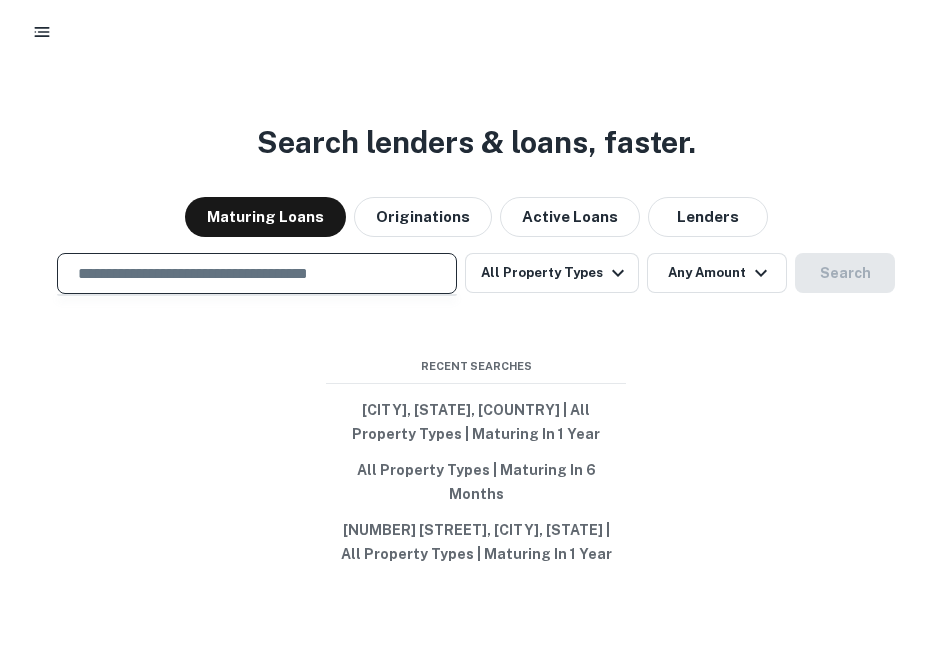 paste on "**********" 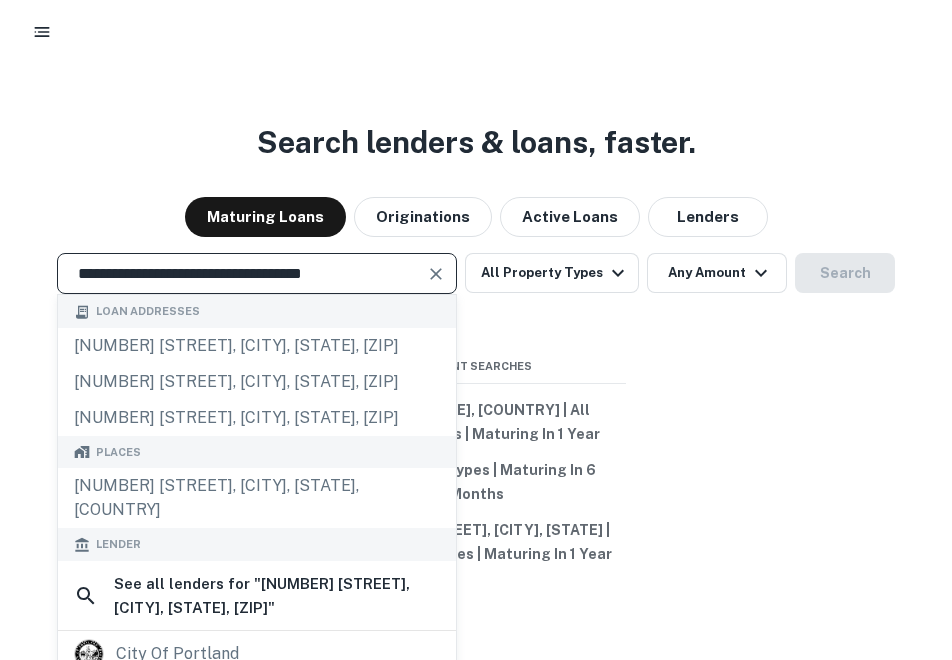 type on "**********" 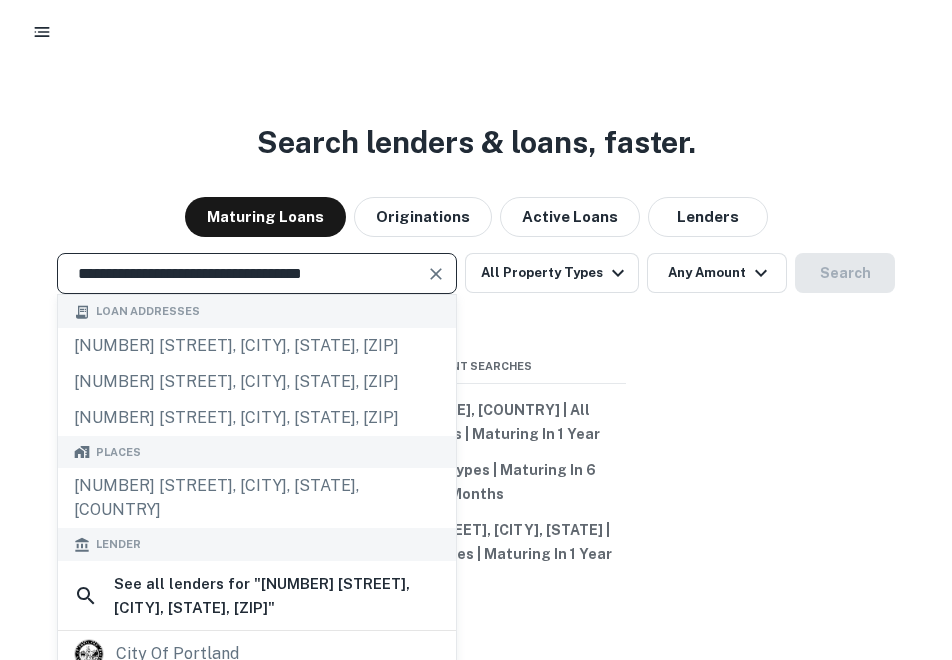 click at bounding box center [436, 274] 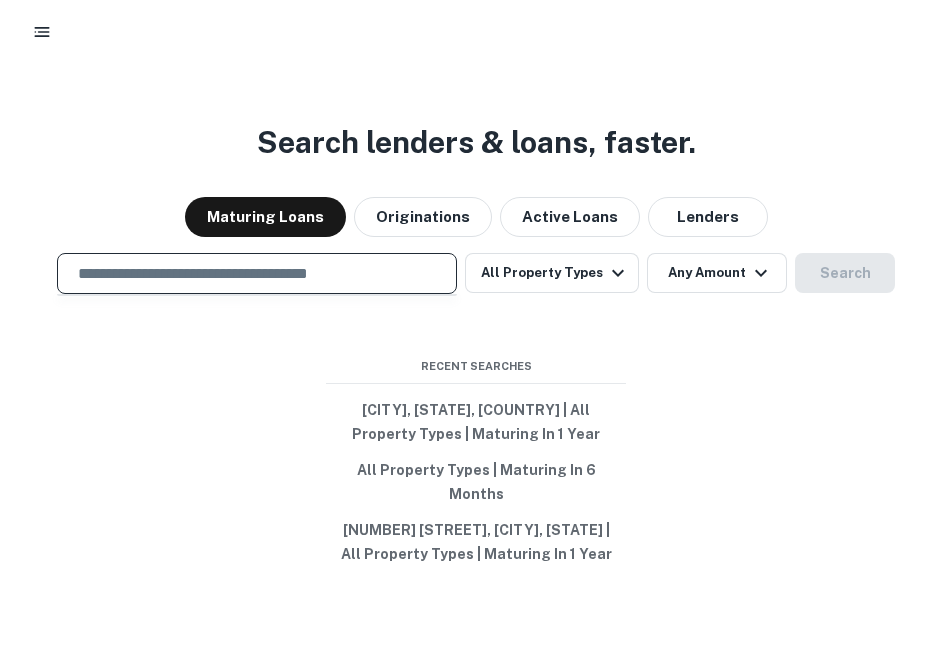 paste on "**********" 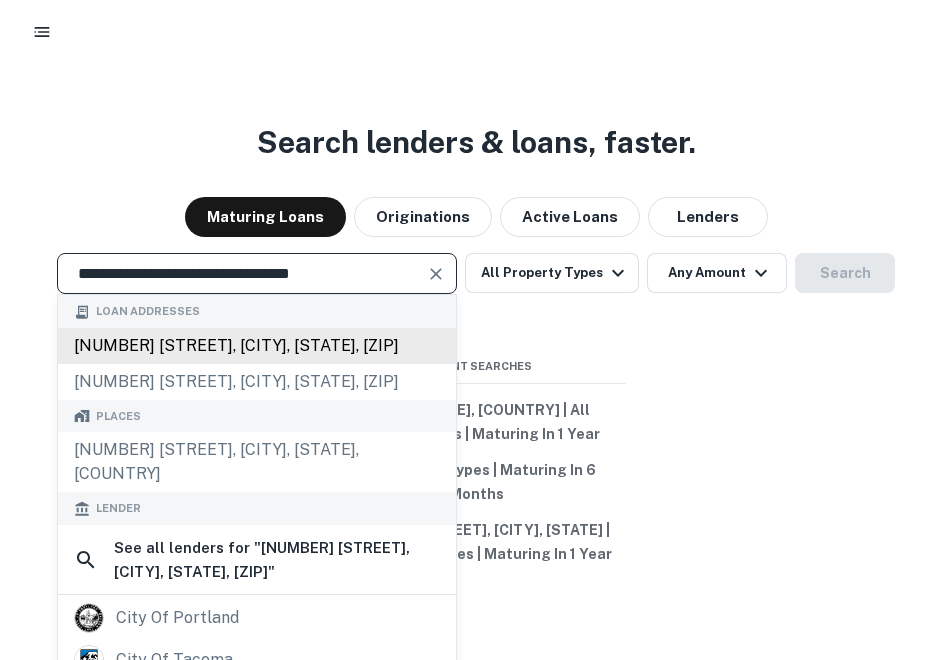 click on "3922 e portland ave, tacoma, wa, 98404" at bounding box center (257, 346) 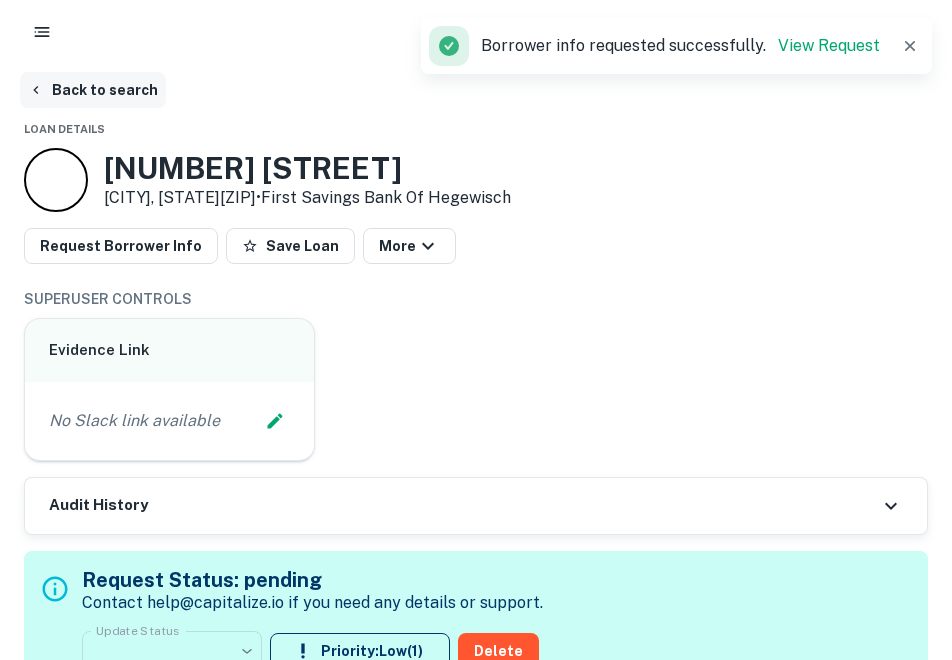 click on "Back to search" at bounding box center [93, 90] 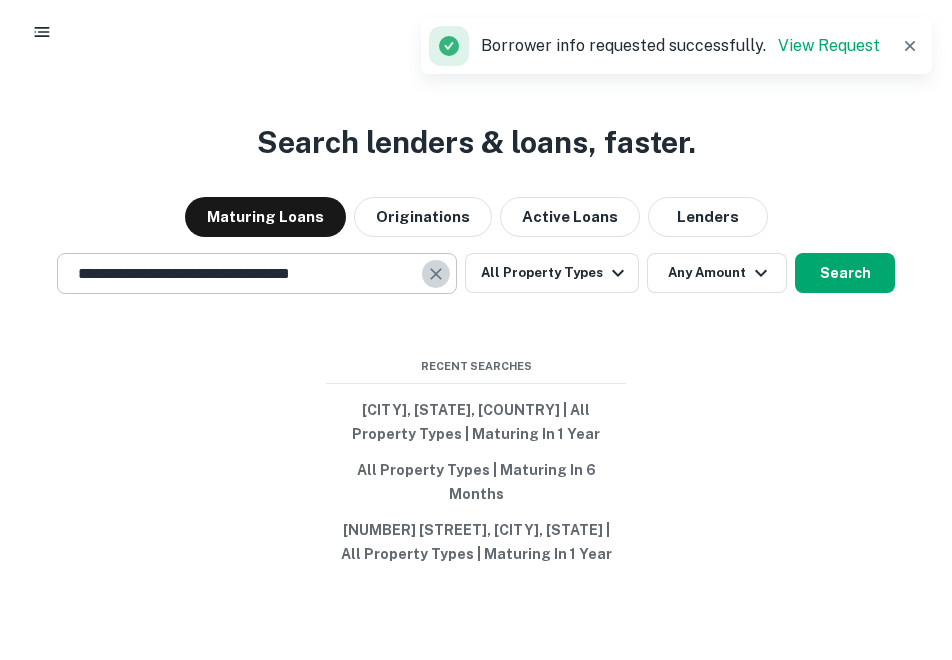 click at bounding box center [436, 274] 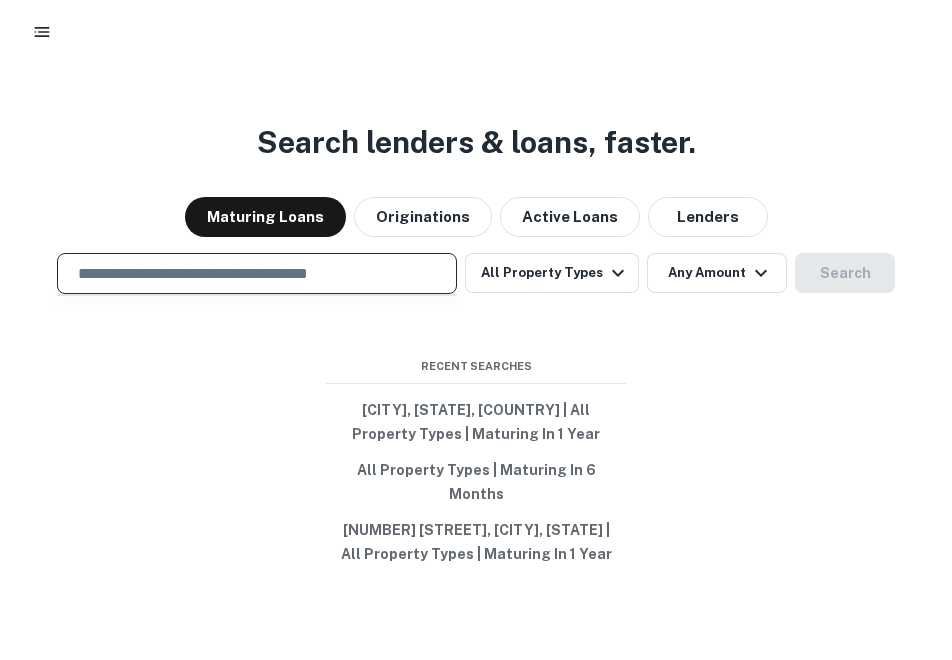 paste on "**********" 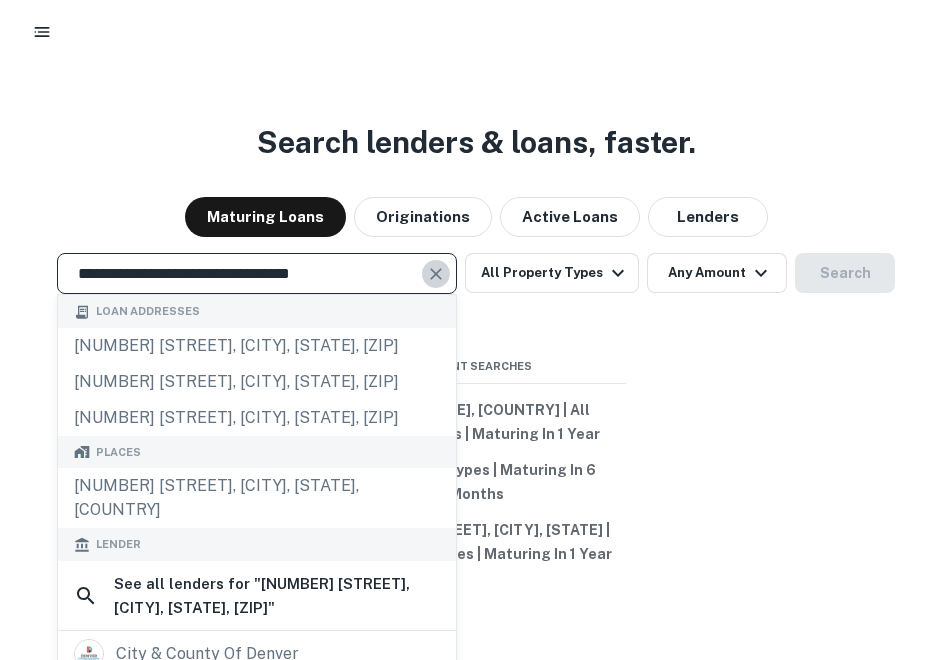 click at bounding box center (436, 274) 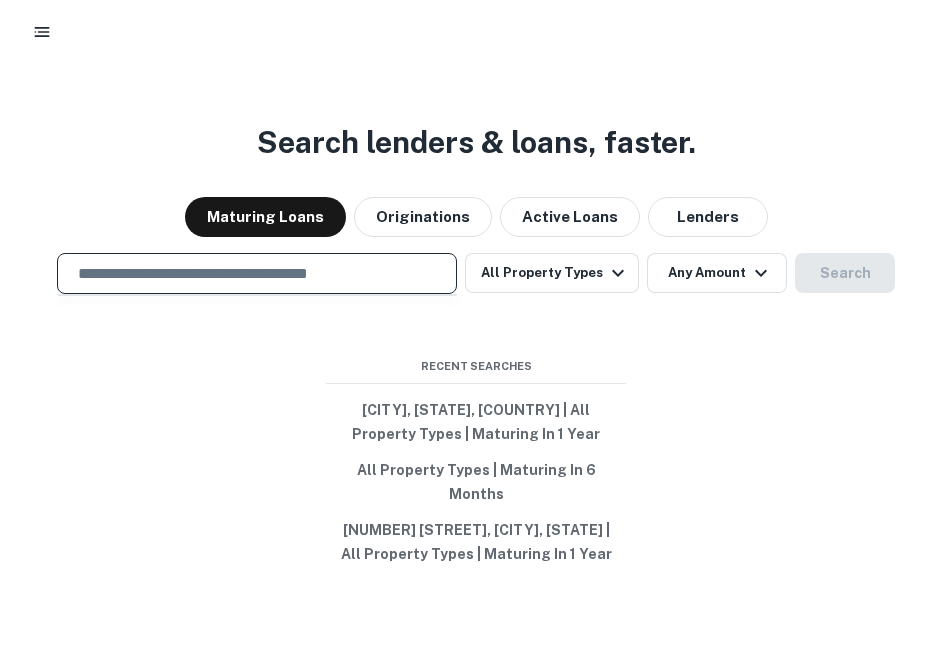 paste on "**********" 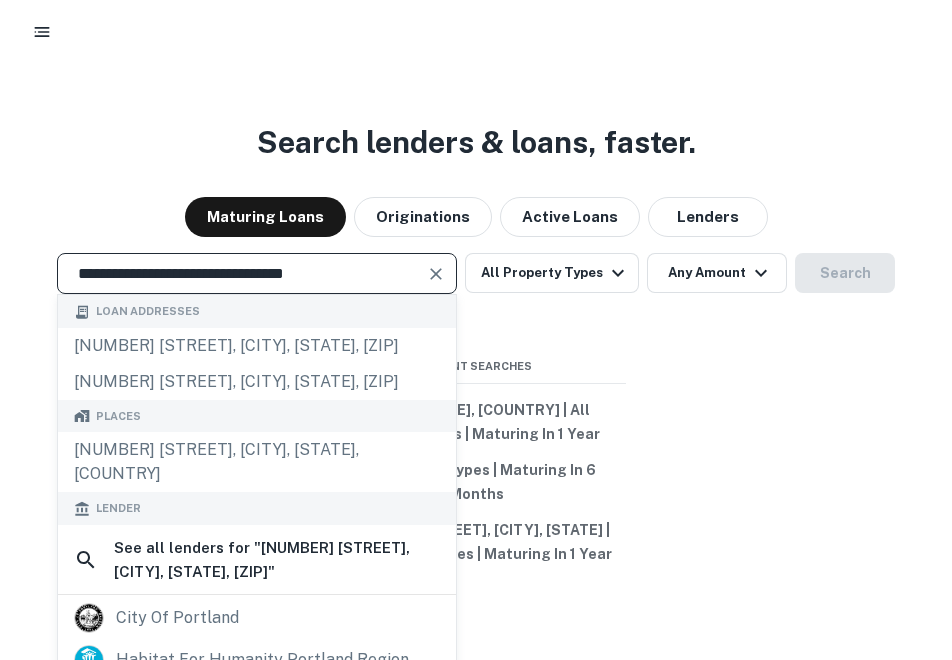 type on "**********" 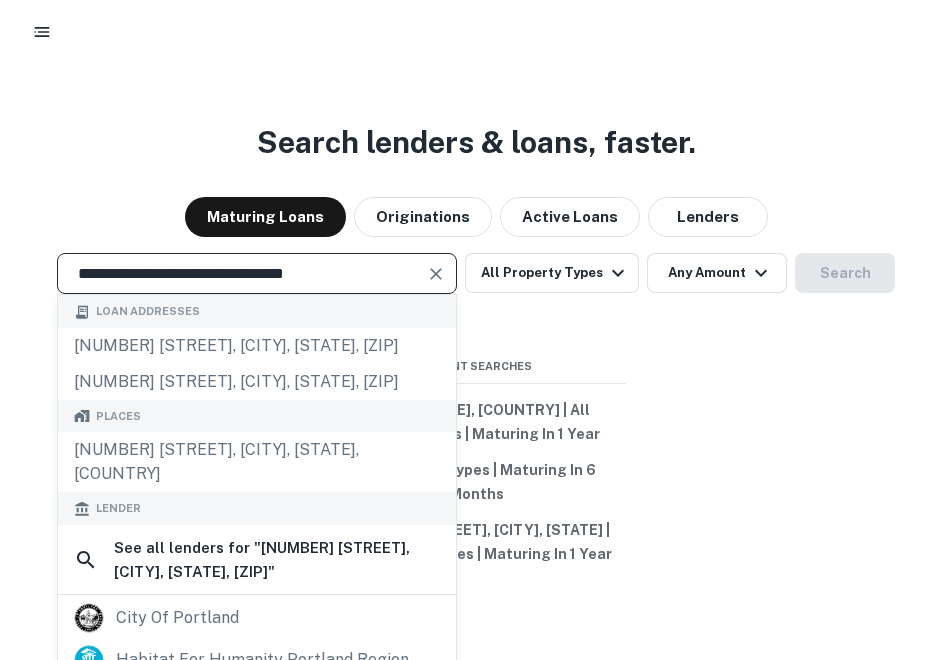 click at bounding box center [436, 274] 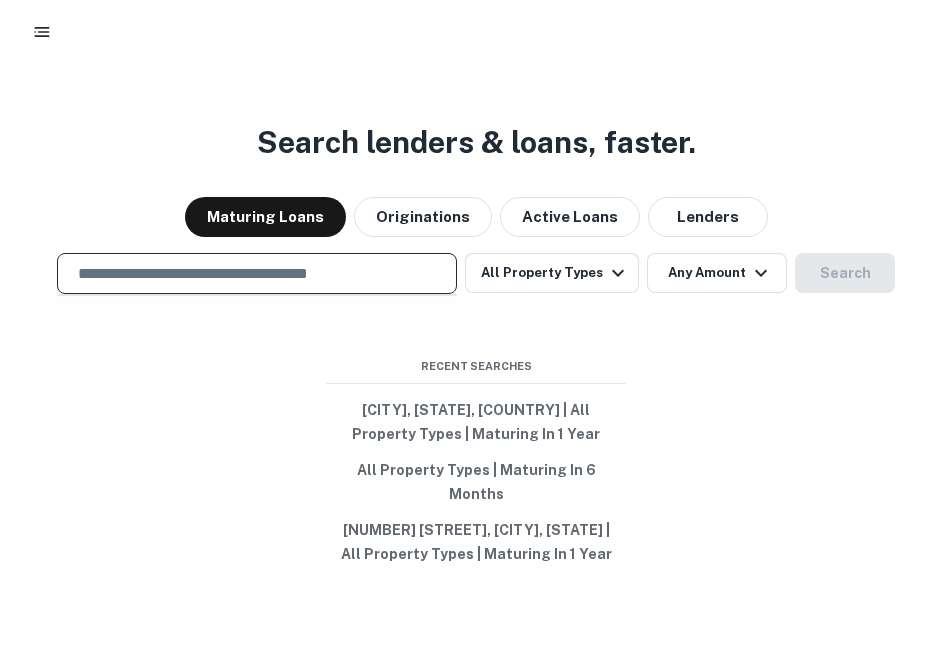 paste on "**********" 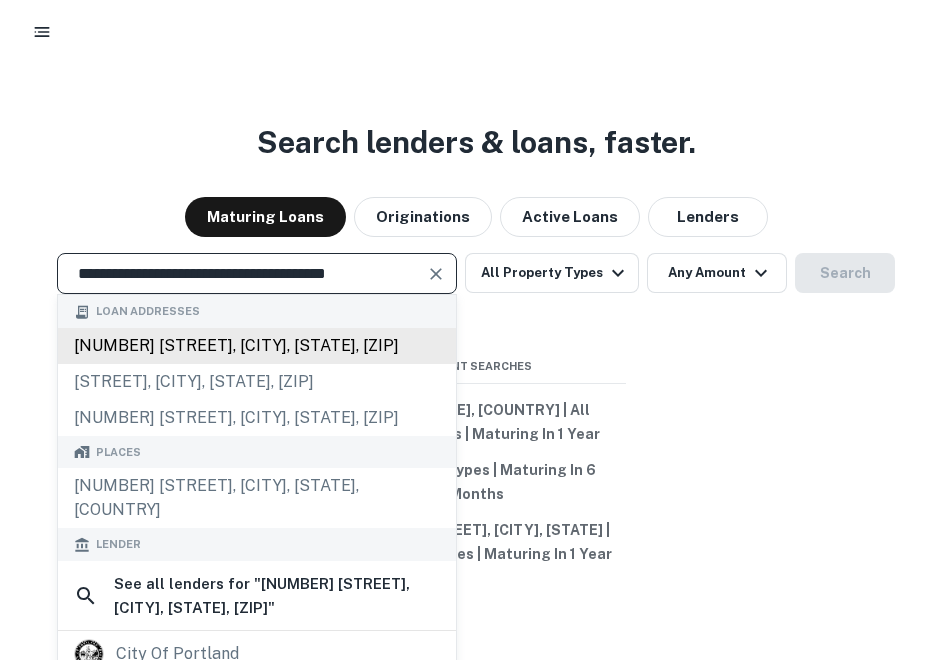 click on "6207 se milwaukie ave, portland, or, 97202" at bounding box center [257, 346] 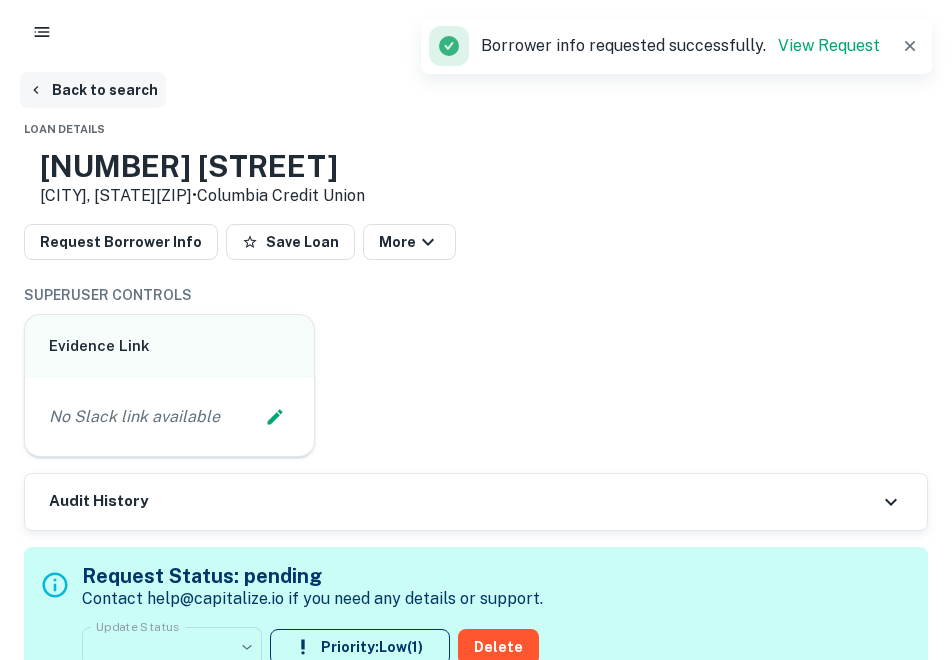click on "Back to search" at bounding box center [93, 90] 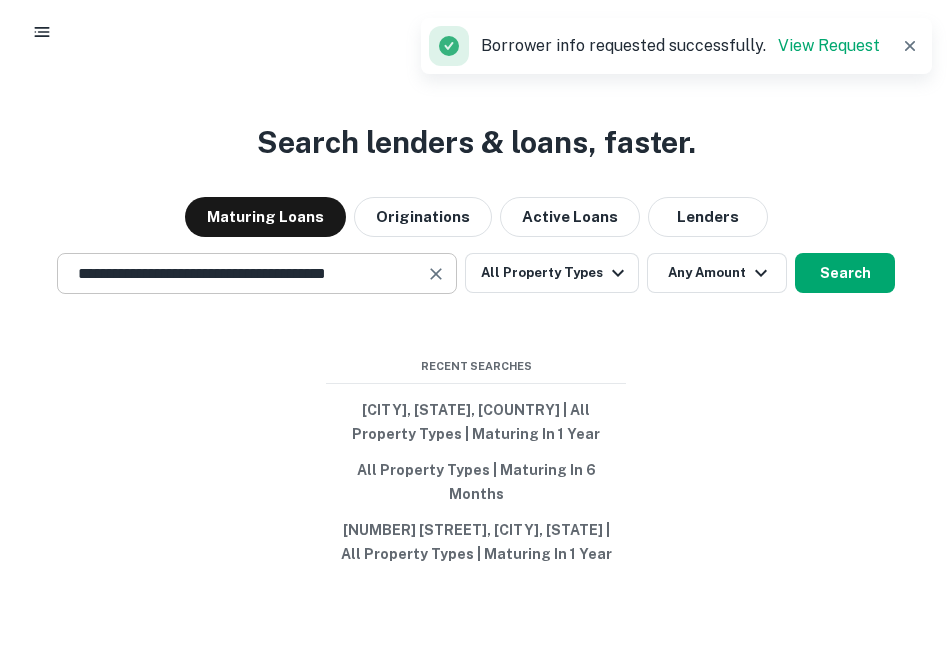 click at bounding box center [436, 274] 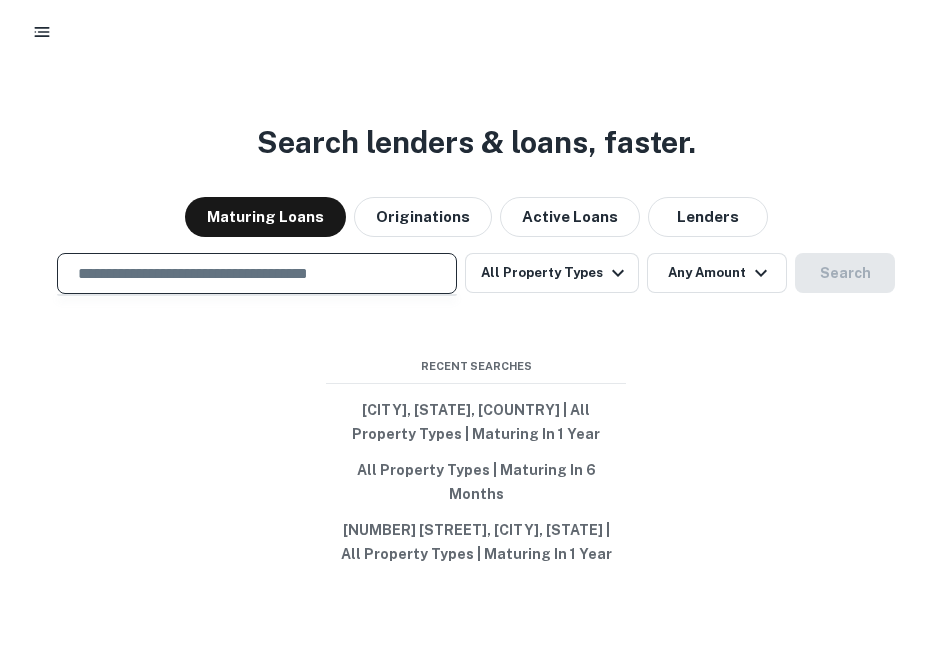 paste on "**********" 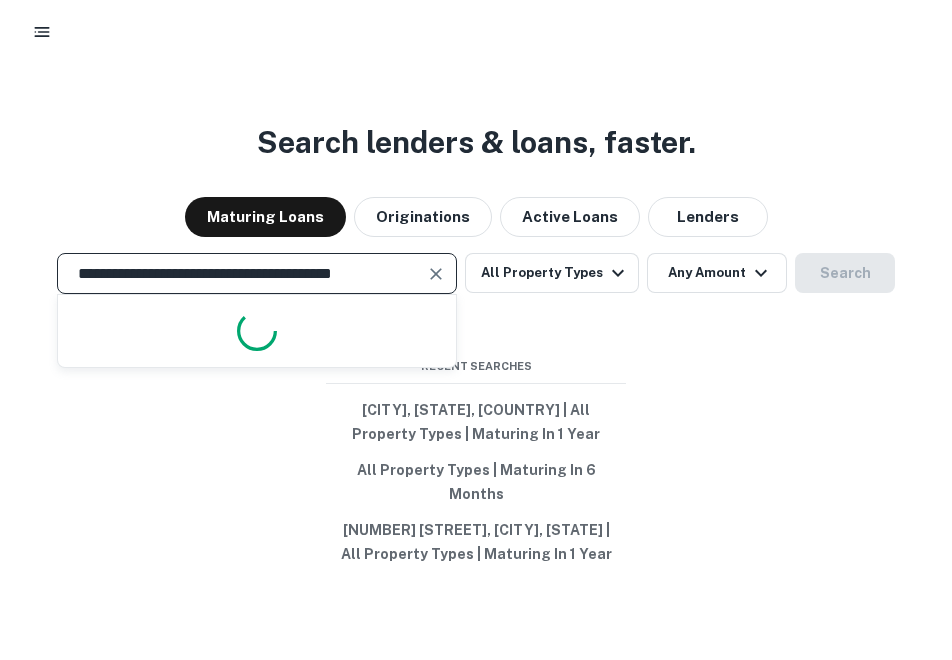 scroll, scrollTop: 0, scrollLeft: 1, axis: horizontal 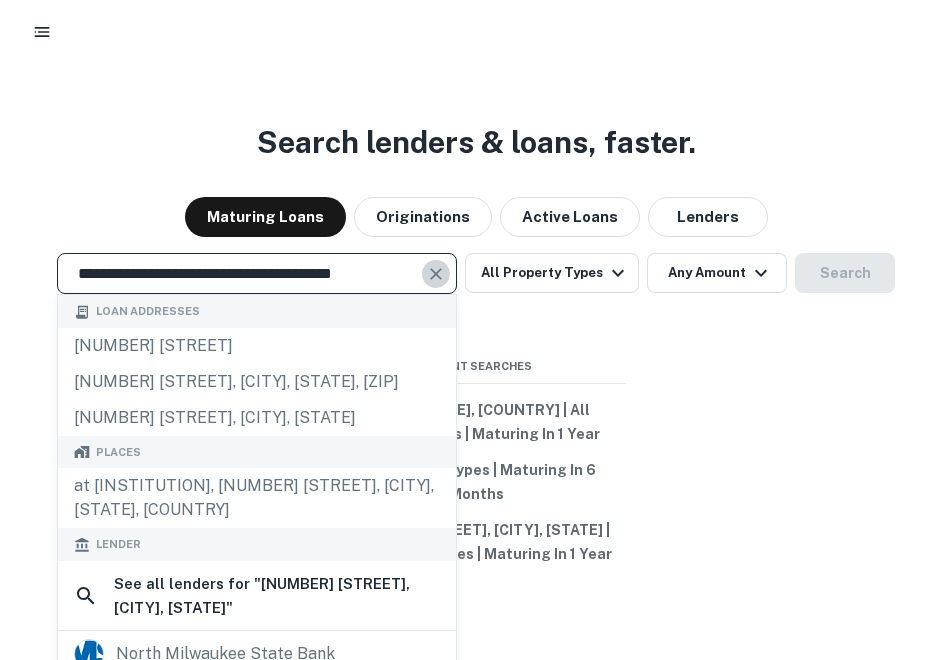 click at bounding box center (436, 274) 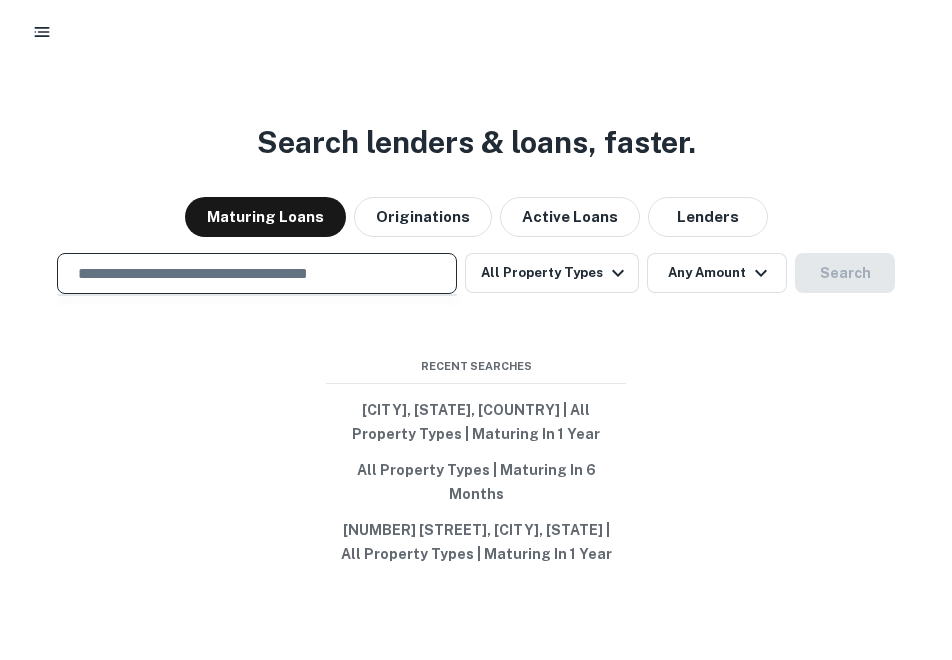 paste on "**********" 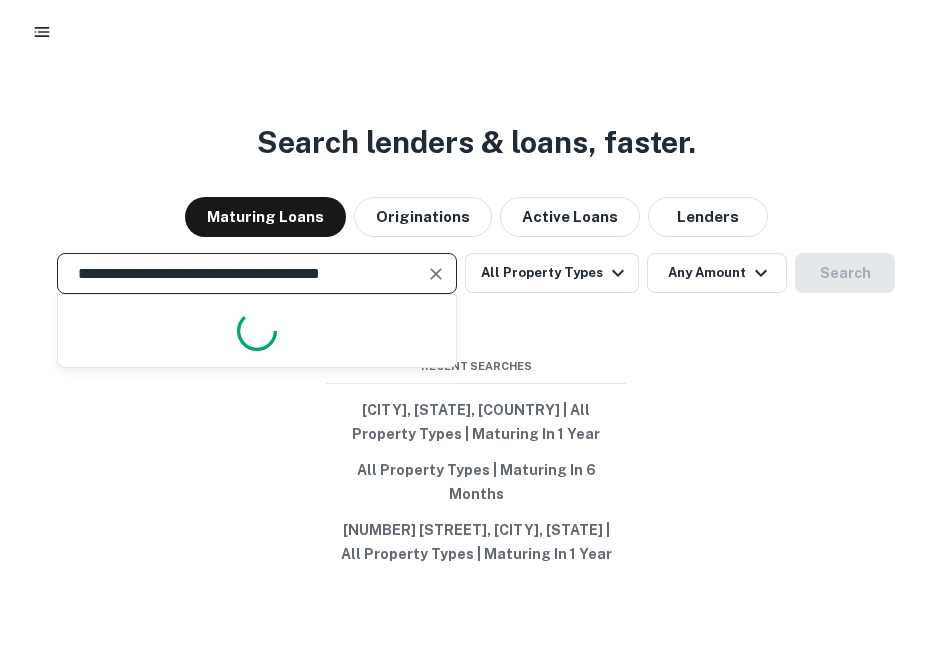 scroll, scrollTop: 0, scrollLeft: 2, axis: horizontal 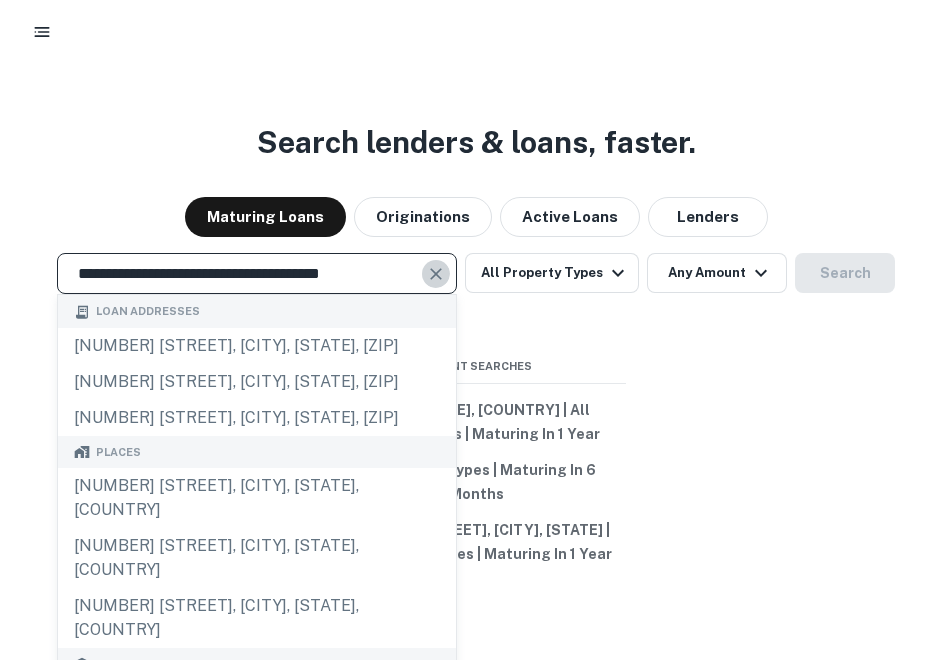 click at bounding box center (436, 274) 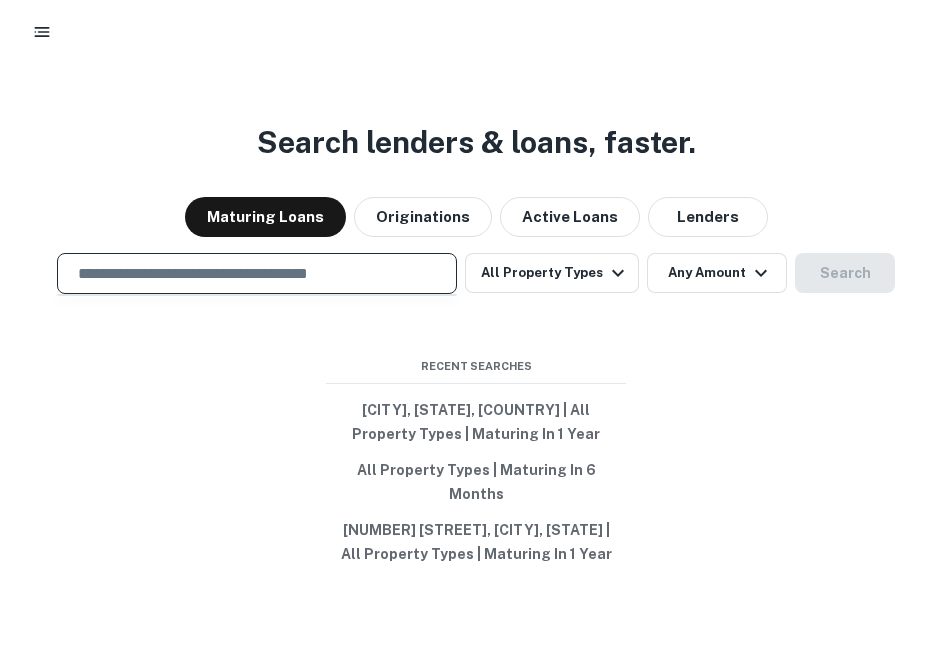 paste on "**********" 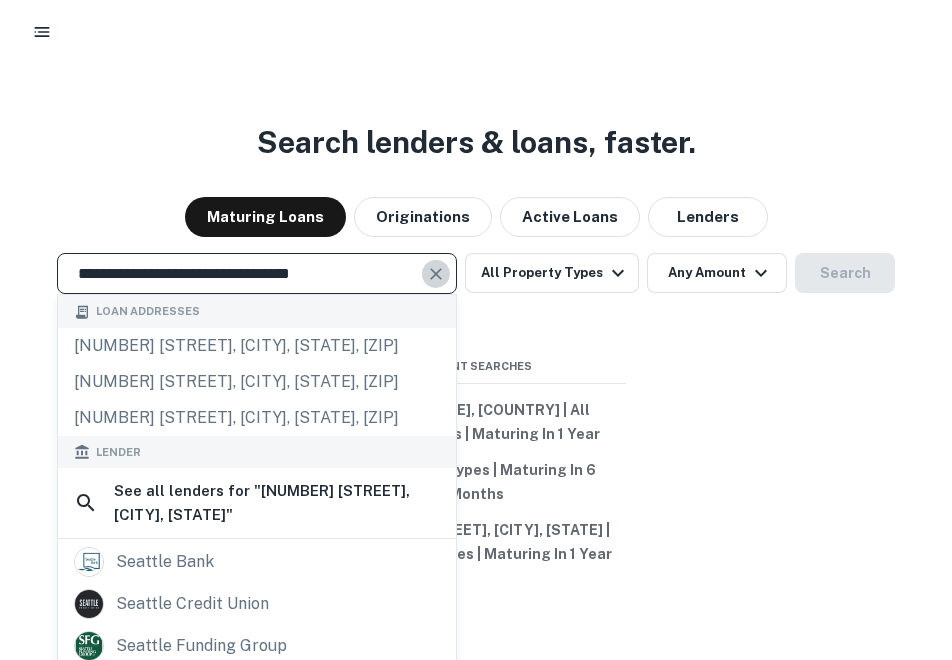 click at bounding box center (436, 274) 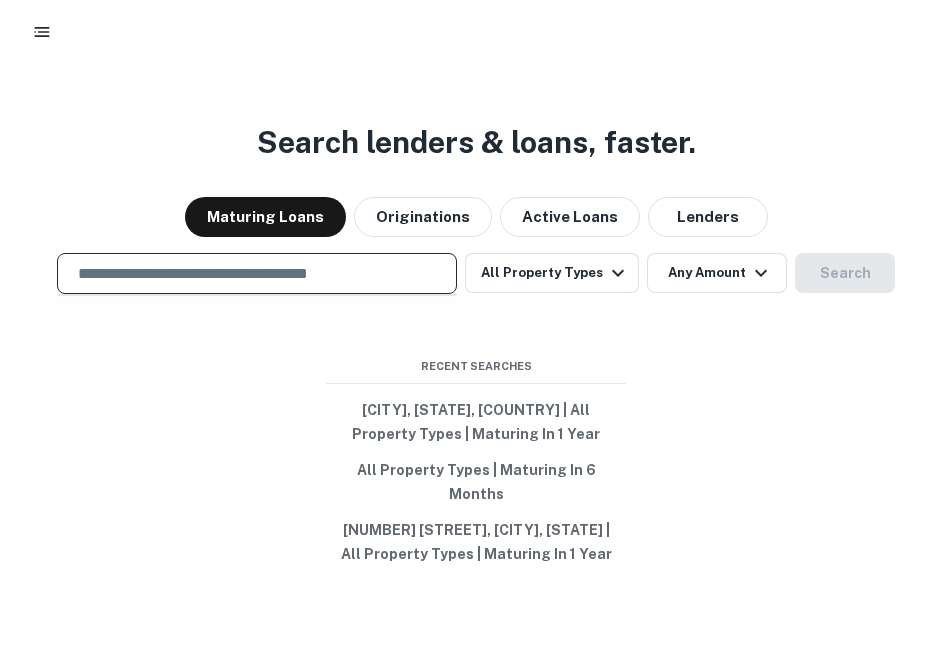 paste on "**********" 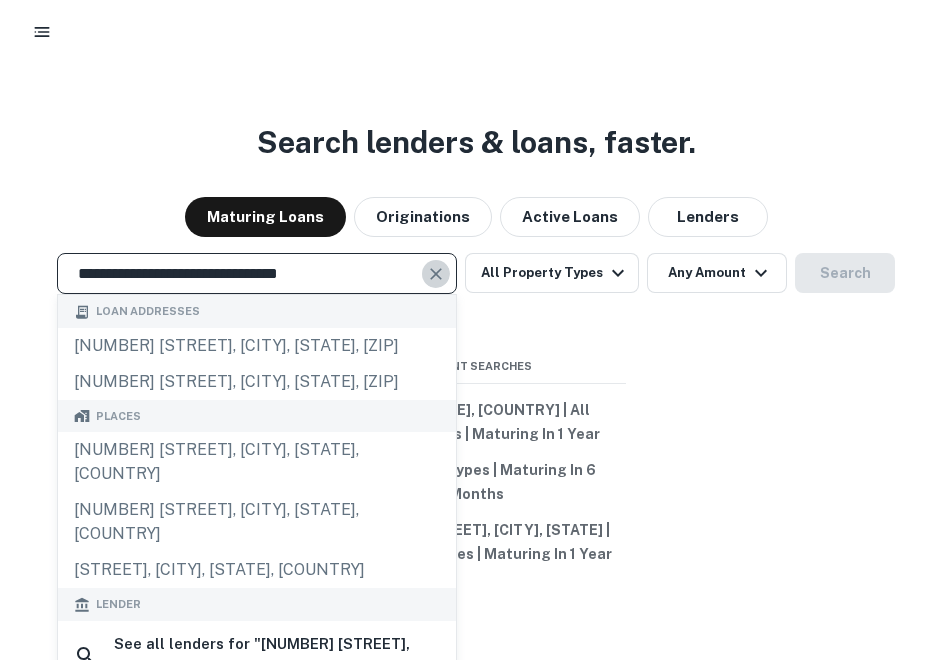 click at bounding box center [436, 274] 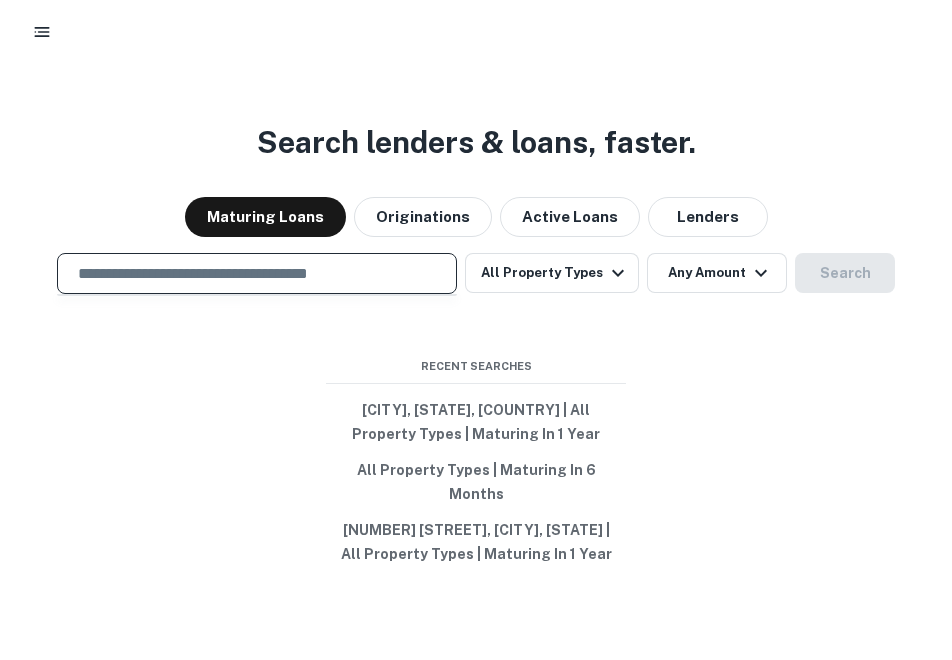 paste on "**********" 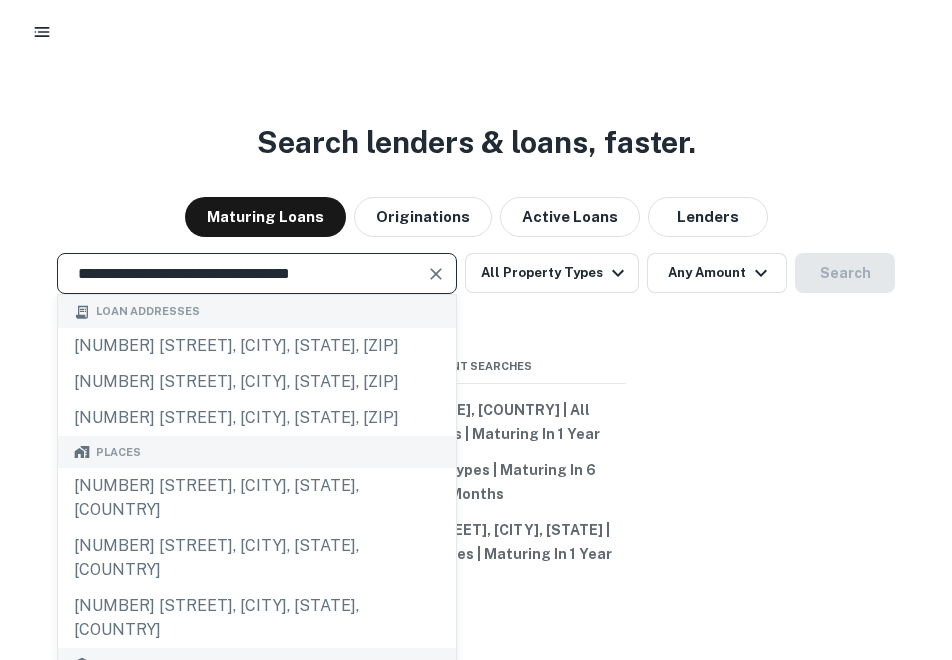 type on "**********" 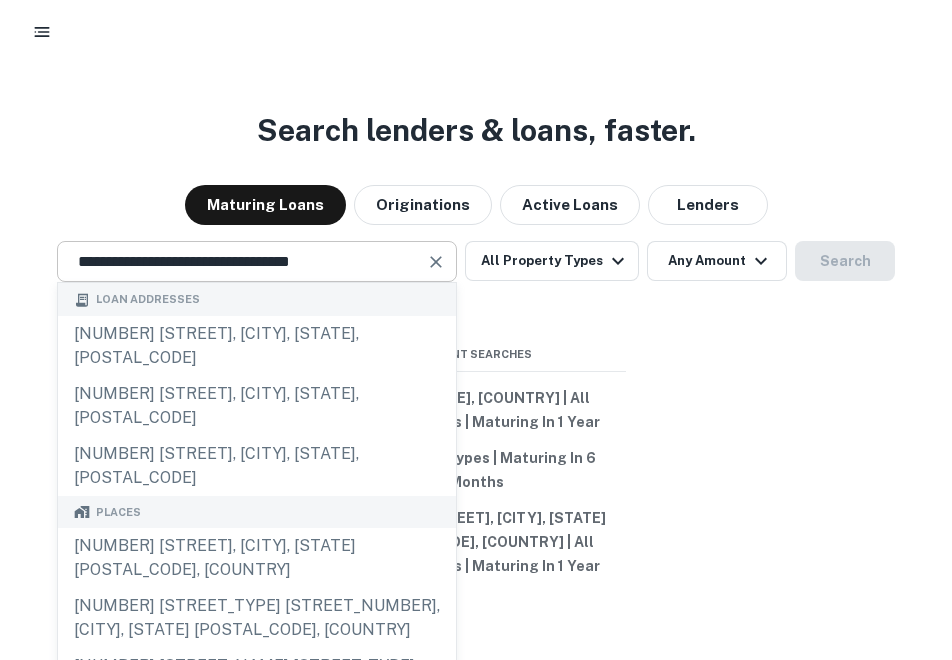 scroll, scrollTop: 0, scrollLeft: 0, axis: both 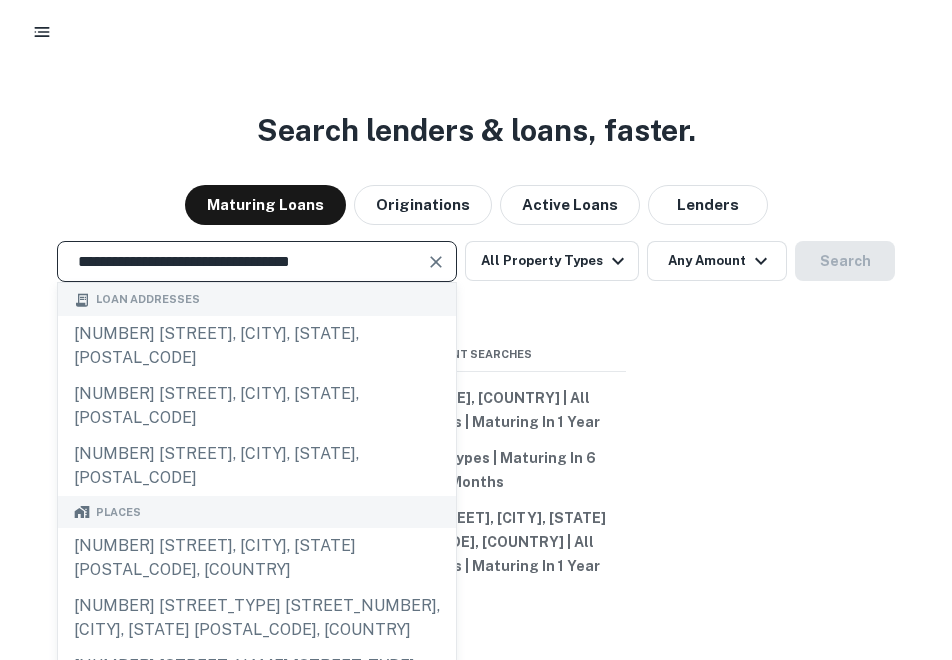 click at bounding box center [436, 262] 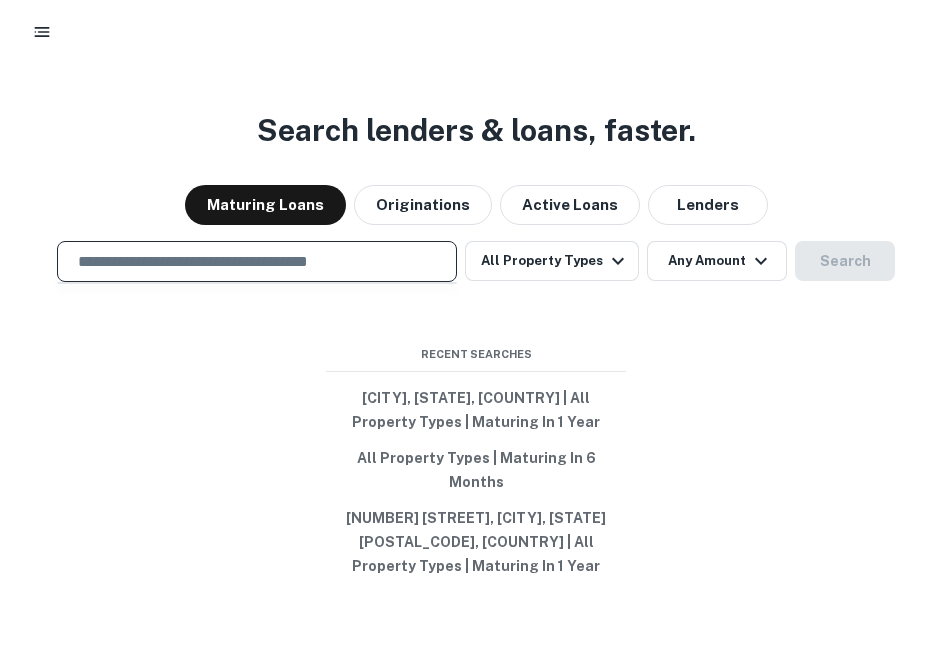 paste on "**********" 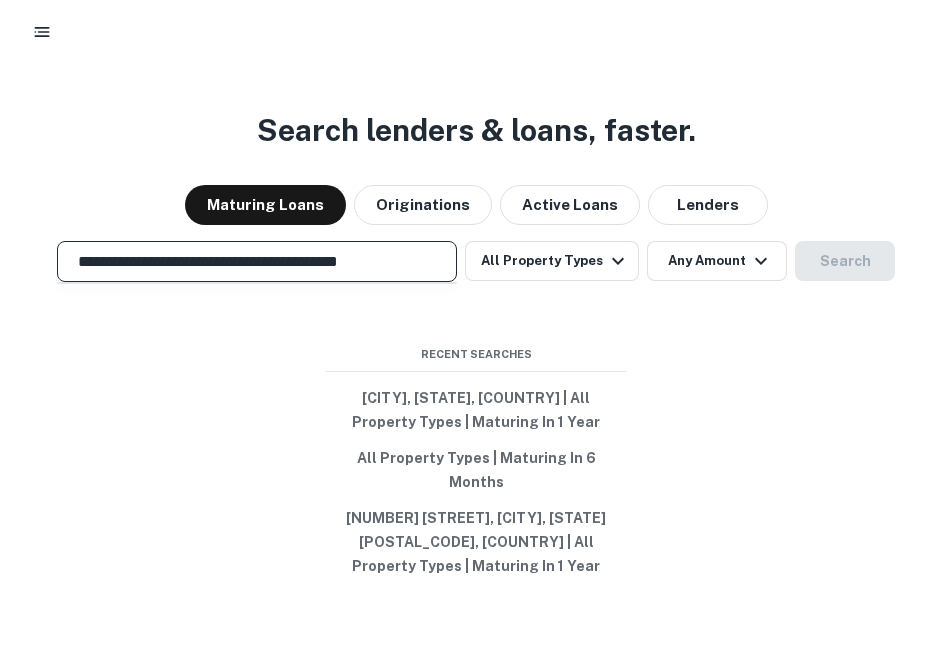 scroll, scrollTop: 0, scrollLeft: 1, axis: horizontal 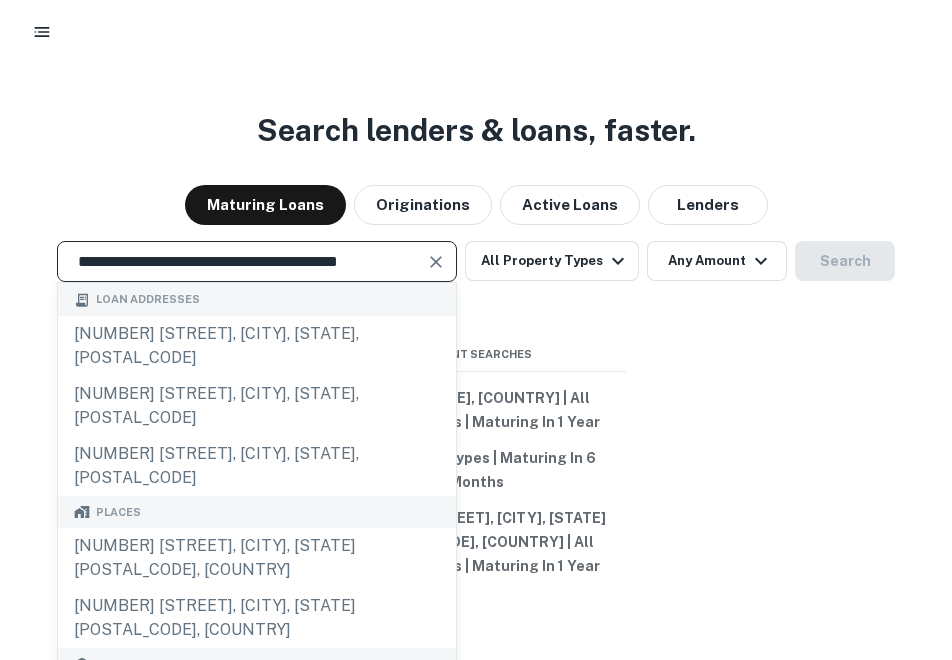 click at bounding box center (436, 262) 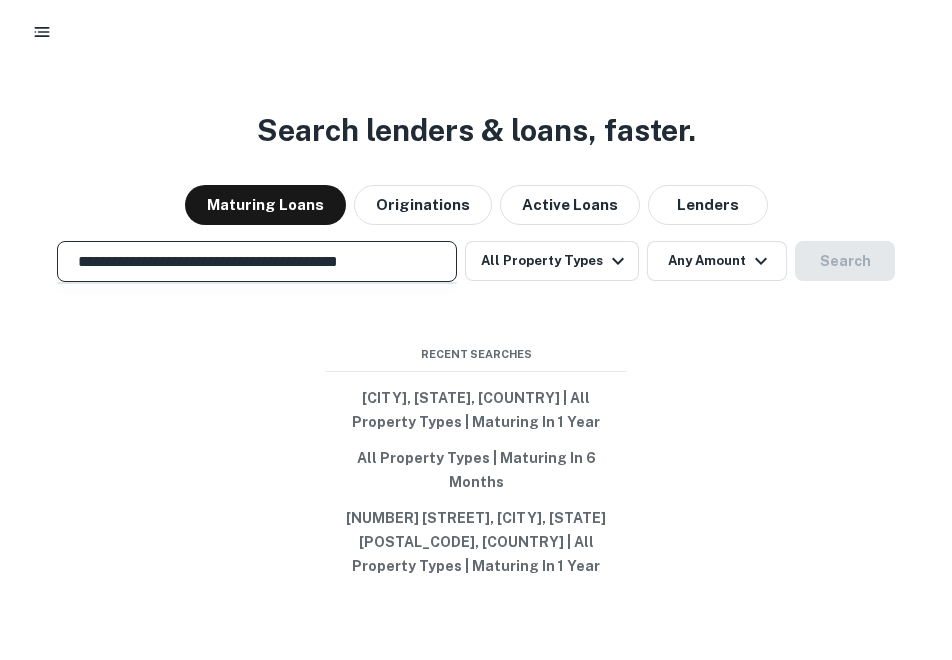 scroll, scrollTop: 0, scrollLeft: 0, axis: both 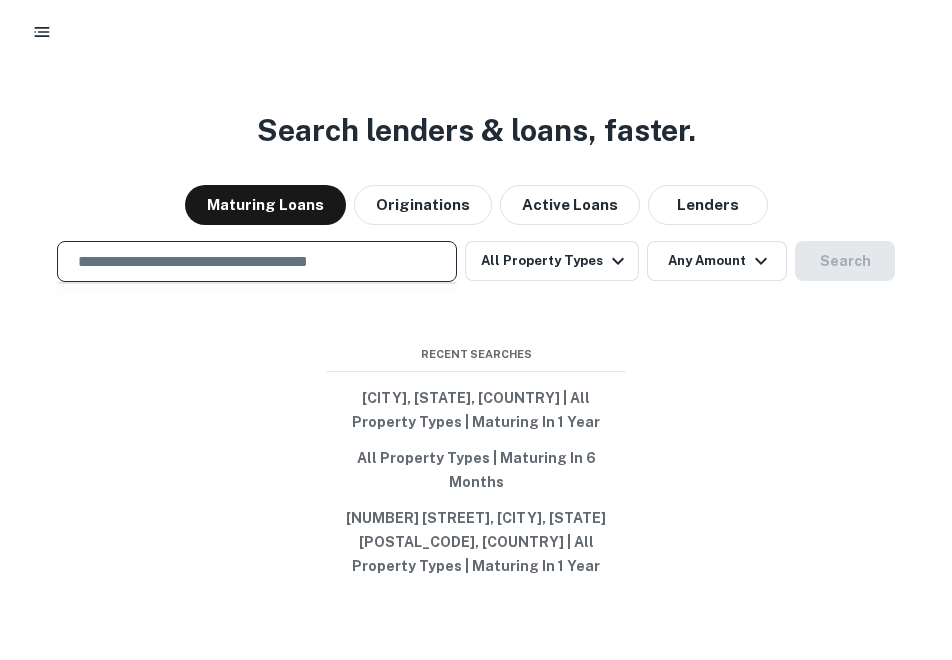 paste on "**********" 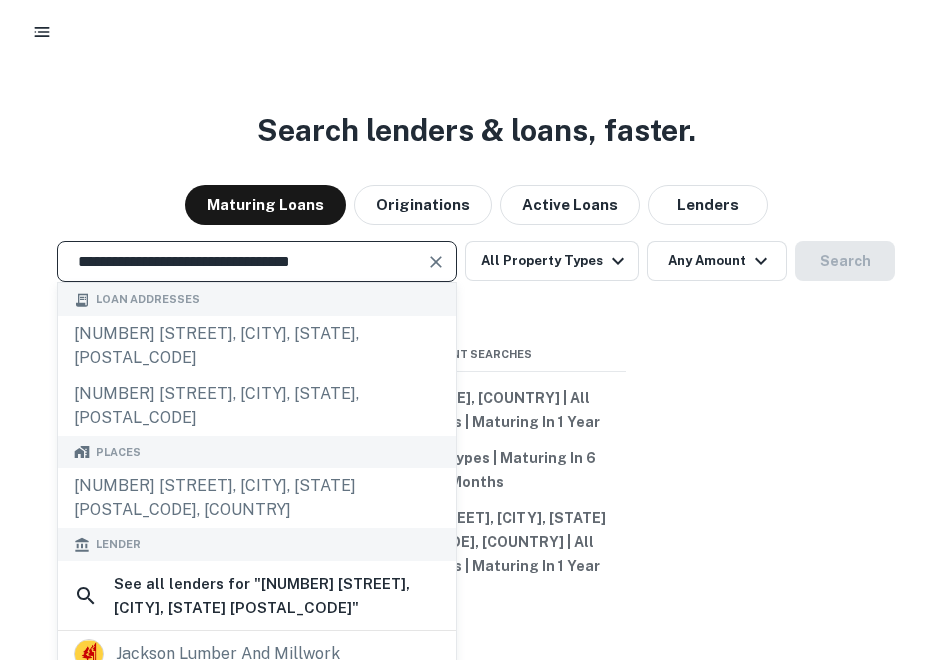 click at bounding box center (436, 262) 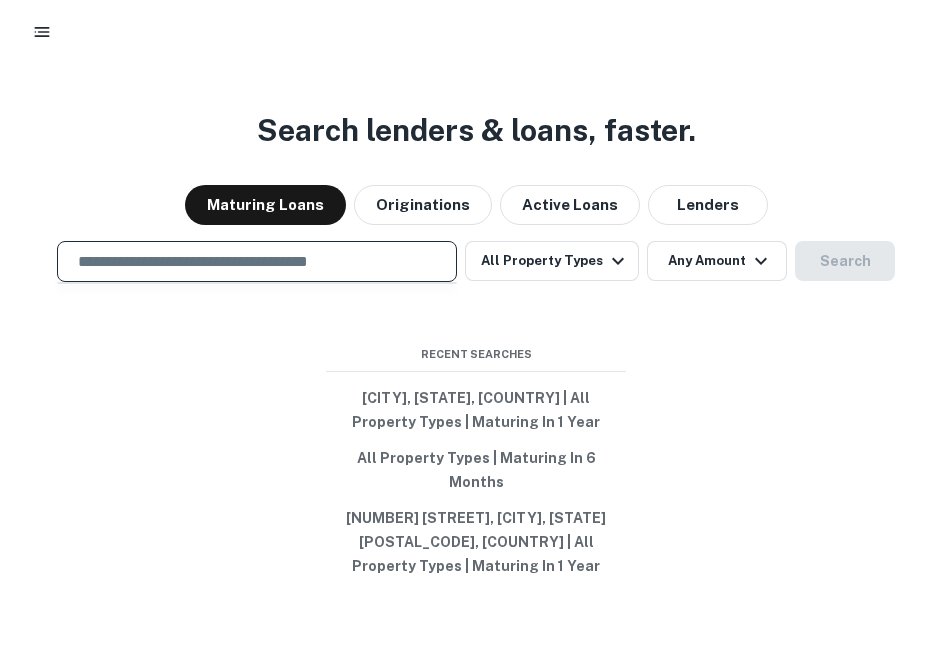 paste on "**********" 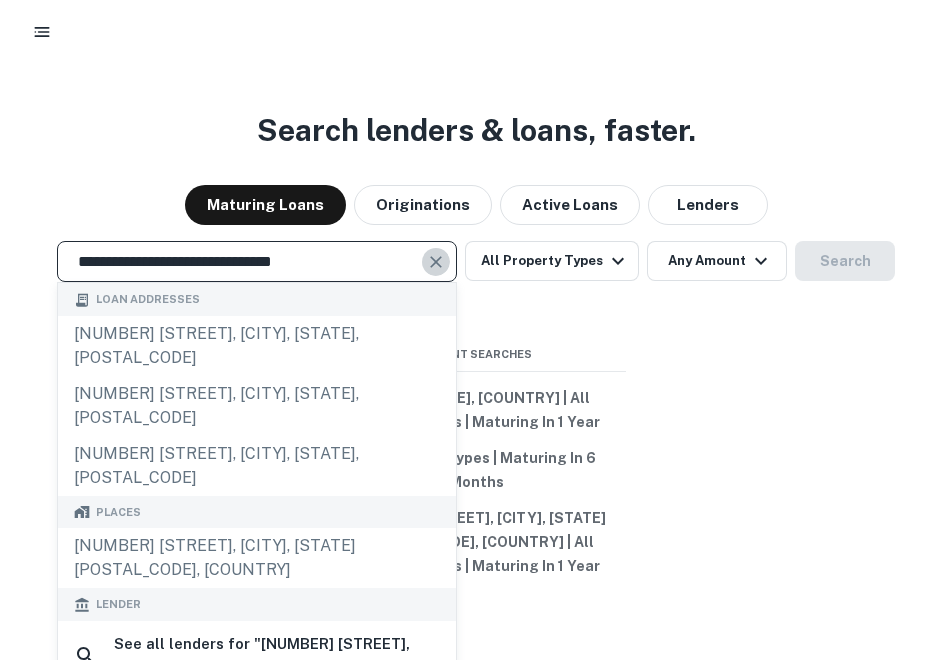 click at bounding box center (436, 262) 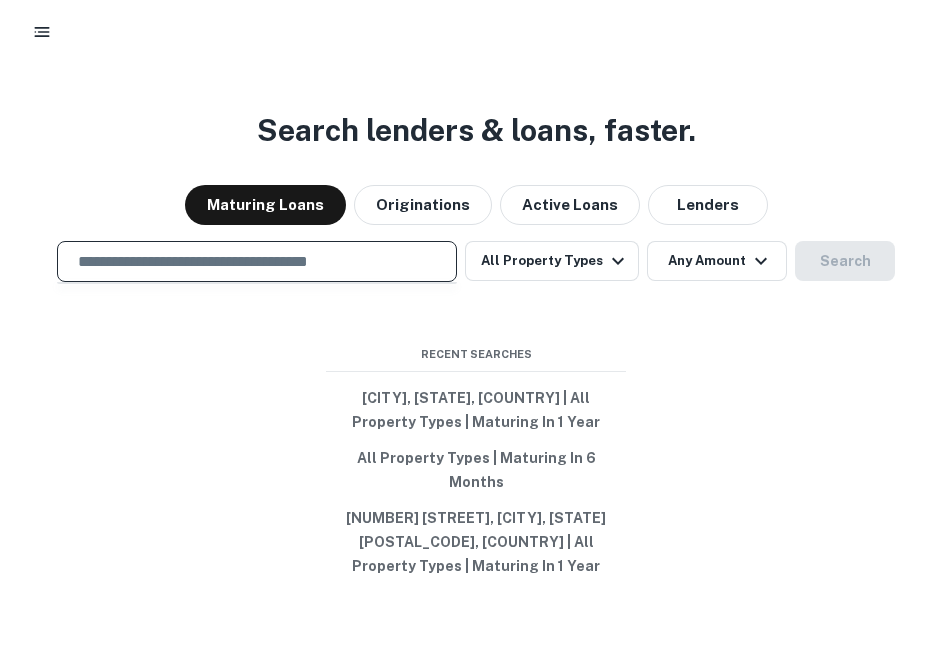paste on "**********" 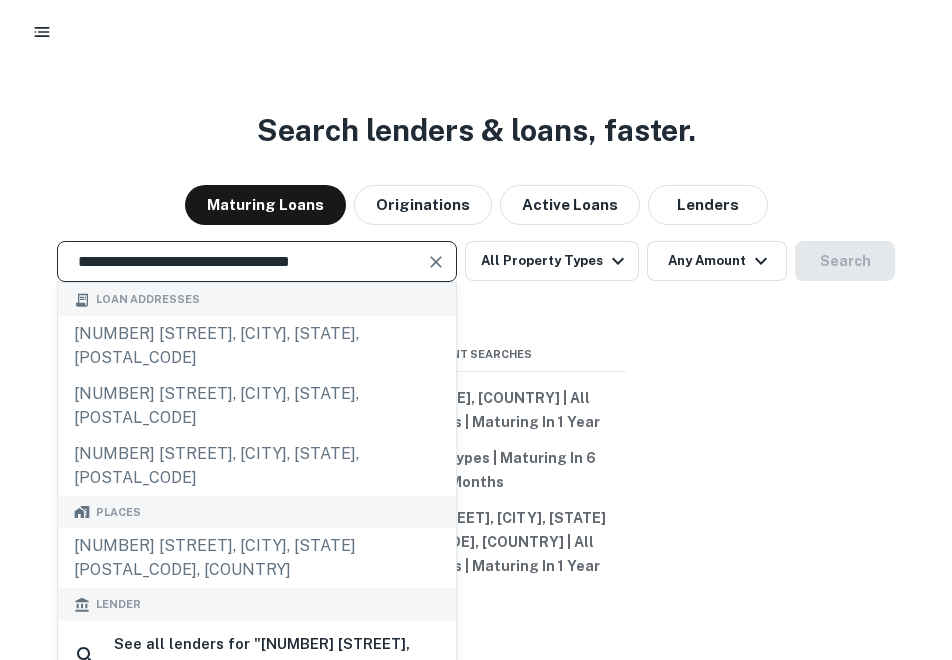click at bounding box center (436, 262) 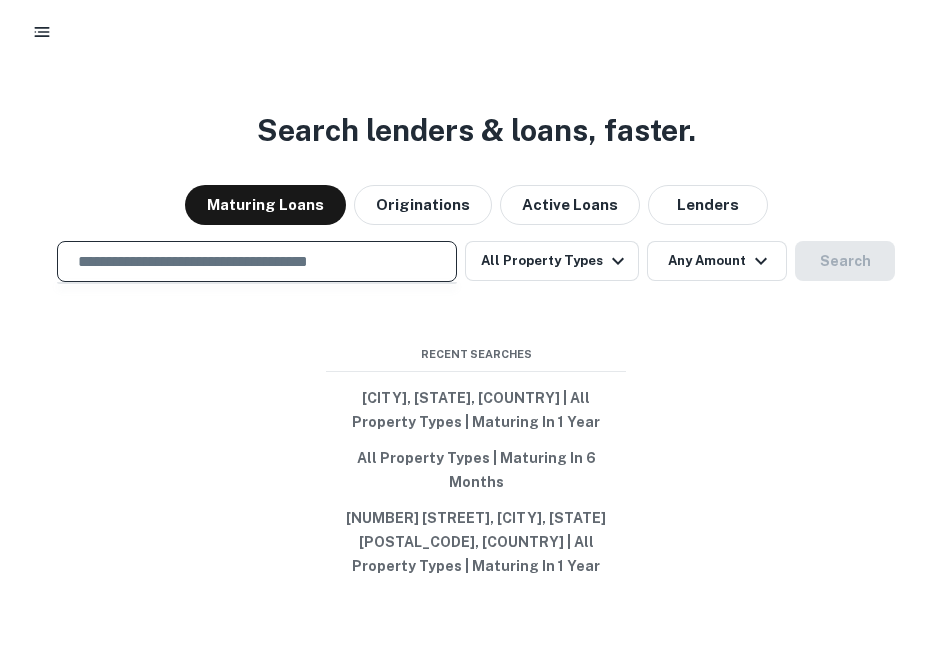 paste on "**********" 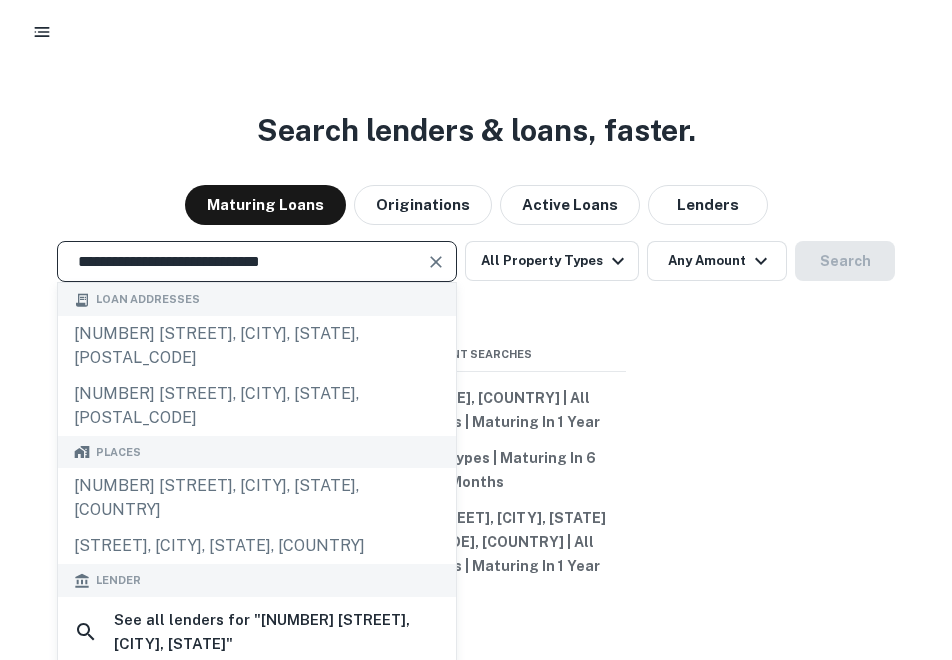 type on "**********" 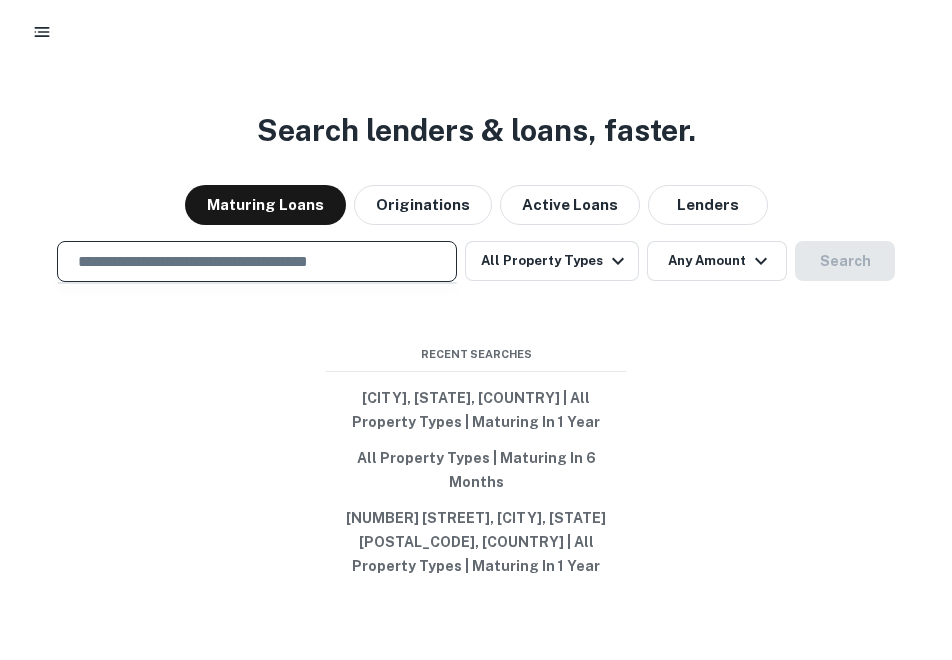 paste on "**********" 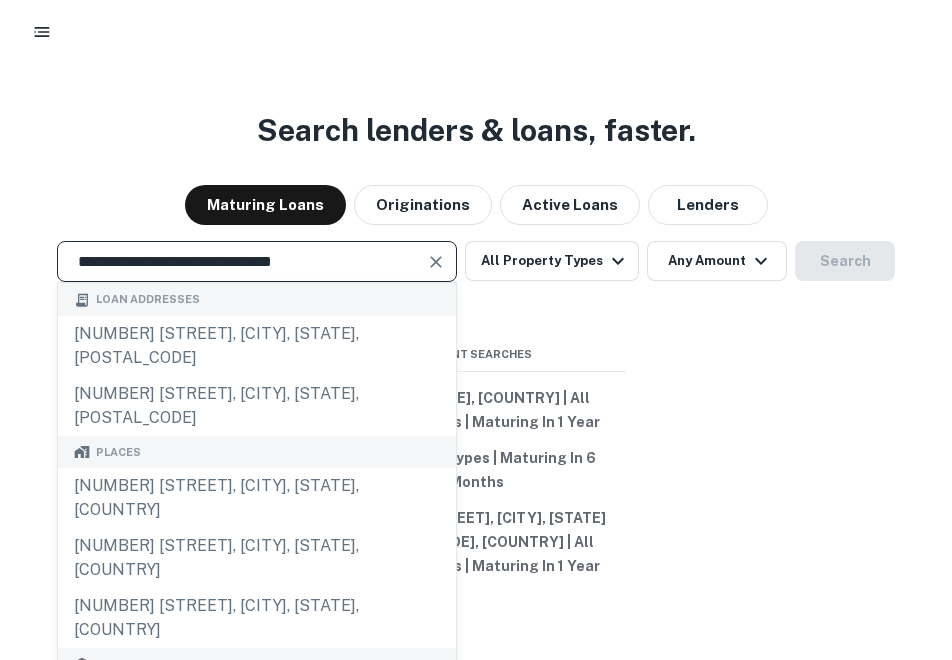 type on "**********" 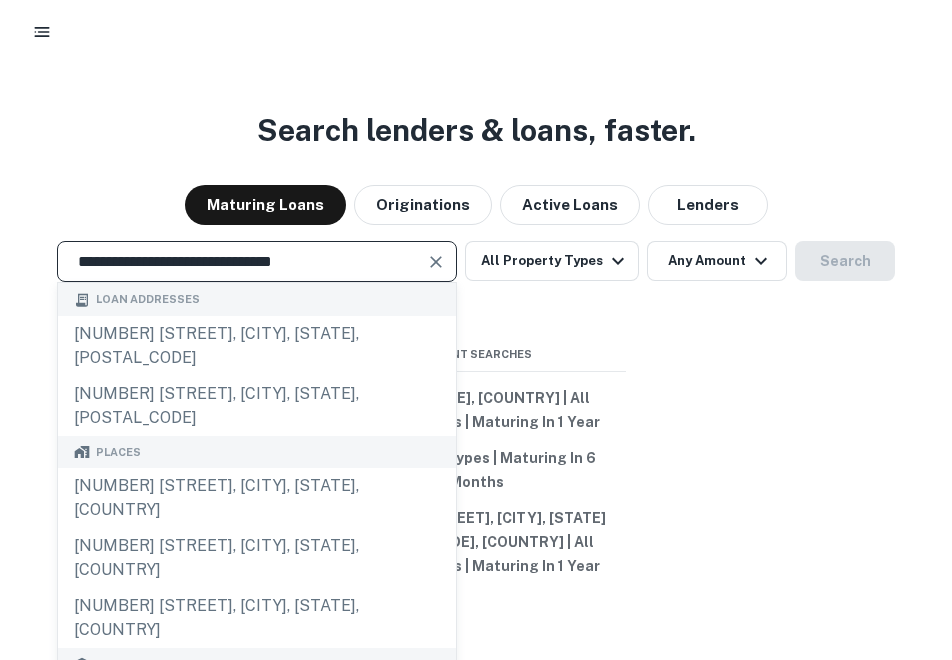 click at bounding box center (436, 262) 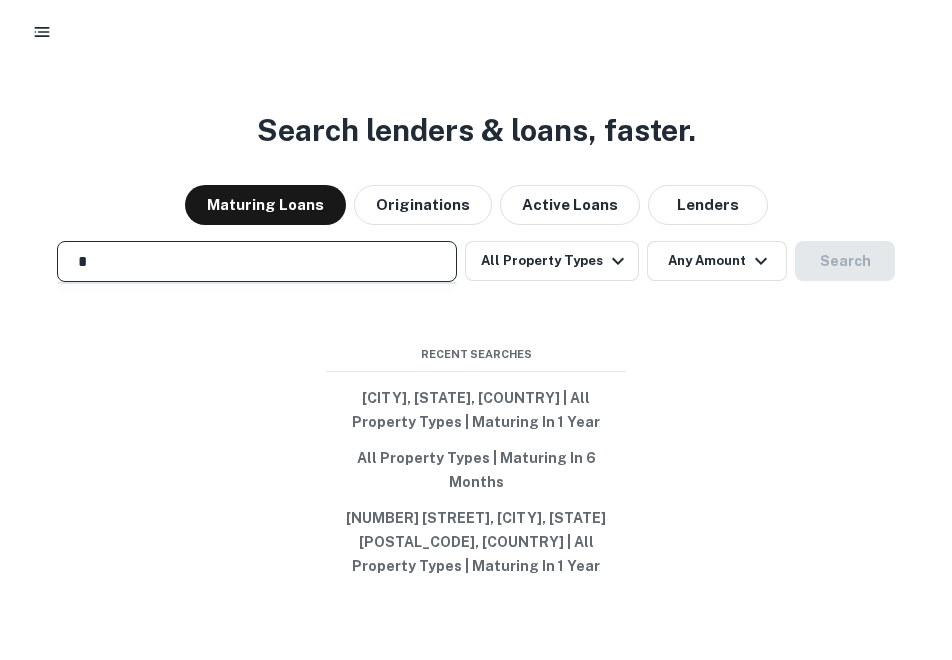 paste on "**********" 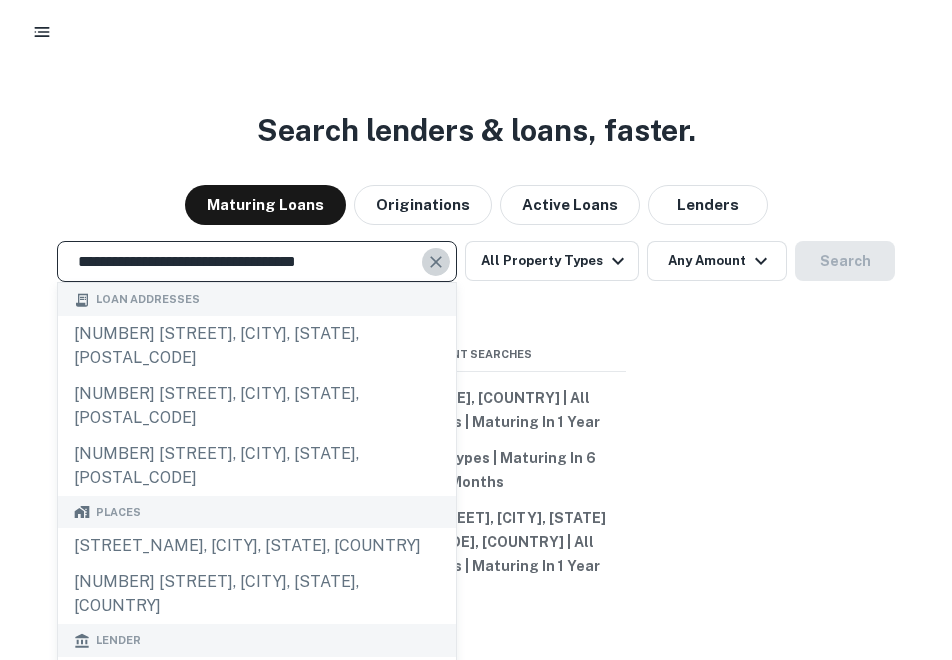 click at bounding box center [436, 262] 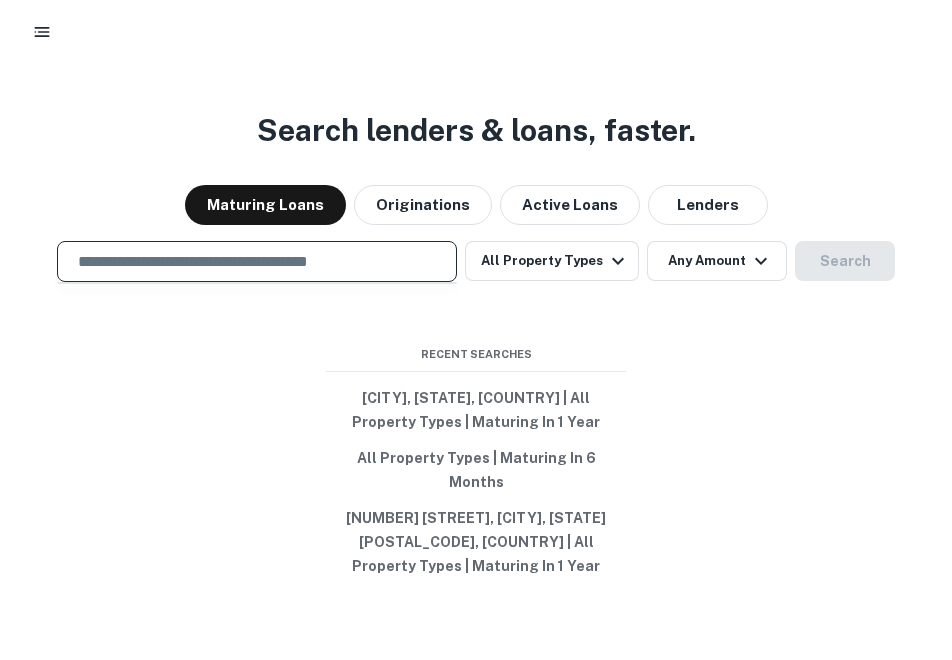 paste on "**********" 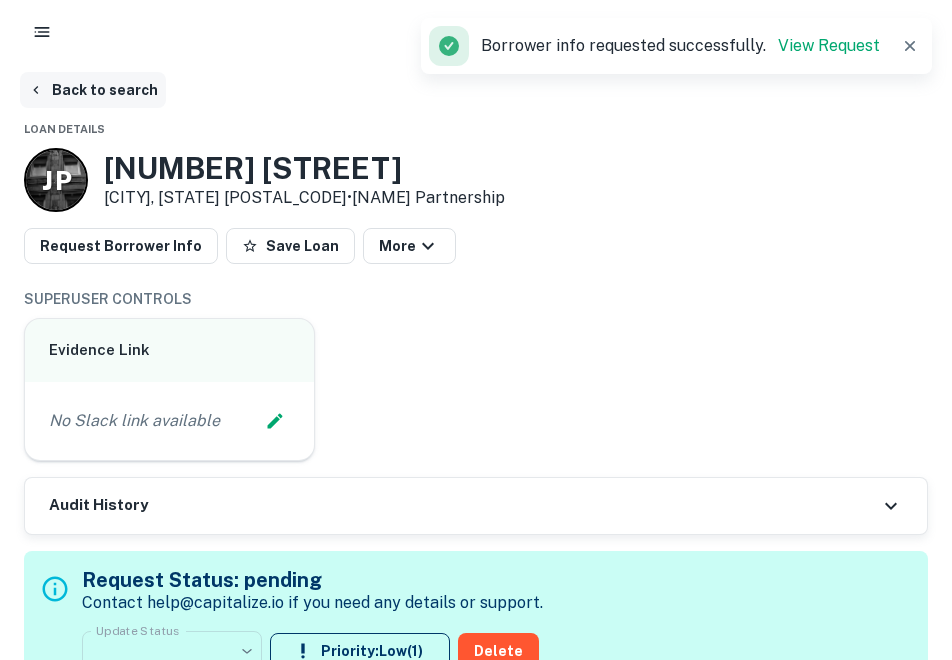 click on "Back to search" at bounding box center [93, 90] 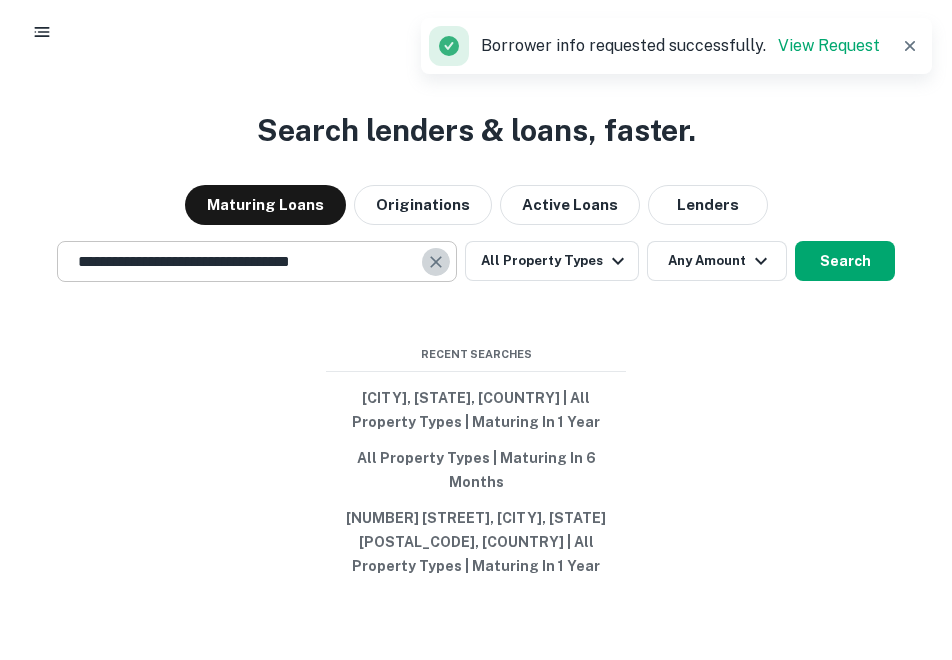 click at bounding box center [436, 262] 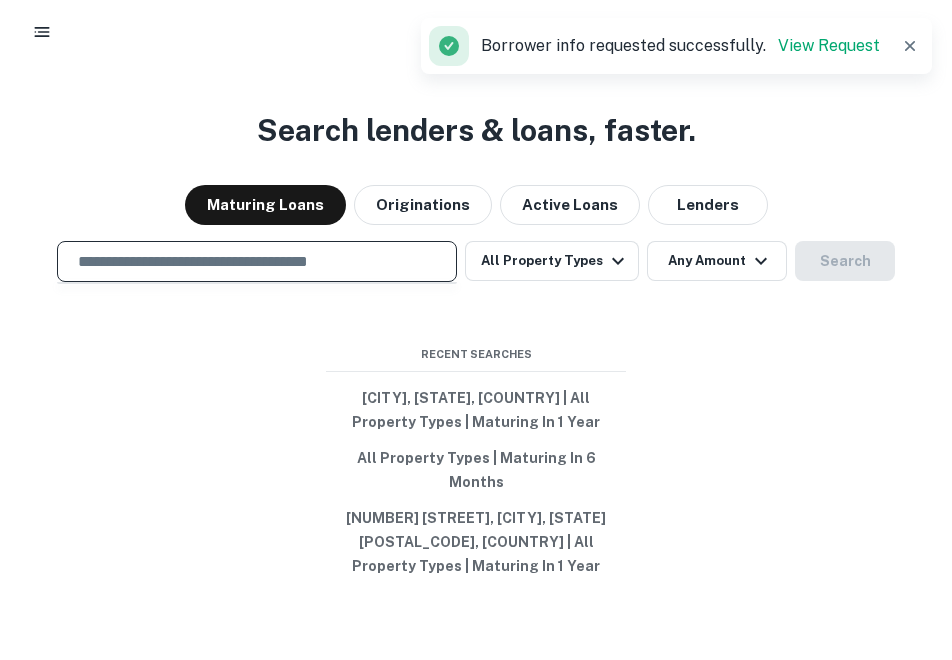 paste on "**********" 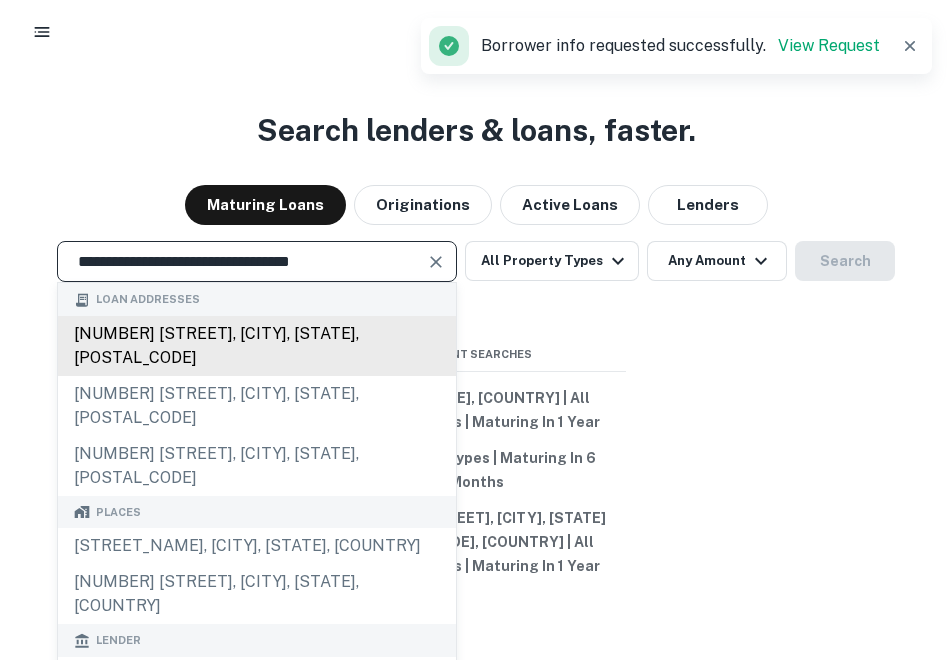 click on "298 main st, east hartford, ct, 06118" at bounding box center (257, 346) 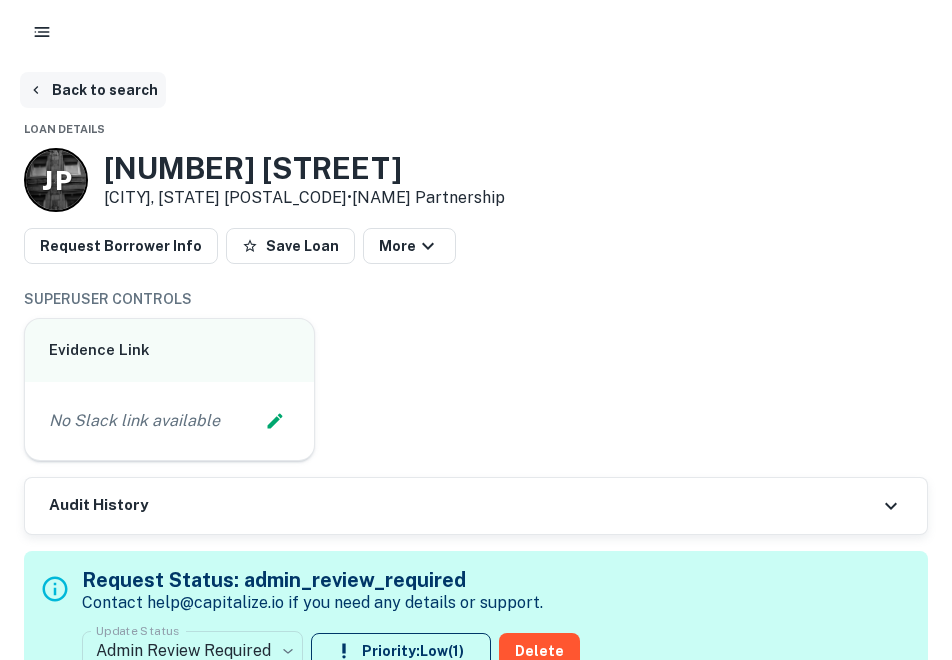 click on "Back to search" at bounding box center [93, 90] 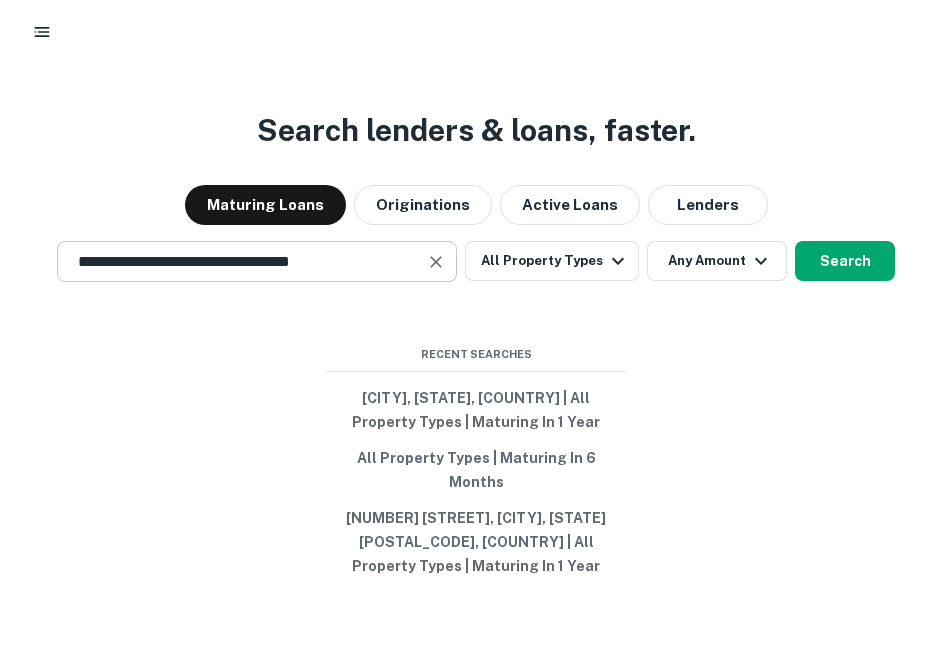 click at bounding box center [436, 262] 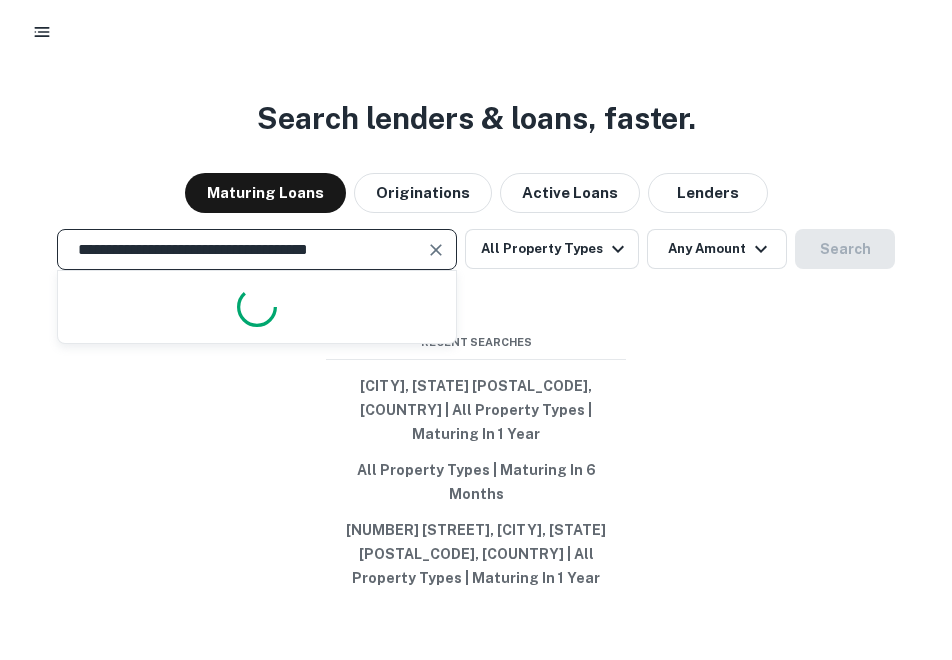 scroll, scrollTop: 0, scrollLeft: 0, axis: both 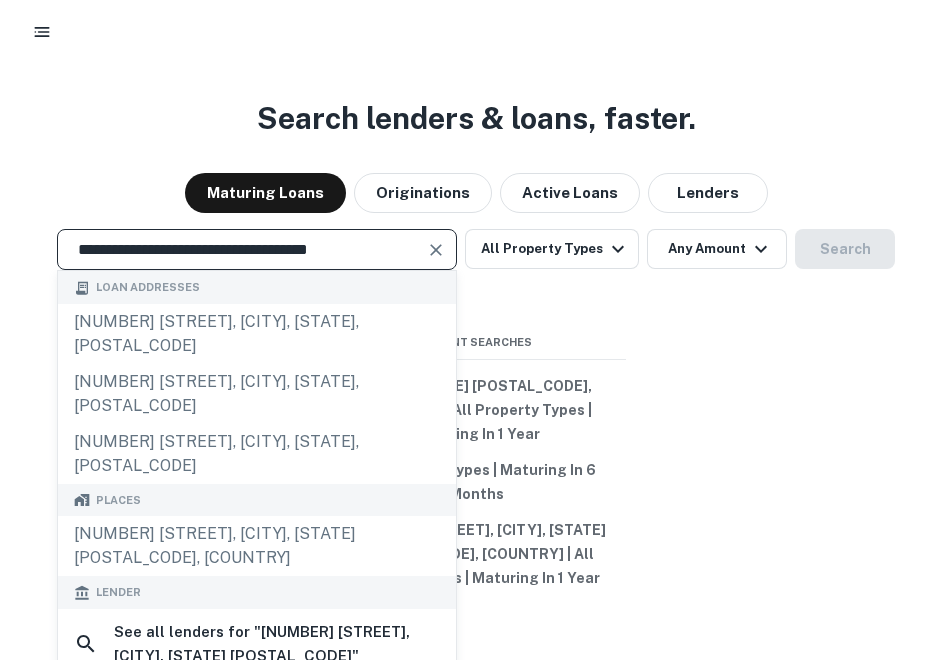 click at bounding box center [436, 250] 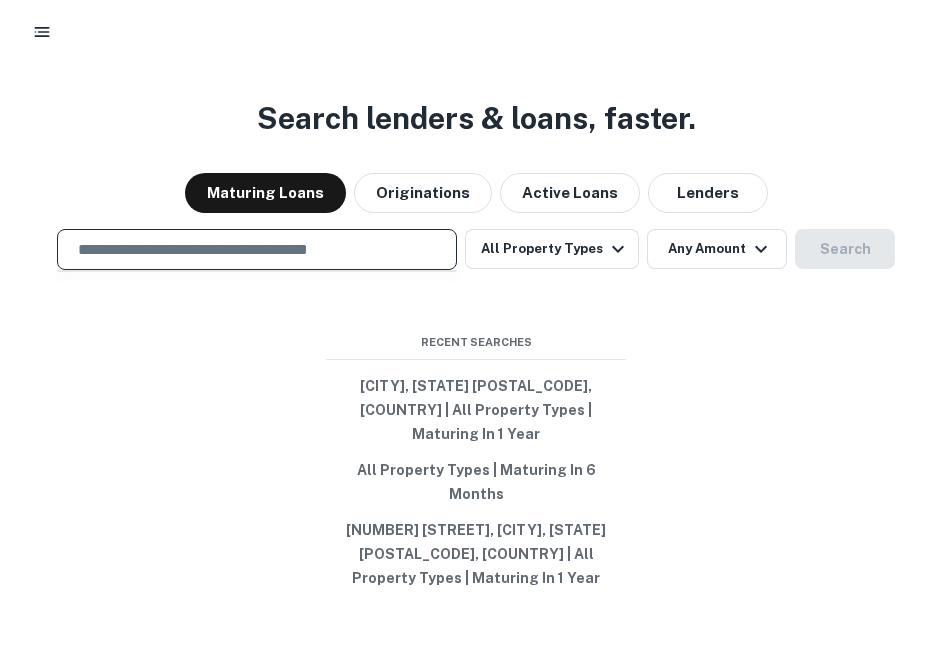 paste on "**********" 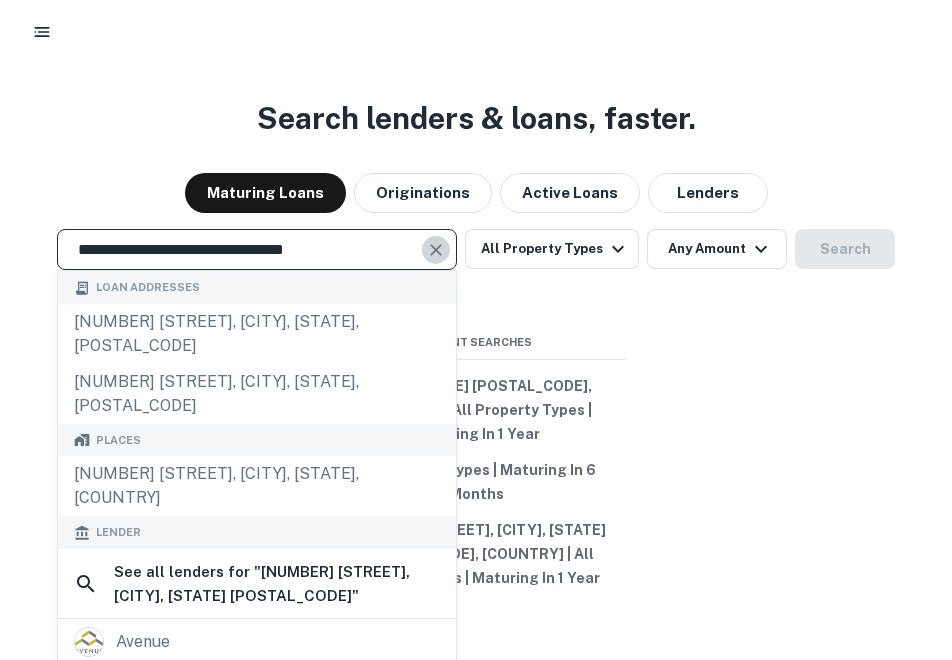 click at bounding box center [436, 250] 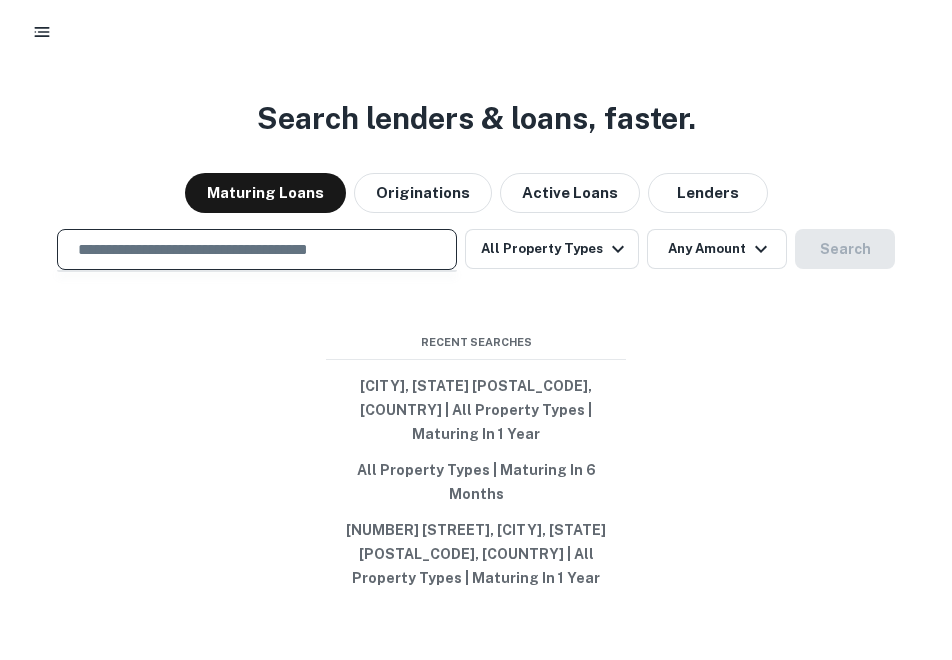 paste on "**********" 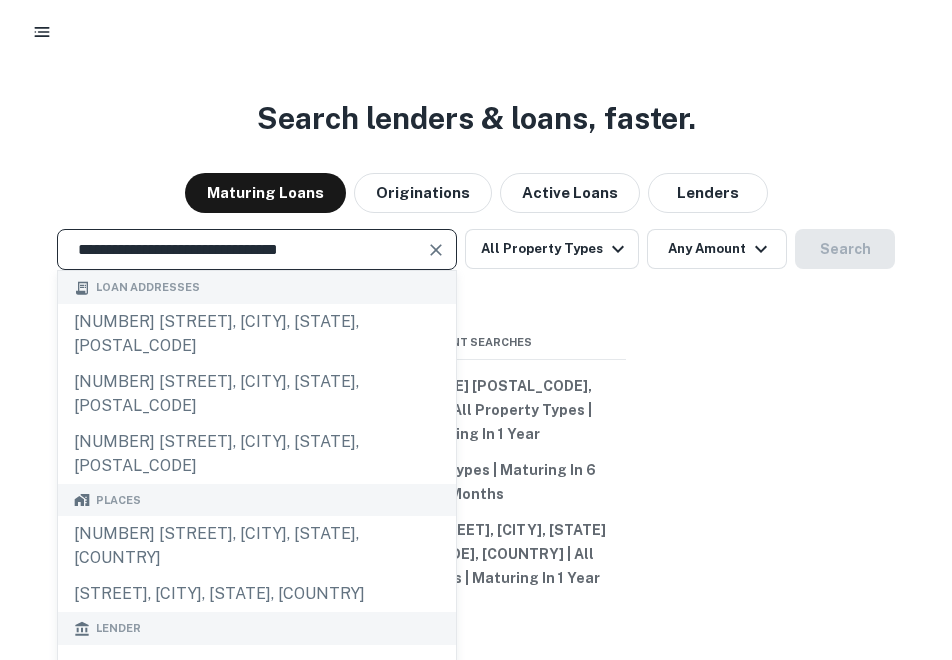 click at bounding box center [436, 250] 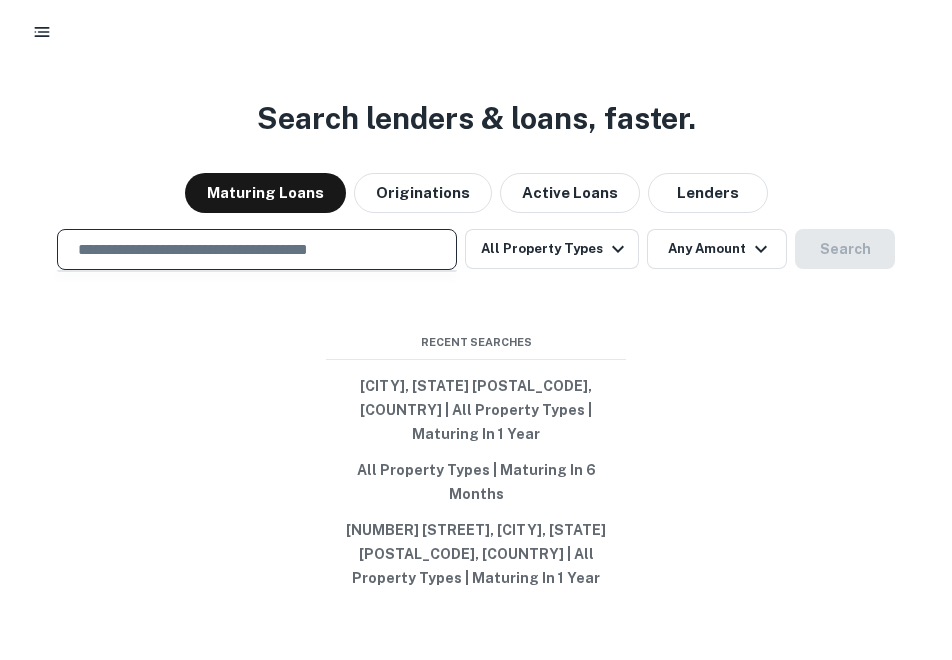 paste on "**********" 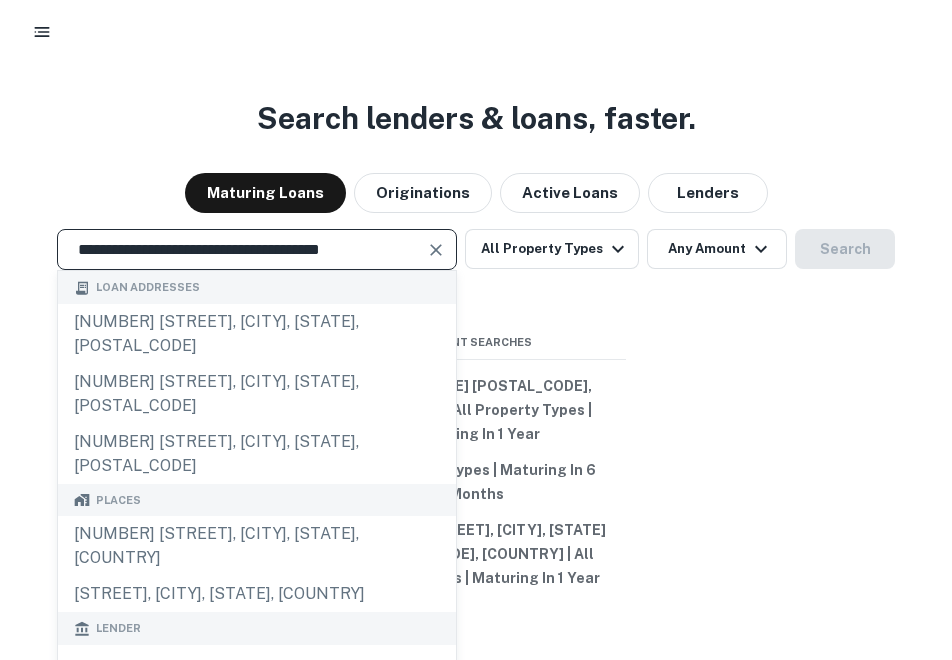 click at bounding box center (436, 250) 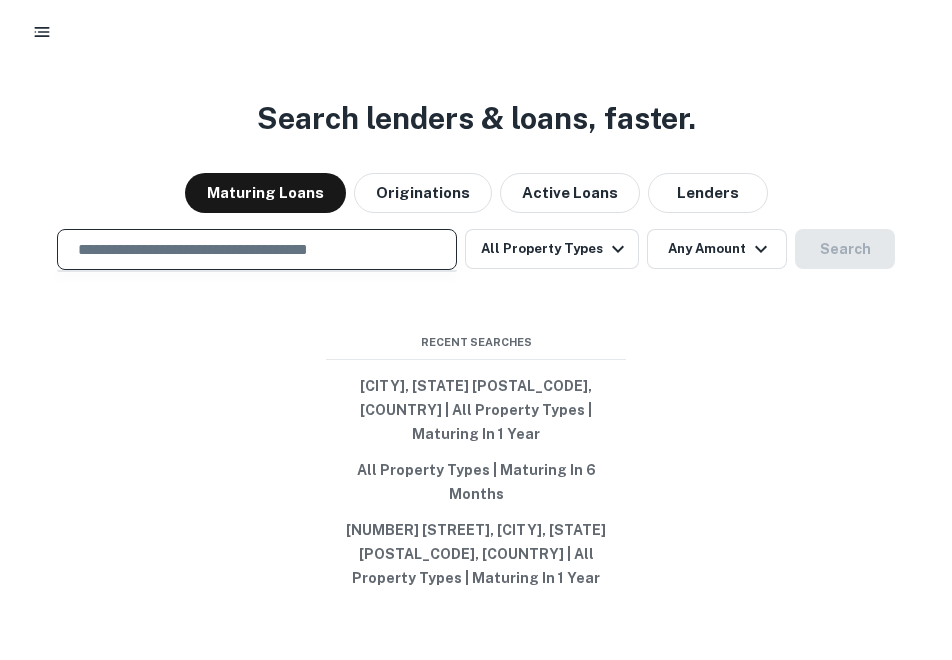 paste on "**********" 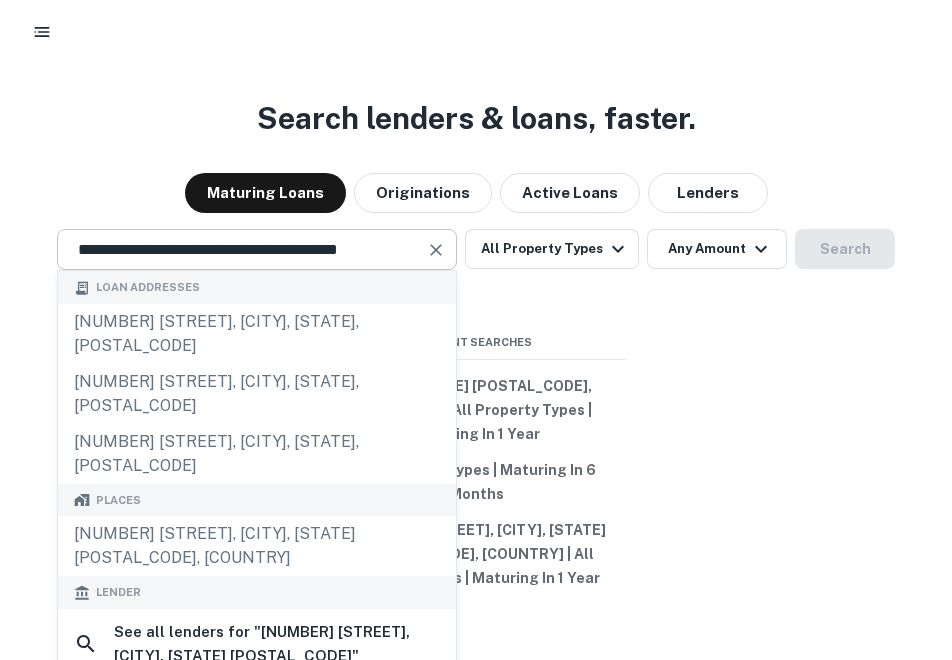click at bounding box center (436, 250) 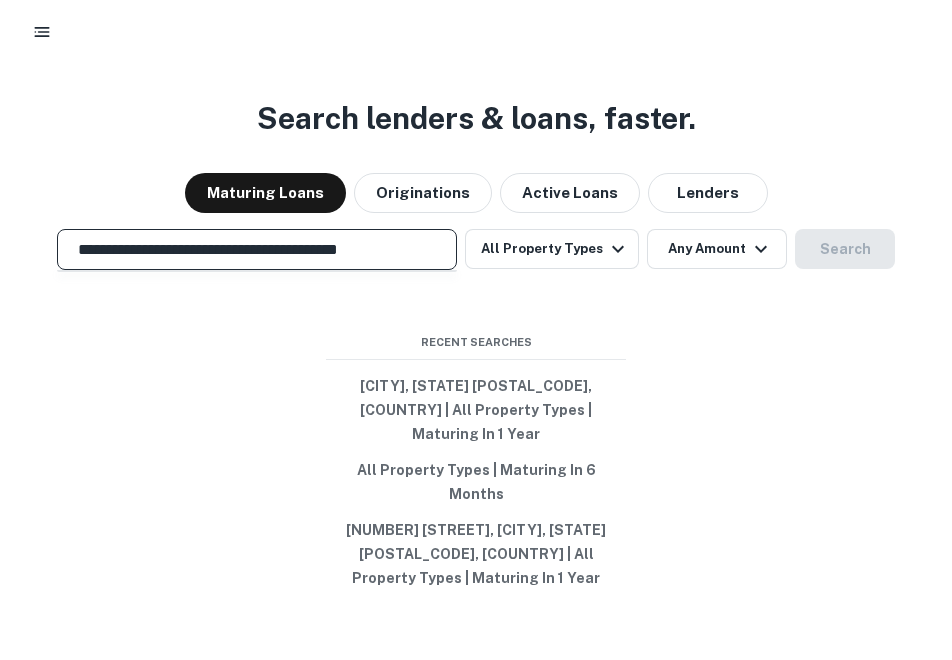 click on "**********" at bounding box center [257, 249] 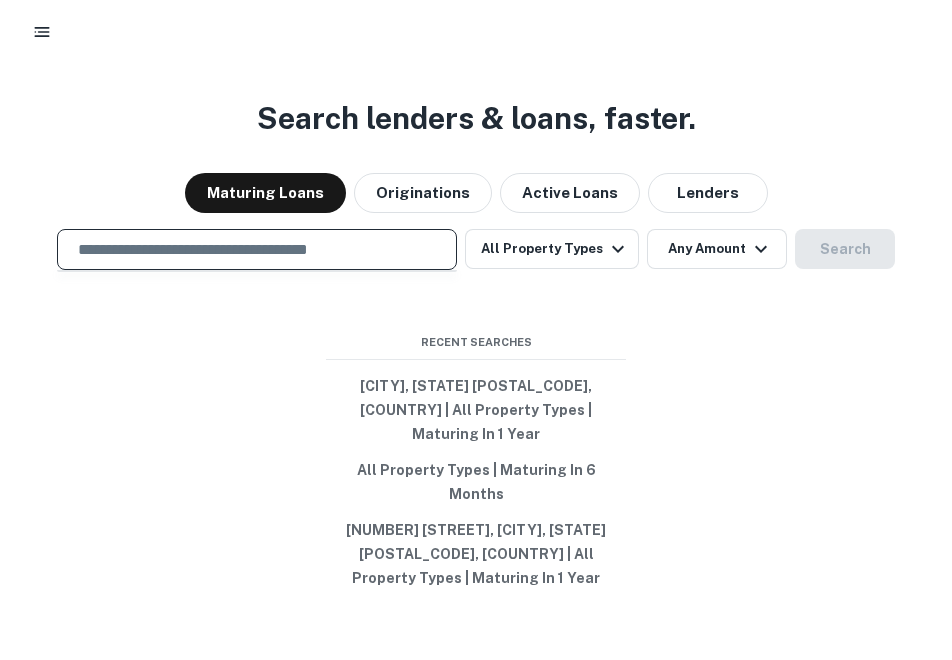paste on "**********" 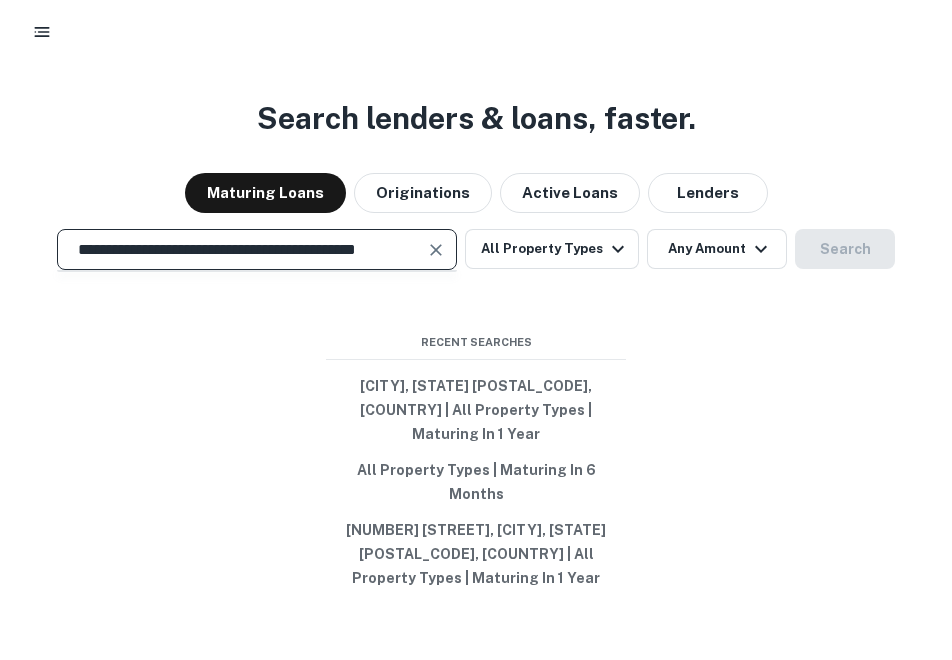 scroll, scrollTop: 0, scrollLeft: 50, axis: horizontal 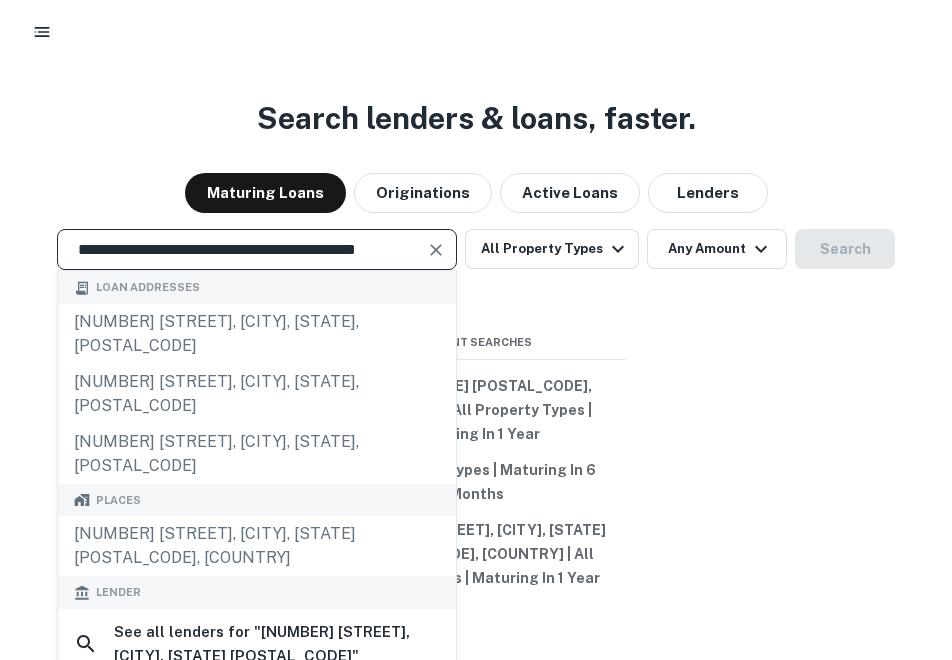 click on "**********" at bounding box center (242, 249) 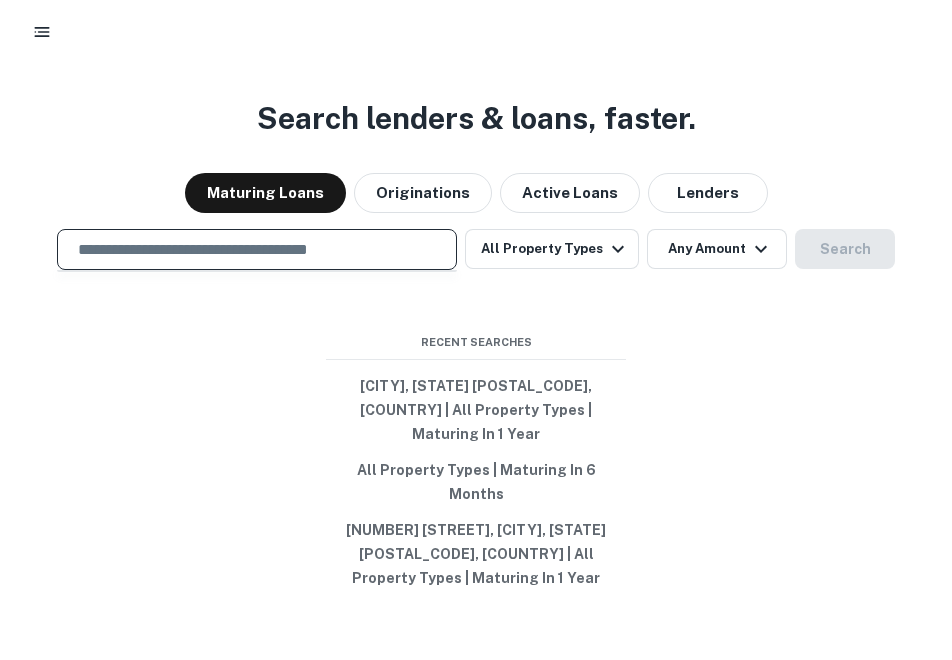paste on "**********" 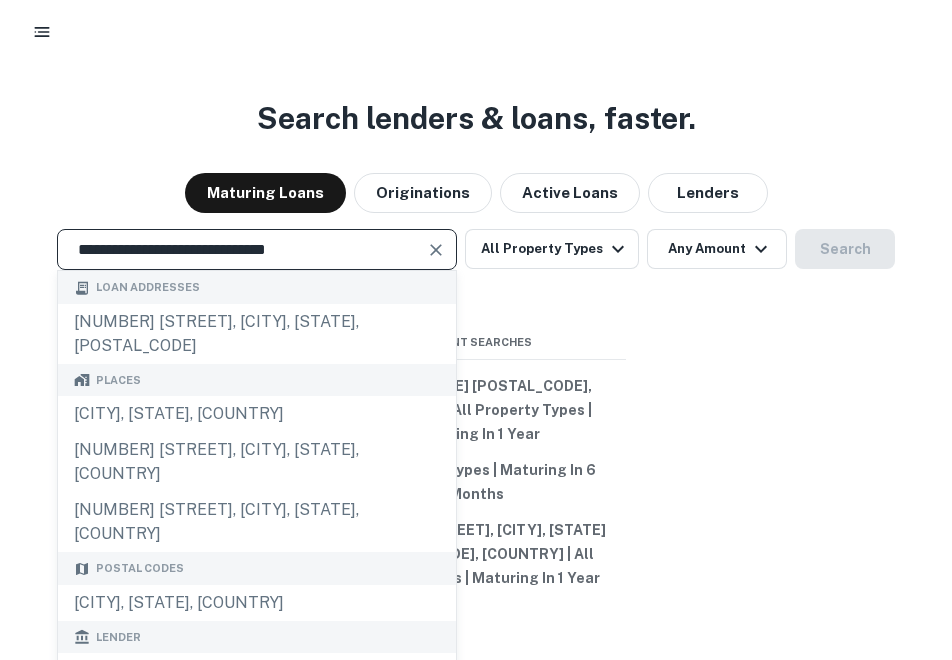 click at bounding box center (436, 250) 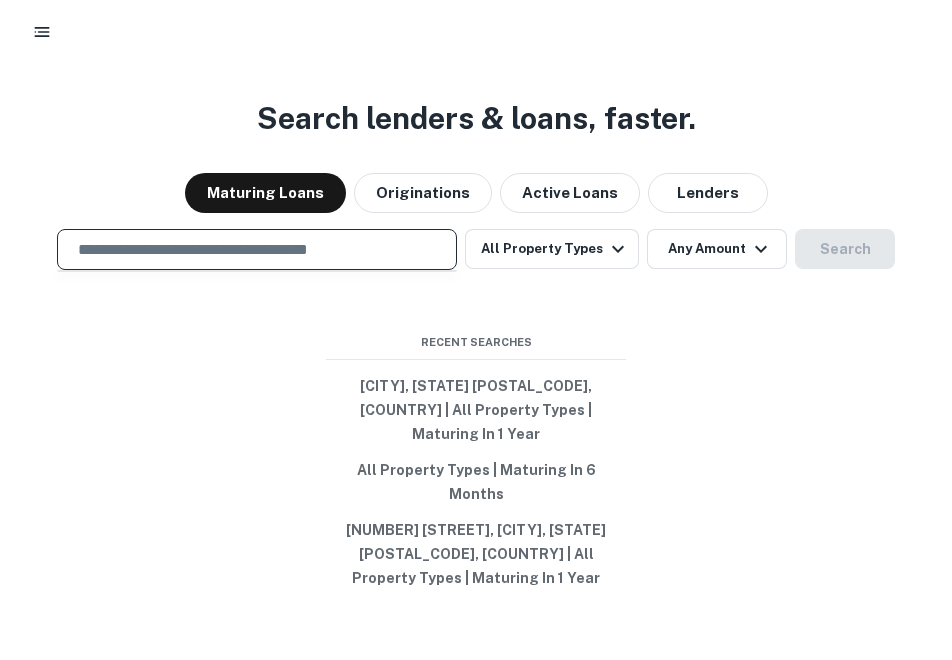 paste on "**********" 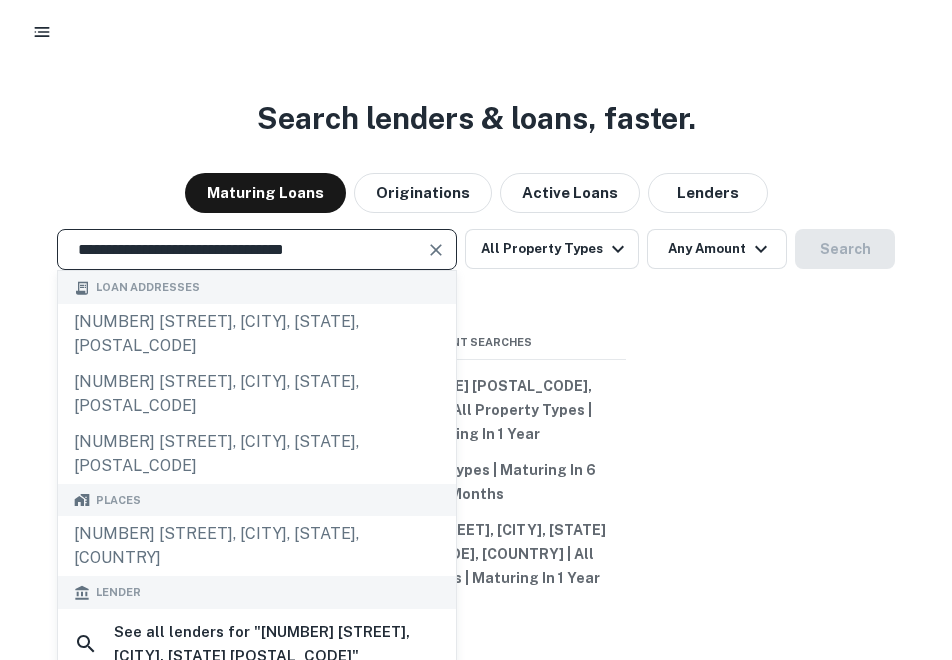 click at bounding box center [436, 250] 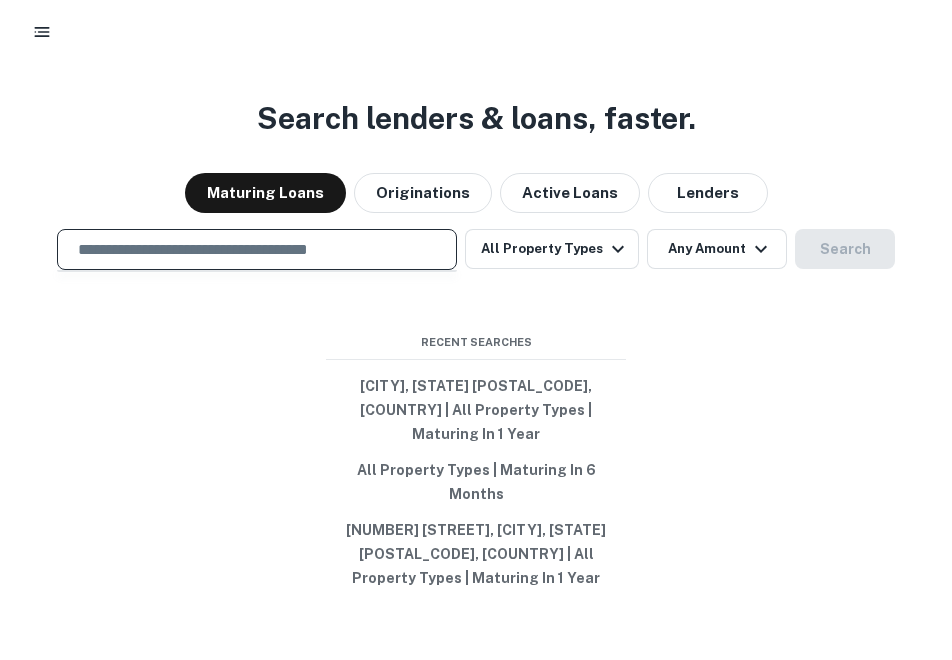 paste on "**********" 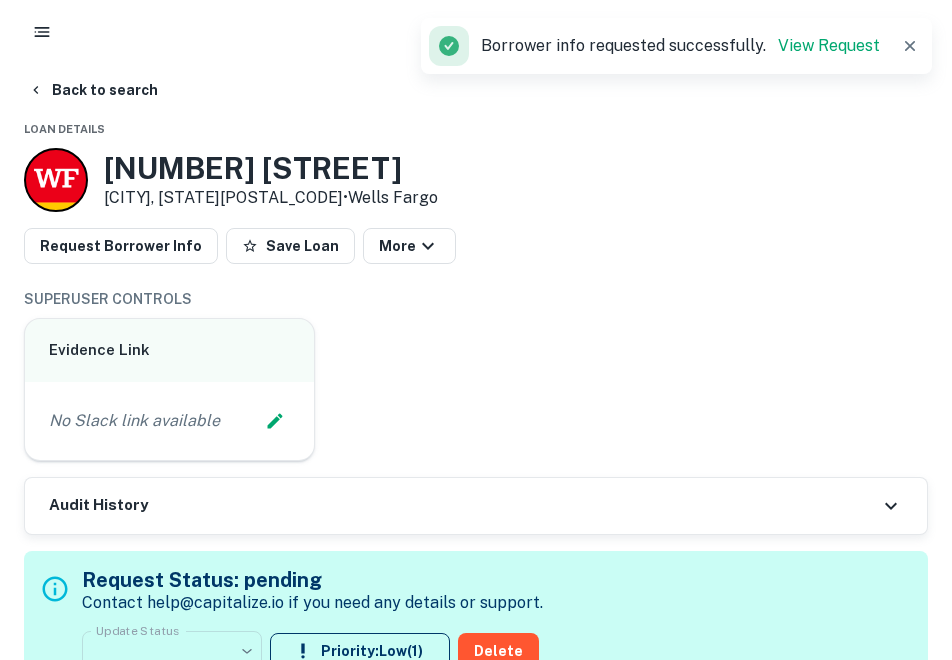 scroll, scrollTop: 0, scrollLeft: 0, axis: both 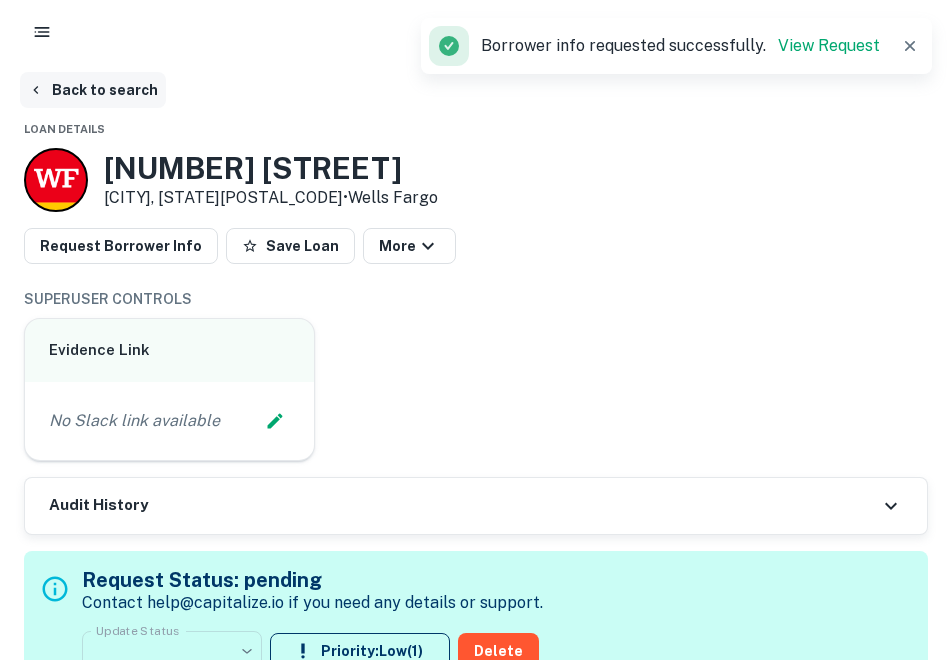click on "Back to search Loan Details [NUMBER] [STREET] [CITY], [STATE][POSTAL_CODE]   •  [BANK NAME] Request Borrower Info Save Loan More SUPERUSER CONTROLS Evidence Link No Slack link available Audit History Request Status: pending Contact help@example.com if you need any details or support. Update Status ​ ******* Update Status Priority:  Low  ( 1 ) Delete Sending request to AI...   Buyer Details + Add Owner Principals + Add Principal Corporate Hierarchy [COMPANY NAME] [COMPANY NAME] il Summary Mortgage Details Borrower Name [COMPANY NAME] Transaction Date   [DATE] Loan Purpose   sale Mortgage Amount   [PRICE] Interest Rate   [PERCENTAGE]% Term 60 months Due Date [DATE] LTV   - Property Details Asset Type retail Square Footage 2995  sq ft Number of Buildings 1 Year Built 1997 Location To navigate, press the arrow keys. All Details Mortgage Details Borrower Name [COMPANY NAME] Mortgage Amount [PRICE] Lender Name [BANK NAME] Term 5 years Due Date [DATE] Estimated Due Date [DATE] Interest Rate [PERCENTAGE]% Sales Details Buyer Name [COMPANY NAME] FIPS" at bounding box center [476, 1927] 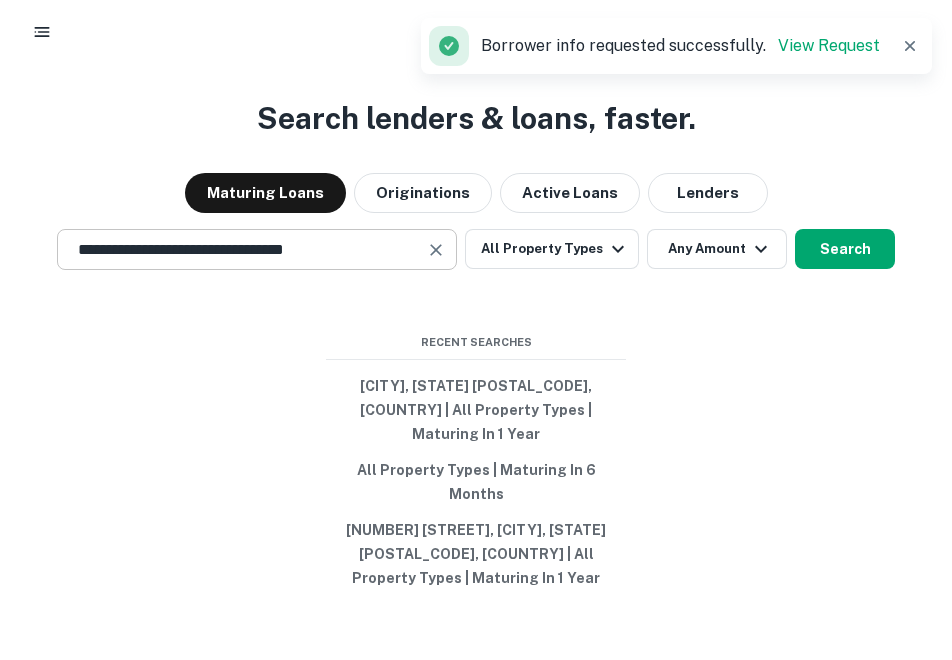 click at bounding box center [436, 250] 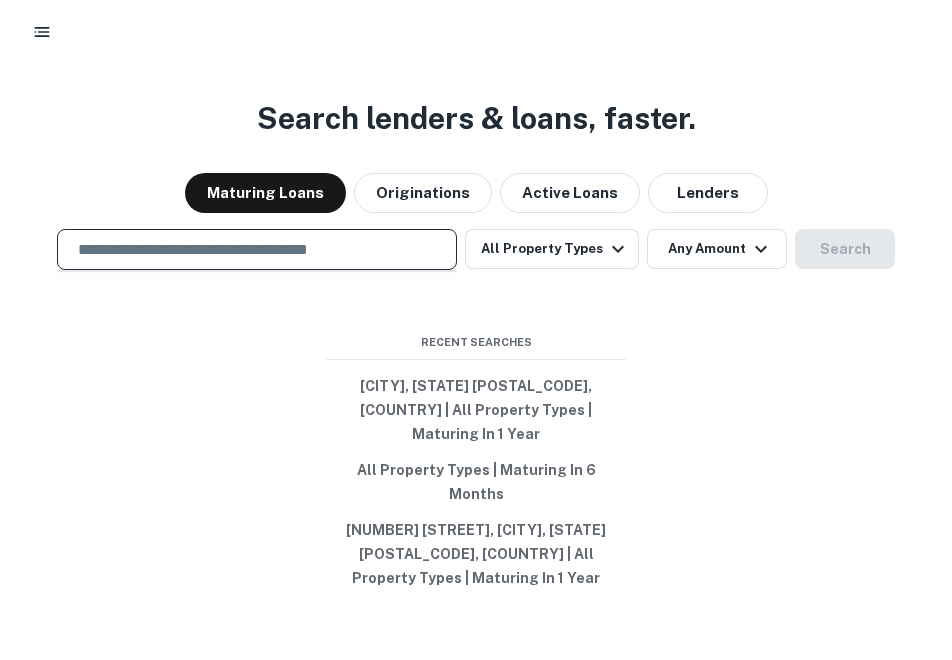 paste on "**********" 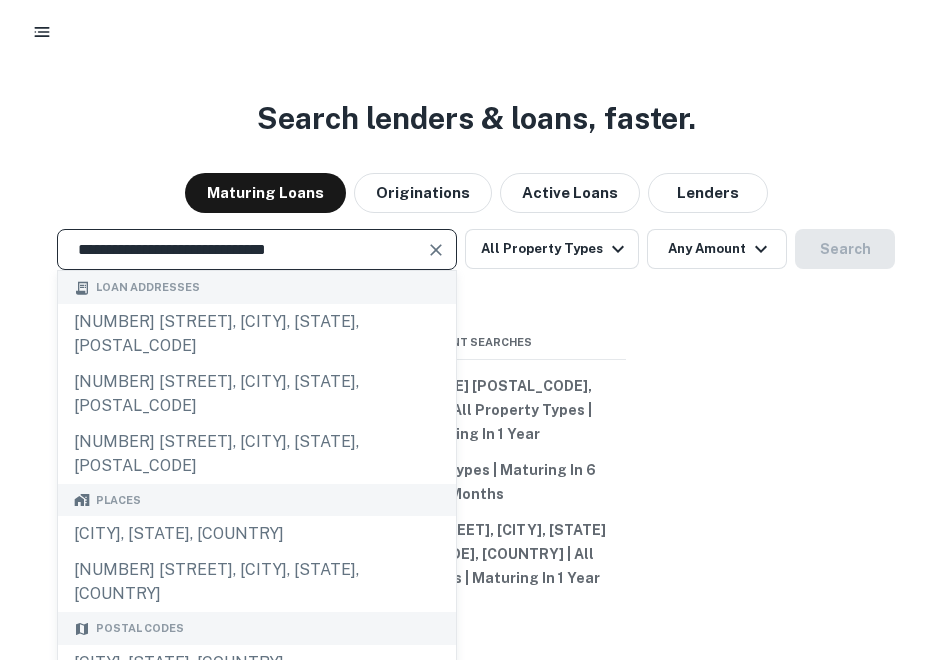 click at bounding box center (436, 250) 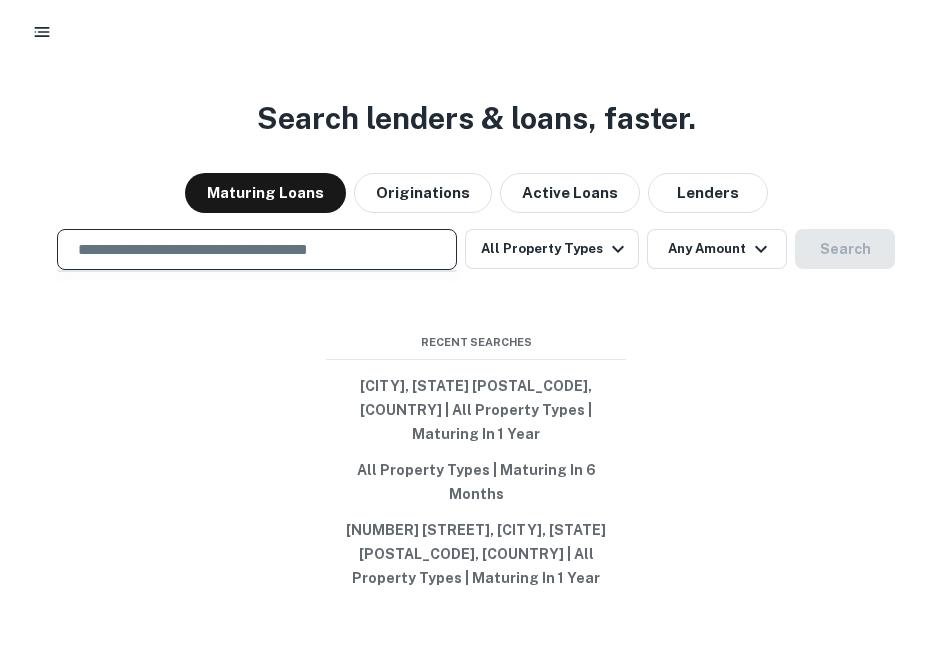 paste on "**********" 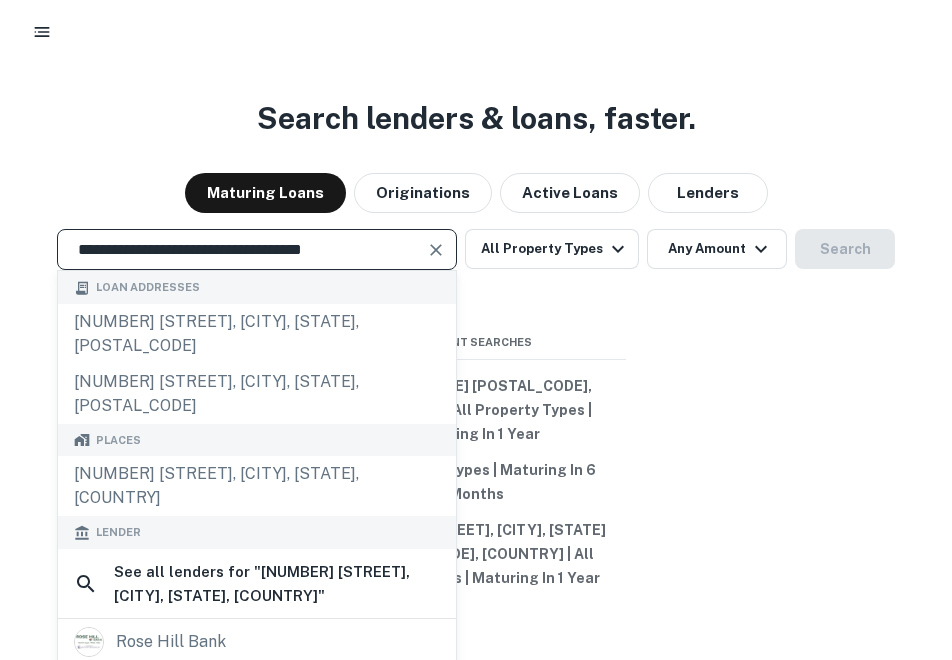 click at bounding box center [436, 250] 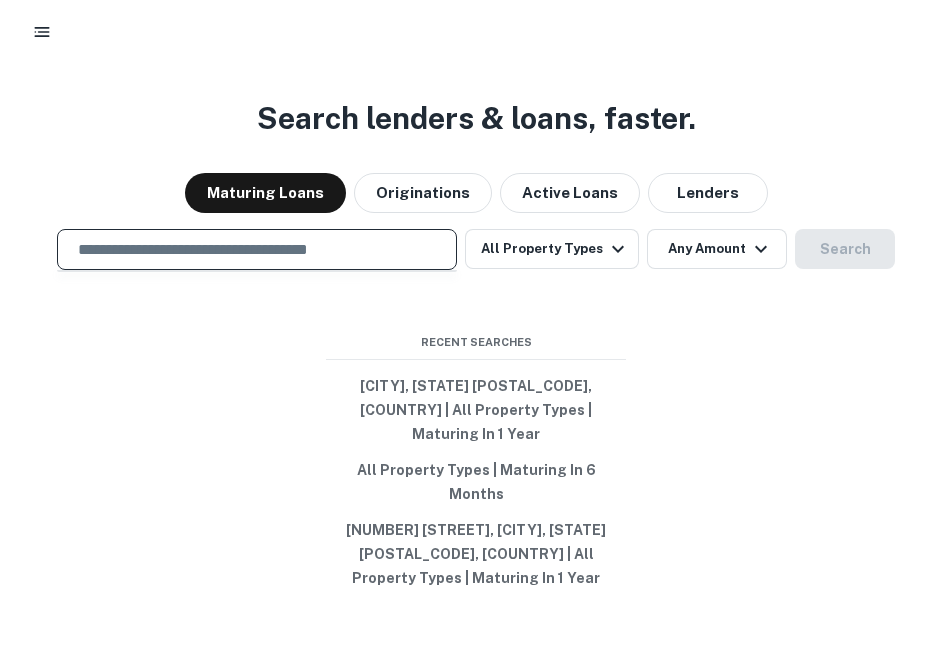 paste on "**********" 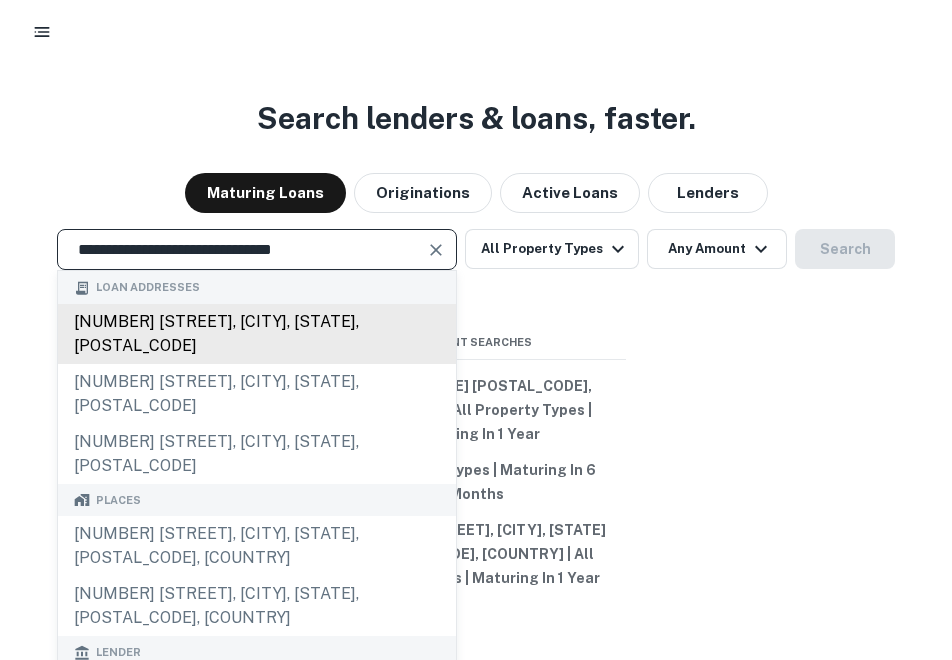 click on "[NUMBER] [STREET], [CITY], [STATE], [POSTAL_CODE]" at bounding box center (257, 334) 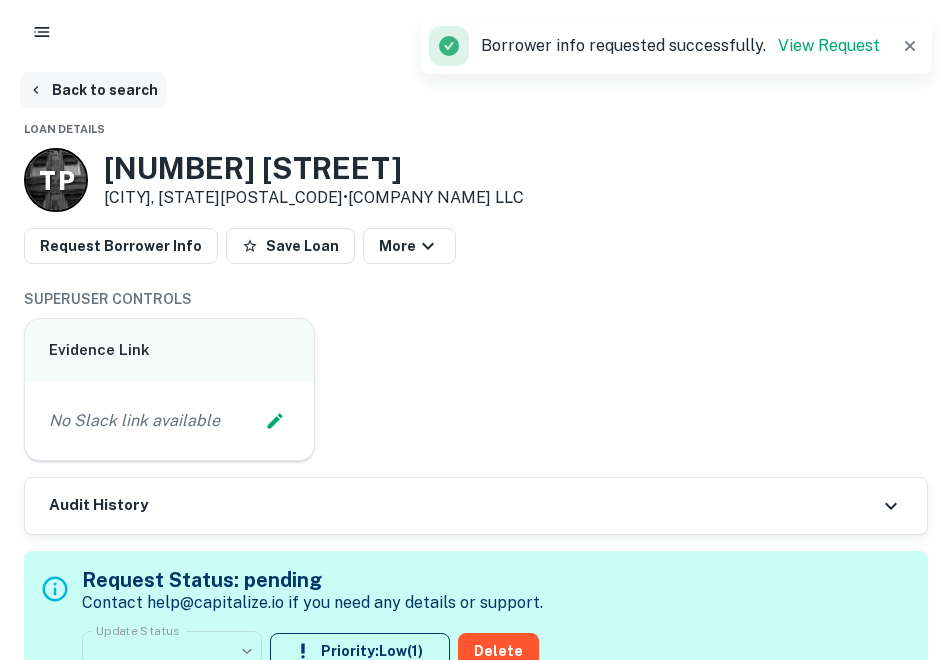 click on "Back to search" at bounding box center [93, 90] 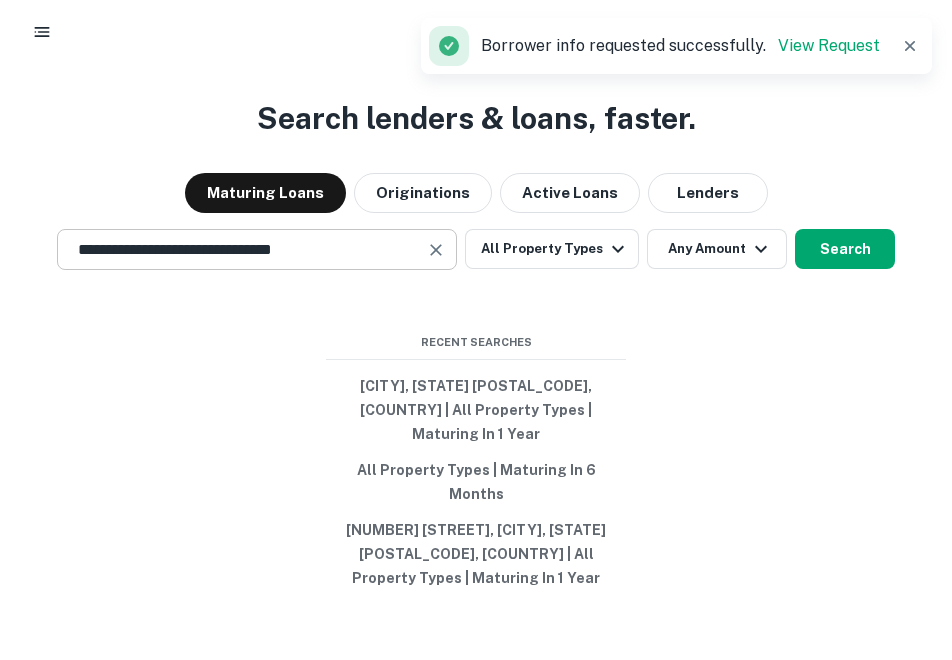 drag, startPoint x: 394, startPoint y: 294, endPoint x: 419, endPoint y: 294, distance: 25 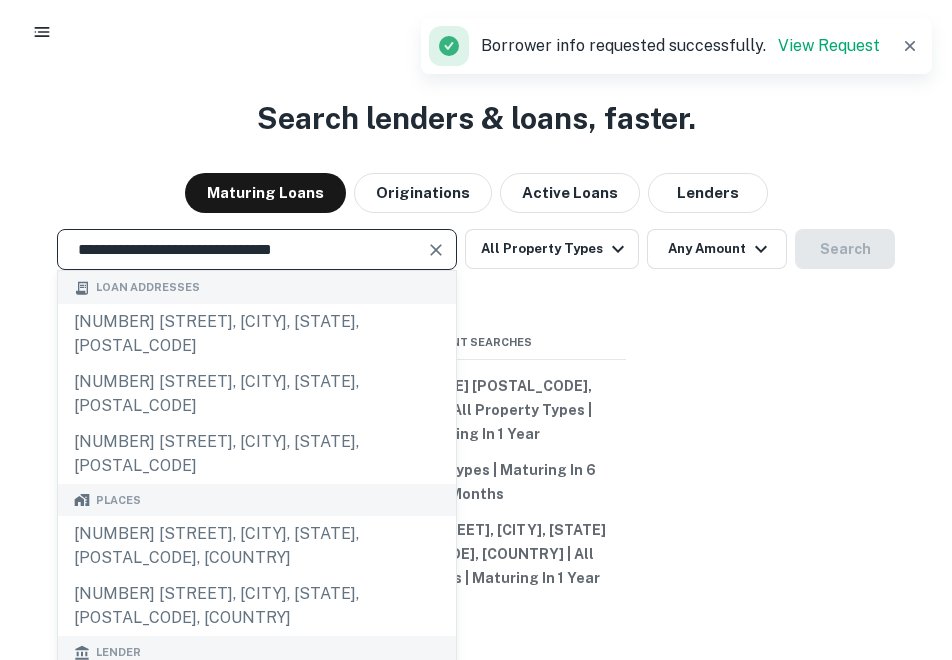 click on "**********" at bounding box center [257, 249] 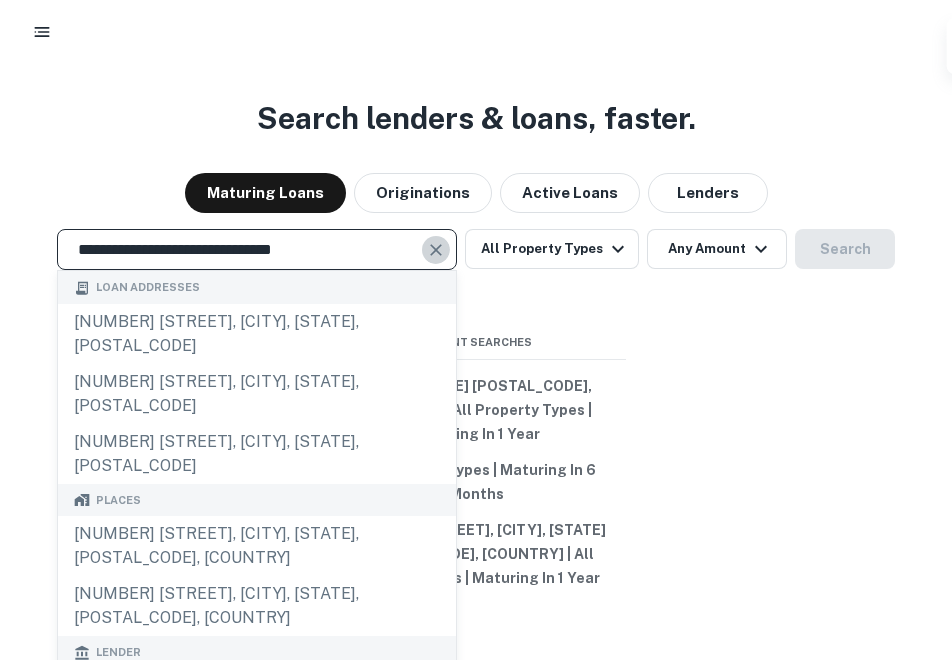click at bounding box center [436, 250] 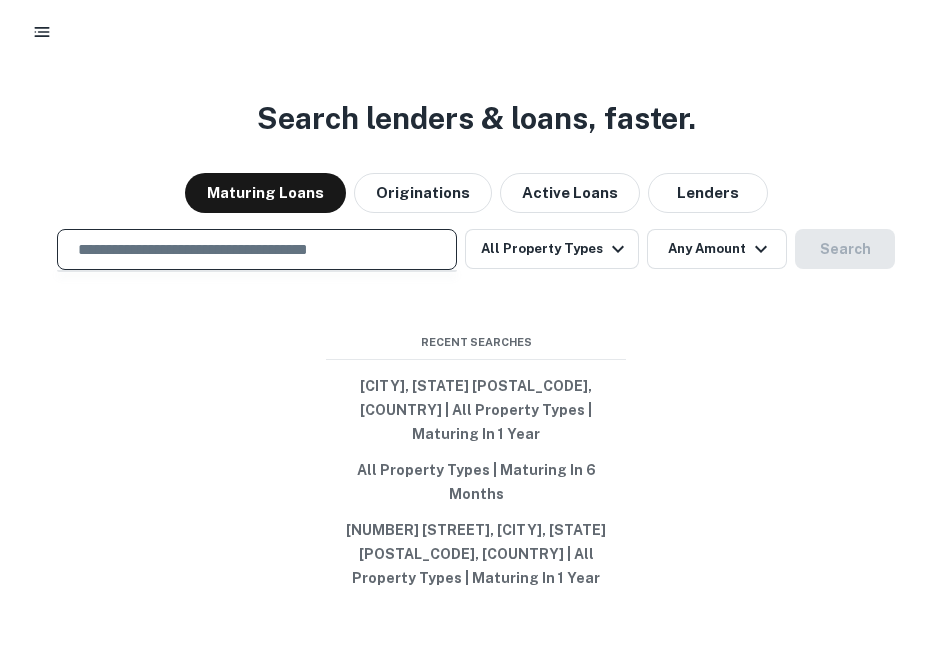 paste on "**********" 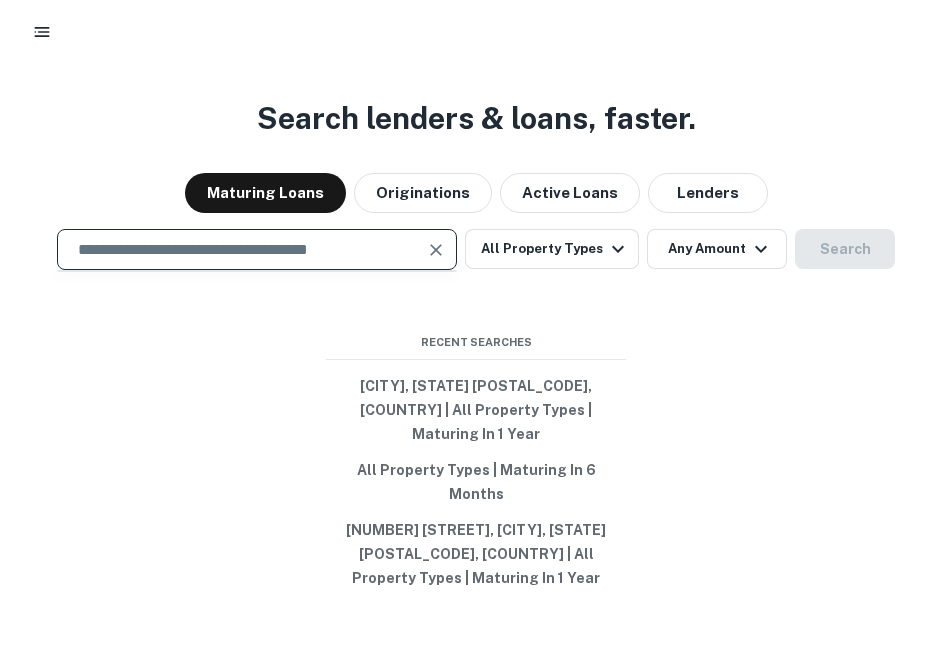 type on "**********" 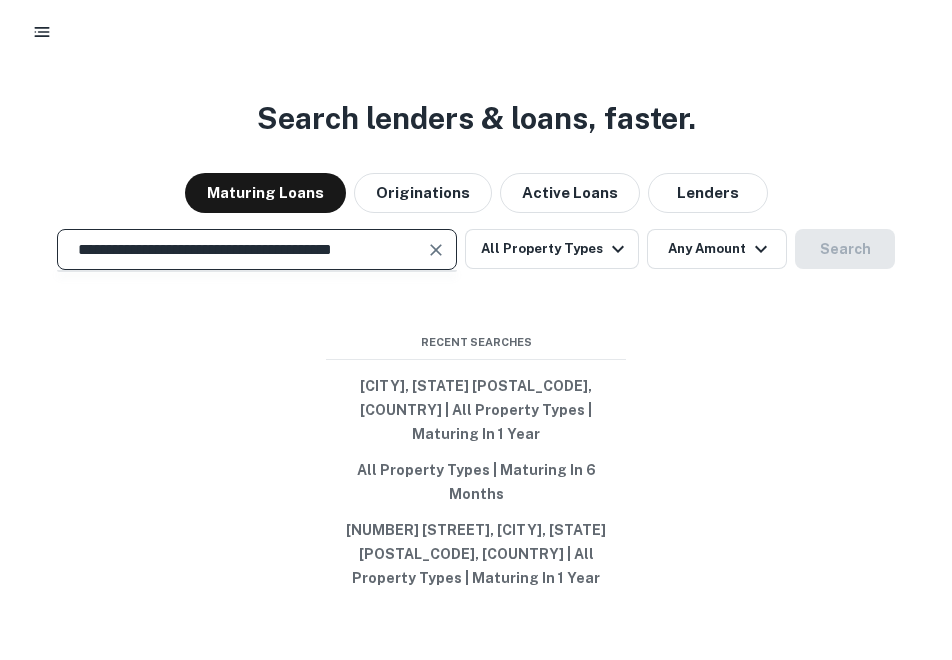 scroll, scrollTop: 0, scrollLeft: 0, axis: both 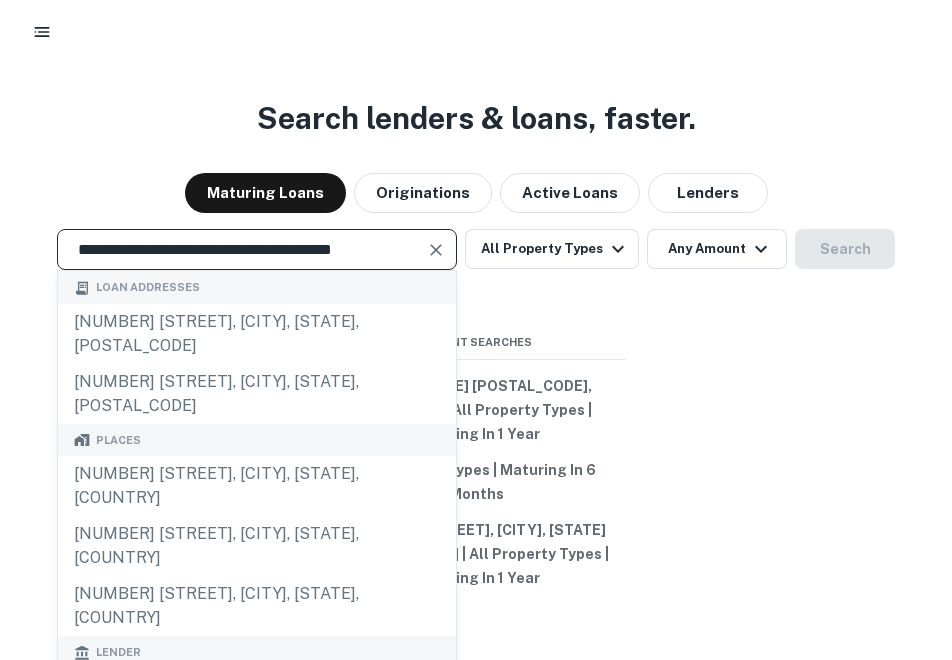 click at bounding box center (436, 250) 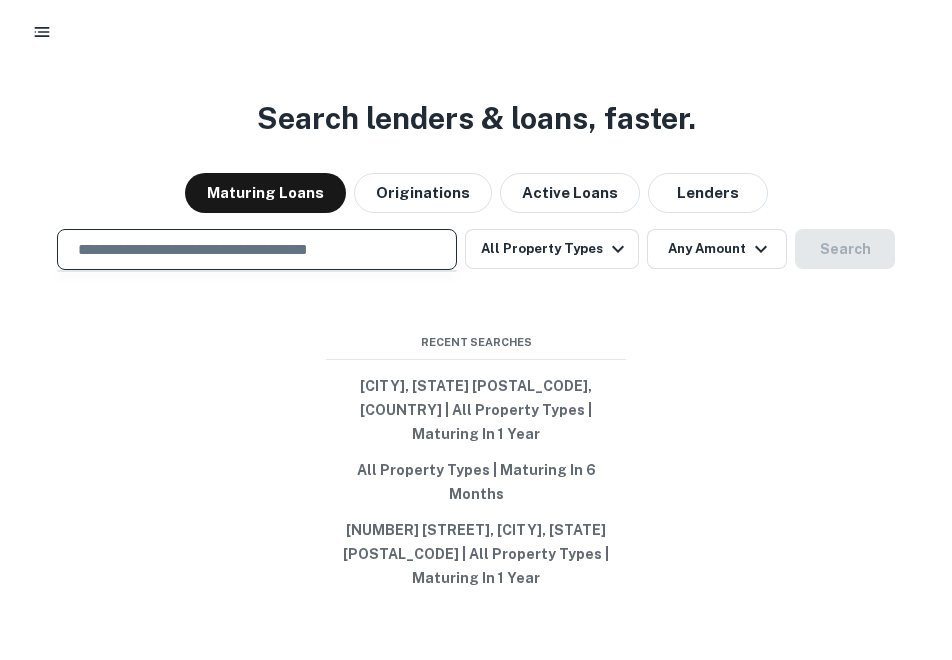 paste on "**********" 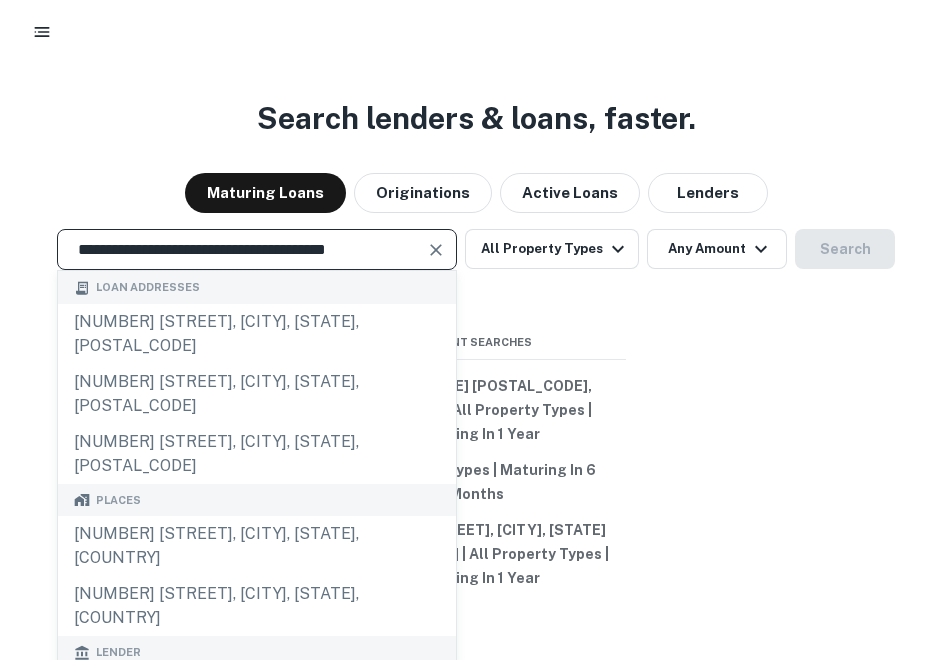 click at bounding box center (436, 250) 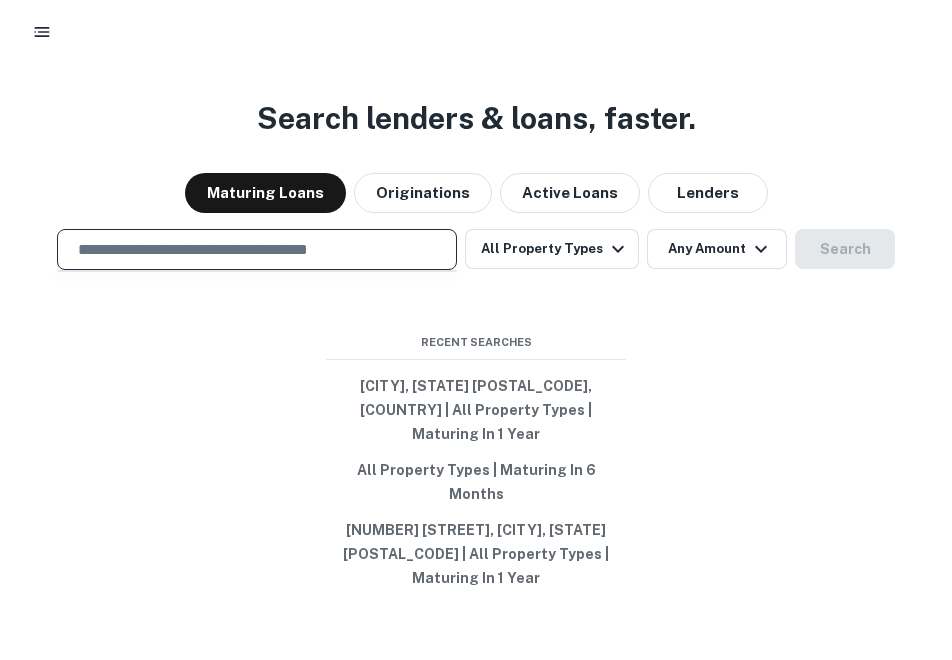 paste on "**********" 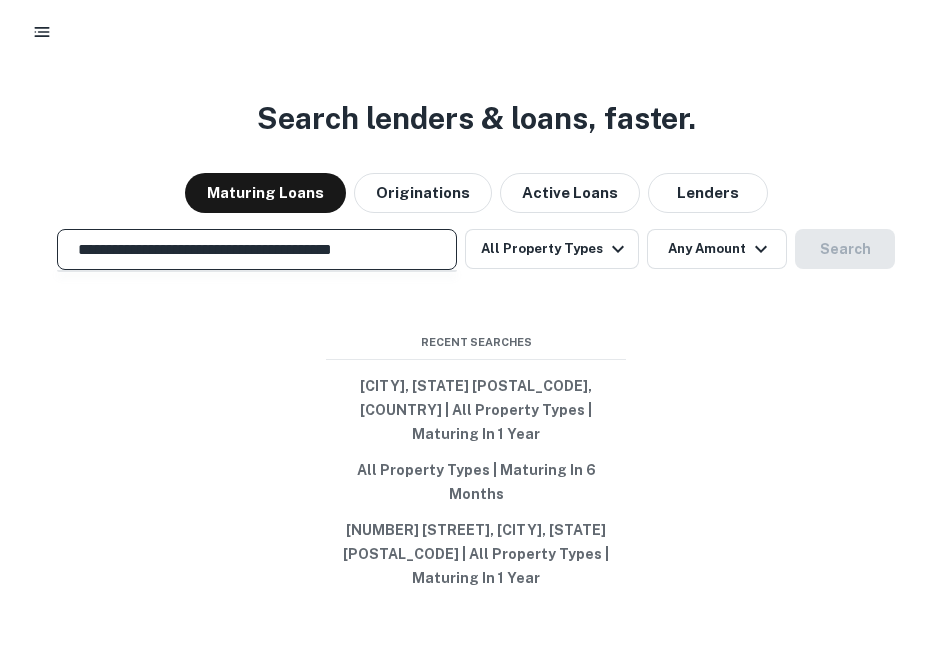 scroll, scrollTop: 0, scrollLeft: 0, axis: both 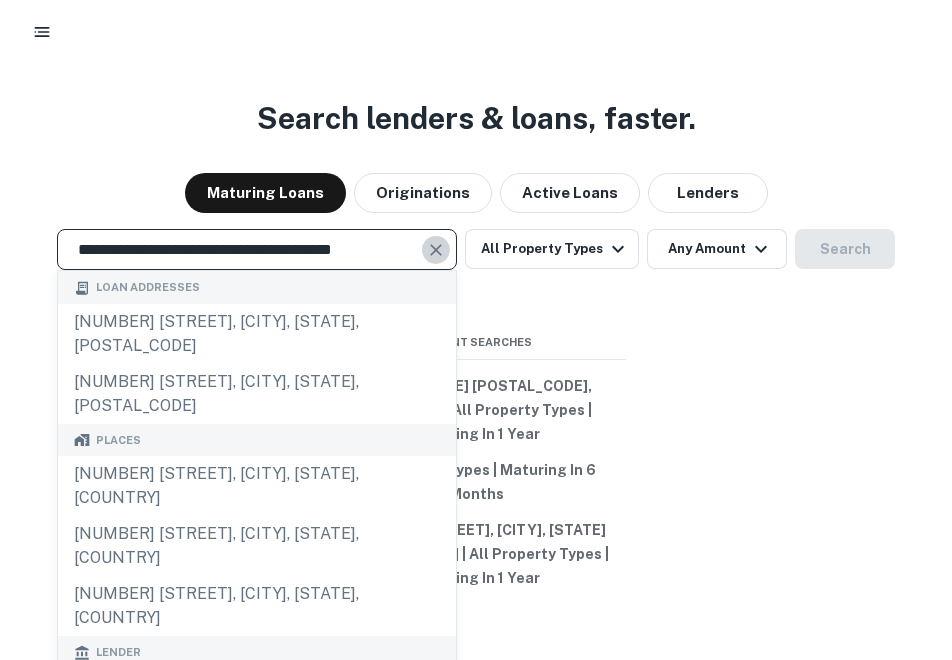 click at bounding box center (436, 250) 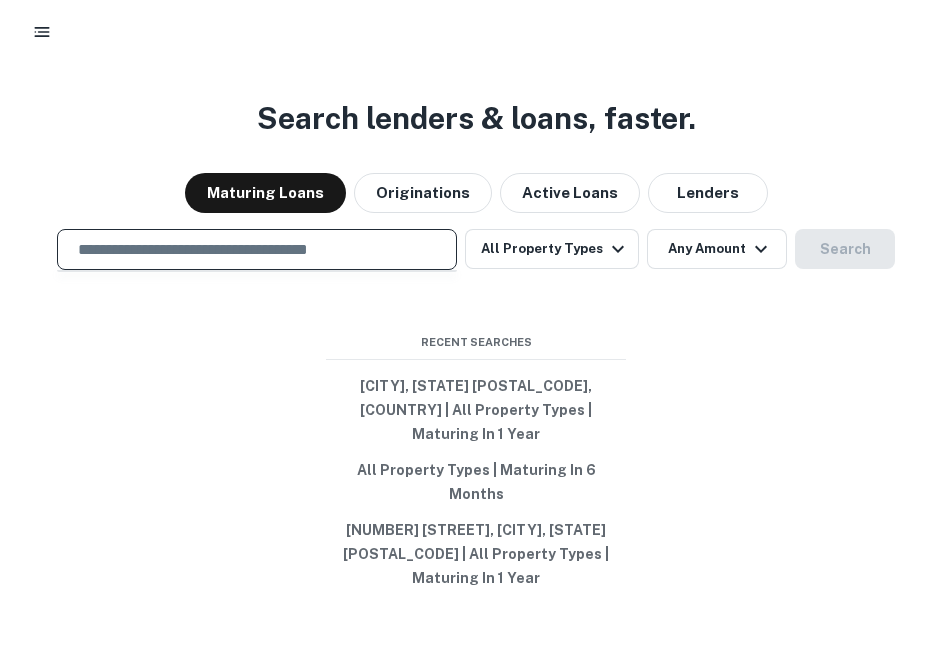 scroll, scrollTop: 0, scrollLeft: 0, axis: both 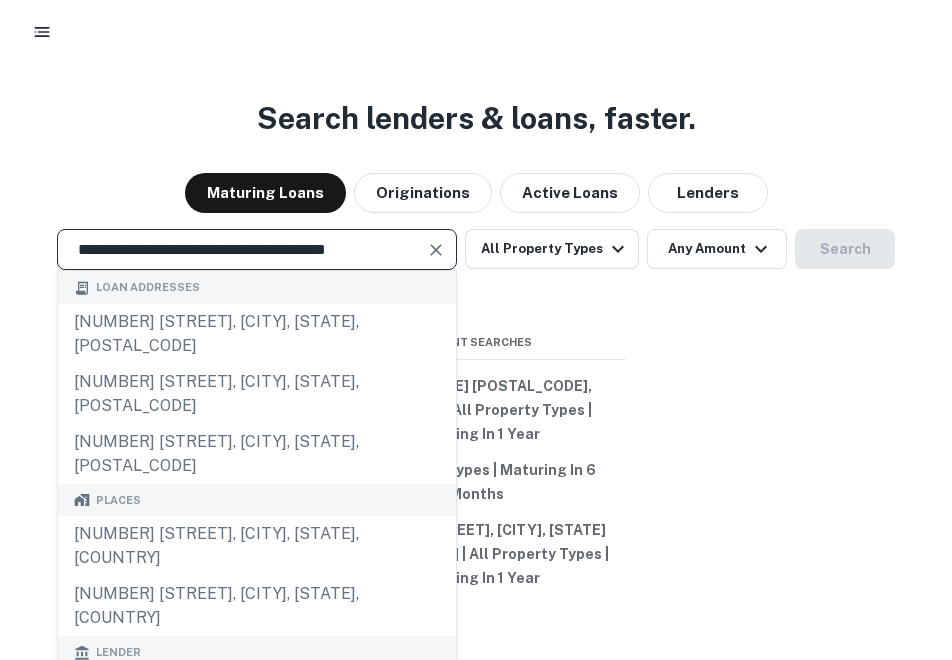 click at bounding box center [436, 250] 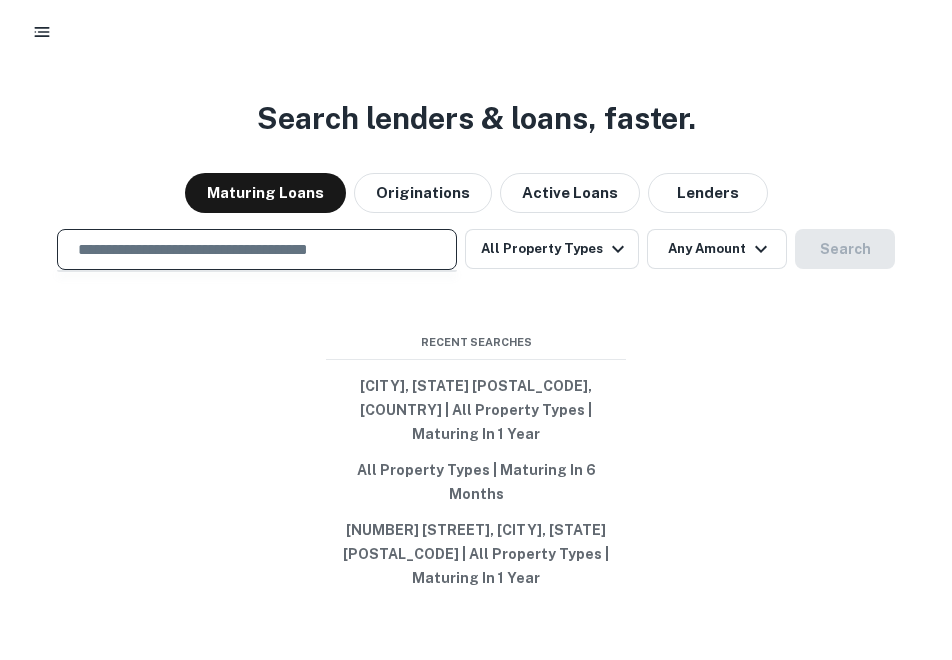 paste on "**********" 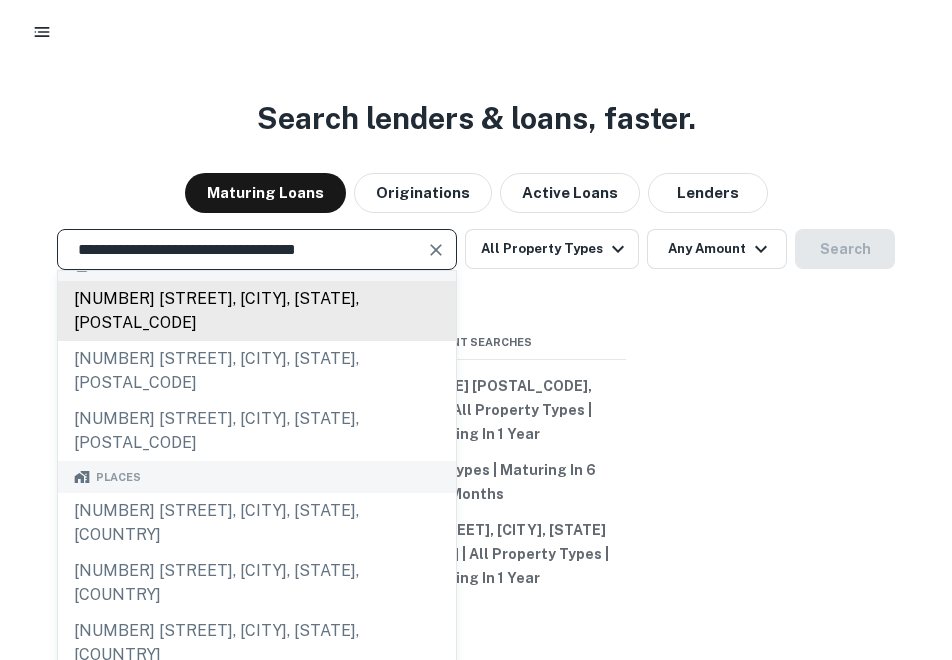 scroll, scrollTop: 0, scrollLeft: 0, axis: both 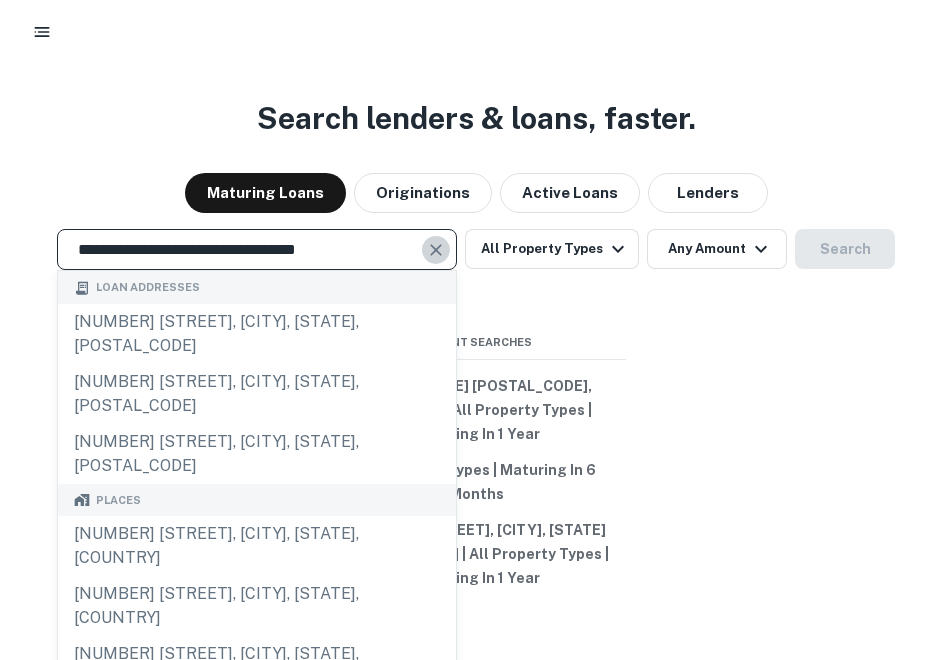 click at bounding box center (436, 250) 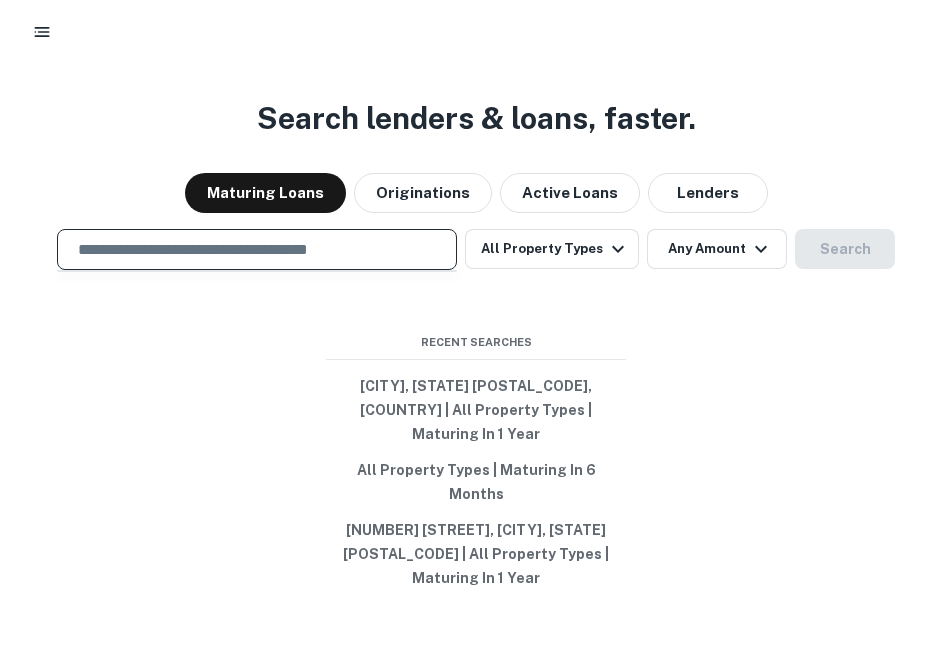 paste on "**********" 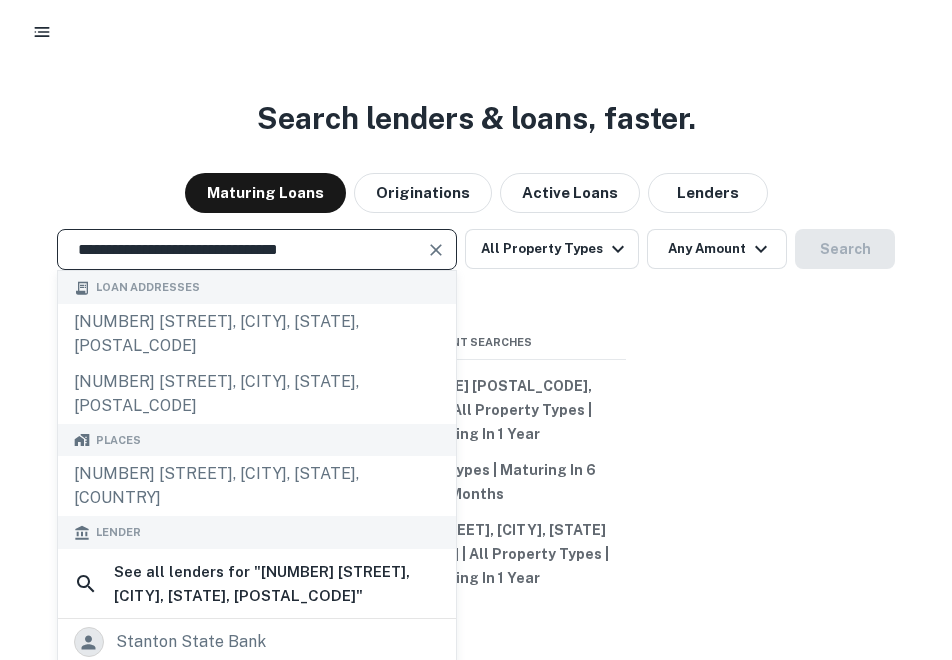 click at bounding box center [436, 250] 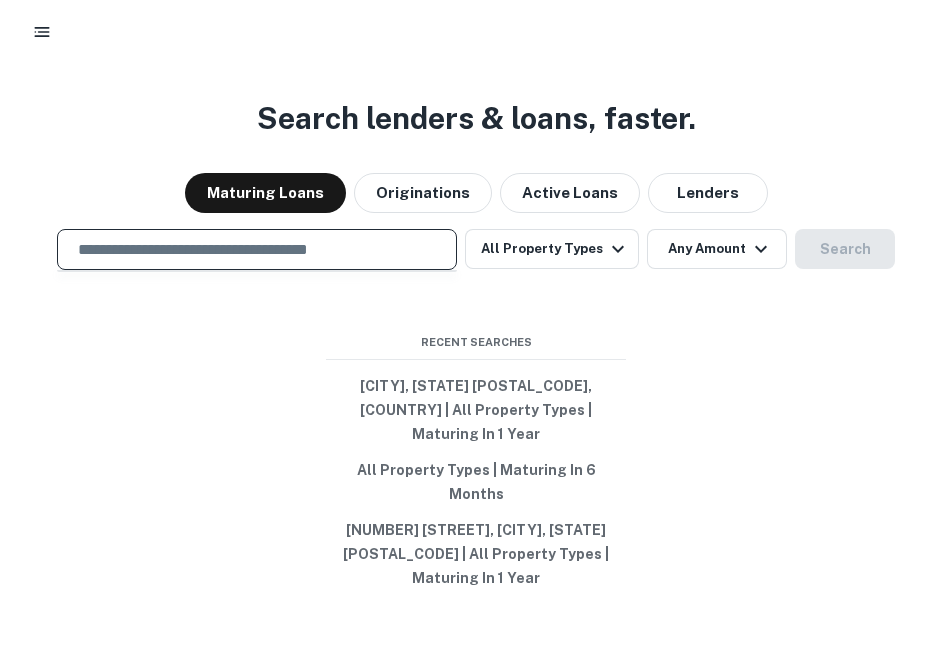 paste on "**********" 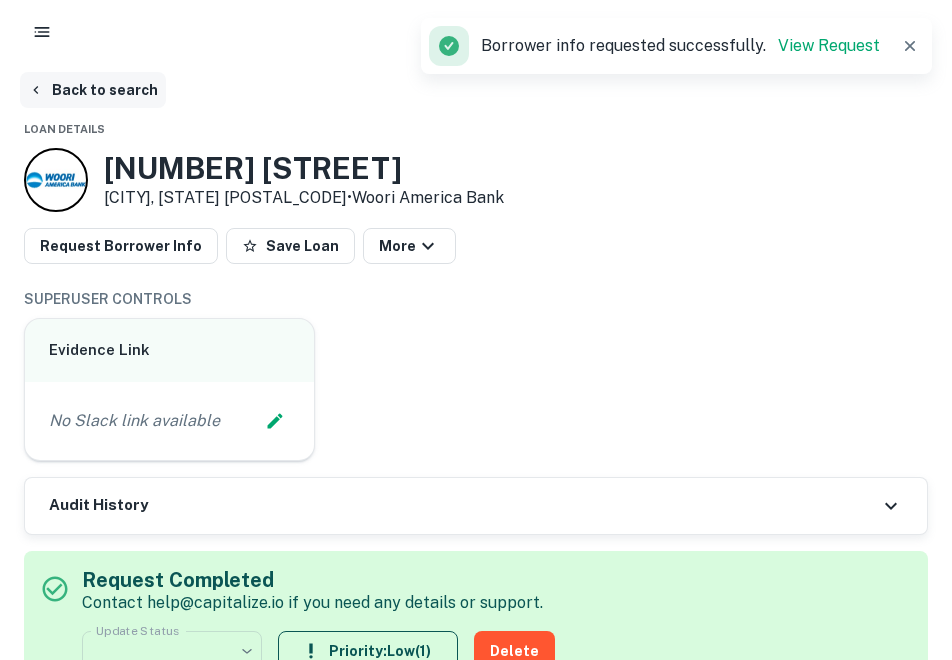 click on "Back to search" at bounding box center [93, 90] 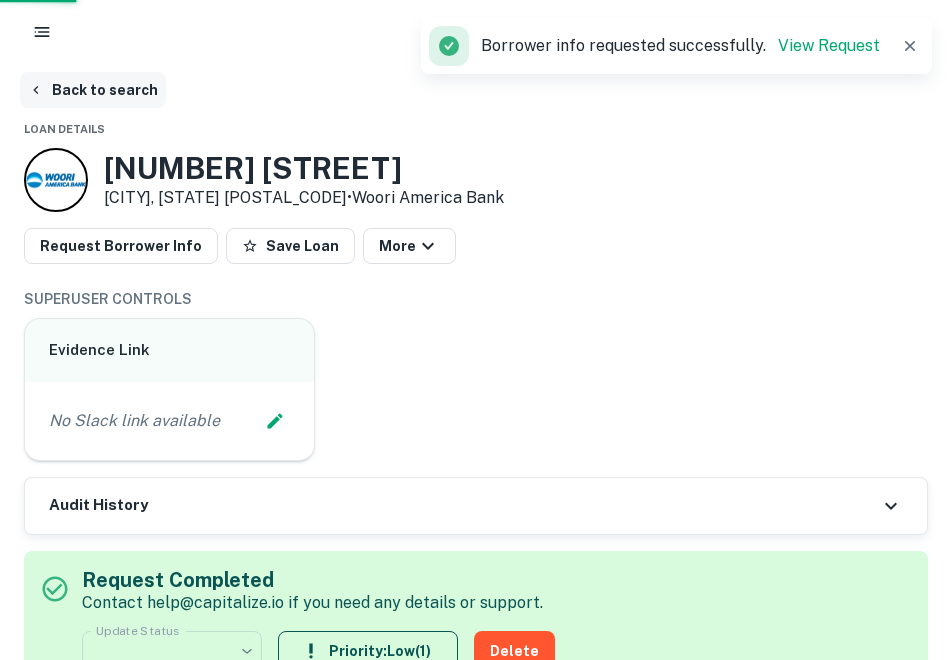scroll, scrollTop: 0, scrollLeft: 0, axis: both 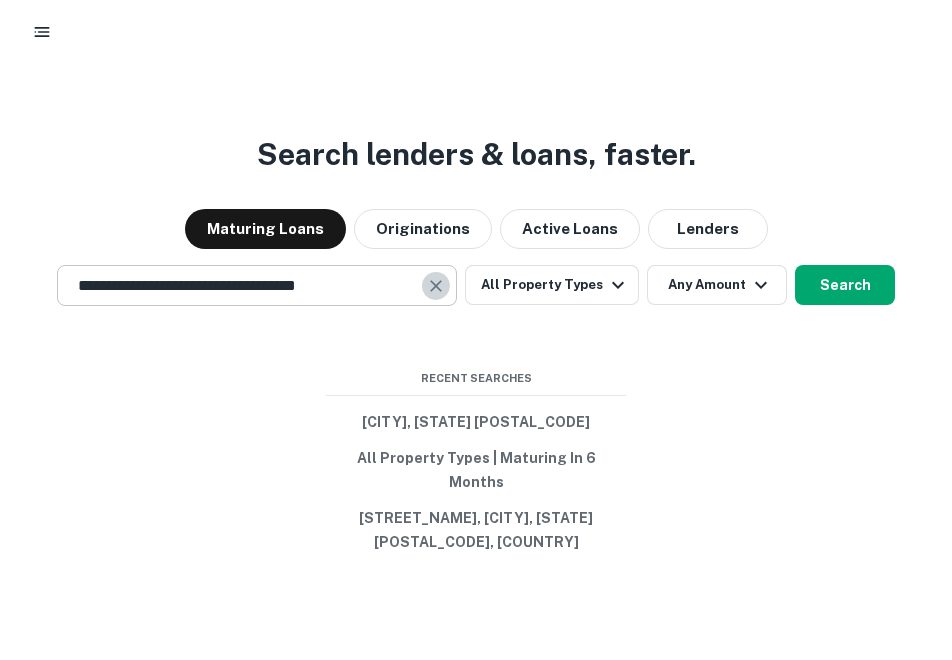 click at bounding box center (436, 286) 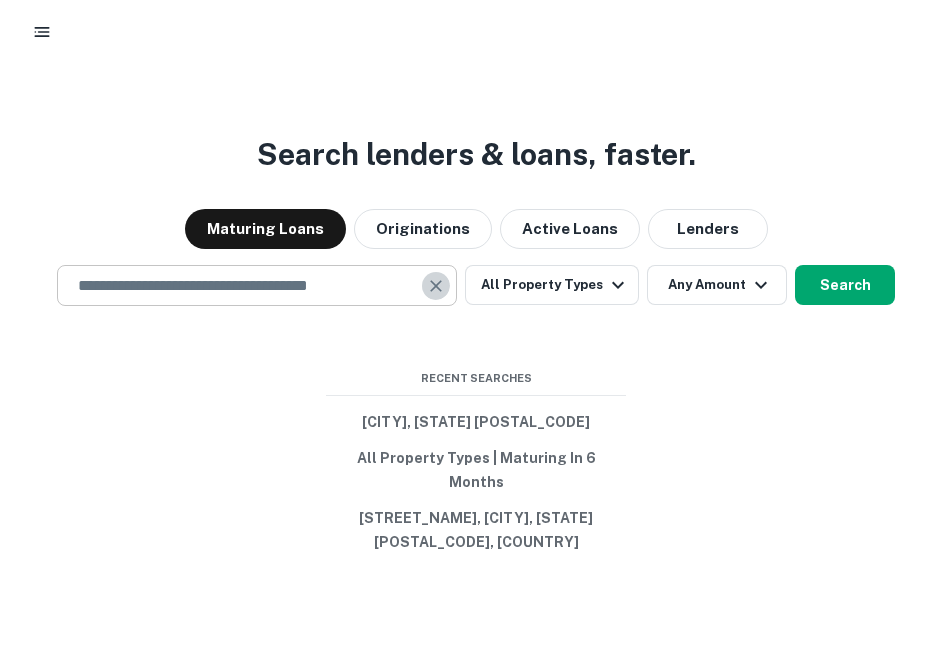 paste on "**********" 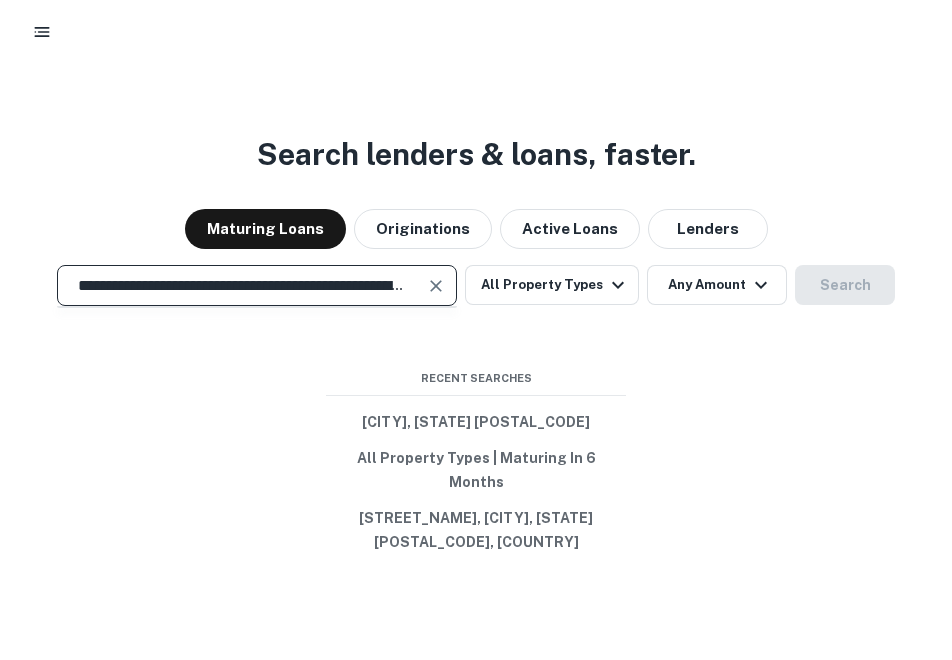 paste on "**********" 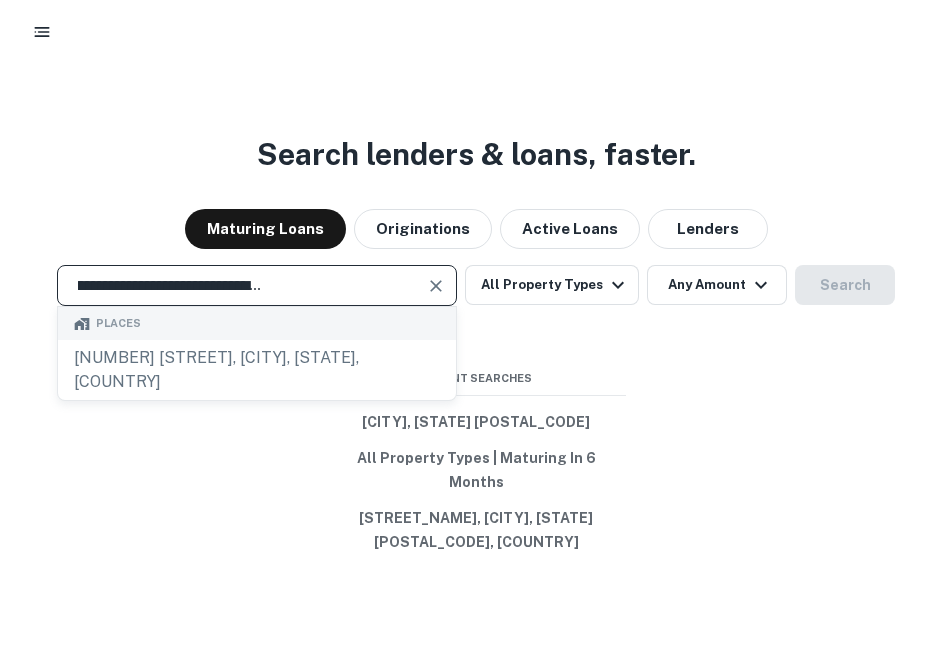 scroll, scrollTop: 0, scrollLeft: 278, axis: horizontal 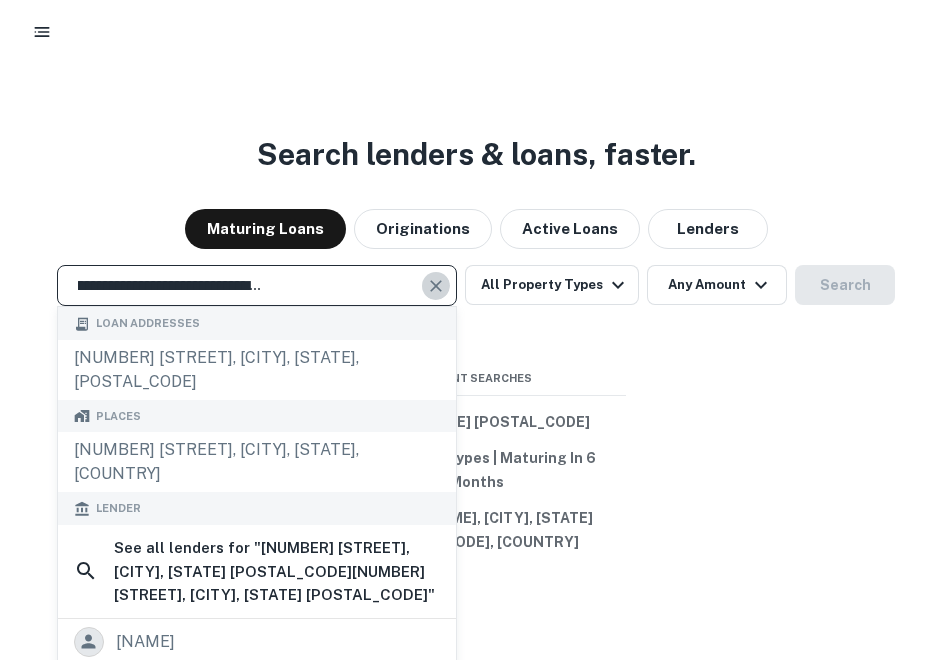 click at bounding box center (436, 286) 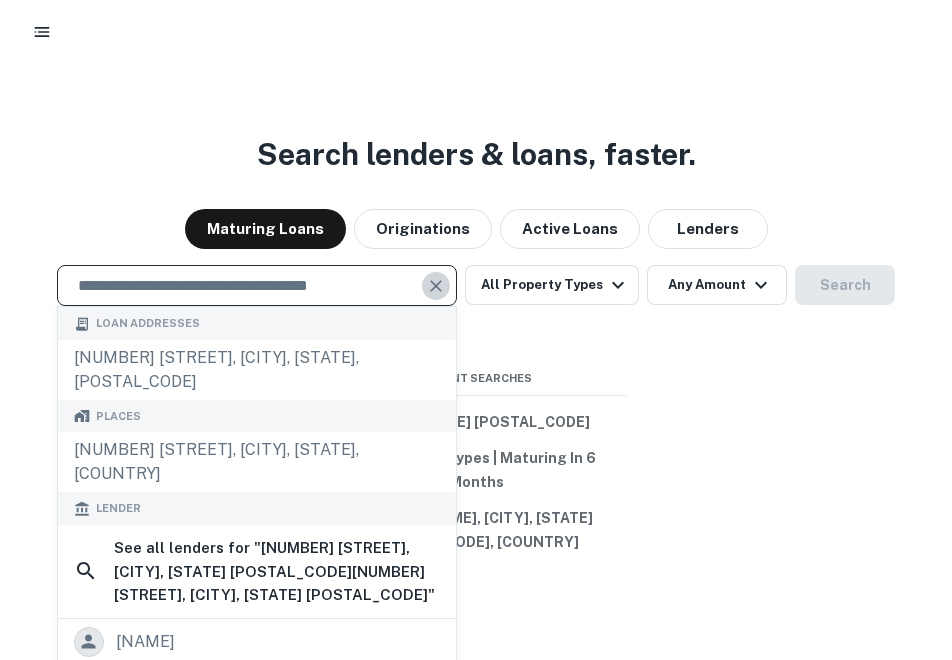 scroll, scrollTop: 0, scrollLeft: 0, axis: both 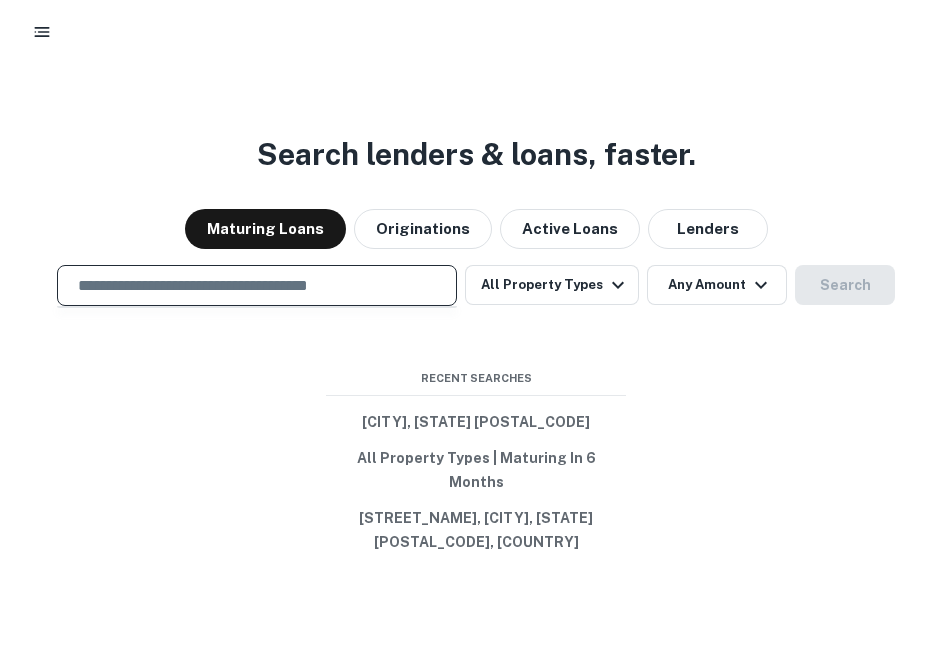 paste on "**********" 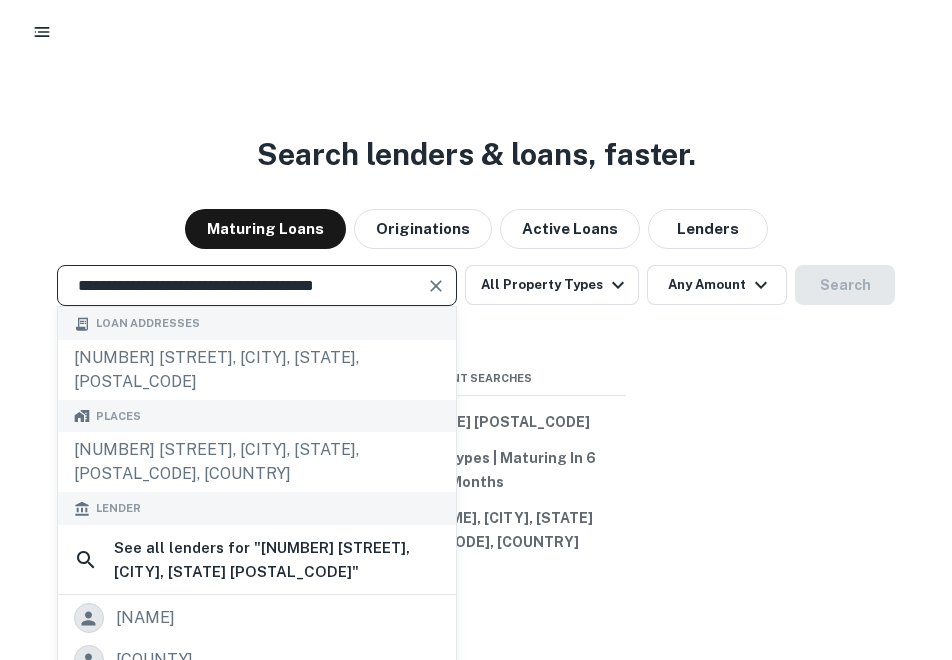 click at bounding box center (436, 286) 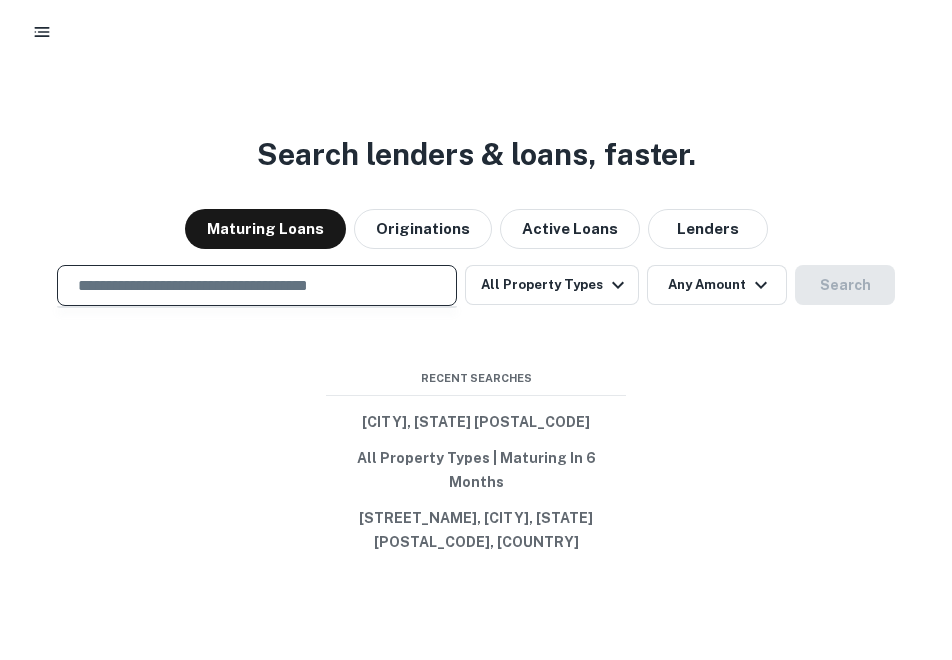paste on "**********" 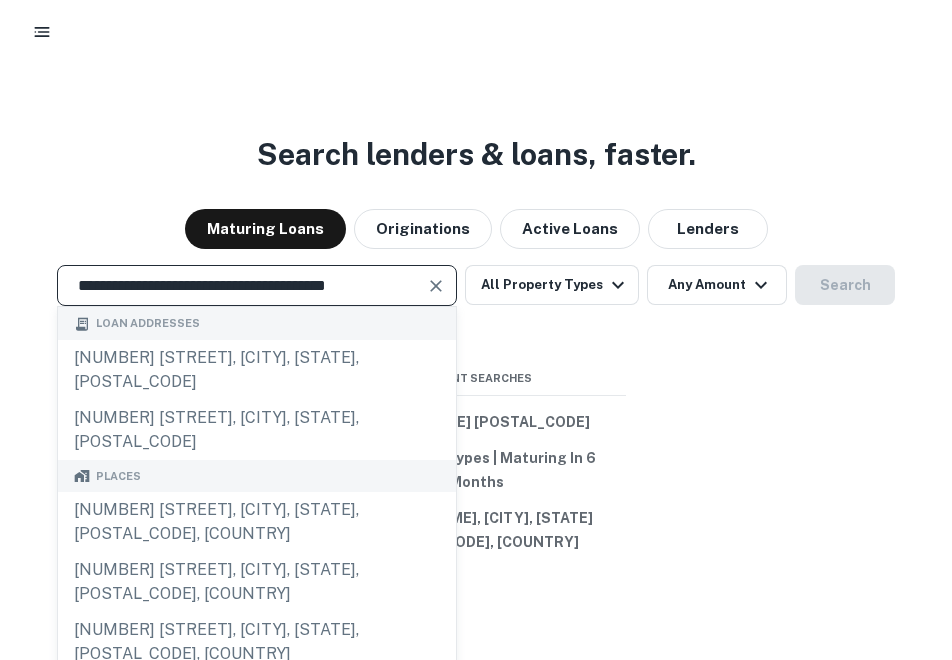 click at bounding box center [436, 286] 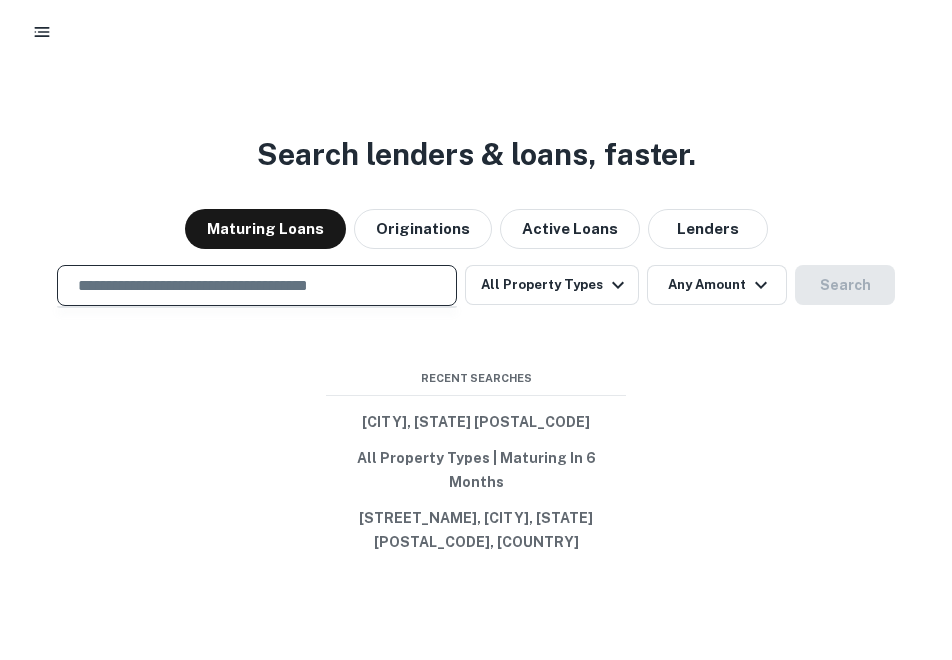 paste on "**********" 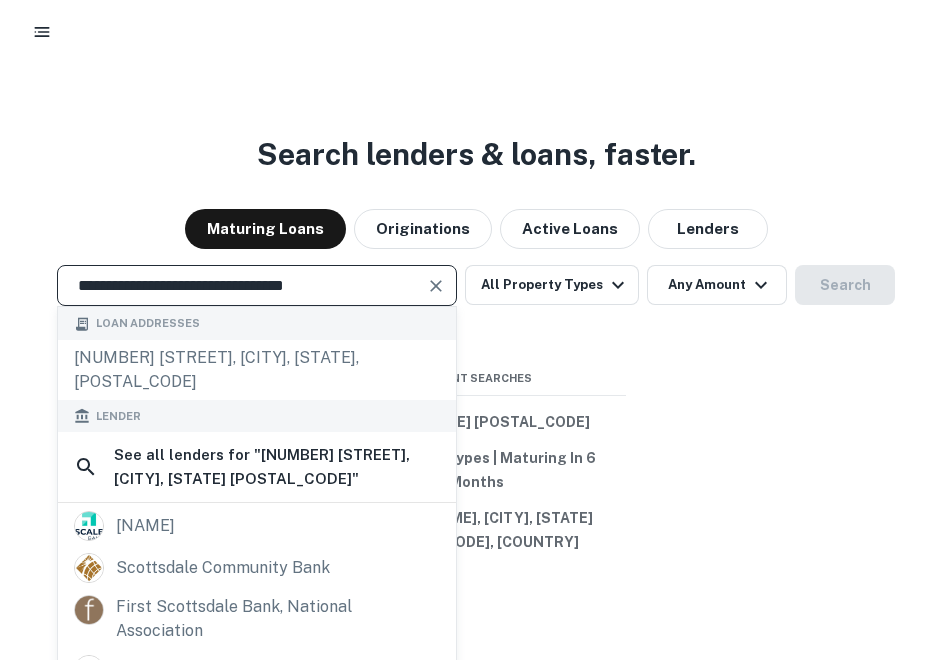click at bounding box center [436, 286] 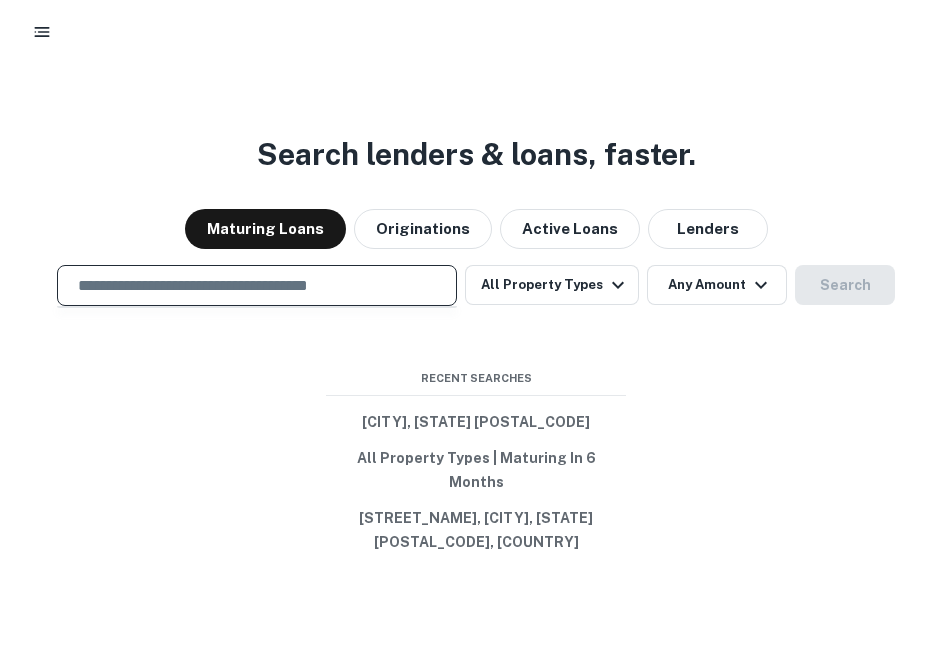 paste on "**********" 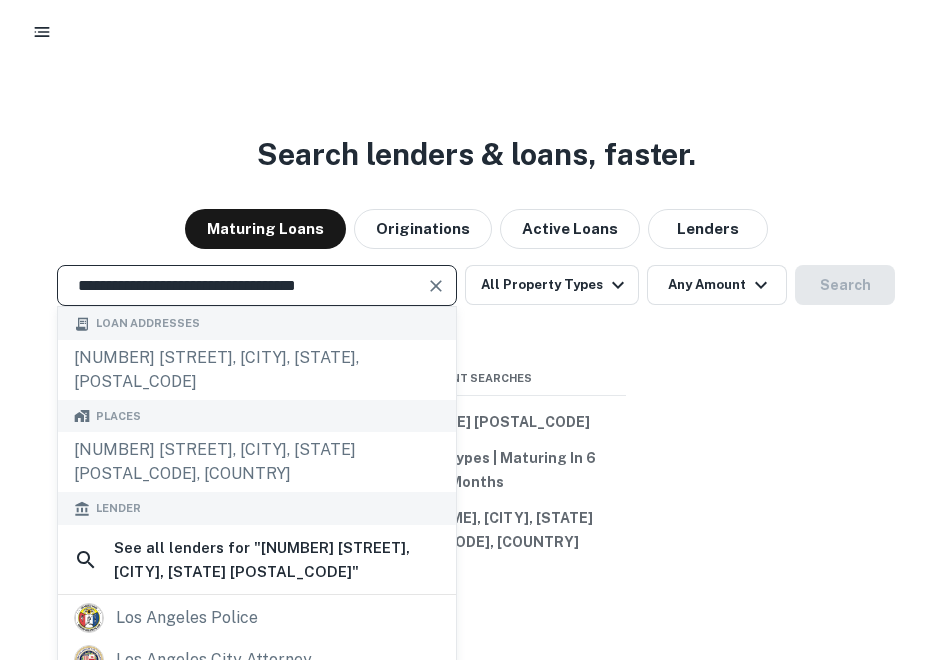 type on "**********" 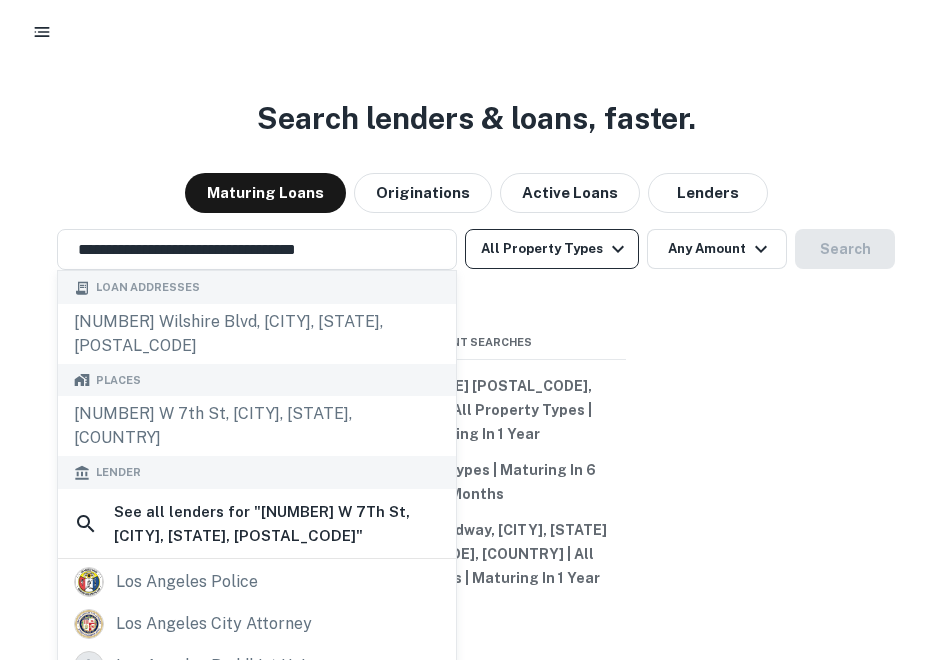 click at bounding box center (436, 250) 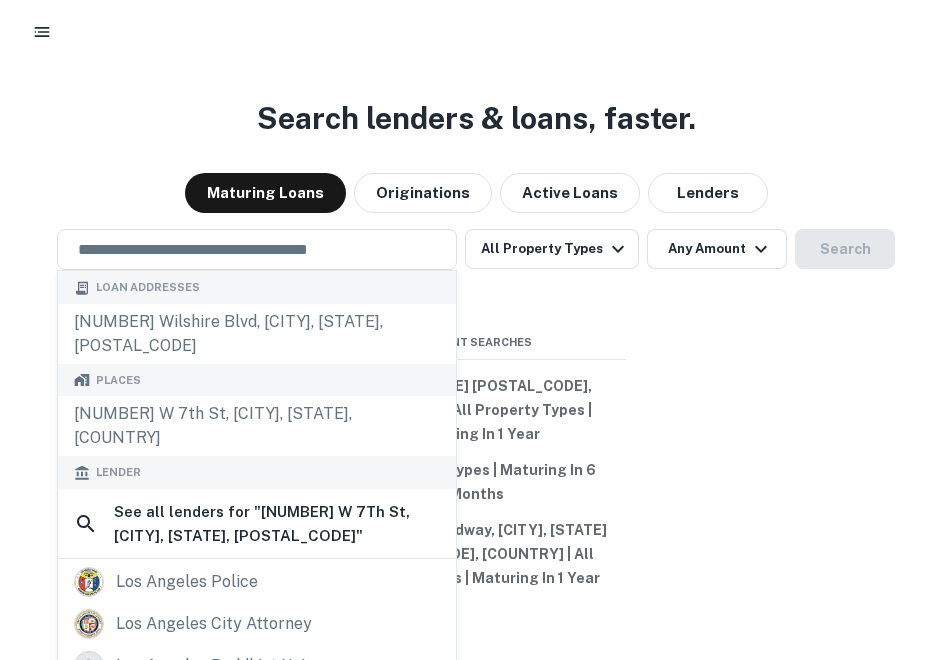 paste on "**********" 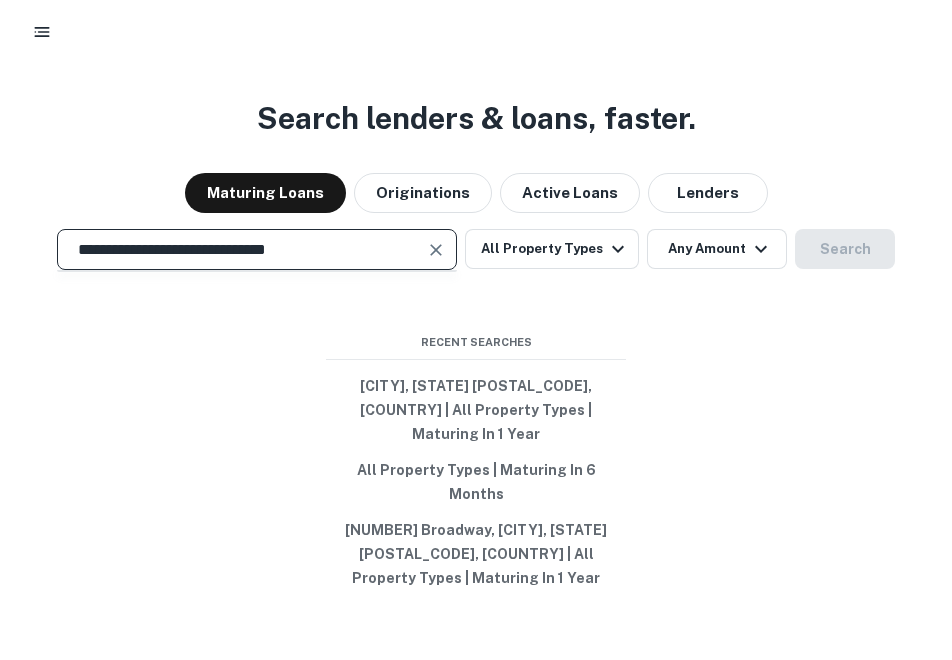scroll, scrollTop: 0, scrollLeft: 0, axis: both 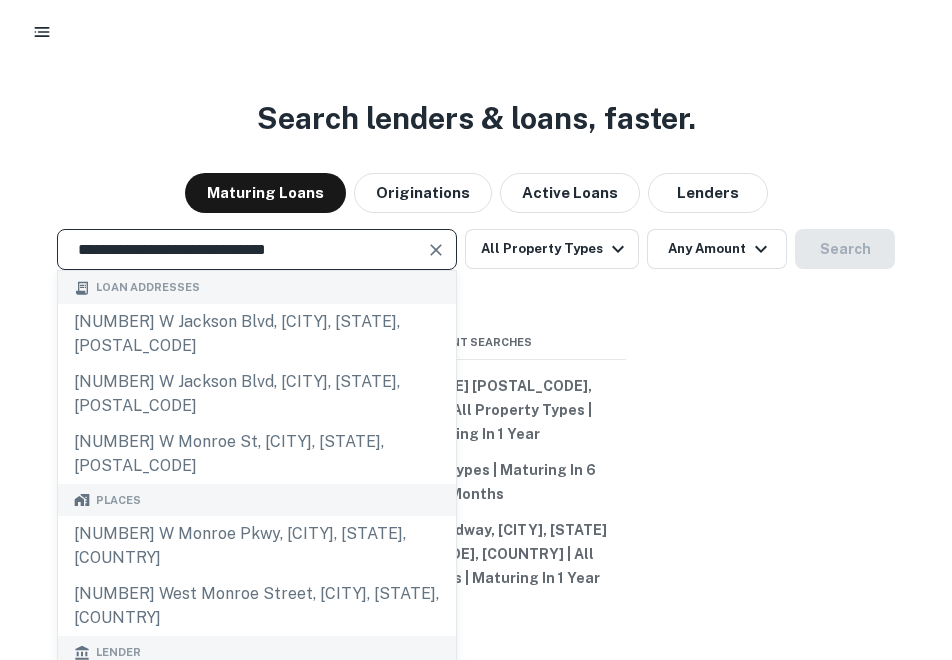 type on "**********" 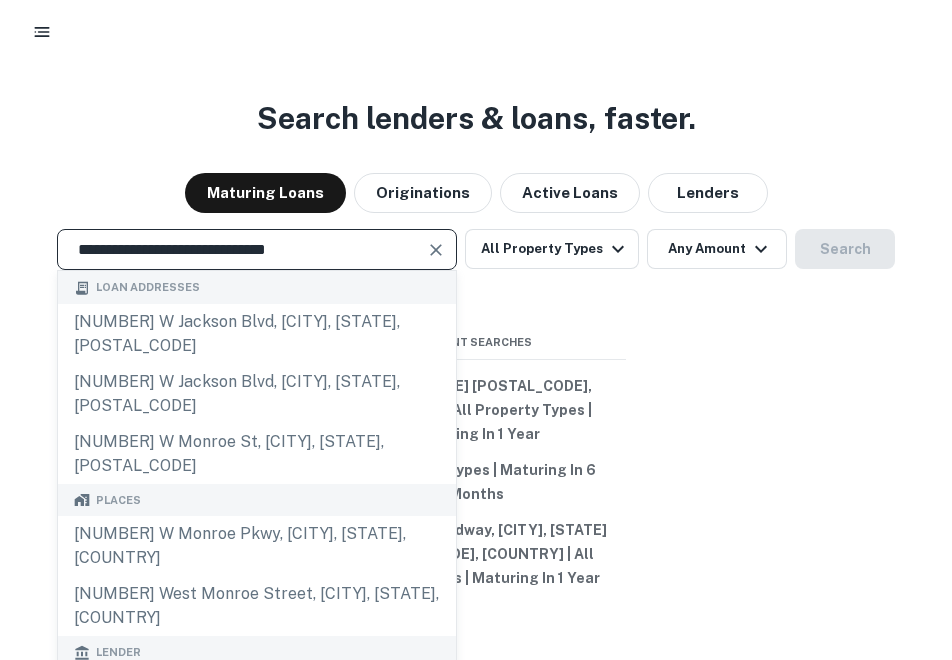 click at bounding box center (436, 250) 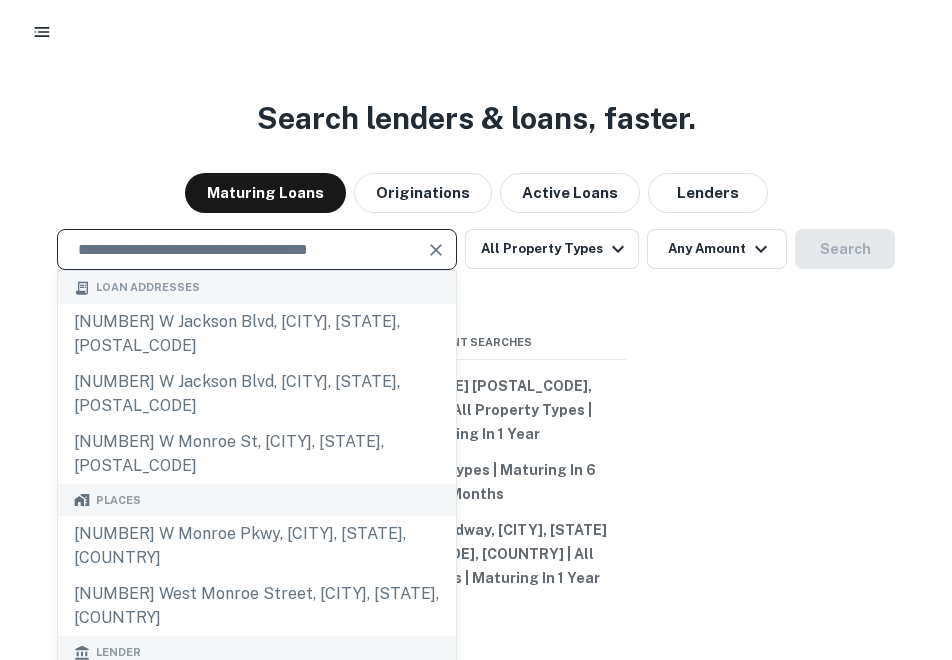 paste on "**********" 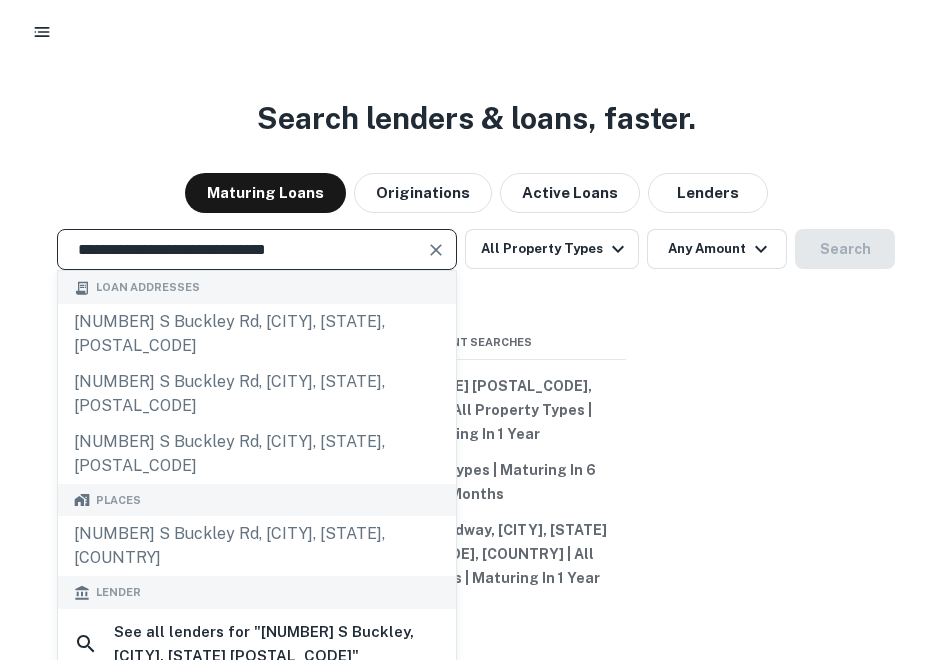 click at bounding box center (436, 250) 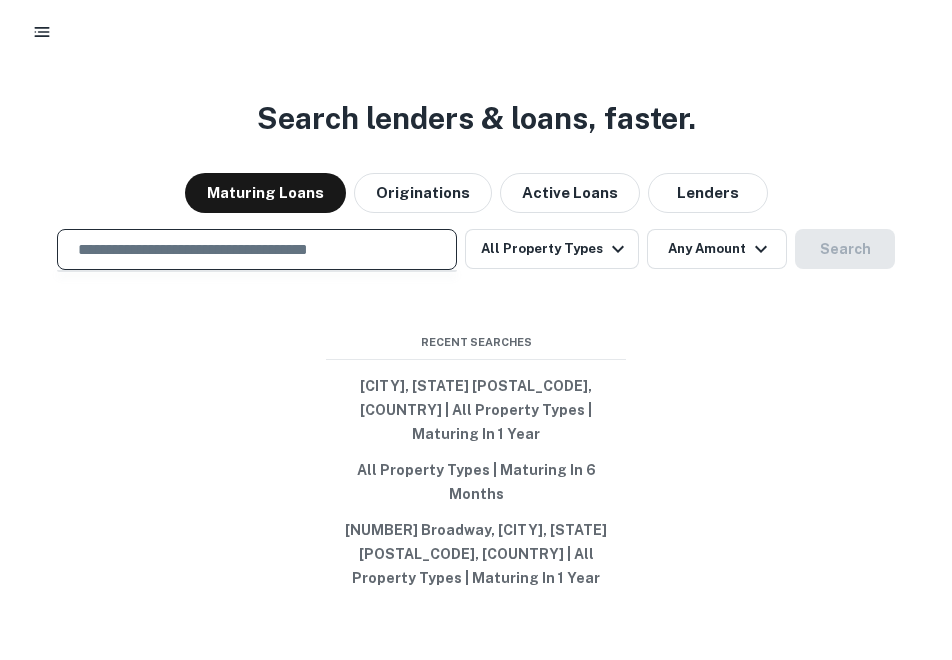 paste on "**********" 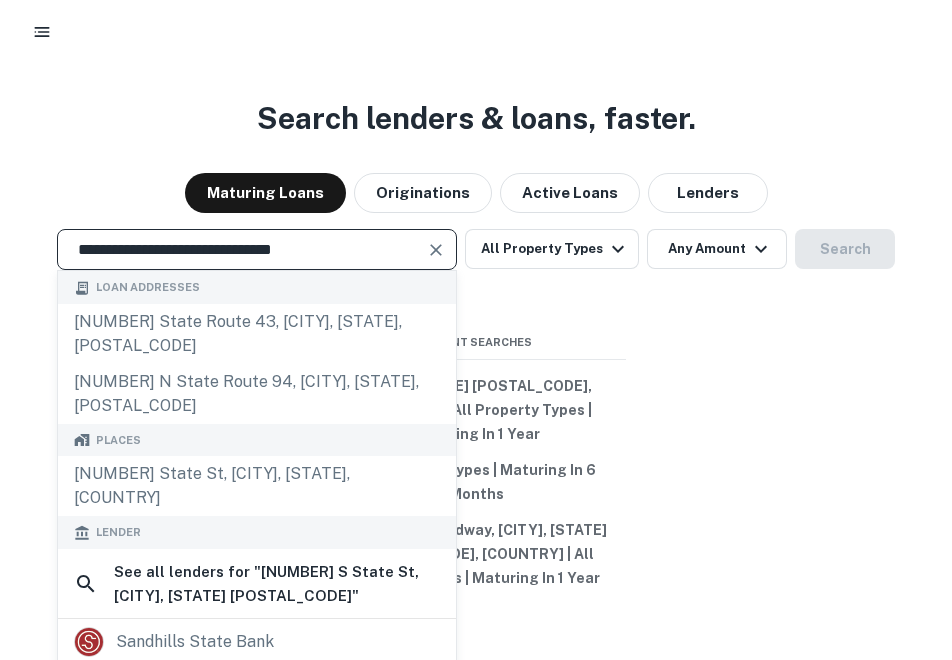 click at bounding box center [436, 250] 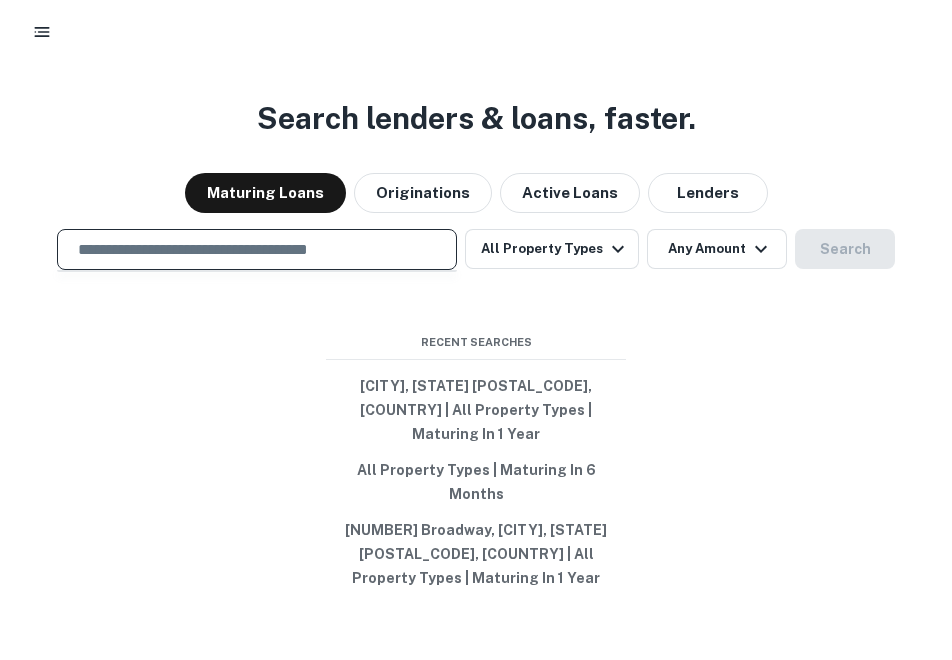 paste on "**********" 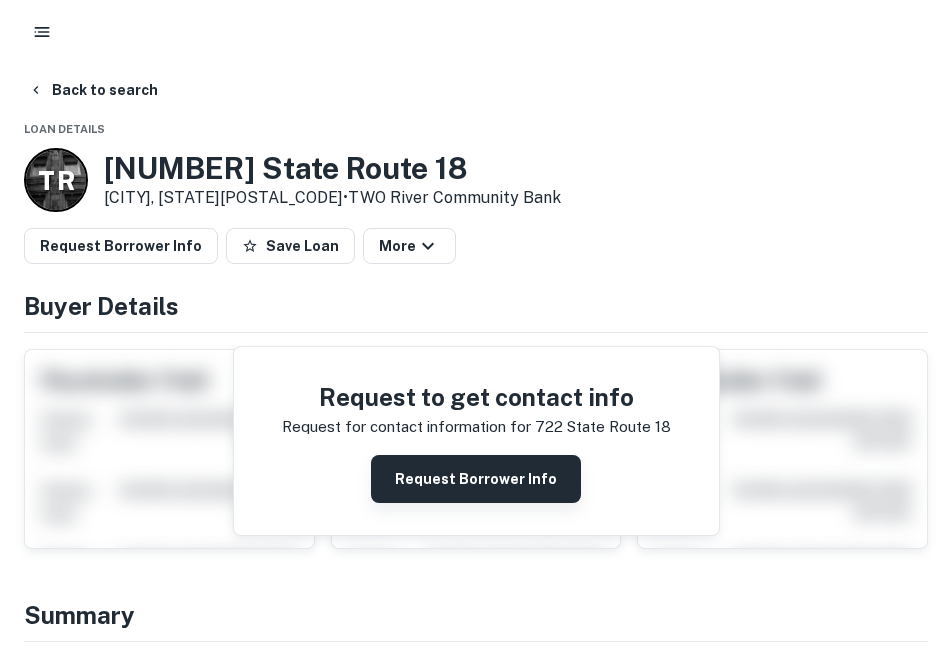 click on "Request Borrower Info" at bounding box center (476, 479) 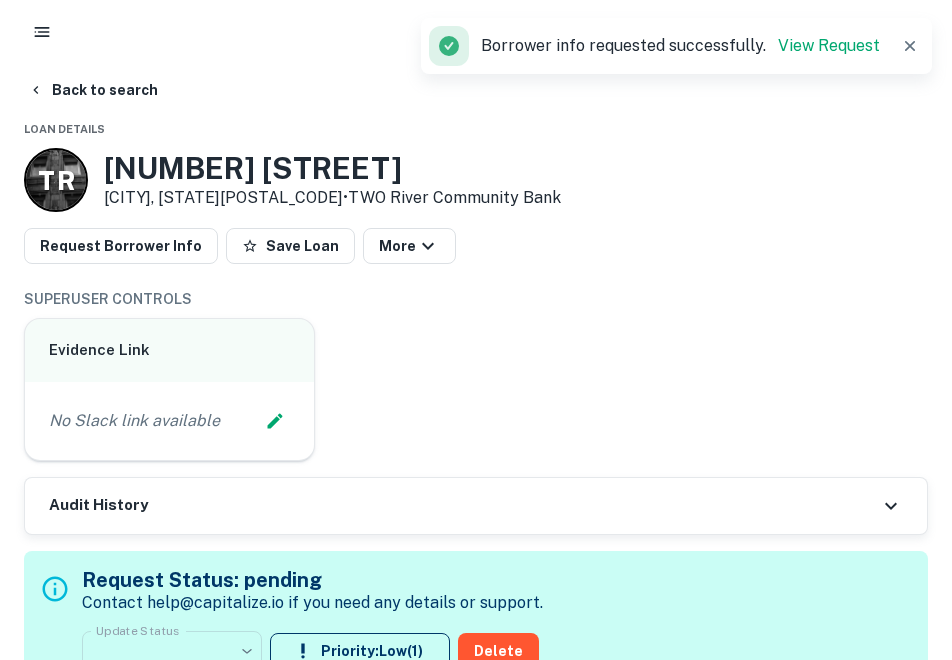 scroll, scrollTop: 0, scrollLeft: 0, axis: both 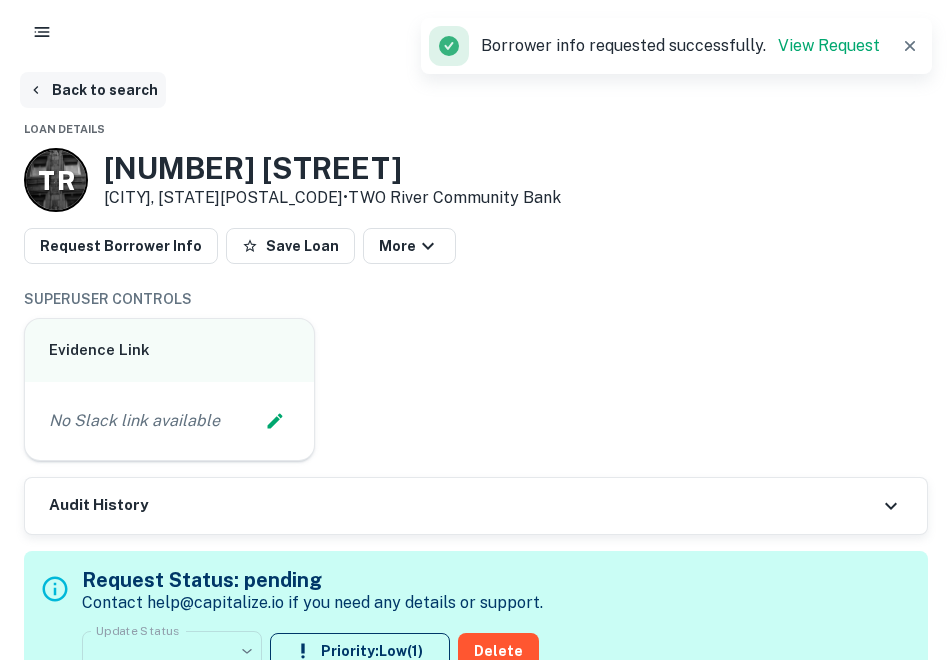 click on "Back to search" at bounding box center [93, 90] 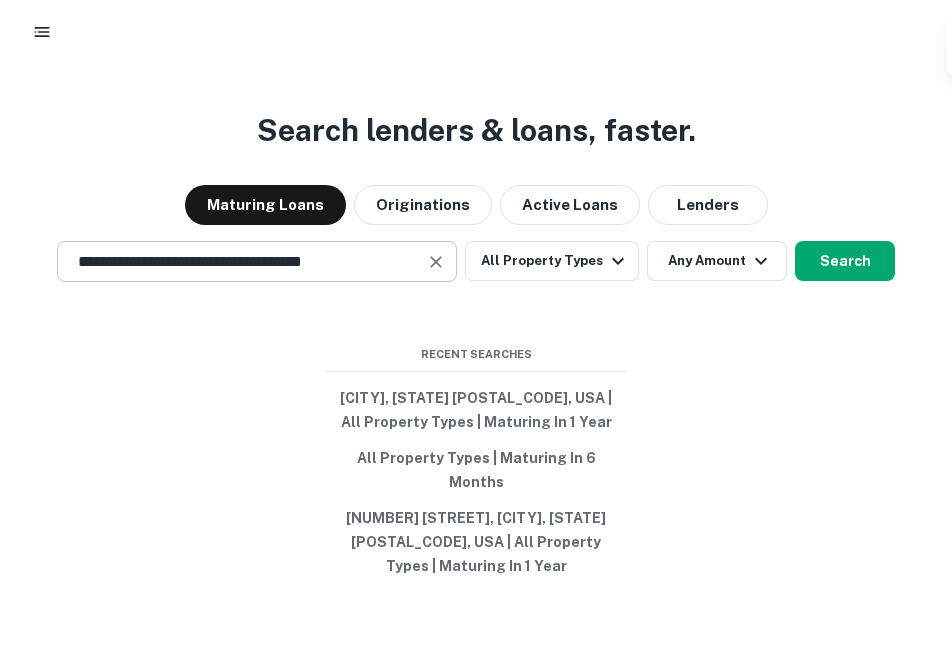 click at bounding box center [436, 262] 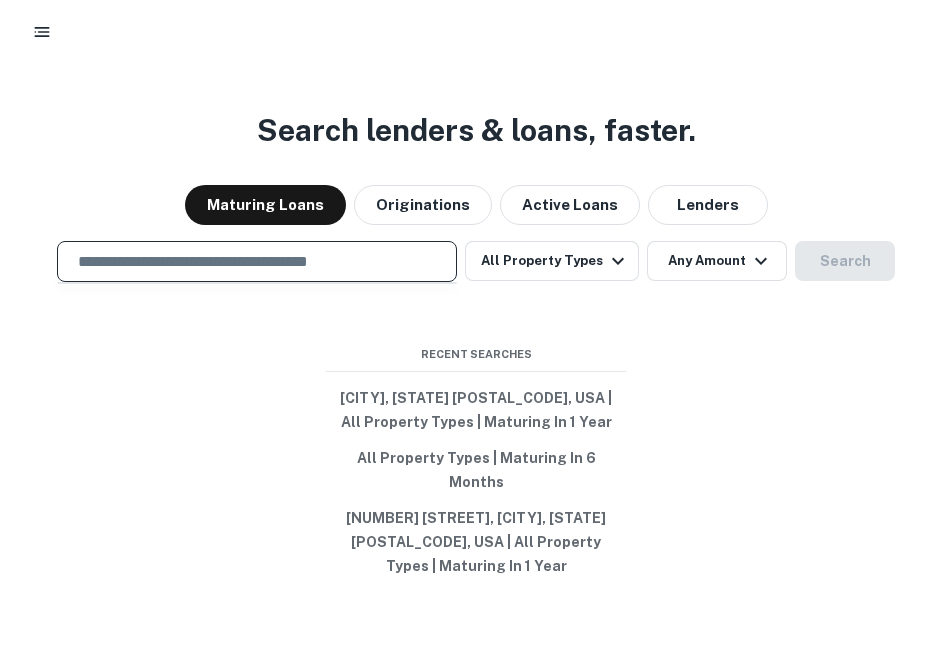 paste on "**********" 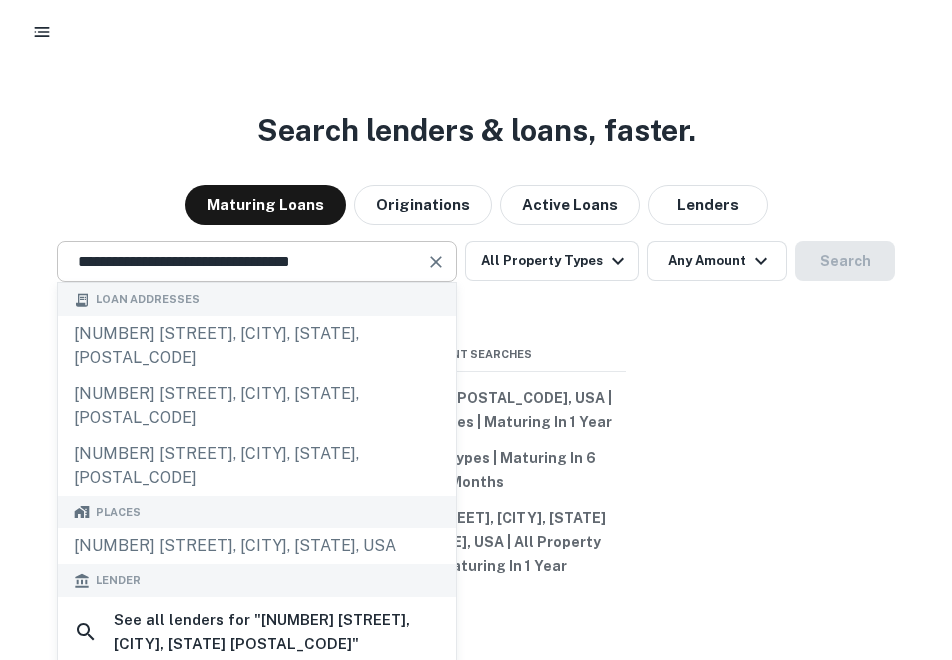 click at bounding box center (436, 262) 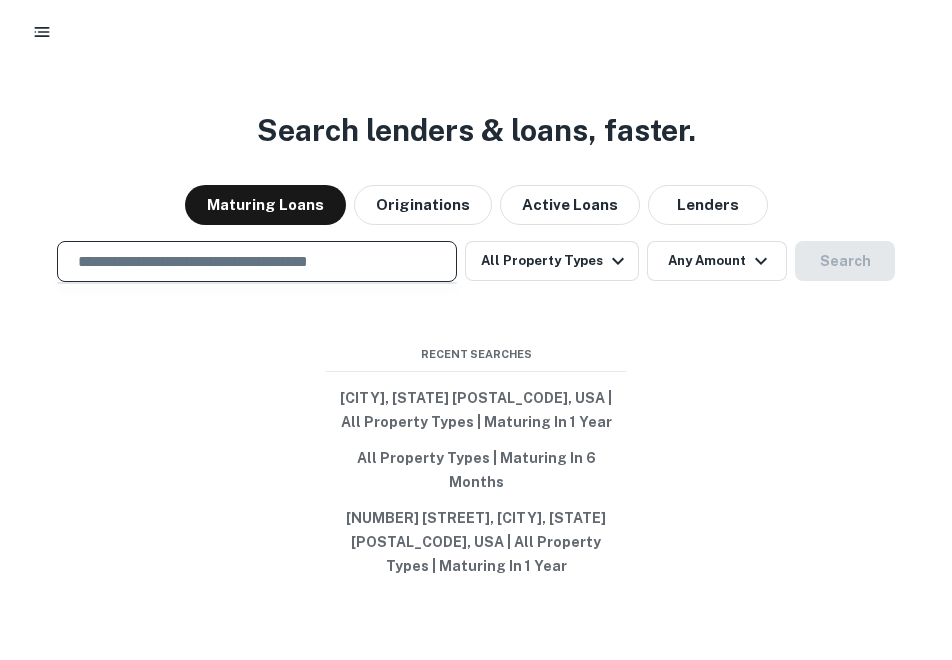 paste on "**********" 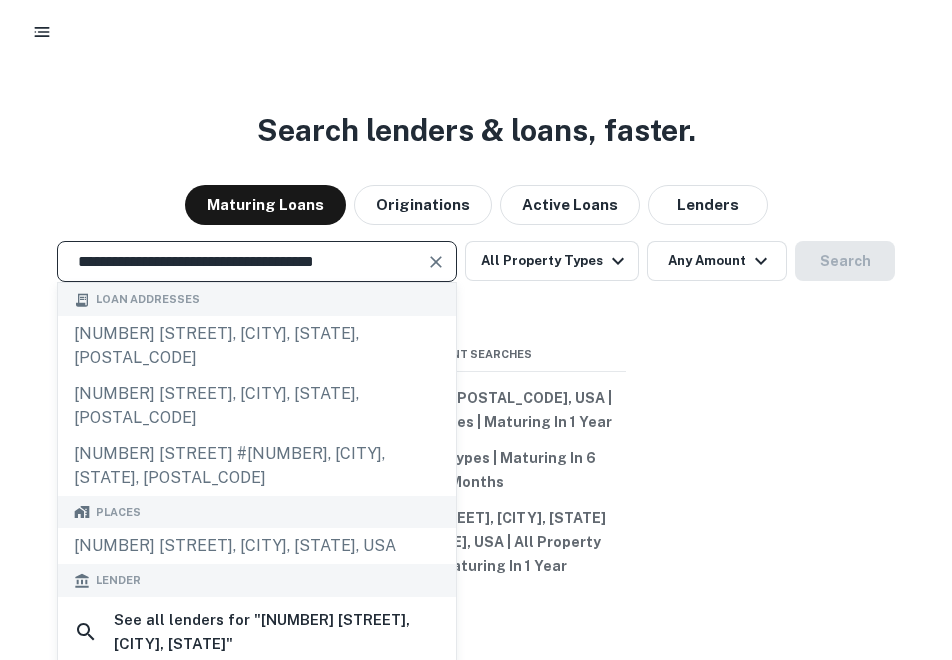 click at bounding box center [436, 262] 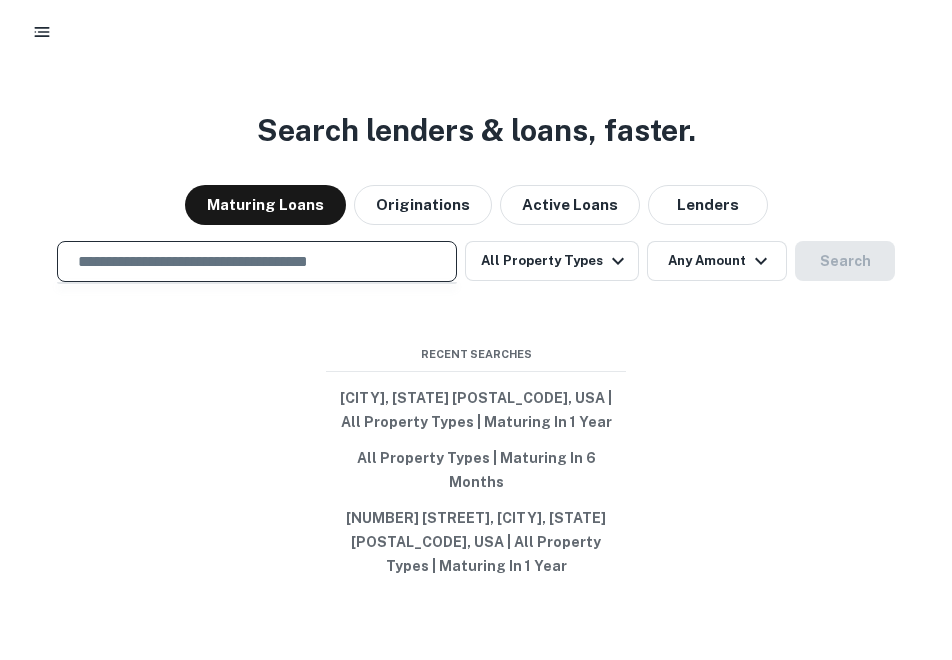 paste on "**********" 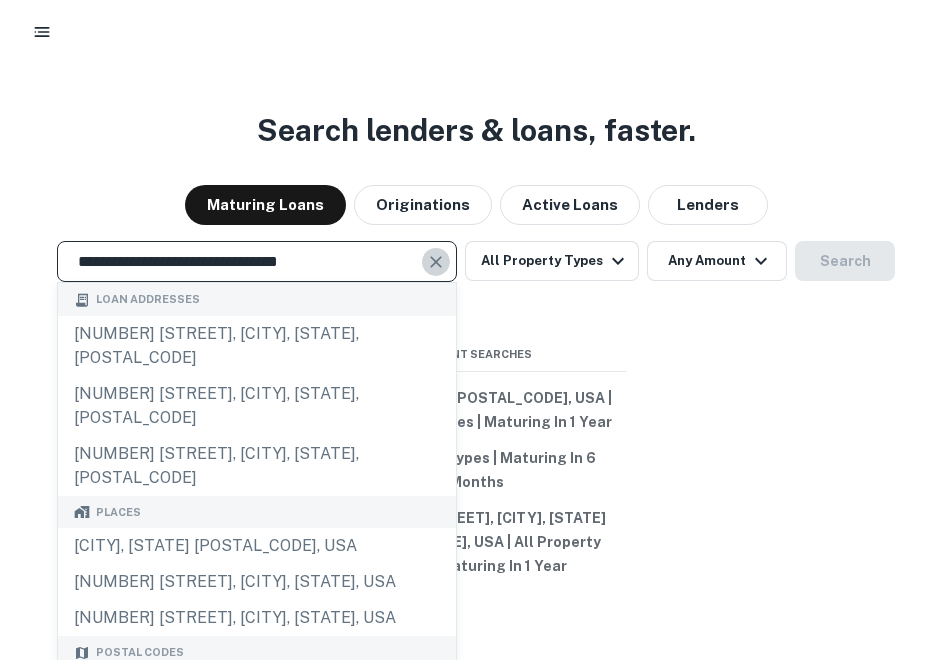 click at bounding box center [436, 262] 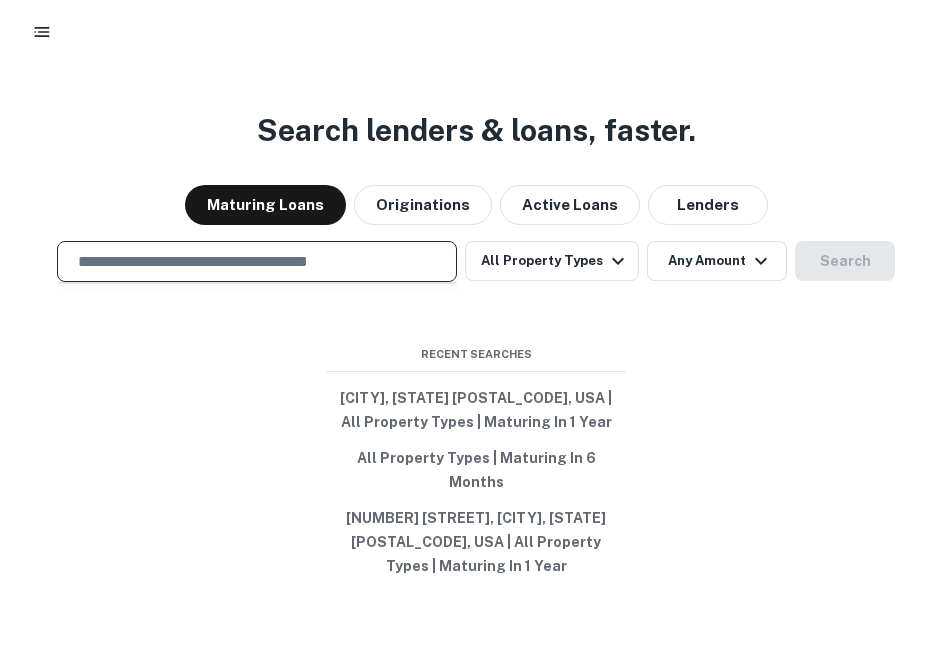 paste on "**********" 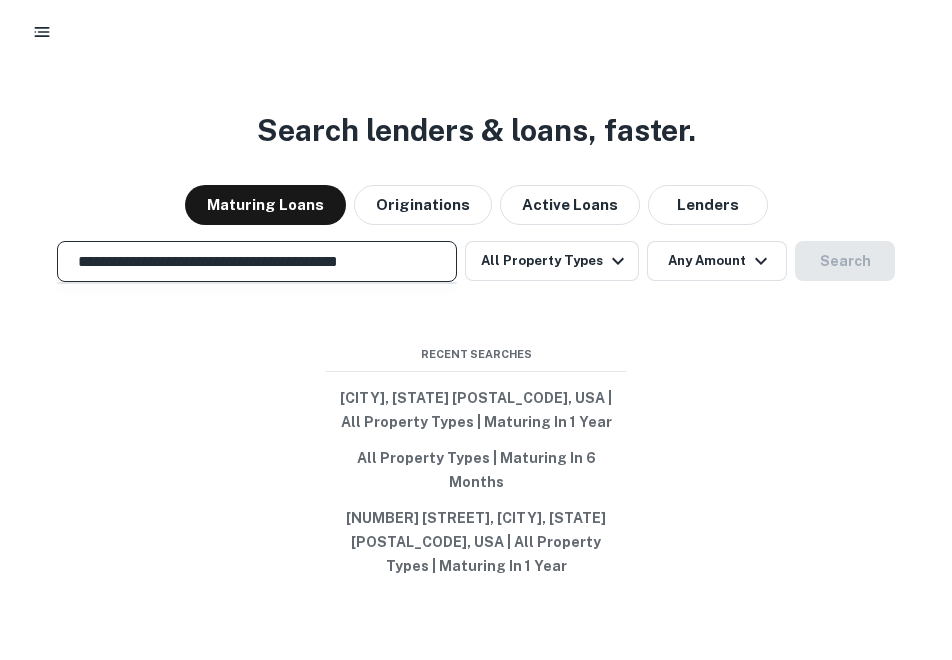 scroll, scrollTop: 0, scrollLeft: 11, axis: horizontal 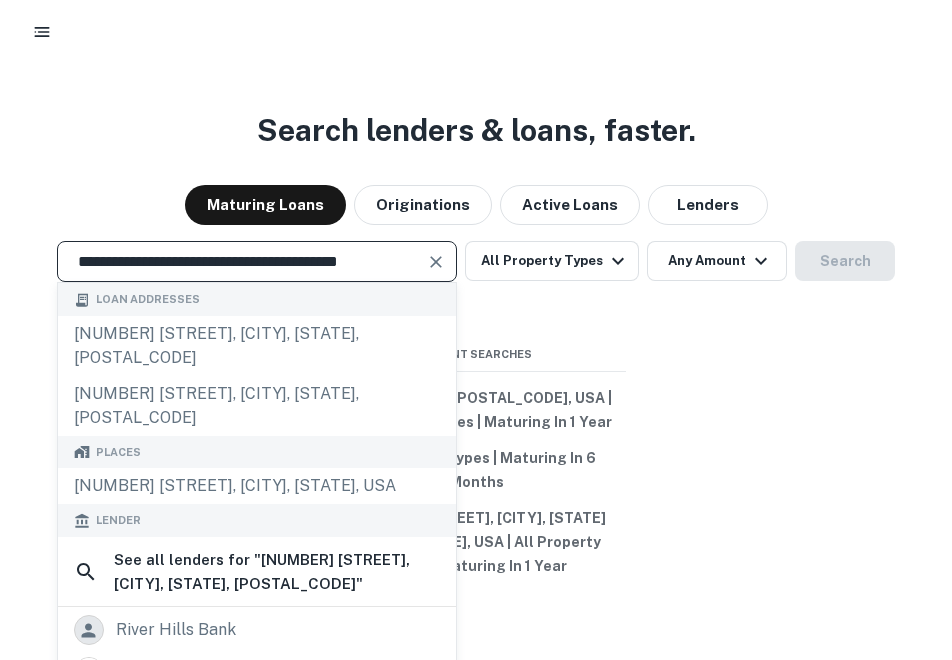 click on "**********" at bounding box center [242, 261] 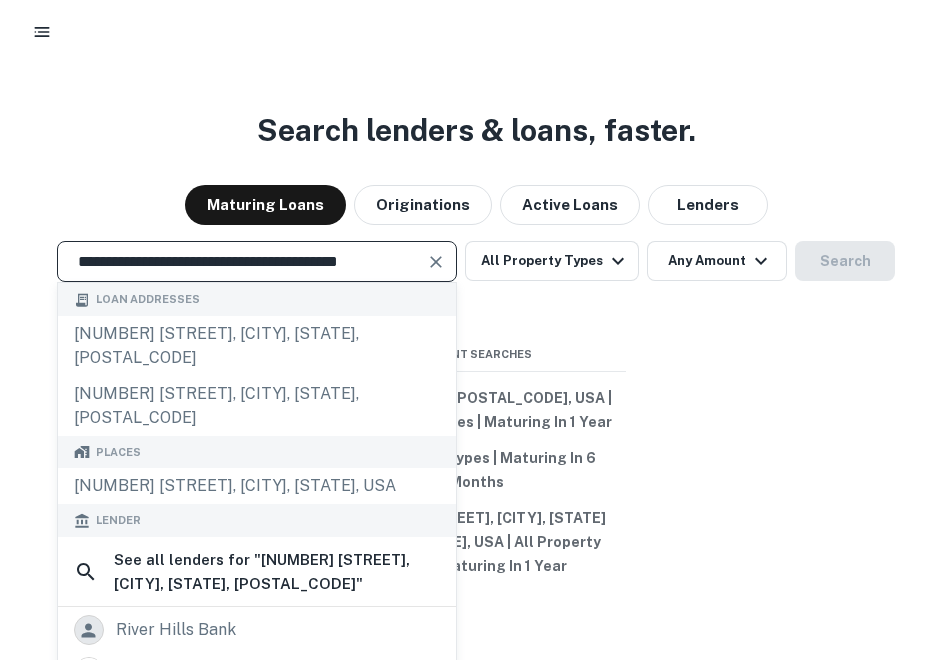 click at bounding box center [436, 262] 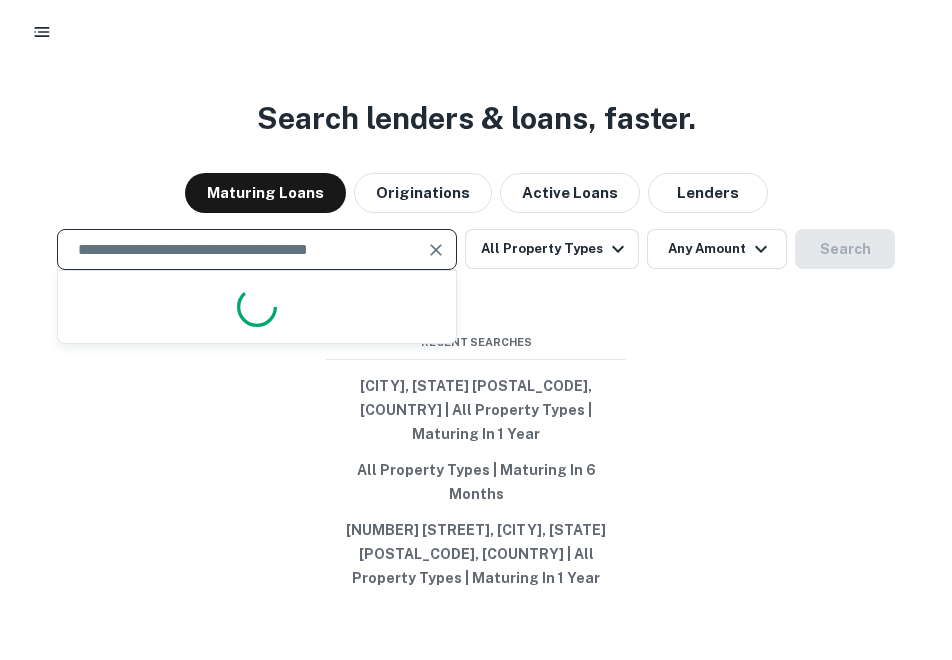 scroll, scrollTop: 0, scrollLeft: 0, axis: both 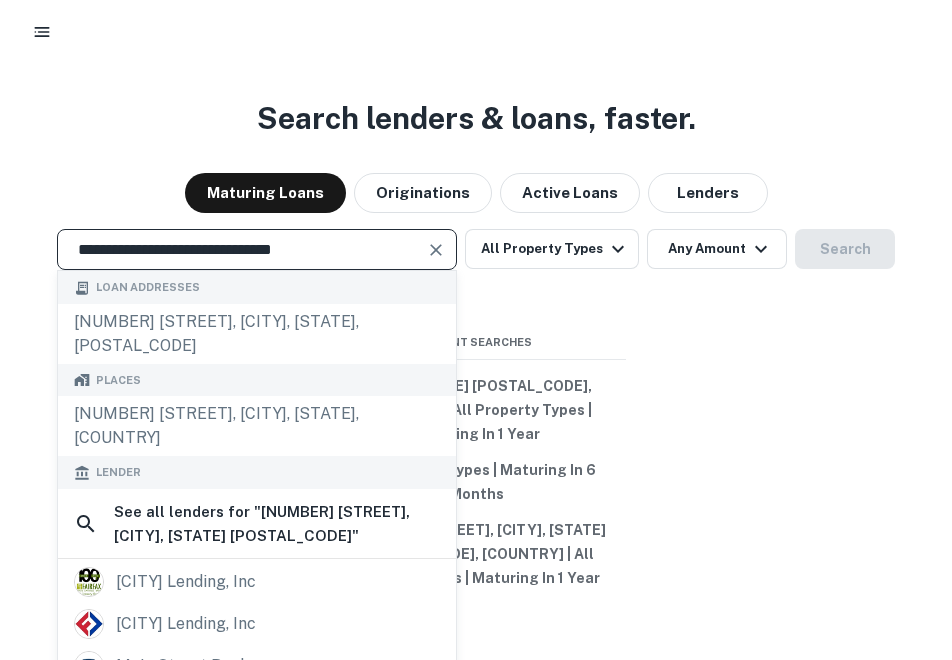 type on "**********" 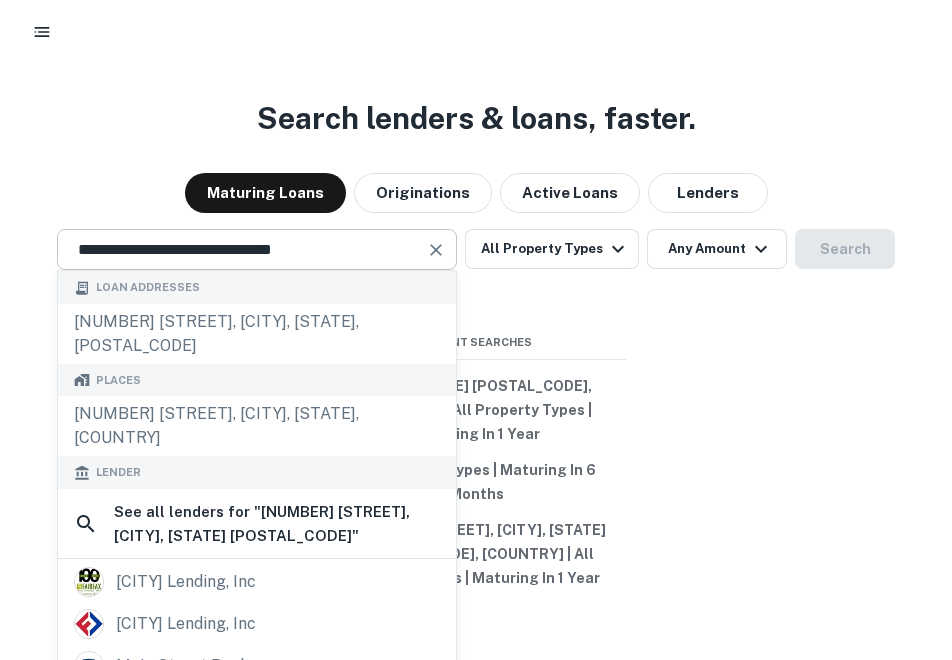 click at bounding box center [436, 250] 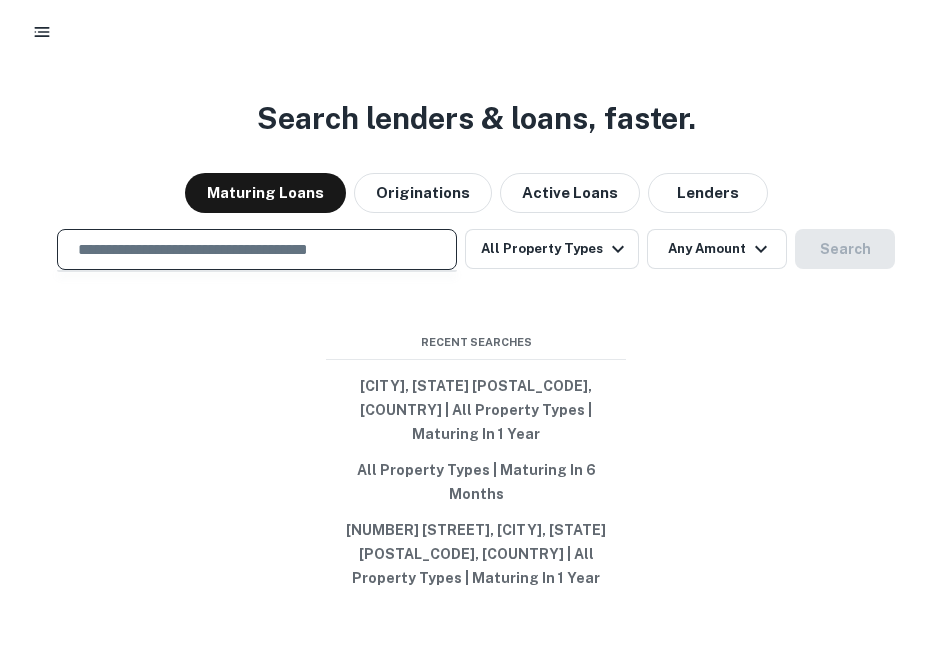 paste on "**********" 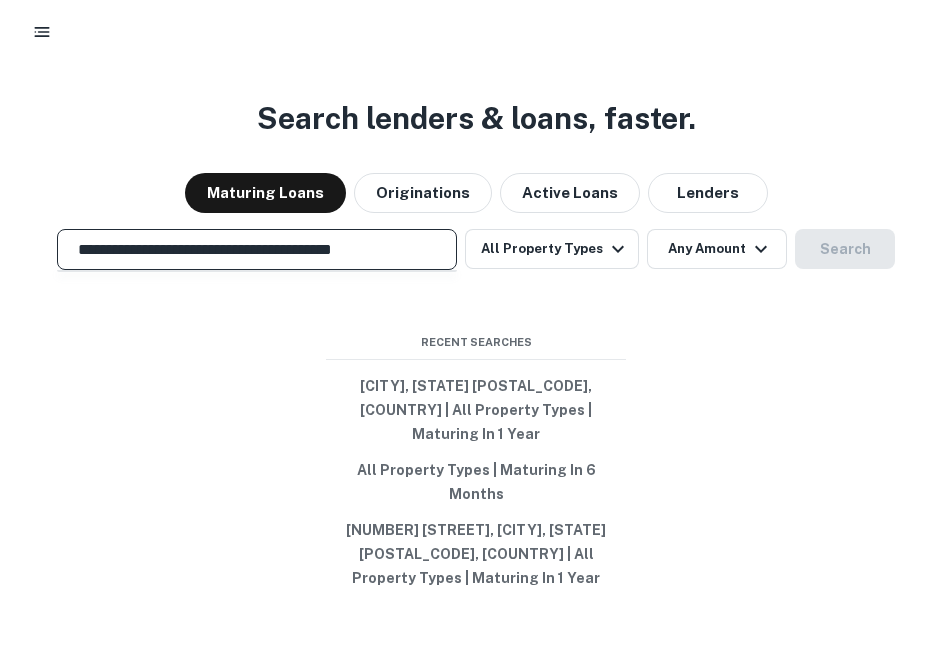 scroll, scrollTop: 0, scrollLeft: 0, axis: both 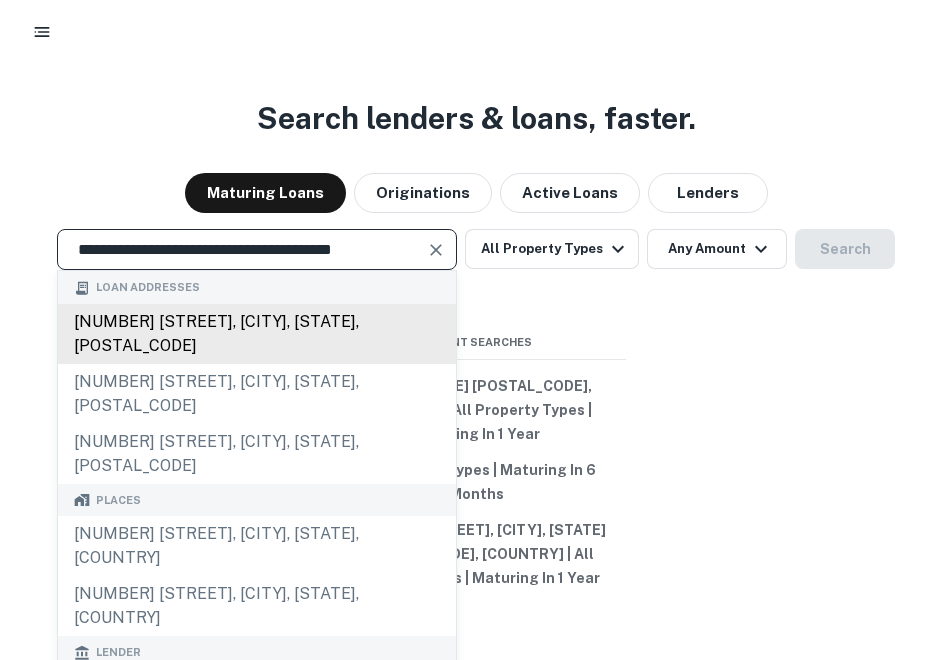 click on "103 w palmetto park rd, boca raton, fl, 33432" at bounding box center [257, 334] 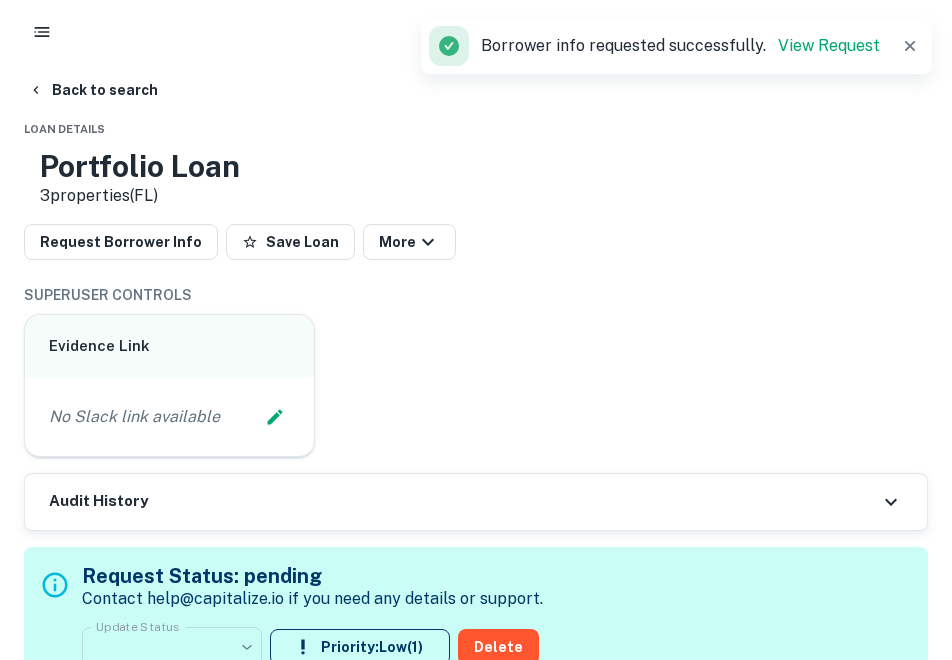 click on "Back to search" at bounding box center [93, 90] 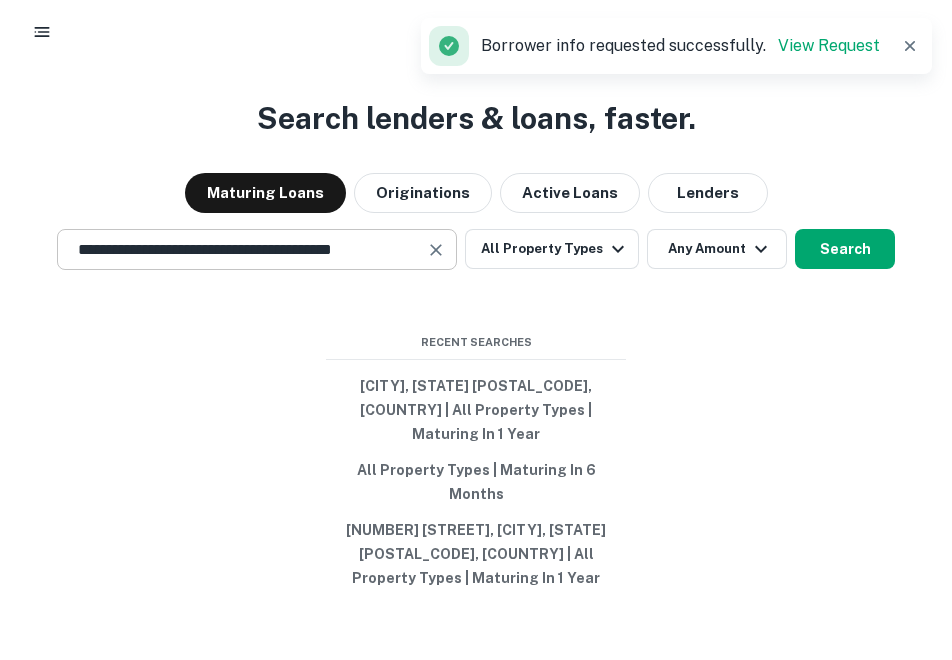 click at bounding box center [436, 250] 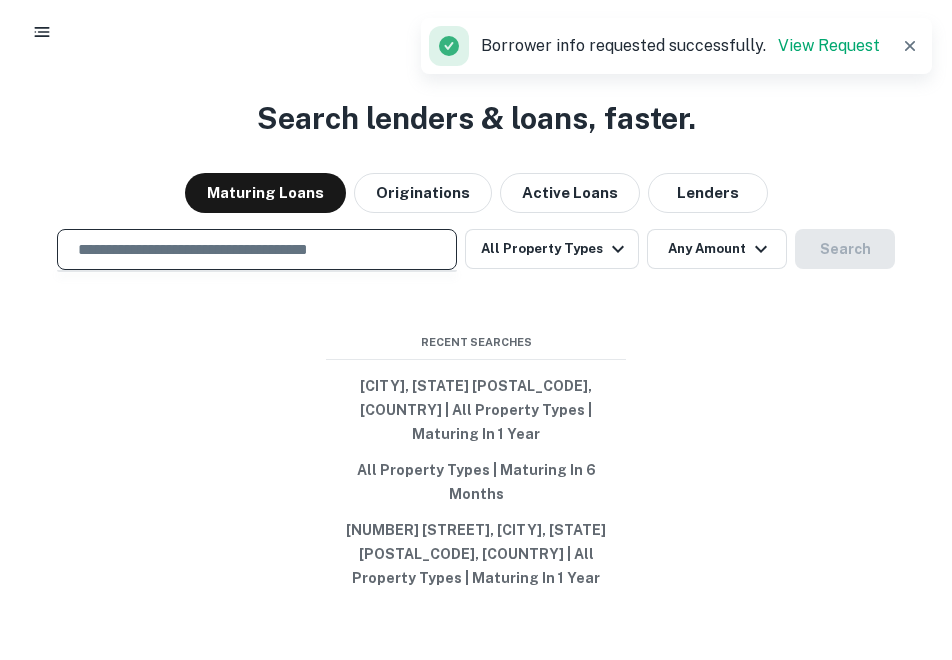 scroll, scrollTop: 0, scrollLeft: 0, axis: both 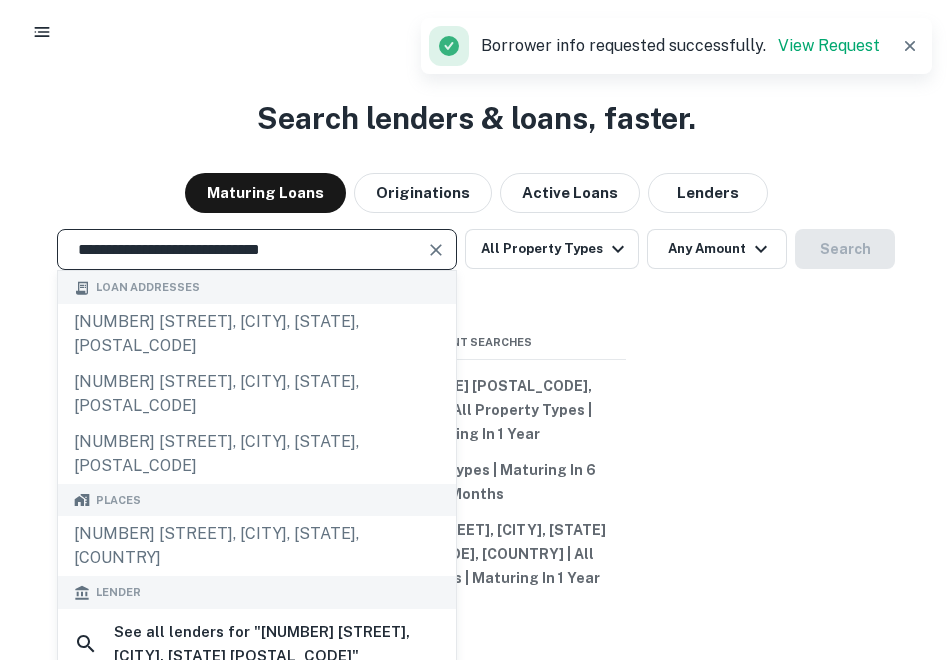 click at bounding box center [436, 250] 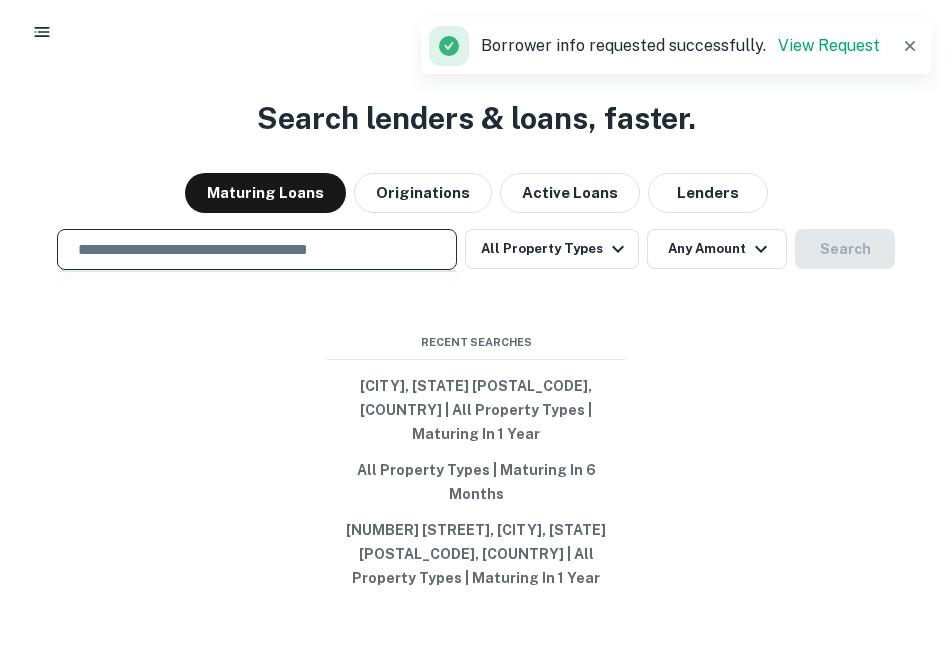 click at bounding box center (257, 249) 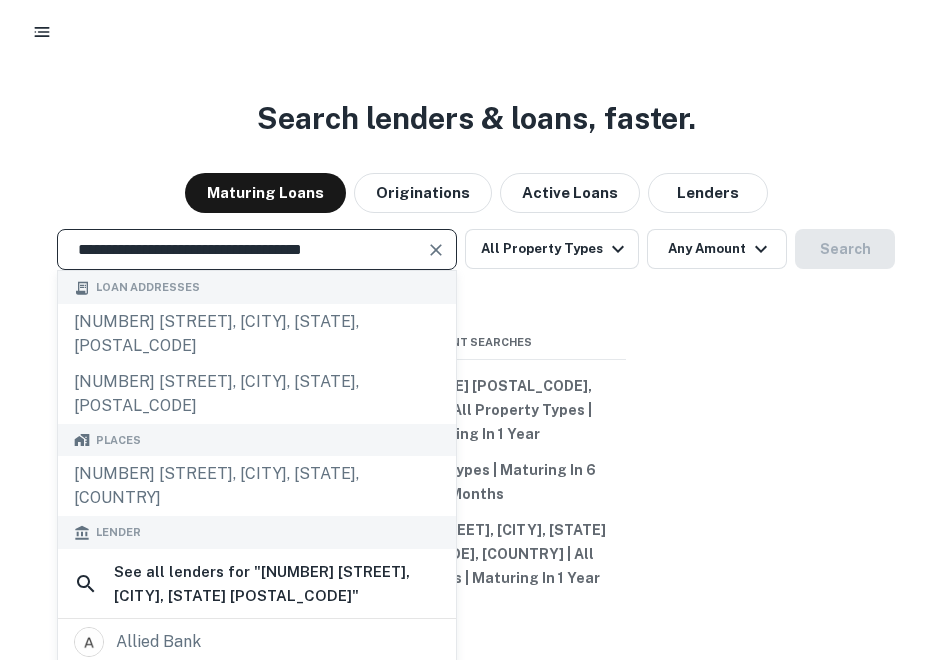 type on "**********" 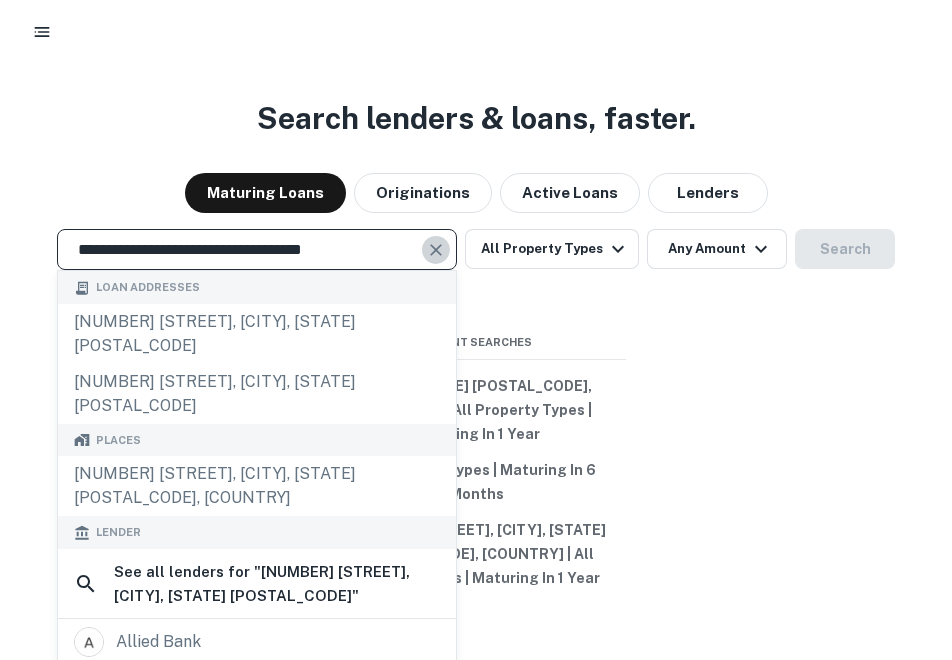 click at bounding box center (436, 250) 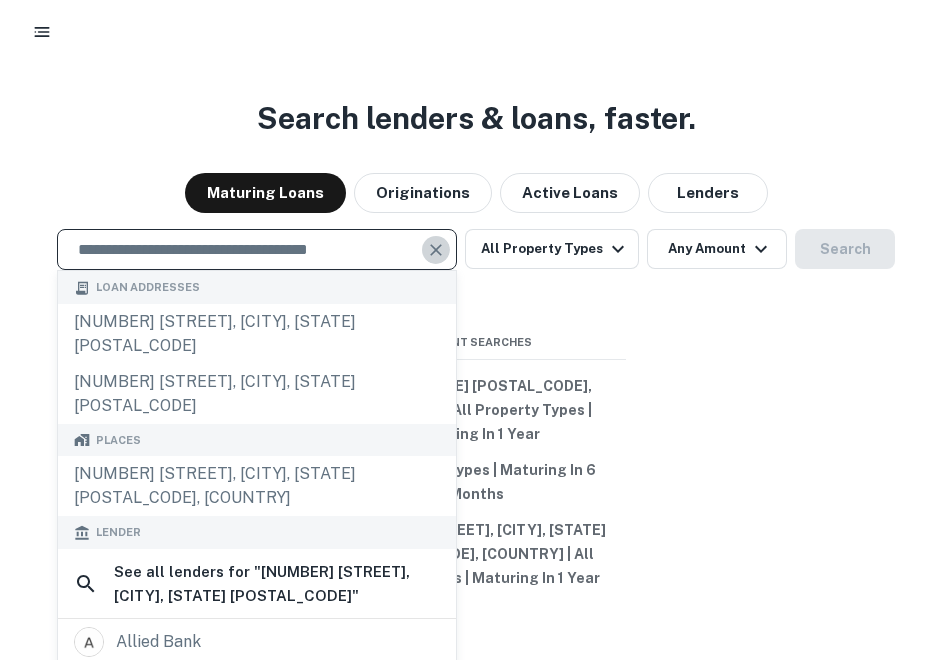scroll, scrollTop: 0, scrollLeft: 0, axis: both 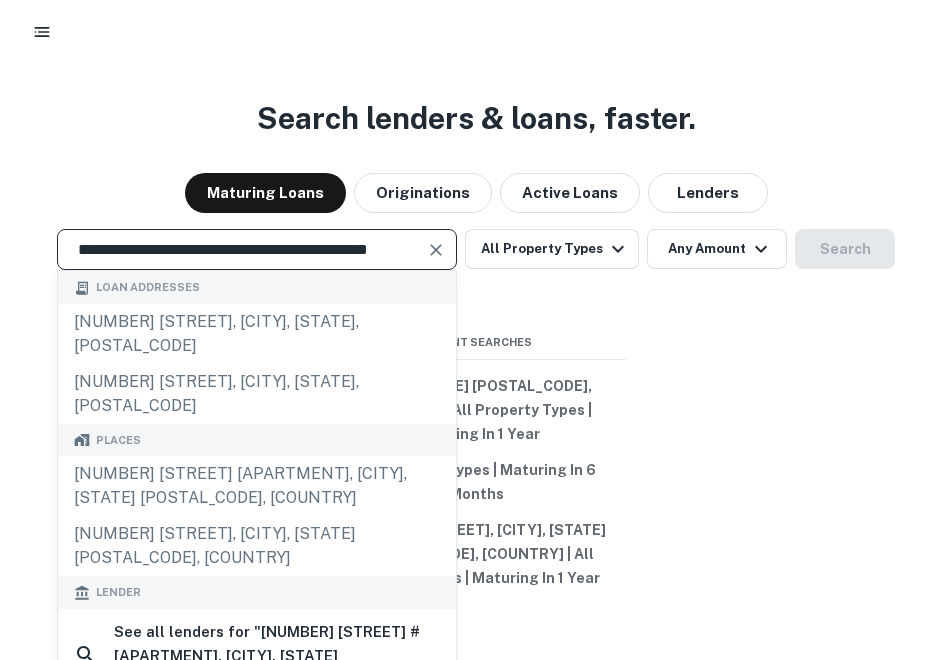 click on "**********" at bounding box center [242, 249] 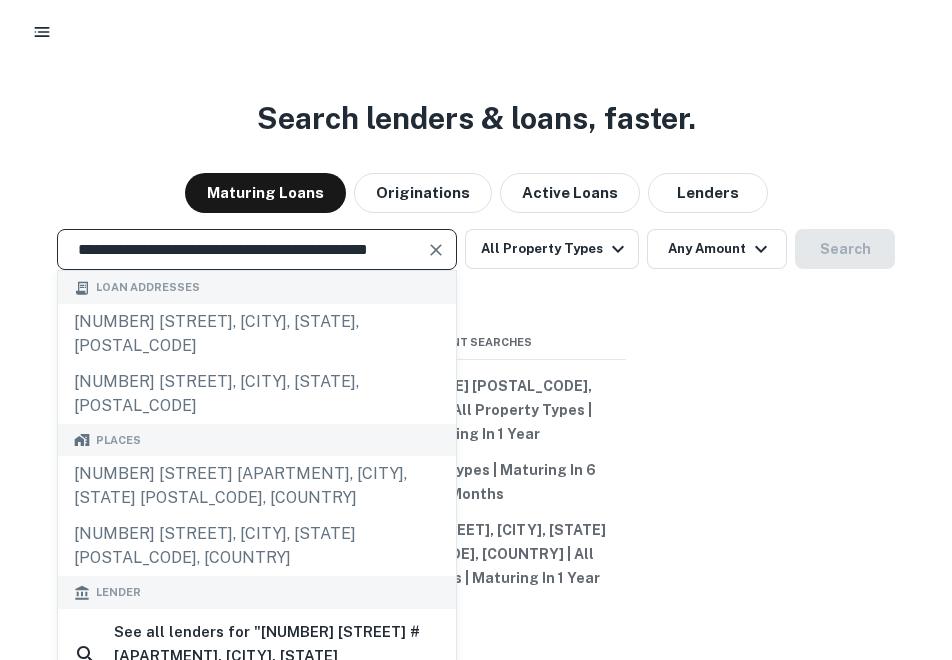 click at bounding box center [436, 250] 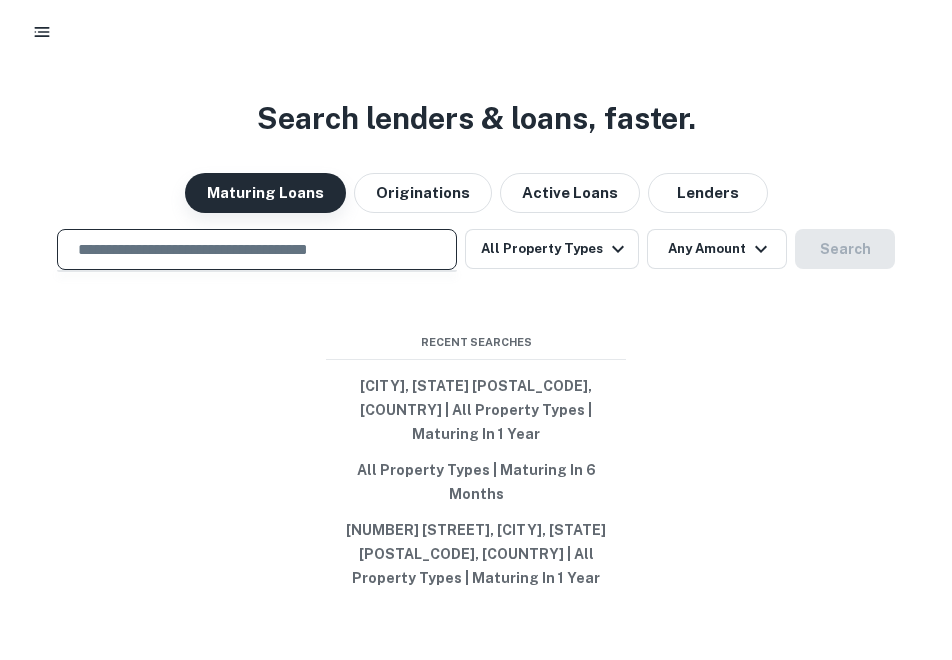paste on "**********" 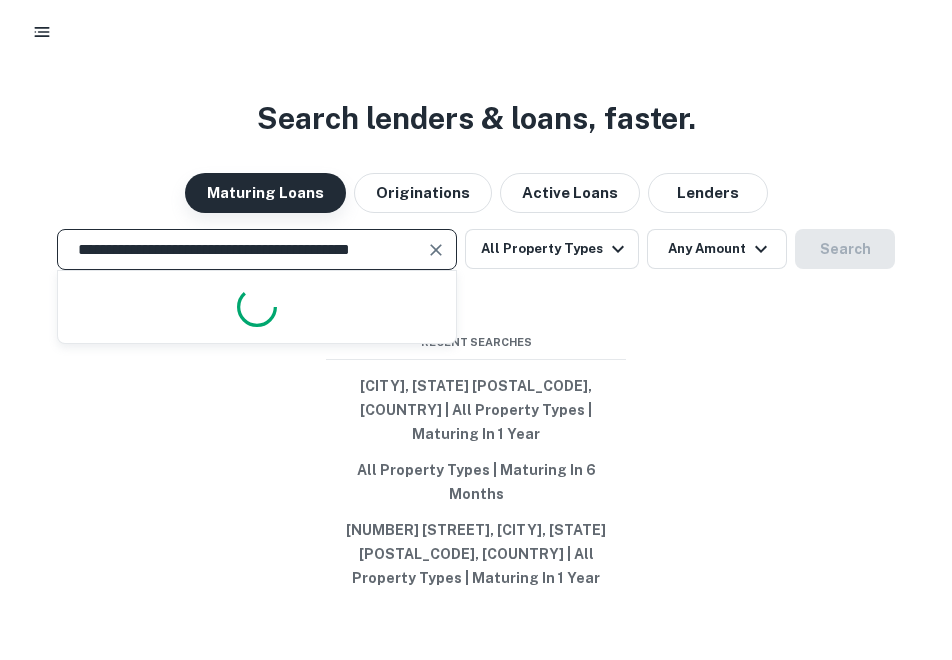 scroll, scrollTop: 0, scrollLeft: 16, axis: horizontal 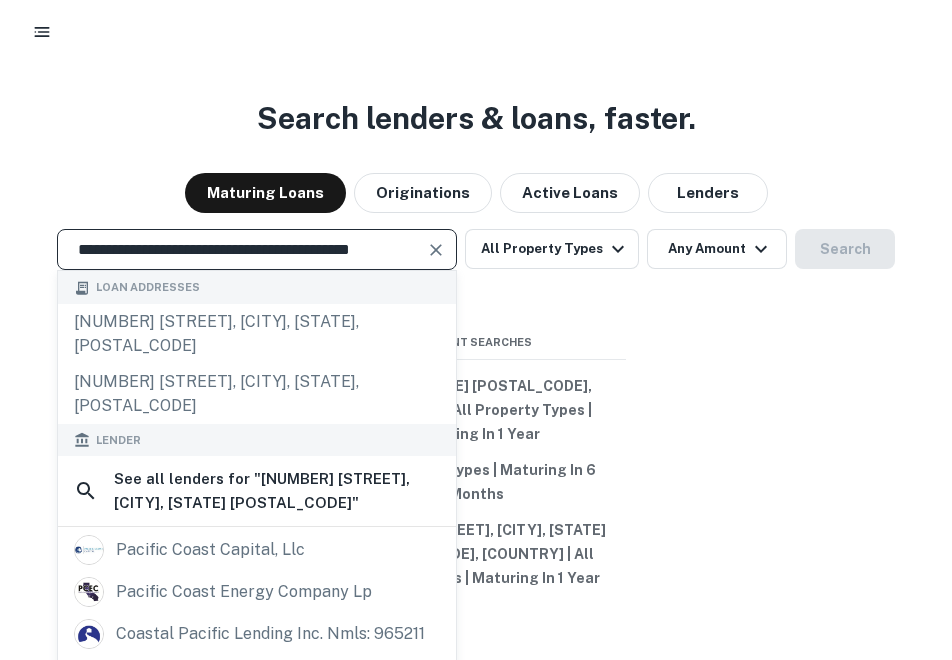 type on "**********" 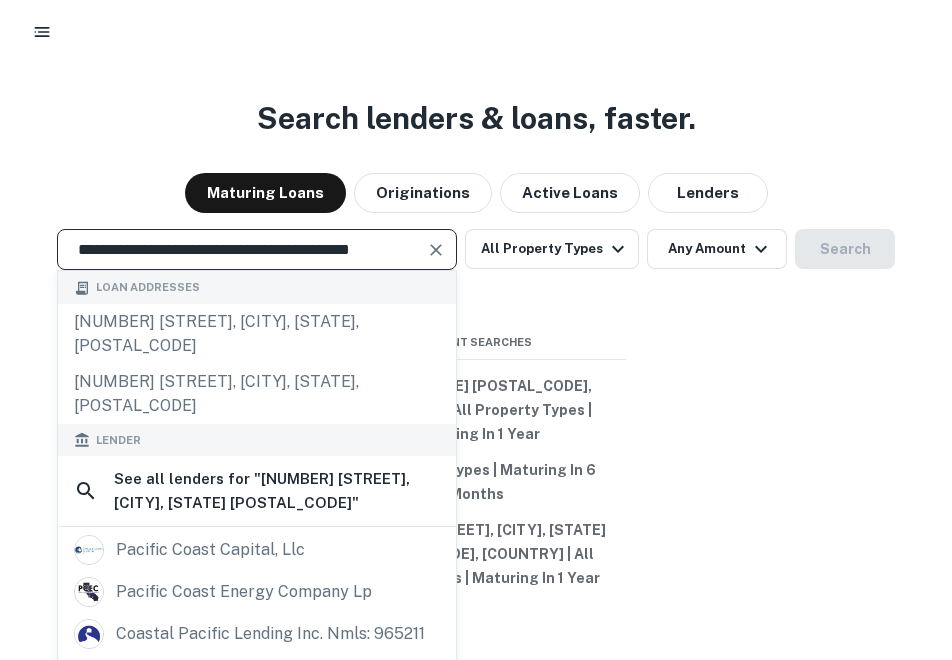 scroll, scrollTop: 0, scrollLeft: 0, axis: both 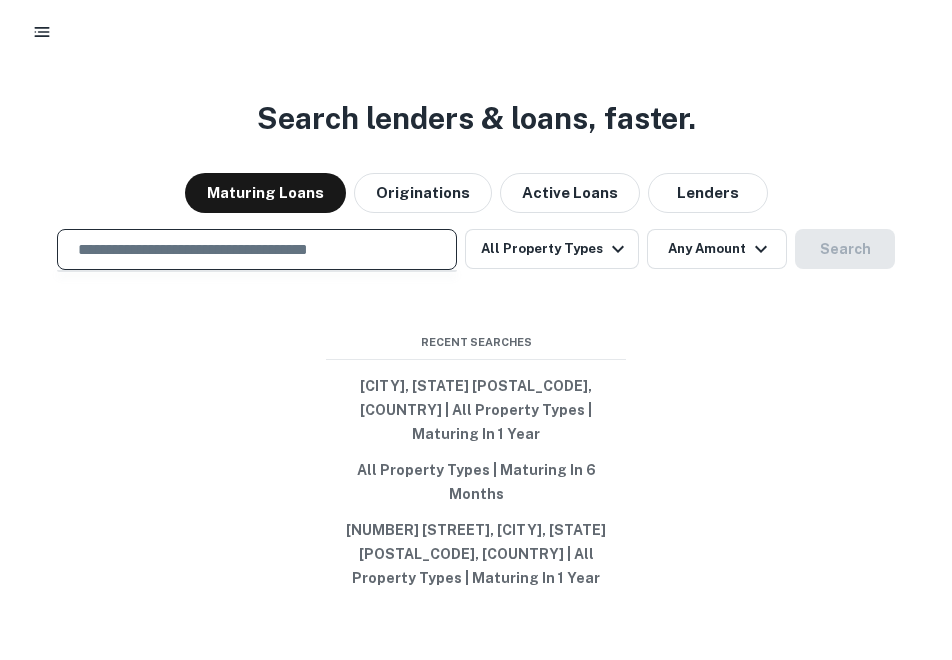 paste on "**********" 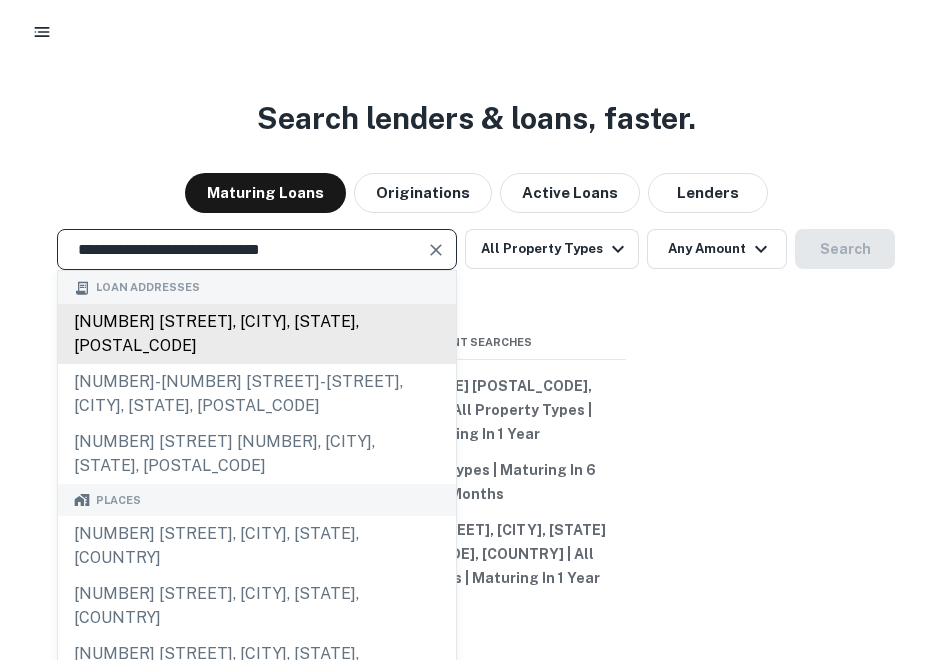 click on "[NUMBER] [STREET], [CITY], [STATE], [POSTAL_CODE]" at bounding box center [257, 334] 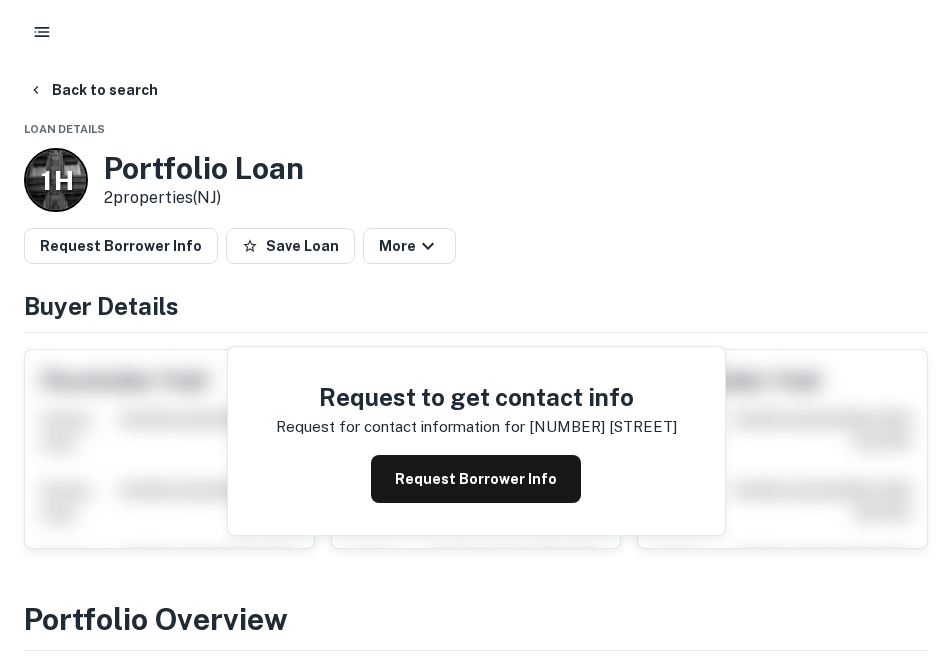 scroll, scrollTop: 0, scrollLeft: 0, axis: both 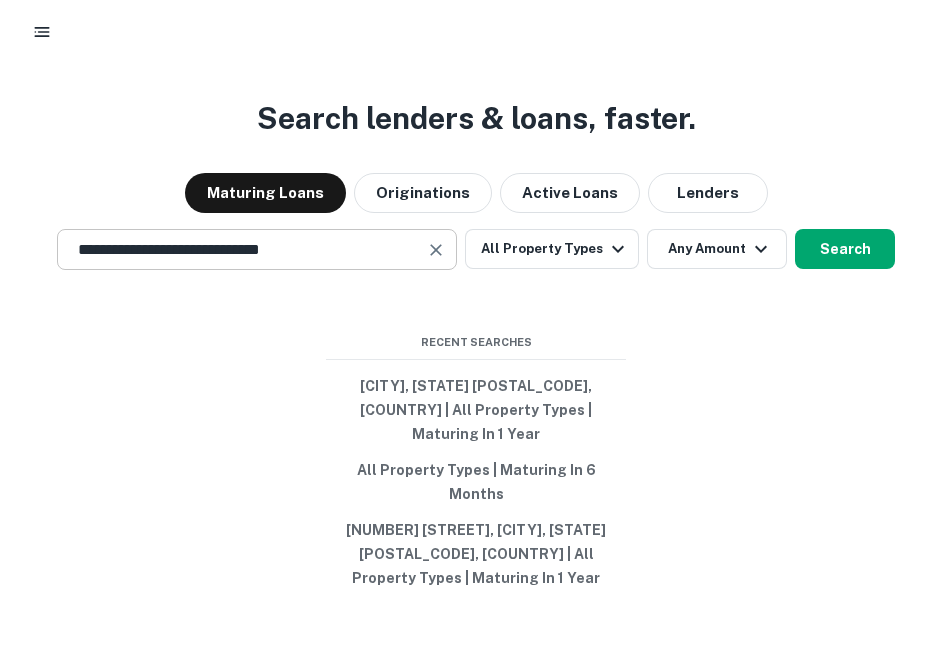 click on "**********" at bounding box center [242, 249] 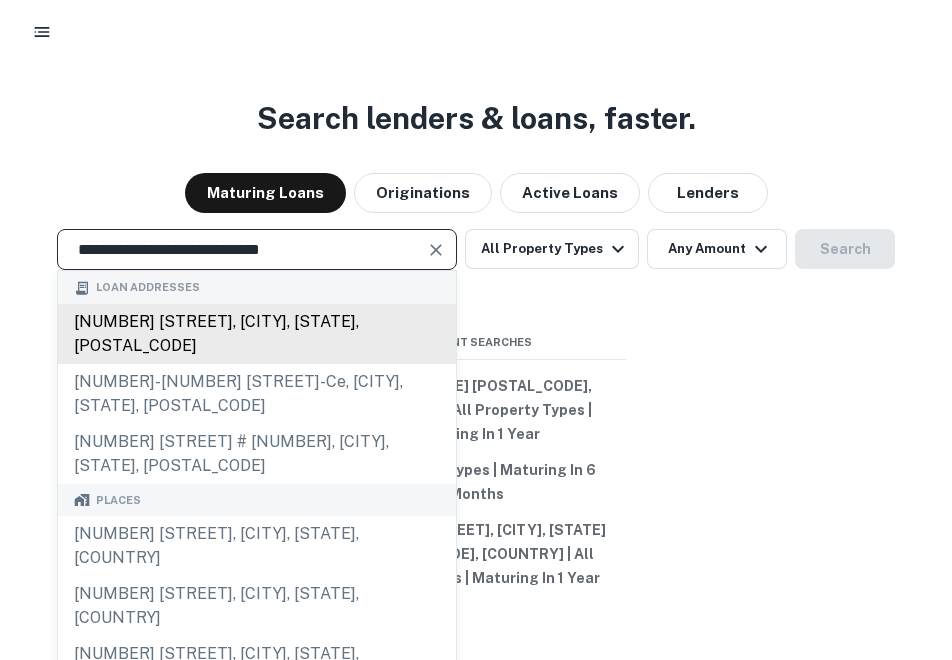 click on "811 w park ave, ocean, nj, 07712" at bounding box center [257, 334] 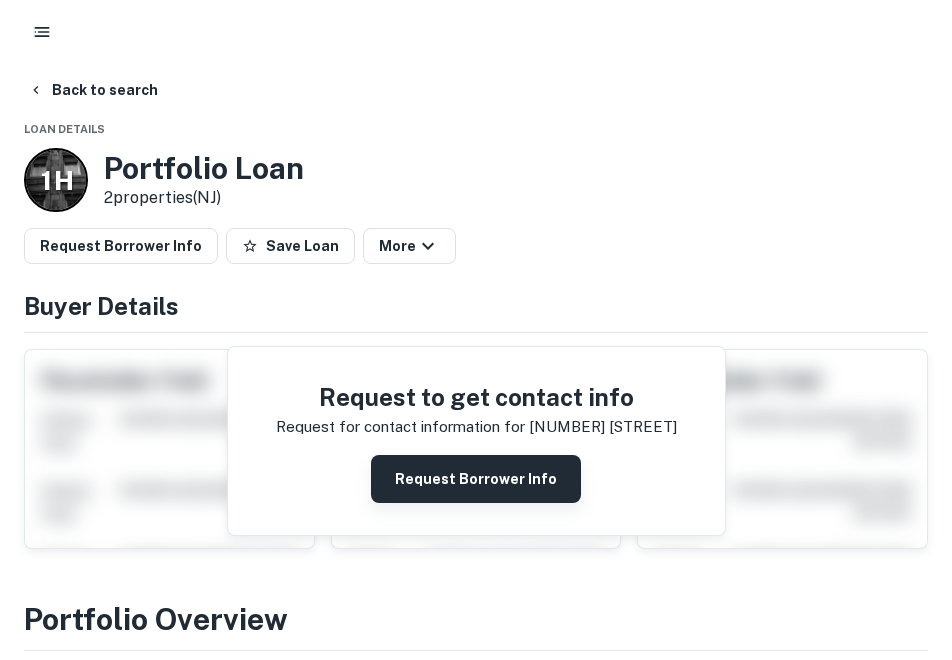 click on "Request Borrower Info" at bounding box center (476, 479) 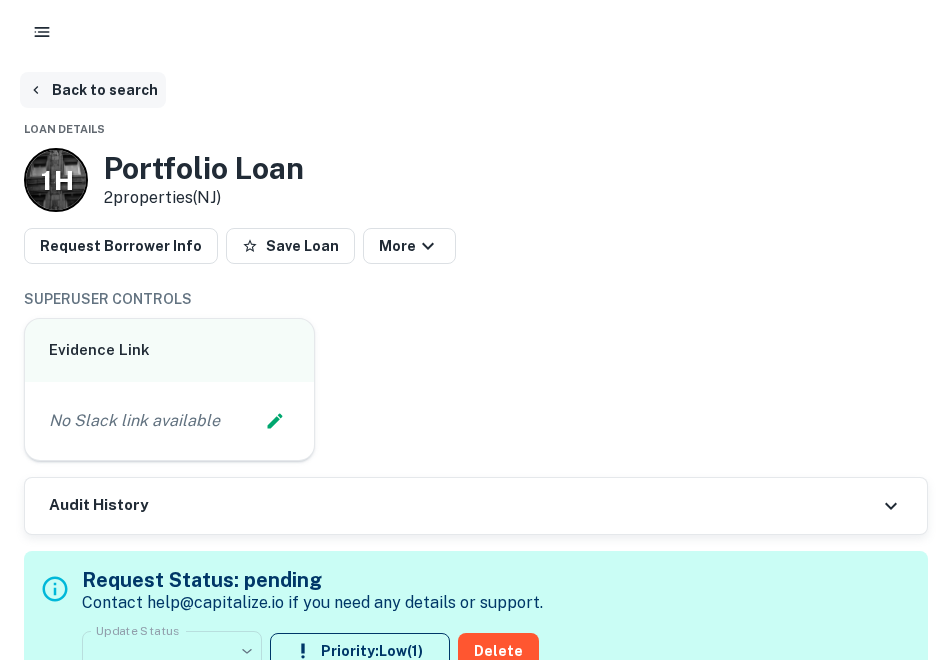 click on "Back to search" at bounding box center (93, 90) 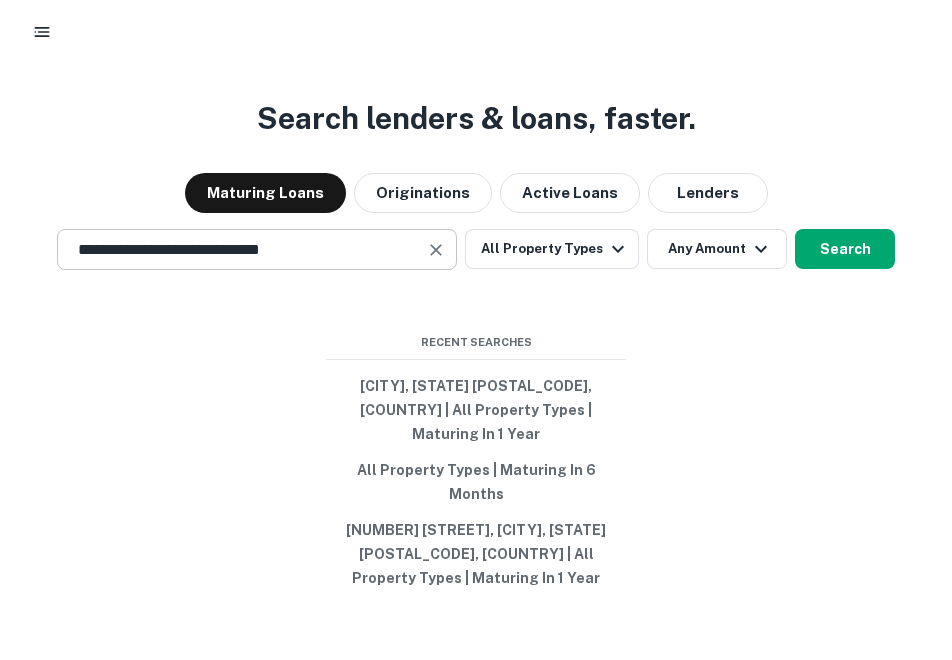 click at bounding box center [436, 250] 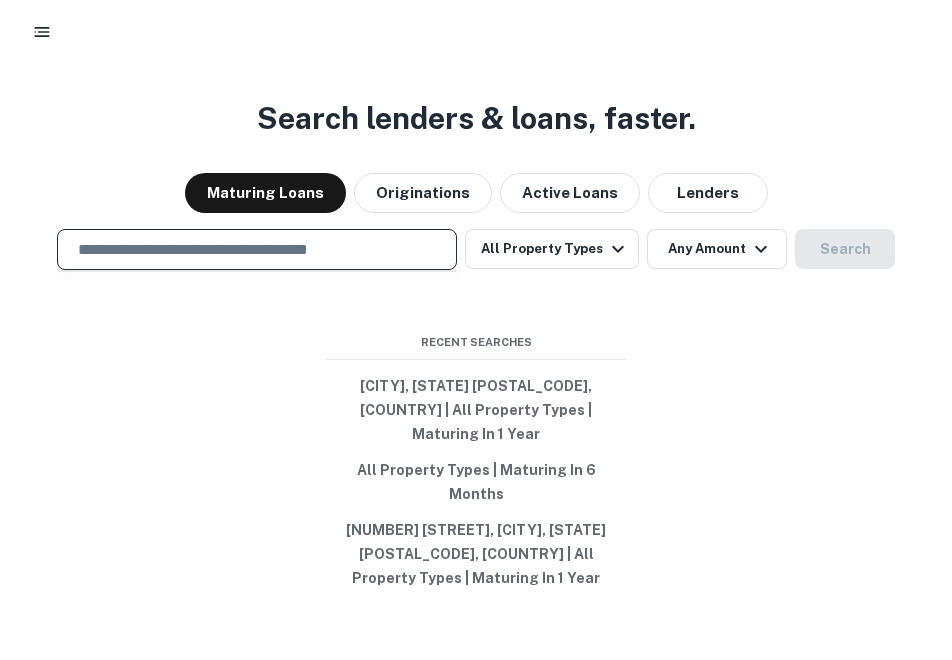 paste on "**********" 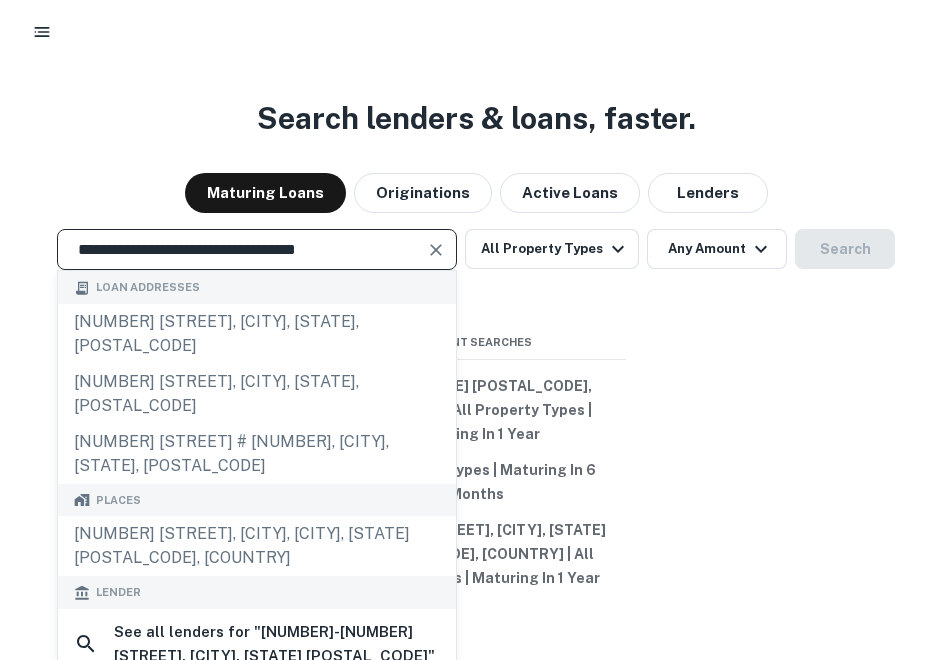 click at bounding box center (436, 250) 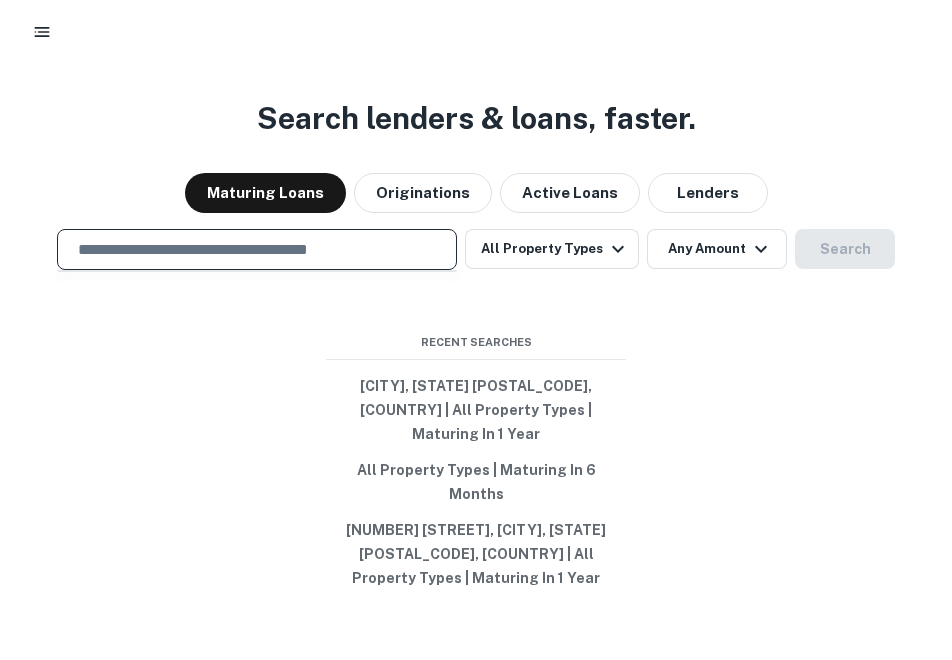 paste on "**********" 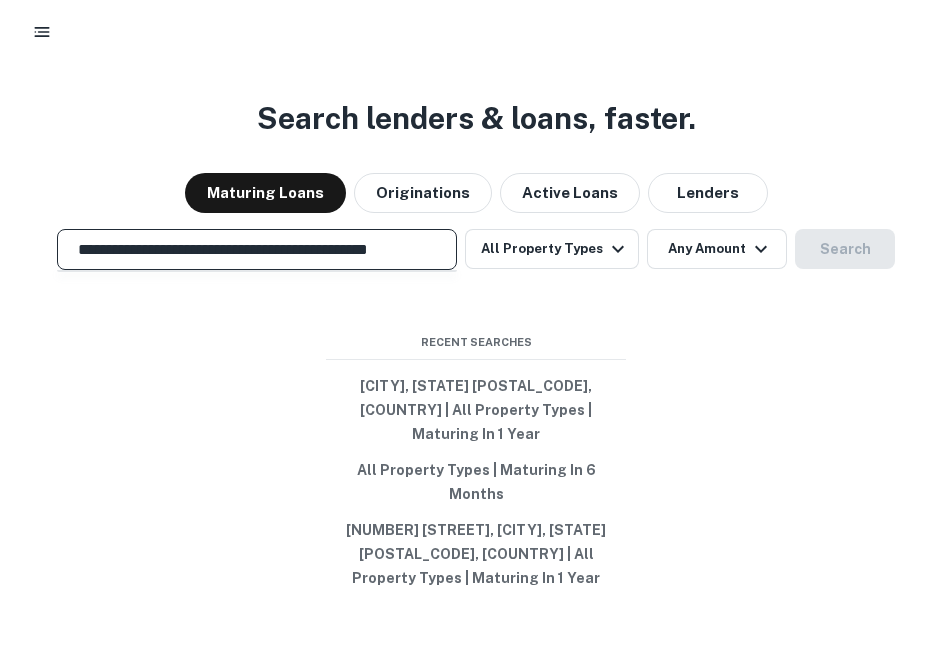 scroll, scrollTop: 0, scrollLeft: 63, axis: horizontal 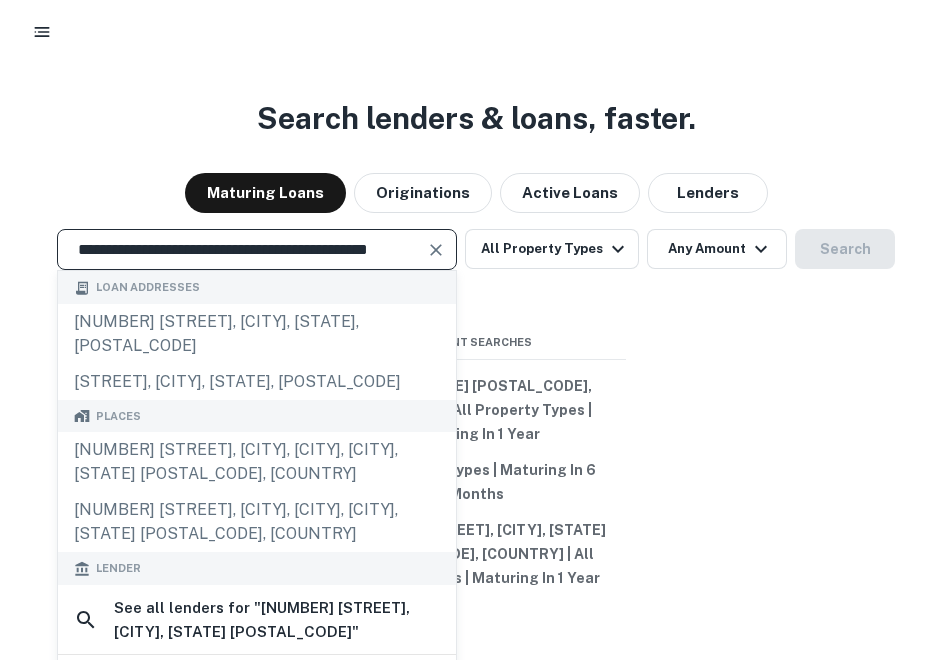 click on "**********" at bounding box center (257, 249) 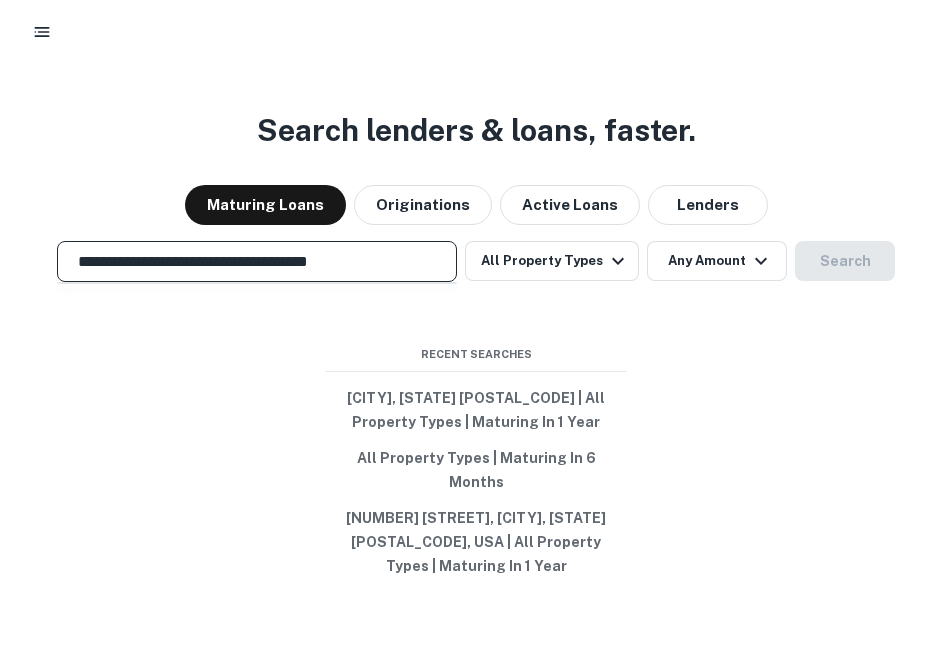 scroll, scrollTop: 0, scrollLeft: 0, axis: both 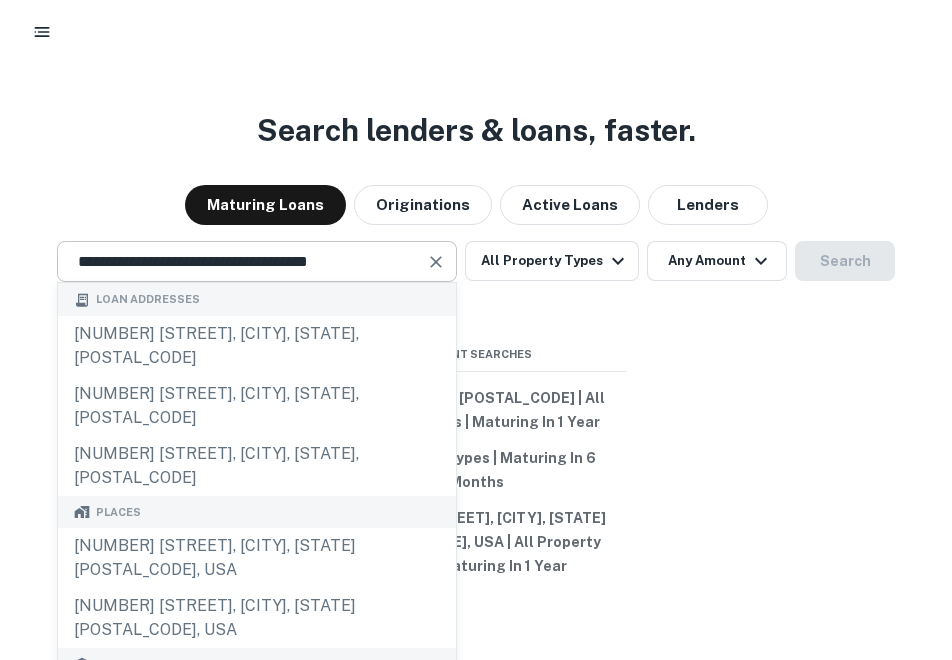 click at bounding box center [436, 262] 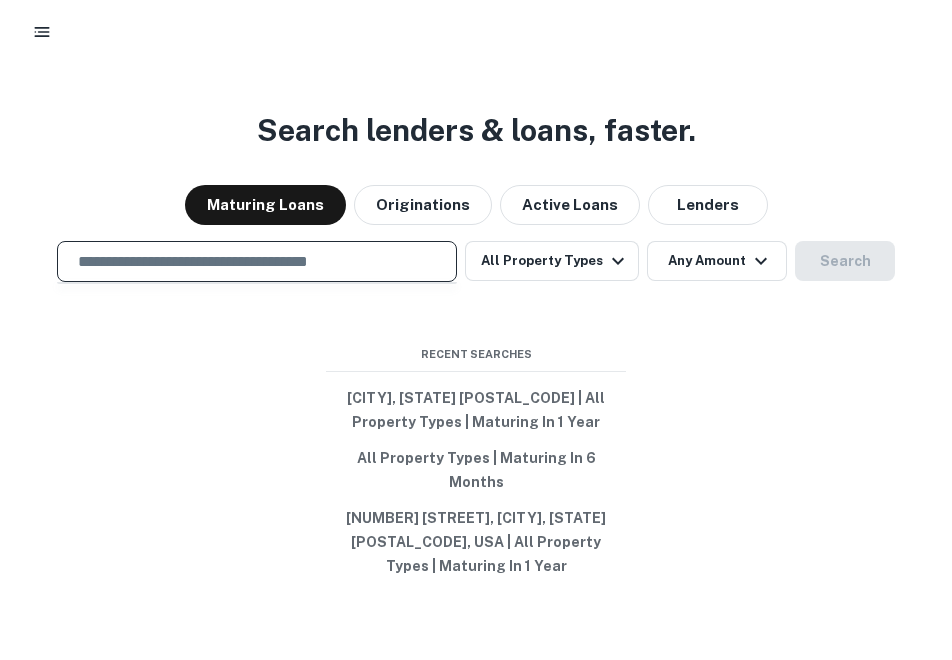 paste on "**********" 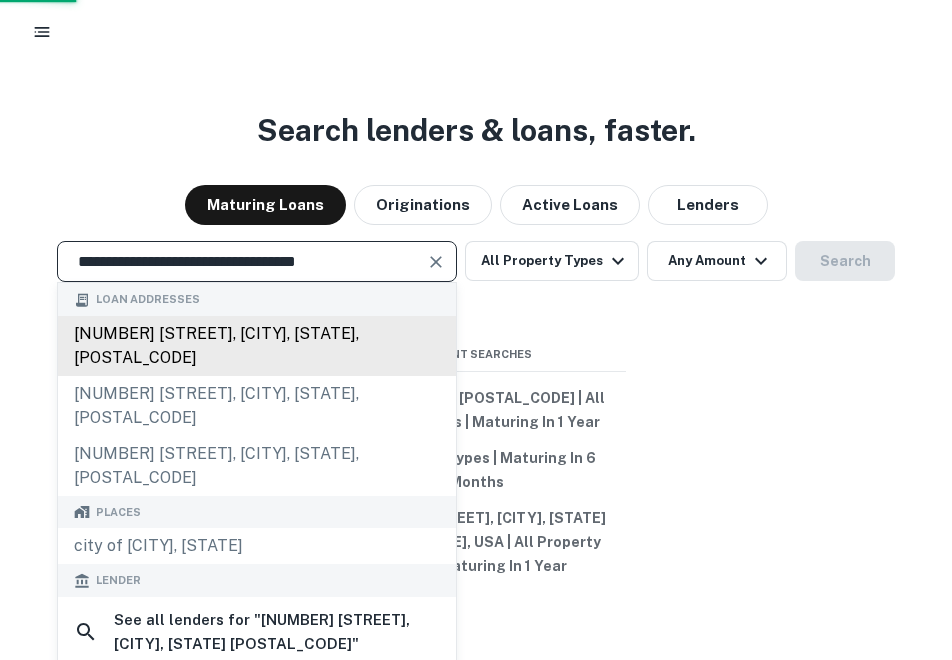 click on "[NUMBER] [STREET], [CITY], [STATE], [POSTAL_CODE]" at bounding box center [257, 346] 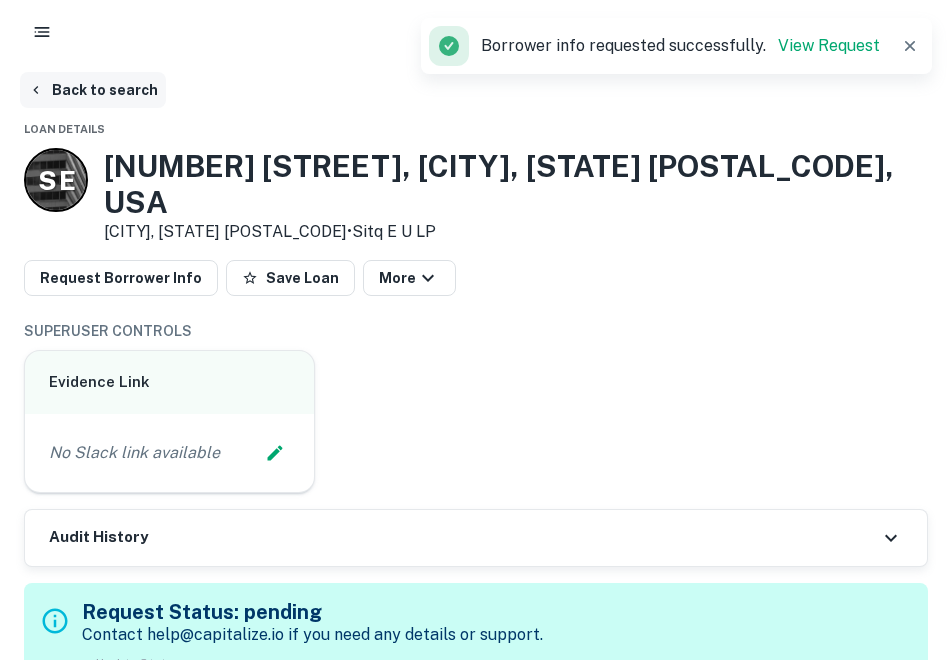 click on "Back to search" at bounding box center (93, 90) 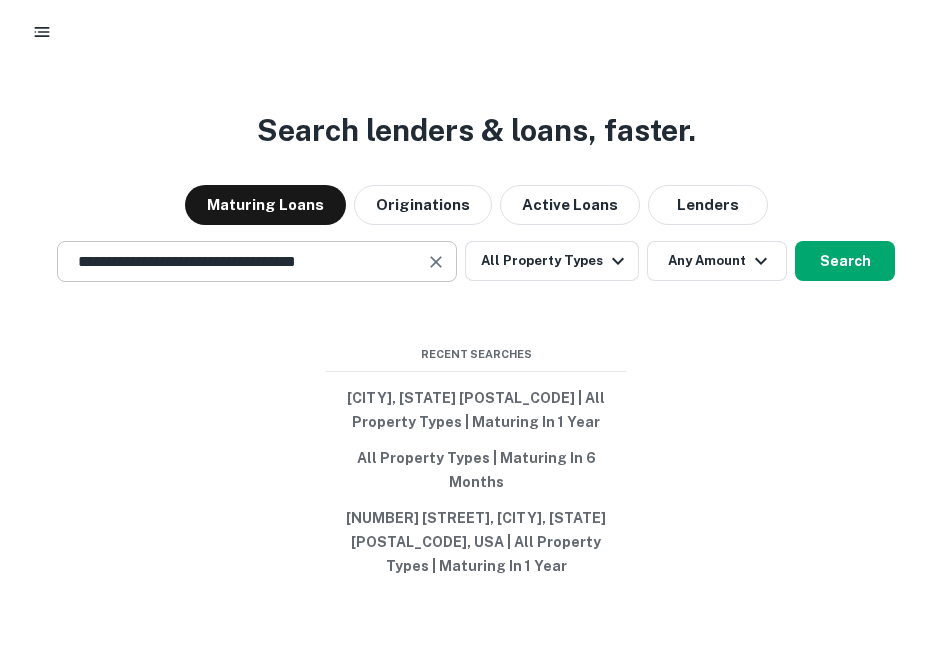click at bounding box center [436, 262] 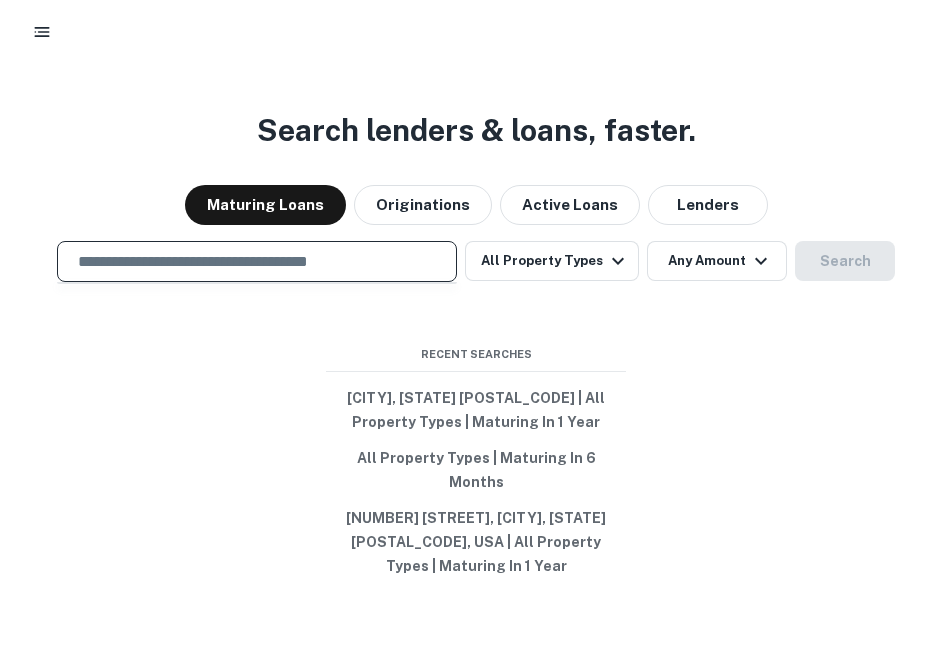 paste on "**********" 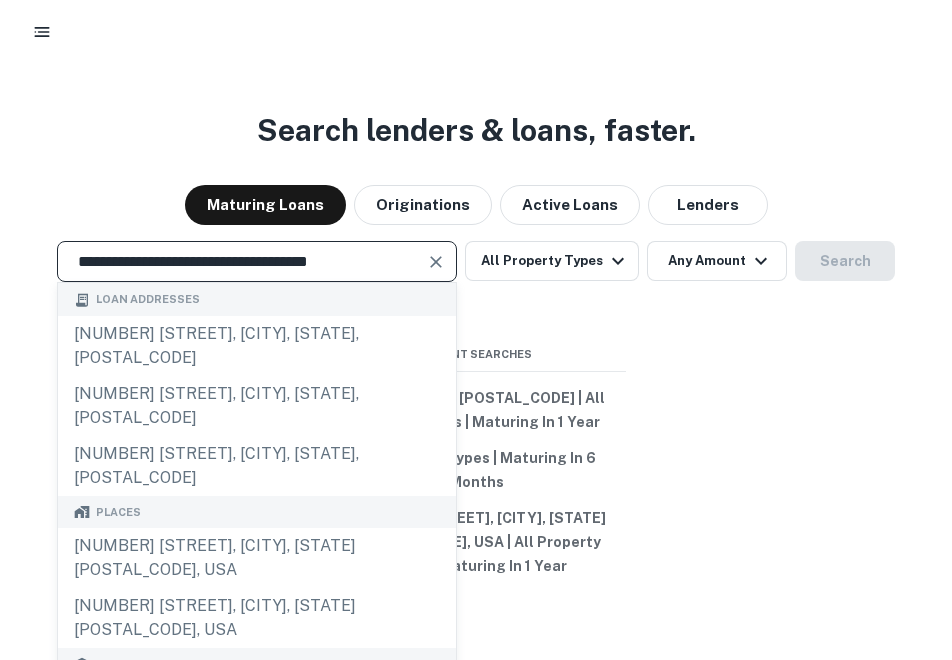 type on "**********" 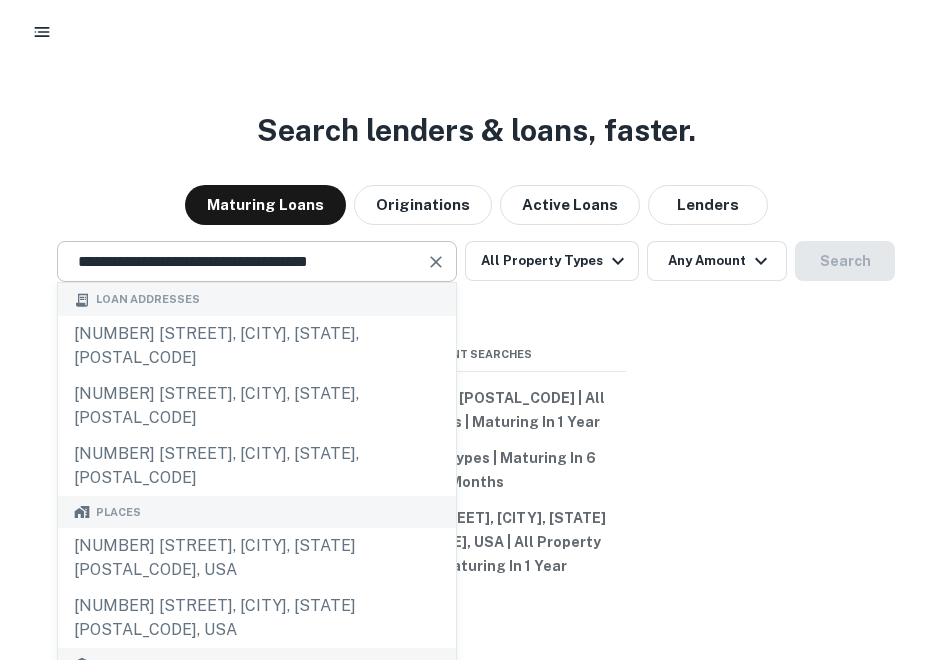 click at bounding box center (436, 262) 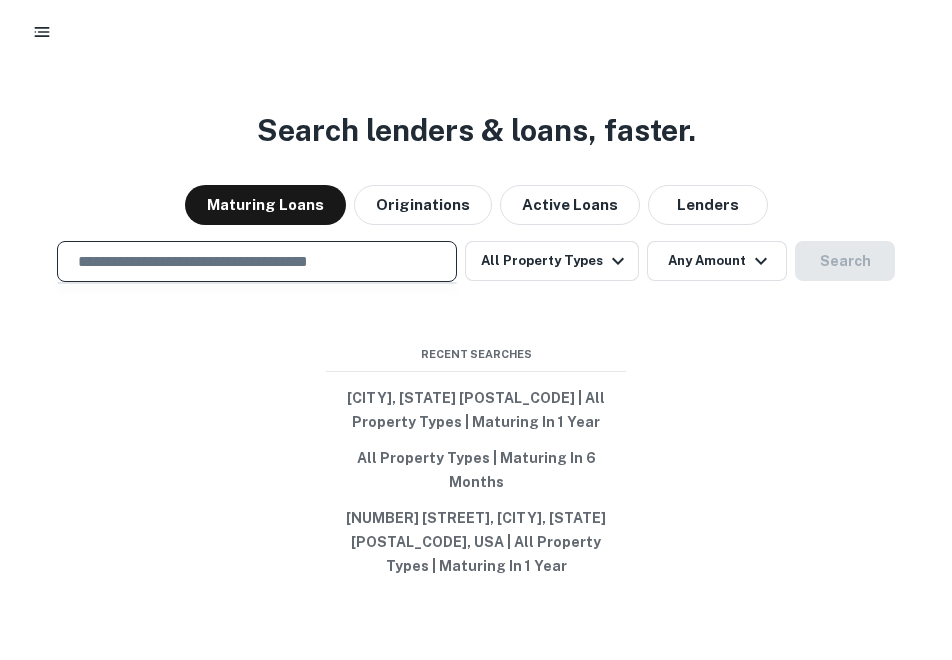 paste on "**********" 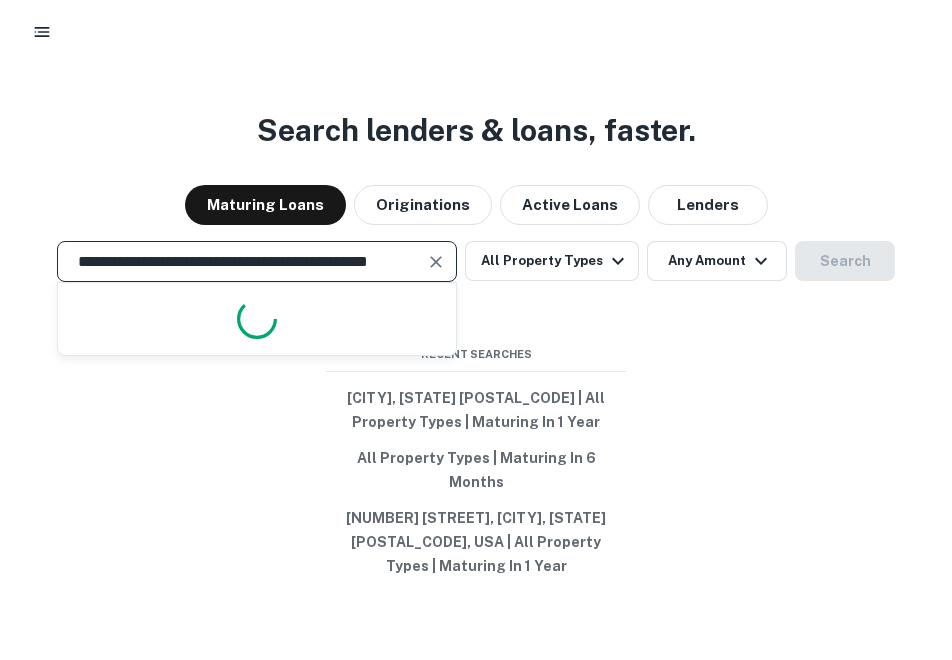scroll, scrollTop: 0, scrollLeft: 63, axis: horizontal 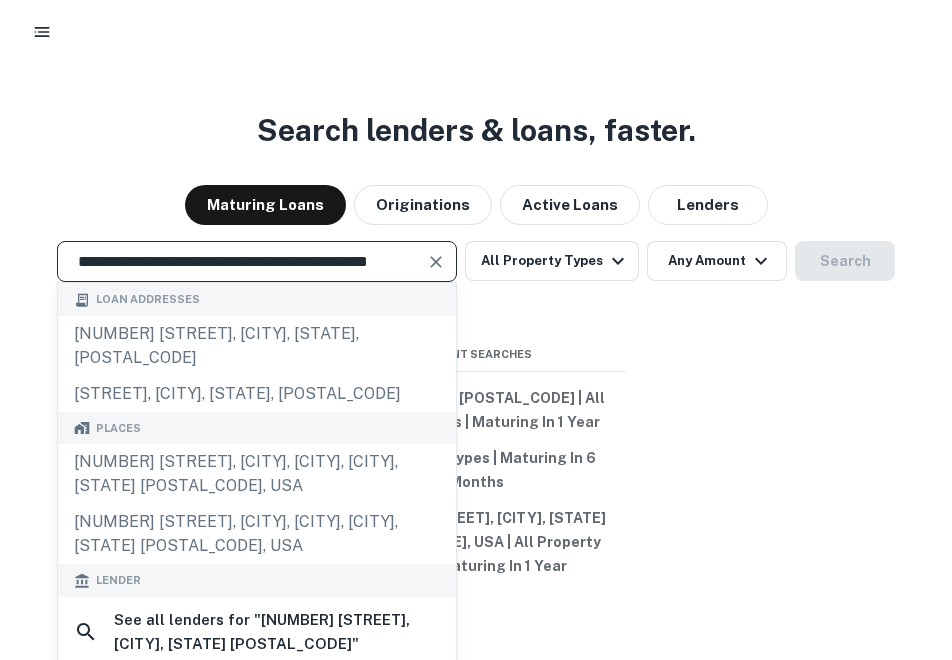 type on "**********" 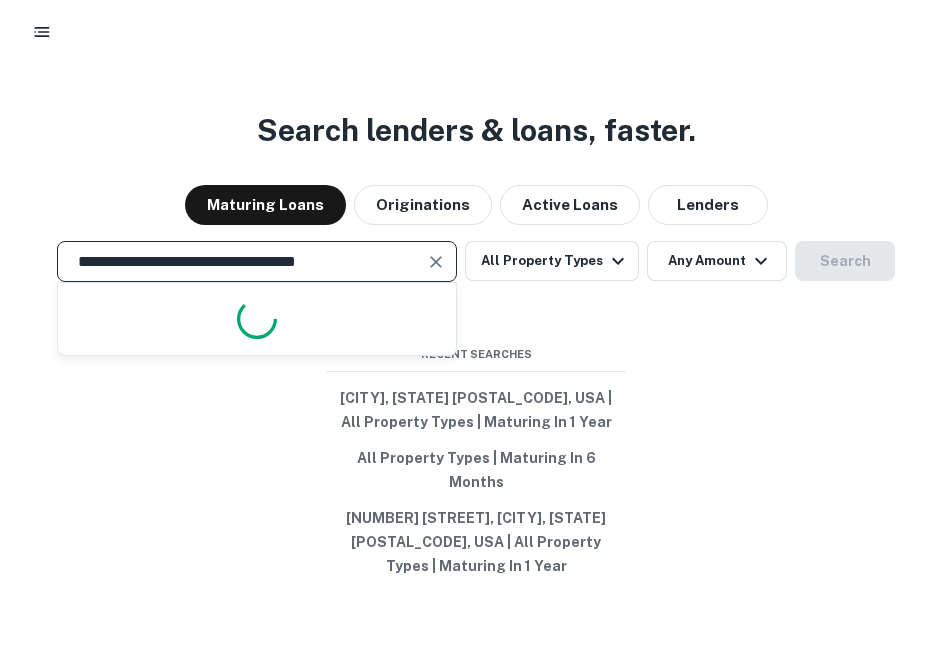 scroll, scrollTop: 0, scrollLeft: 0, axis: both 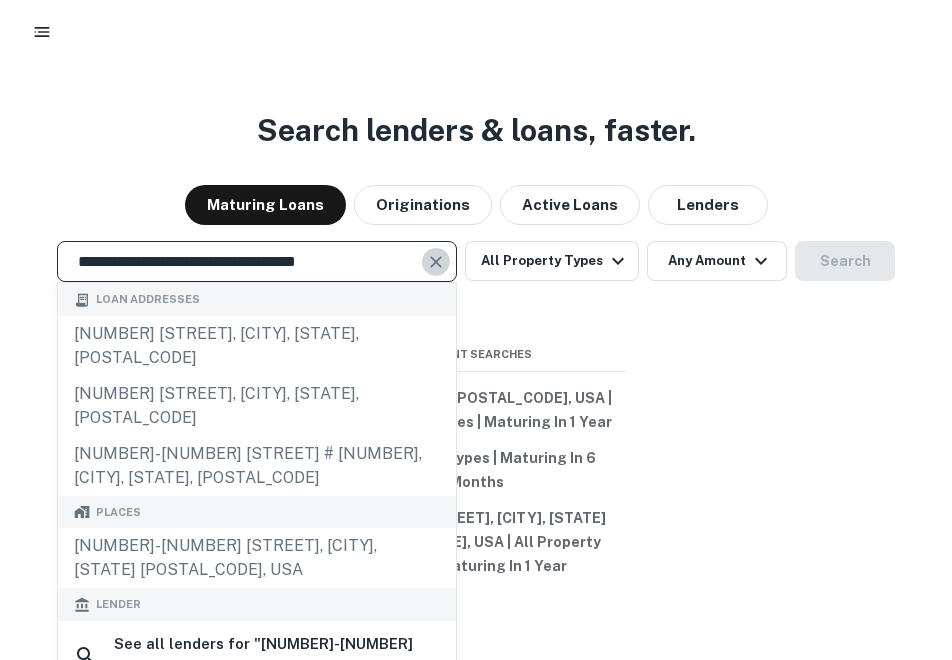 click at bounding box center [436, 262] 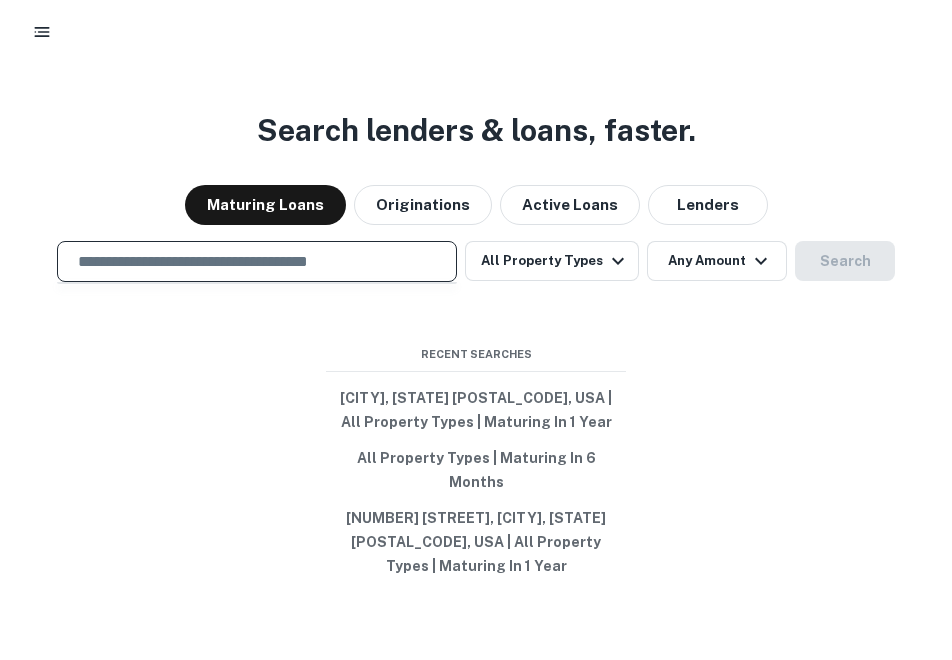 paste on "**********" 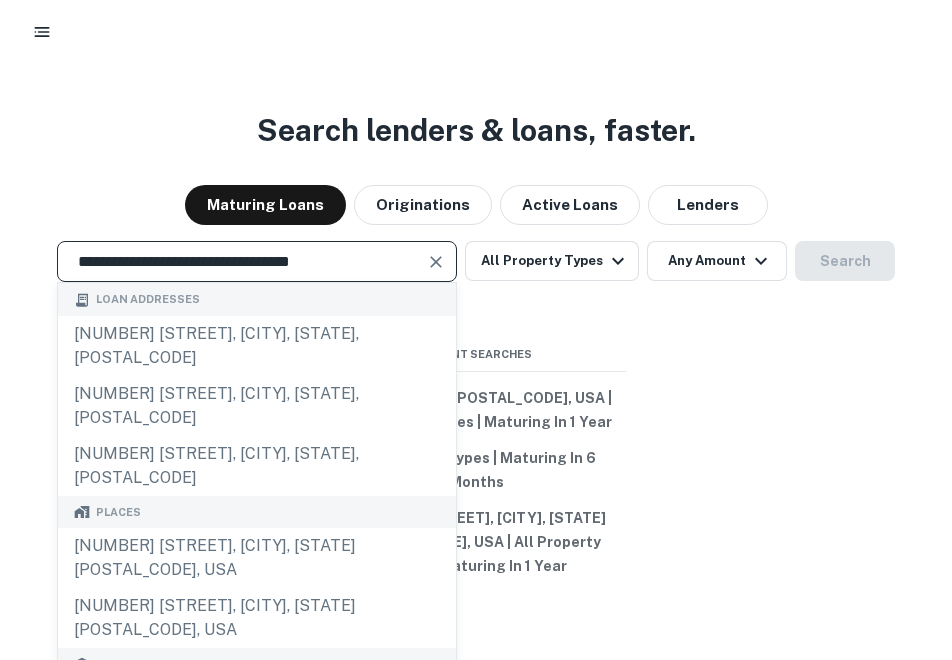 click at bounding box center (436, 262) 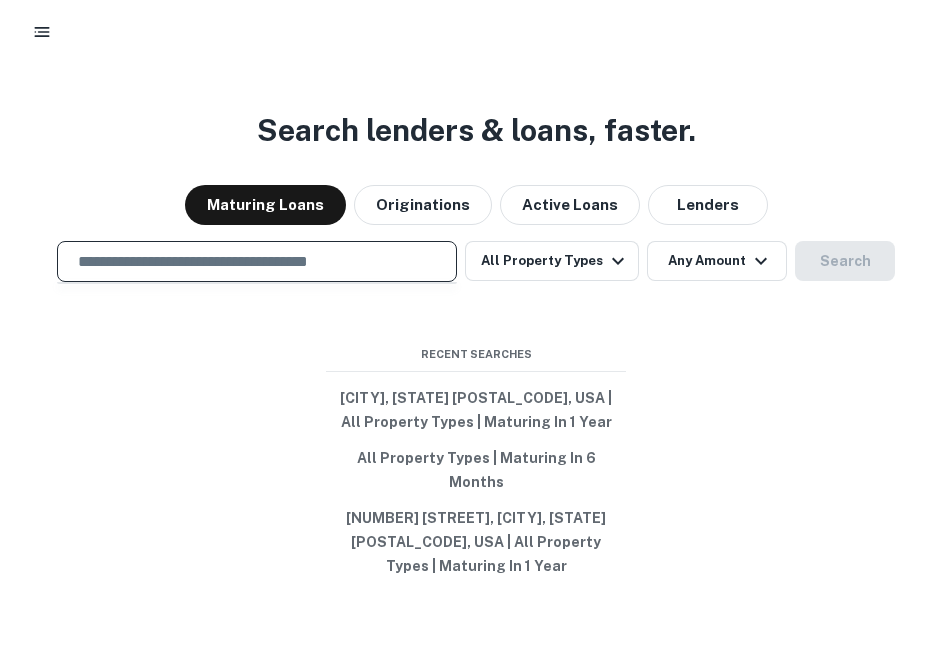paste on "**********" 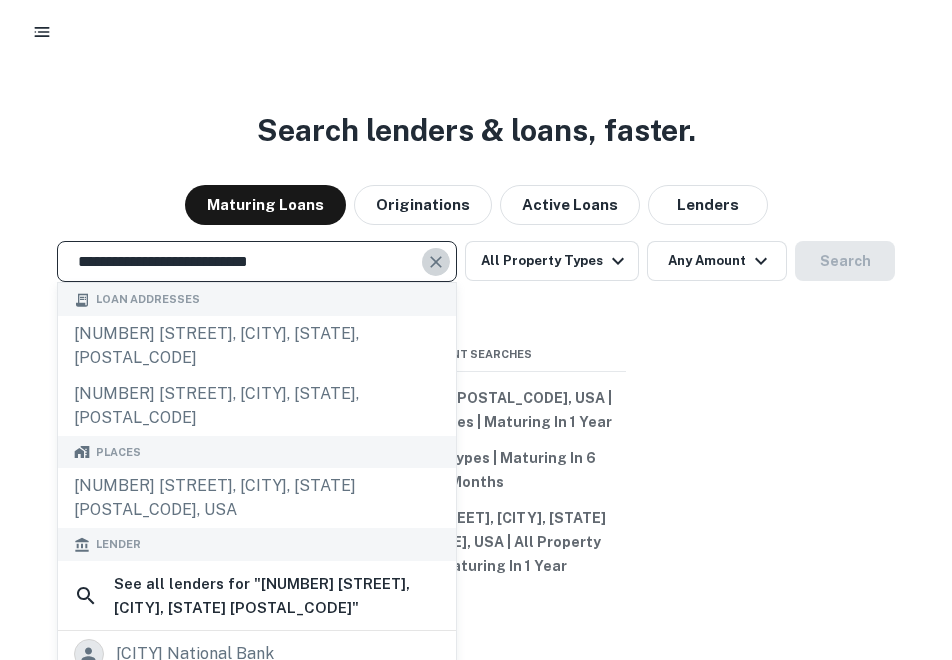 click at bounding box center (436, 262) 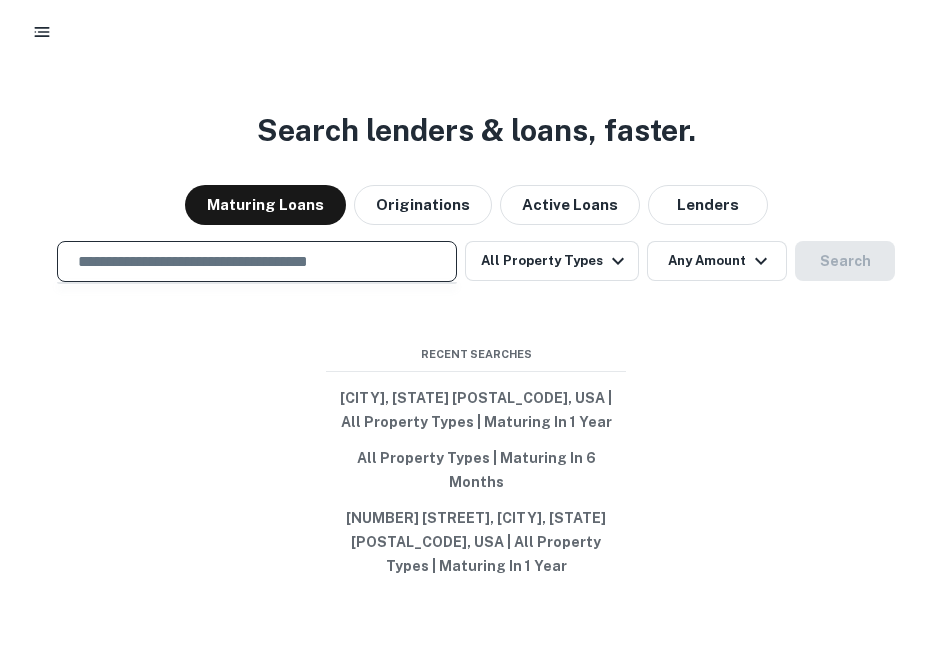 paste on "**********" 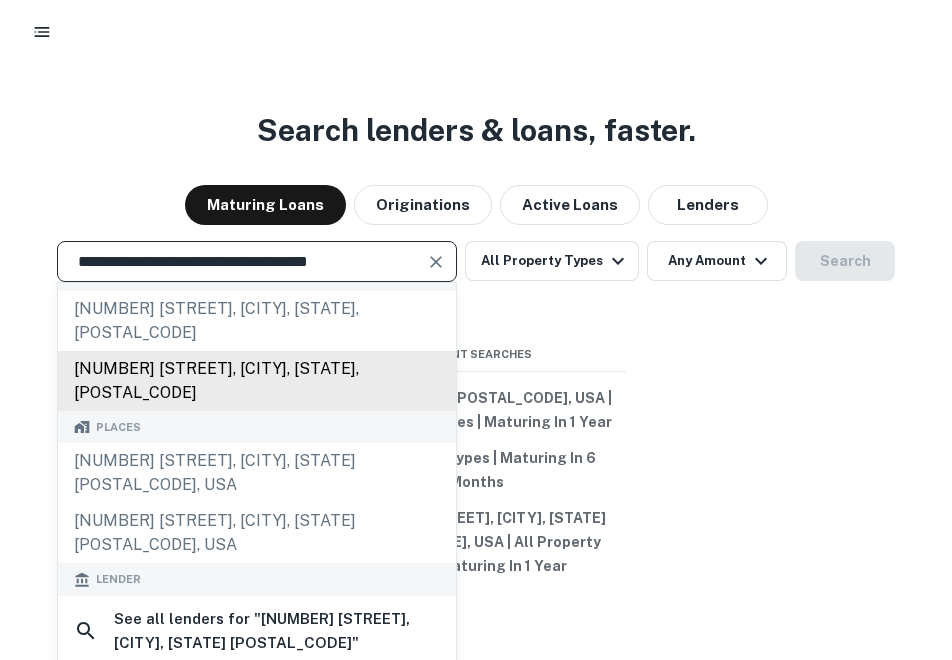 scroll, scrollTop: 0, scrollLeft: 0, axis: both 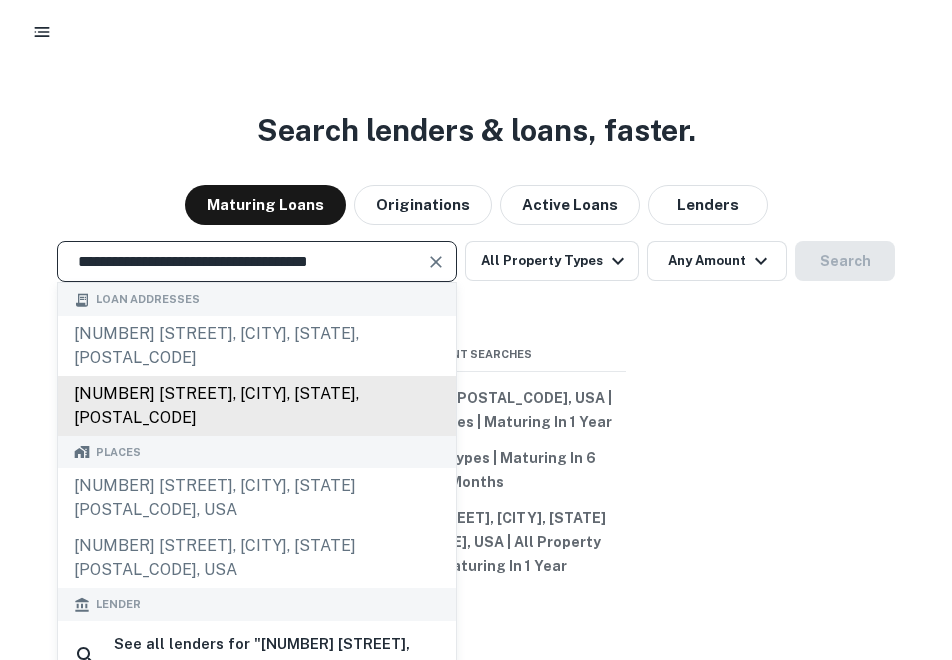 type on "**********" 